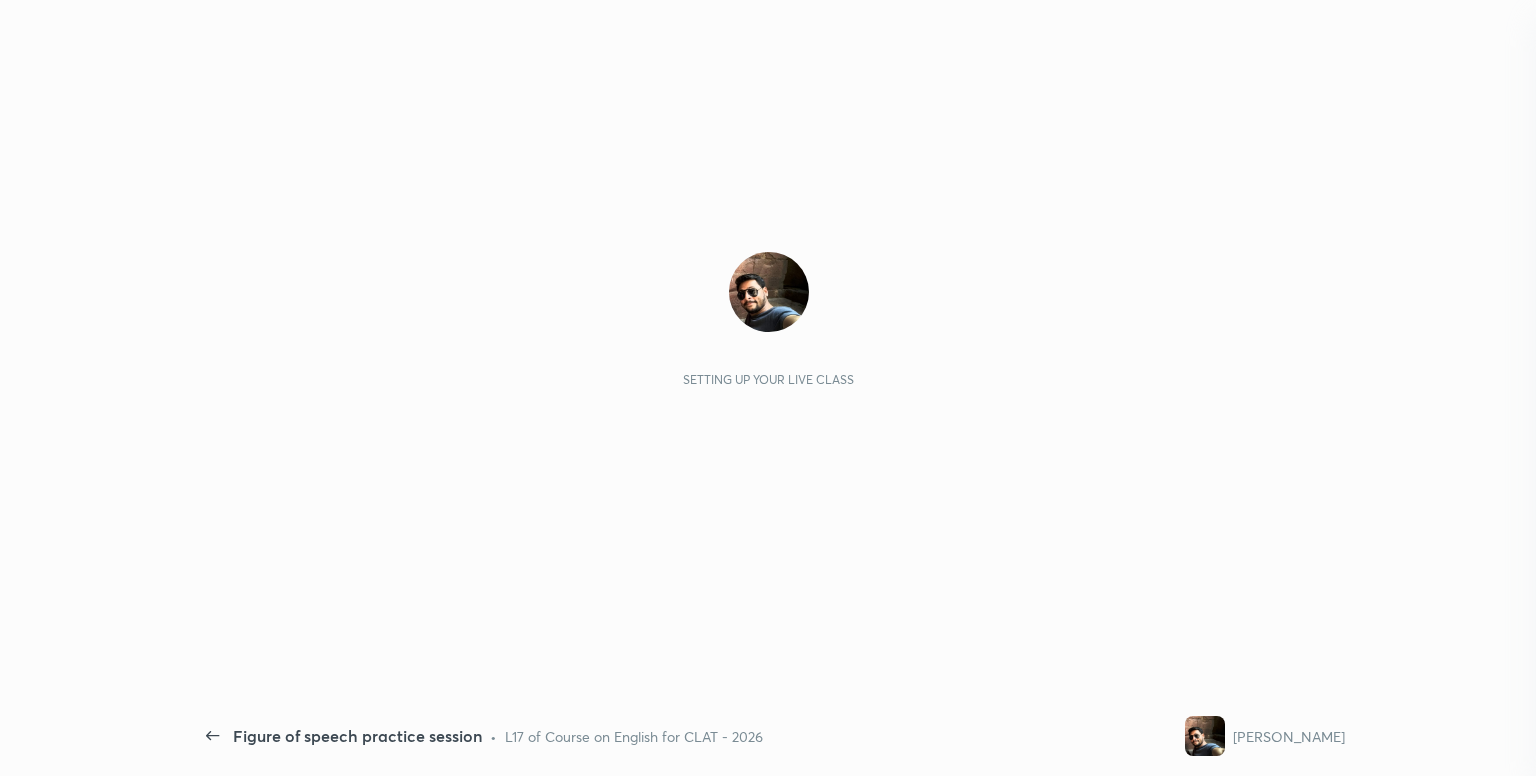 scroll, scrollTop: 0, scrollLeft: 0, axis: both 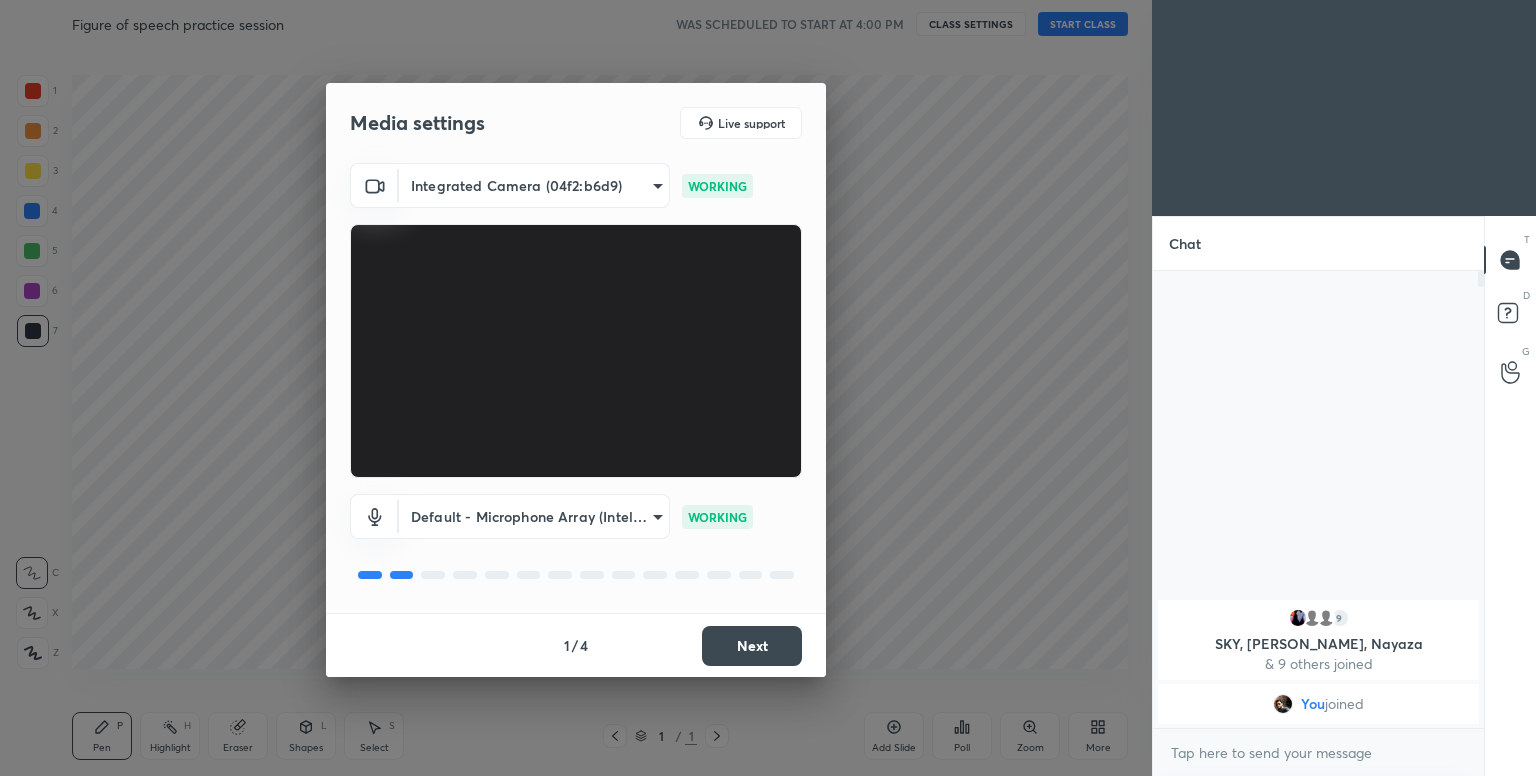 click on "Next" at bounding box center (752, 646) 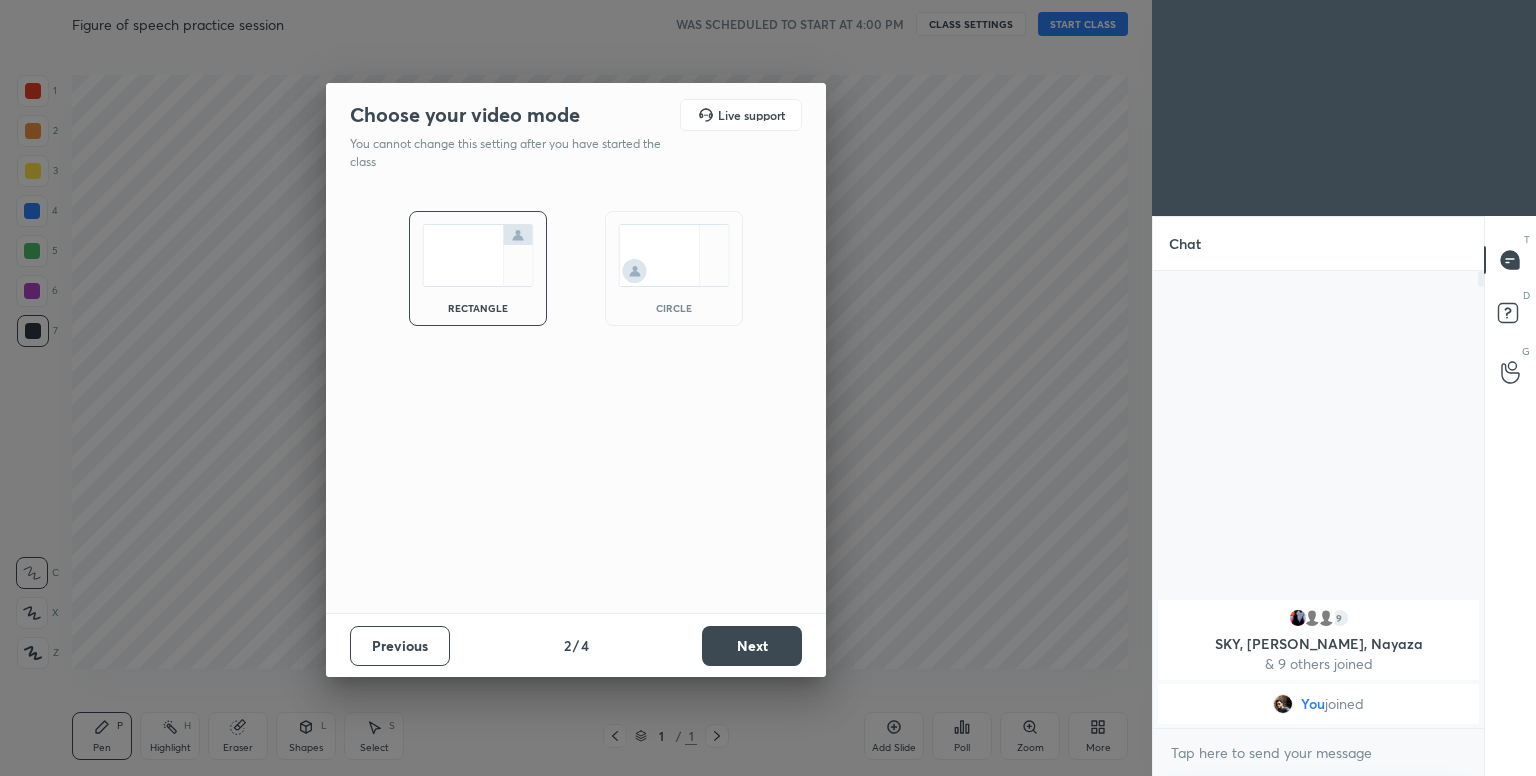 click at bounding box center [674, 255] 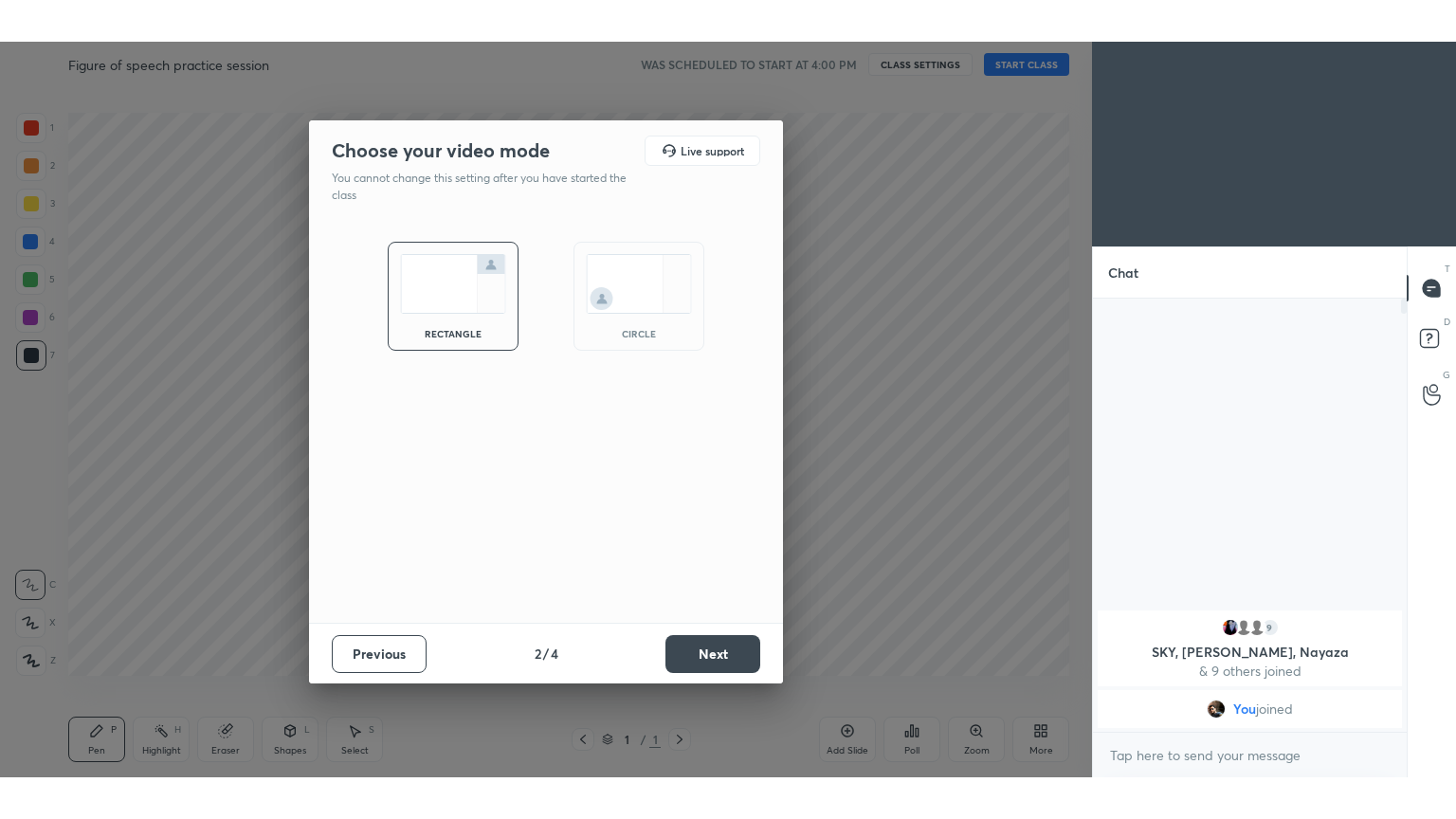 scroll, scrollTop: 475, scrollLeft: 308, axis: both 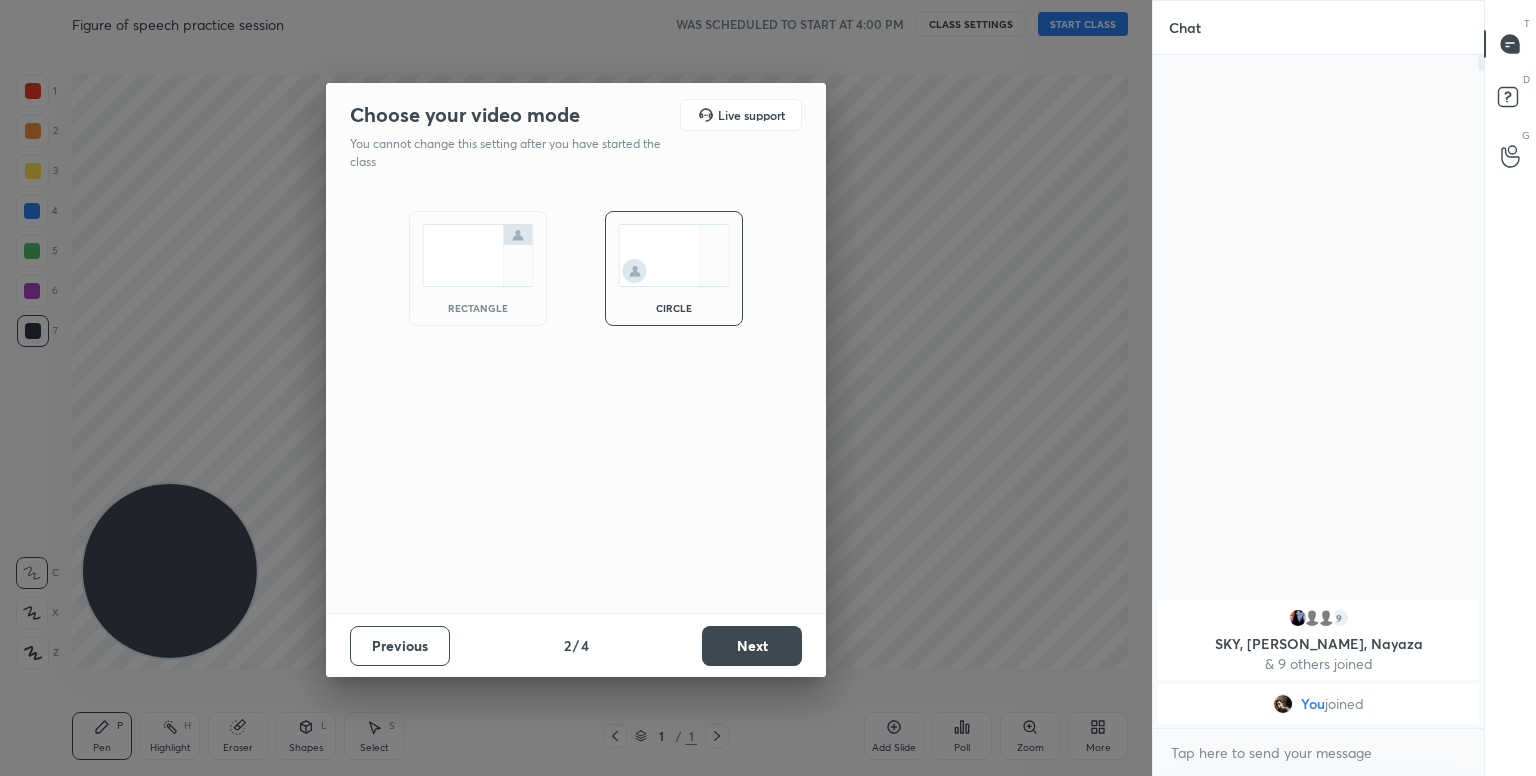 click on "Next" at bounding box center (752, 646) 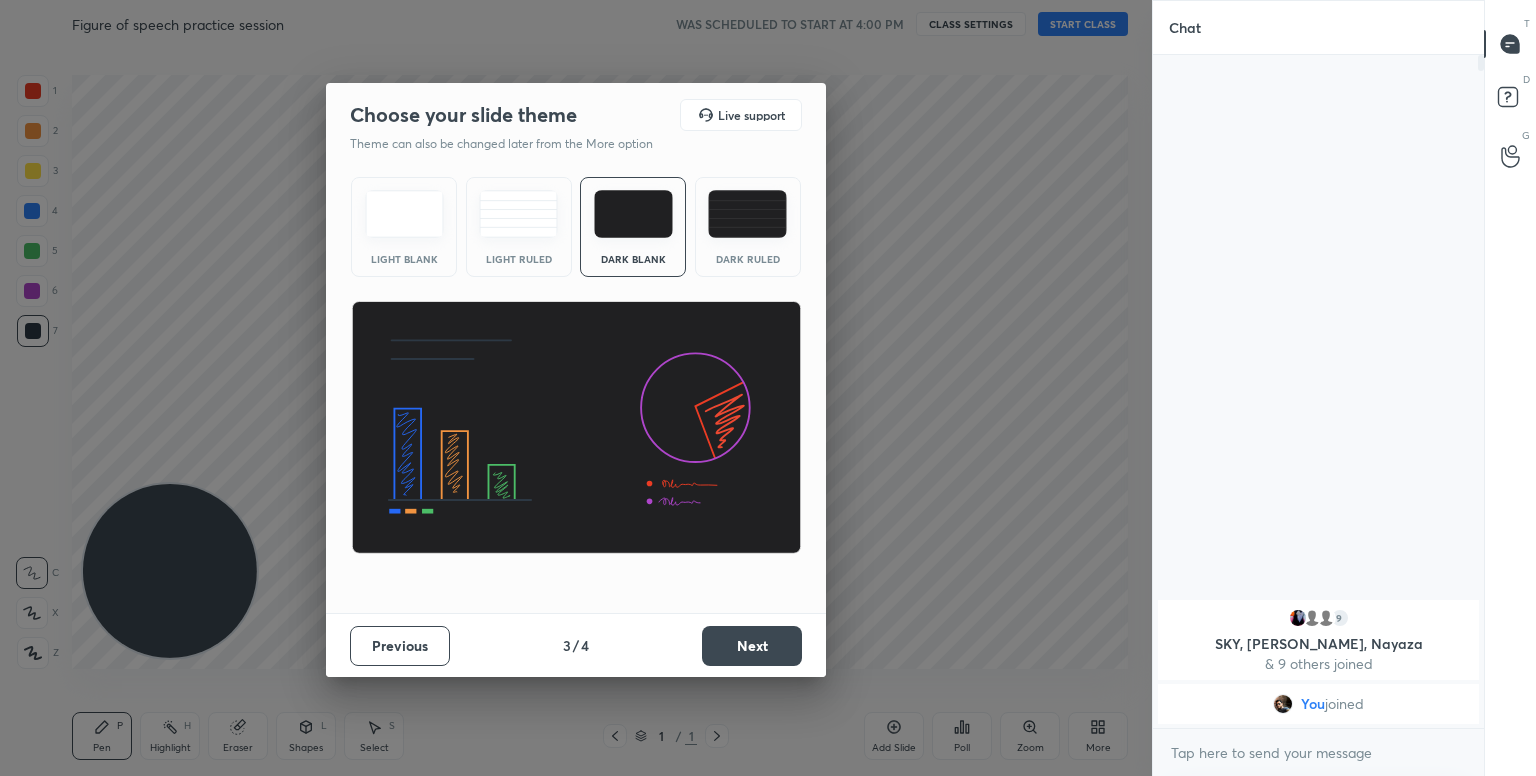 click on "Next" at bounding box center (752, 646) 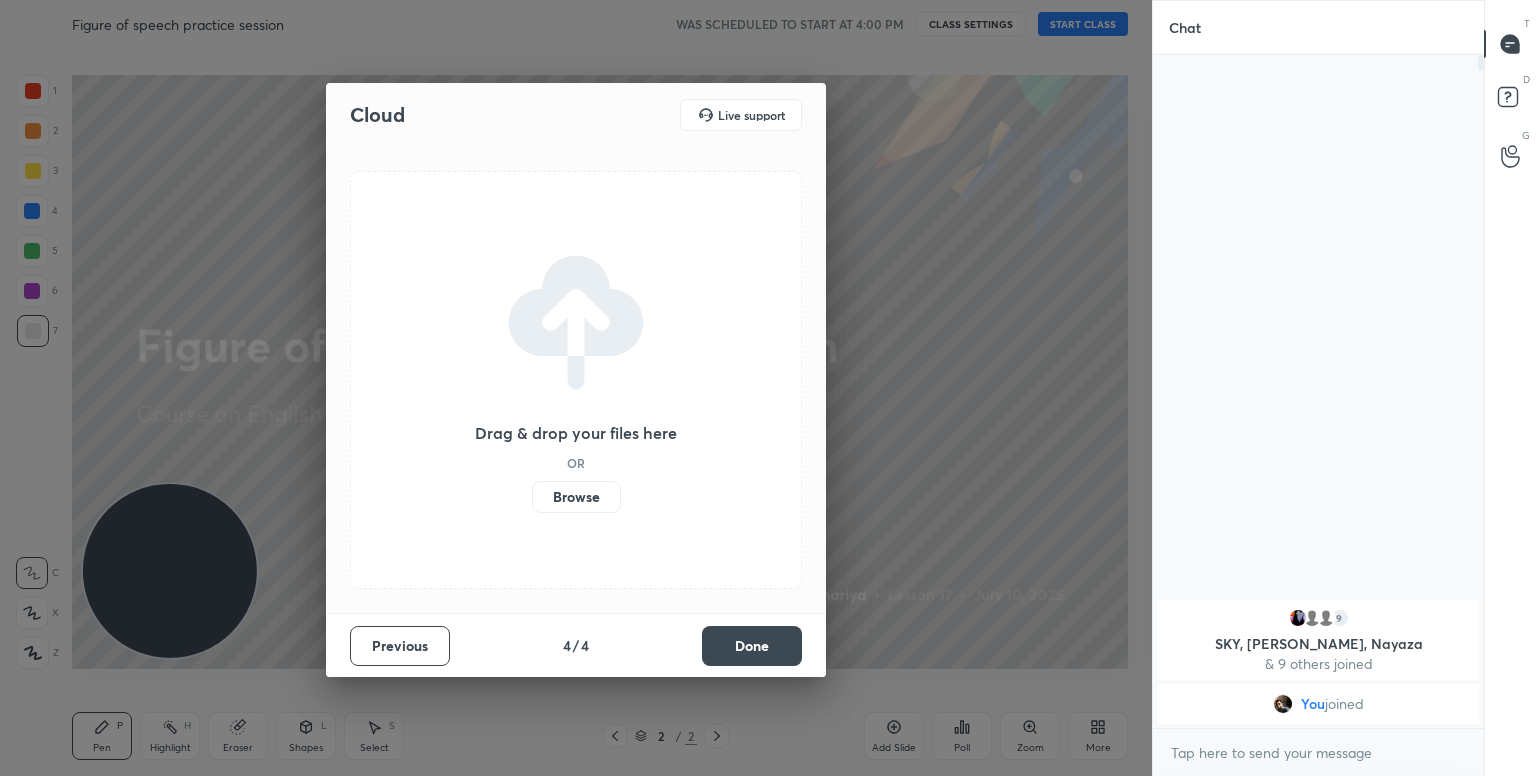 click on "Browse" at bounding box center [576, 497] 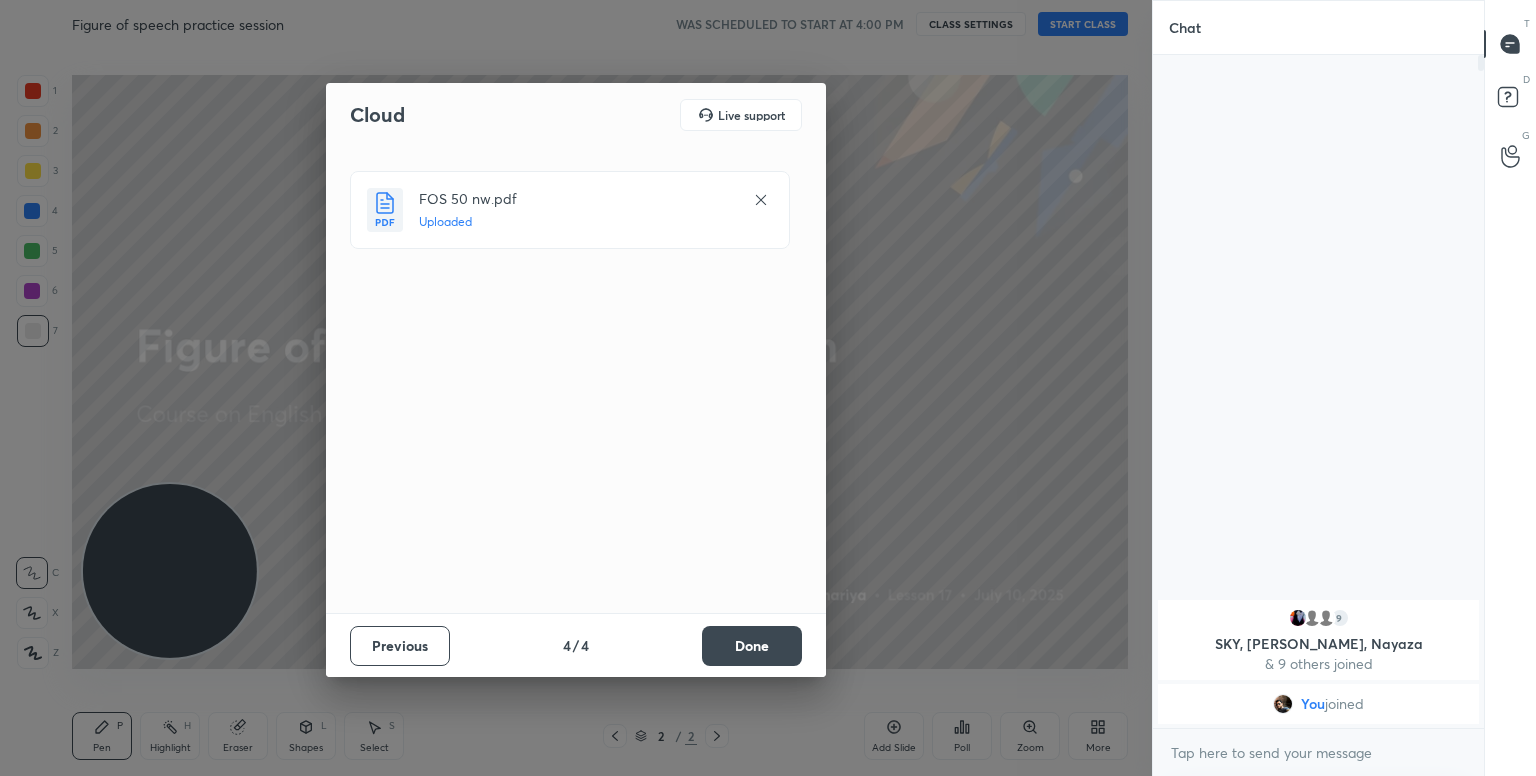 click on "Done" at bounding box center (752, 646) 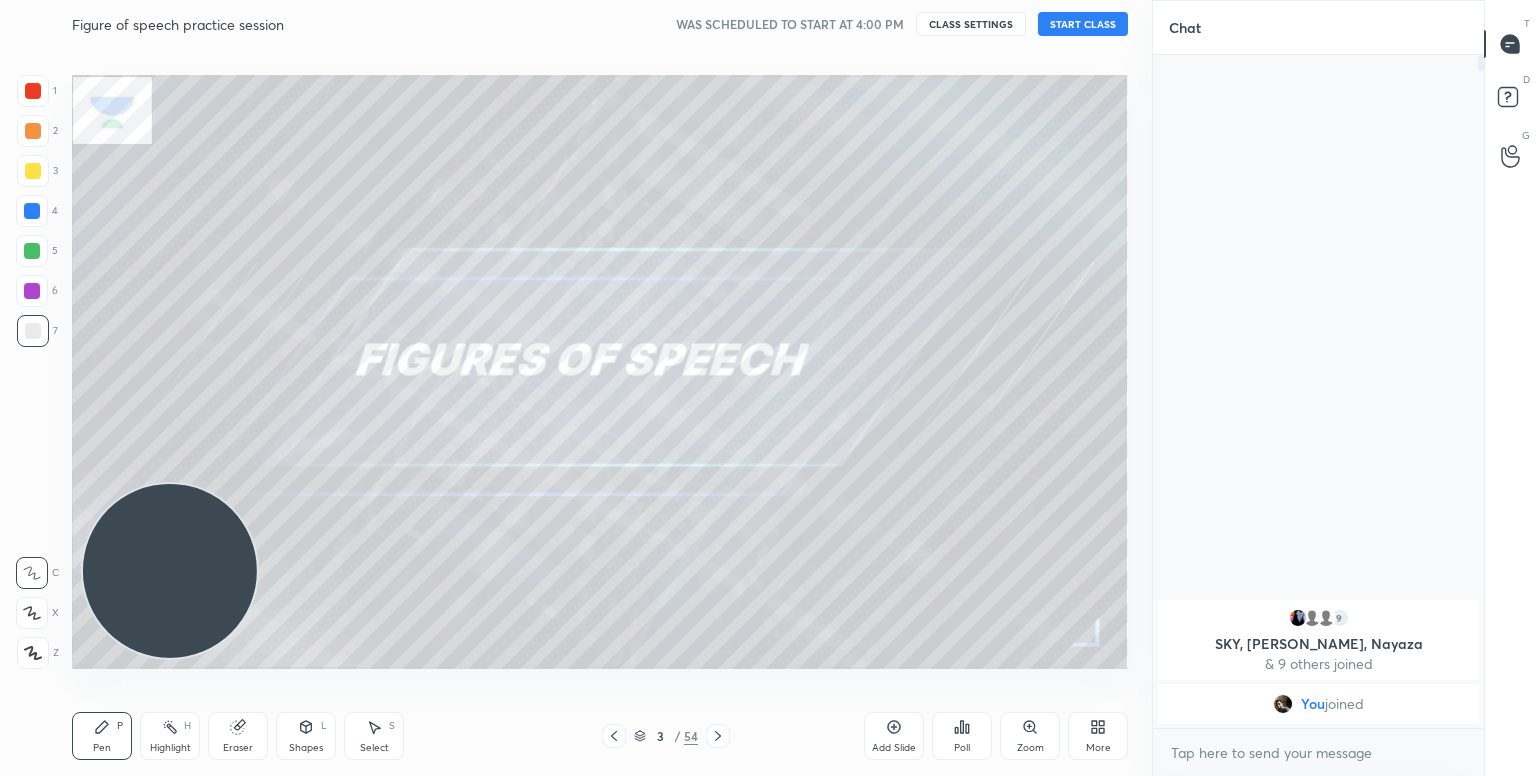 click on "START CLASS" at bounding box center (1083, 24) 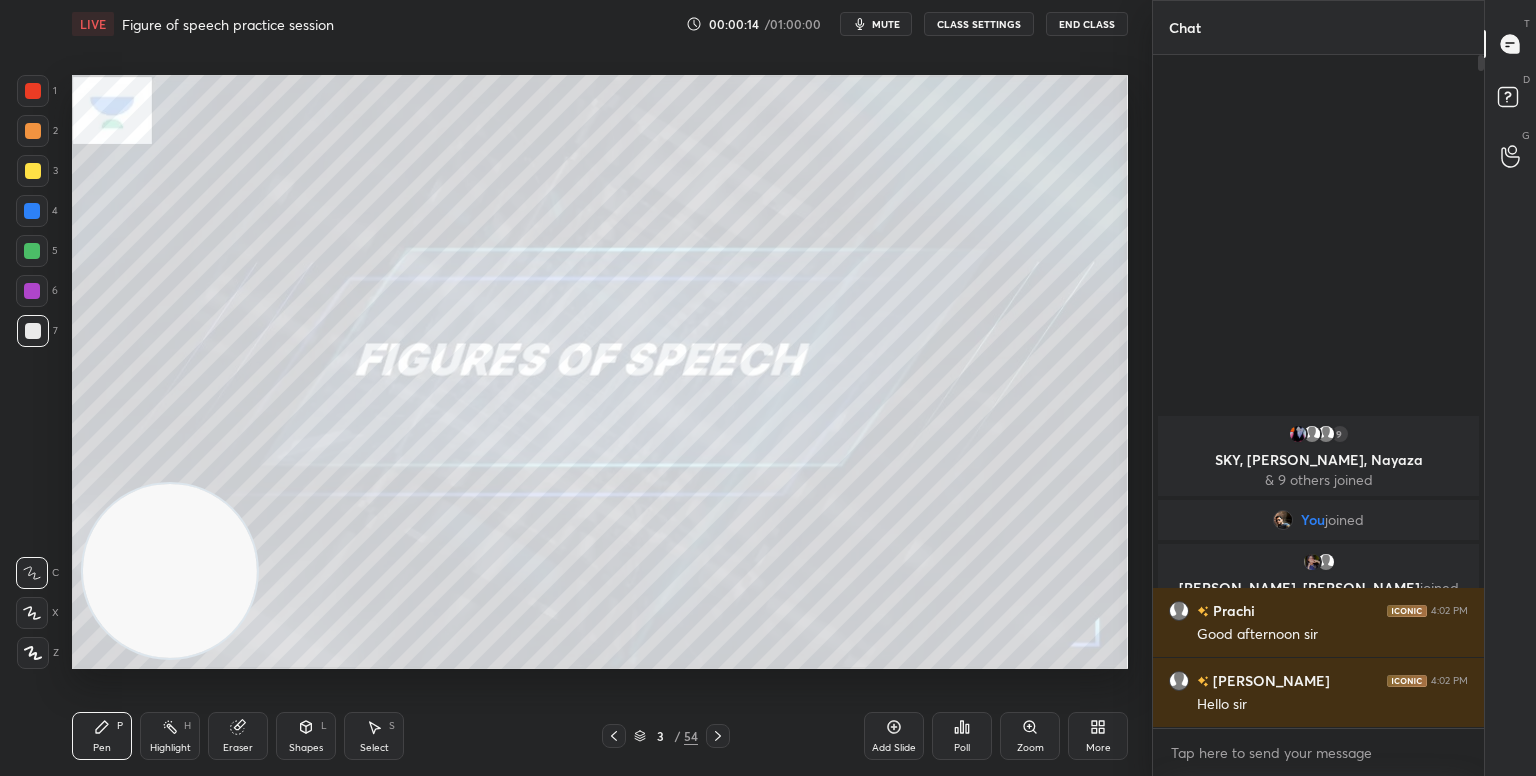 click on "More" at bounding box center (1098, 736) 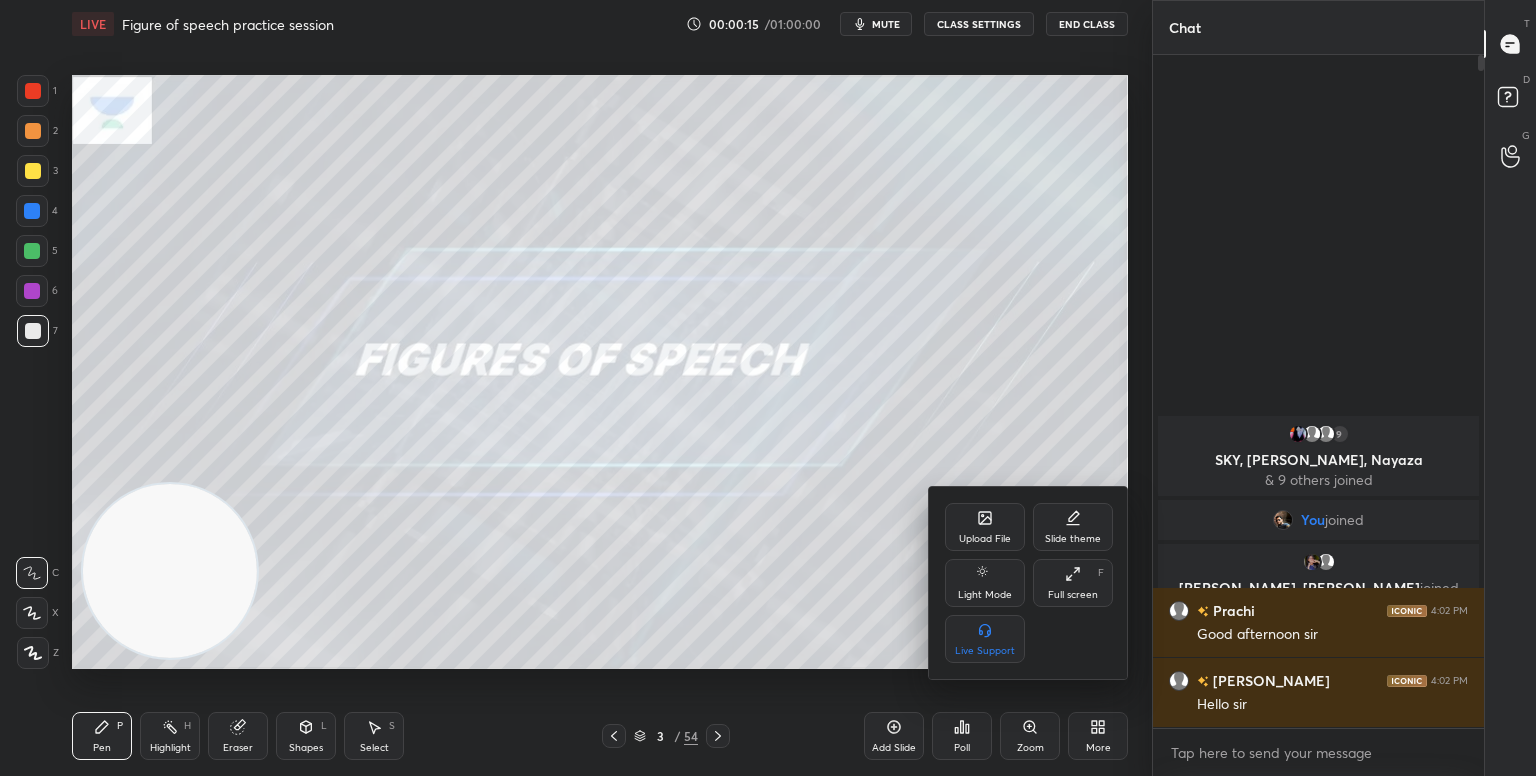click on "Full screen F" at bounding box center [1073, 583] 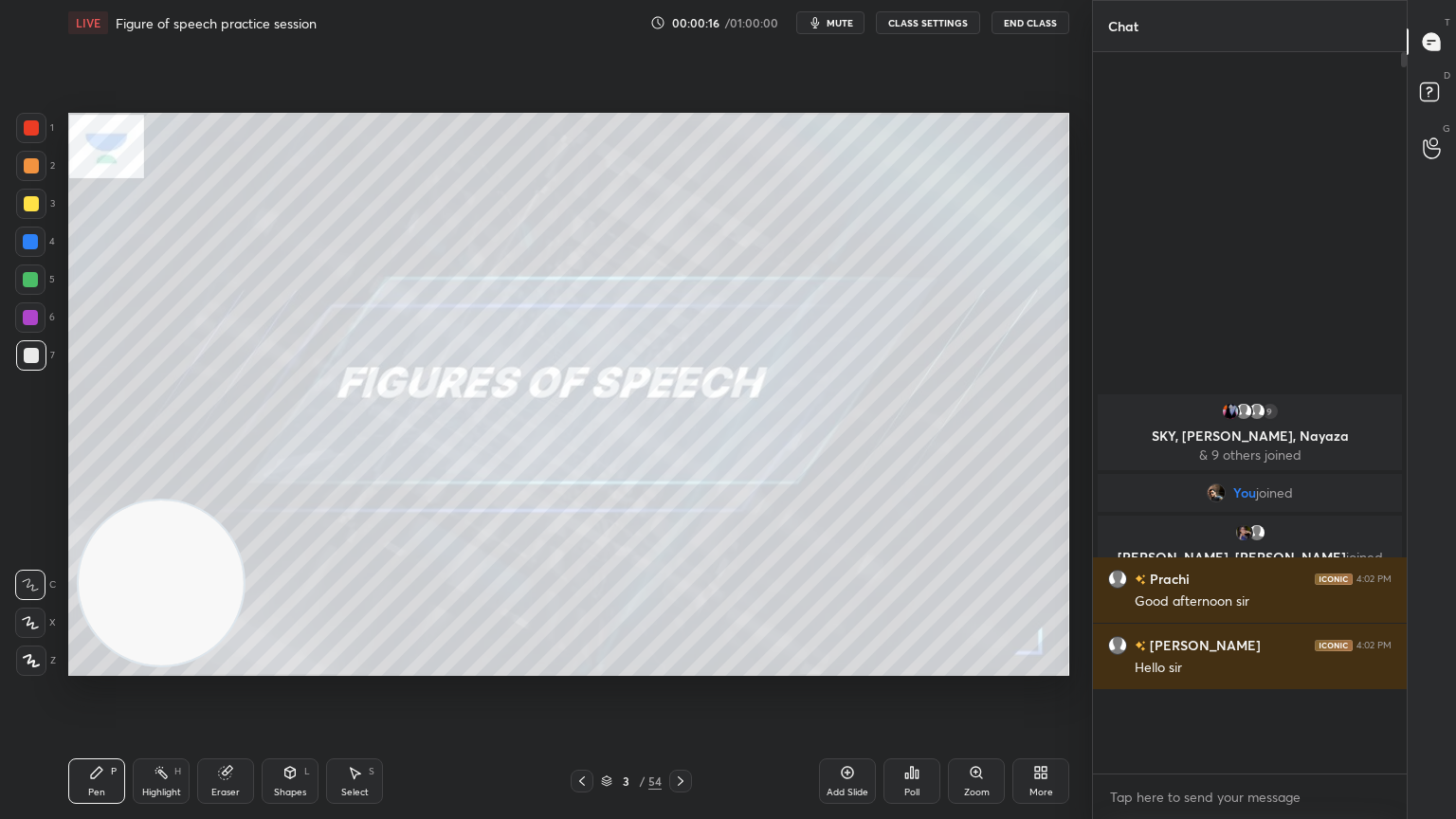 scroll, scrollTop: 94094, scrollLeft: 93776, axis: both 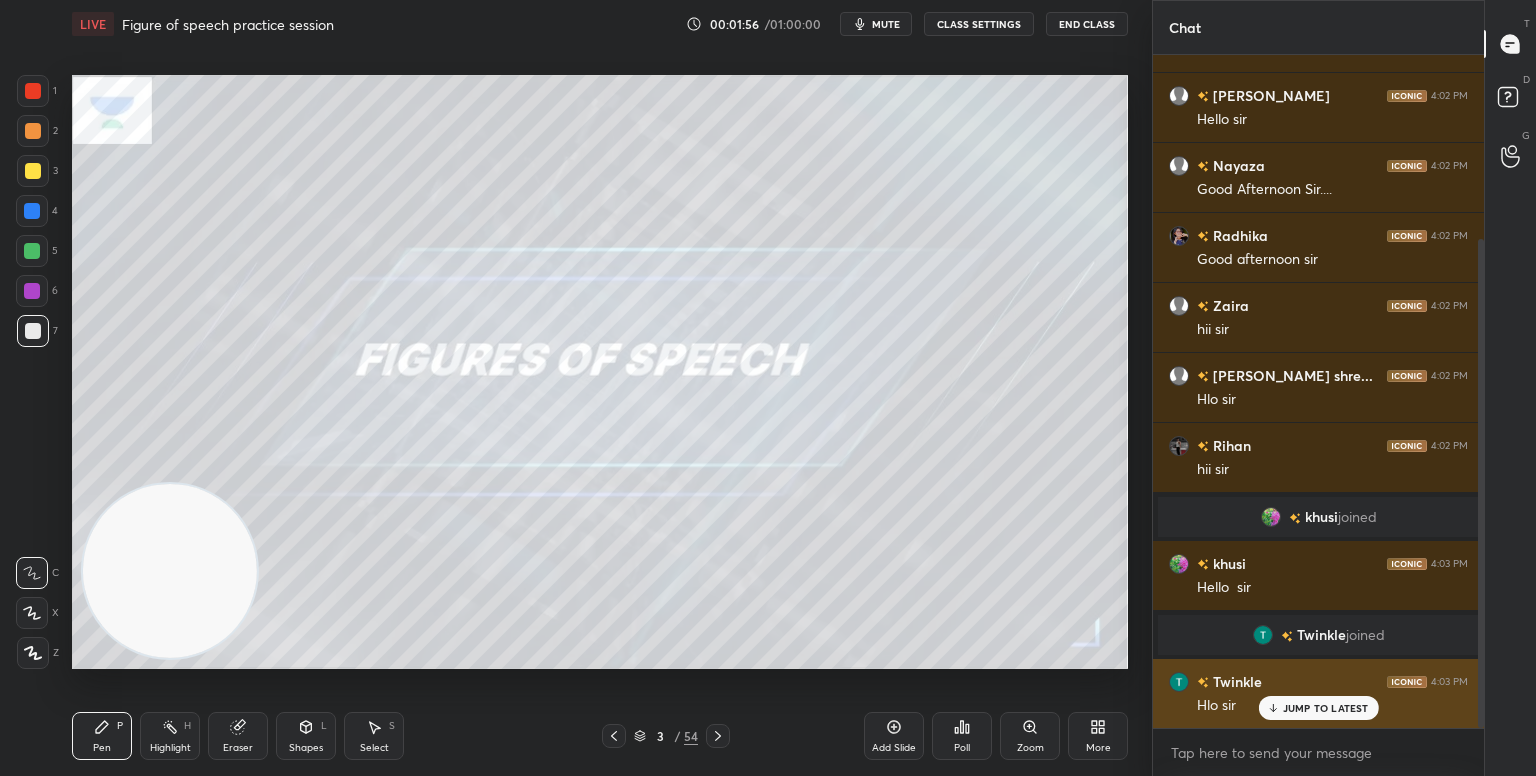 click on "Twinkle 4:03 PM Hlo sir" at bounding box center [1318, 693] 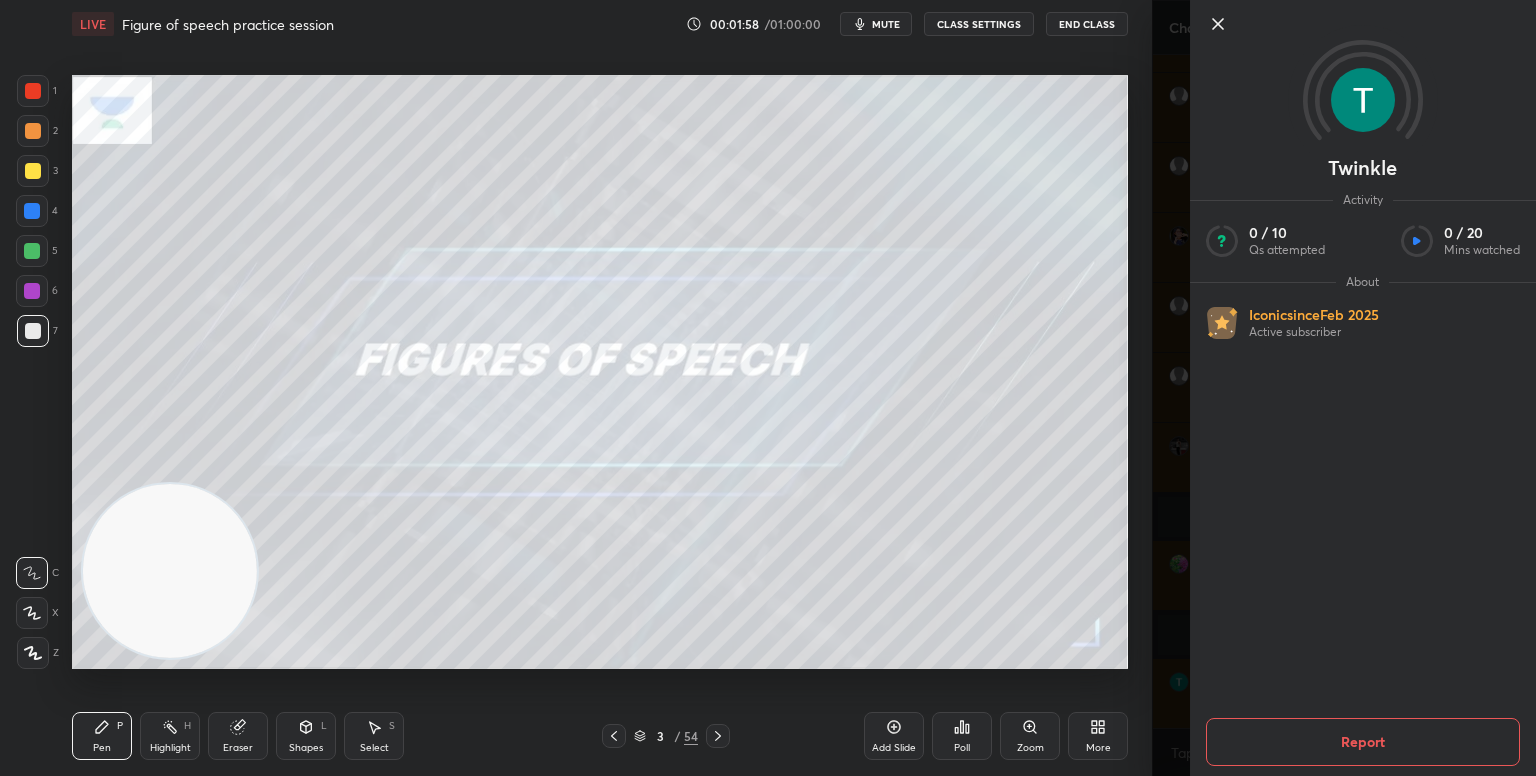 scroll, scrollTop: 340, scrollLeft: 0, axis: vertical 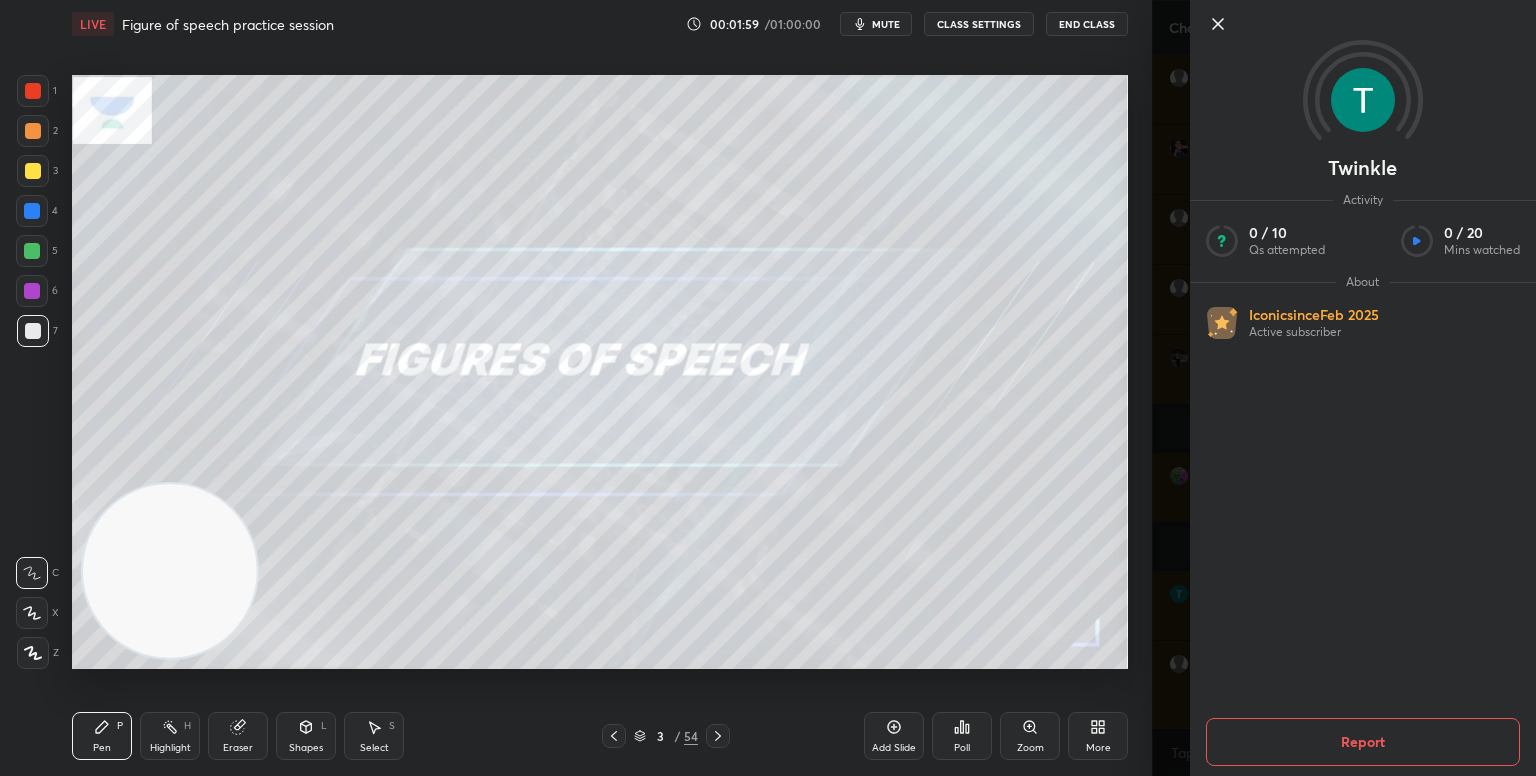 click 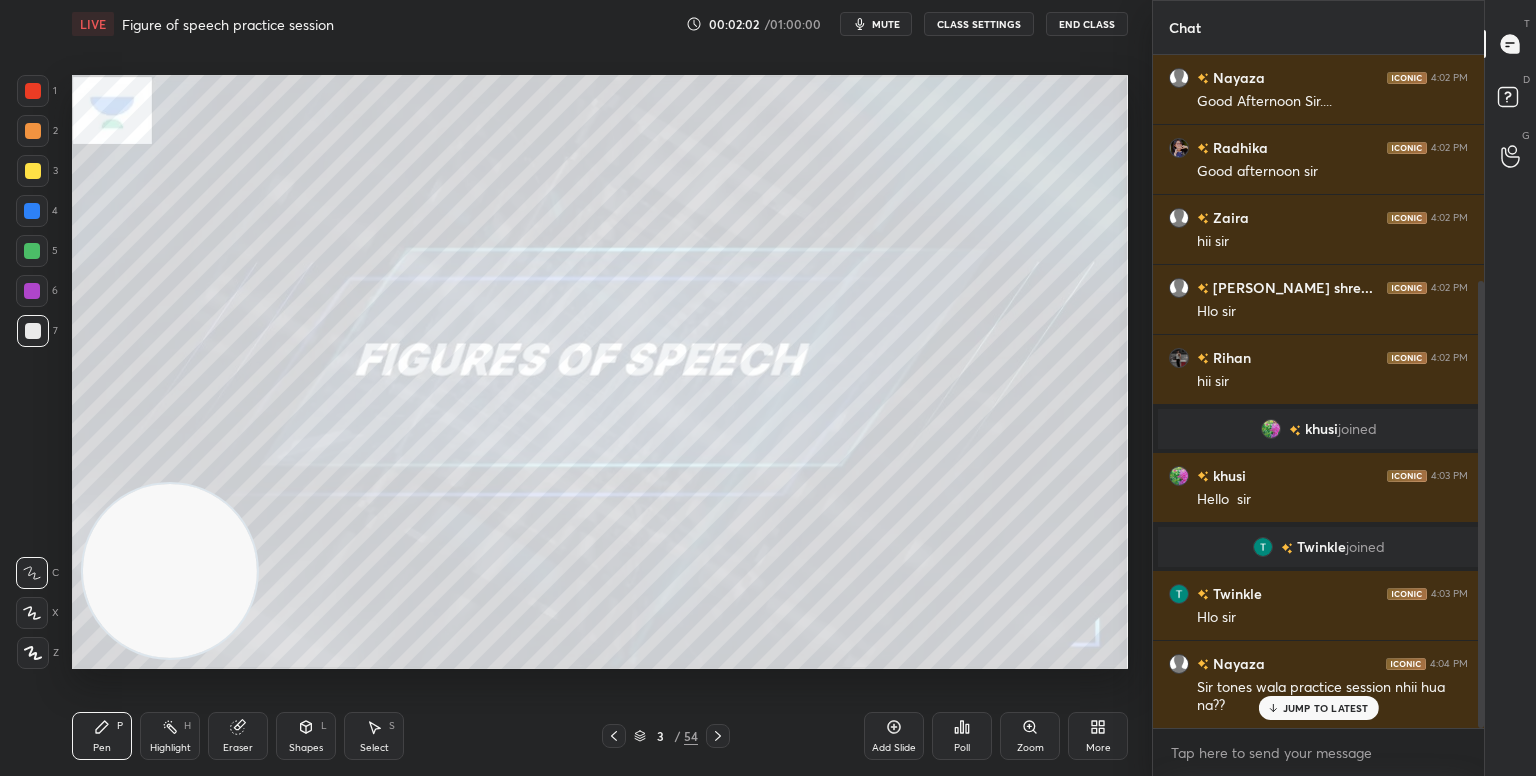 click on "JUMP TO LATEST" at bounding box center [1326, 708] 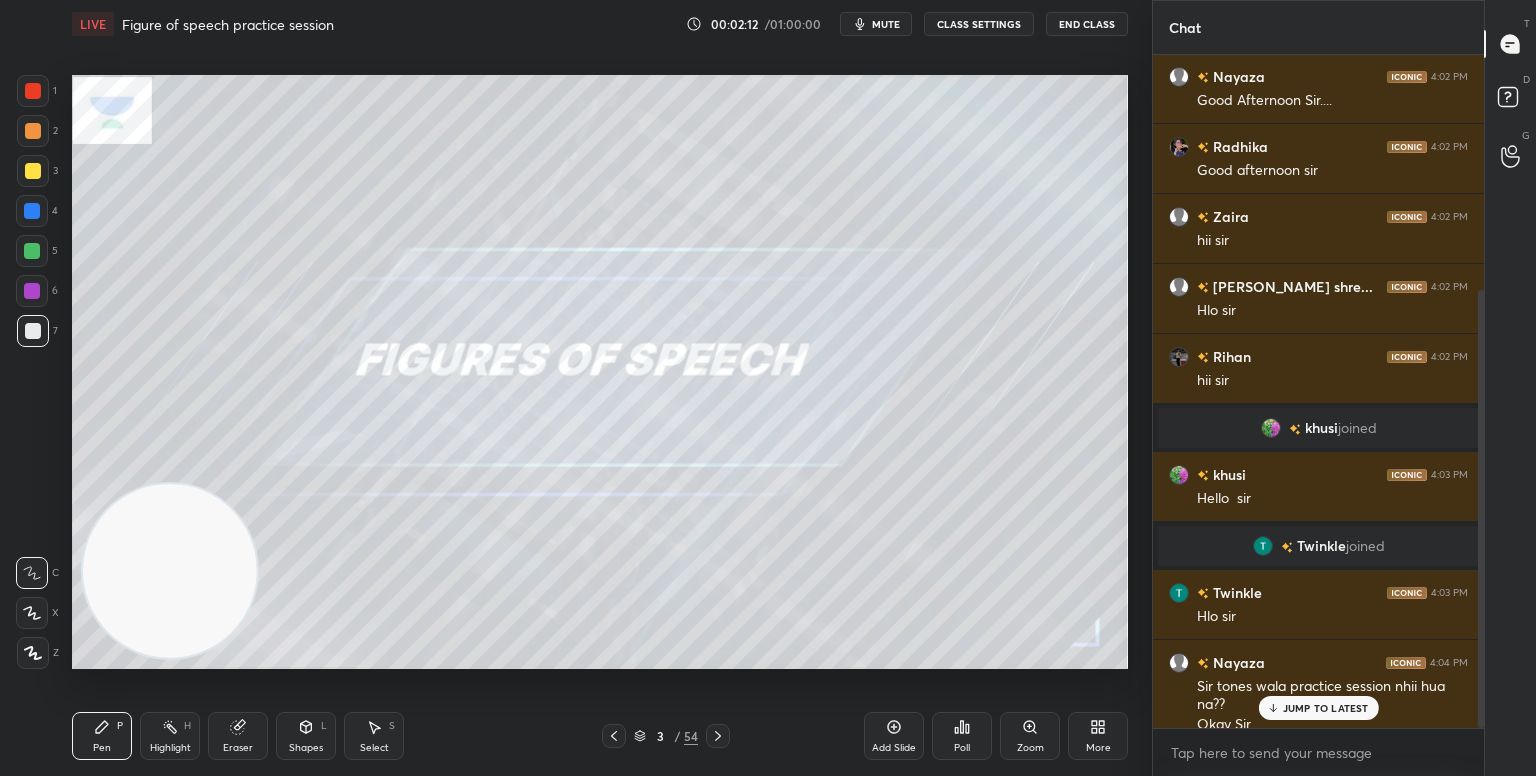scroll, scrollTop: 360, scrollLeft: 0, axis: vertical 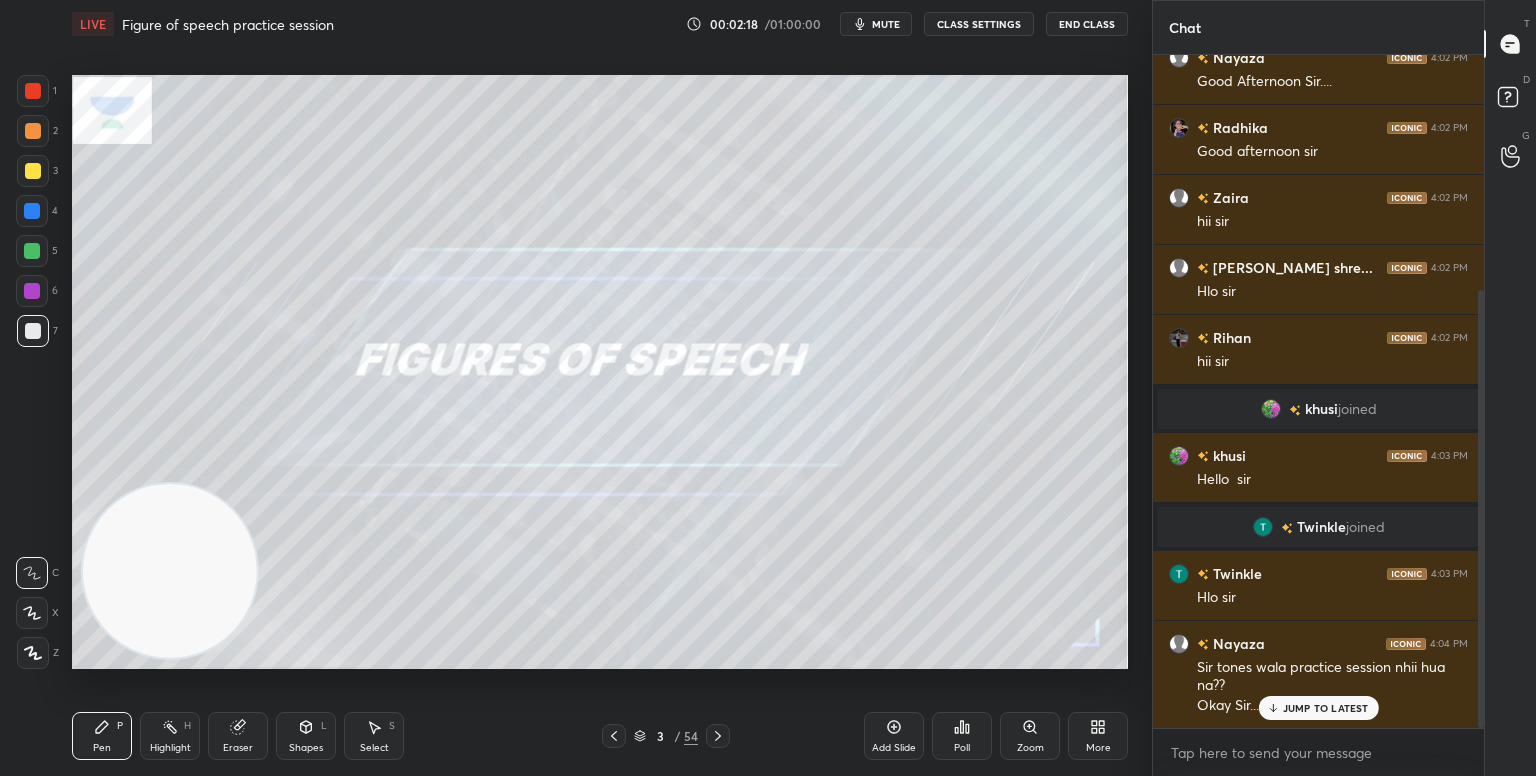 click on "JUMP TO LATEST" at bounding box center [1326, 708] 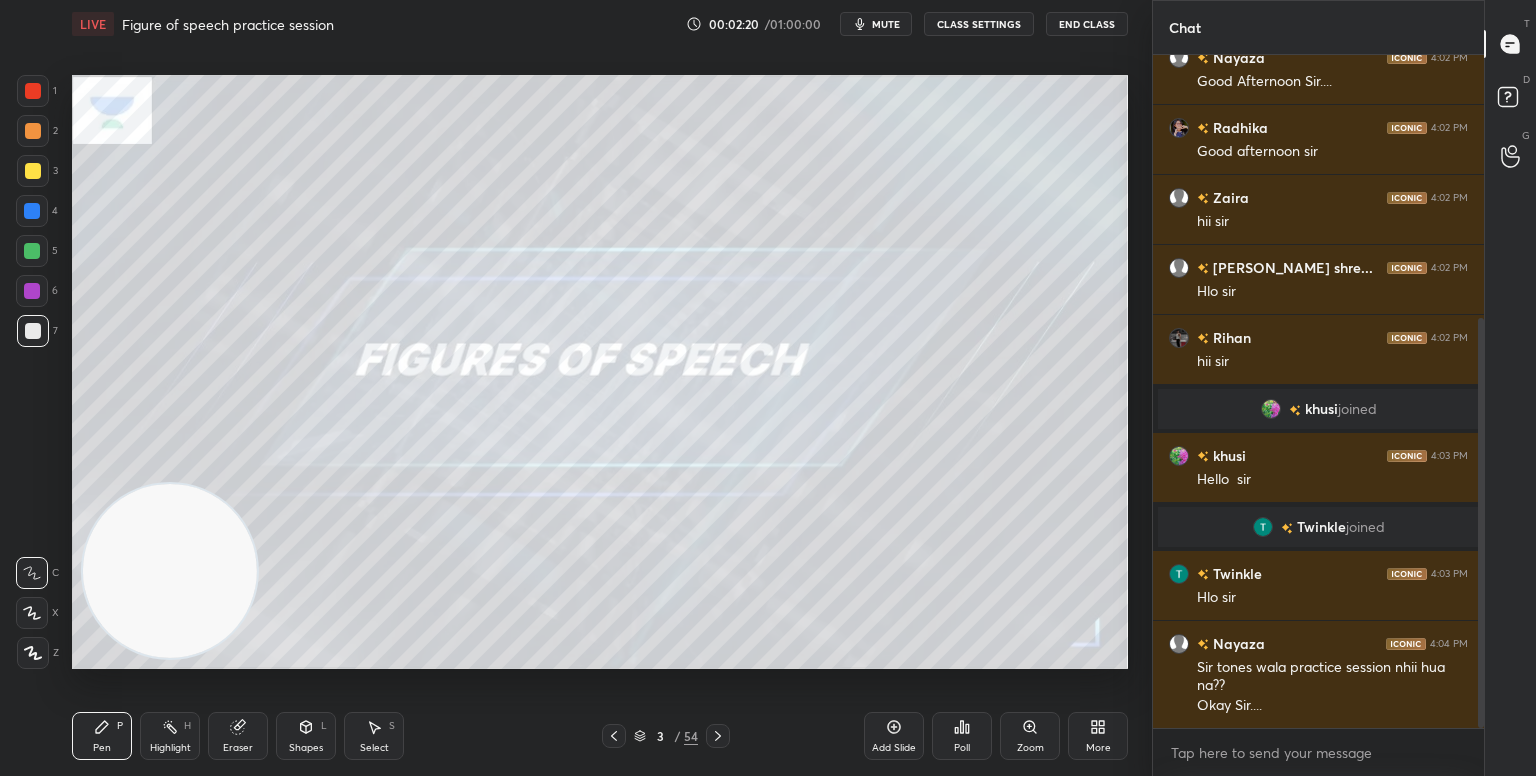 scroll, scrollTop: 431, scrollLeft: 0, axis: vertical 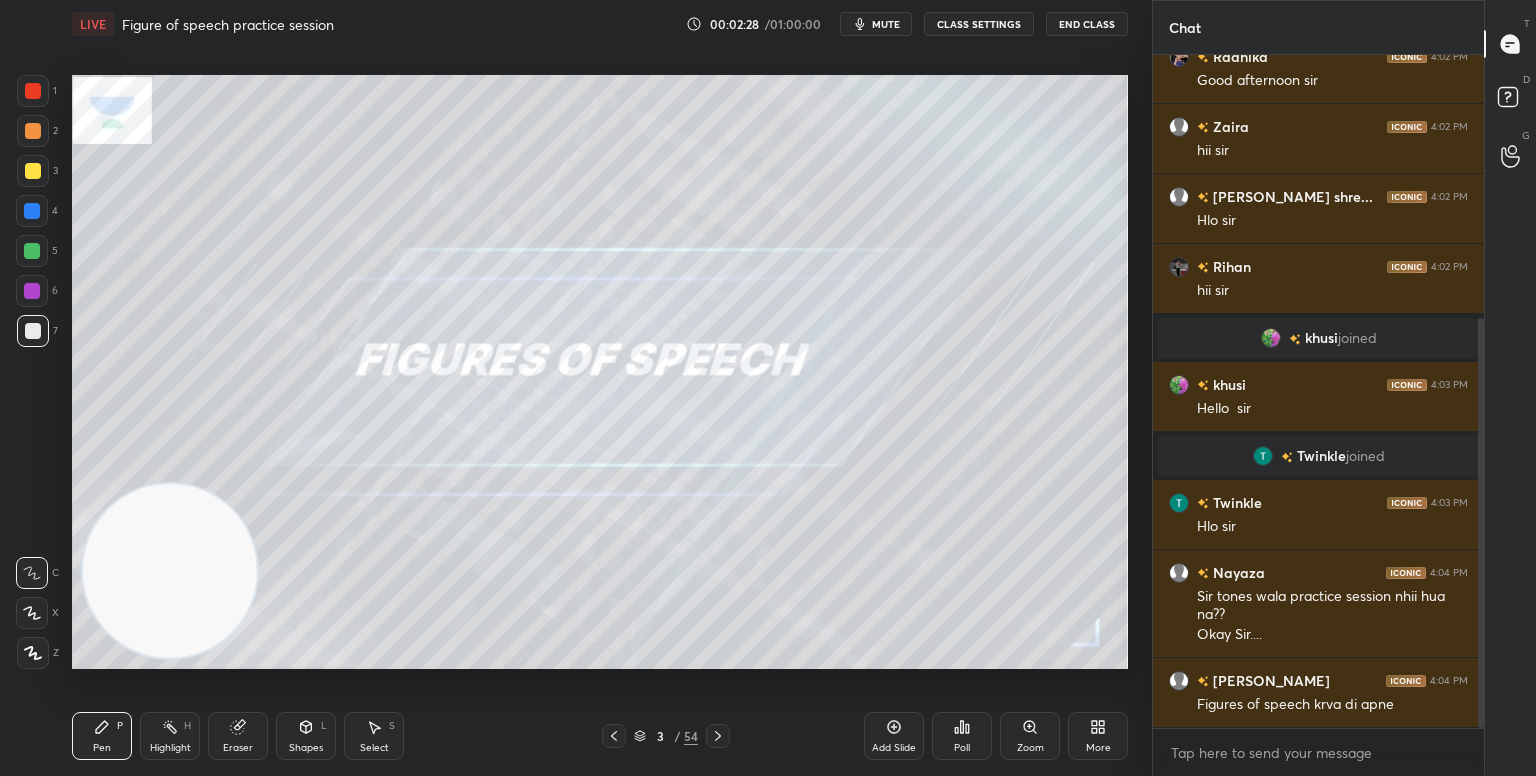 click at bounding box center [33, 653] 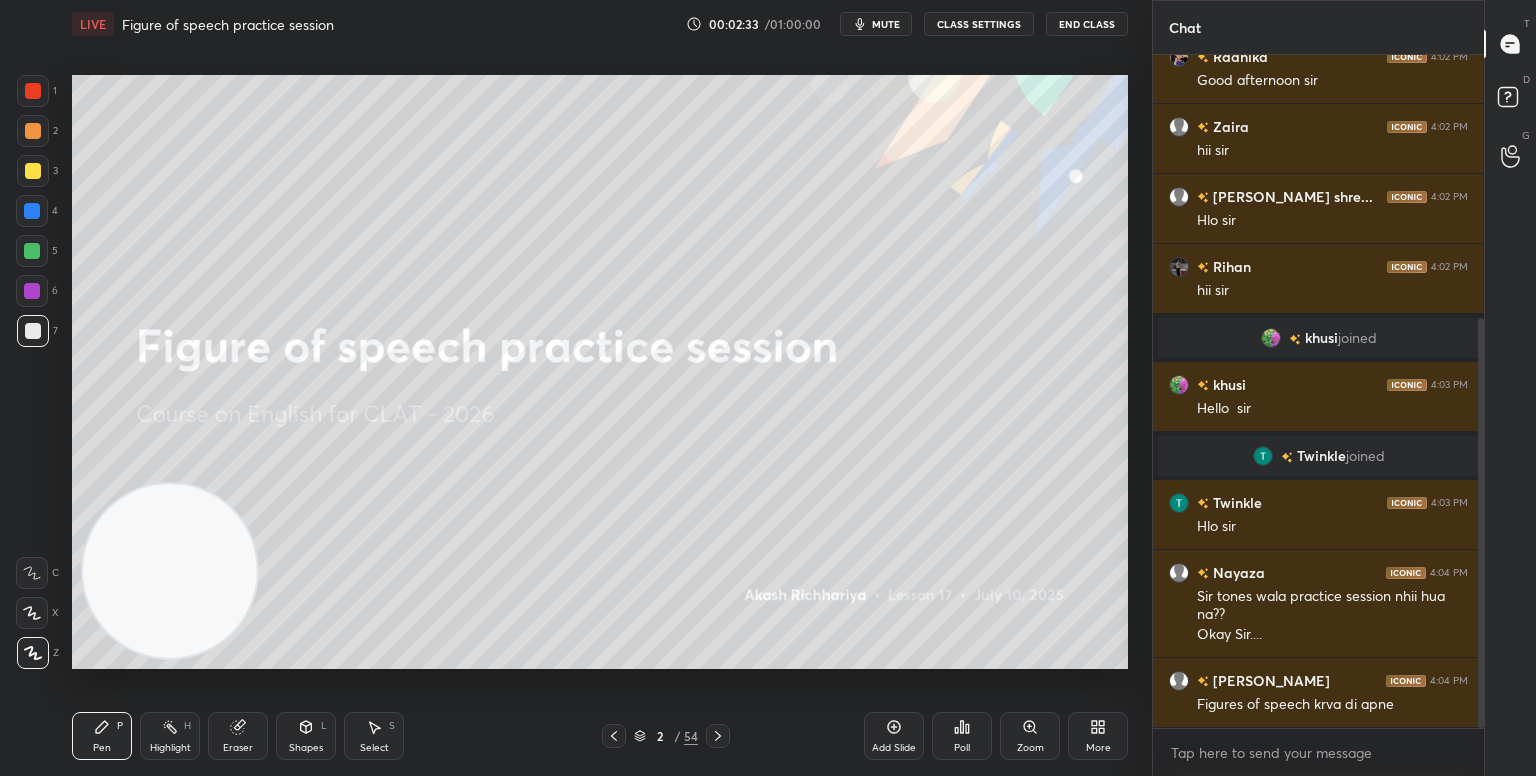 click on "More" at bounding box center [1098, 736] 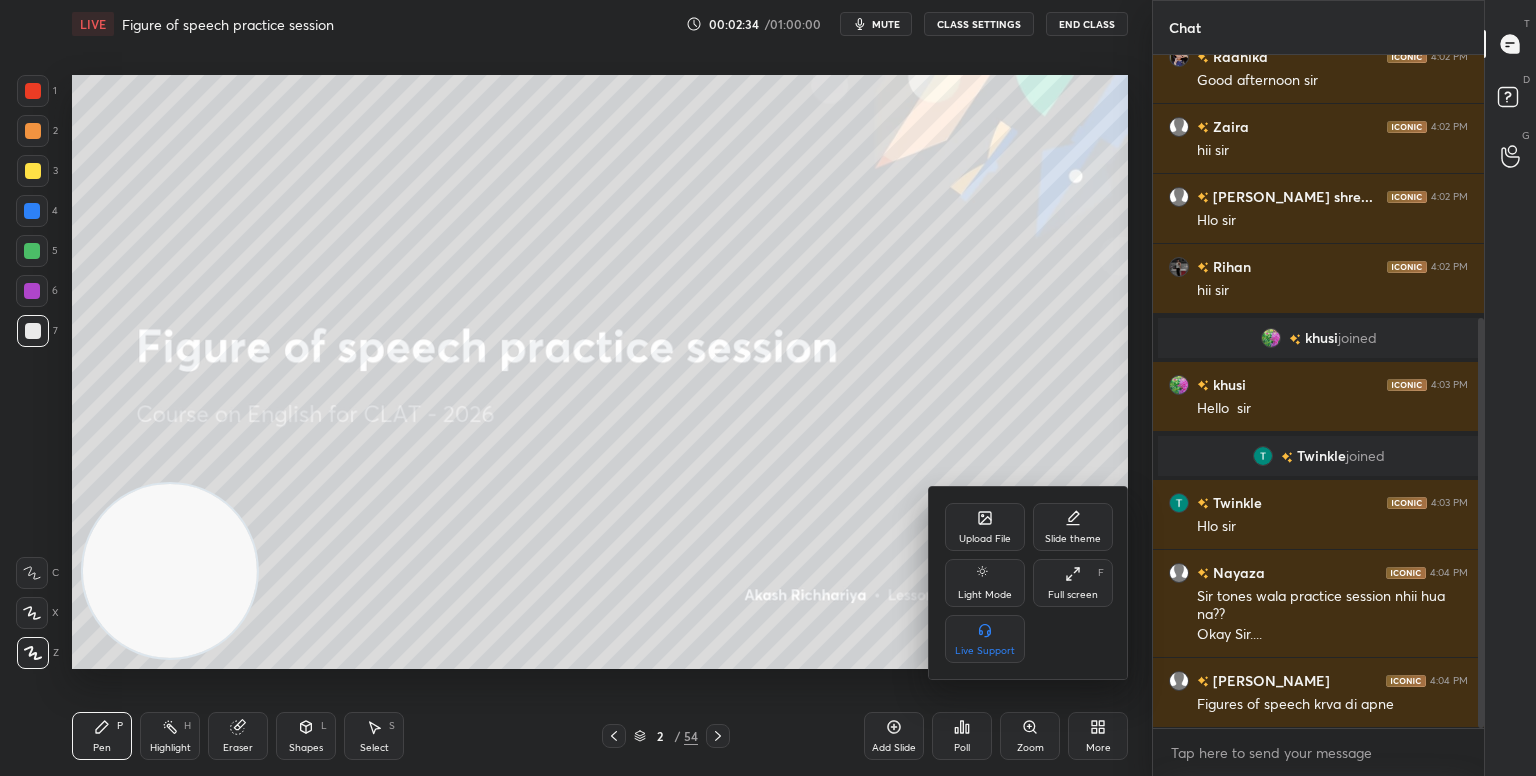 click on "Upload File" at bounding box center (985, 539) 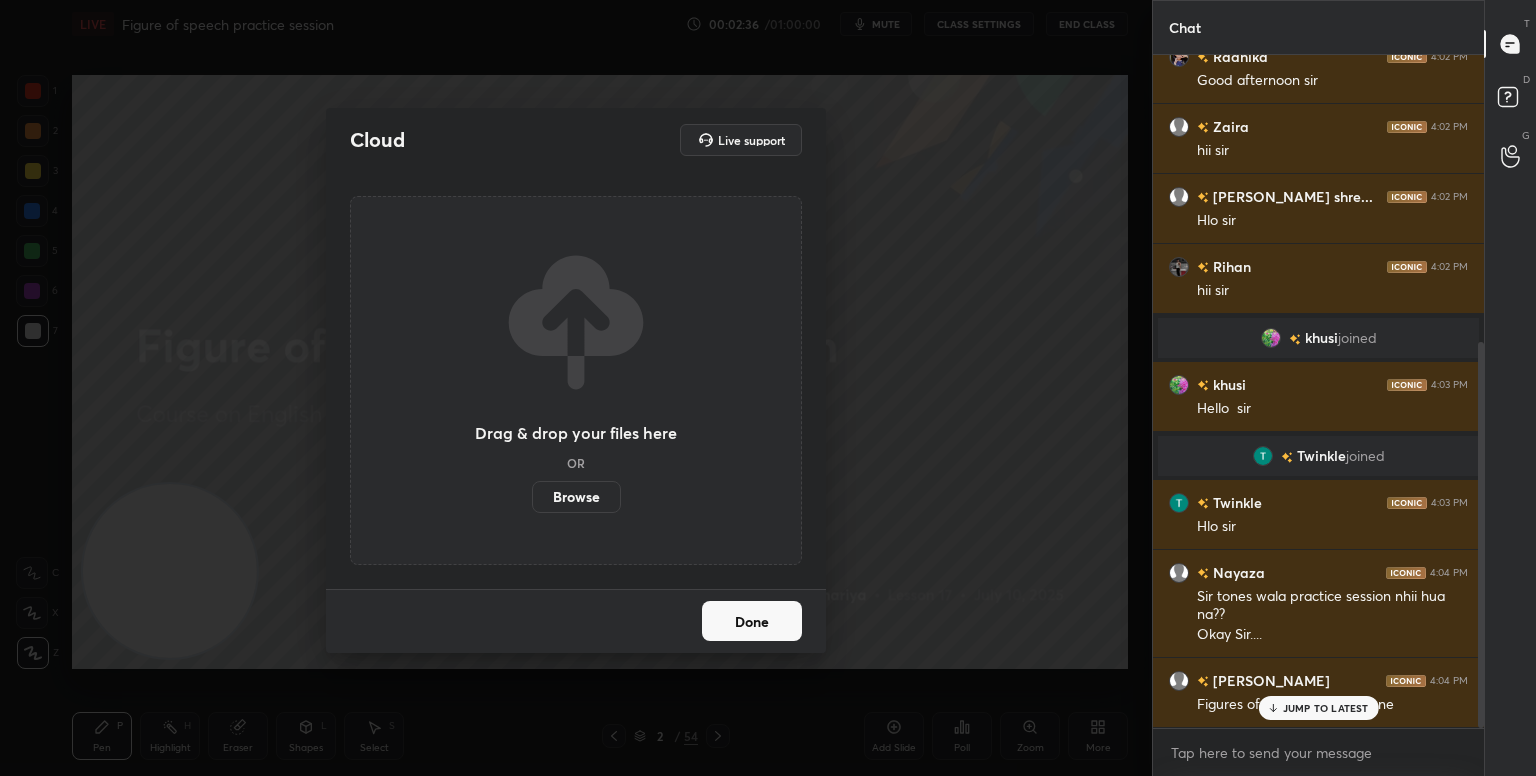 scroll, scrollTop: 500, scrollLeft: 0, axis: vertical 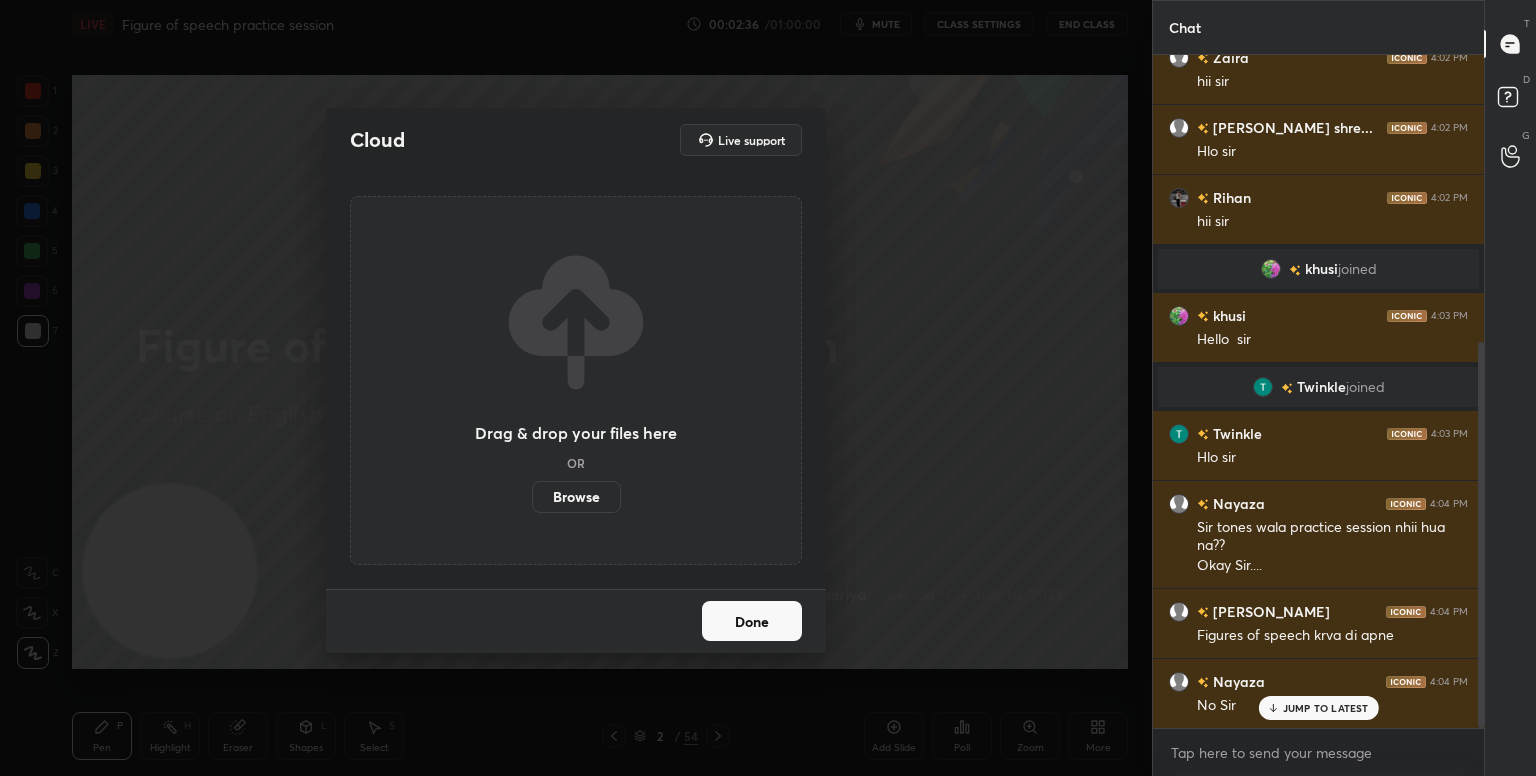click on "Browse" at bounding box center (576, 497) 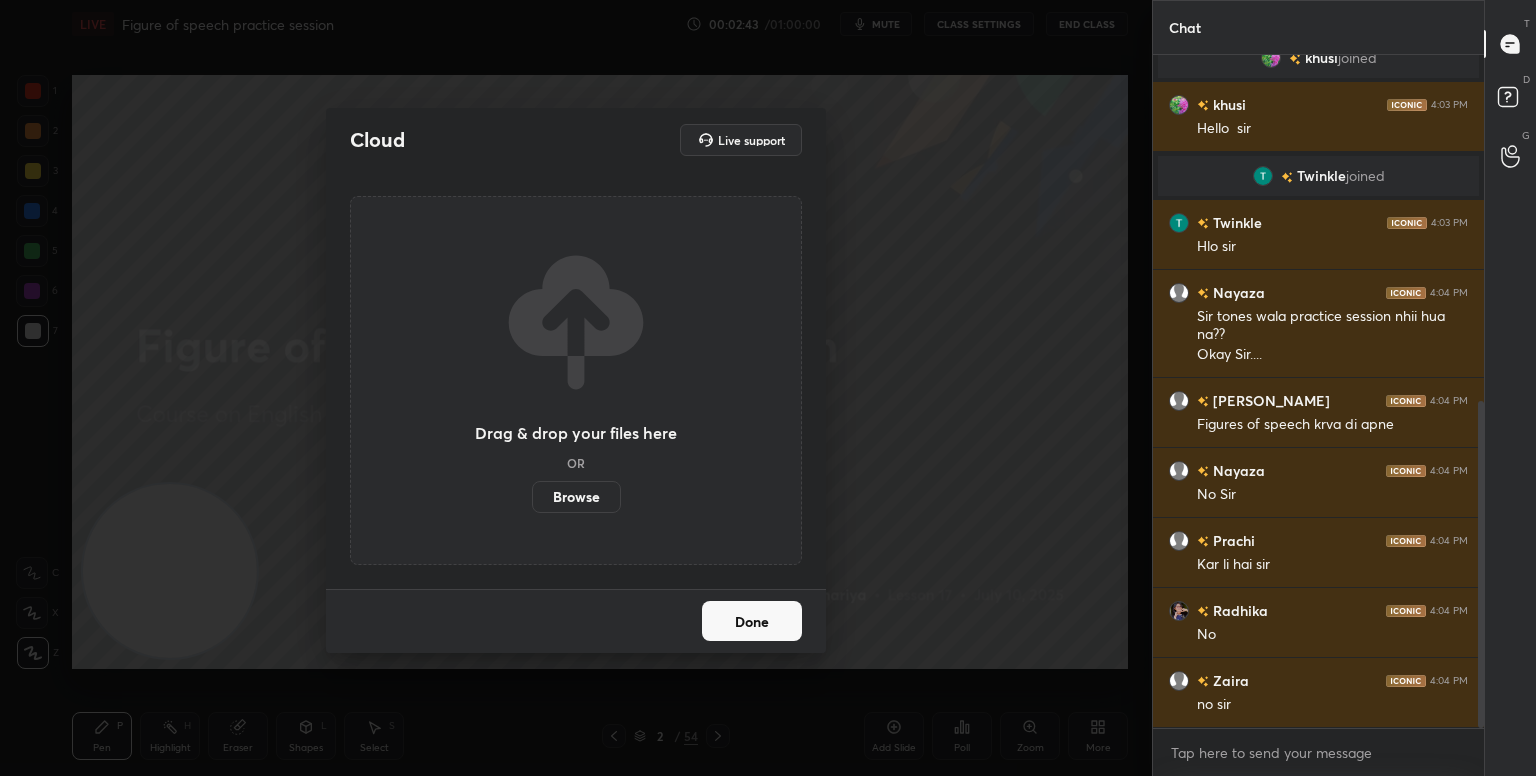 scroll, scrollTop: 780, scrollLeft: 0, axis: vertical 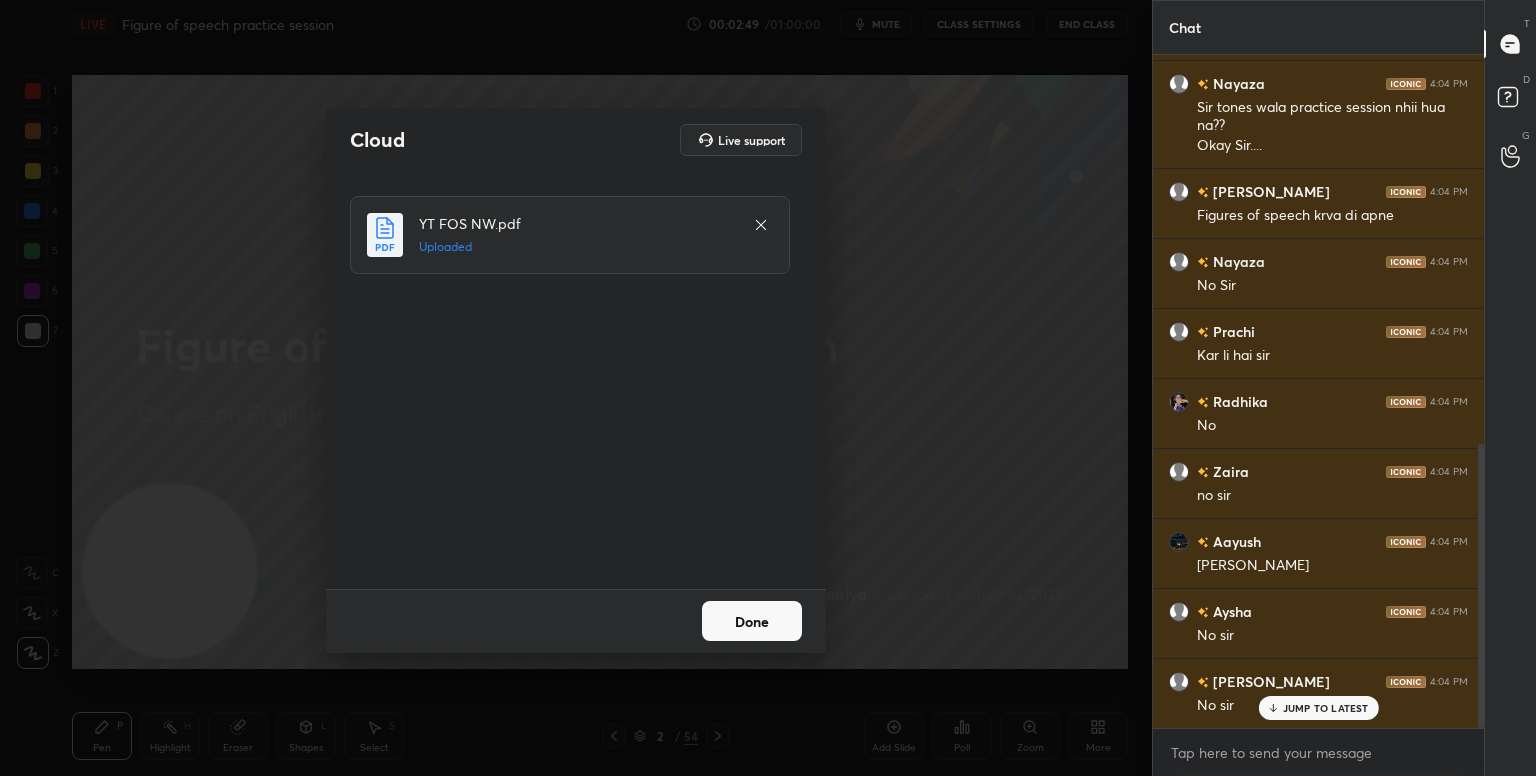click on "Done" at bounding box center (752, 621) 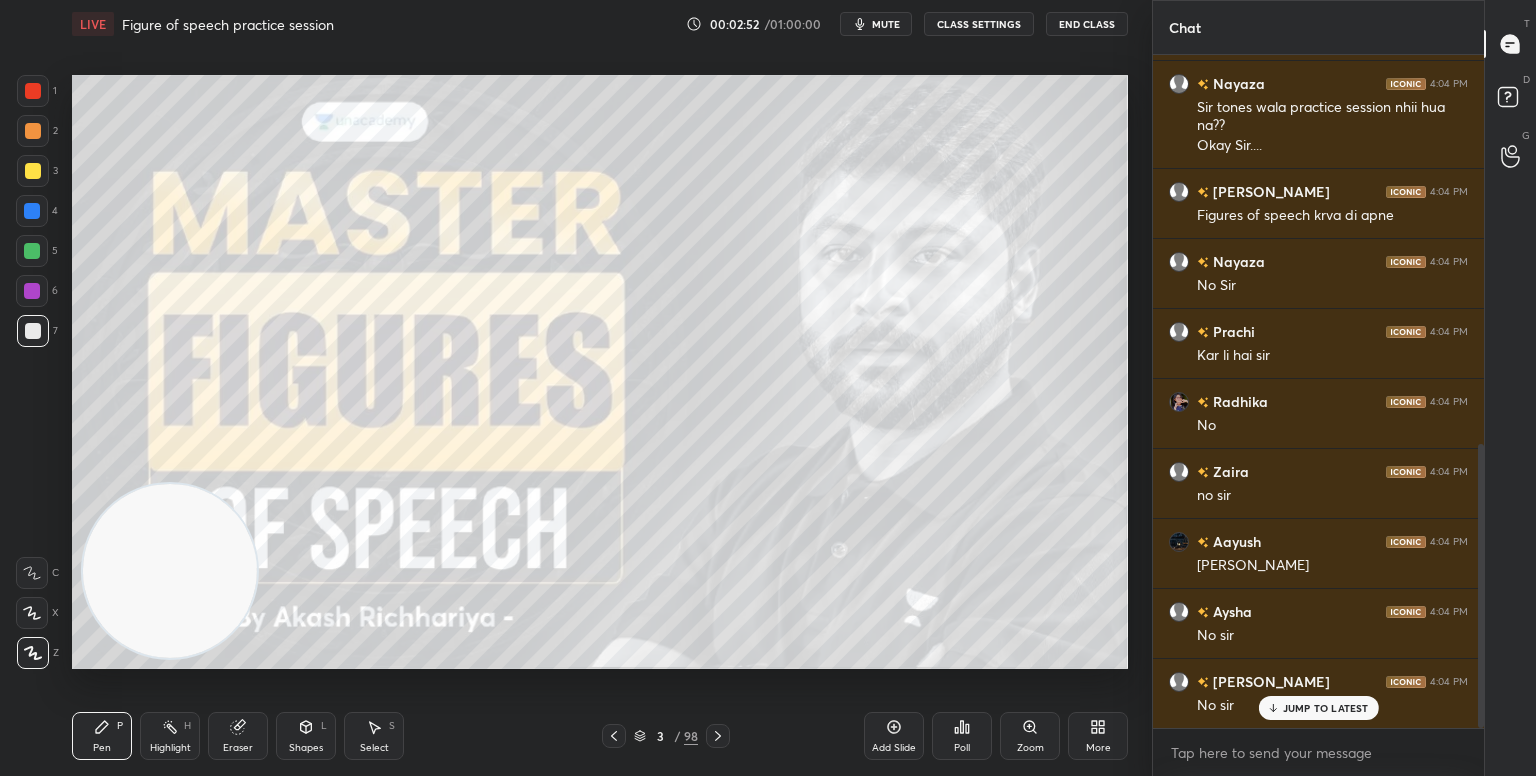 click on "More" at bounding box center [1098, 736] 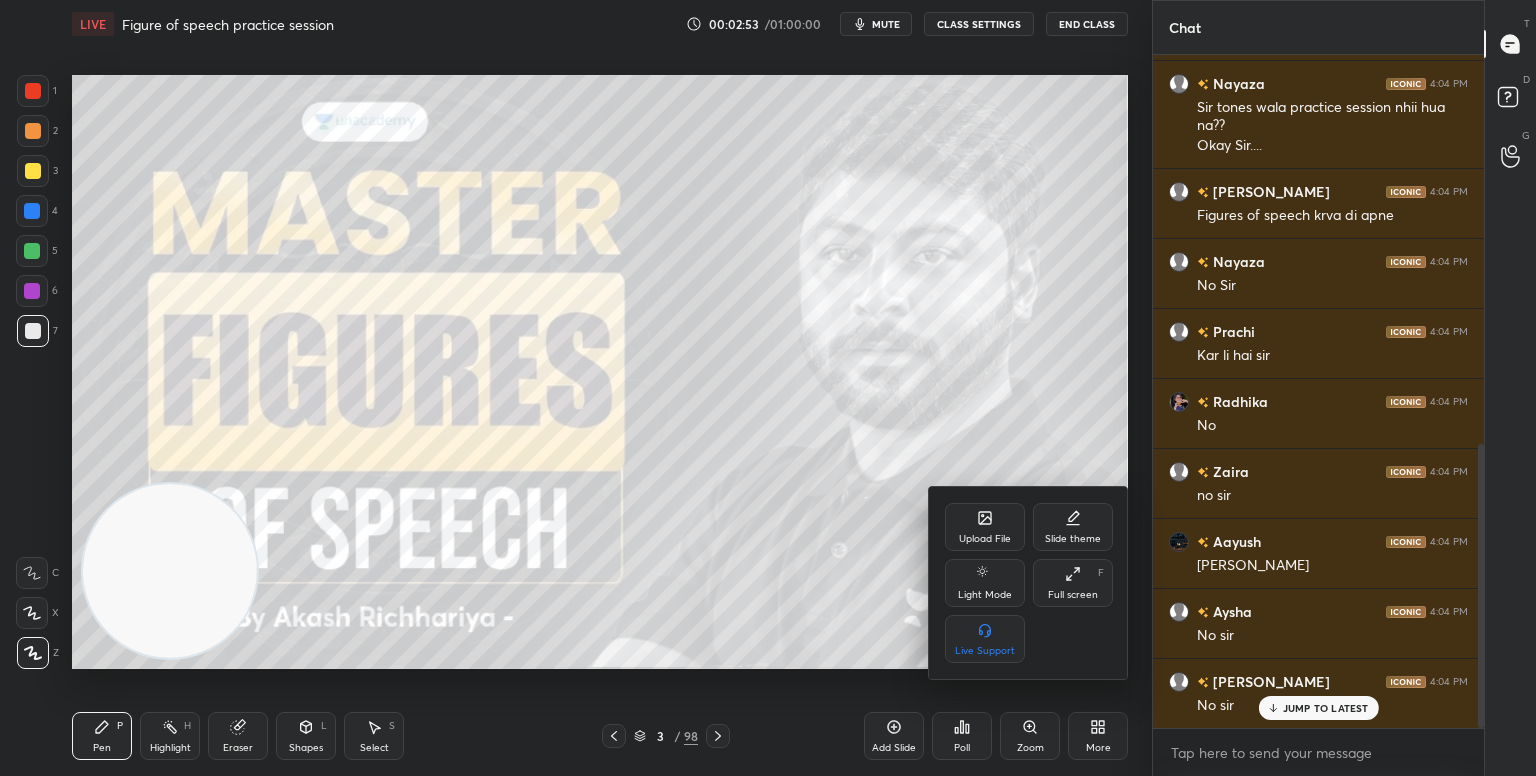 click on "Full screen F" at bounding box center (1073, 583) 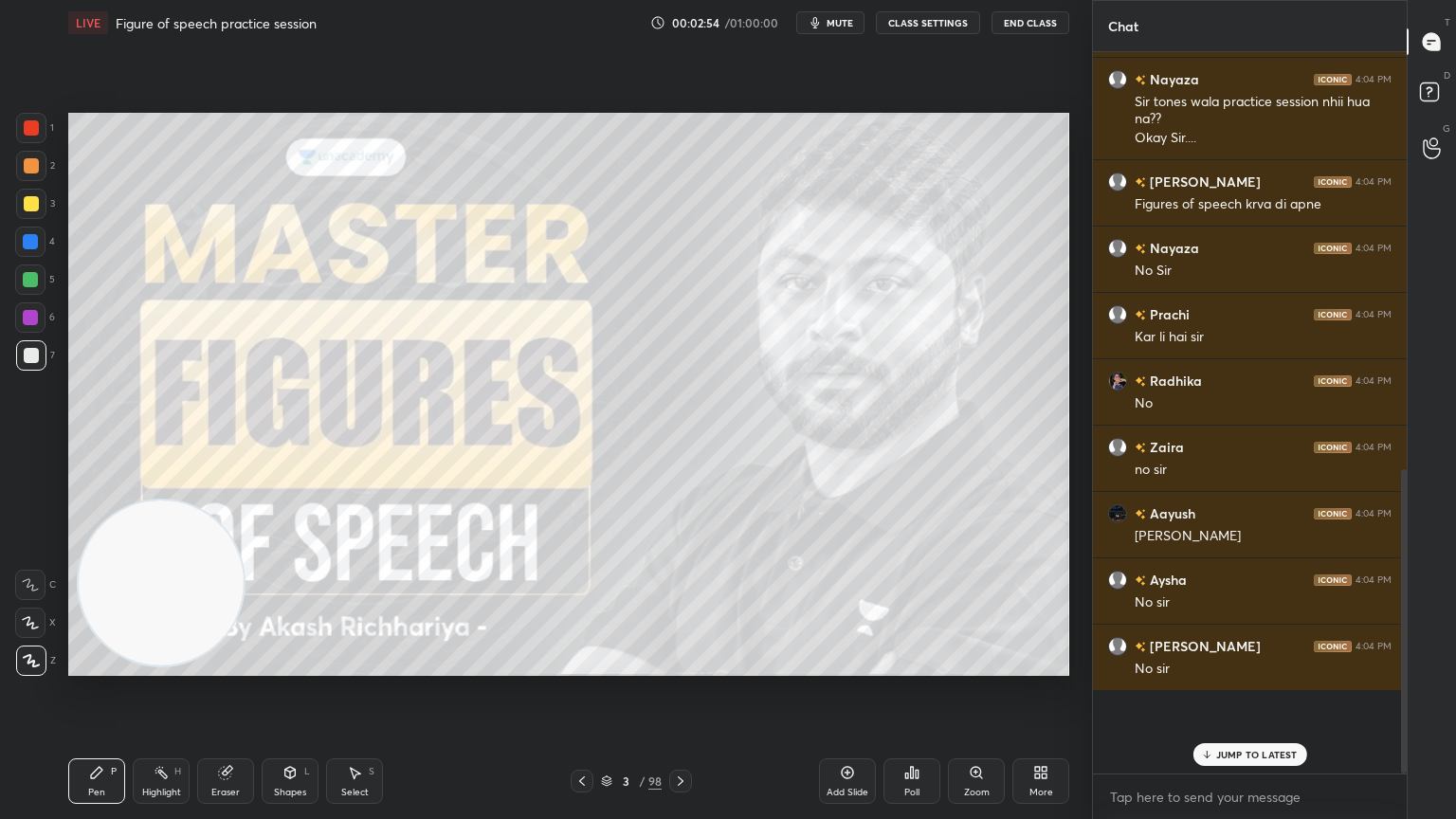 scroll, scrollTop: 94094, scrollLeft: 93776, axis: both 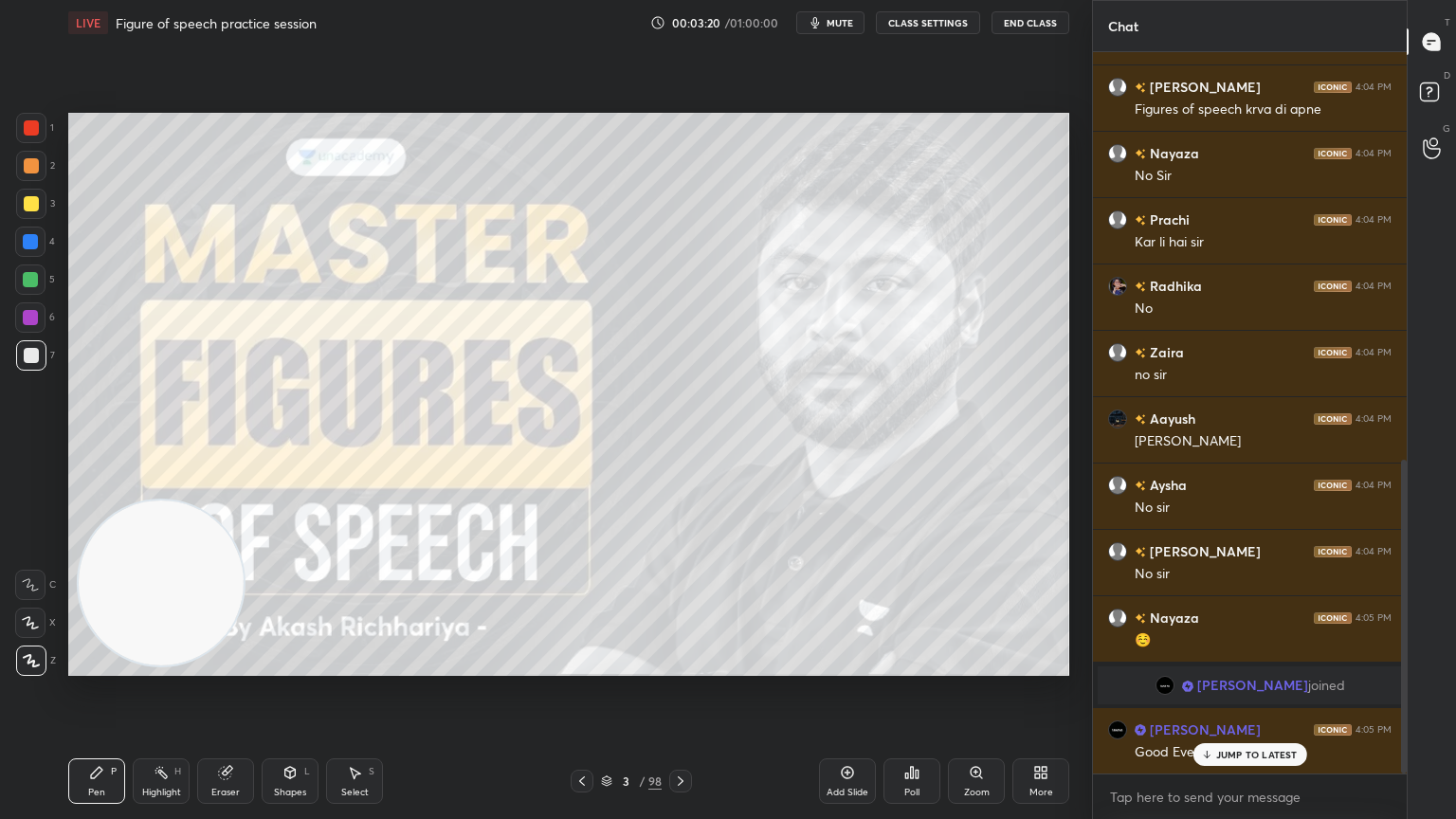 click on "JUMP TO LATEST" at bounding box center [1249, 755] 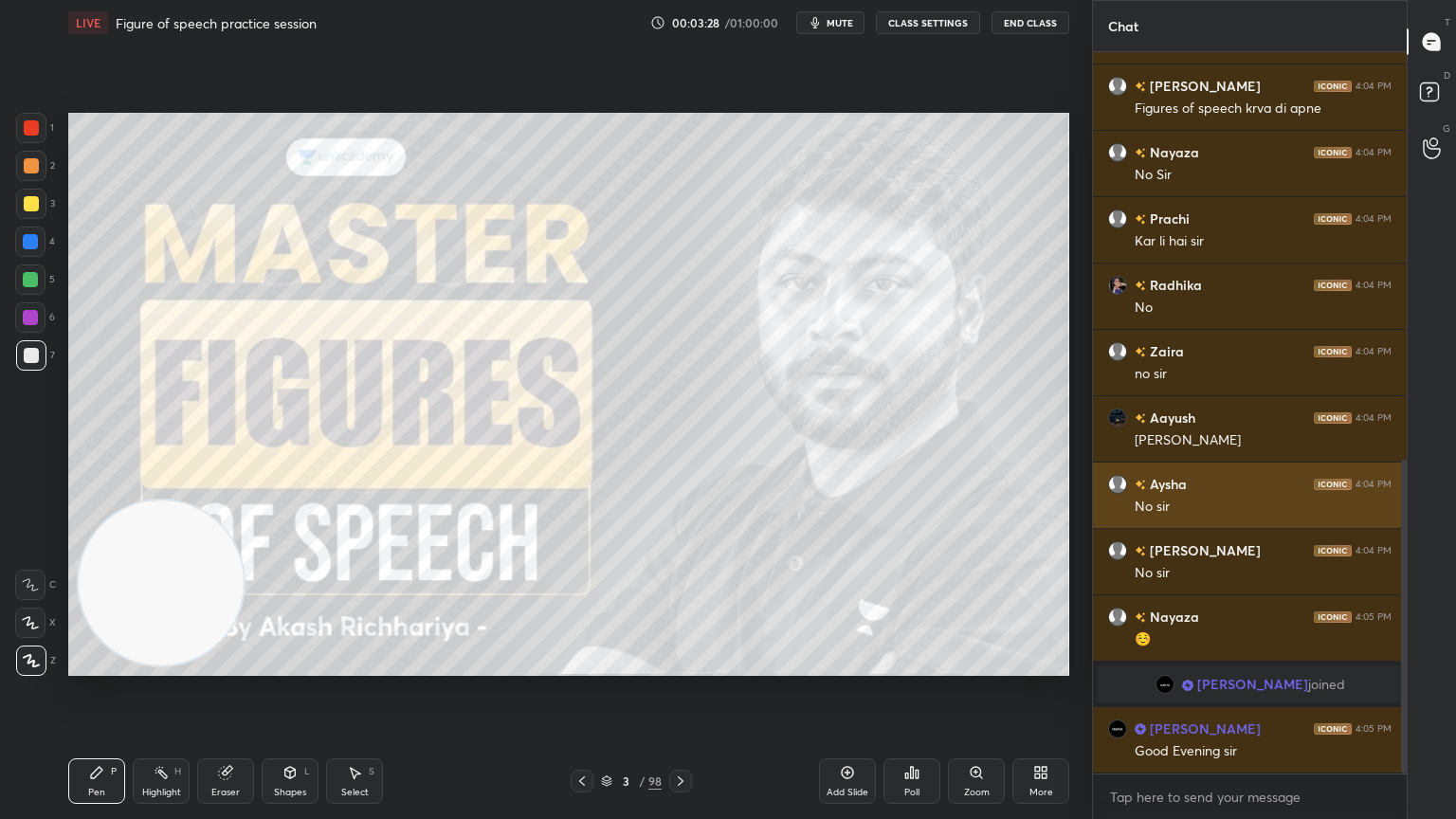 scroll, scrollTop: 982, scrollLeft: 0, axis: vertical 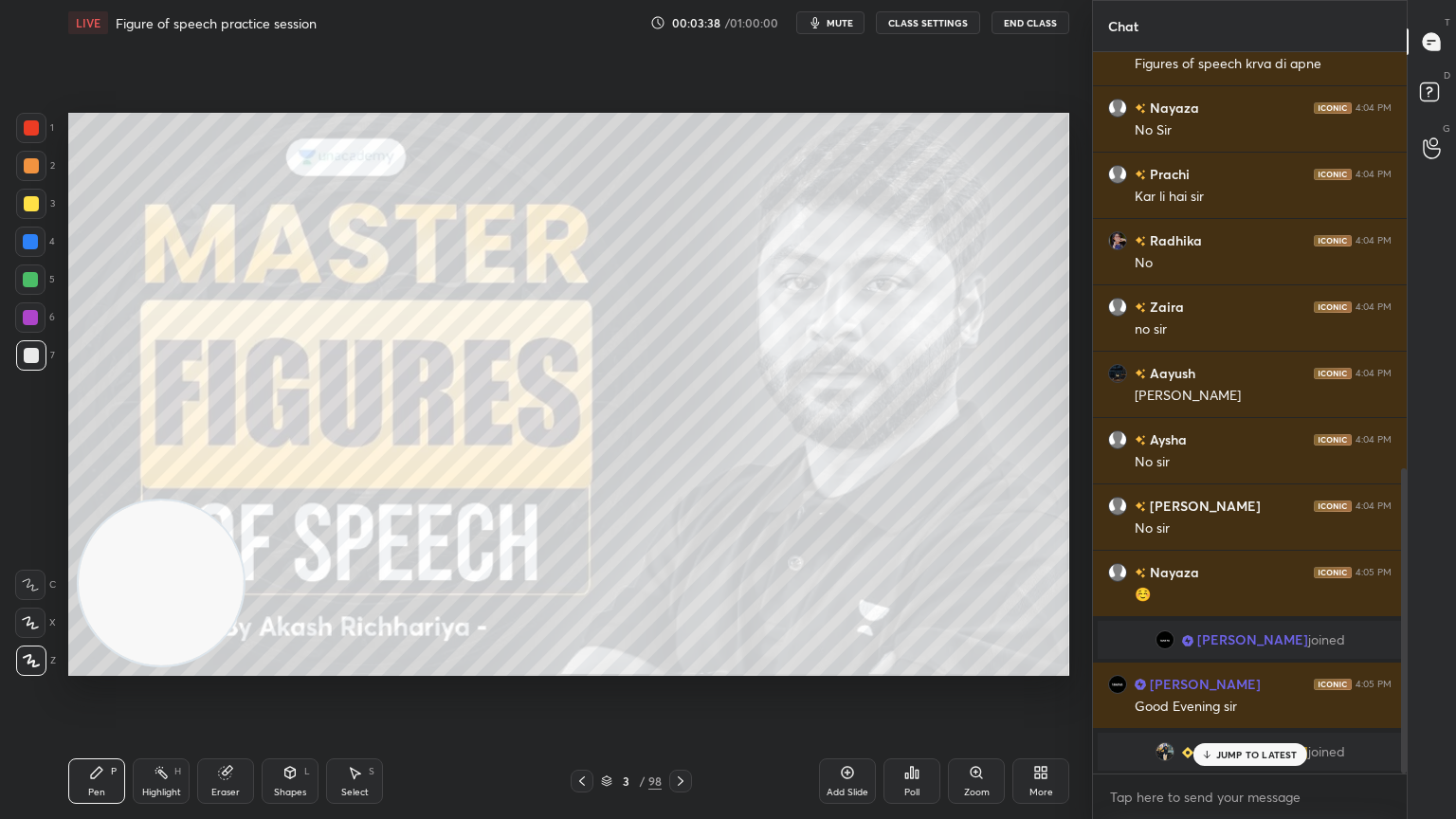 click on "JUMP TO LATEST" at bounding box center (1257, 755) 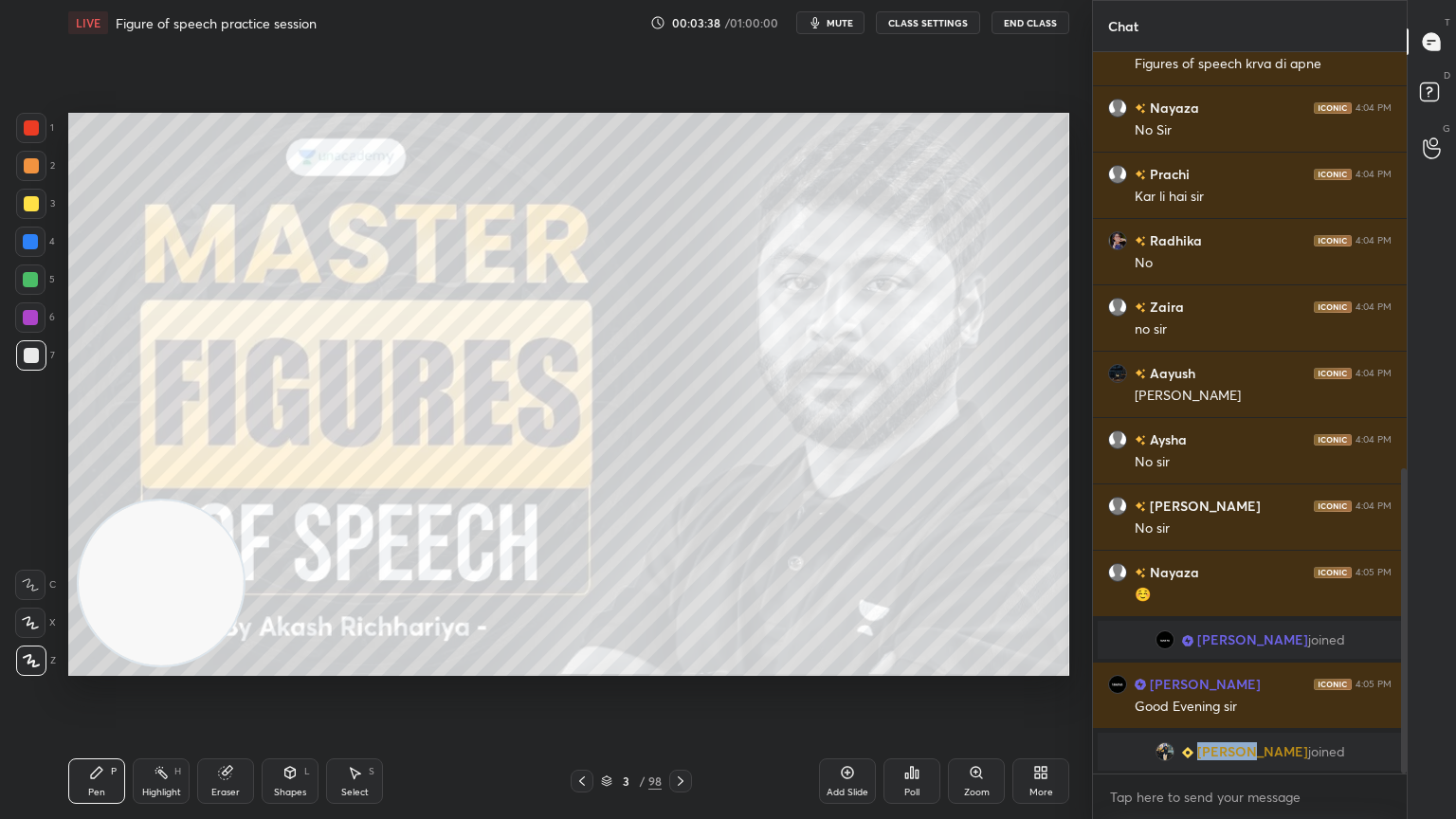 click on "[PERSON_NAME]" at bounding box center (1252, 752) 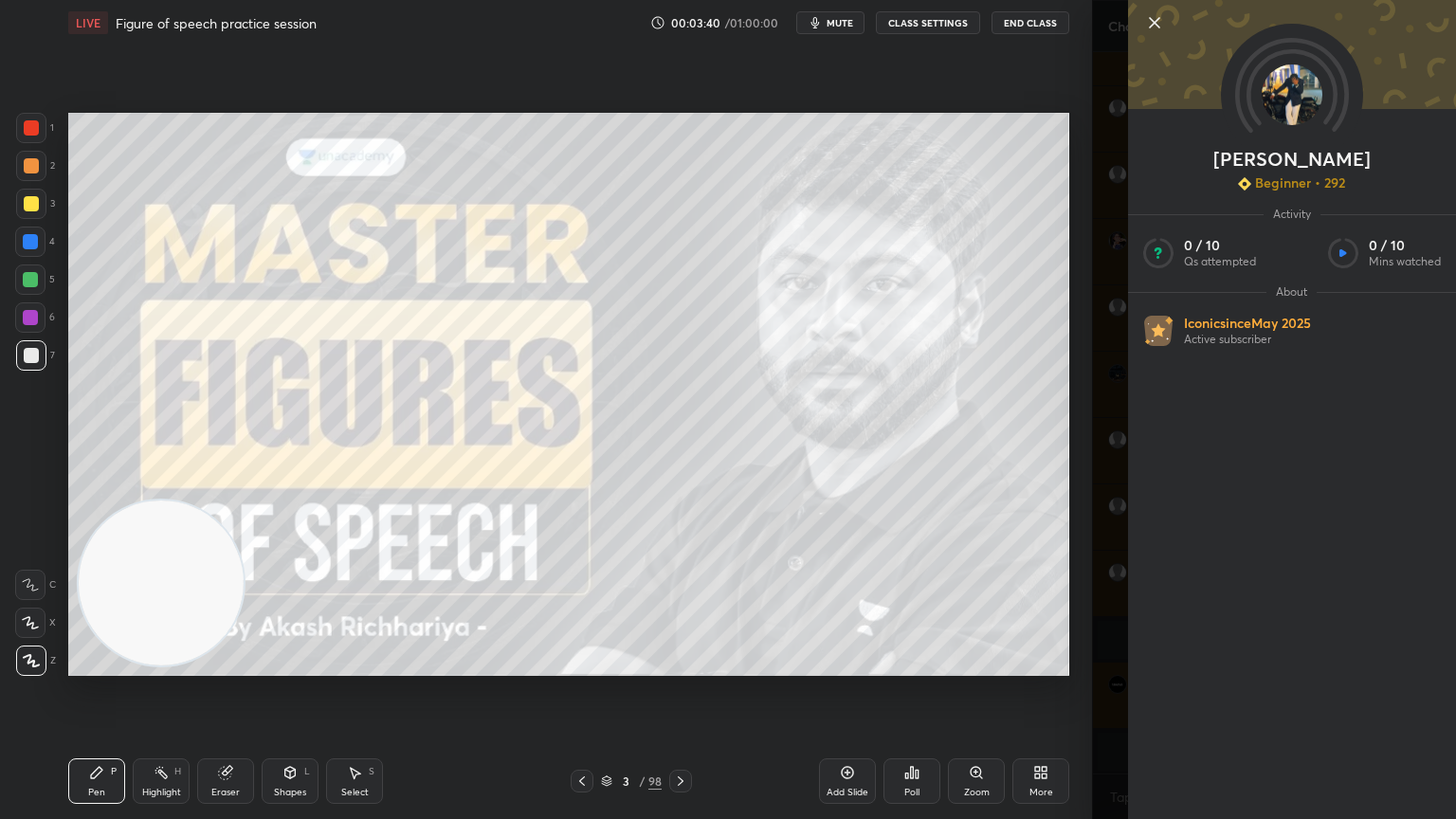 click 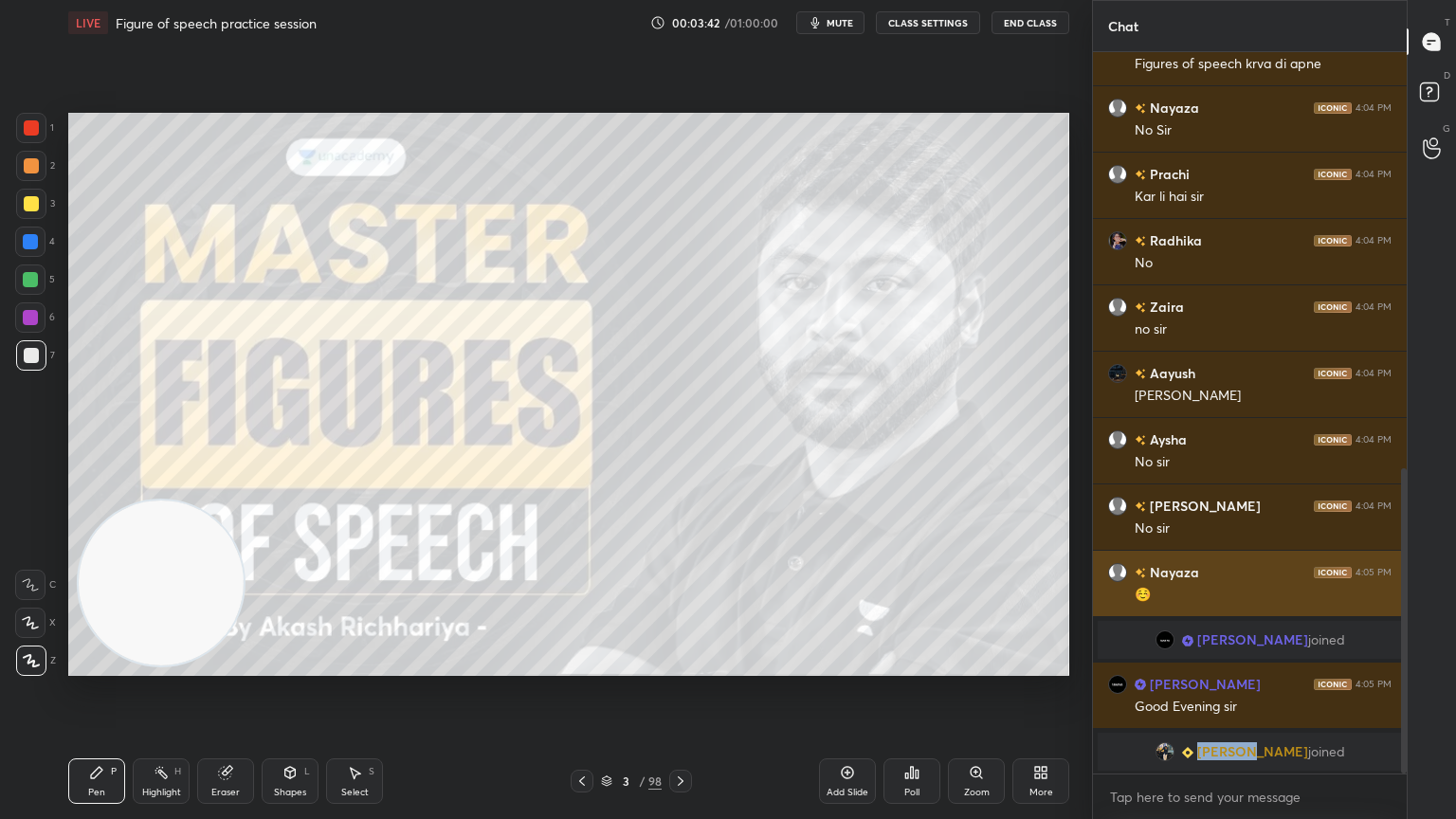 scroll, scrollTop: 983, scrollLeft: 0, axis: vertical 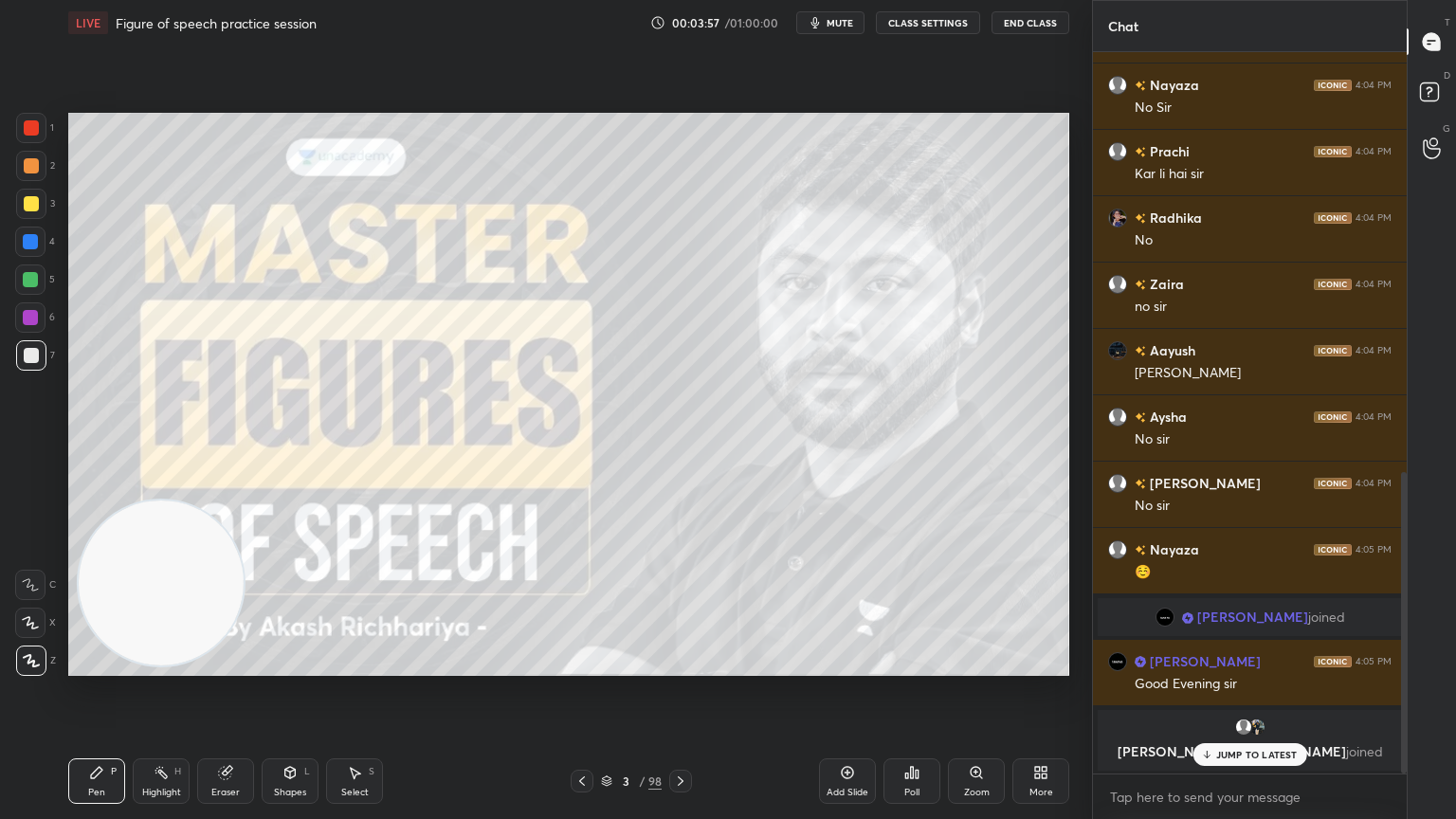 click on "JUMP TO LATEST" at bounding box center [1257, 755] 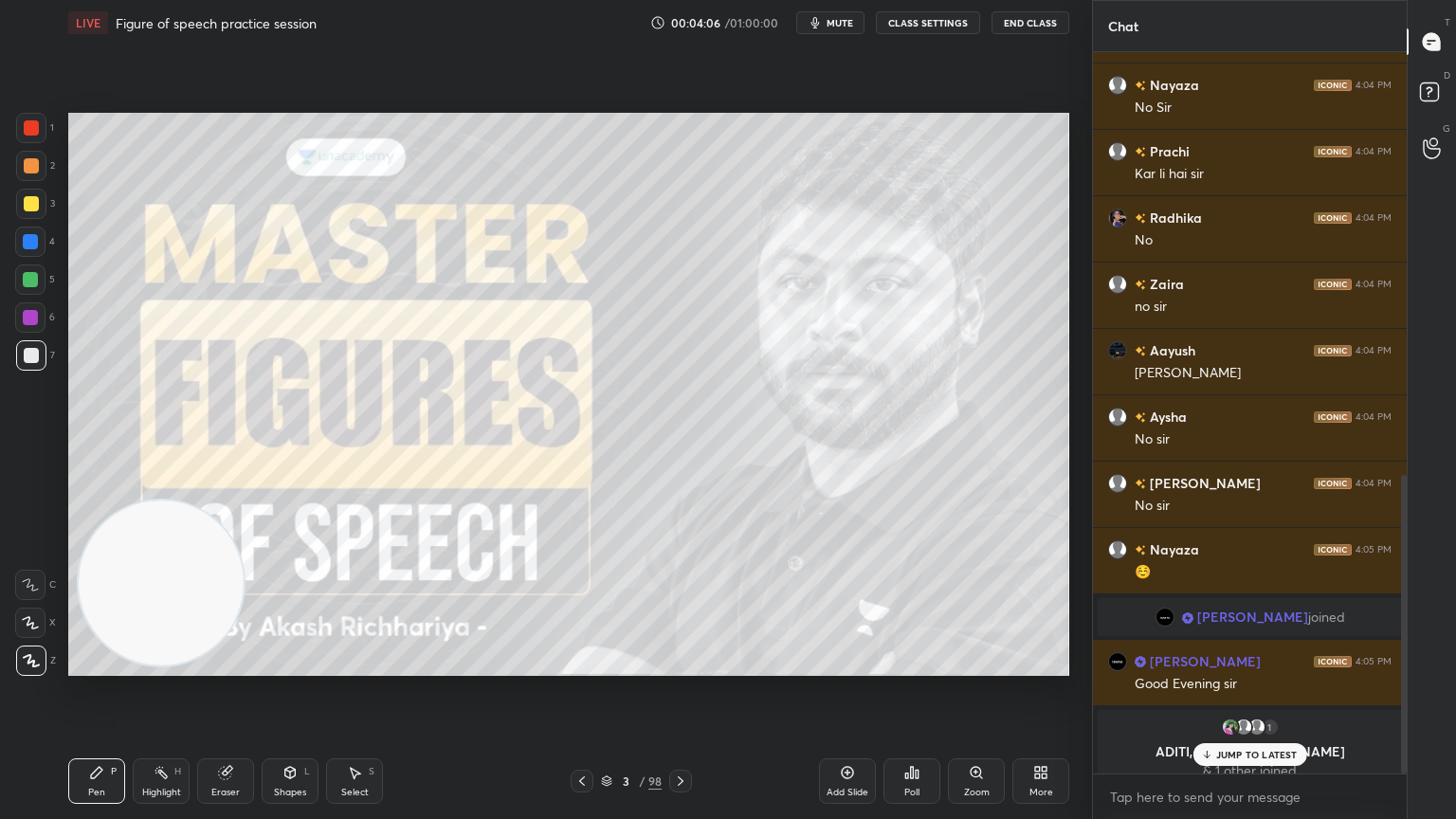 scroll, scrollTop: 1020, scrollLeft: 0, axis: vertical 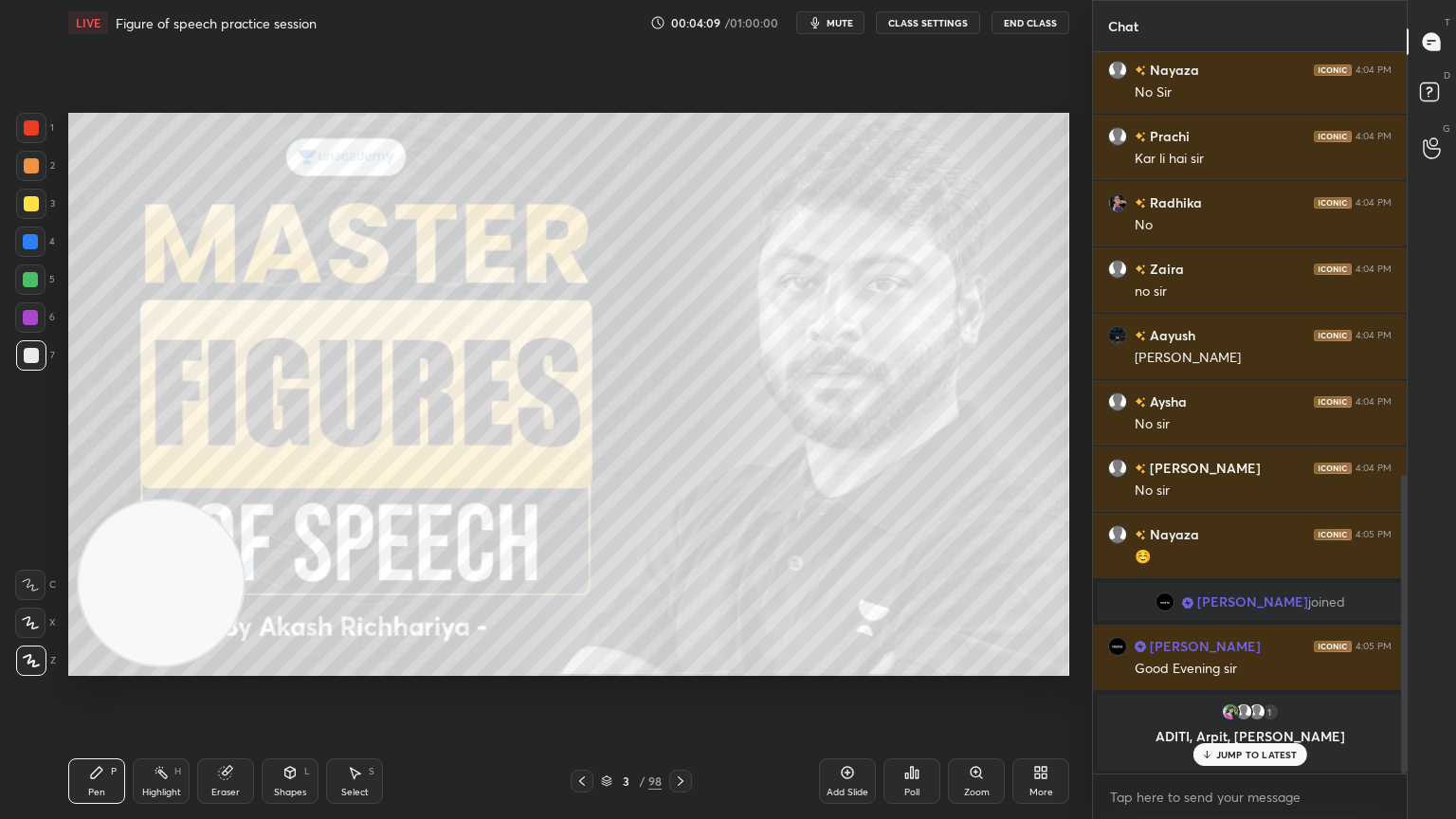 click on "JUMP TO LATEST" at bounding box center [1257, 755] 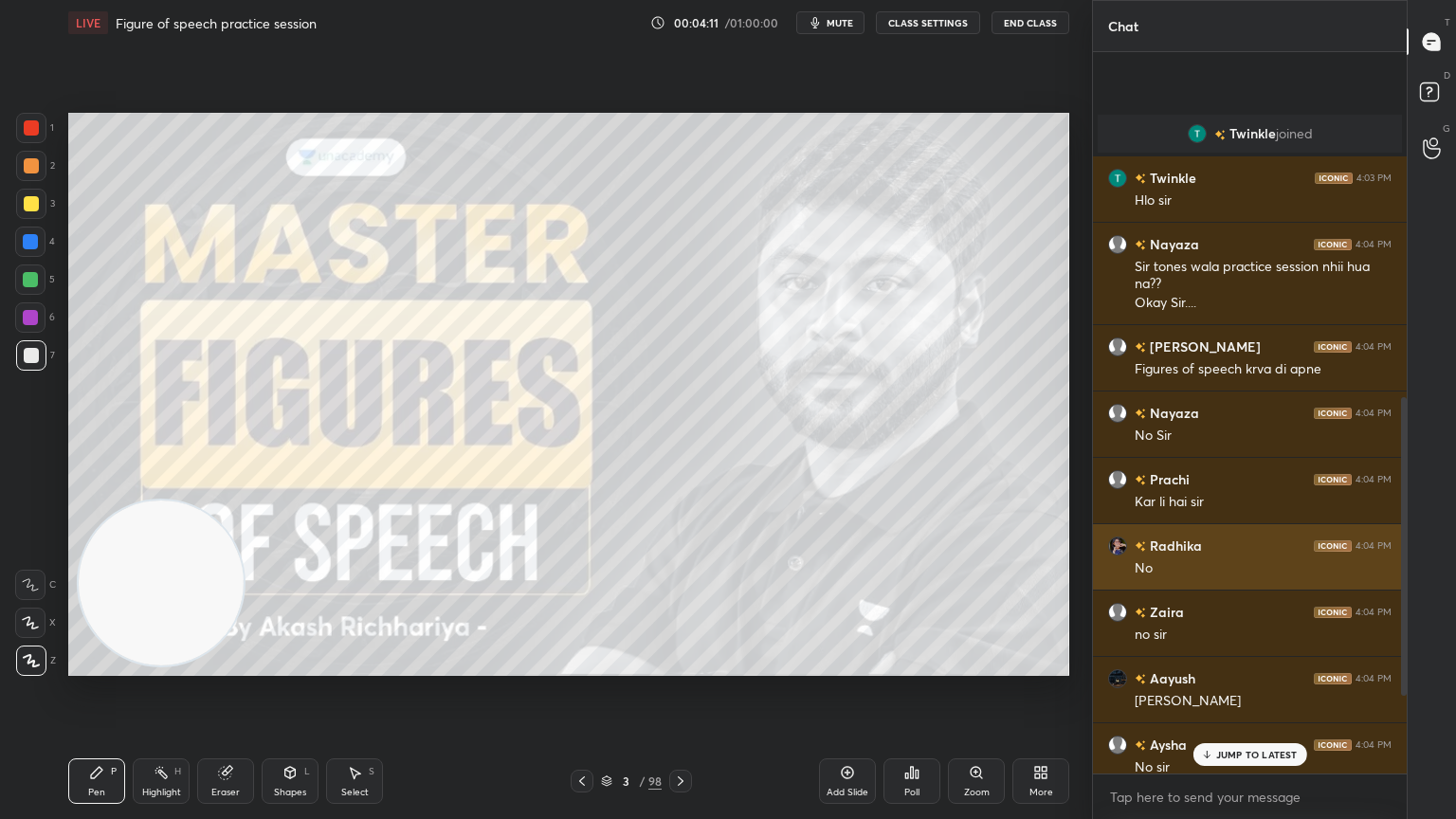 scroll, scrollTop: 1015, scrollLeft: 0, axis: vertical 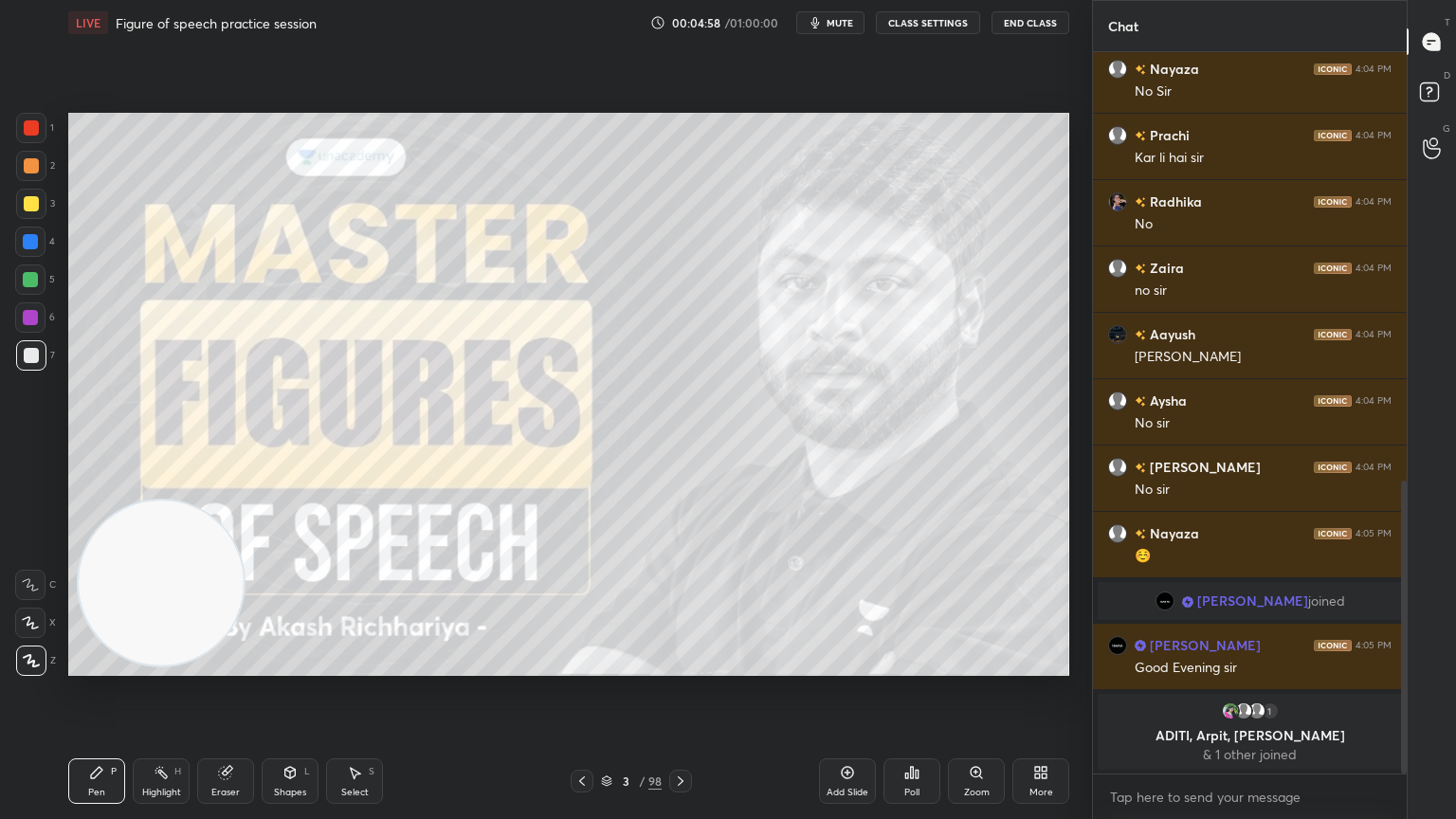 click on "Add Slide" at bounding box center [847, 781] 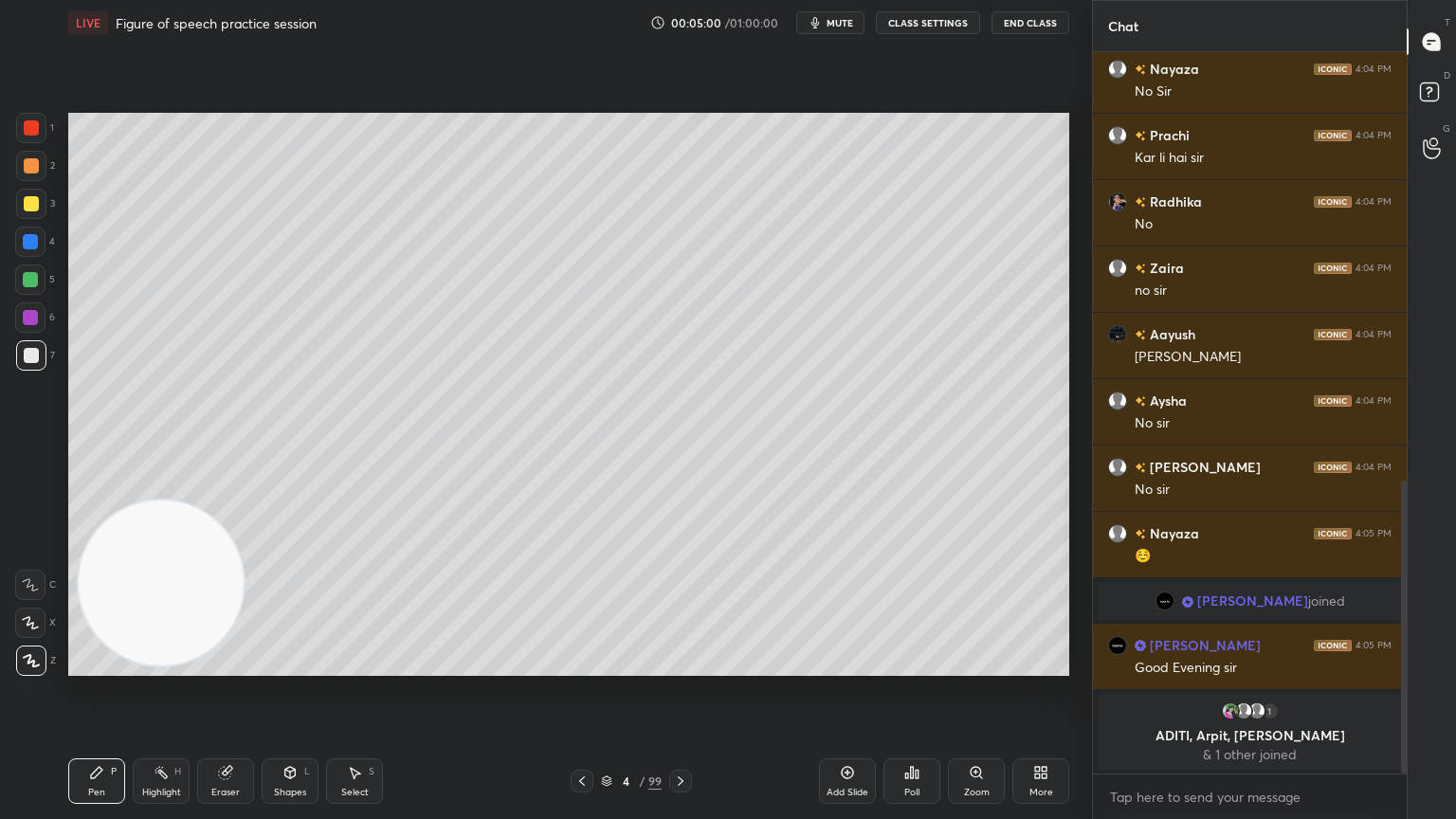 click at bounding box center (31, 204) 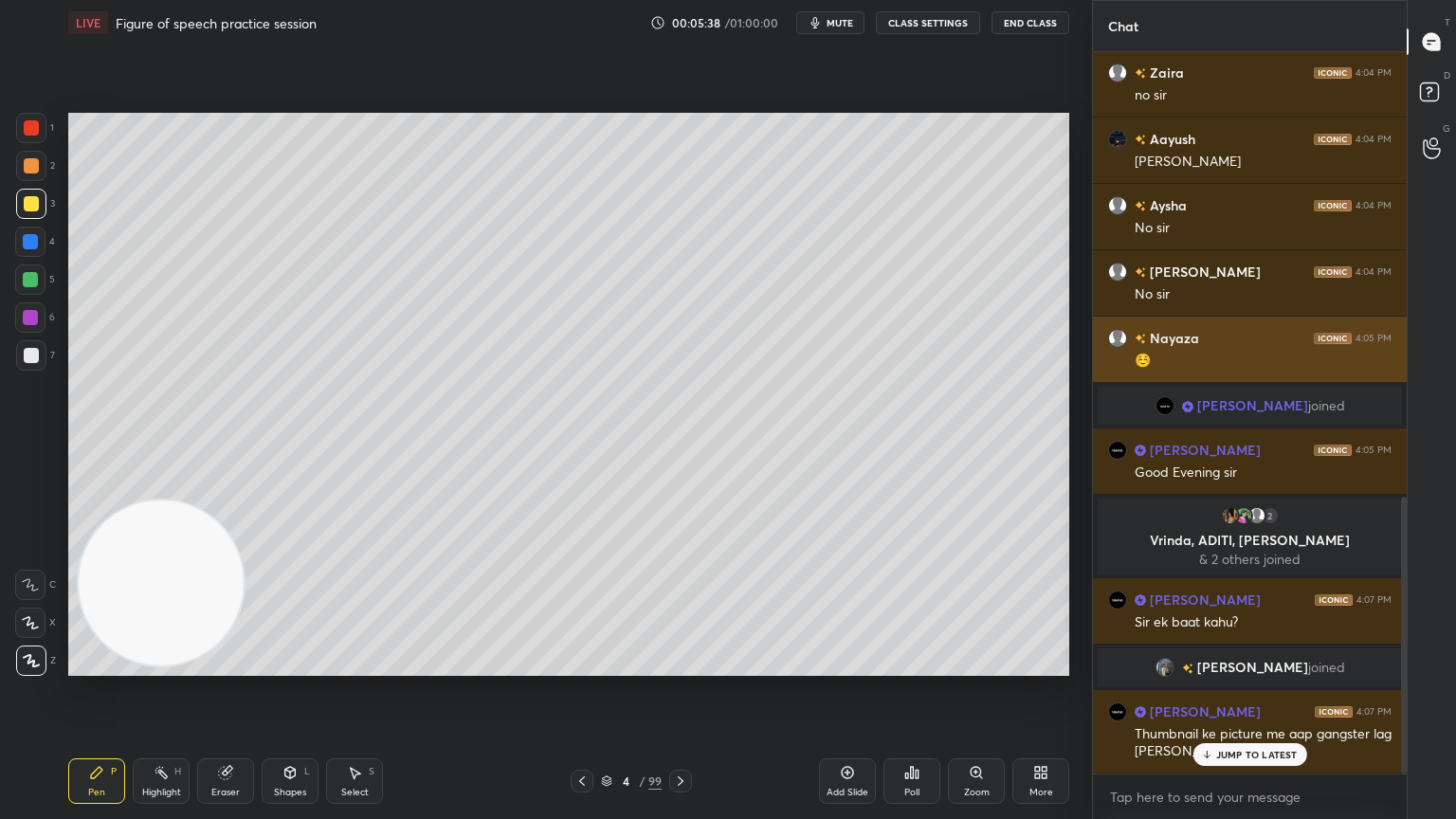 scroll, scrollTop: 1160, scrollLeft: 0, axis: vertical 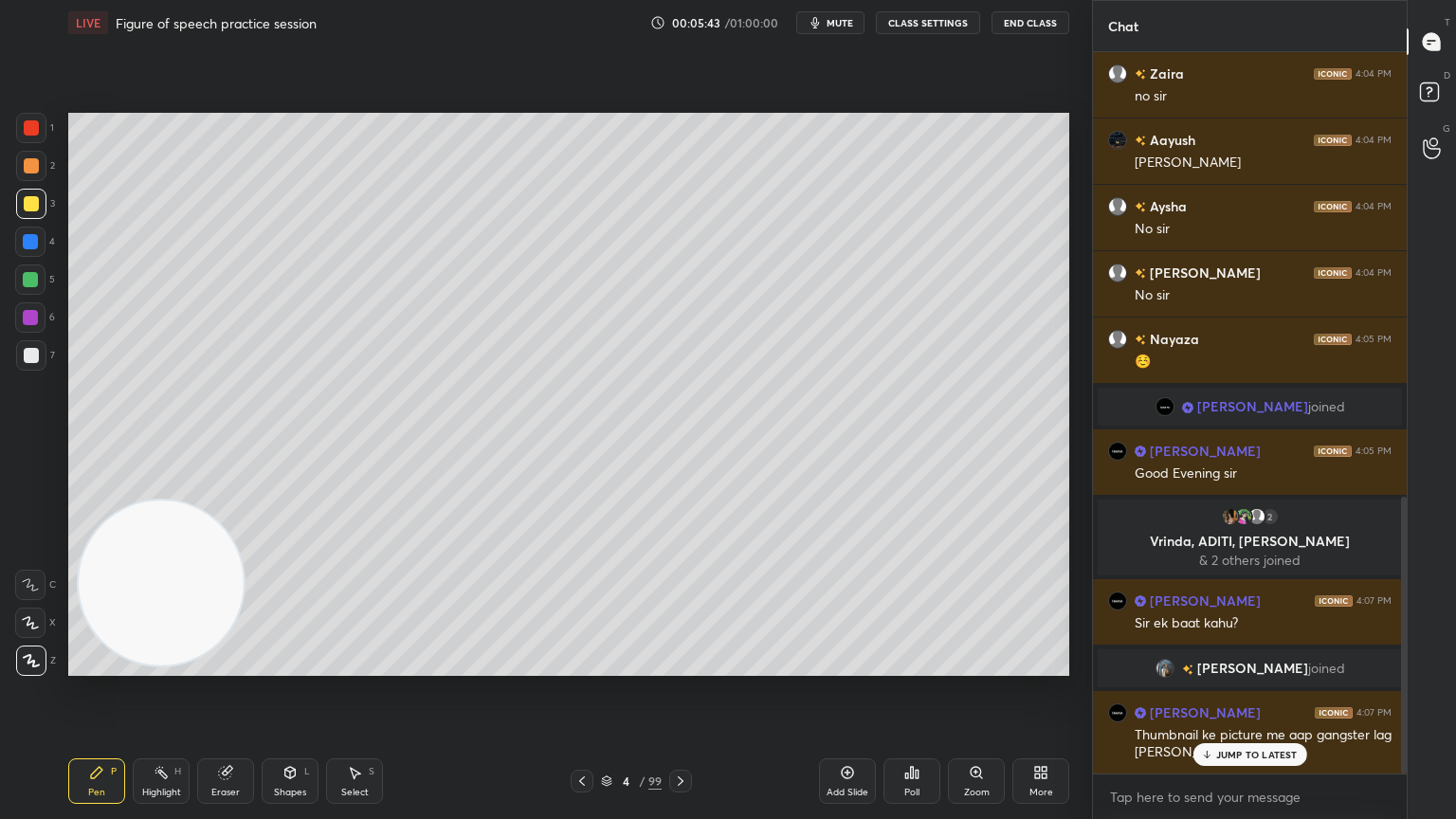 click on "JUMP TO LATEST" at bounding box center (1257, 755) 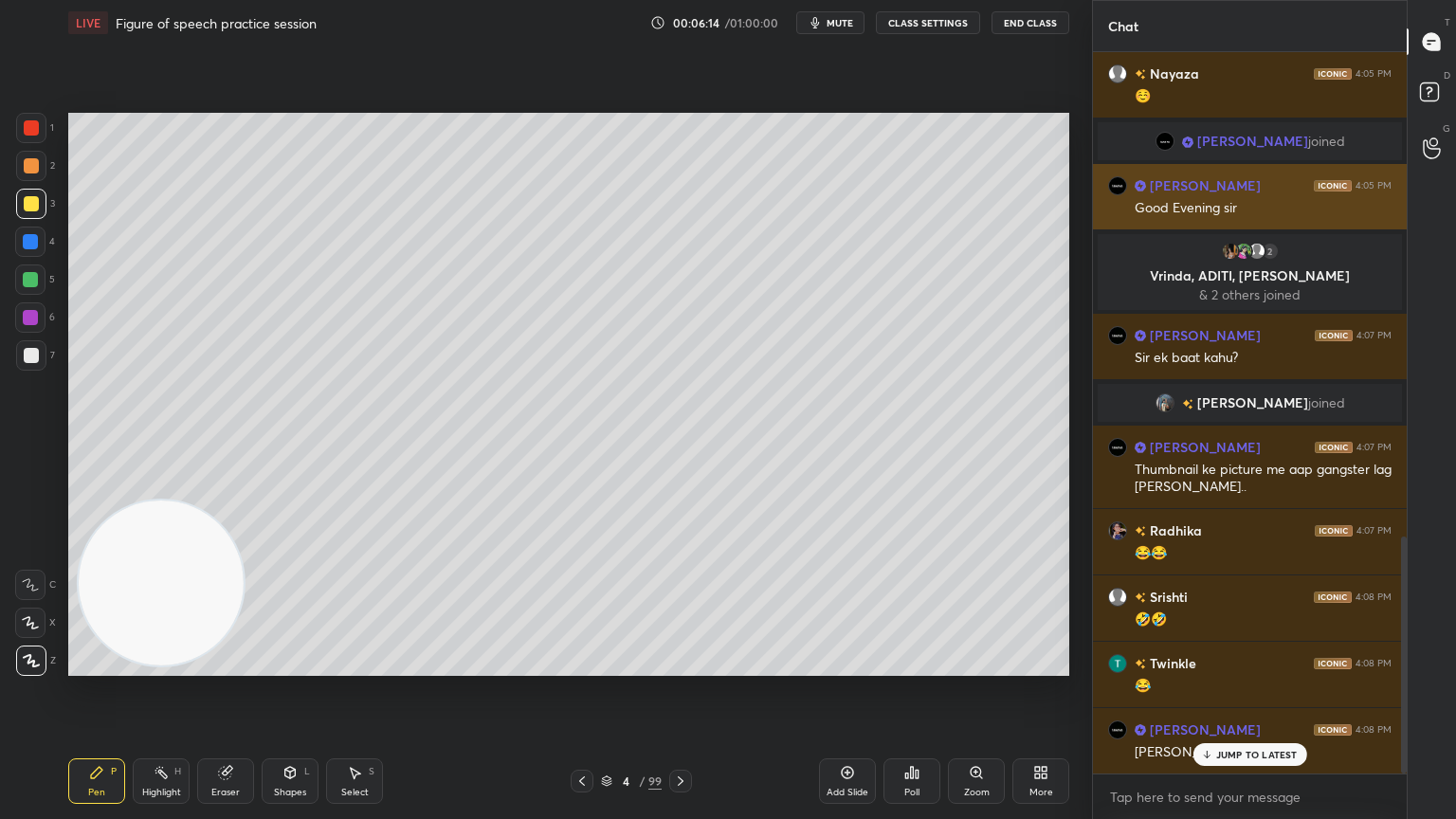 scroll, scrollTop: 1471, scrollLeft: 0, axis: vertical 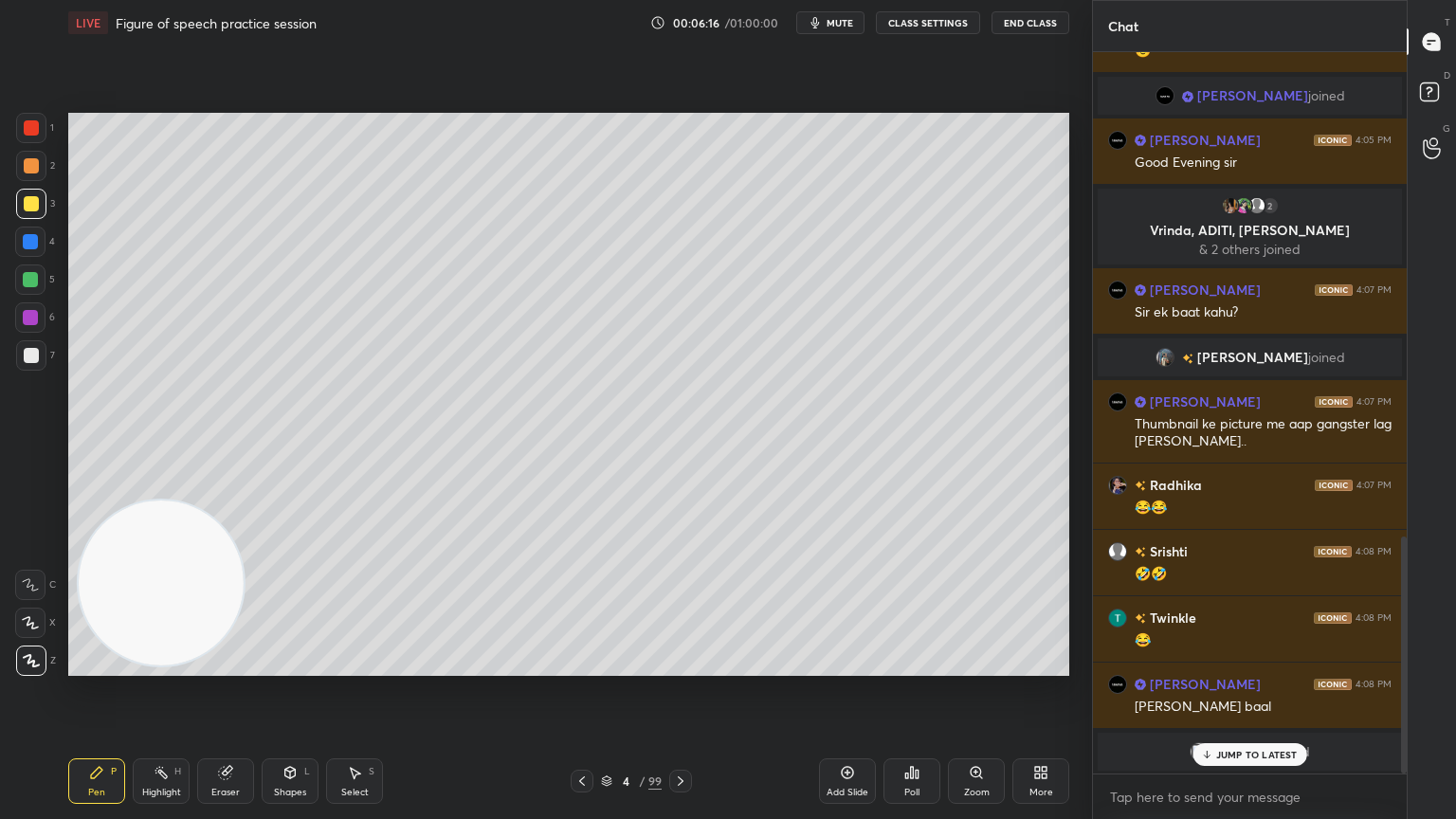 click on "JUMP TO LATEST" at bounding box center [1257, 755] 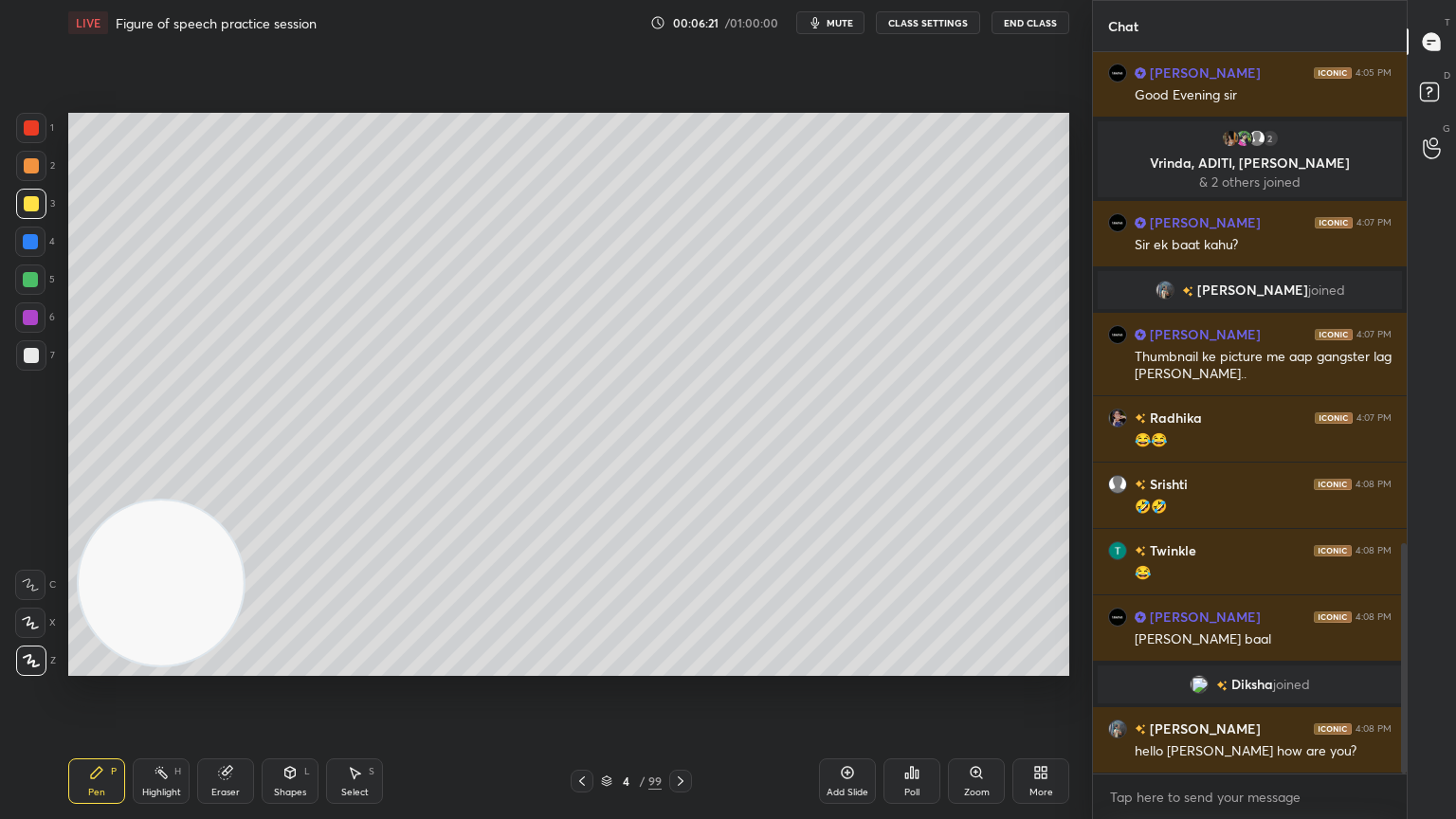 scroll, scrollTop: 1604, scrollLeft: 0, axis: vertical 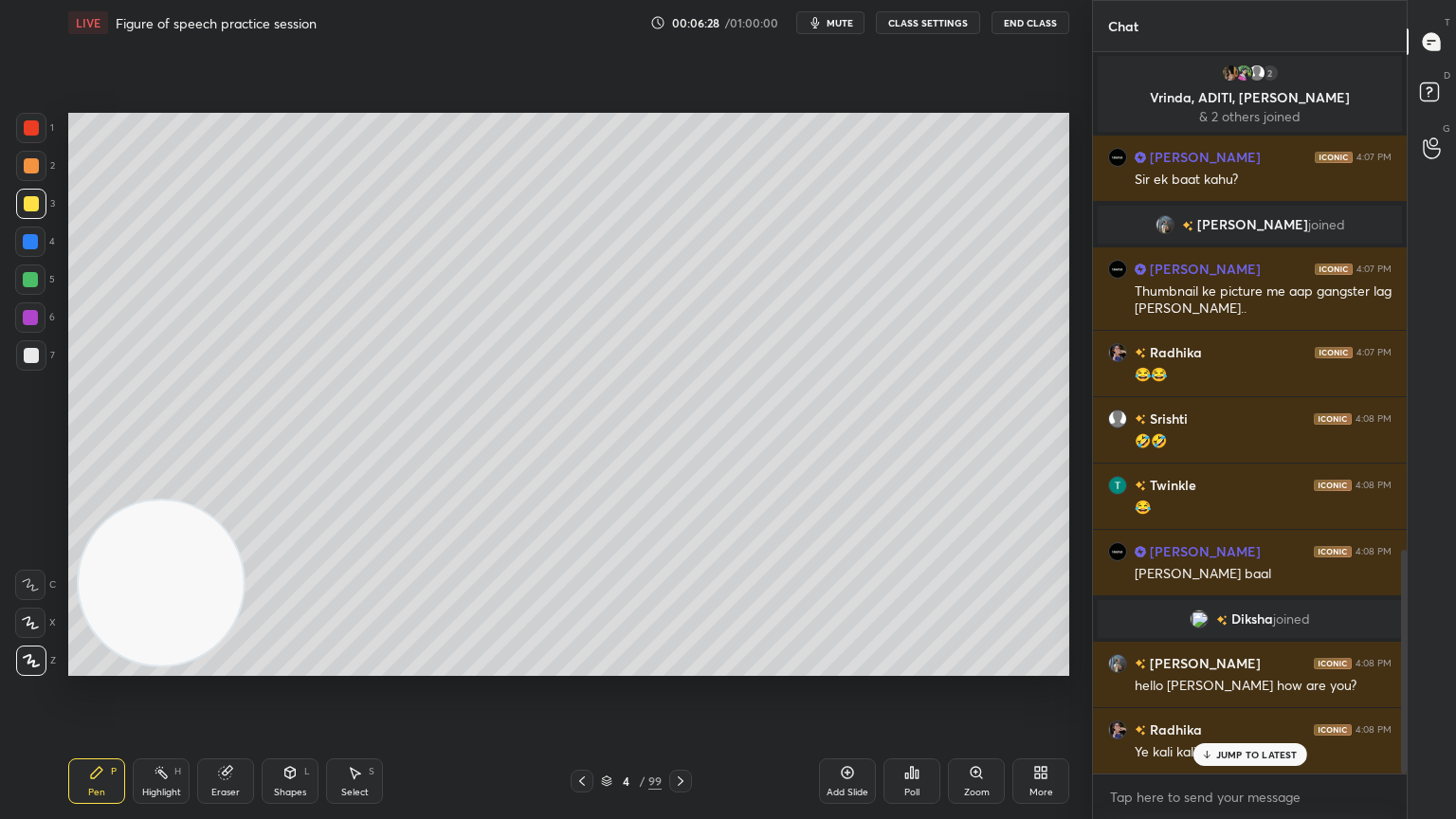 click on "JUMP TO LATEST" at bounding box center (1257, 755) 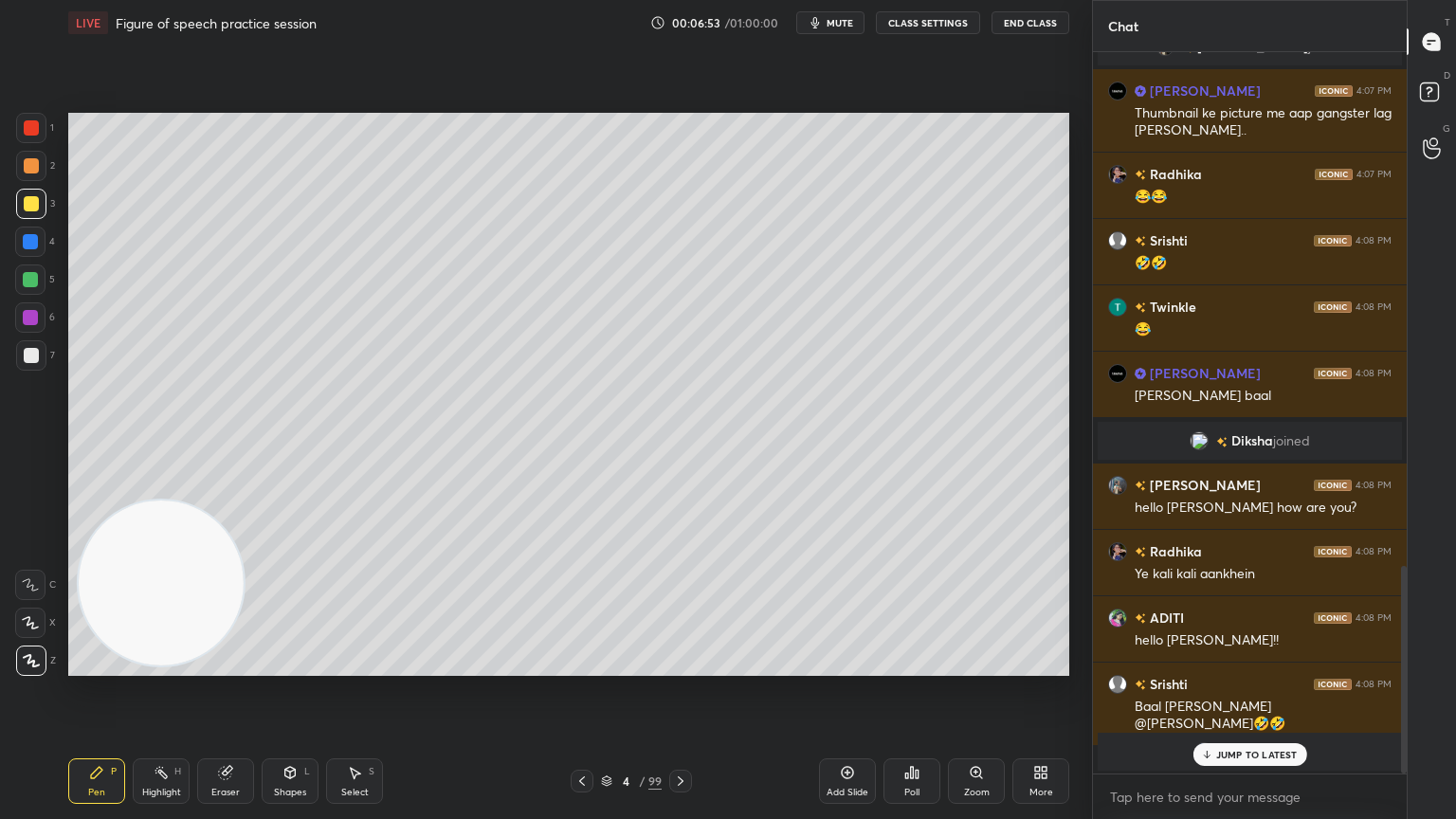 scroll, scrollTop: 1849, scrollLeft: 0, axis: vertical 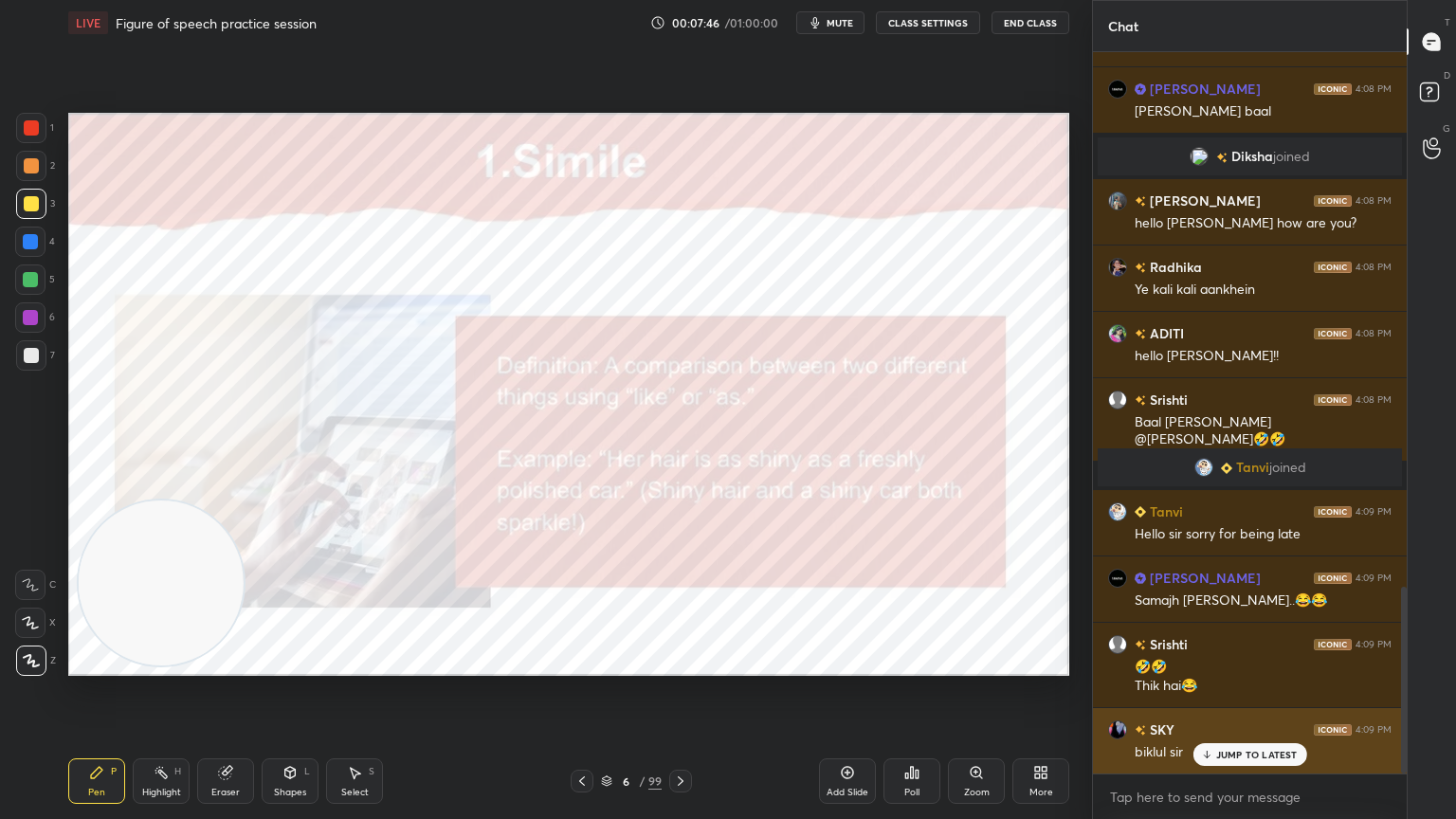 click at bounding box center (1118, 730) 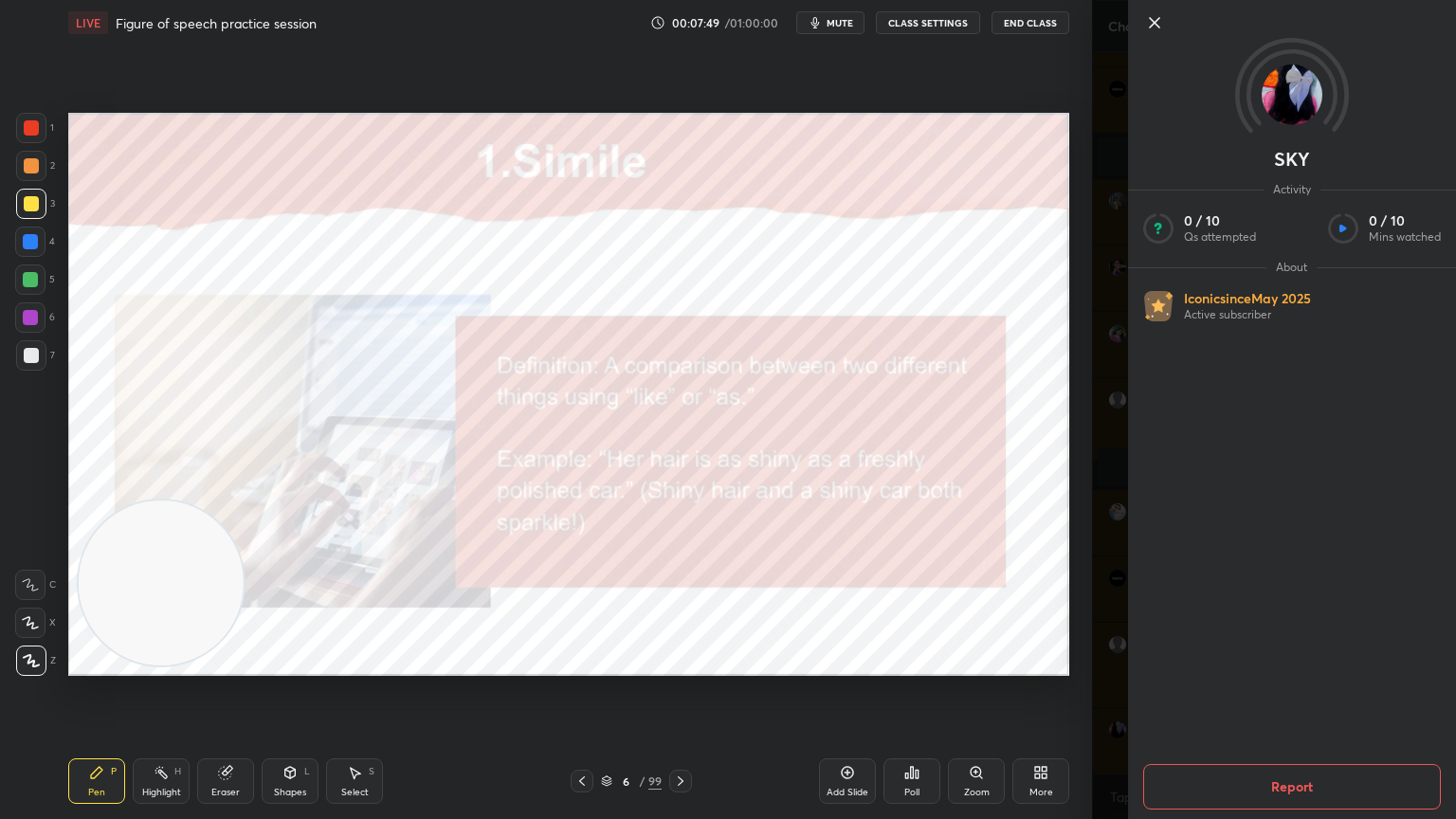 click 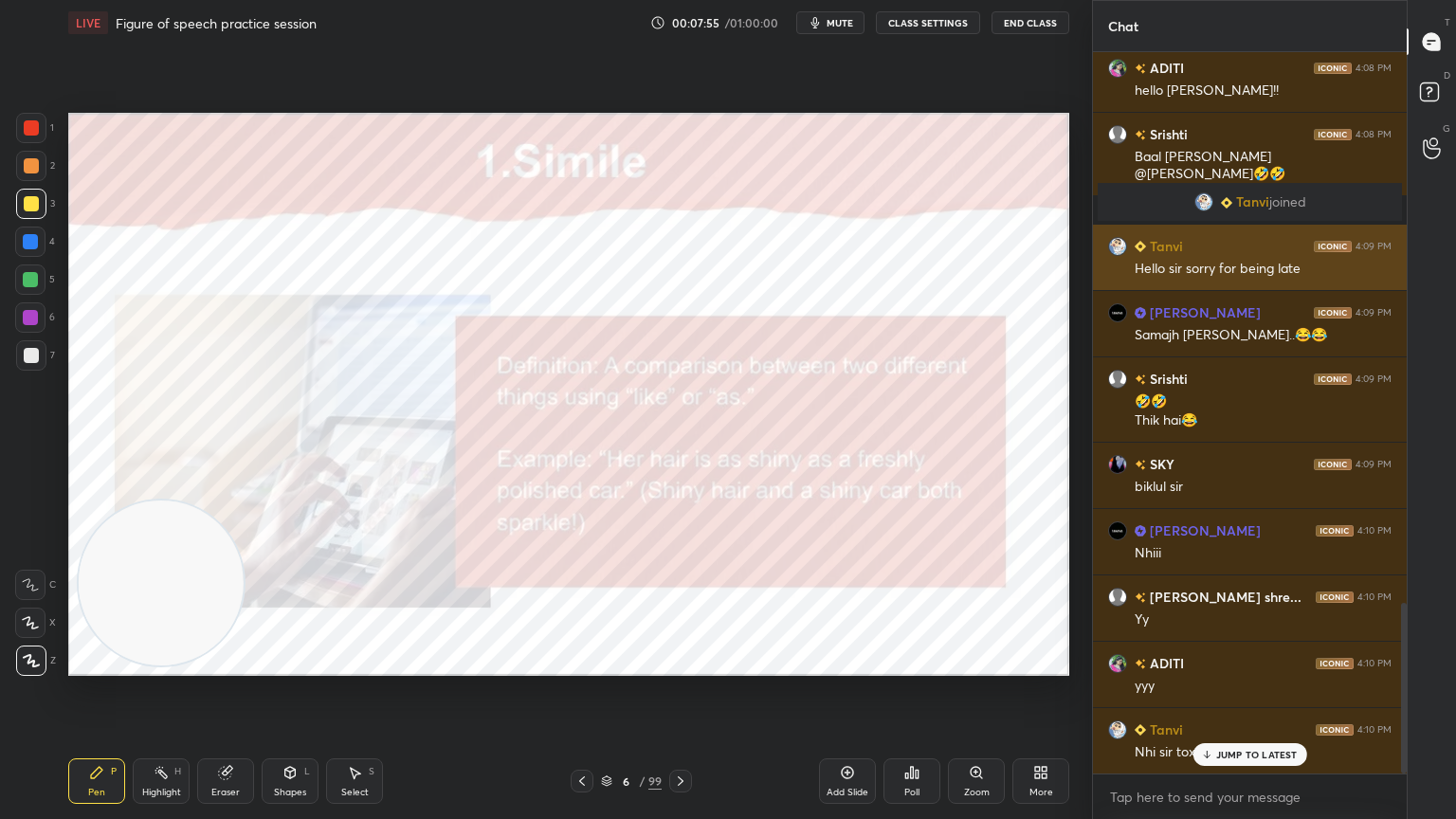 scroll, scrollTop: 2465, scrollLeft: 0, axis: vertical 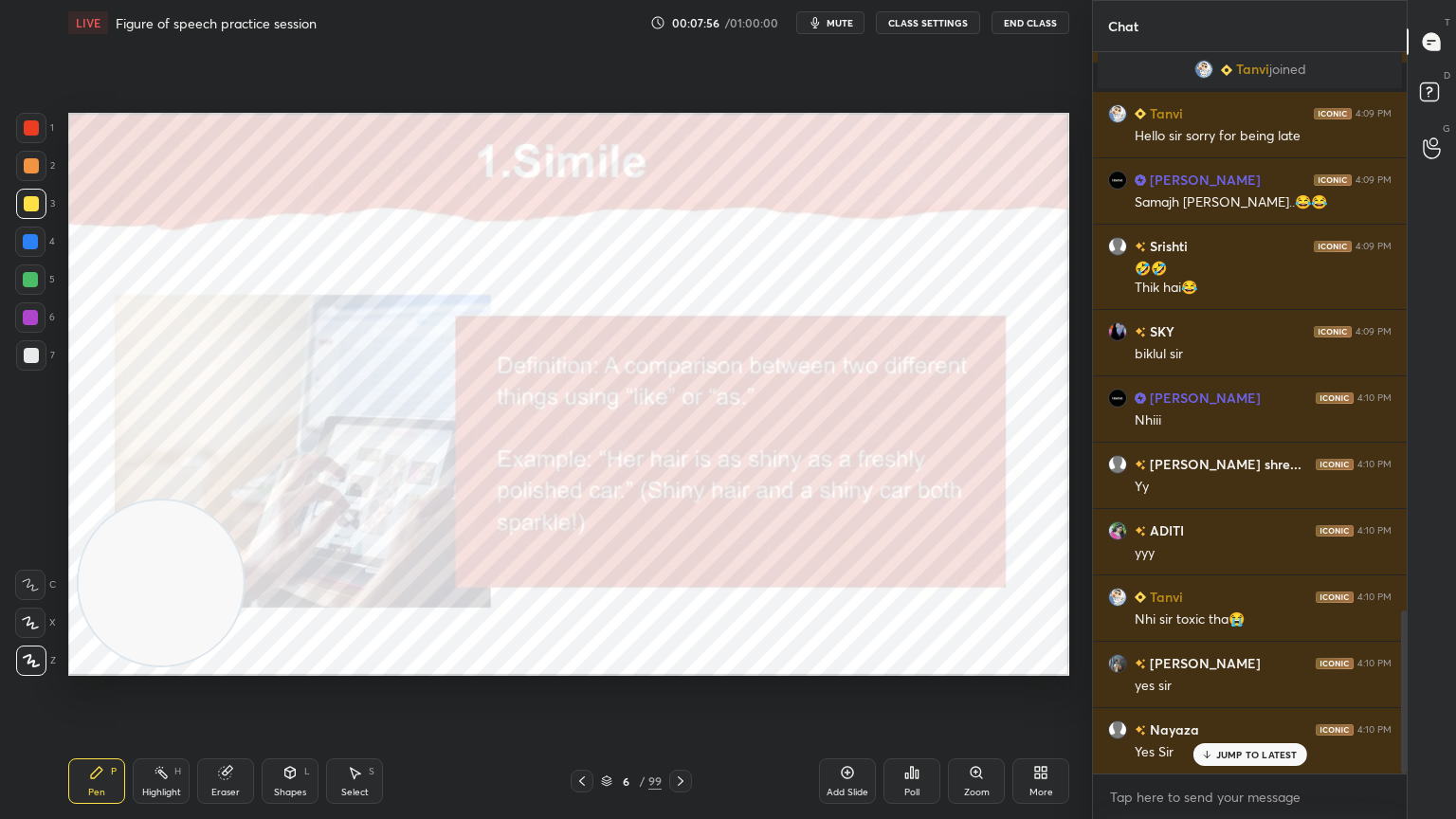 click on "JUMP TO LATEST" at bounding box center (1257, 755) 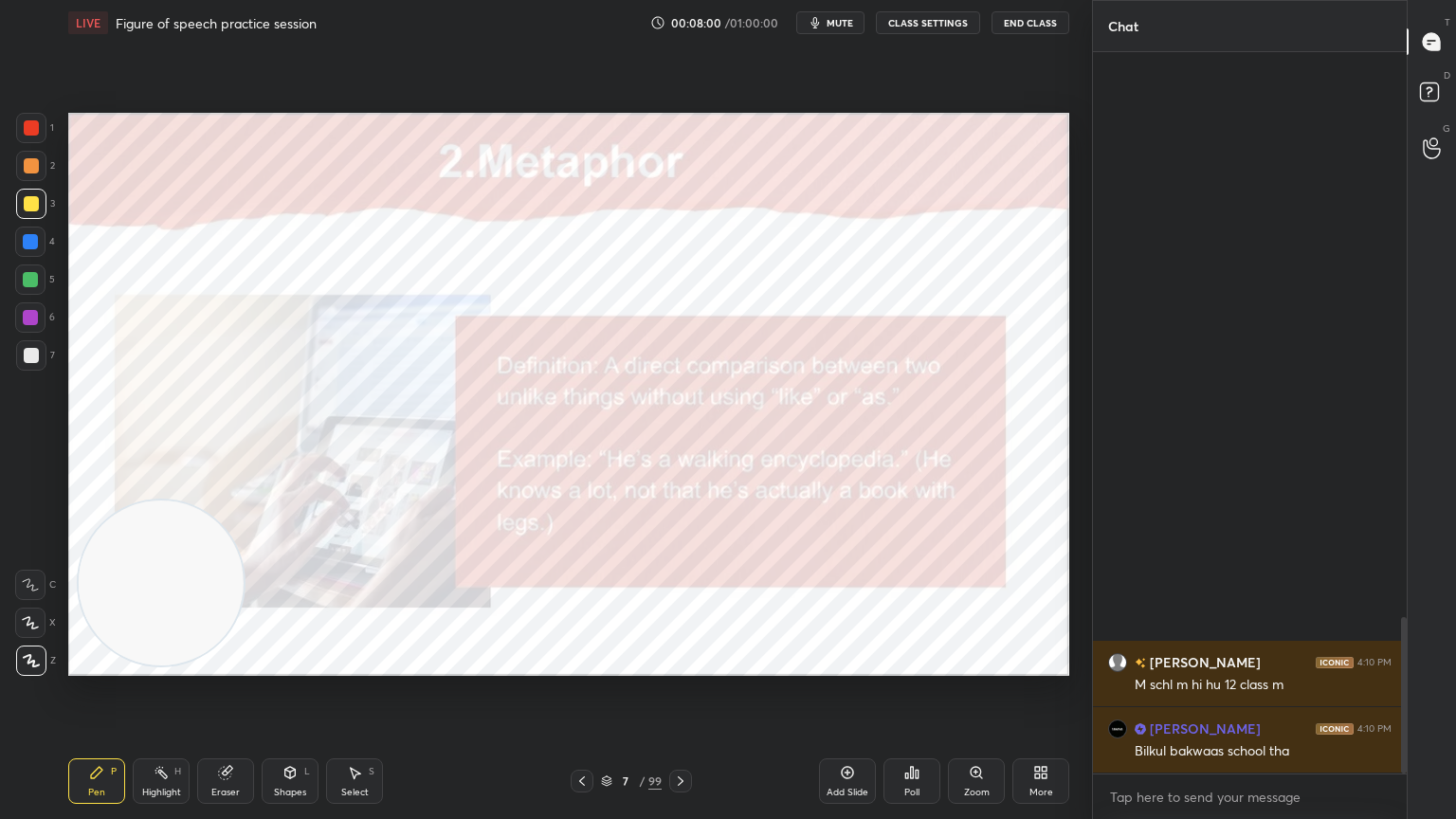 scroll, scrollTop: 0, scrollLeft: 0, axis: both 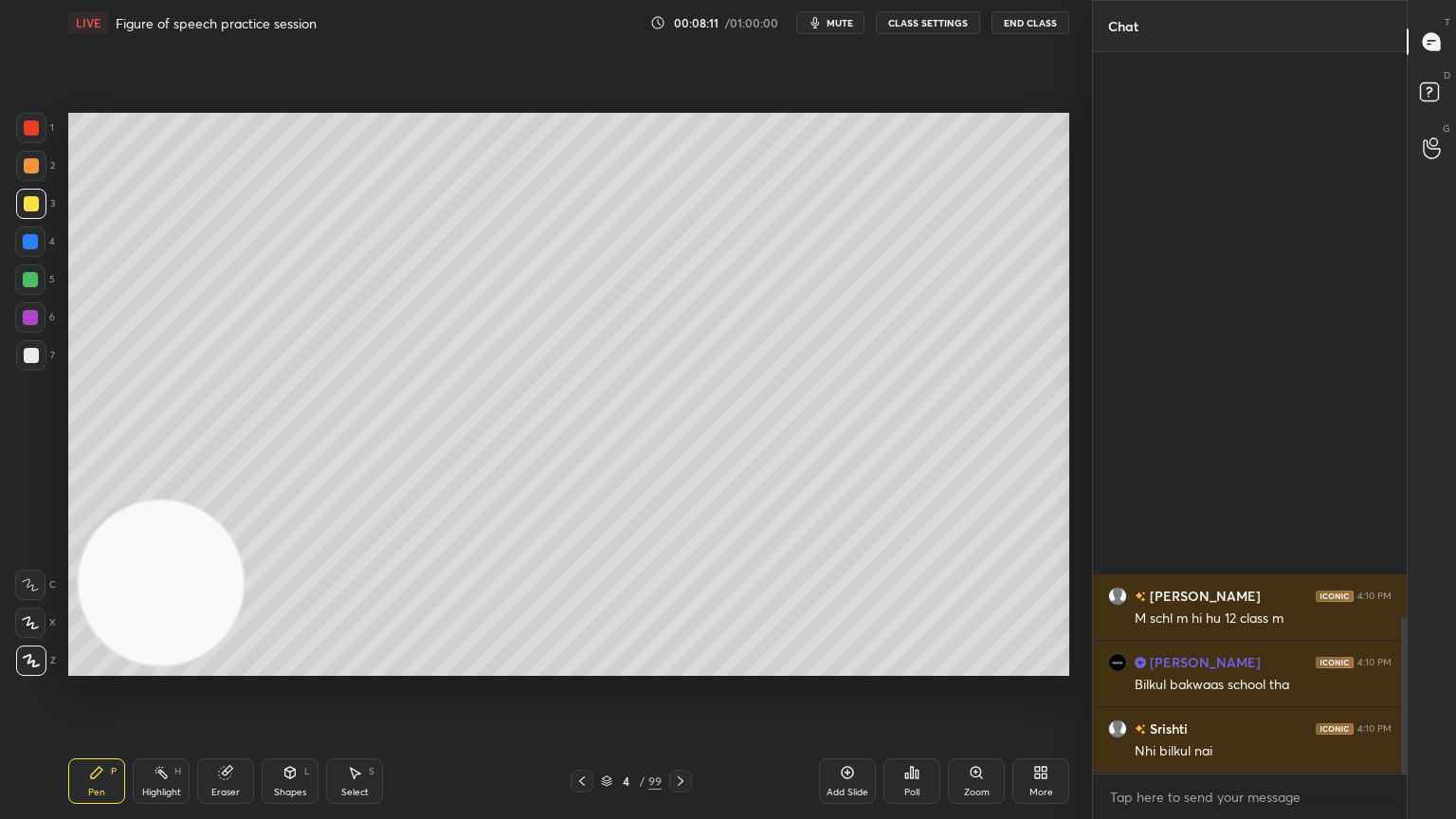 click on "Add Slide" at bounding box center [847, 781] 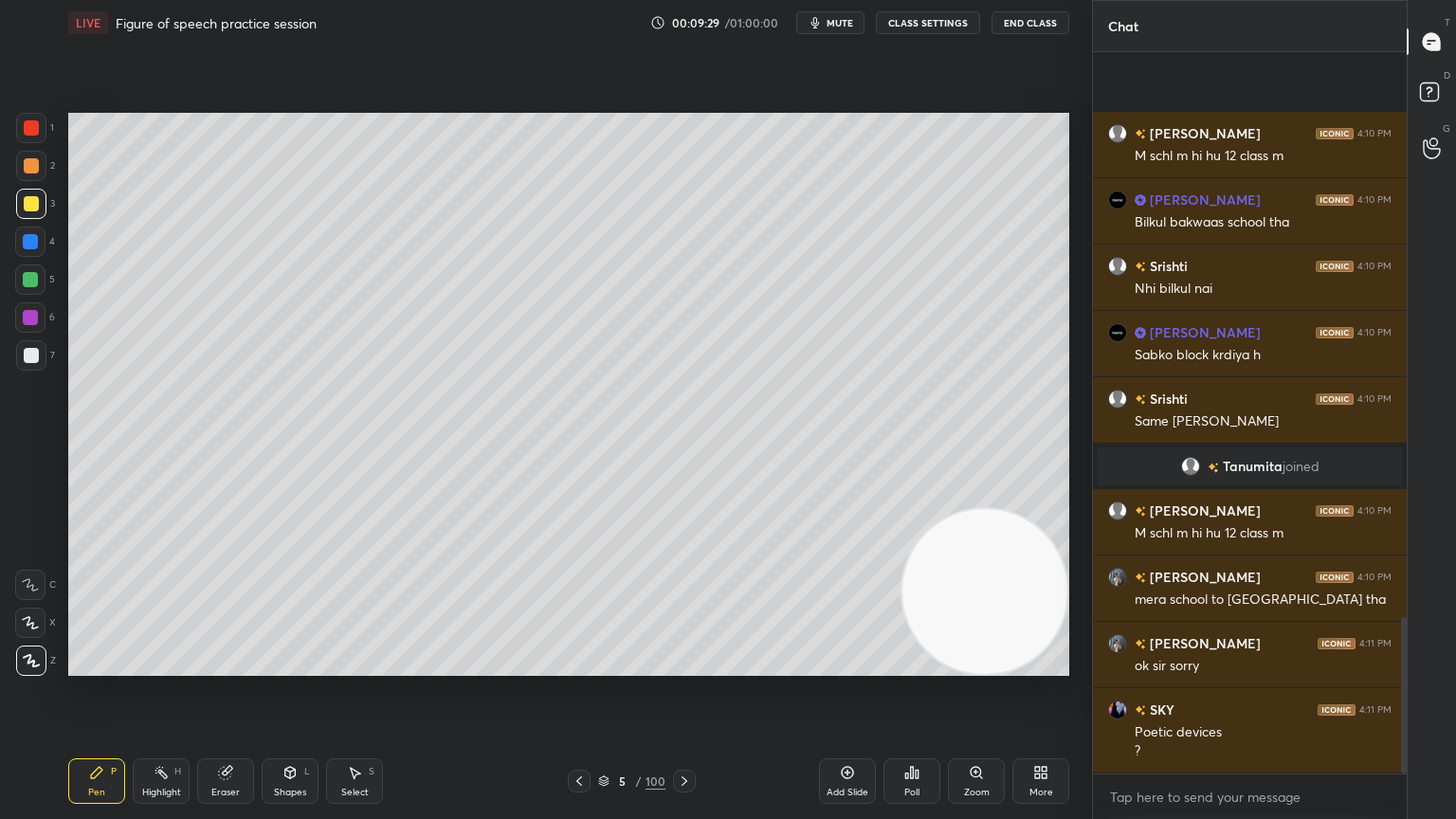 click at bounding box center (31, 355) 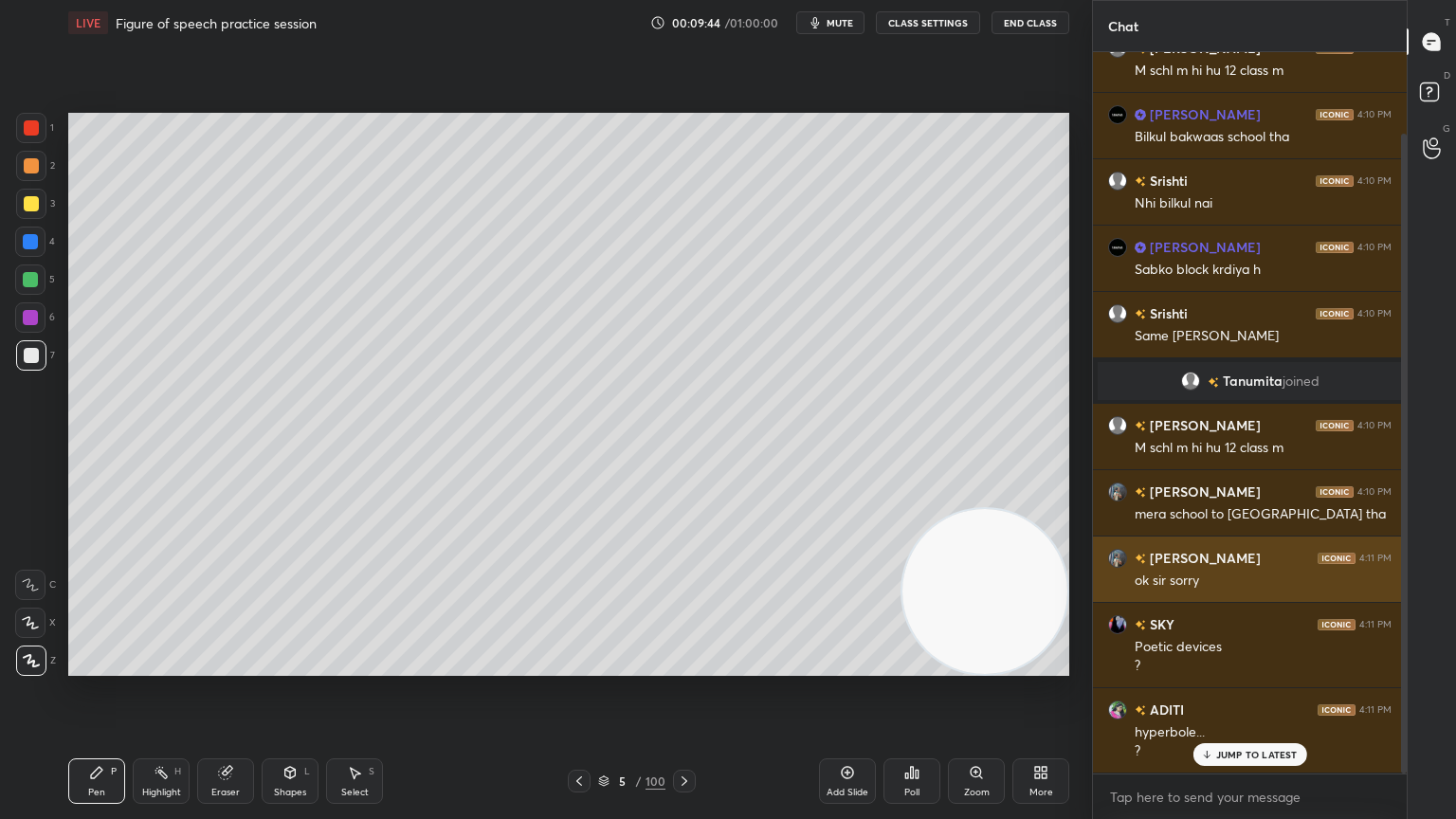 scroll, scrollTop: 91, scrollLeft: 0, axis: vertical 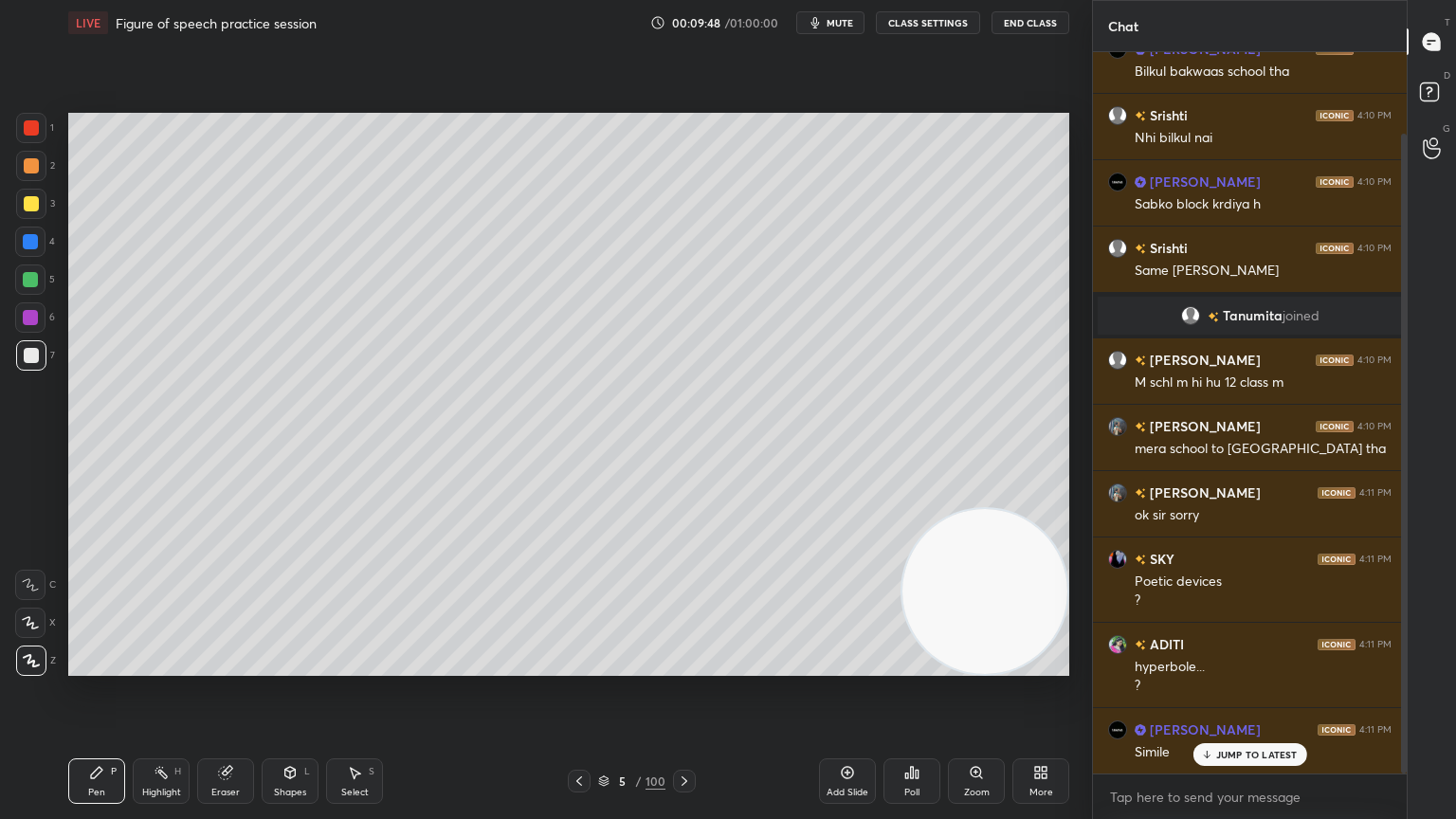 click at bounding box center (31, 204) 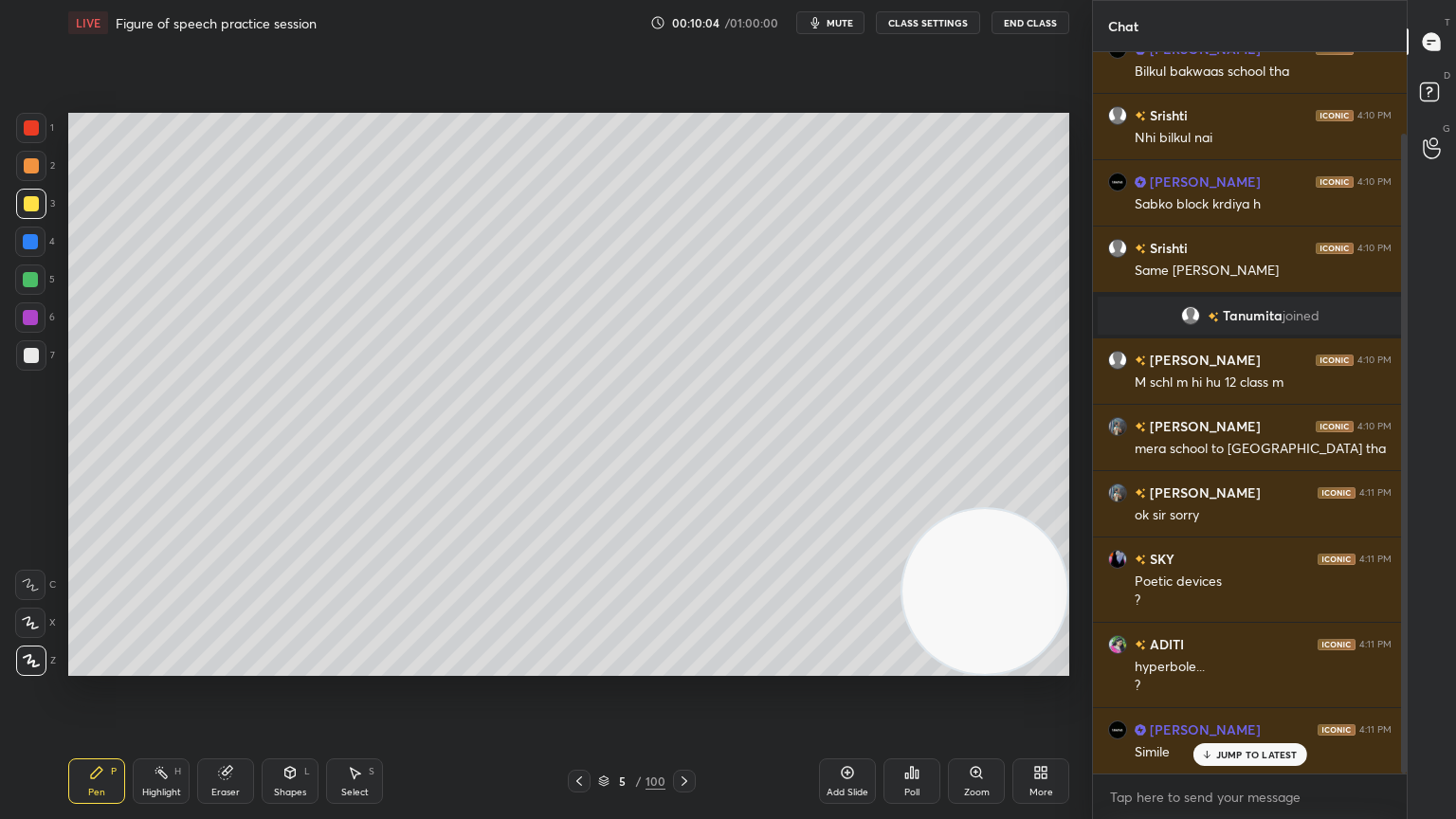 click at bounding box center (31, 355) 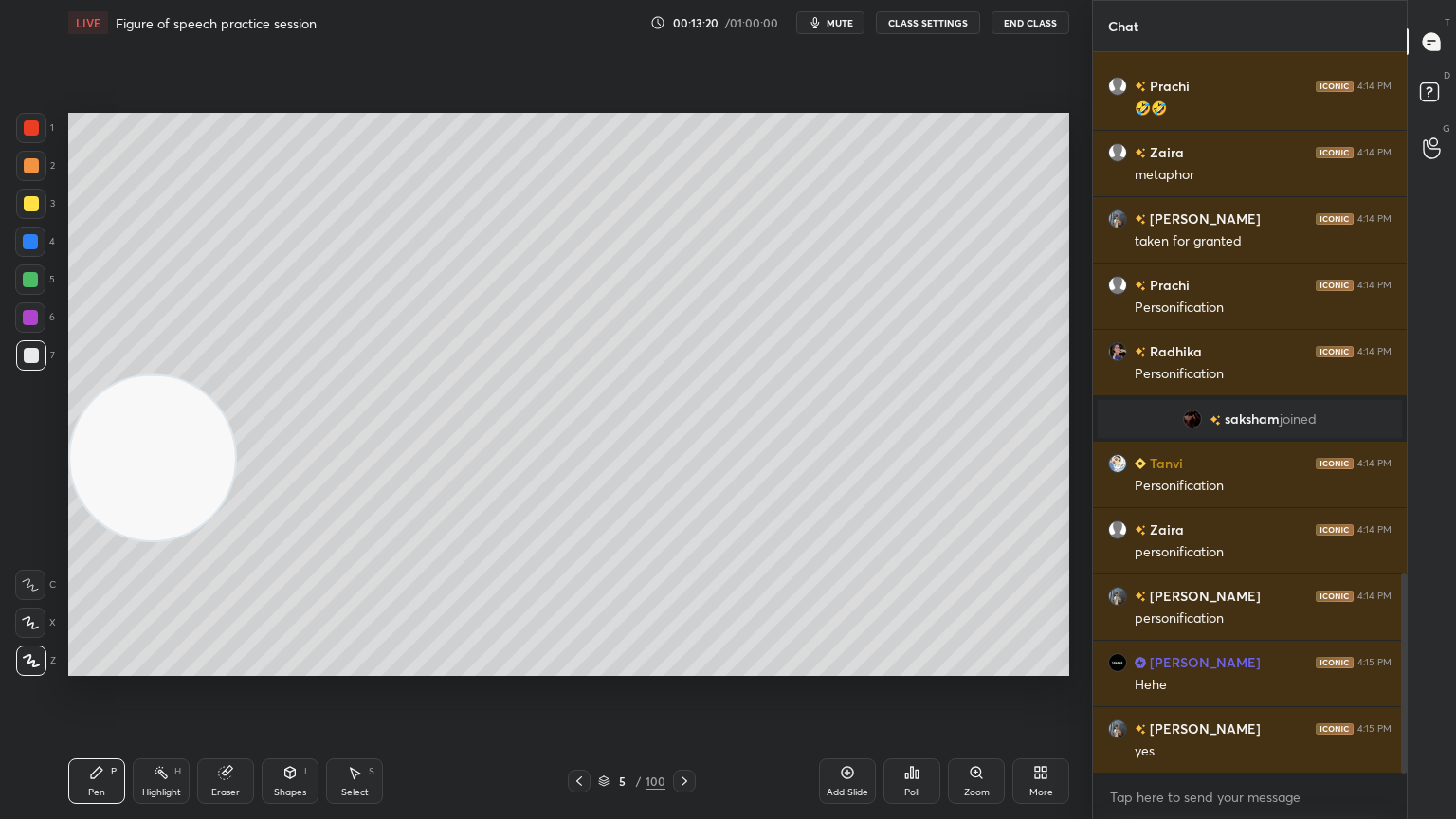 scroll, scrollTop: 1925, scrollLeft: 0, axis: vertical 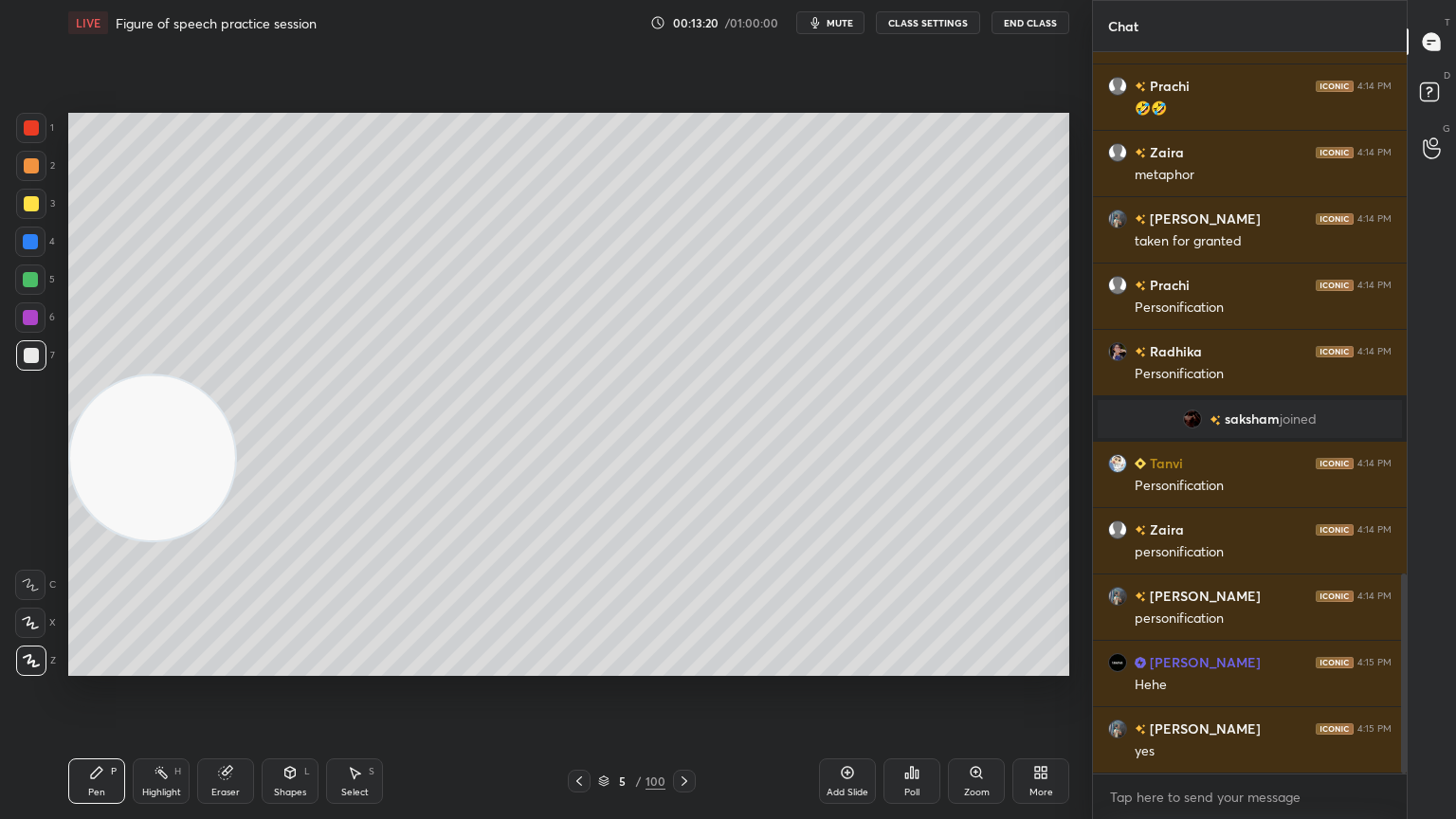 click on "Eraser" at bounding box center (226, 792) 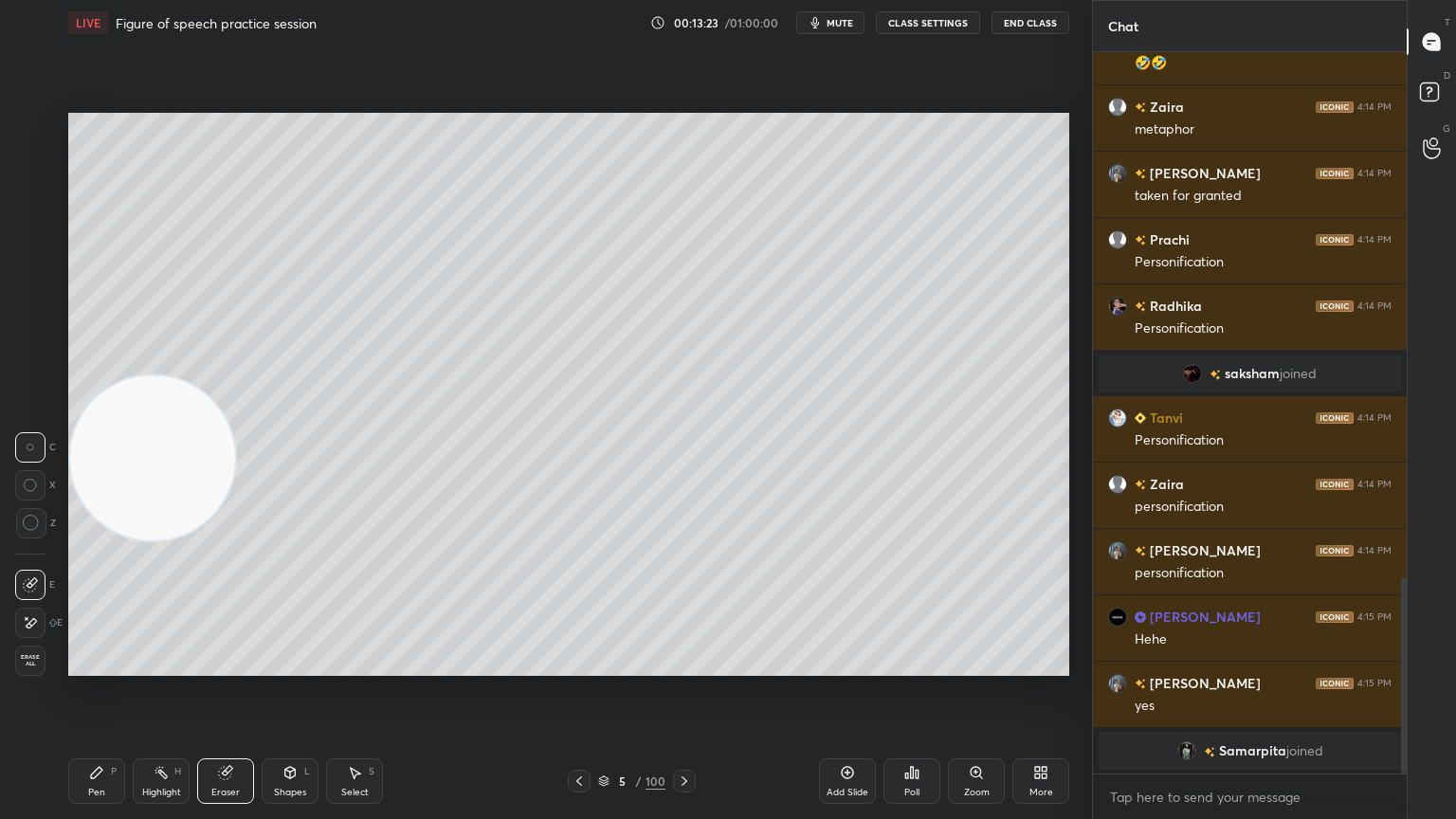click 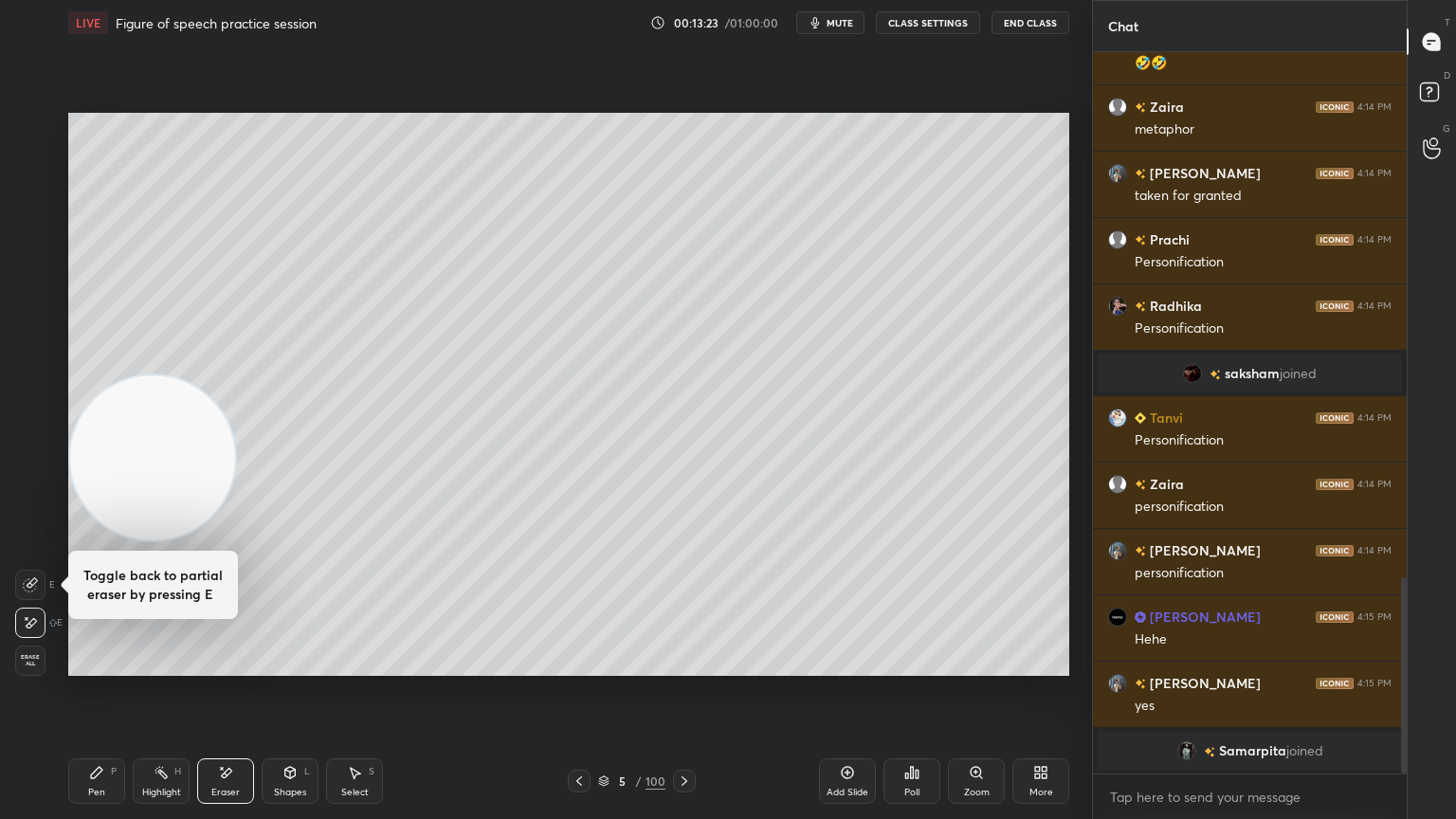 click 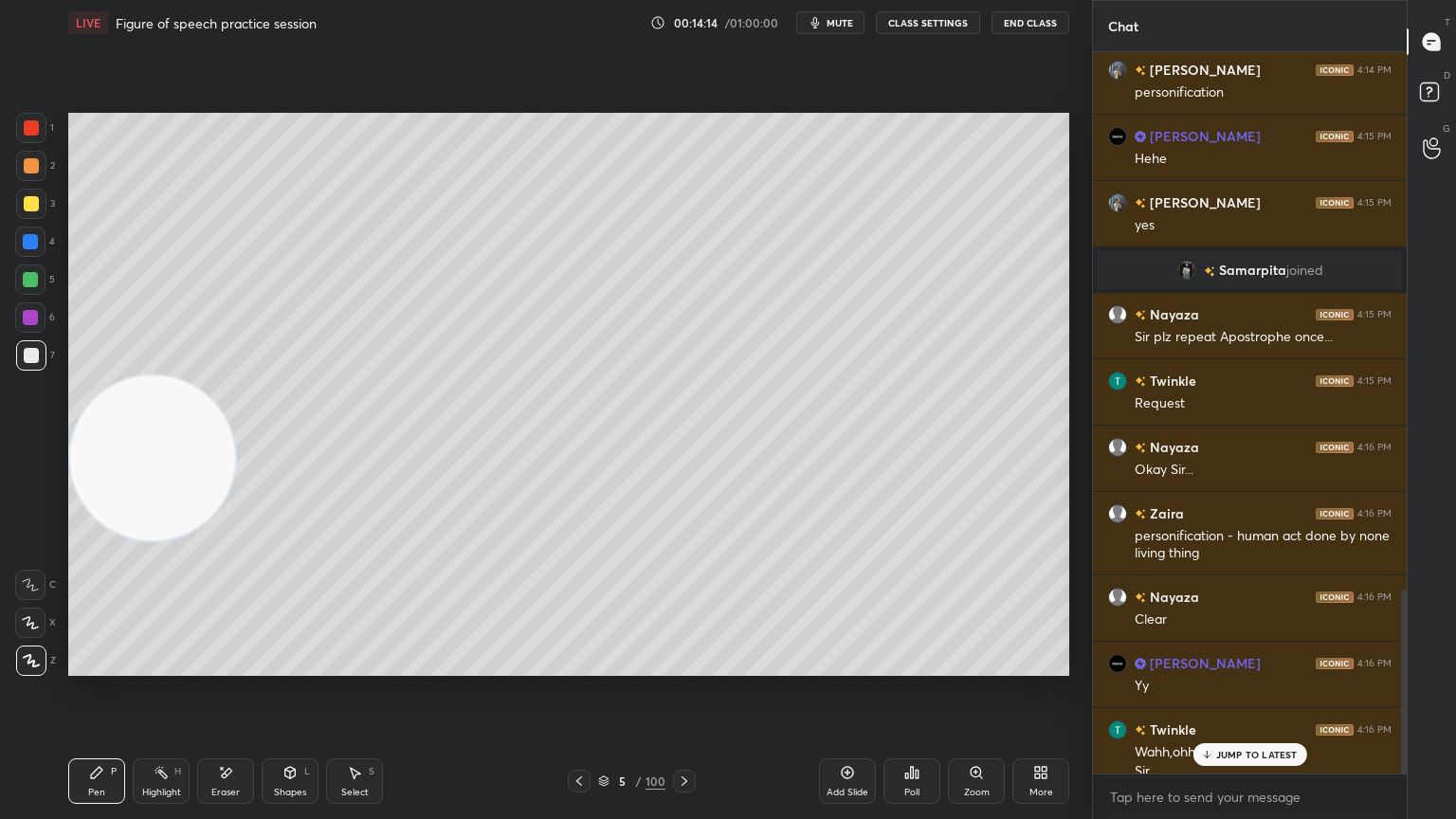scroll, scrollTop: 2104, scrollLeft: 0, axis: vertical 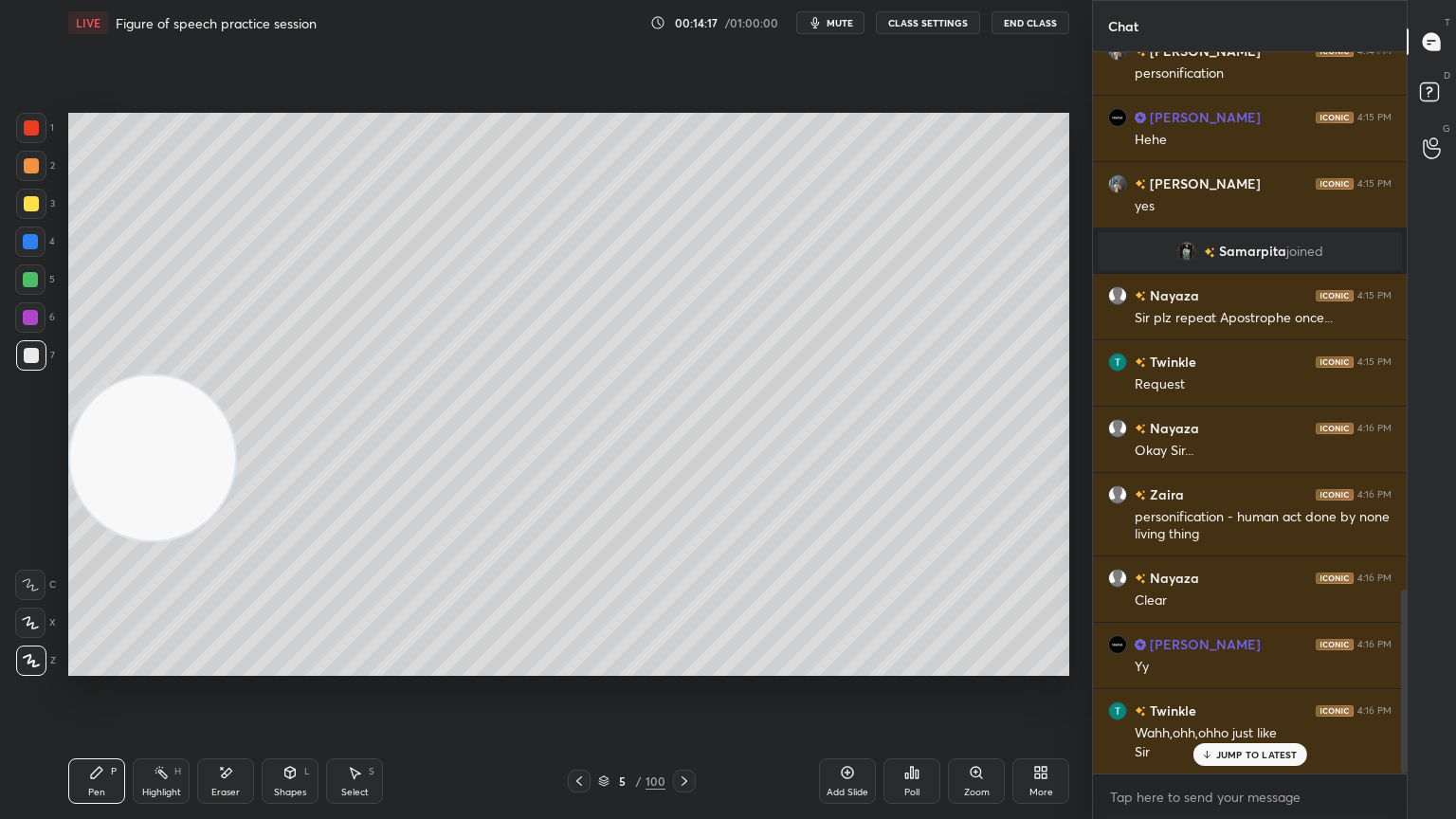 click on "JUMP TO LATEST" at bounding box center [1257, 755] 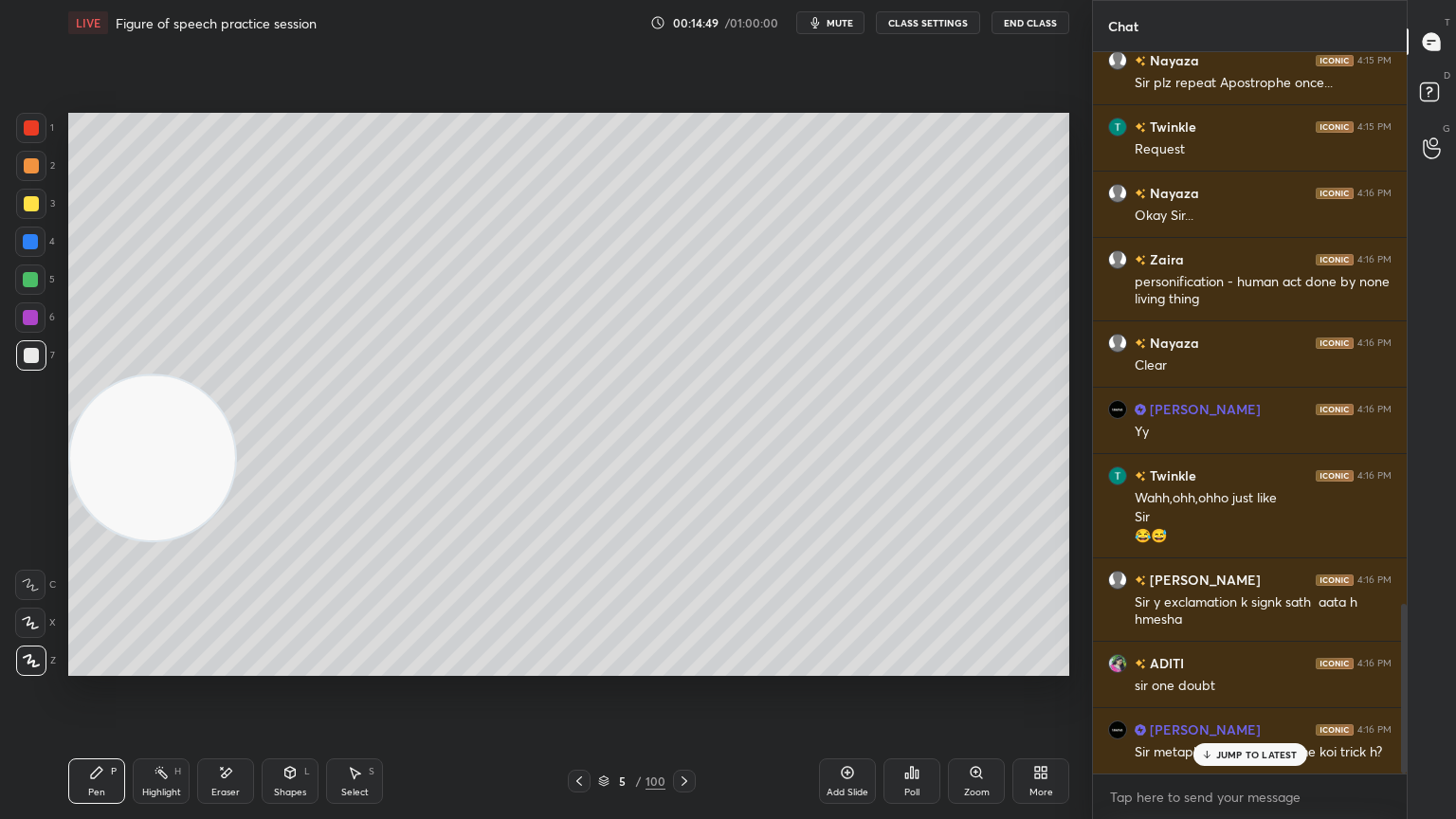 scroll, scrollTop: 2423, scrollLeft: 0, axis: vertical 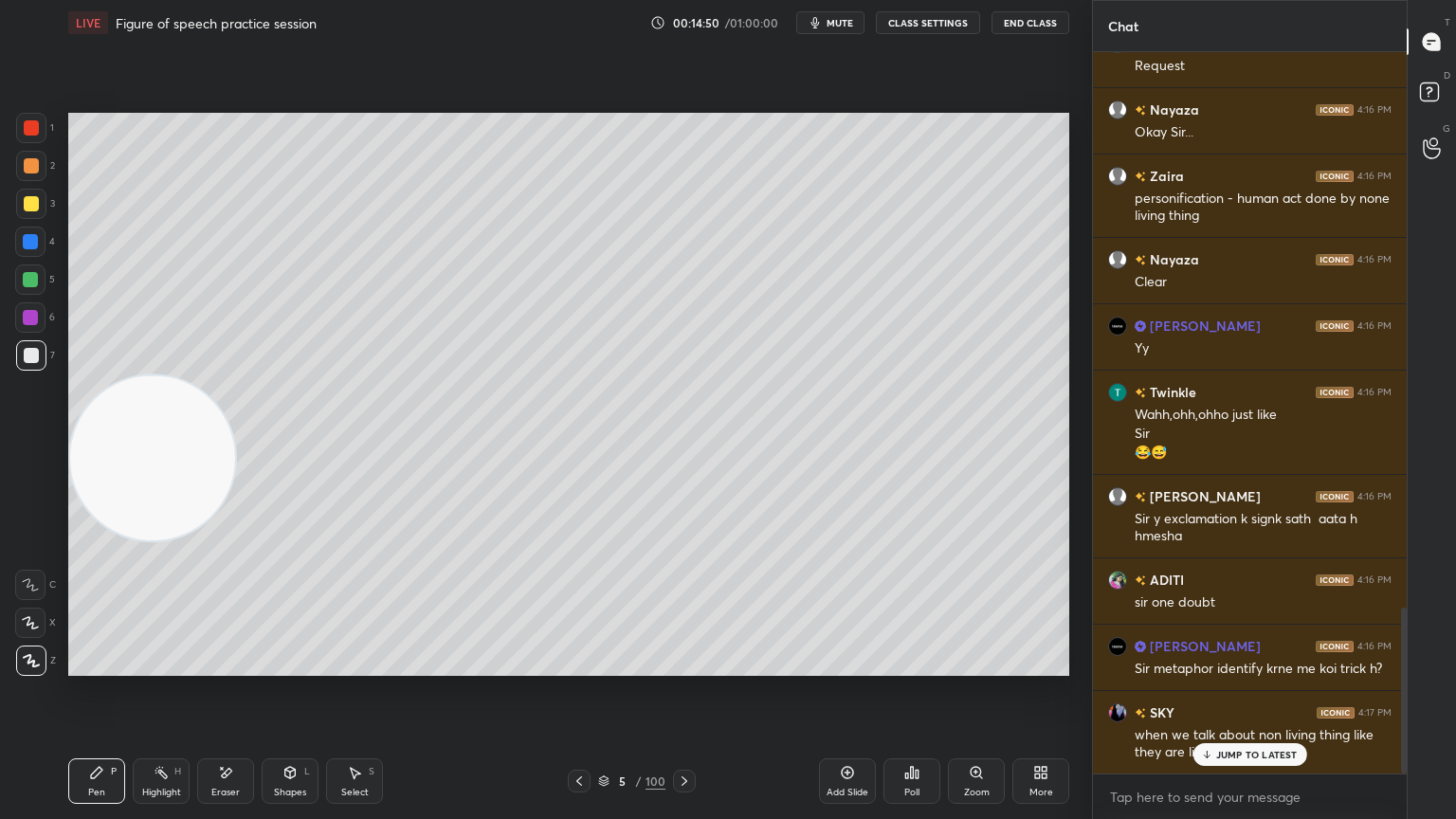 click on "JUMP TO LATEST" at bounding box center [1249, 755] 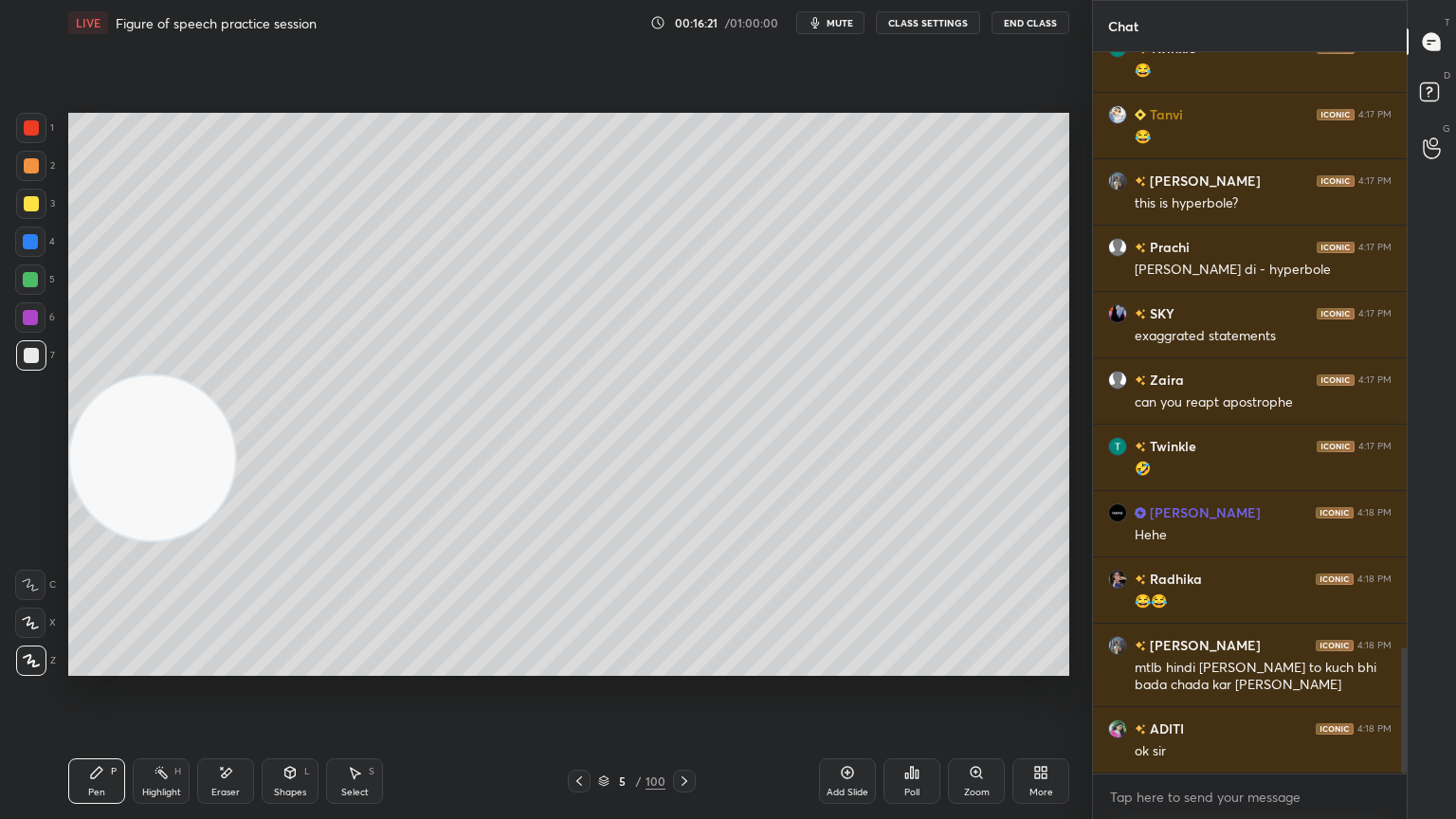 scroll, scrollTop: 3469, scrollLeft: 0, axis: vertical 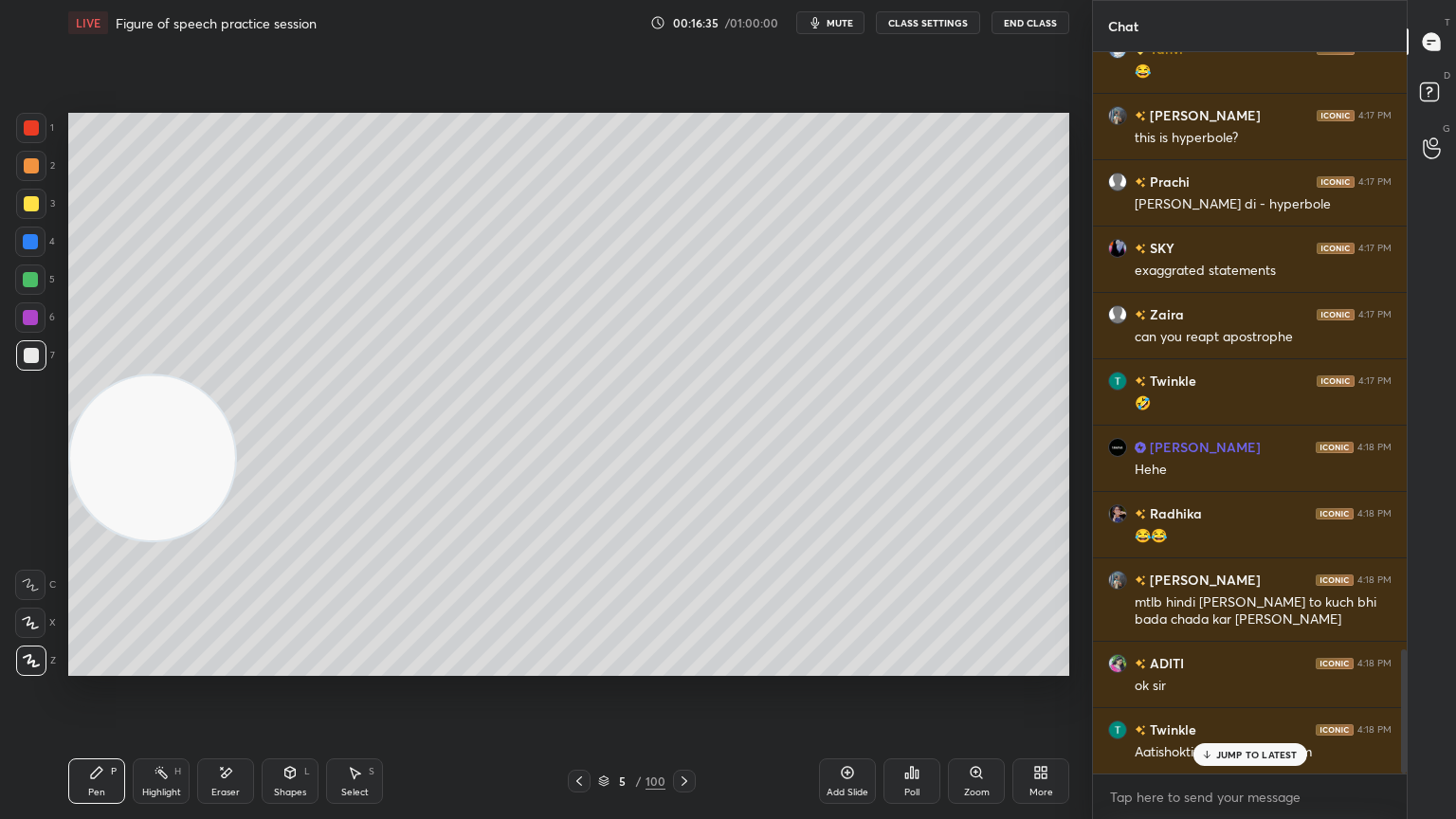 click on "JUMP TO LATEST" at bounding box center (1257, 755) 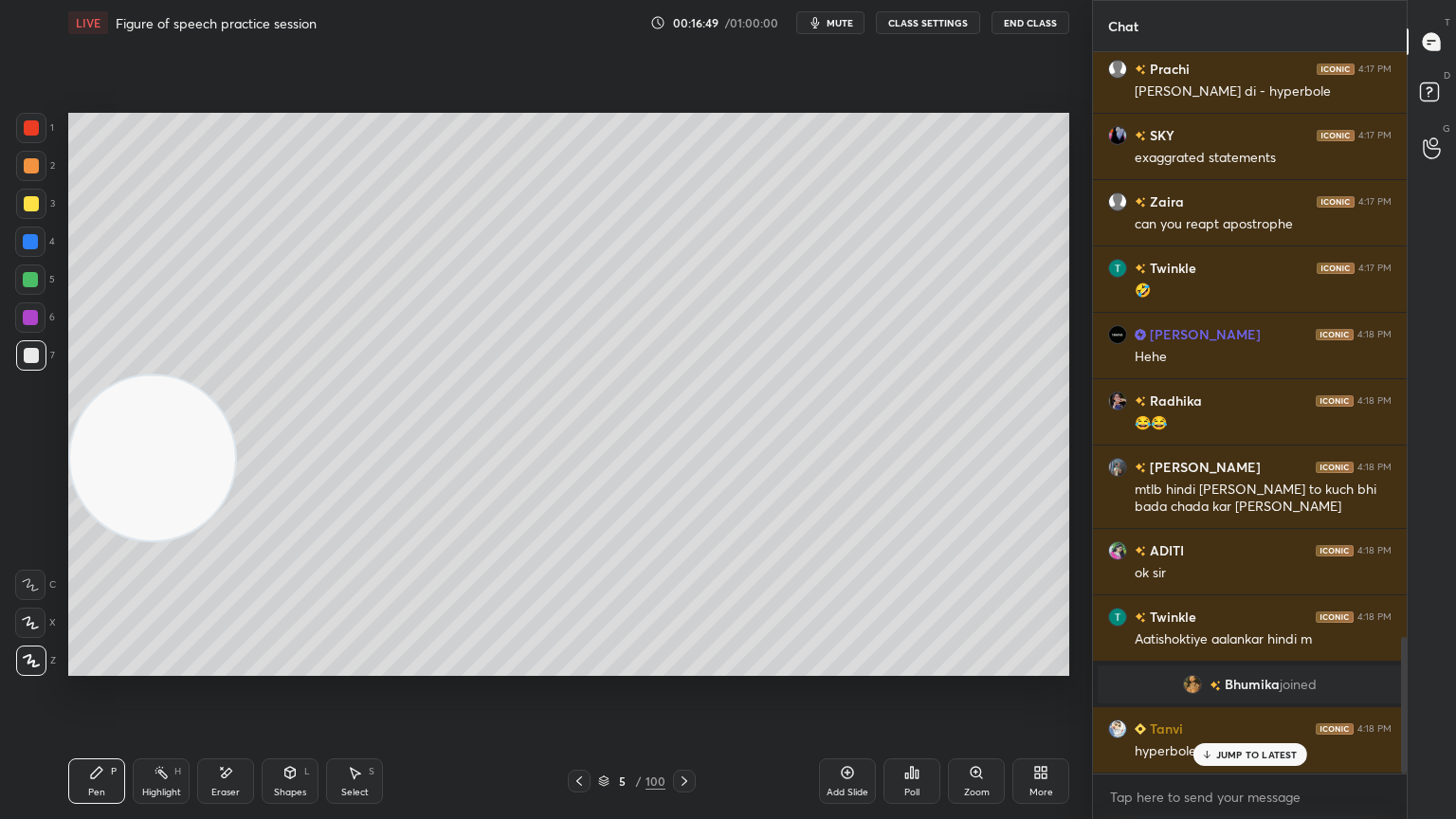 scroll, scrollTop: 3086, scrollLeft: 0, axis: vertical 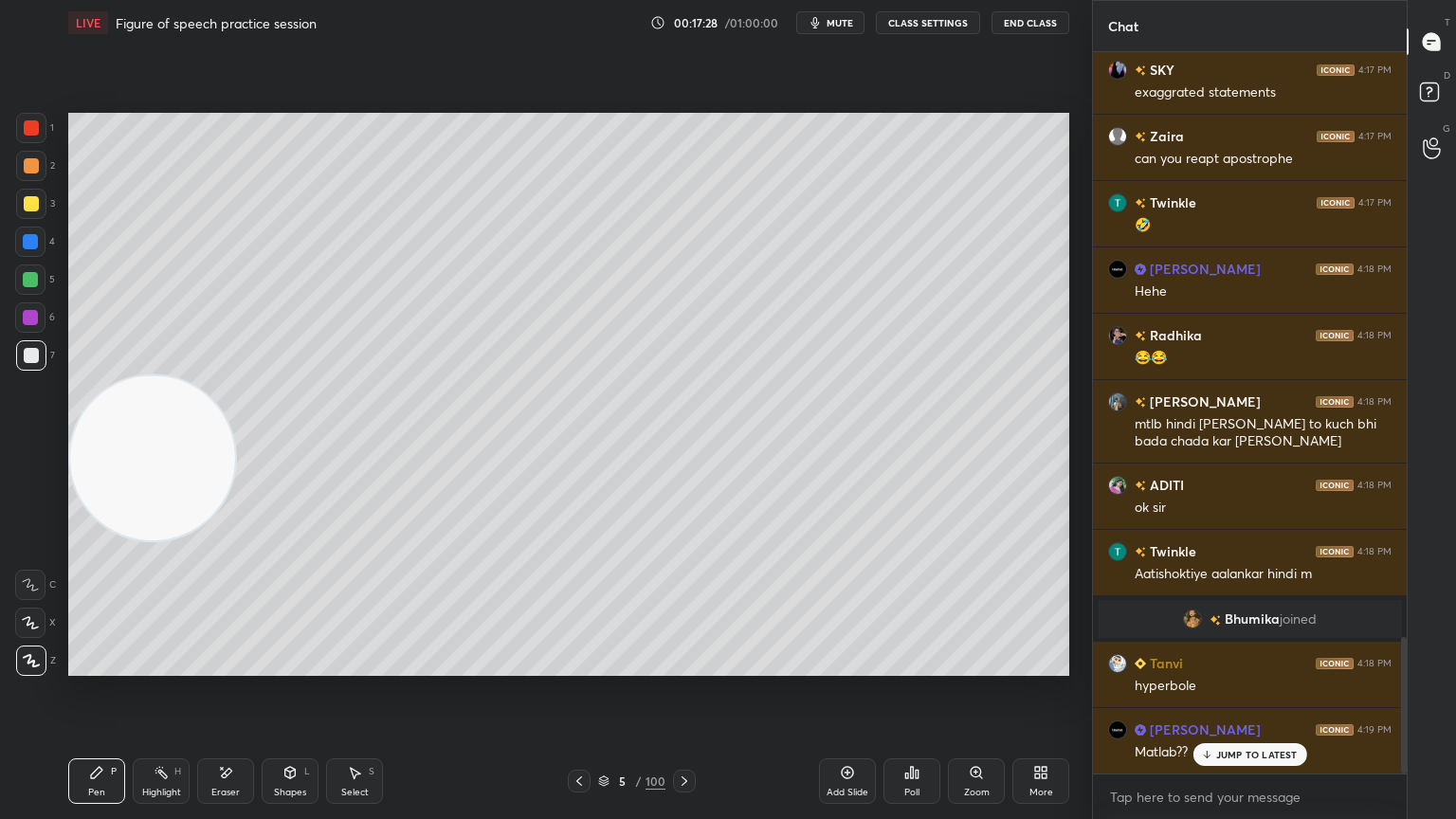 click on "JUMP TO LATEST" at bounding box center [1257, 755] 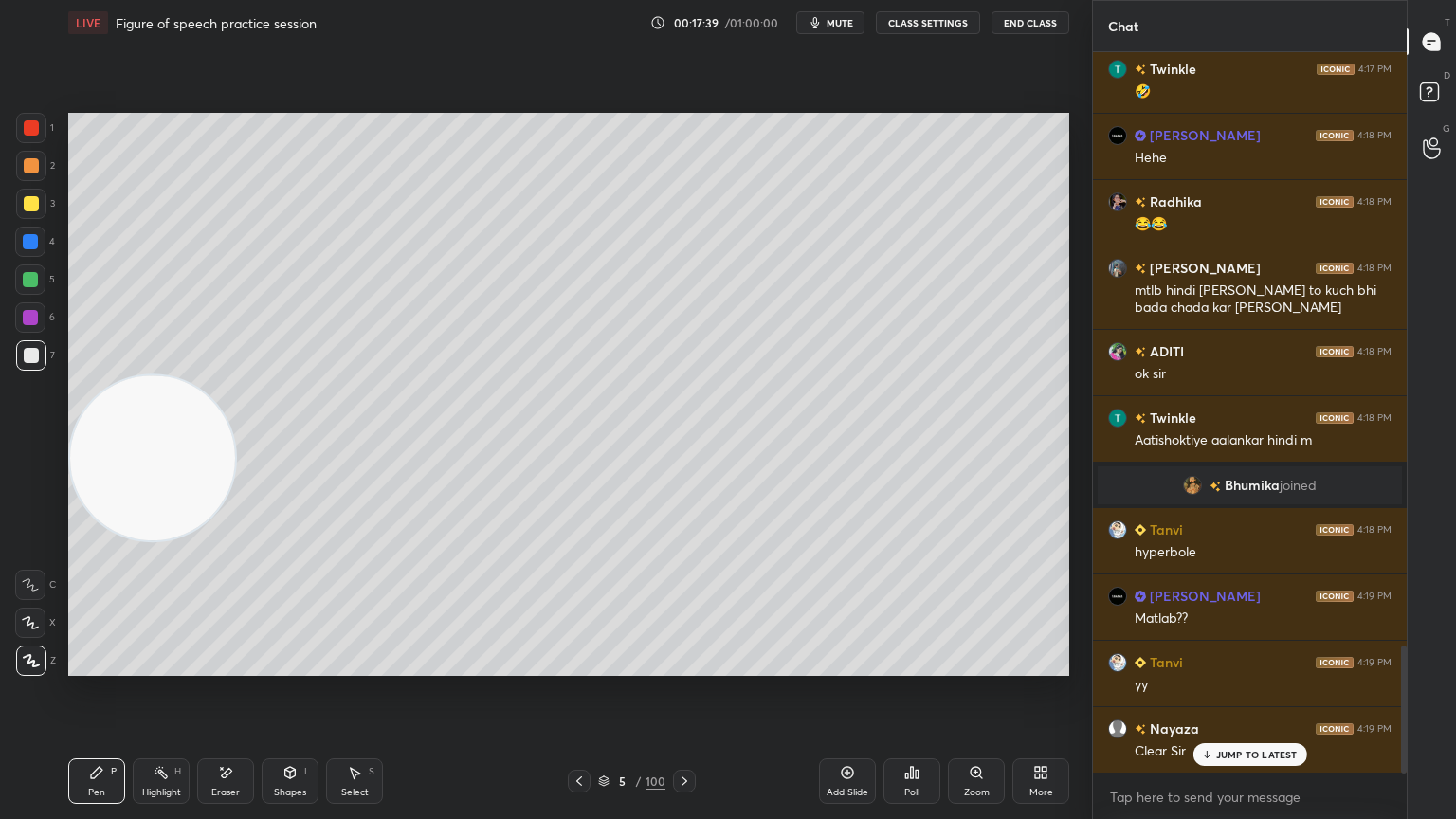 scroll, scrollTop: 3359, scrollLeft: 0, axis: vertical 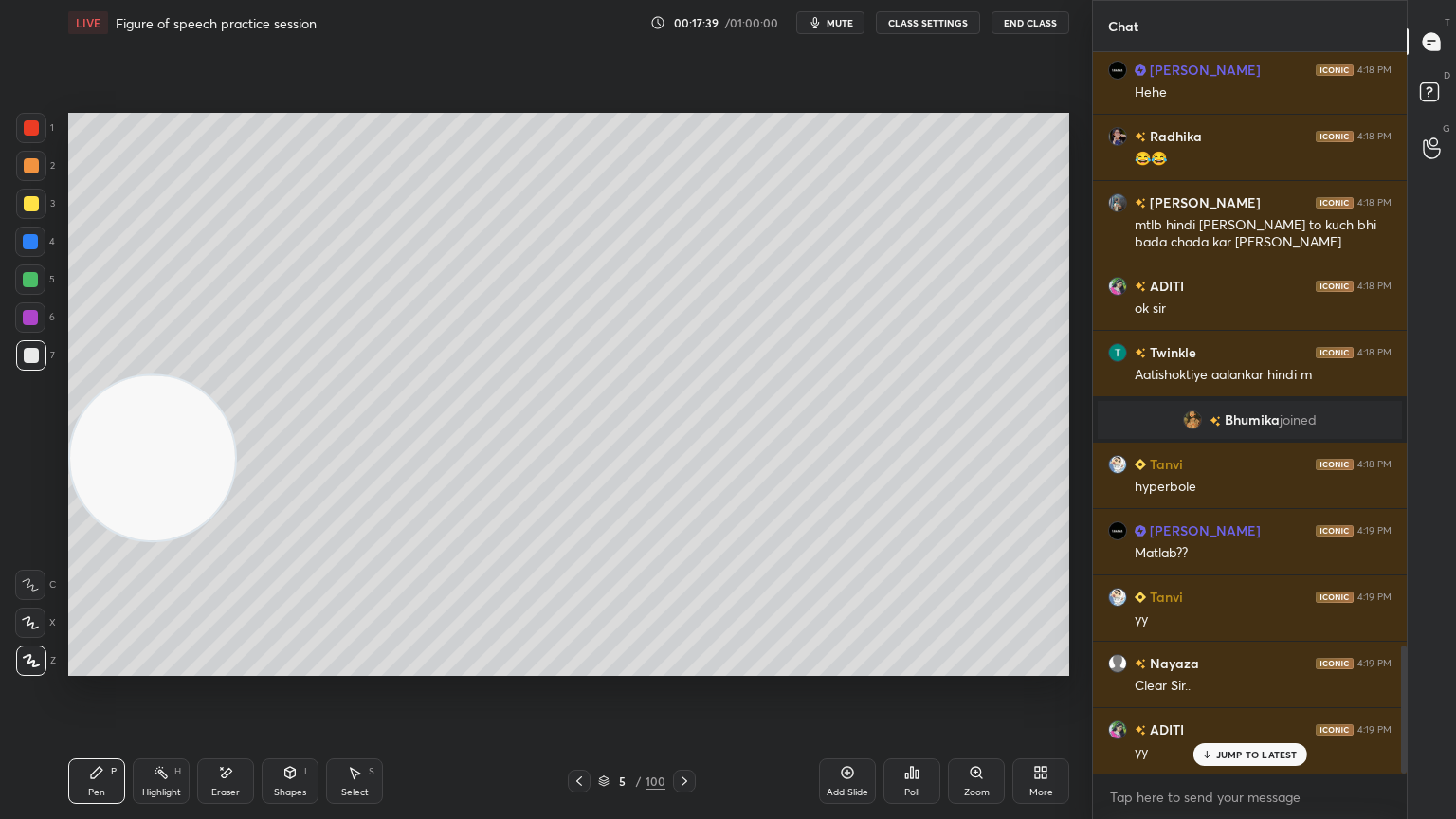 click on "Setting up your live class Poll for   secs No correct answer Start poll" at bounding box center (569, 394) 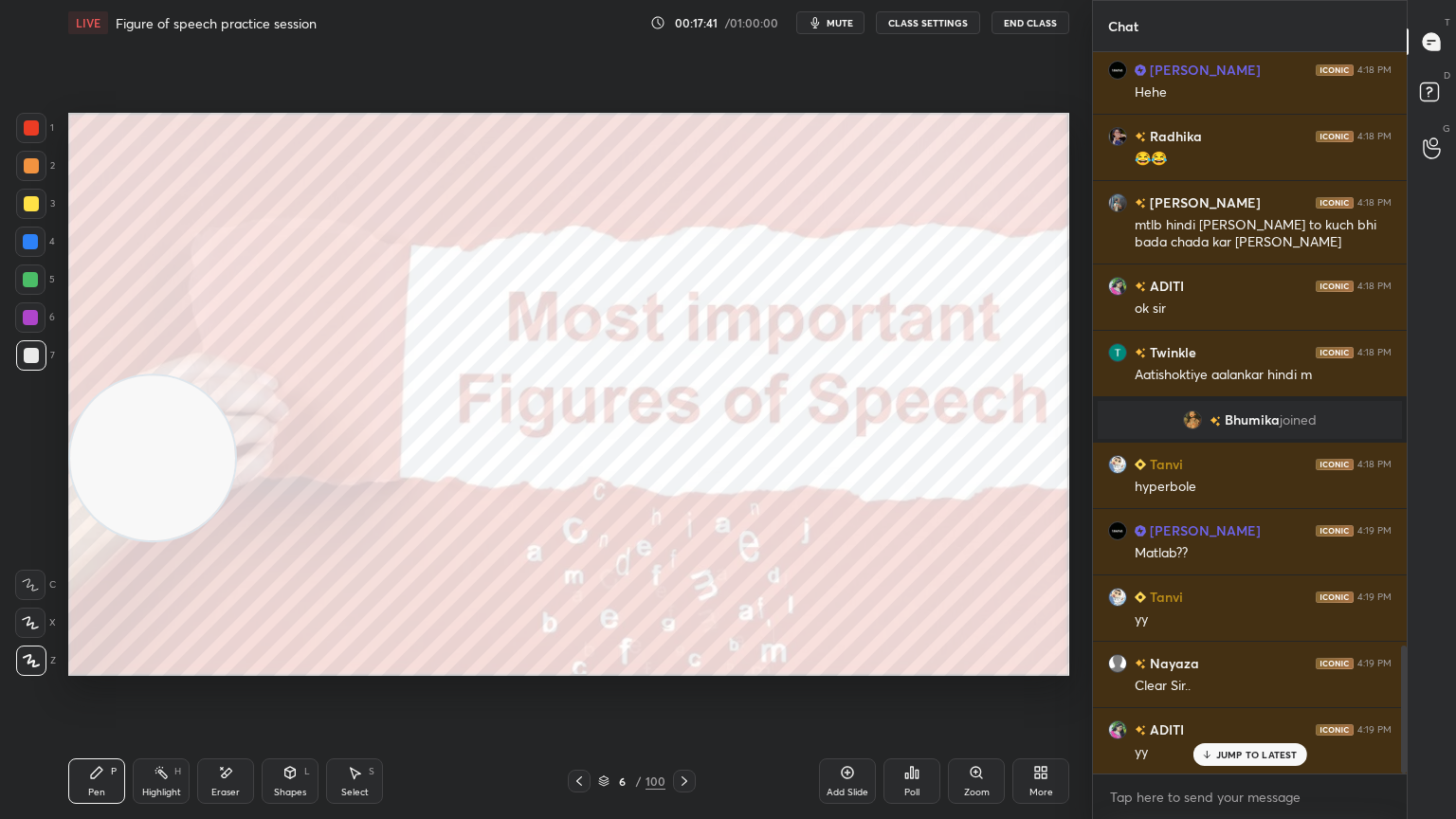 scroll, scrollTop: 3427, scrollLeft: 0, axis: vertical 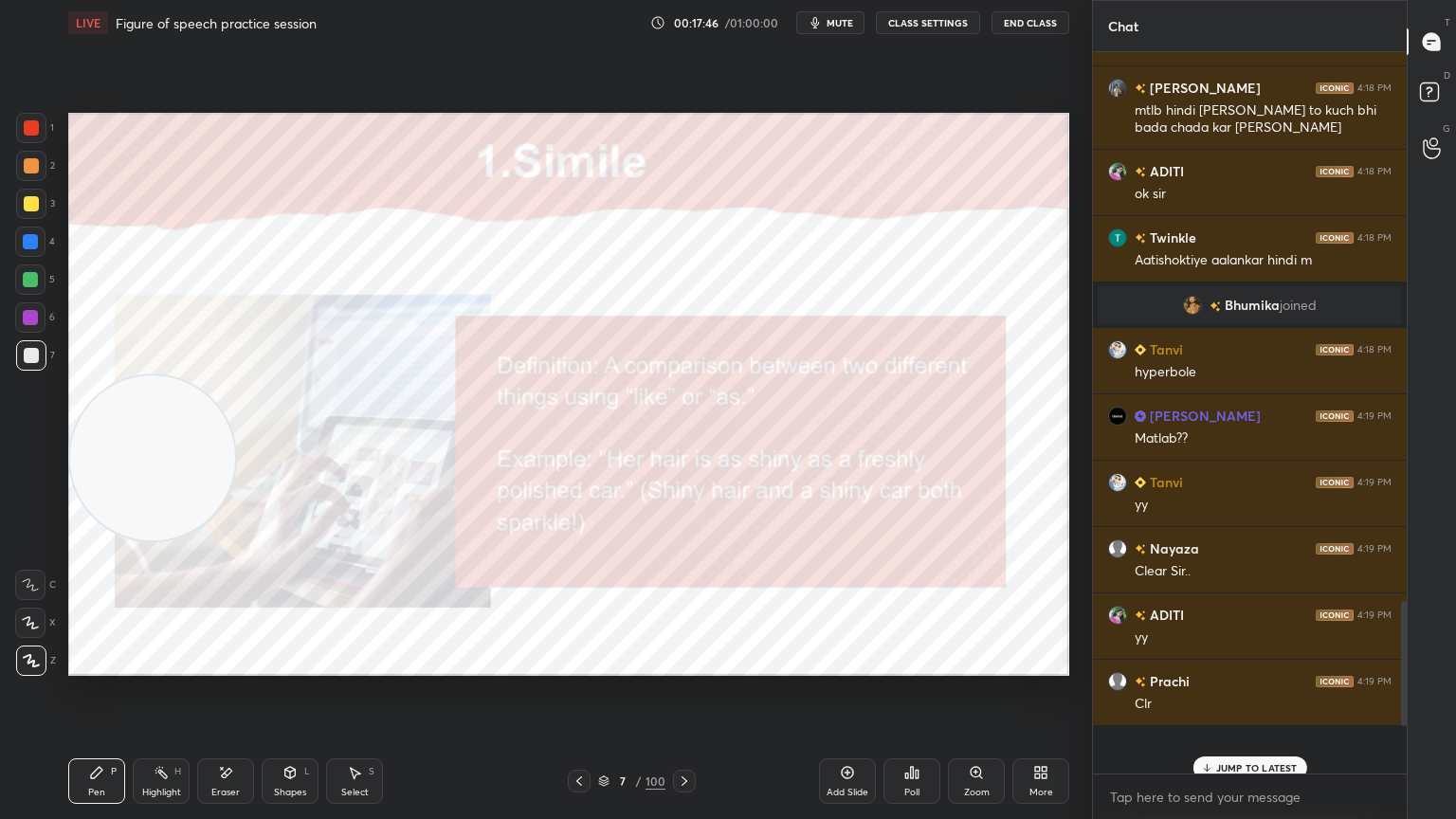 click at bounding box center [31, 204] 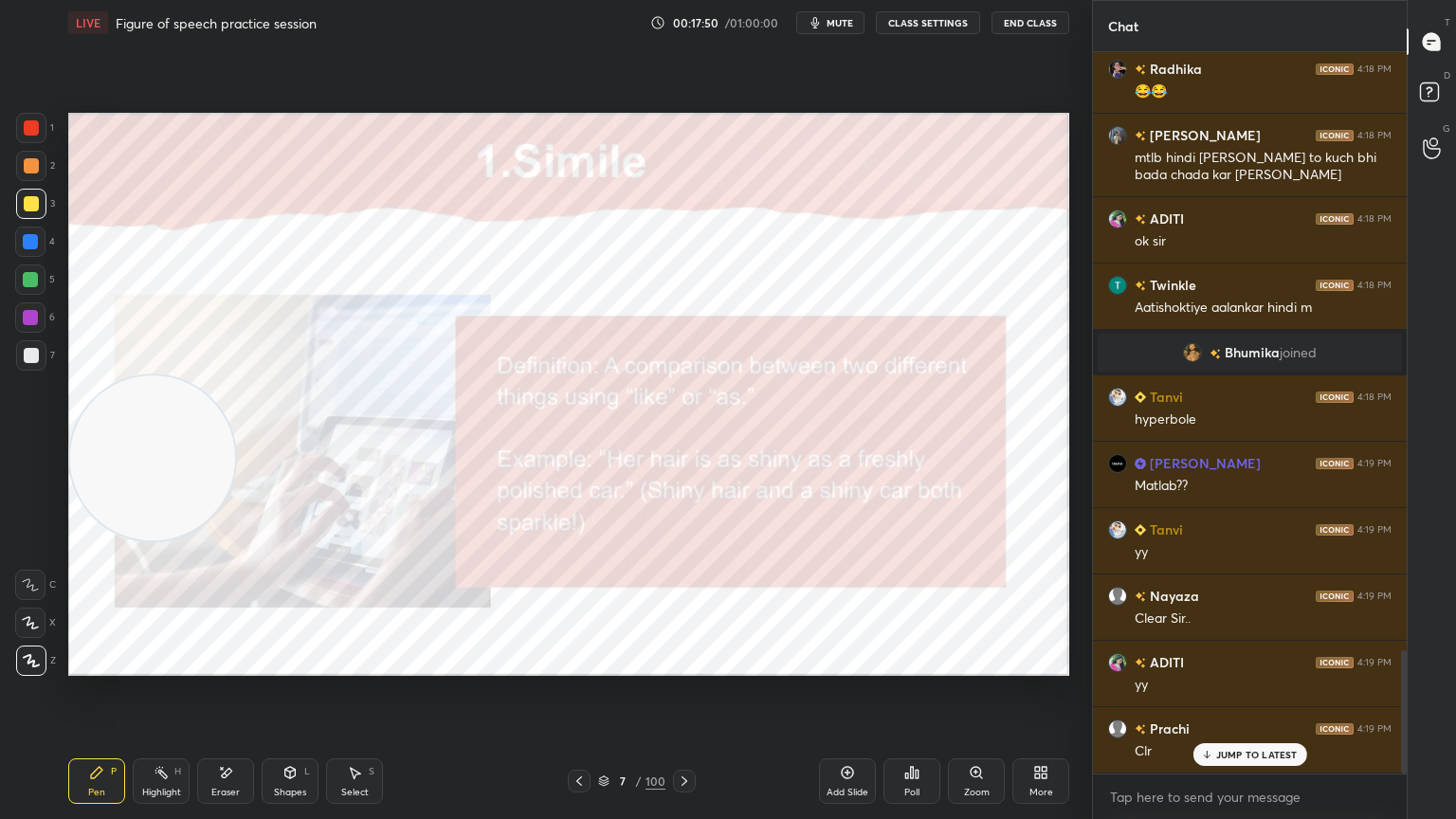 scroll, scrollTop: 3492, scrollLeft: 0, axis: vertical 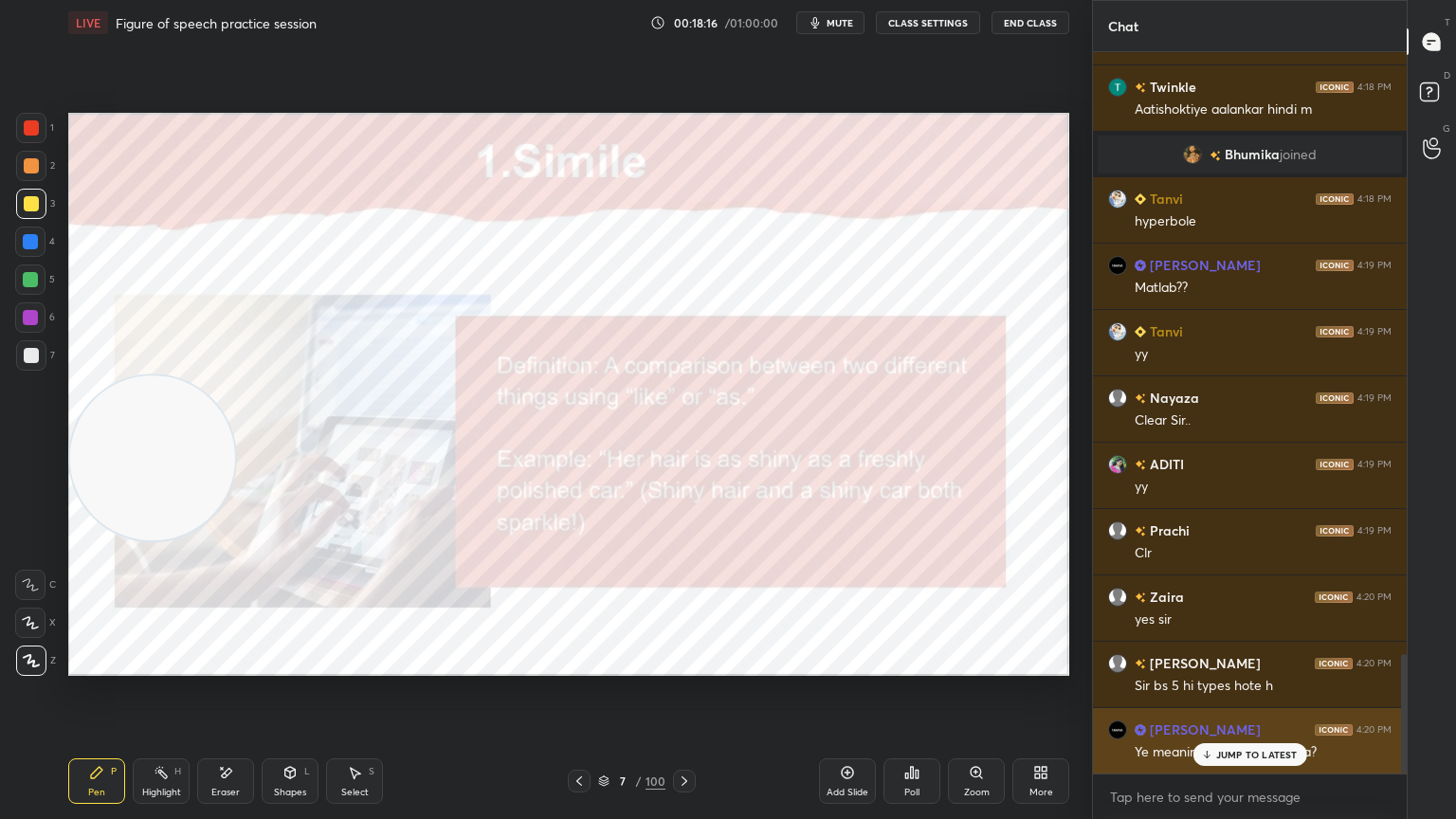 click on "JUMP TO LATEST" at bounding box center [1257, 755] 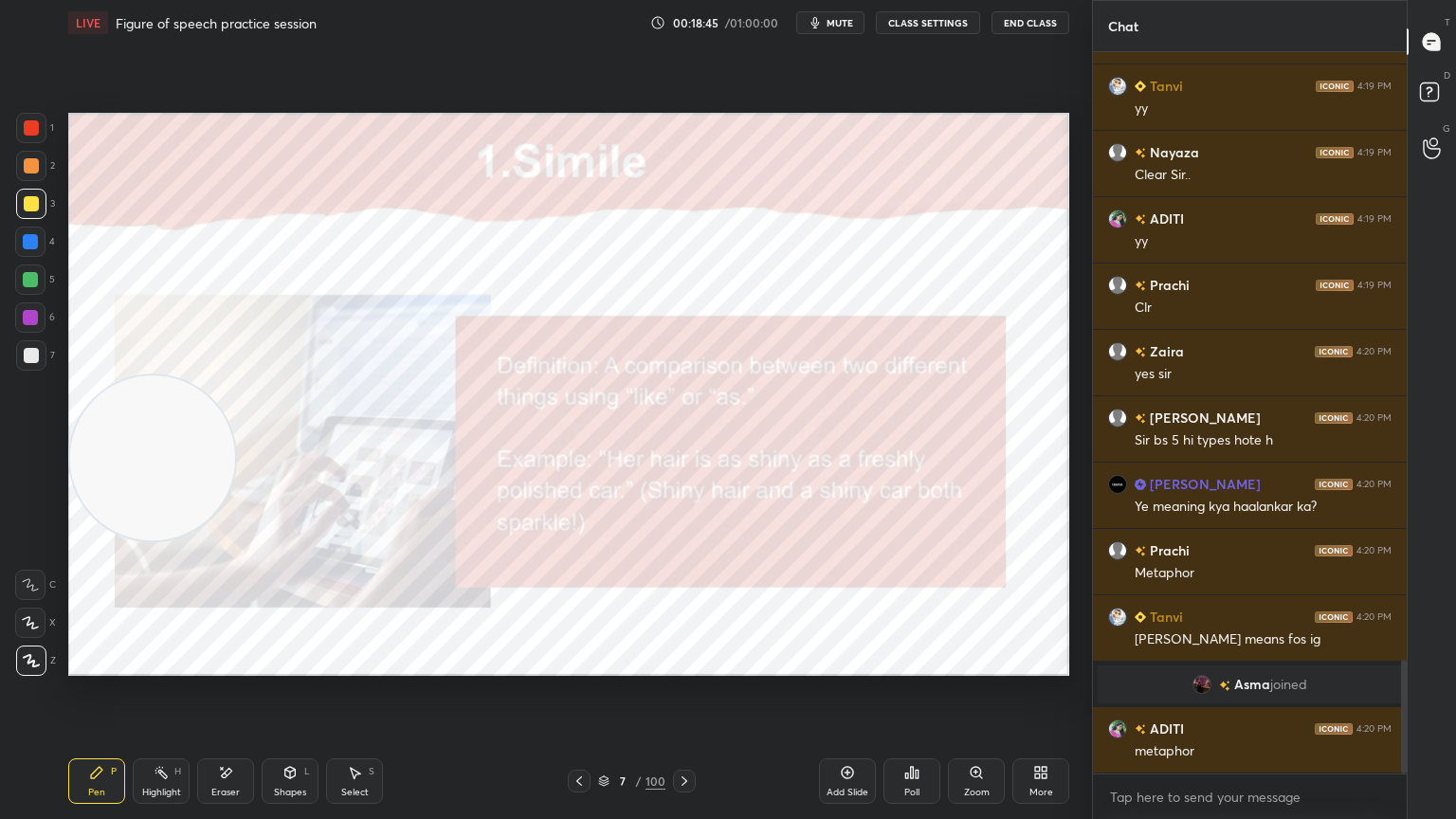 scroll, scrollTop: 3936, scrollLeft: 0, axis: vertical 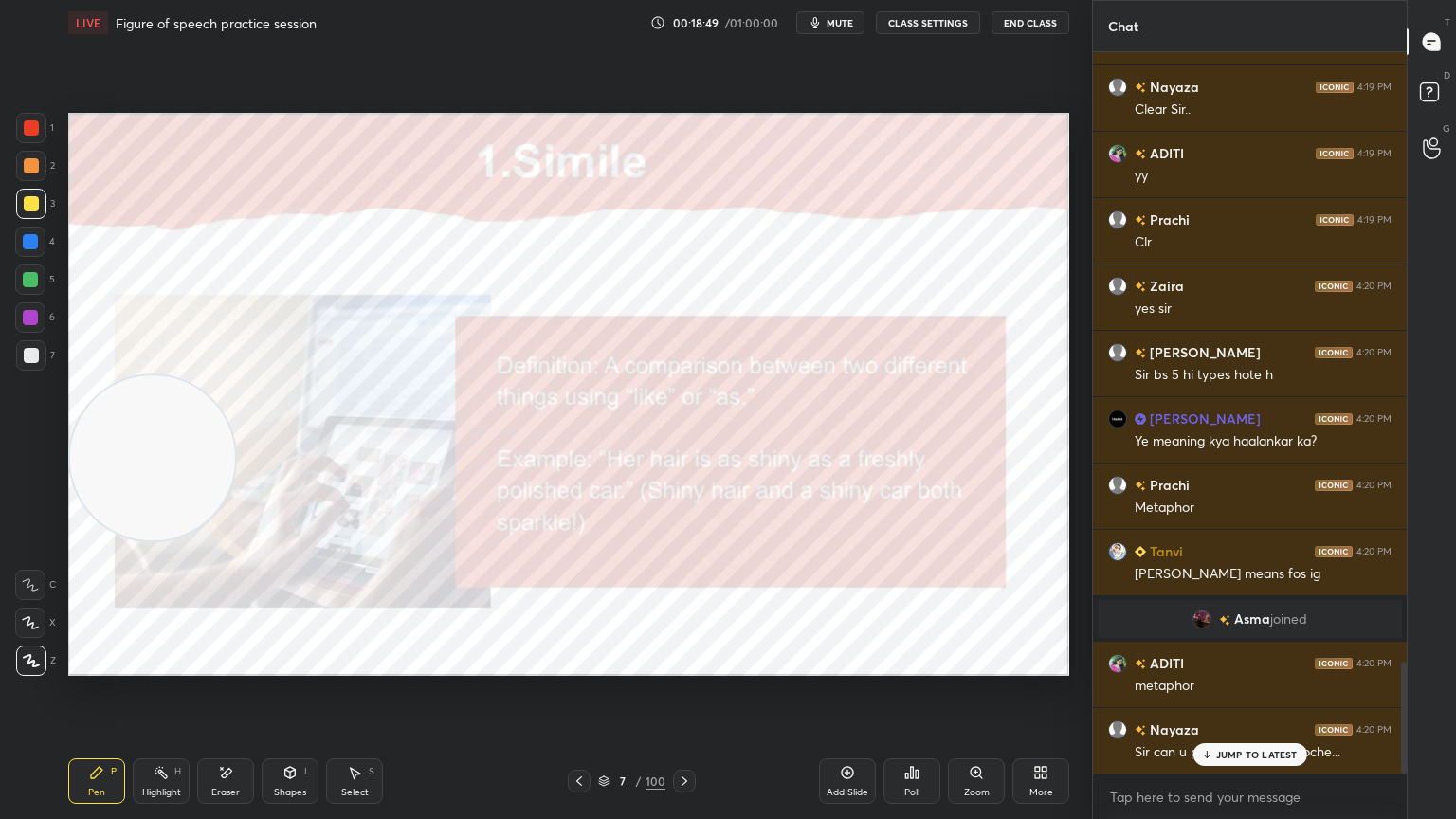 click on "JUMP TO LATEST" at bounding box center (1257, 755) 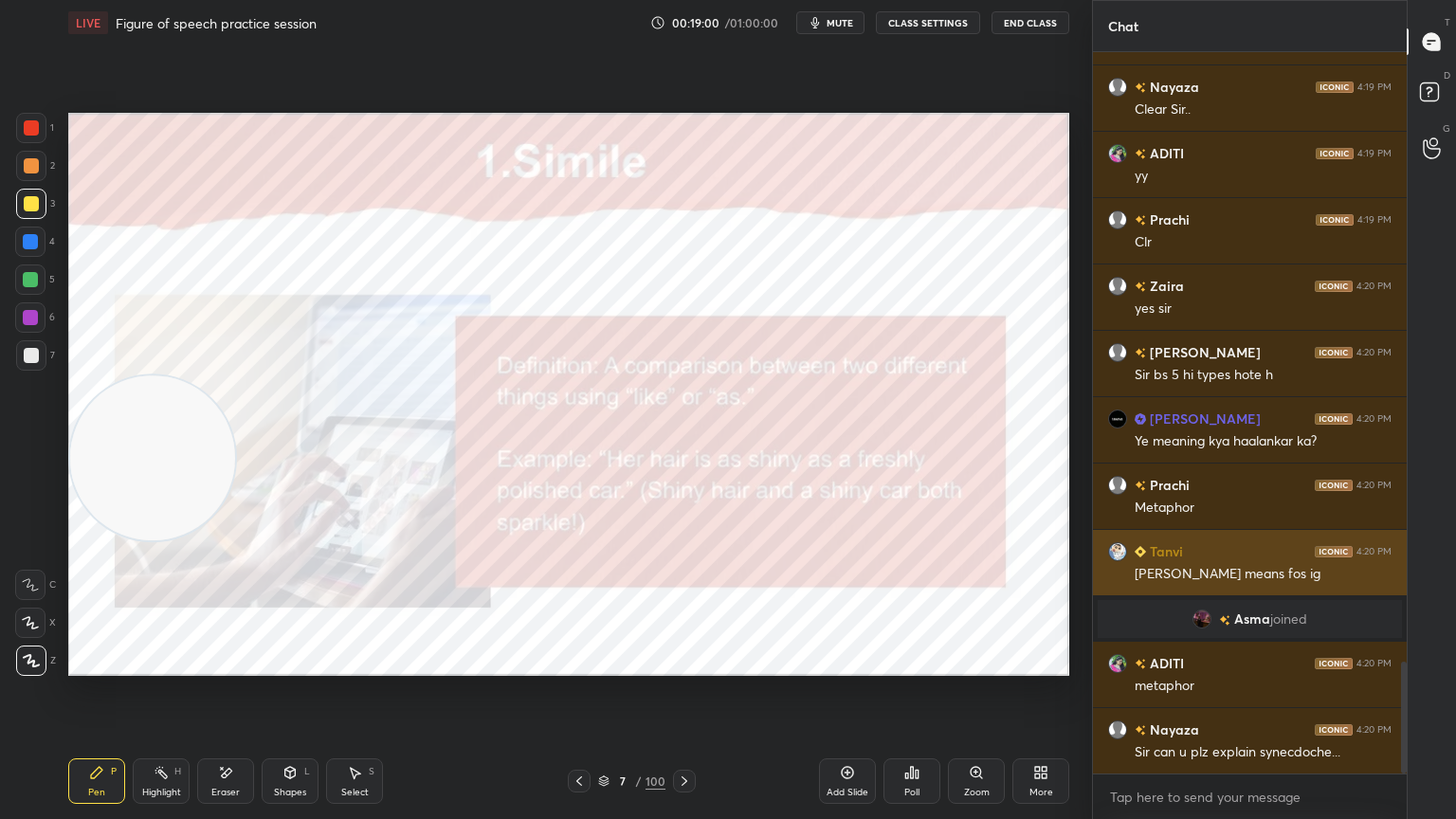 scroll, scrollTop: 47, scrollLeft: 0, axis: vertical 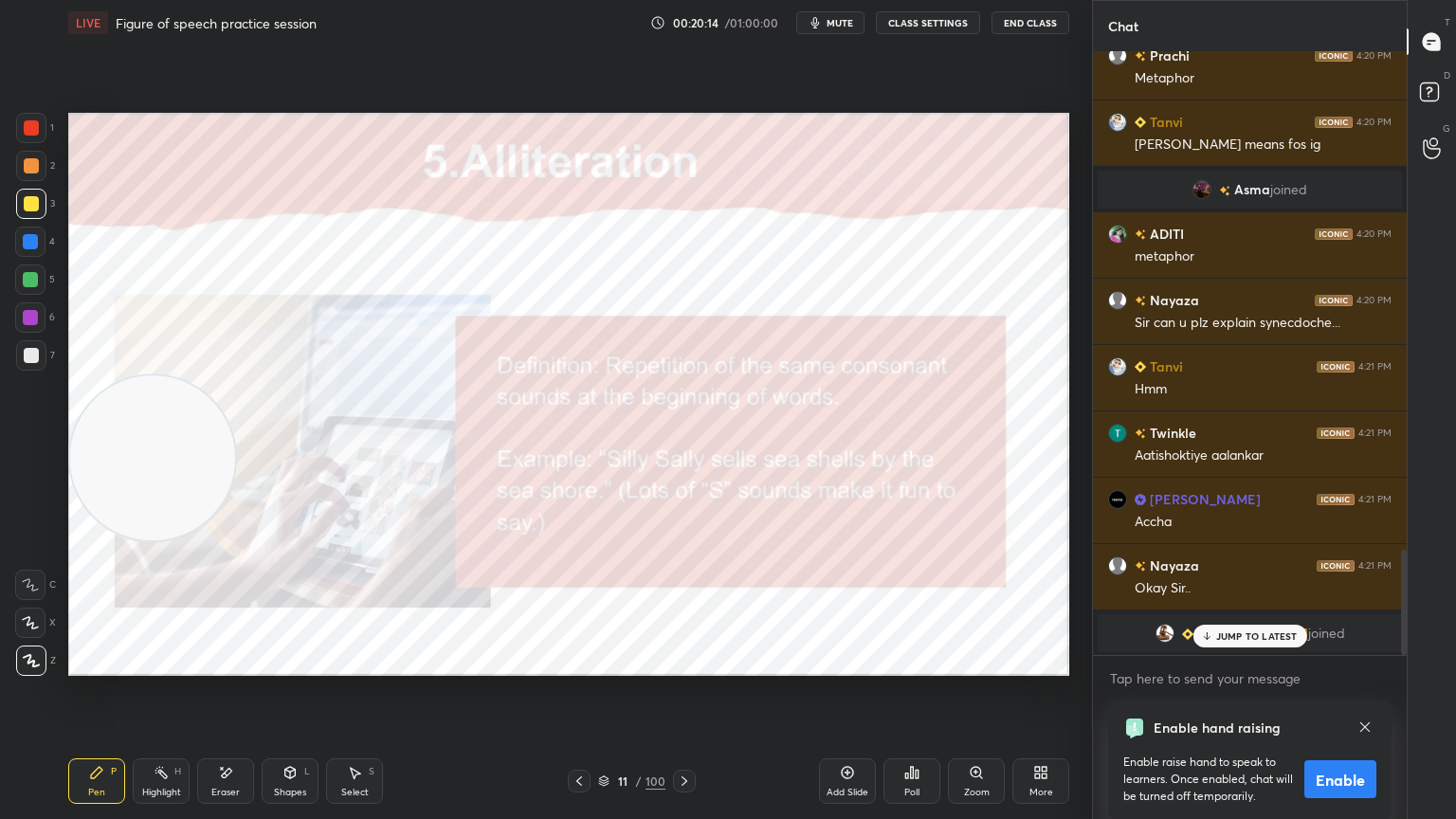 click on "JUMP TO LATEST" at bounding box center (1257, 636) 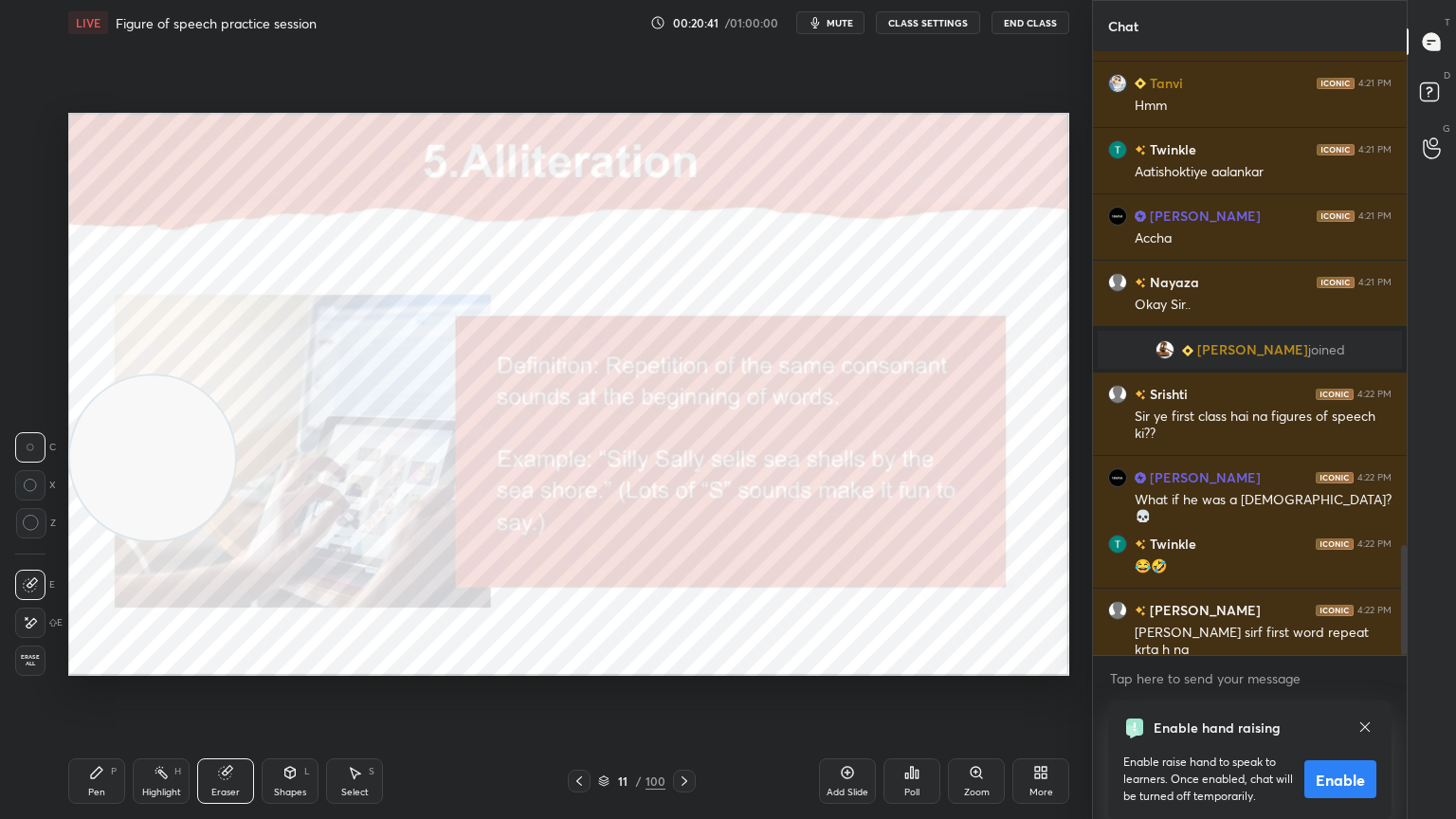 scroll, scrollTop: 4011, scrollLeft: 0, axis: vertical 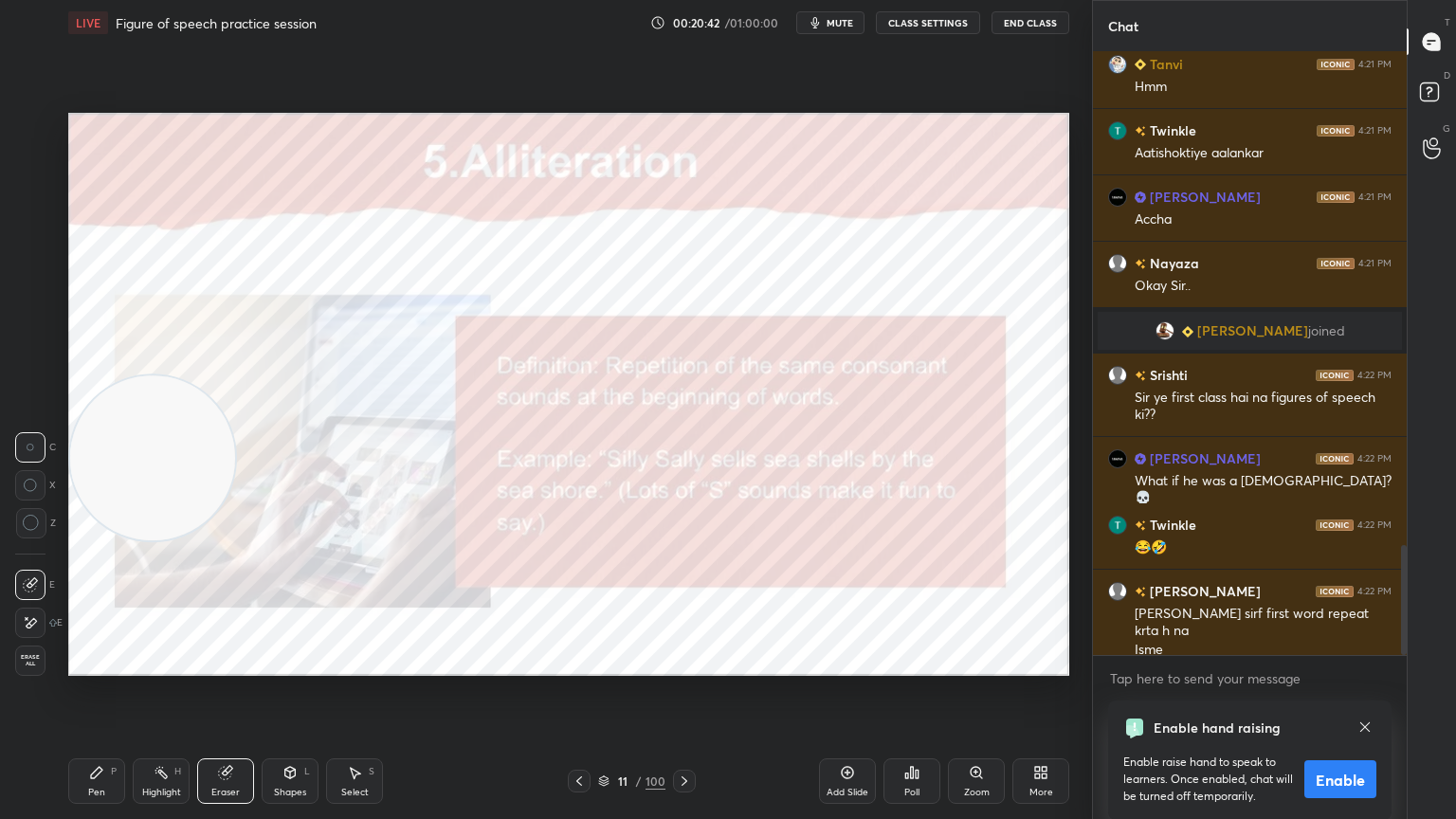 click 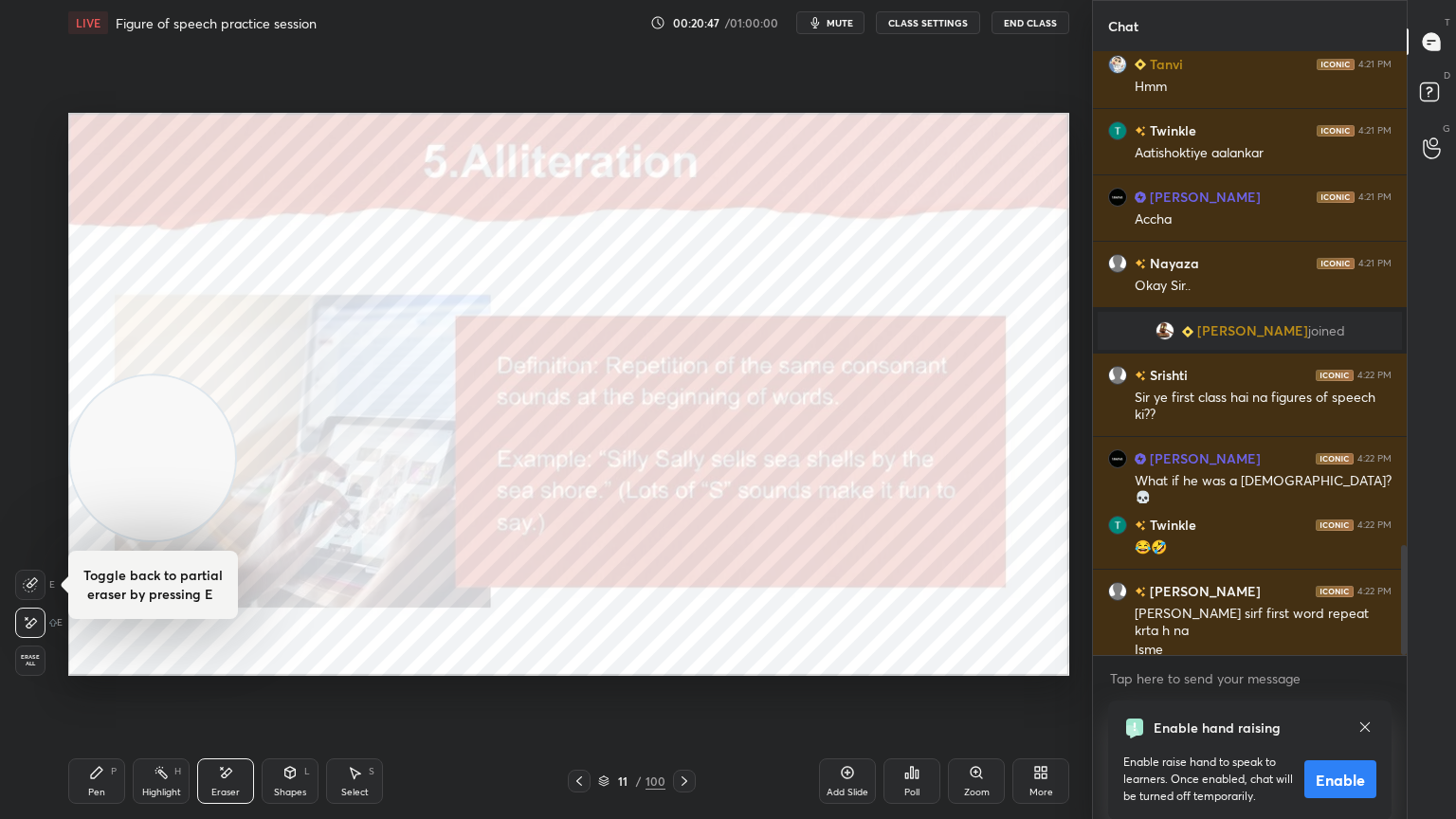 click on "Setting up your live class Poll for   secs No correct answer Start poll" at bounding box center (569, 394) 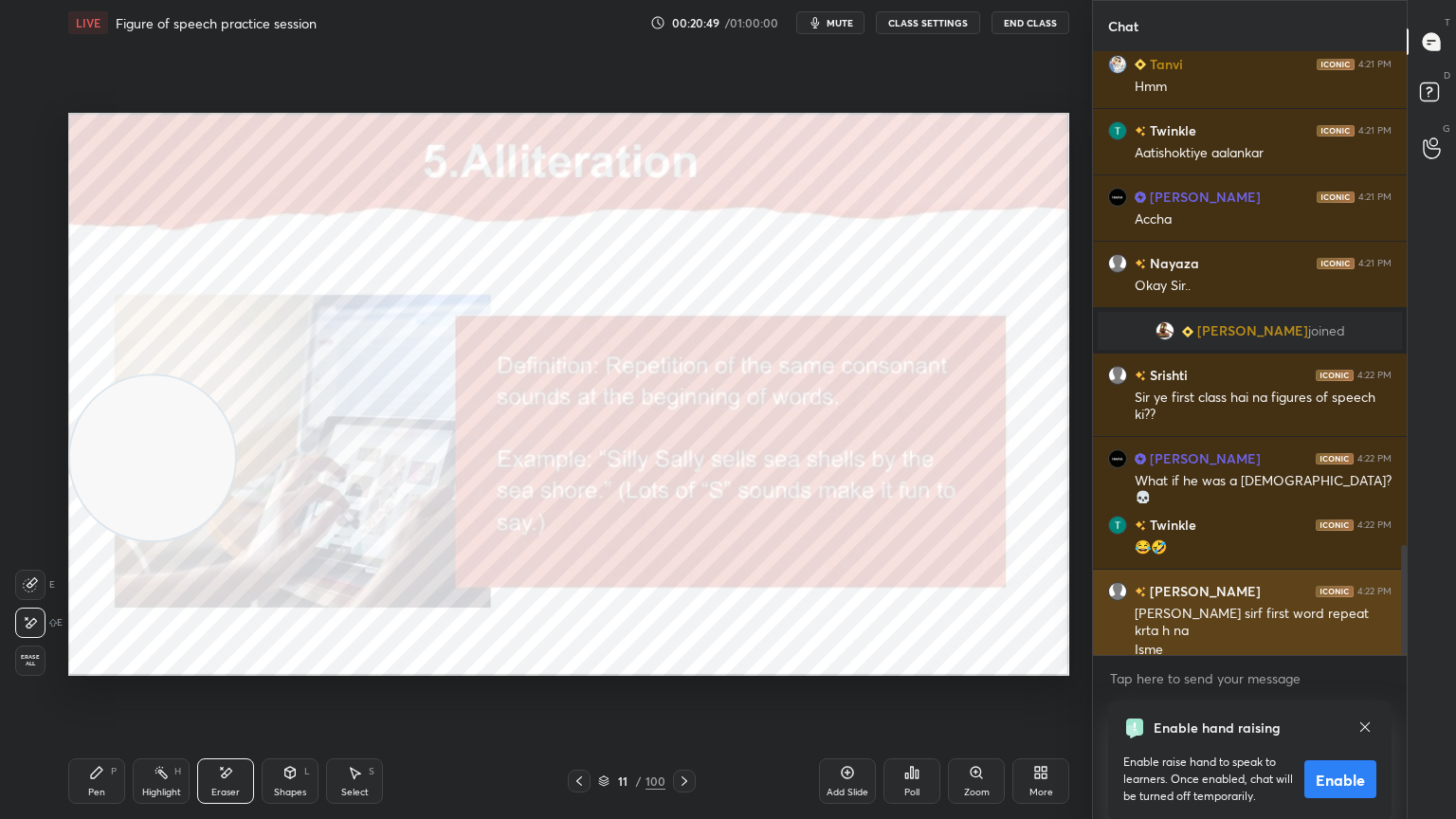 click on "Pen P" at bounding box center [97, 781] 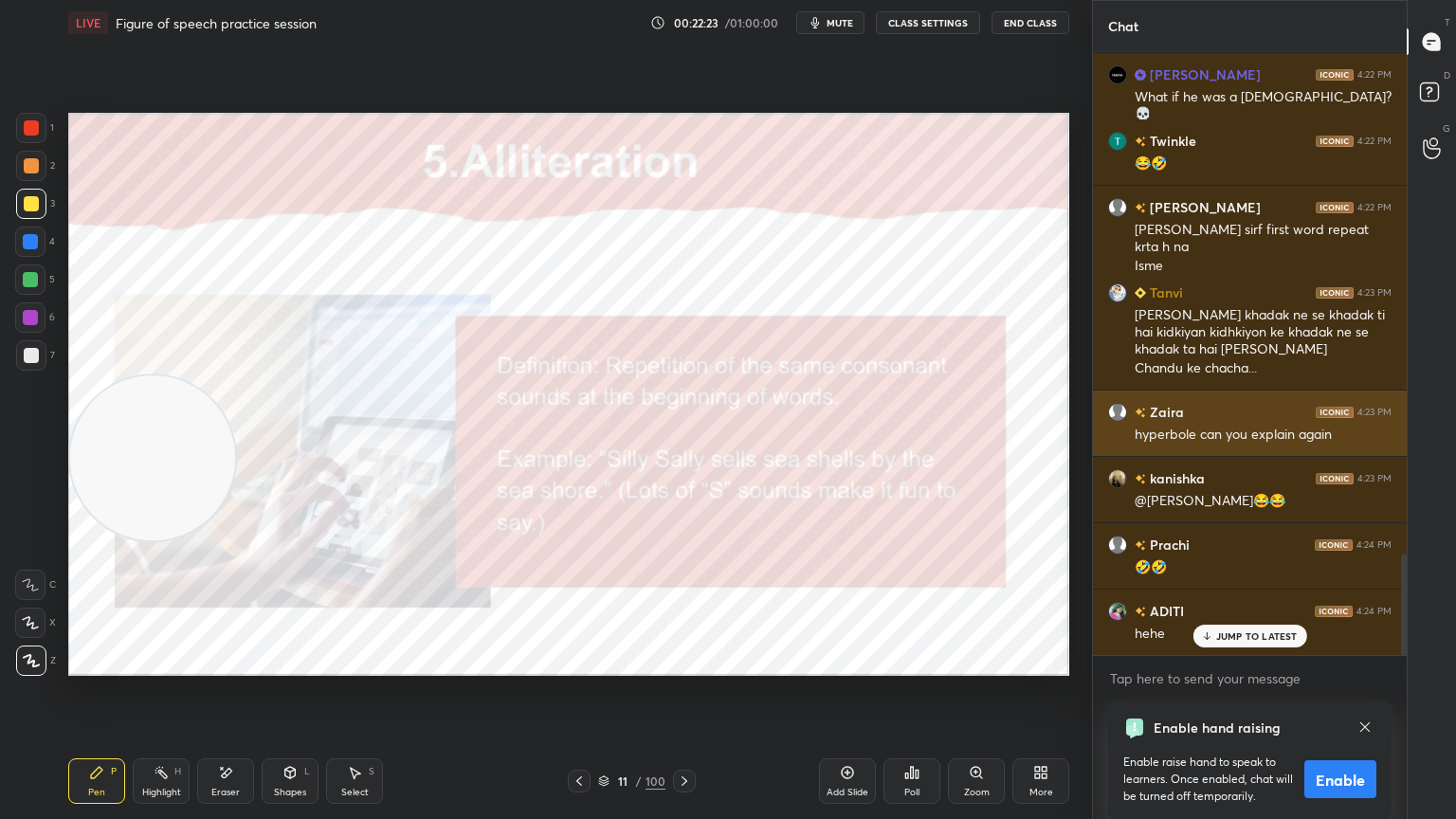 scroll, scrollTop: 4462, scrollLeft: 0, axis: vertical 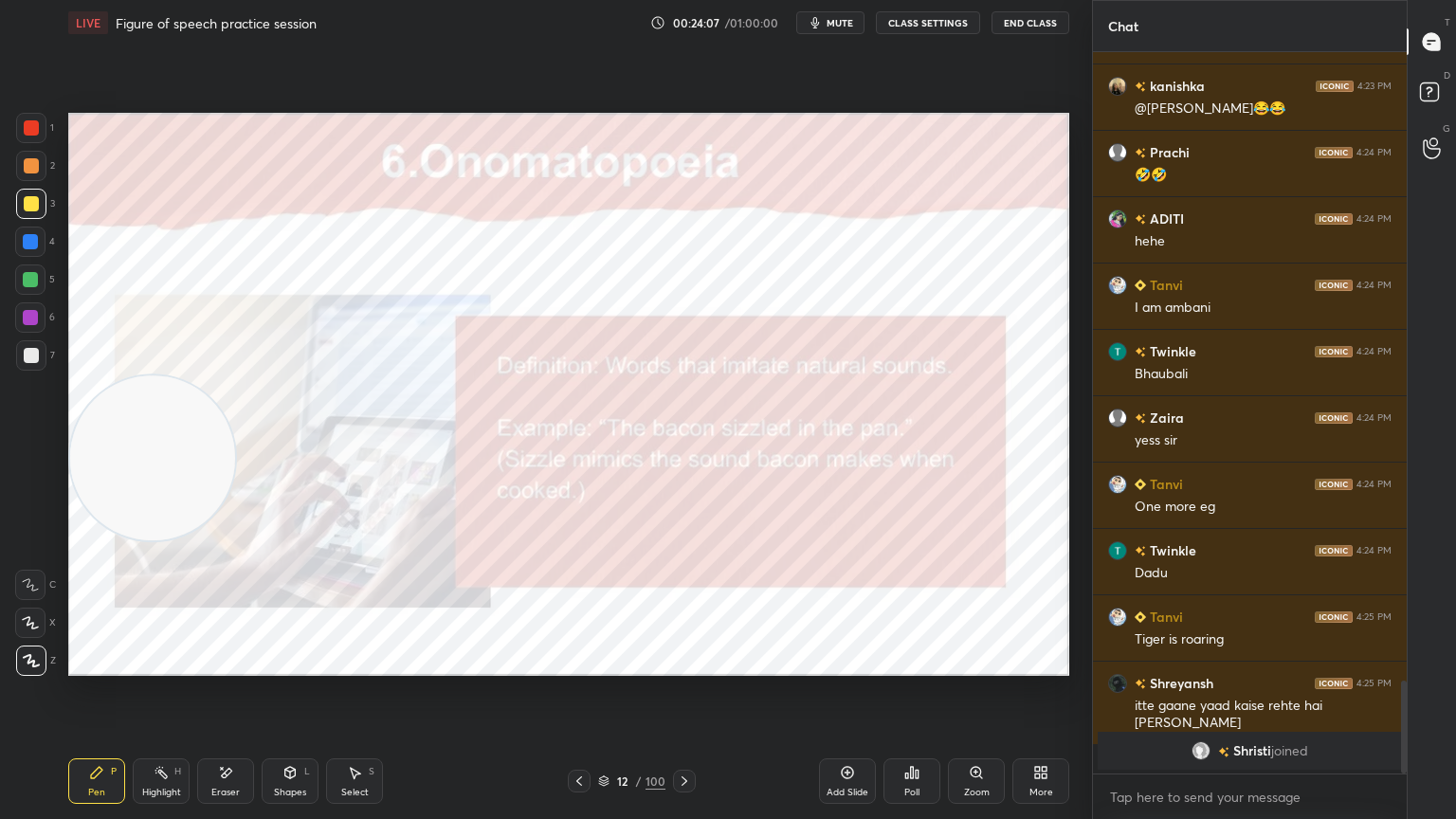 click on "mute" at bounding box center [840, 23] 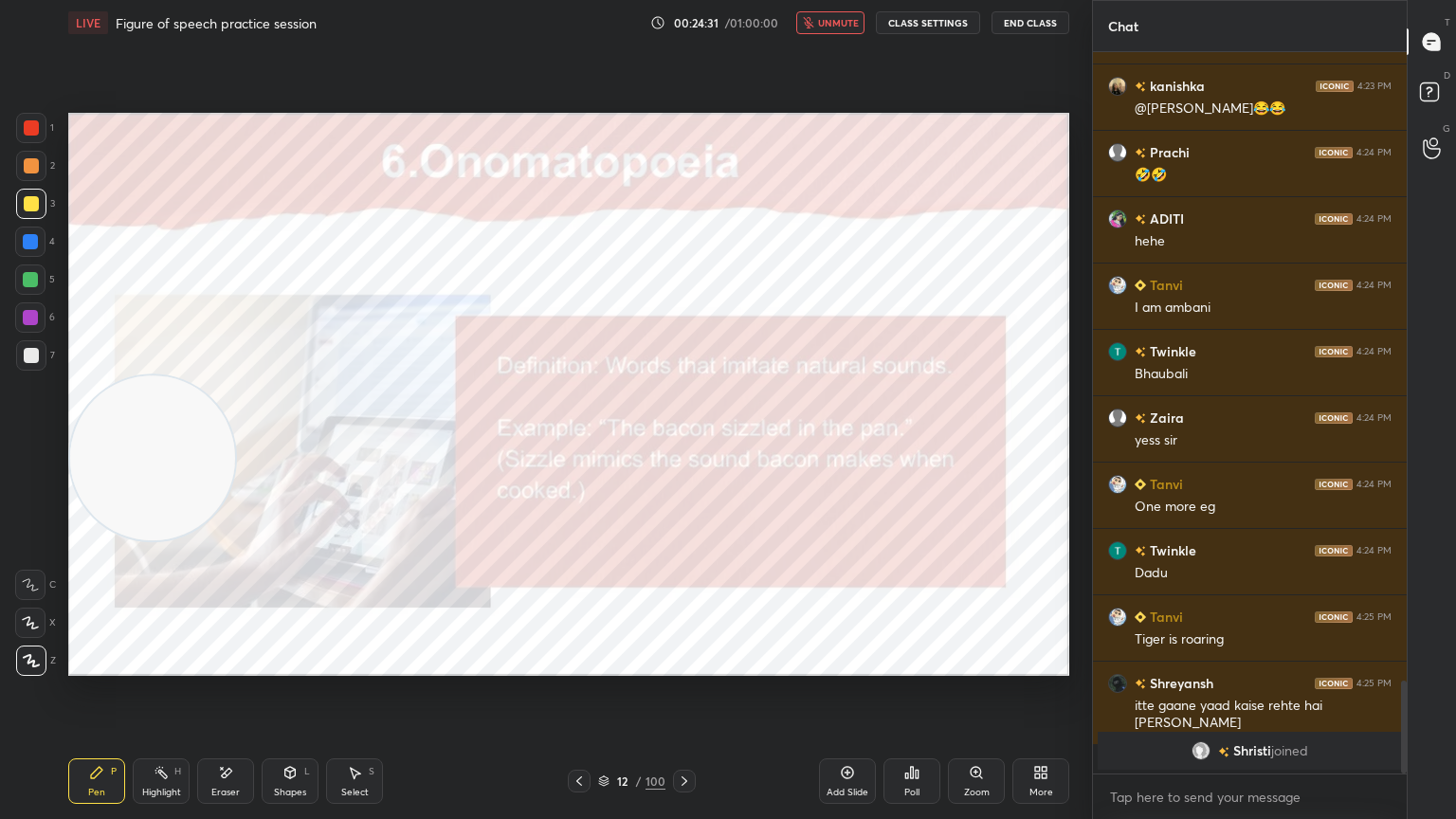 scroll, scrollTop: 4727, scrollLeft: 0, axis: vertical 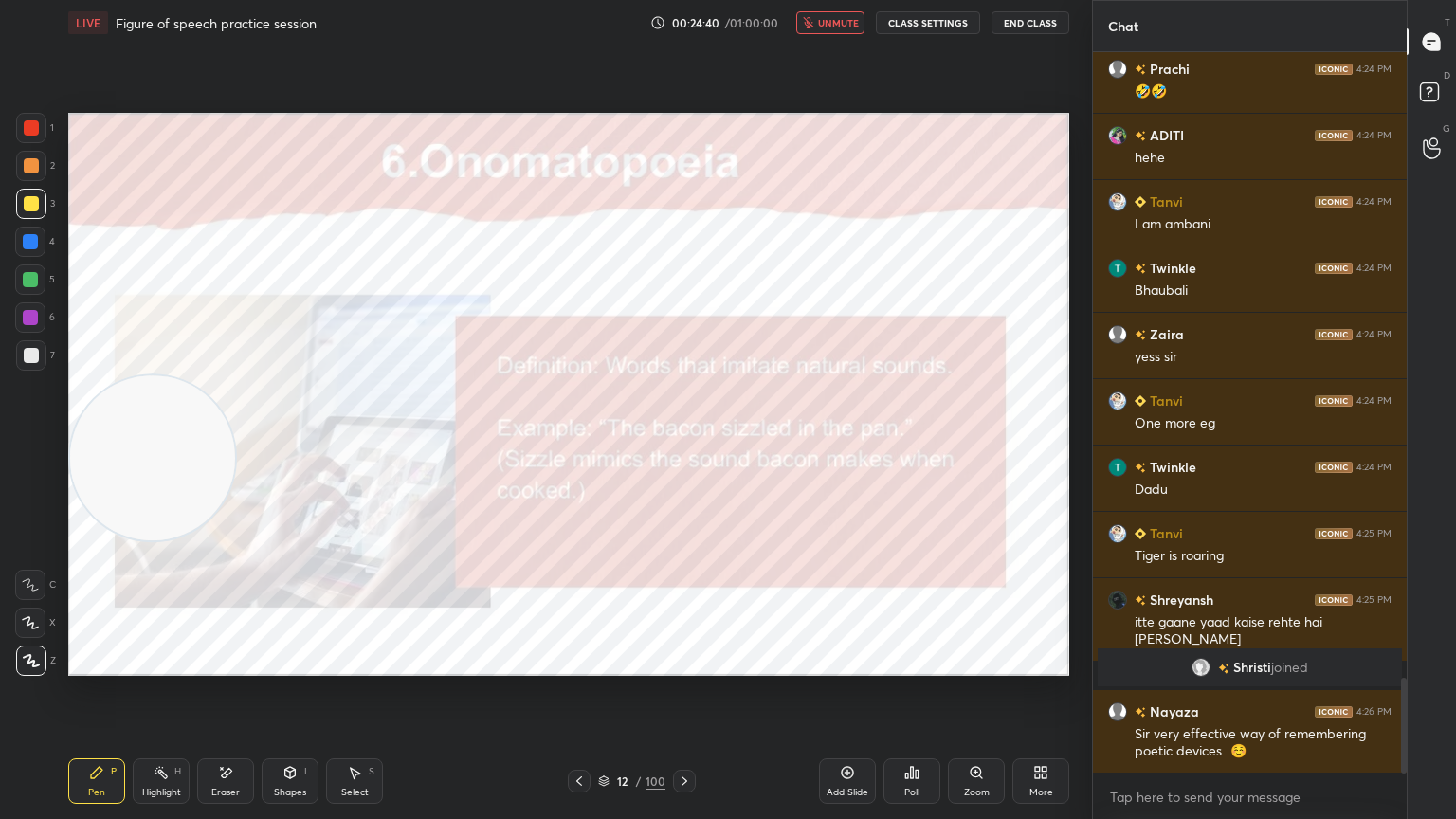 click on "unmute" at bounding box center (838, 23) 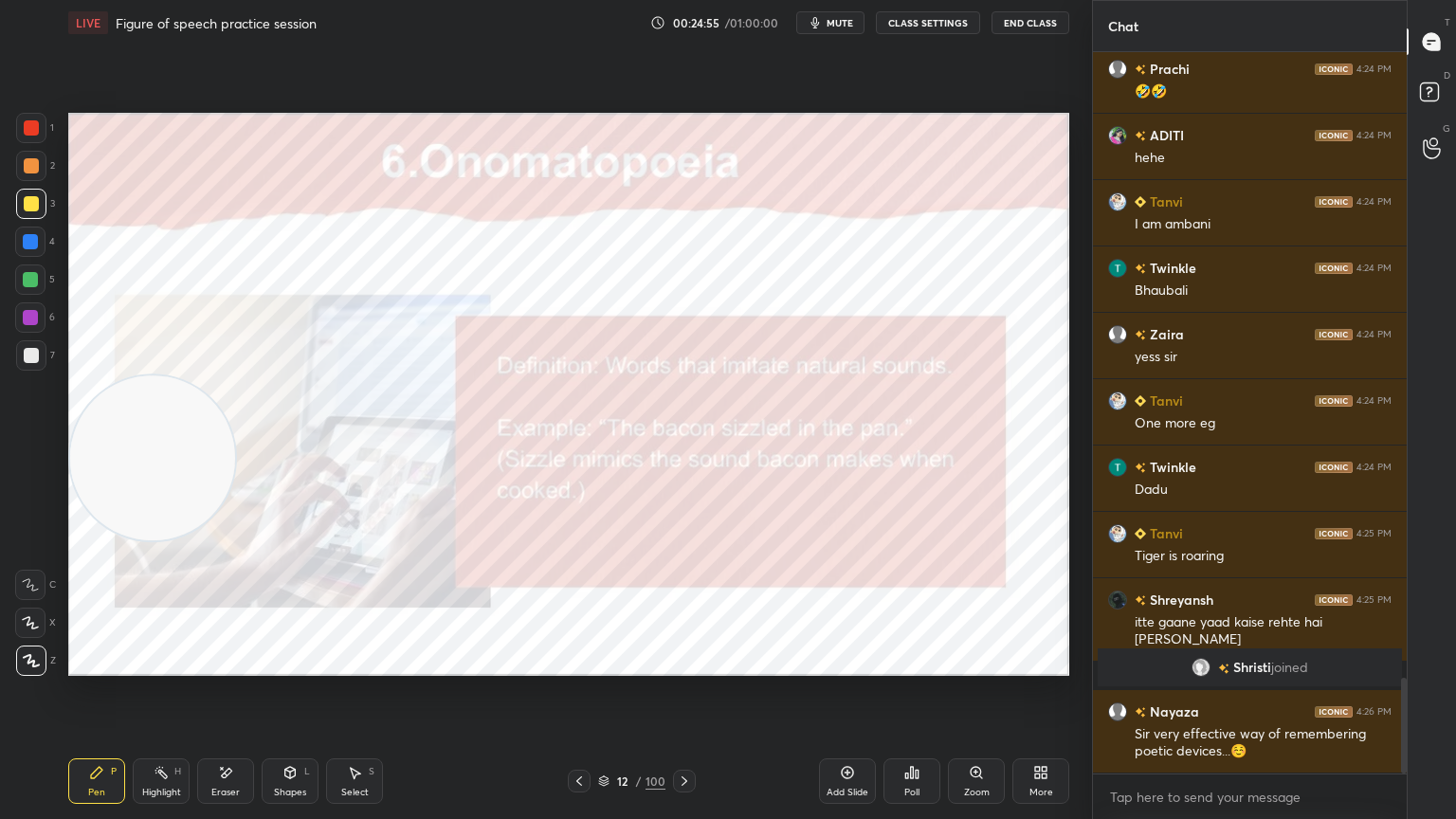 scroll, scrollTop: 4793, scrollLeft: 0, axis: vertical 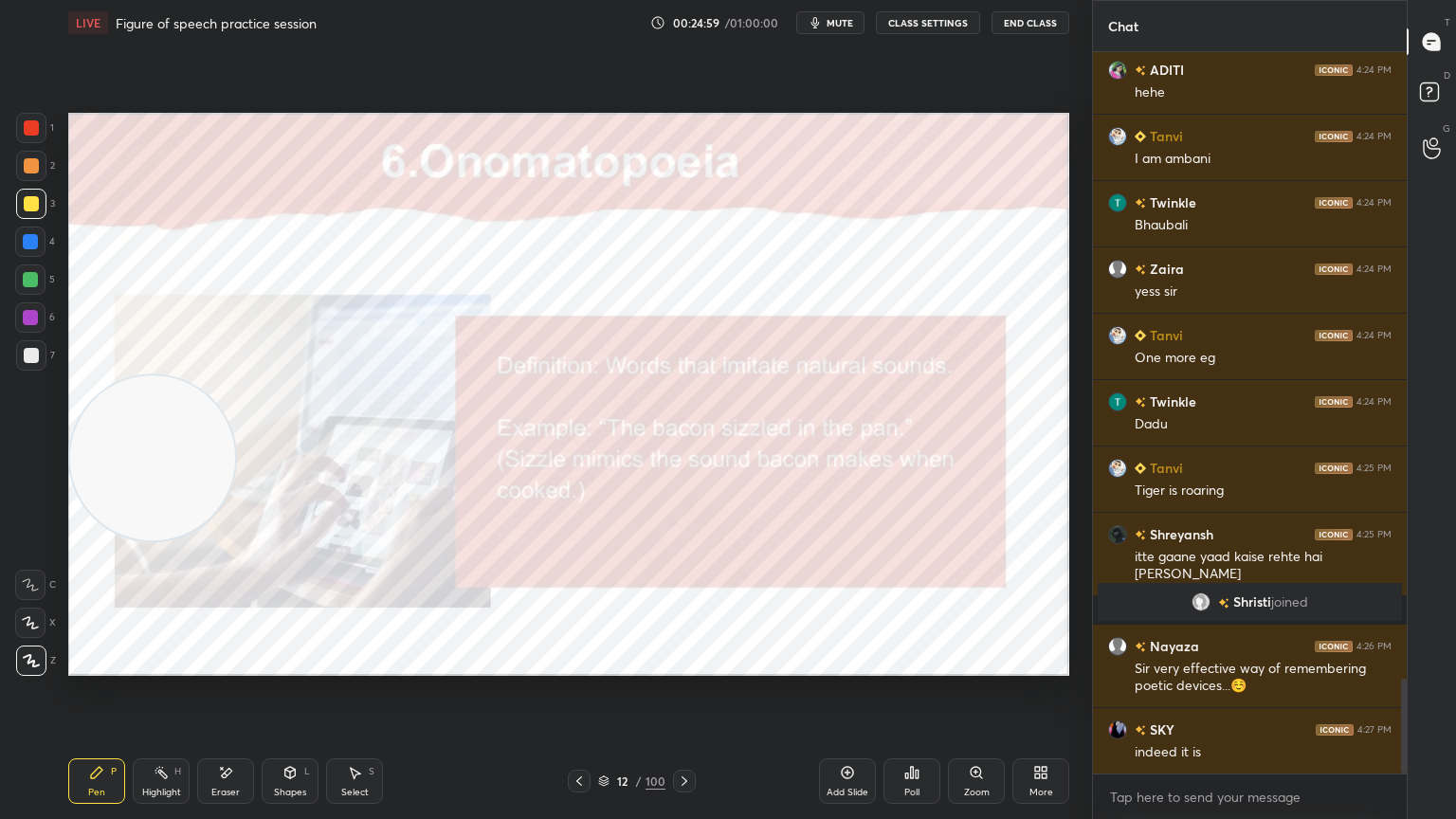 click 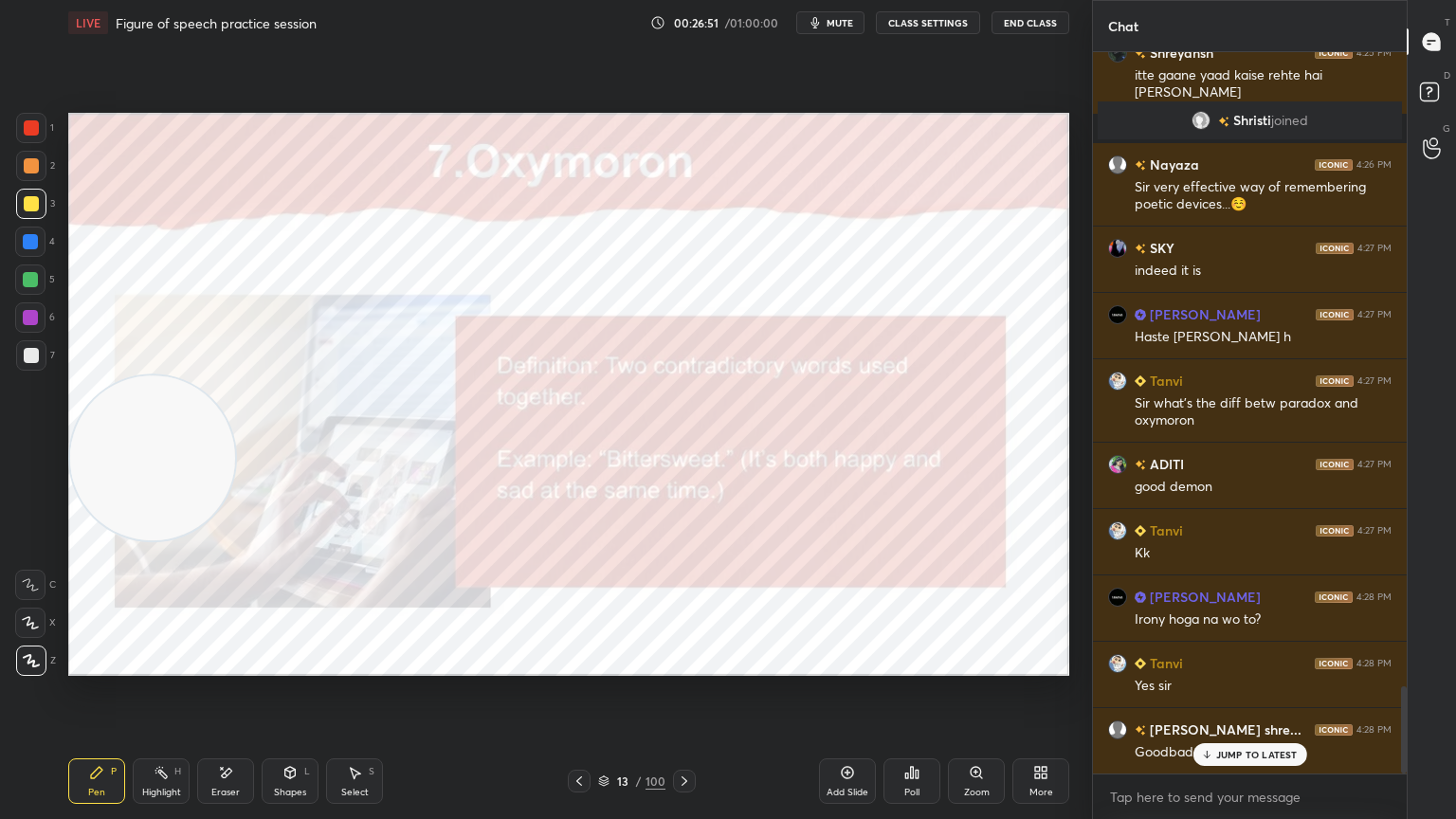 scroll, scrollTop: 5342, scrollLeft: 0, axis: vertical 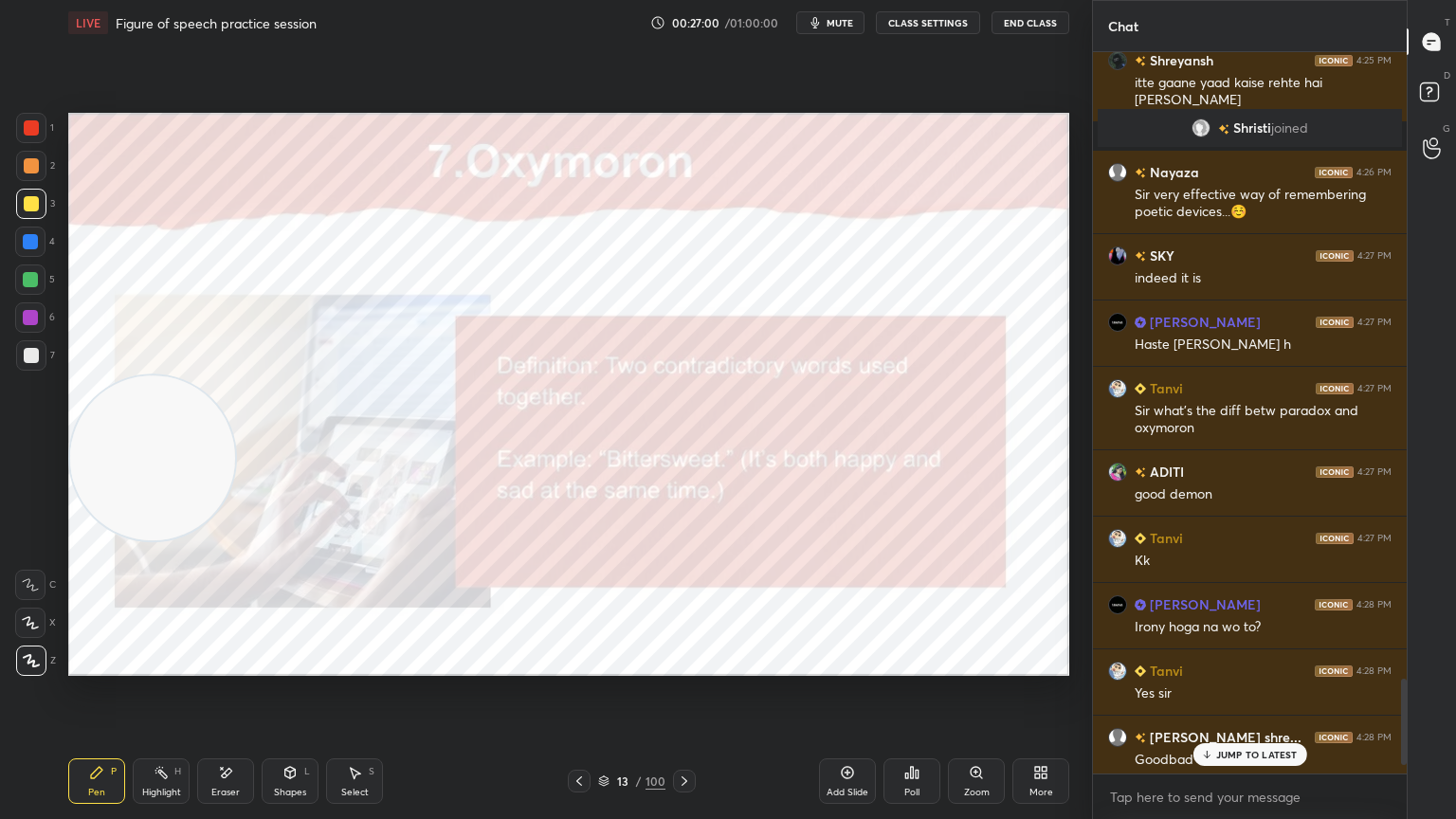 click on "Add Slide" at bounding box center [847, 781] 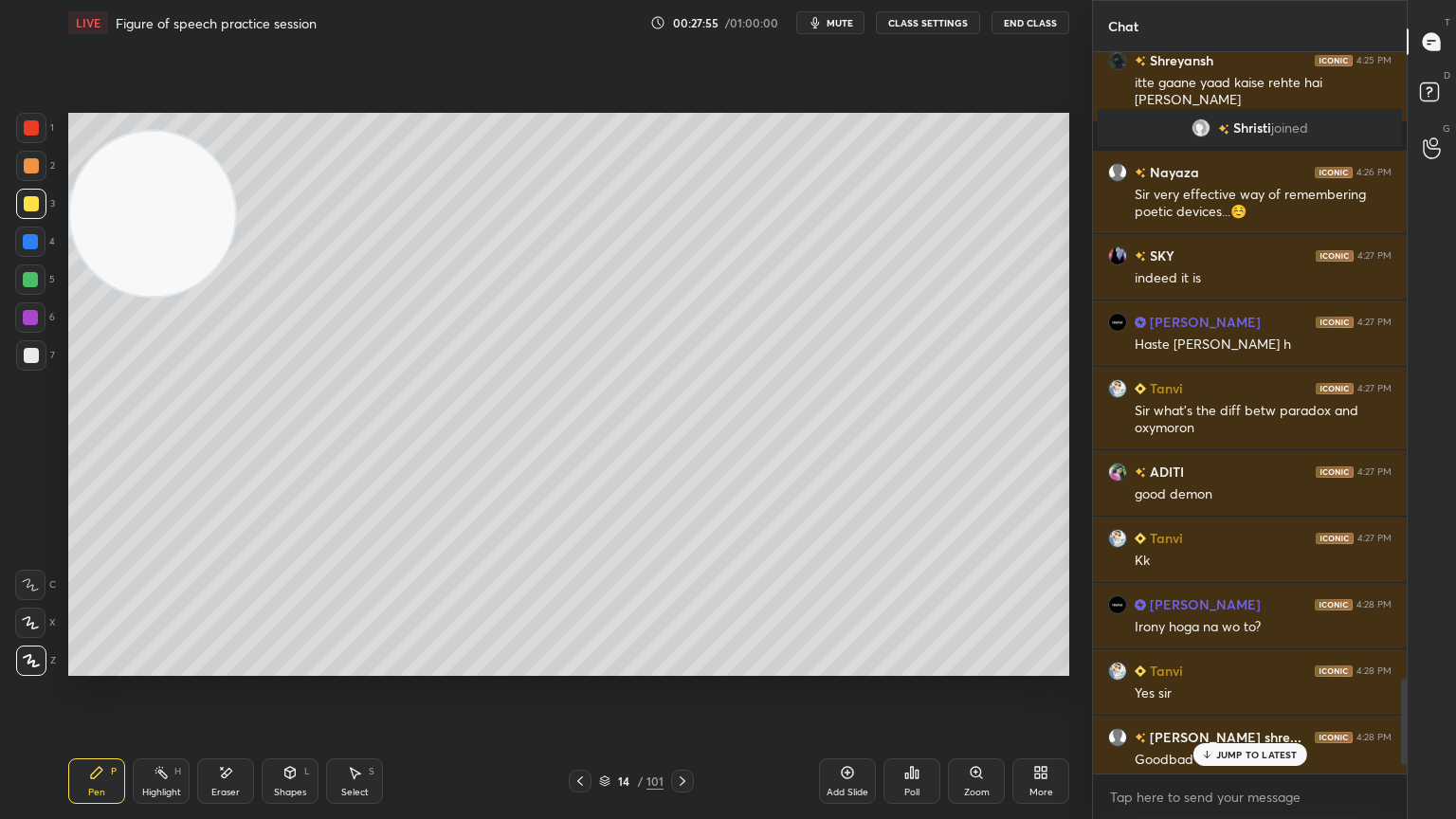 click on "Setting up your live class Poll for   secs No correct answer Start poll" at bounding box center (569, 394) 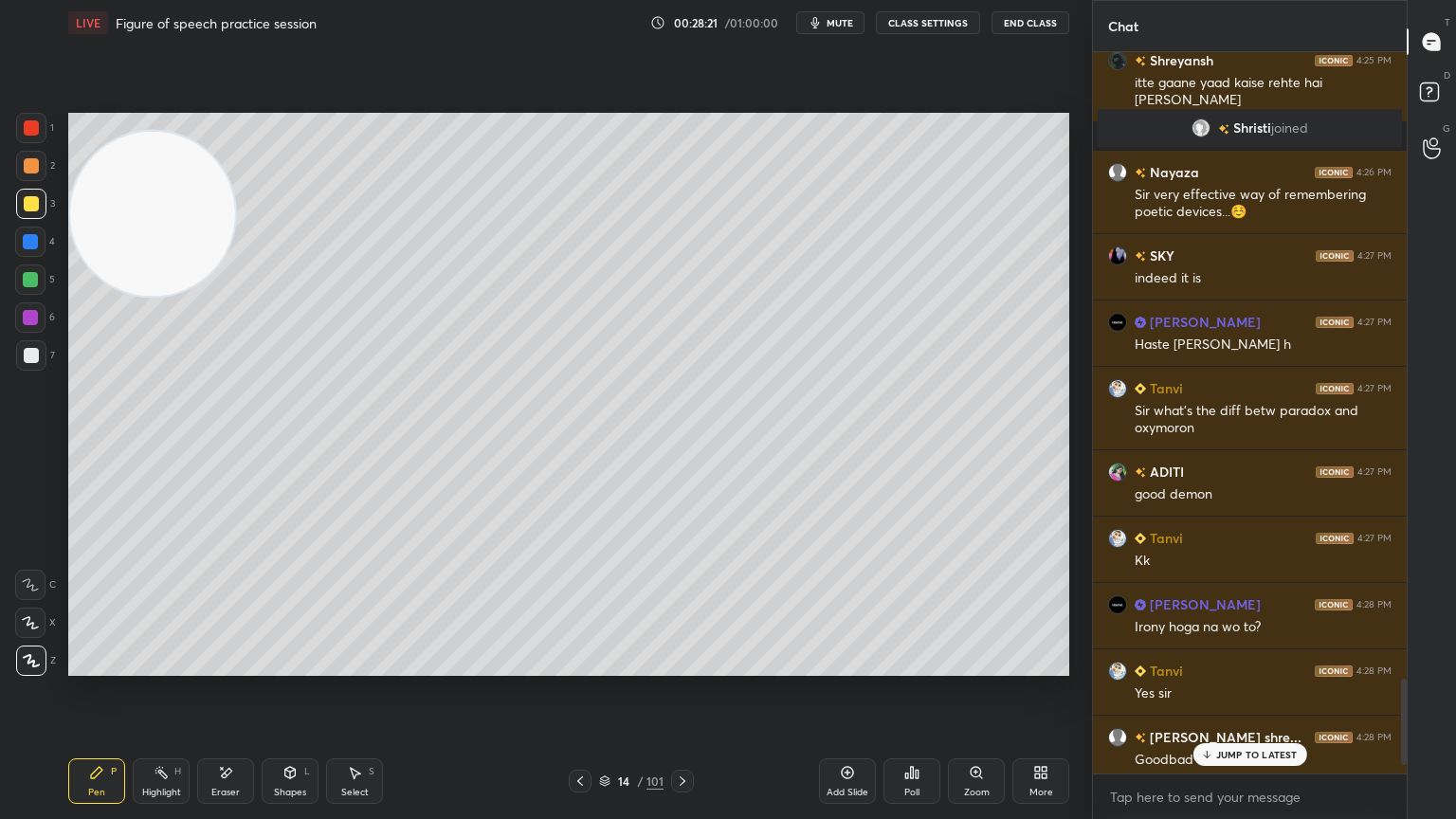 click at bounding box center (31, 355) 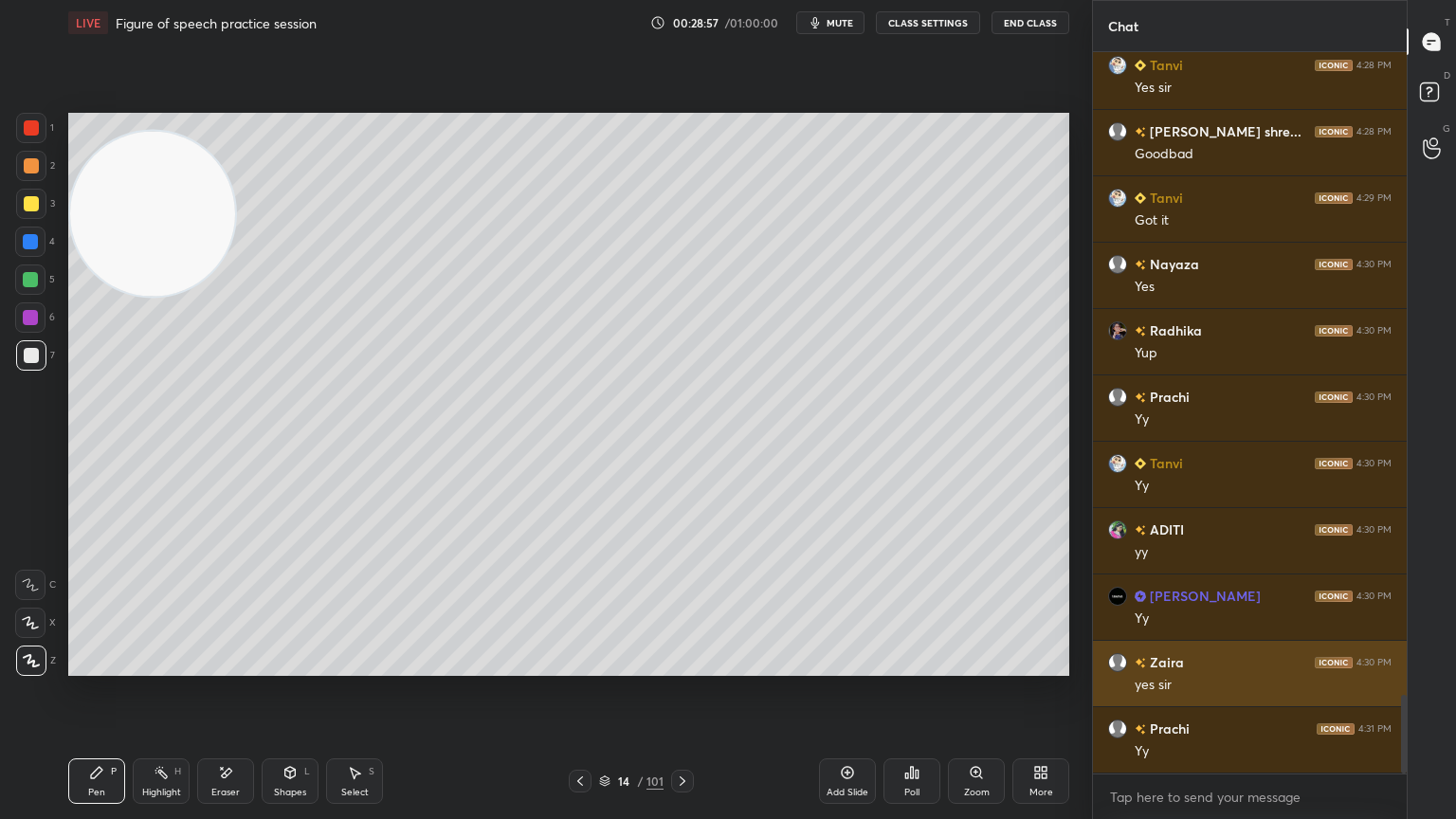 scroll, scrollTop: 5938, scrollLeft: 0, axis: vertical 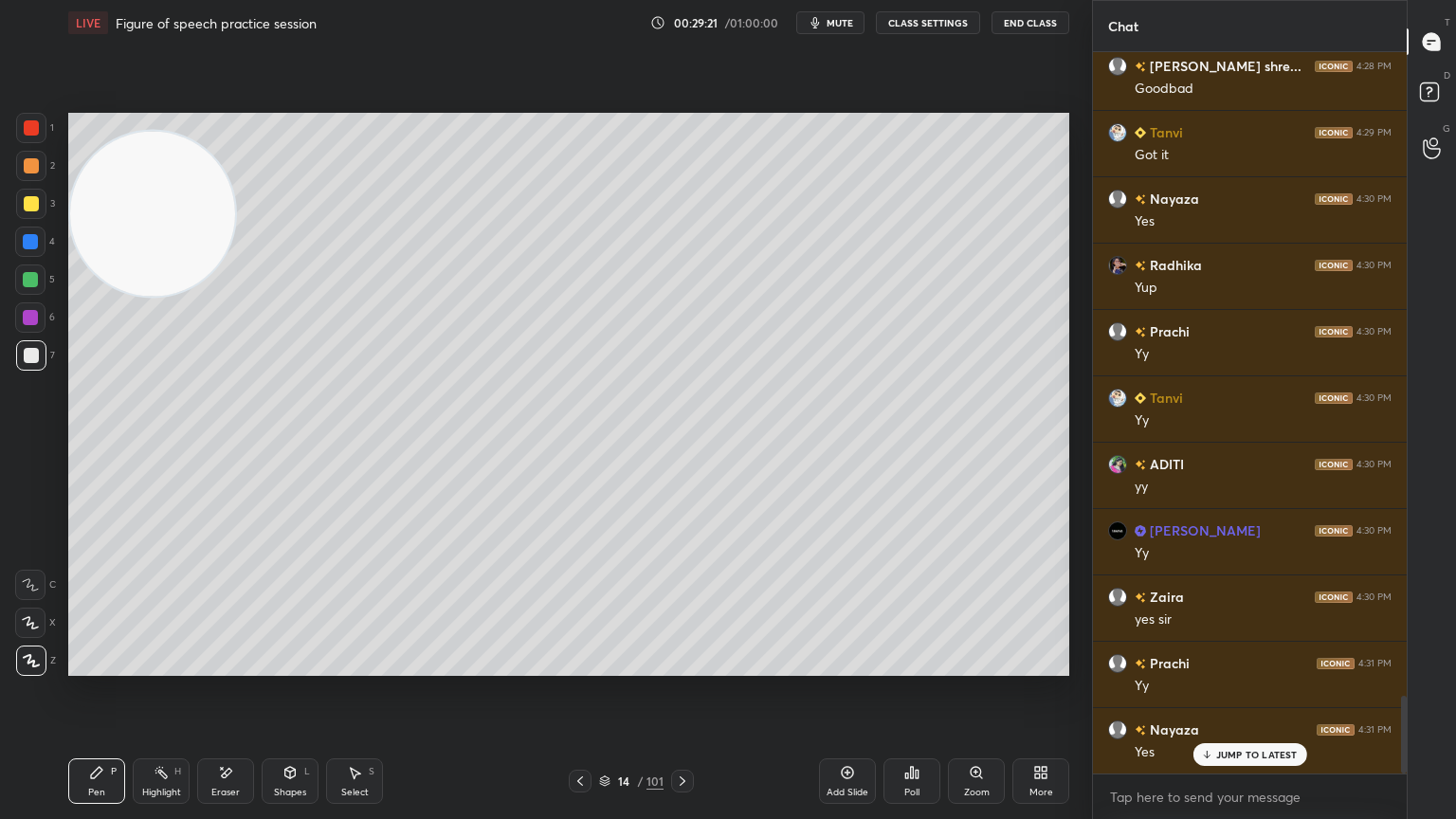 click on "Setting up your live class Poll for   secs No correct answer Start poll" at bounding box center [569, 394] 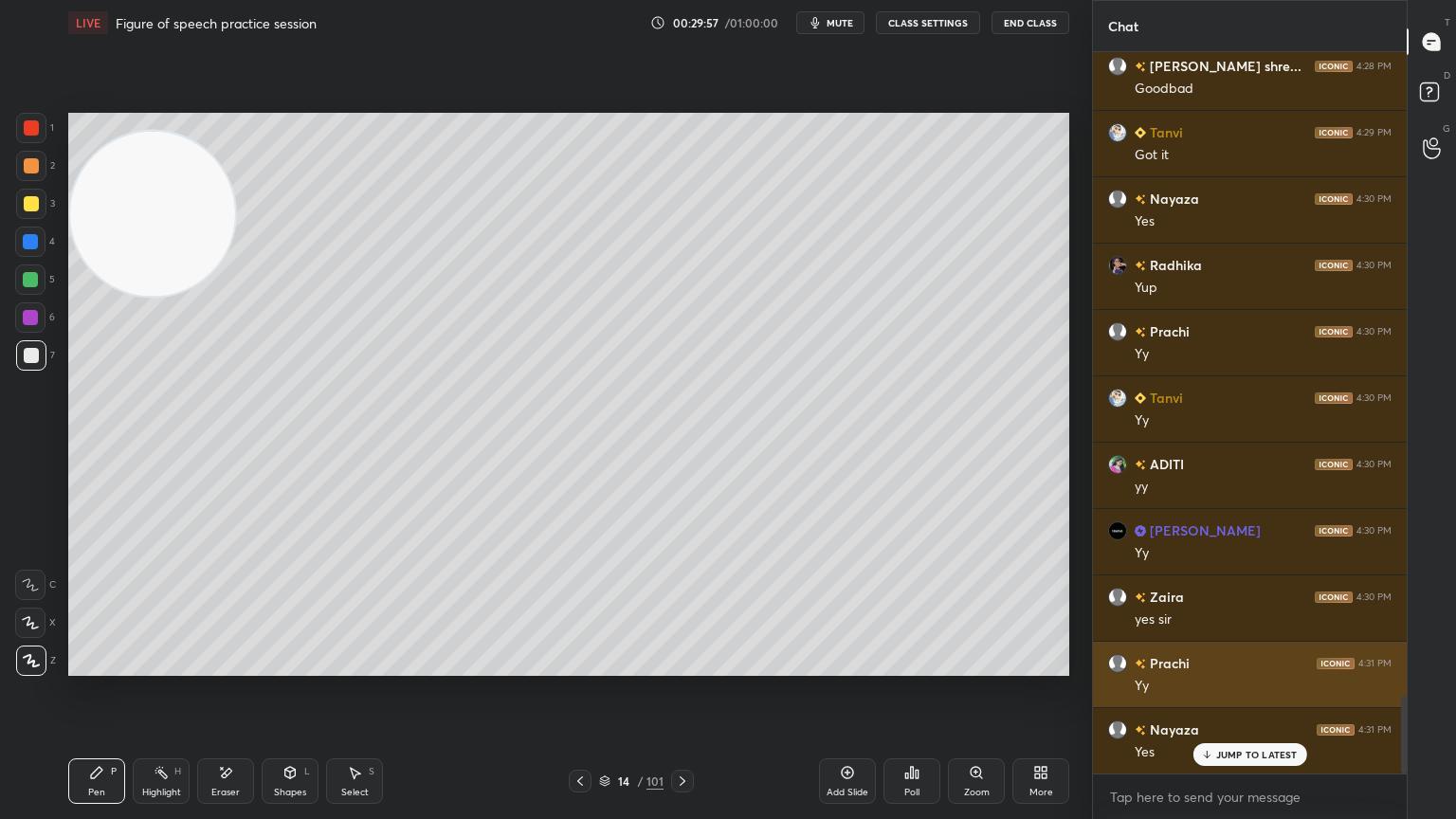 scroll, scrollTop: 6005, scrollLeft: 0, axis: vertical 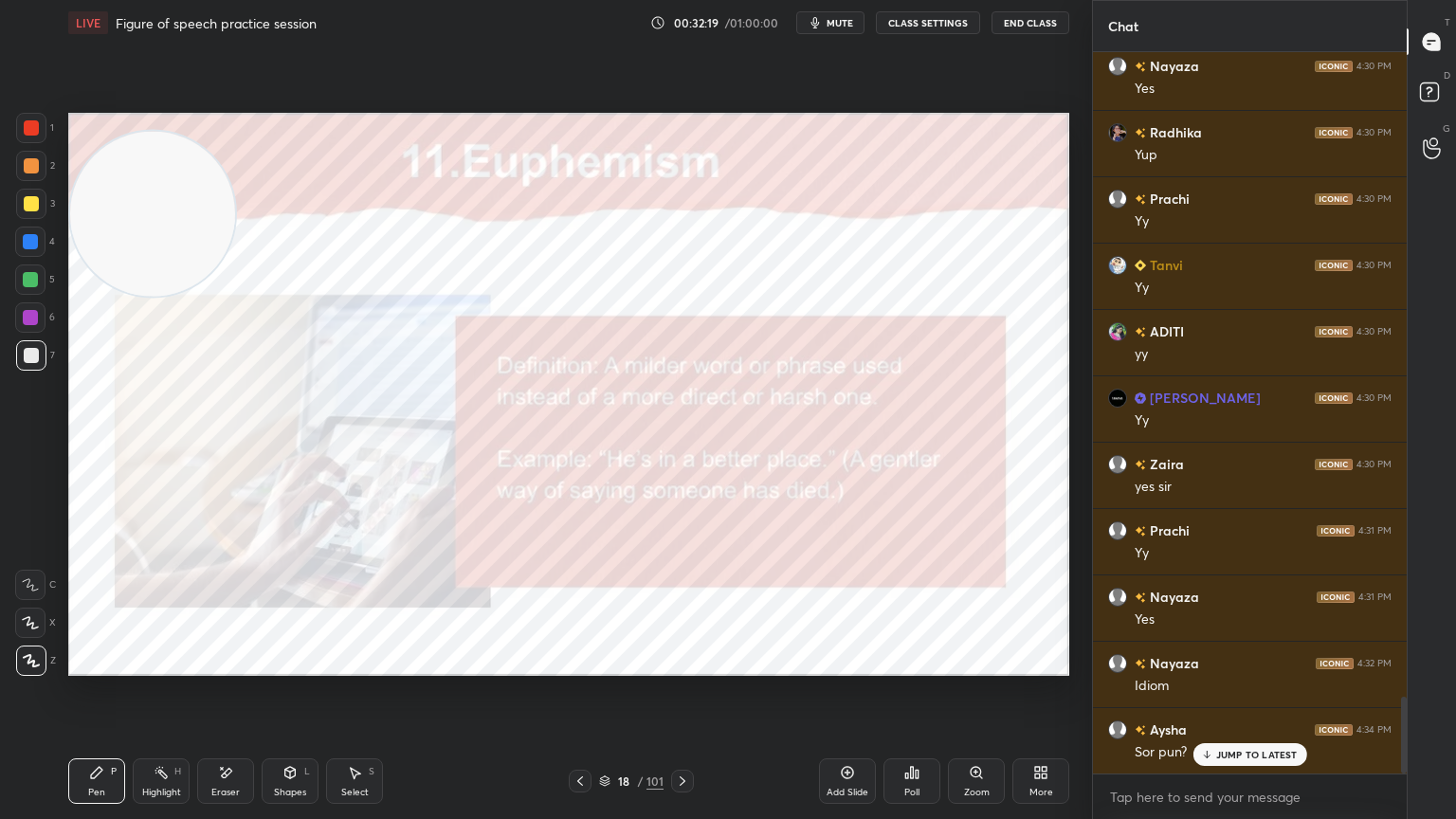 click at bounding box center (31, 204) 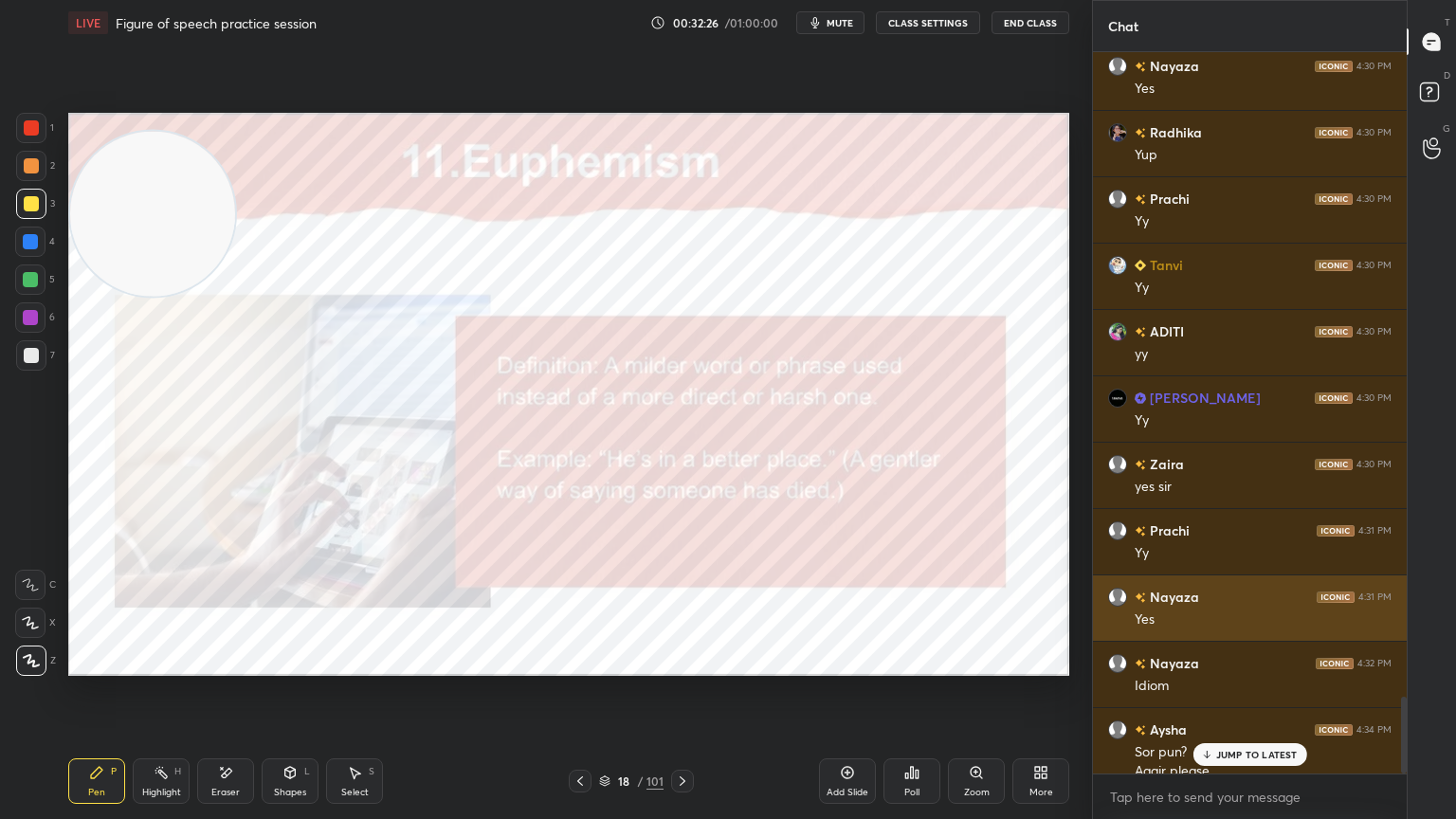 scroll, scrollTop: 6089, scrollLeft: 0, axis: vertical 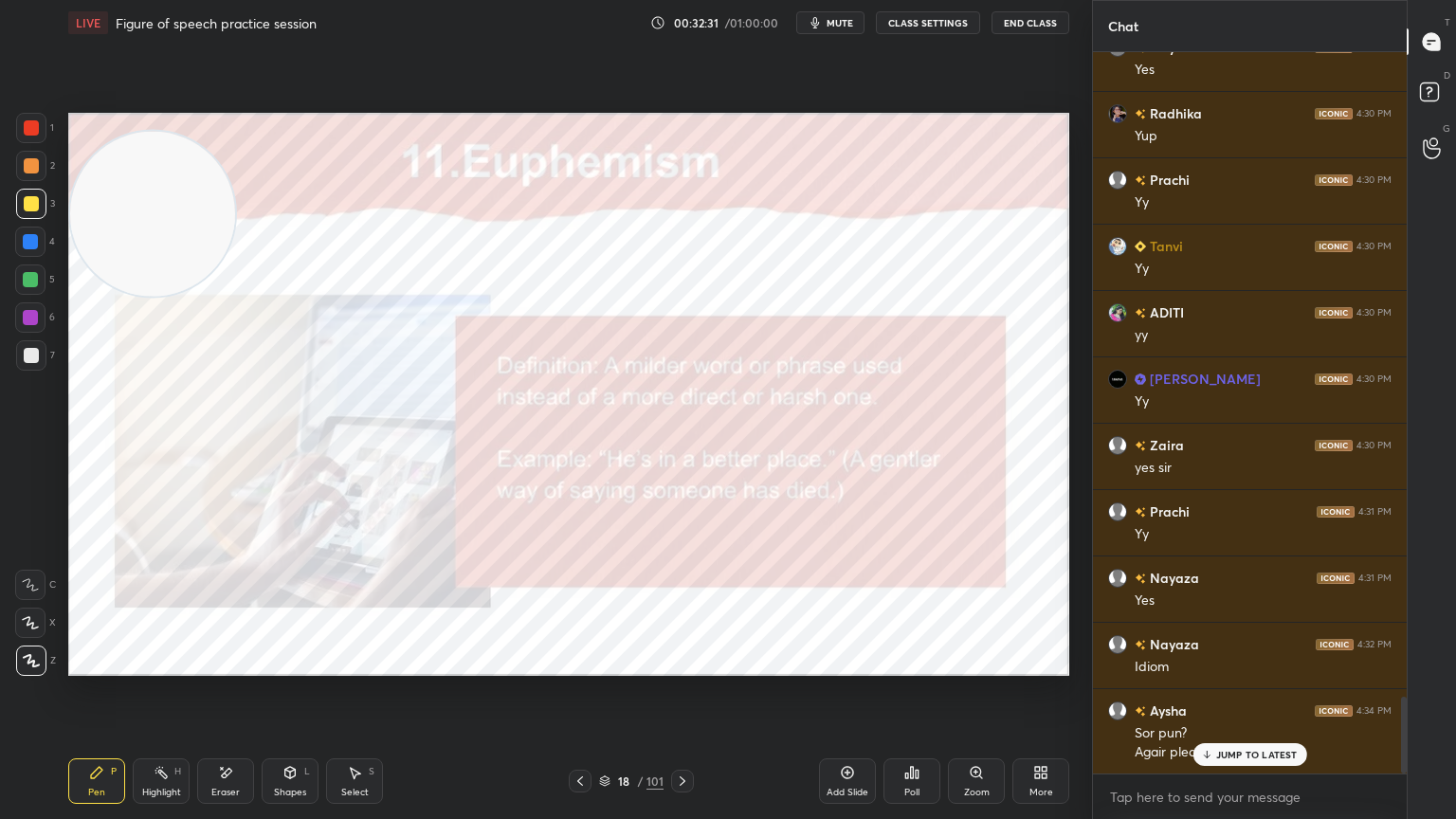 click on "Nayaza 4:26 PM Sir very effective way of remembering poetic devices...☺️ SKY 4:27 PM indeed it is [PERSON_NAME] 4:27 PM Haste [PERSON_NAME] h [PERSON_NAME] 4:27 PM Sir what's the diff betw paradox and oxymoron ADITI 4:27 PM good demon [PERSON_NAME] 4:27 PM Kk [PERSON_NAME] 4:28 PM Irony hoga na wo to? [PERSON_NAME] 4:28 PM Yes [PERSON_NAME] shre... 4:28 PM Goodbad [PERSON_NAME] 4:29 PM Got it Nayaza 4:30 PM Yes [PERSON_NAME] 4:30 PM Yup [PERSON_NAME] 4:30 PM Yy [PERSON_NAME] 4:30 PM Yy ADITI 4:30 PM yy [PERSON_NAME] 4:30 PM Yy Zaira 4:30 PM yes [PERSON_NAME] 4:31 PM Yy Nayaza 4:31 PM Yes Nayaza 4:32 PM Idiom Aysha 4:34 PM Sor pun? Agair please" at bounding box center (1249, 412) 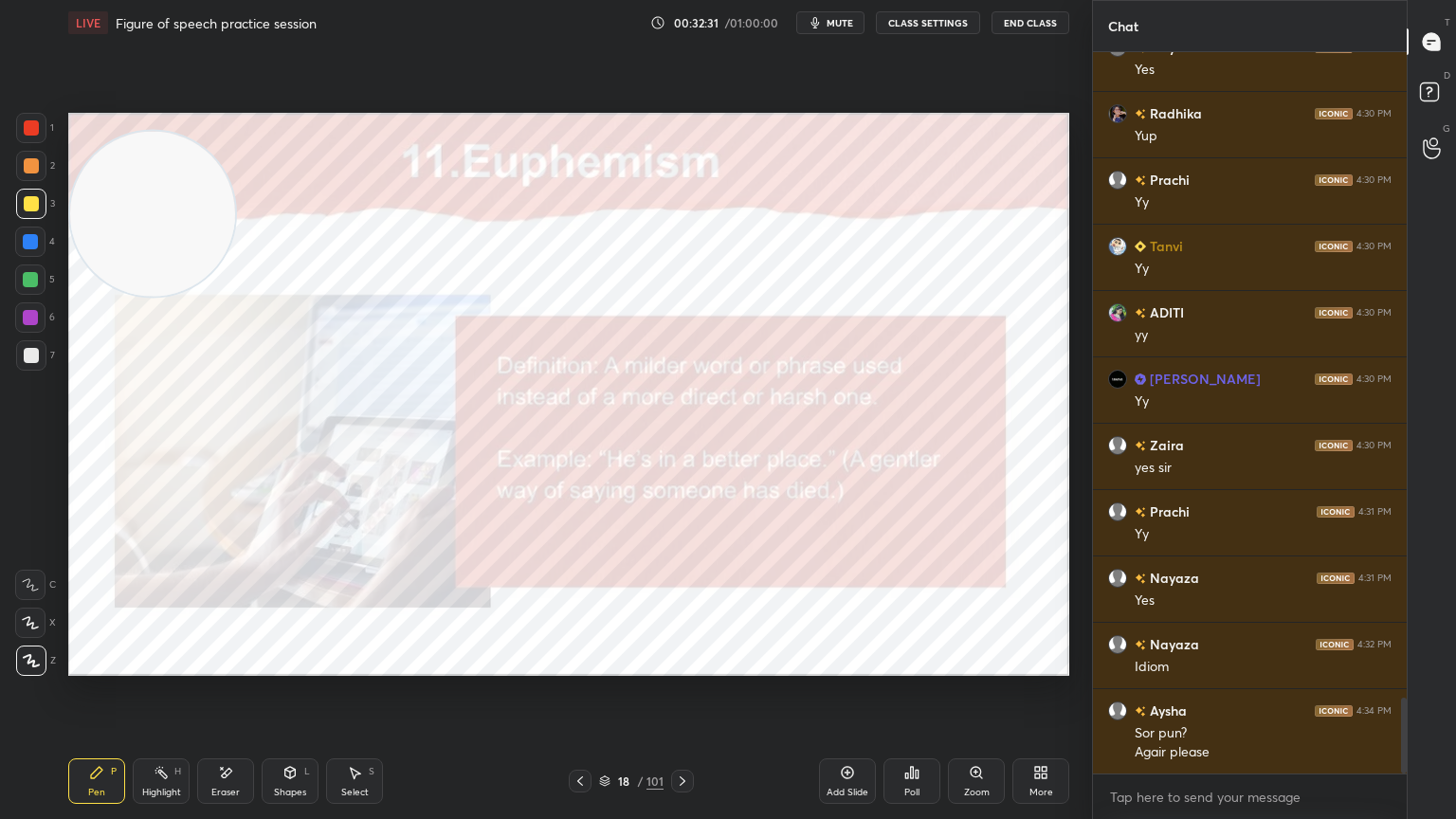 scroll, scrollTop: 6157, scrollLeft: 0, axis: vertical 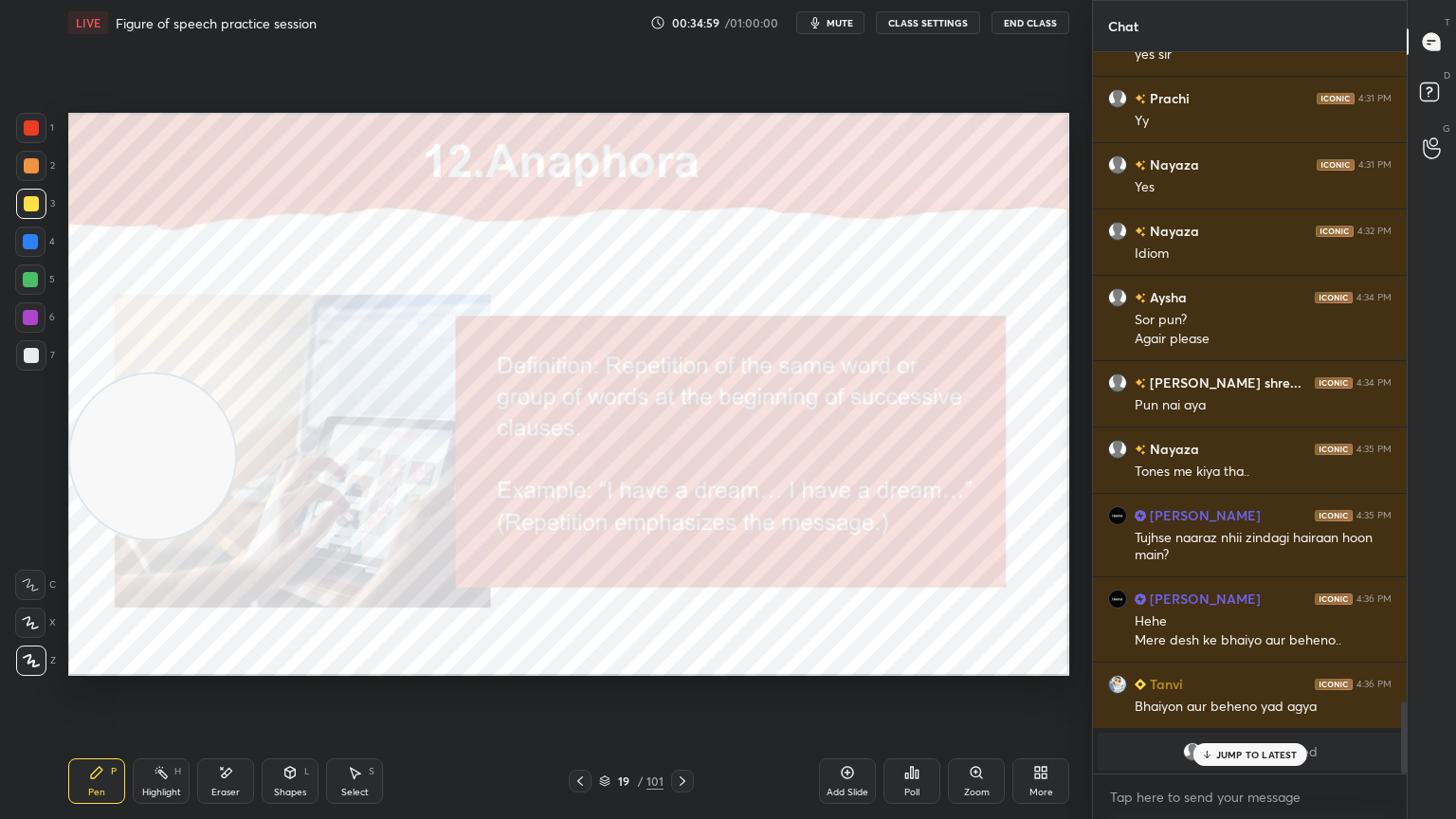 click on "JUMP TO LATEST" at bounding box center (1249, 755) 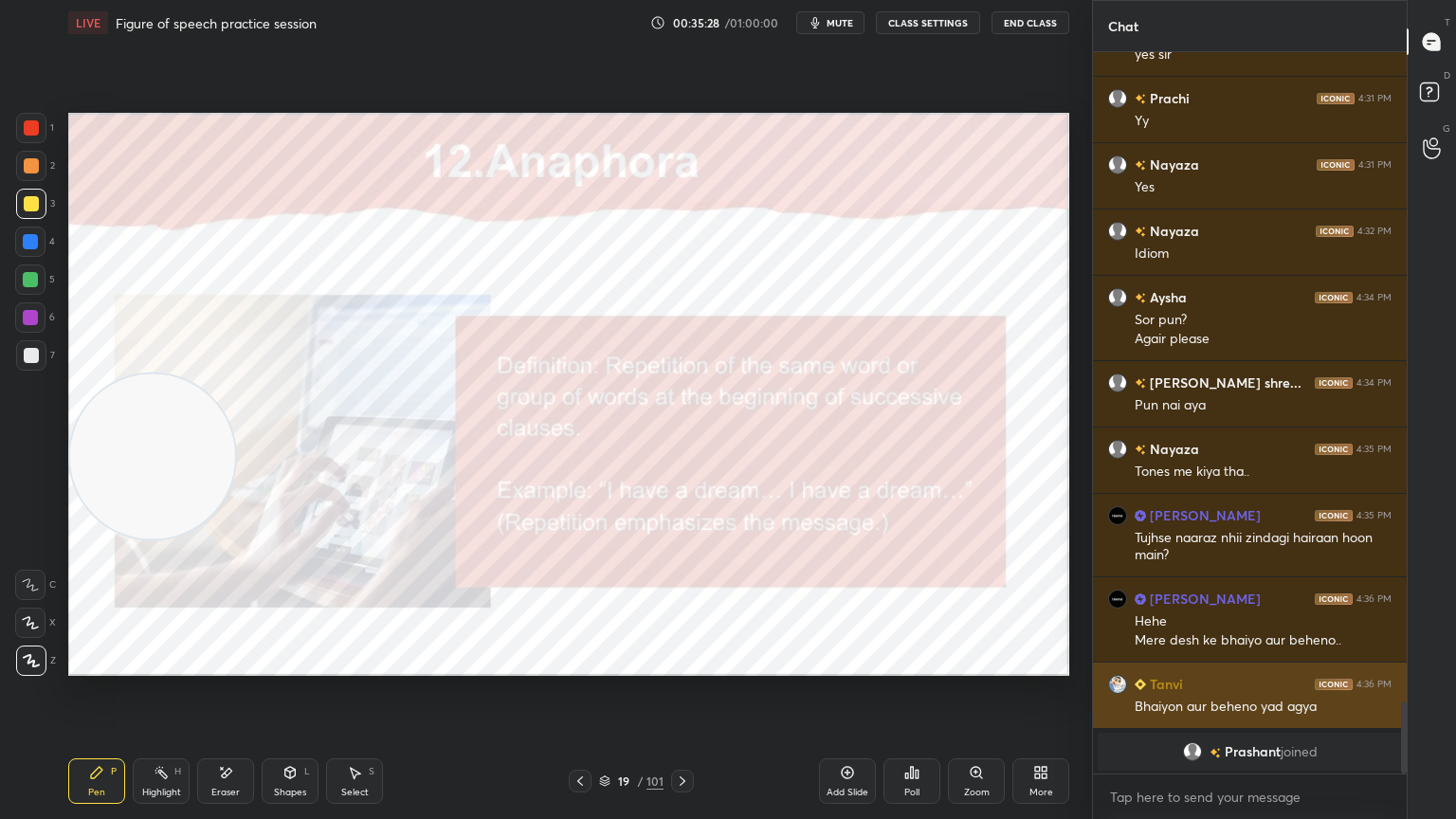 scroll, scrollTop: 6586, scrollLeft: 0, axis: vertical 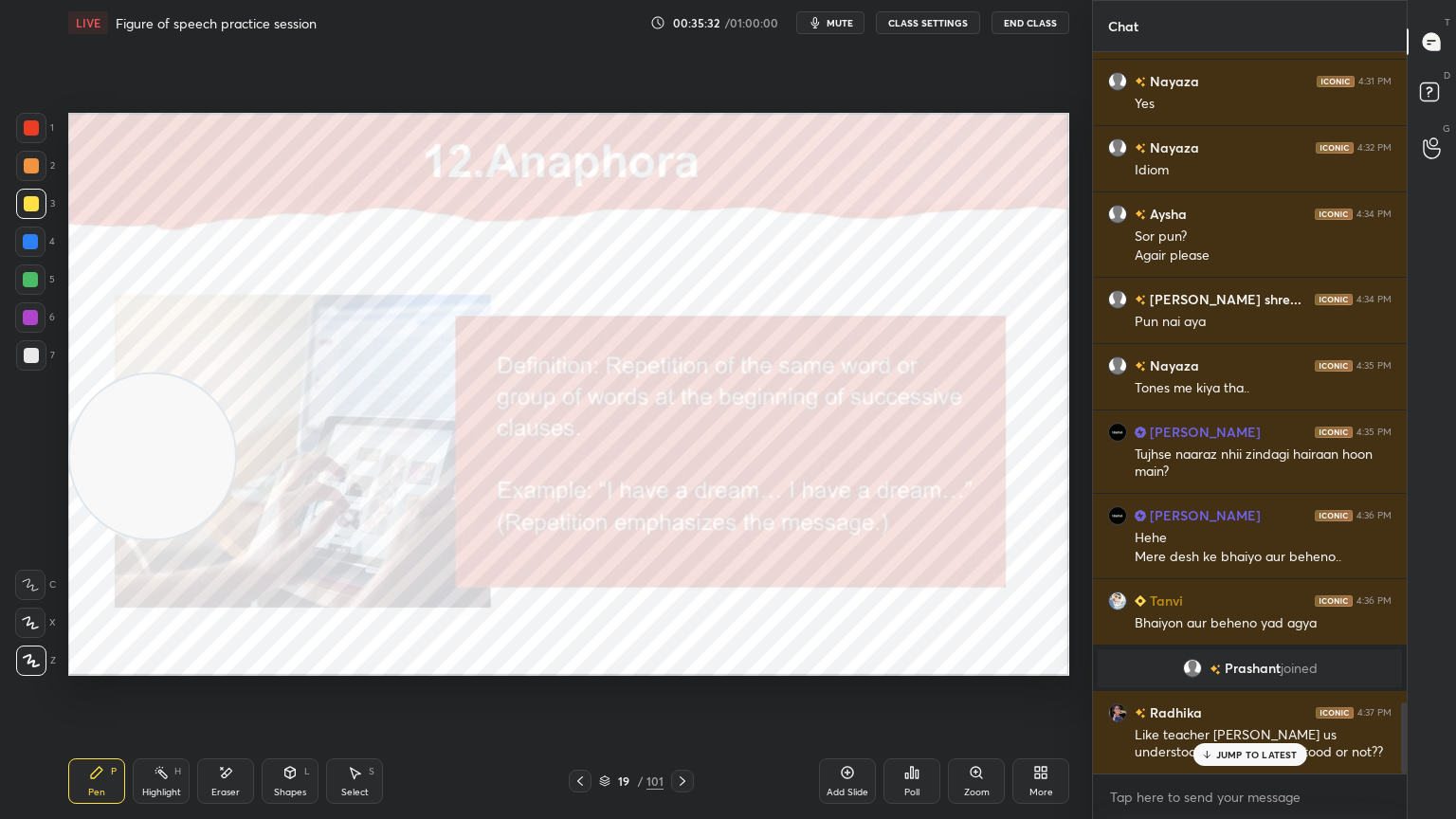click on "JUMP TO LATEST" at bounding box center (1257, 755) 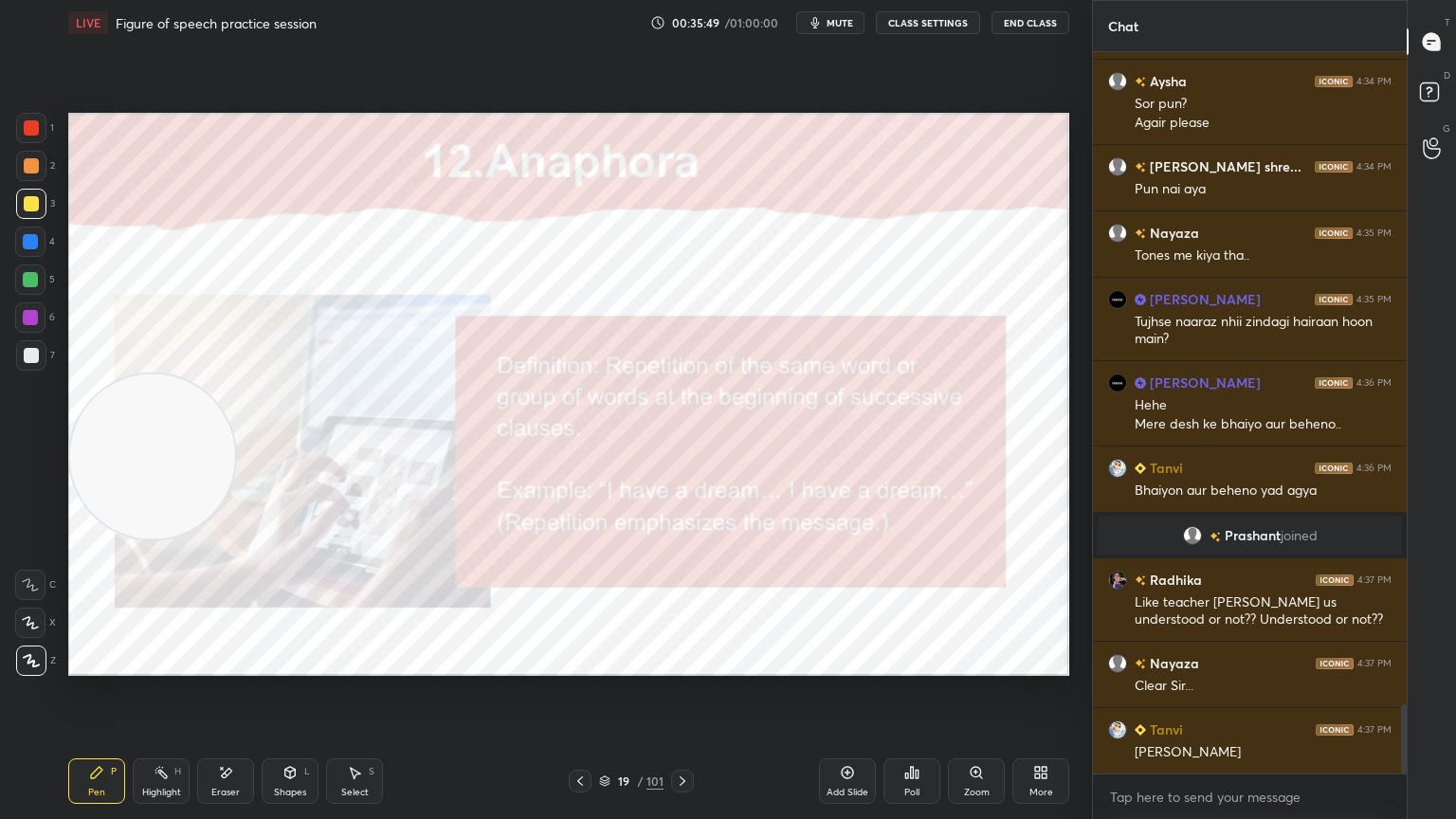 scroll, scrollTop: 6786, scrollLeft: 0, axis: vertical 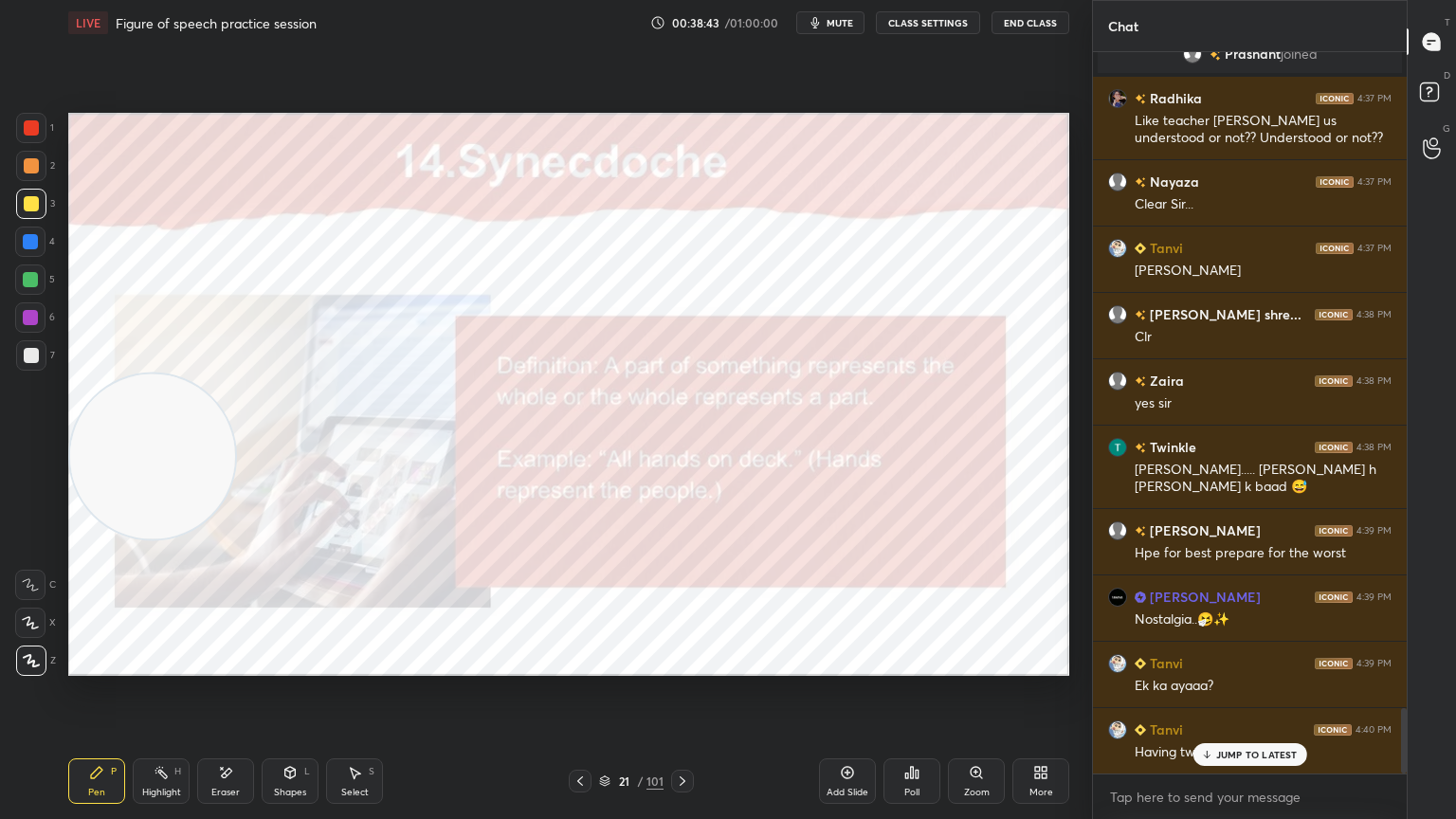 click on "JUMP TO LATEST" at bounding box center [1249, 755] 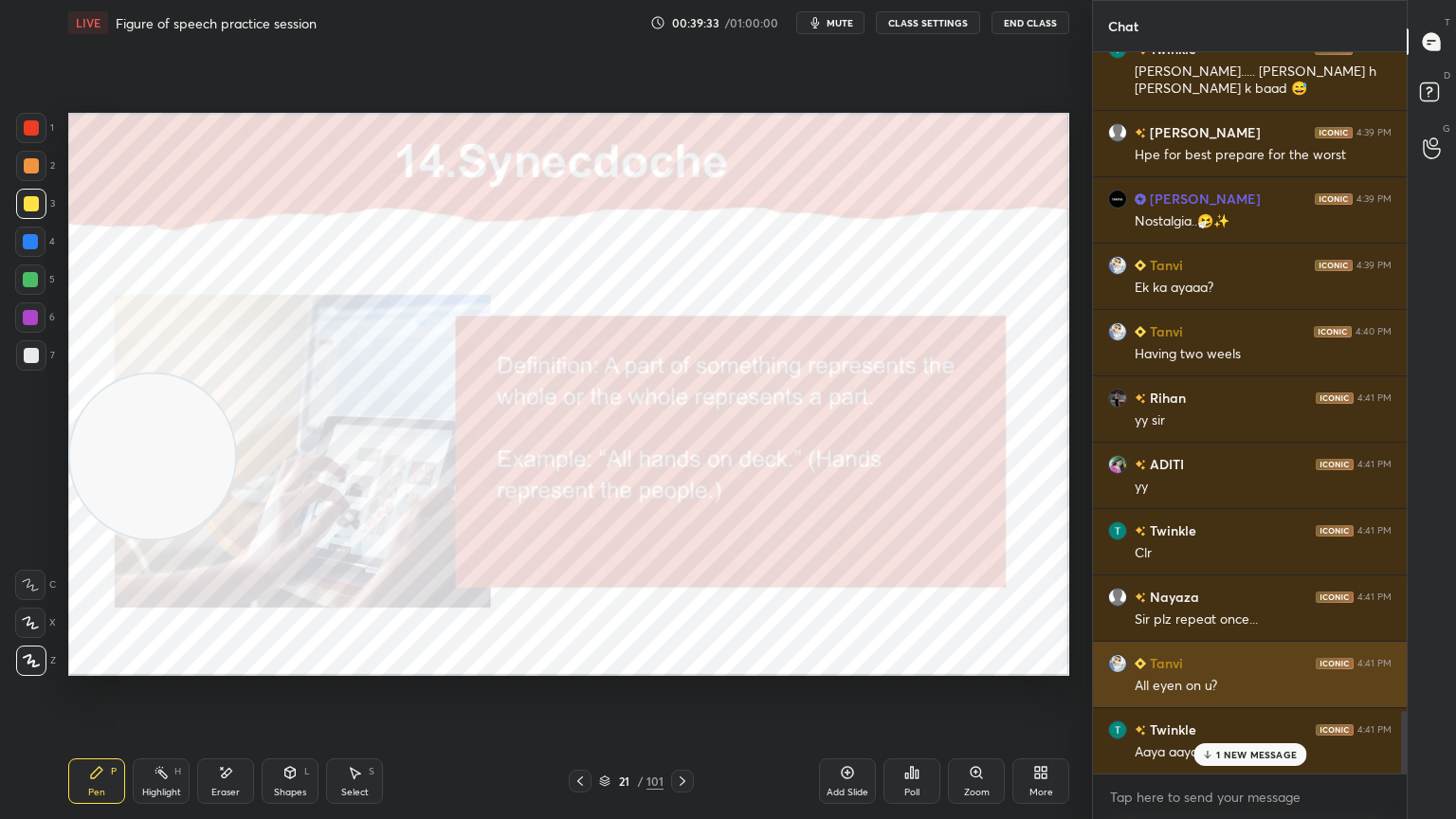 scroll, scrollTop: 7682, scrollLeft: 0, axis: vertical 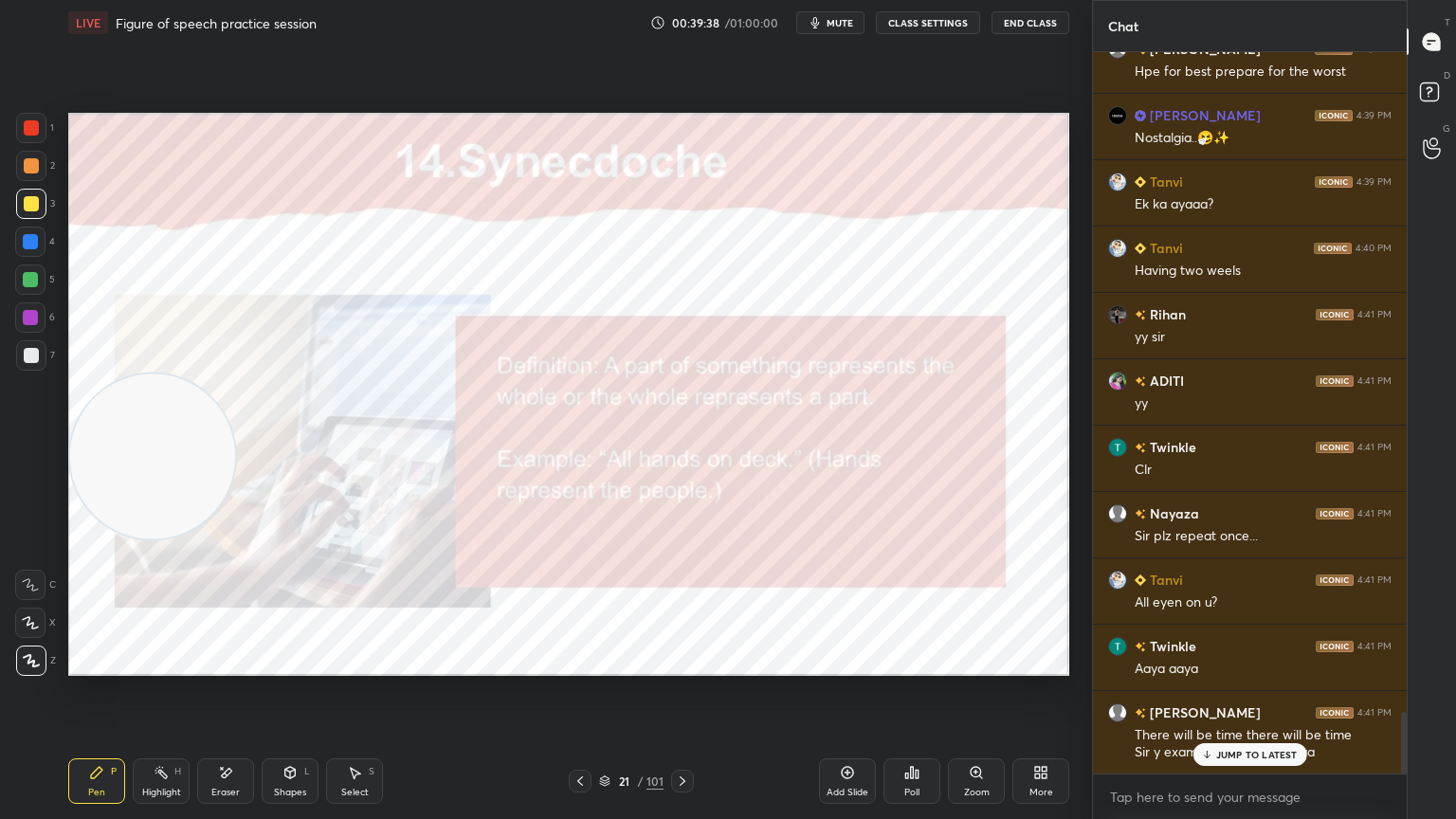 click on "JUMP TO LATEST" at bounding box center [1257, 755] 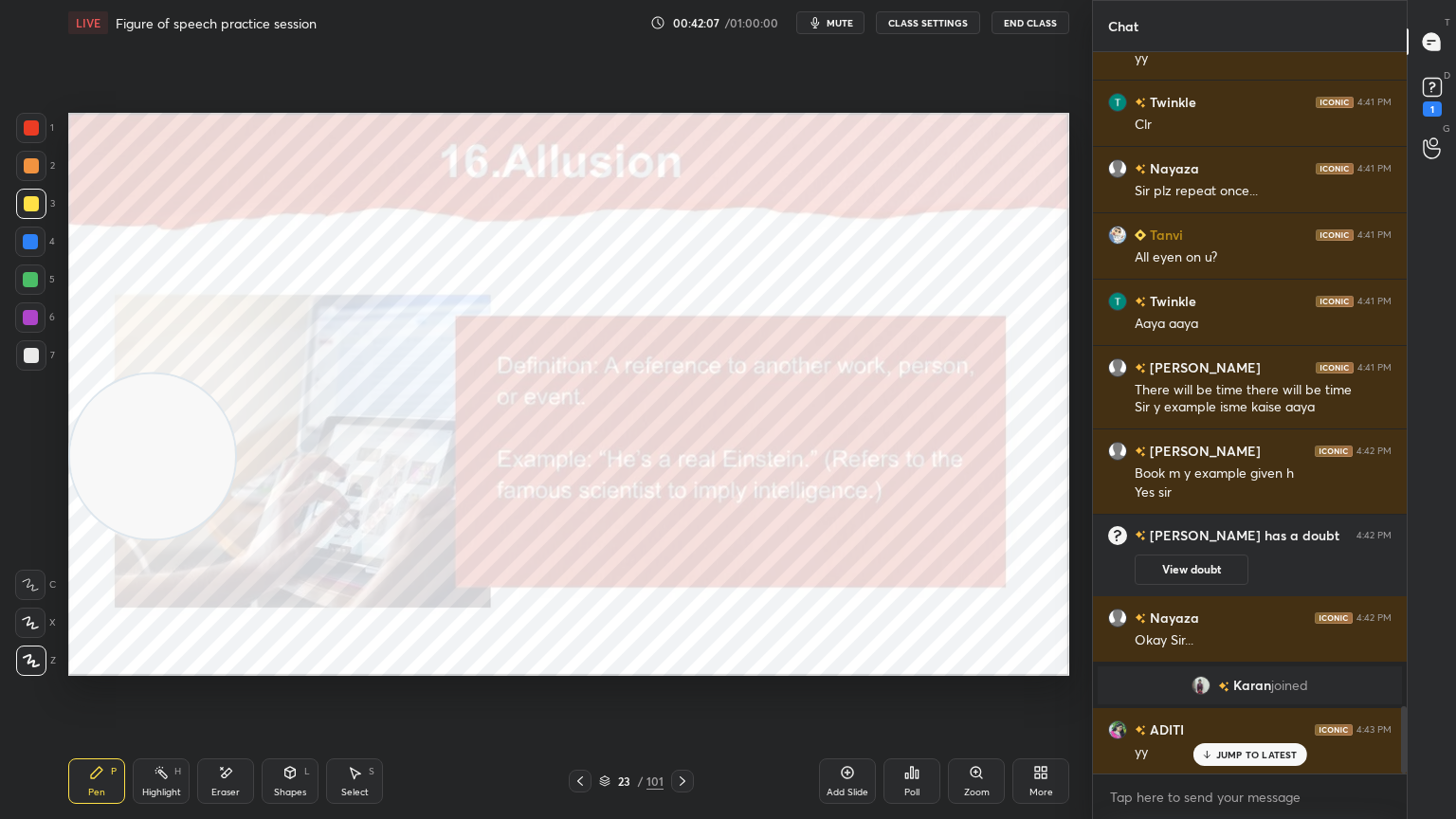 scroll, scrollTop: 7048, scrollLeft: 0, axis: vertical 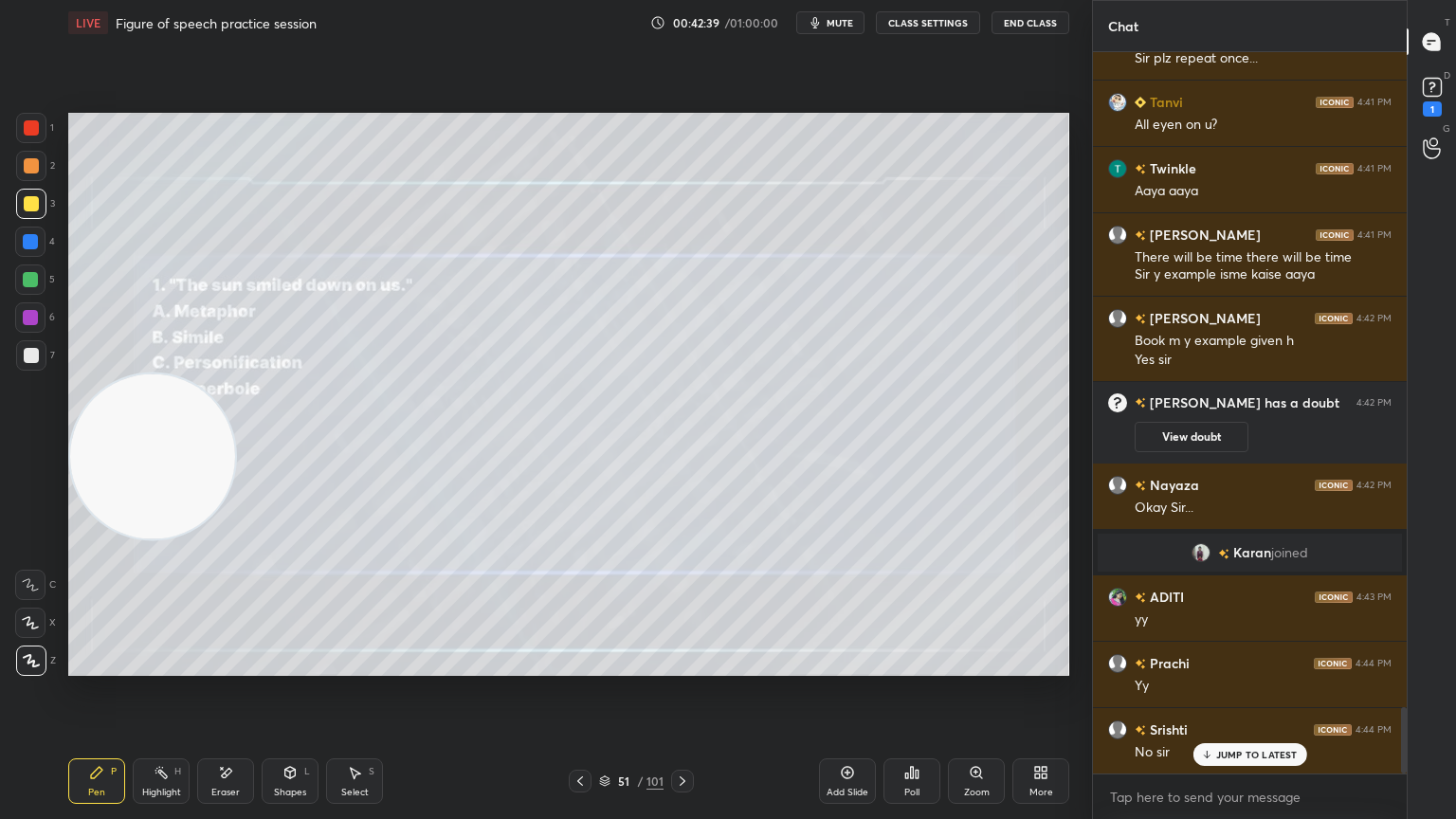 drag, startPoint x: 168, startPoint y: 474, endPoint x: 805, endPoint y: 452, distance: 637.3798 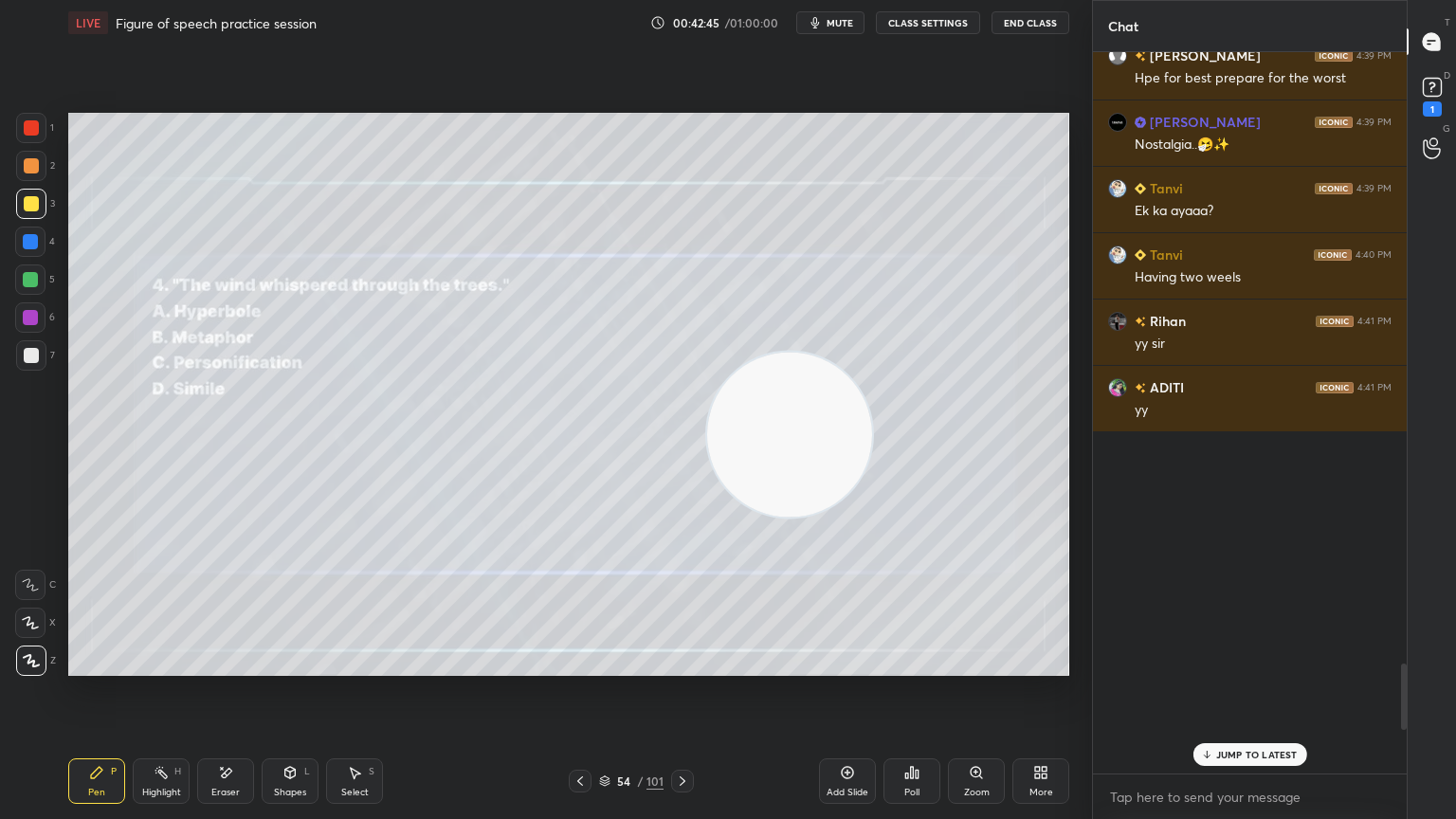 scroll, scrollTop: 6408, scrollLeft: 0, axis: vertical 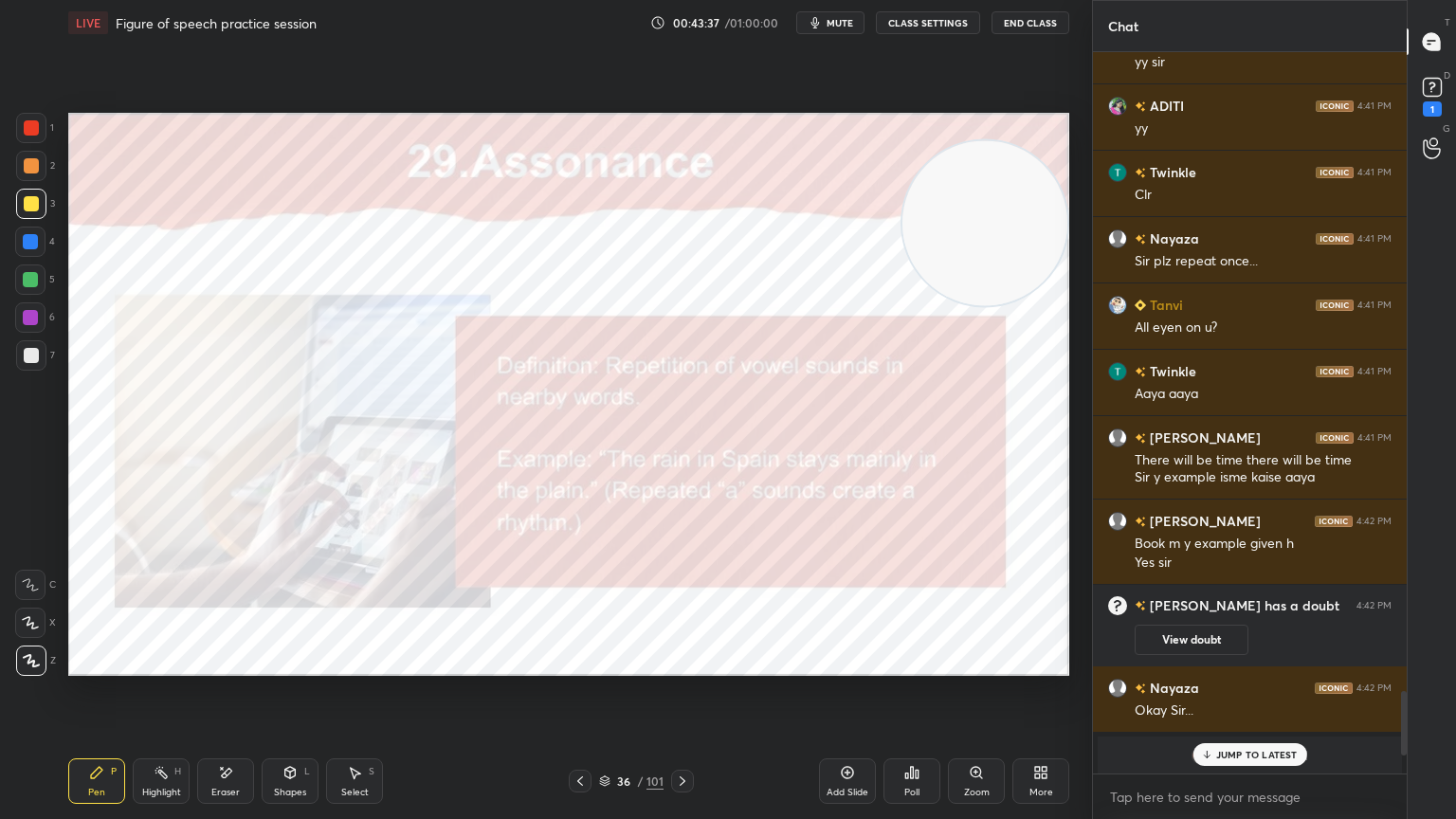 click on "JUMP TO LATEST" at bounding box center (1249, 755) 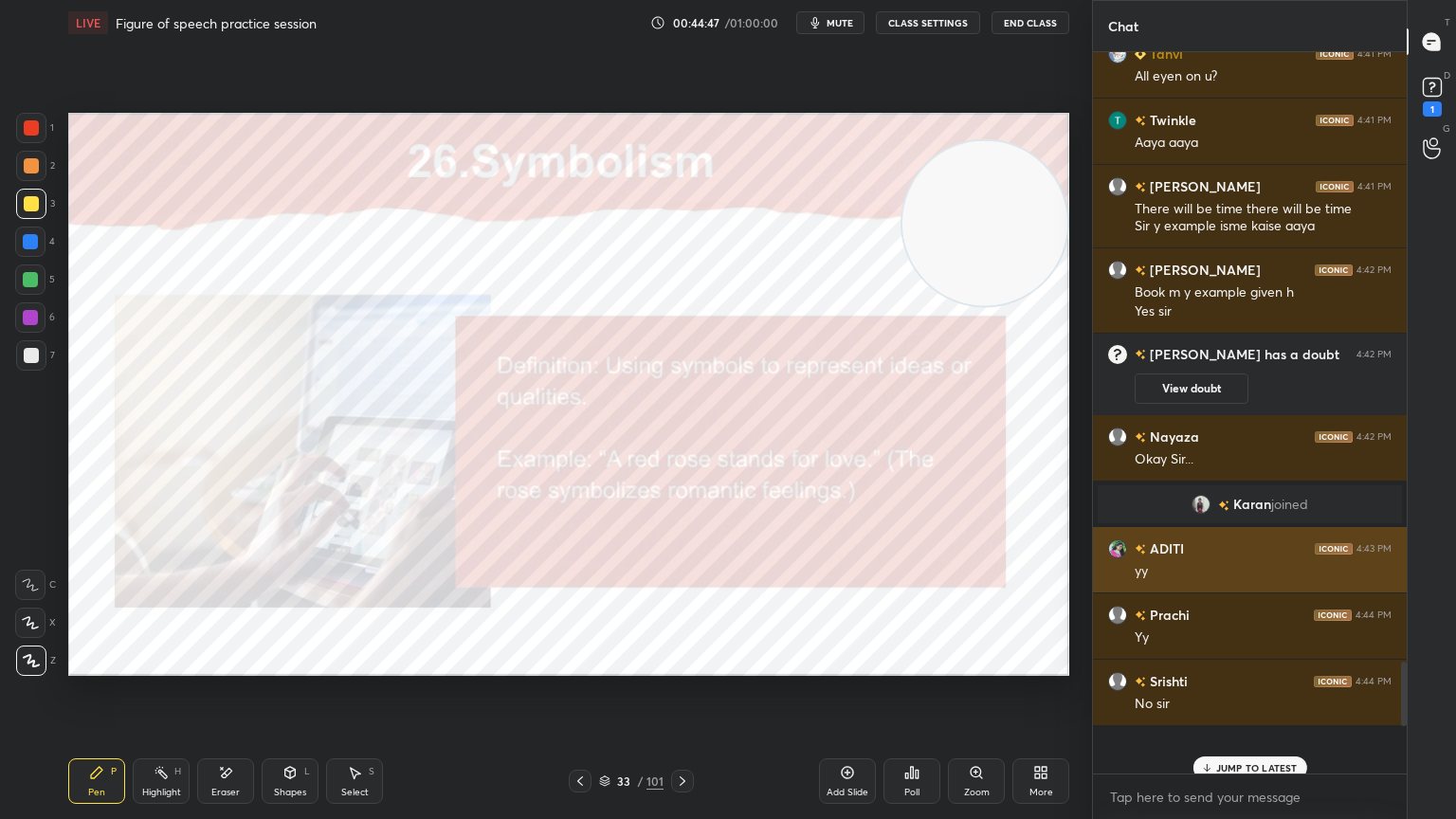 scroll, scrollTop: 0, scrollLeft: 0, axis: both 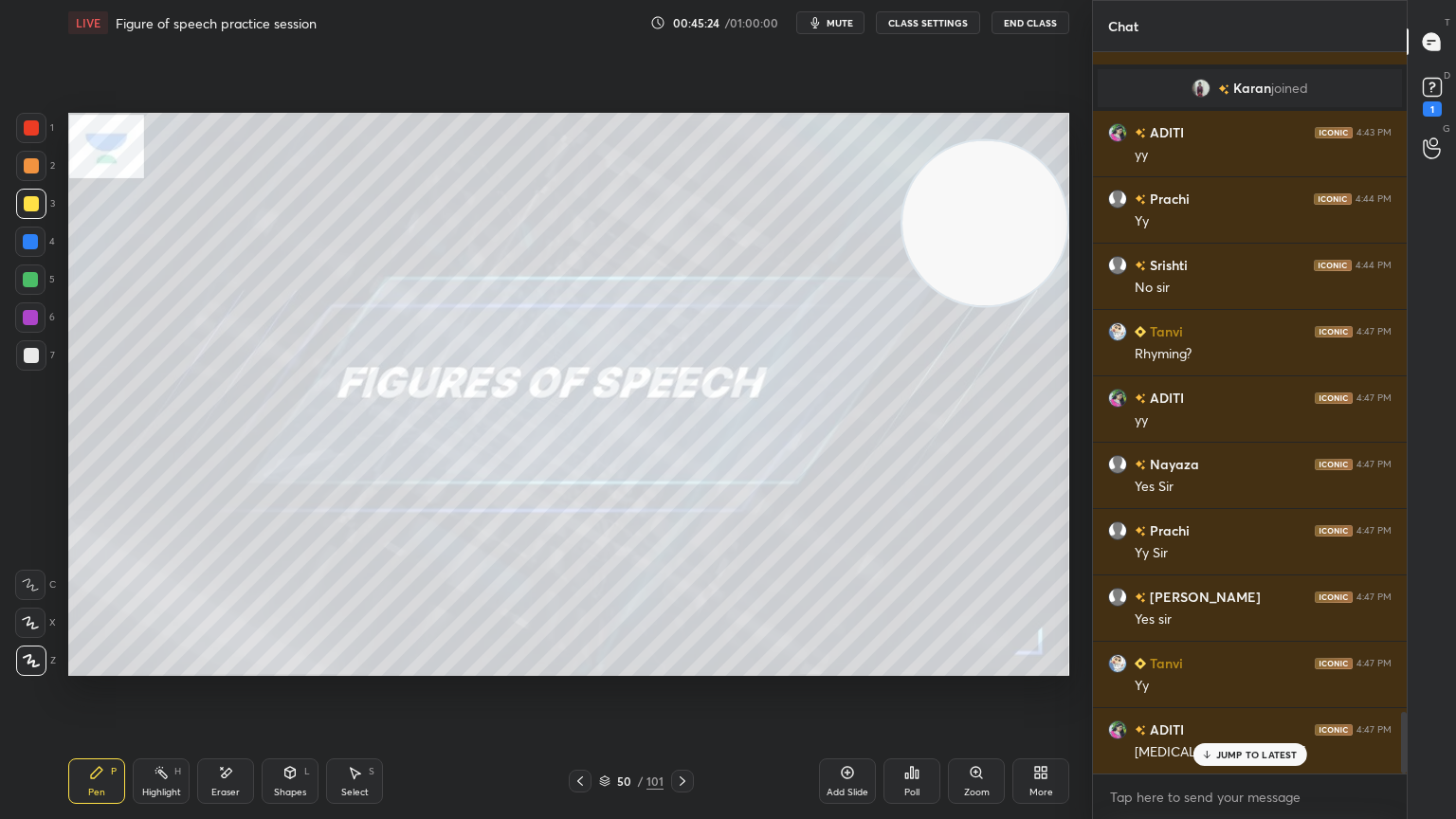 click on "JUMP TO LATEST" at bounding box center [1257, 755] 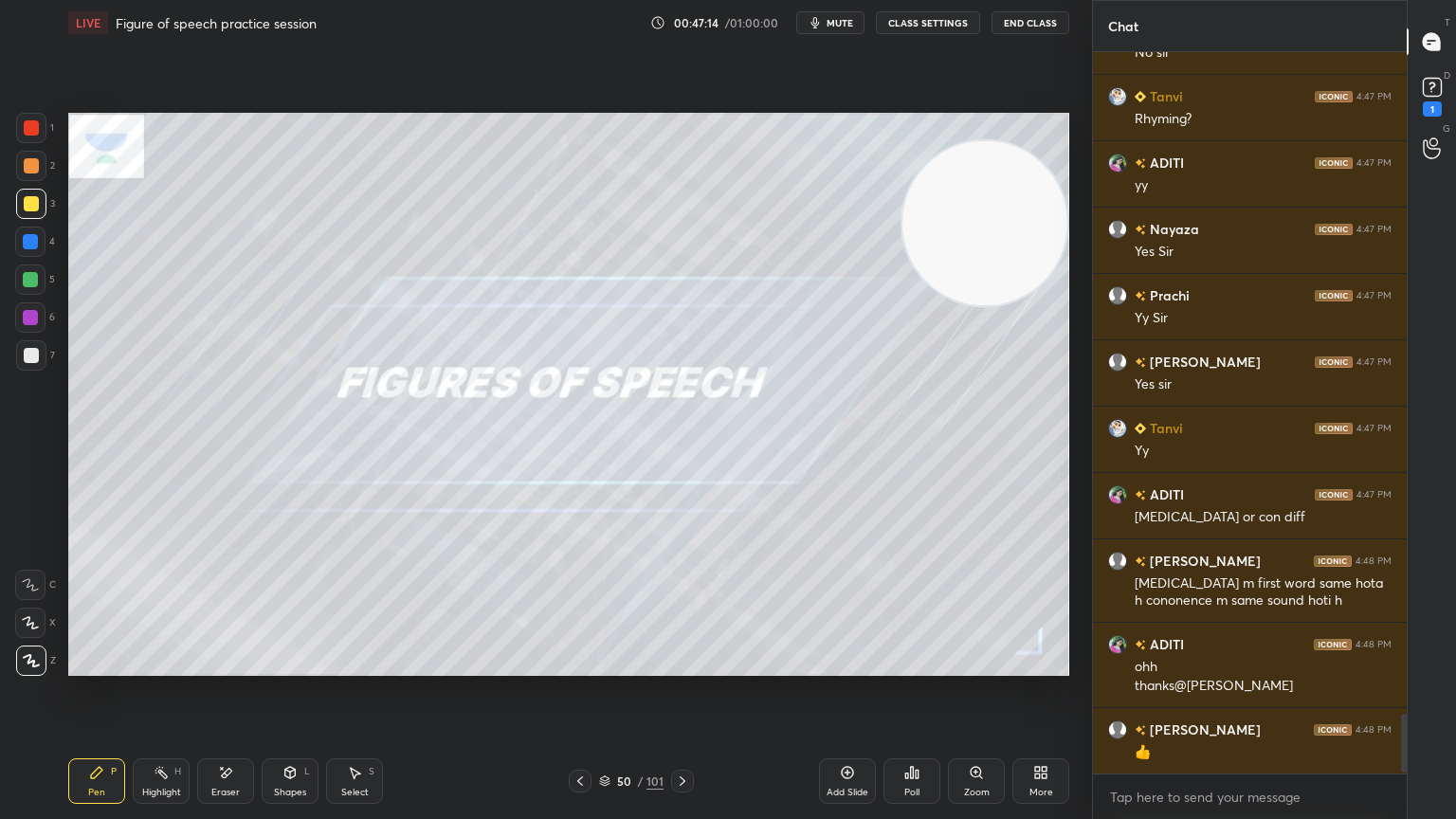 scroll, scrollTop: 8087, scrollLeft: 0, axis: vertical 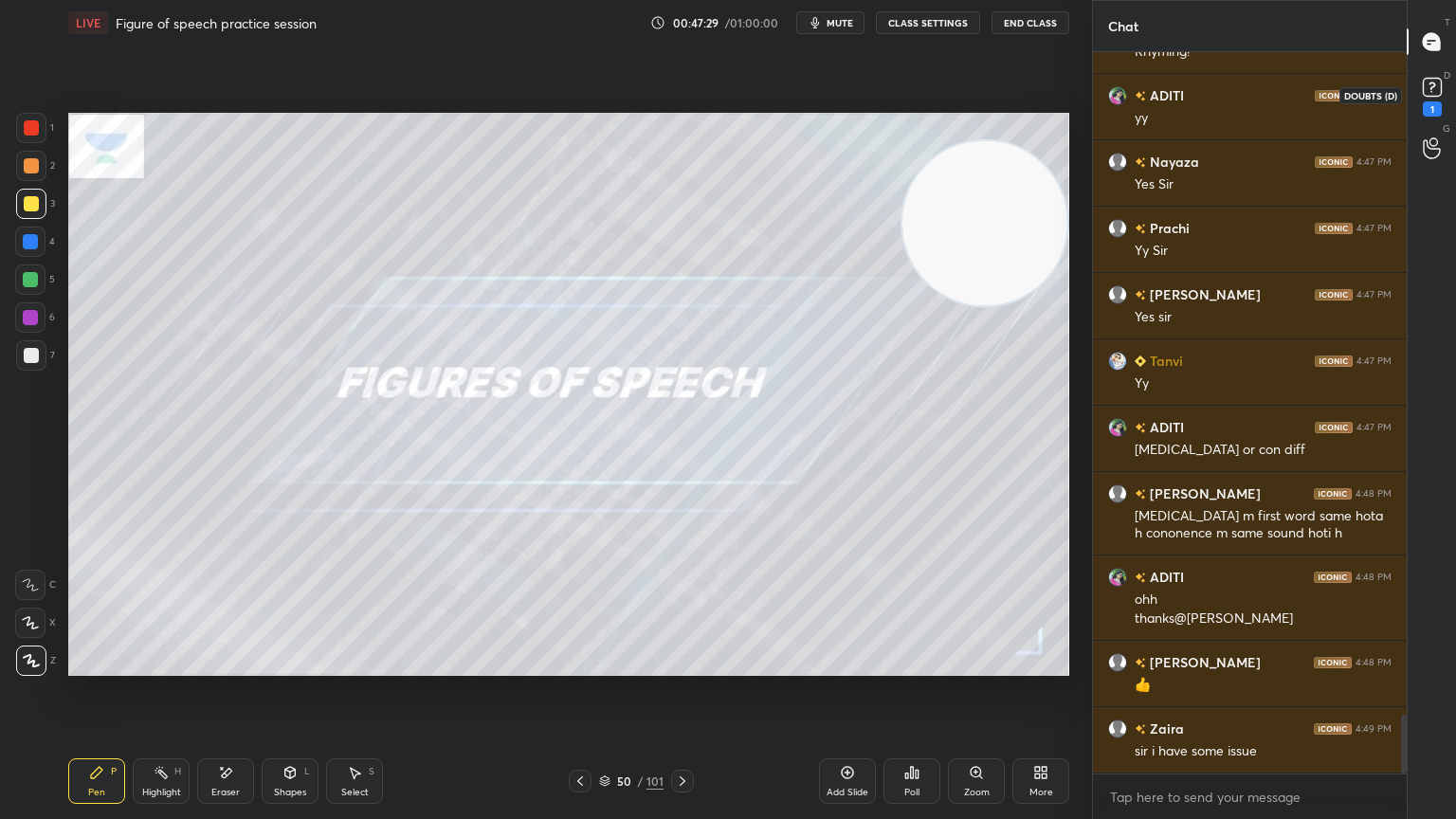 click 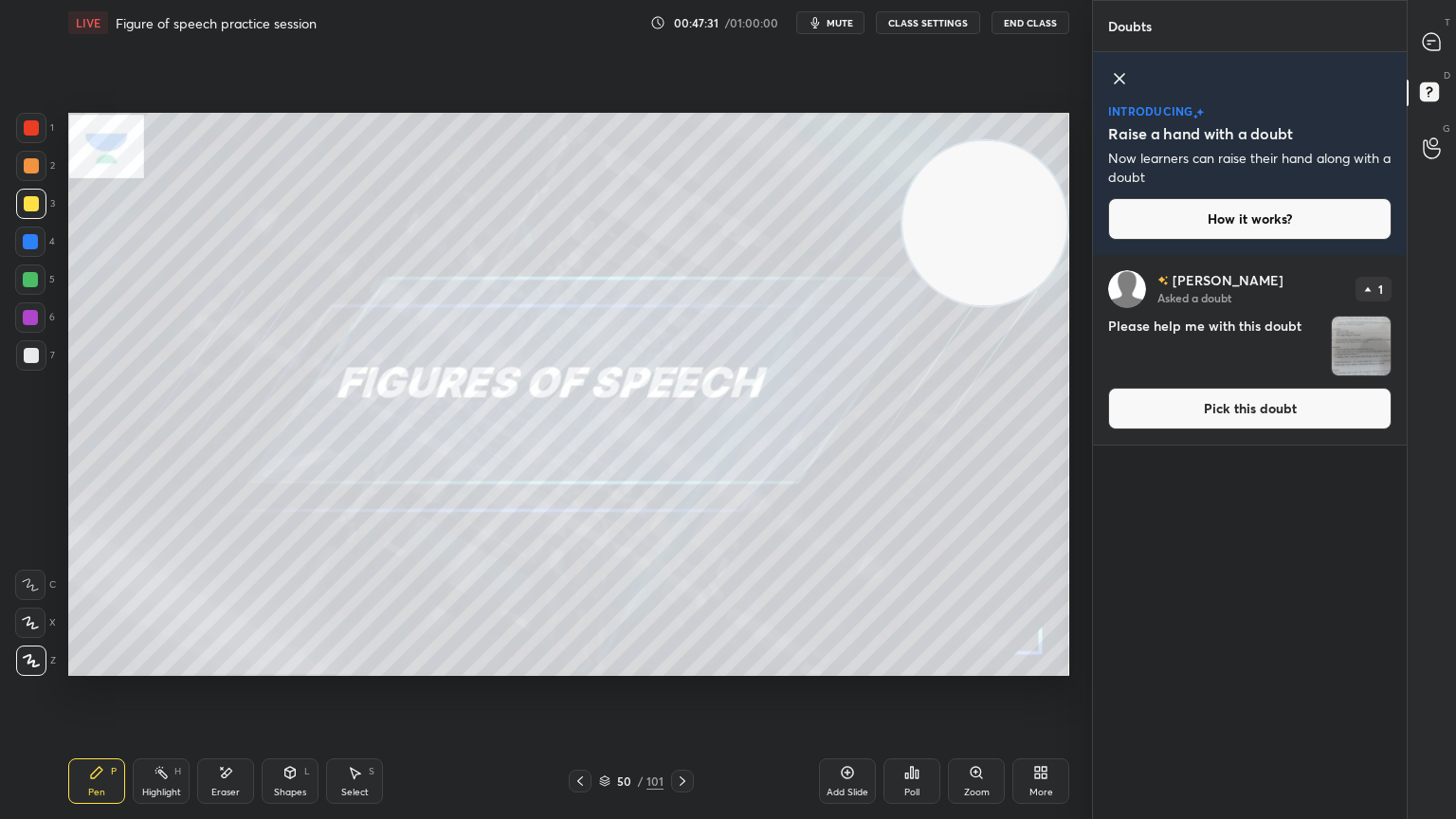 click 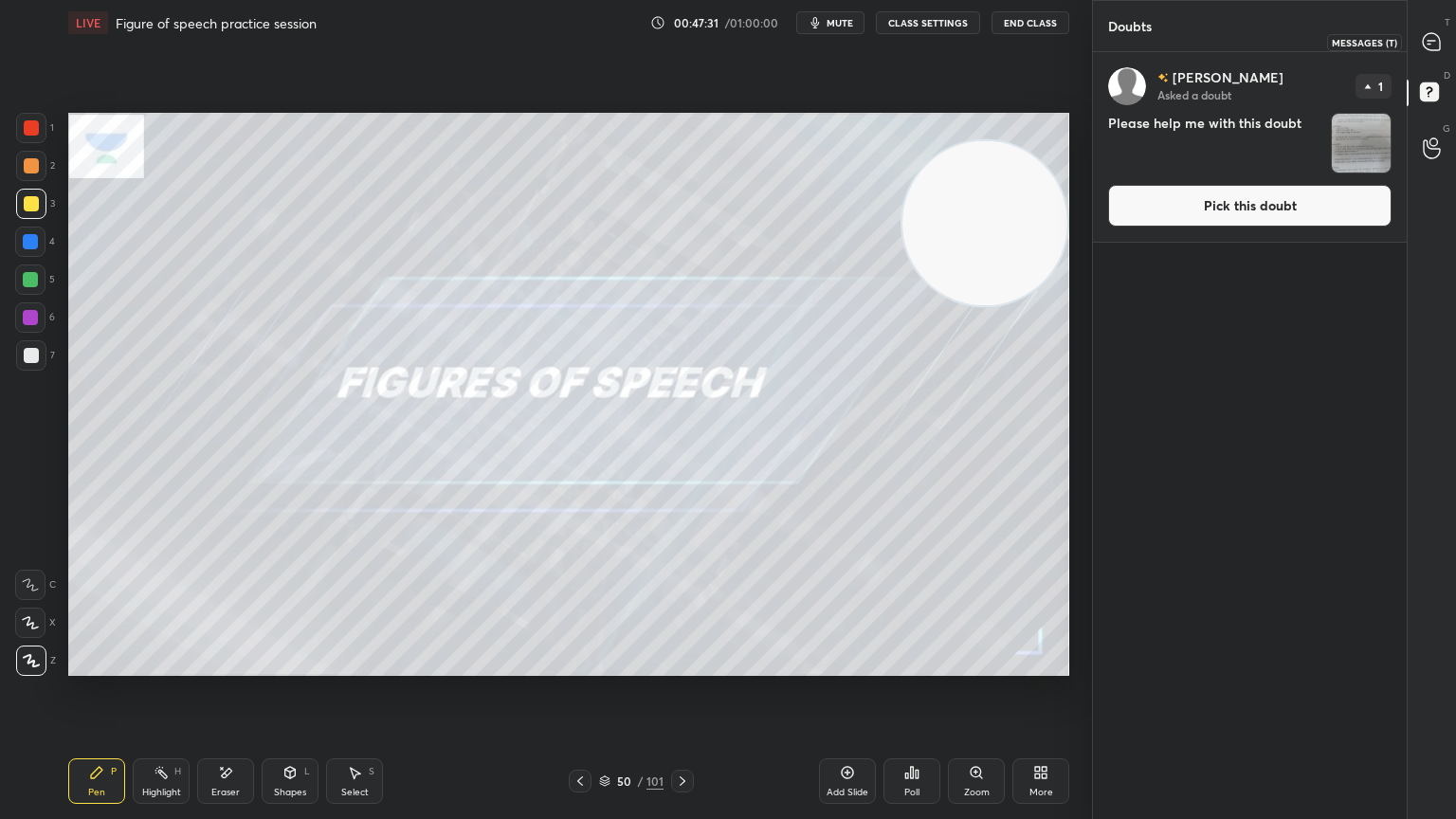click at bounding box center [1432, 42] 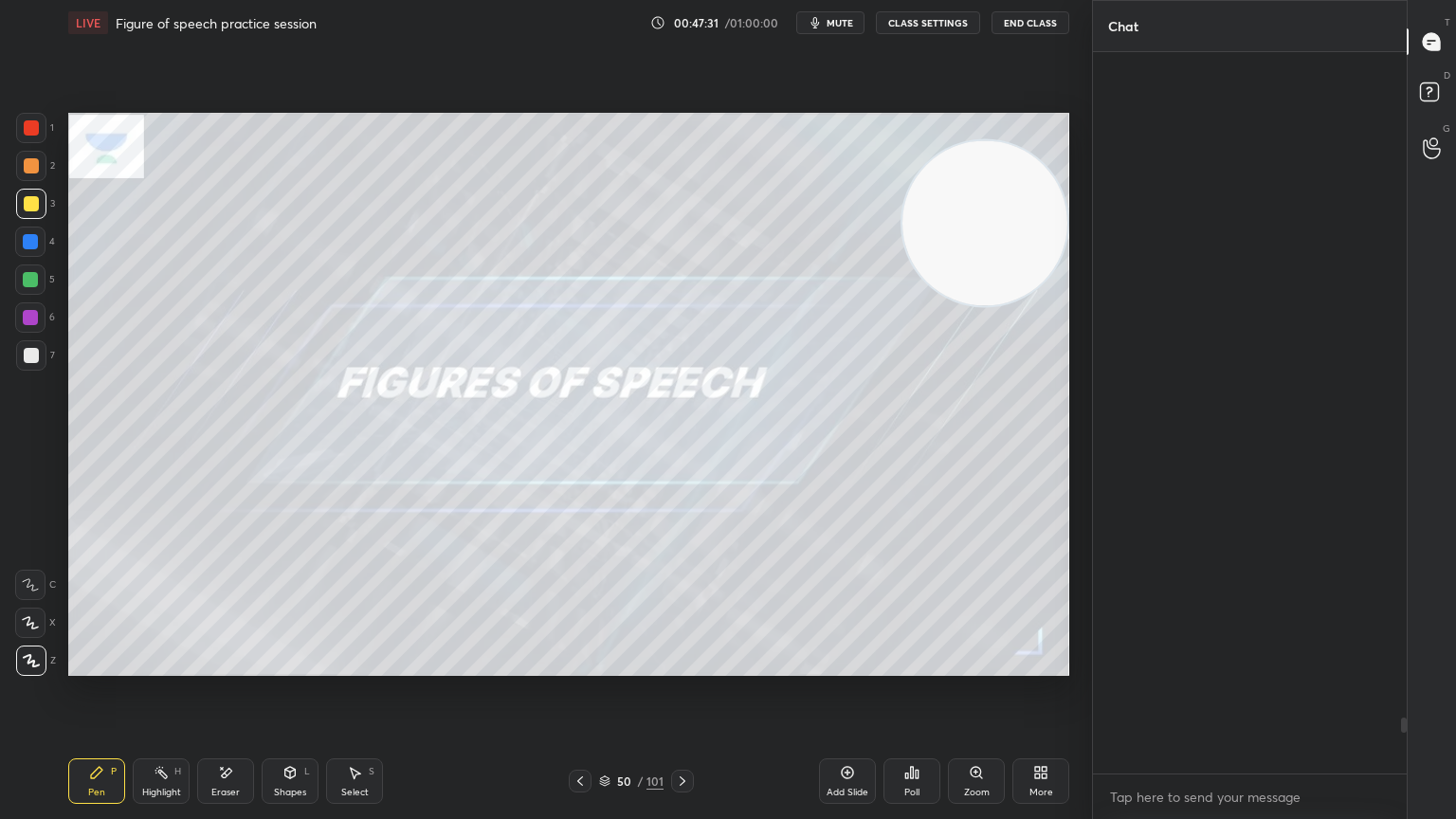 scroll, scrollTop: 8614, scrollLeft: 0, axis: vertical 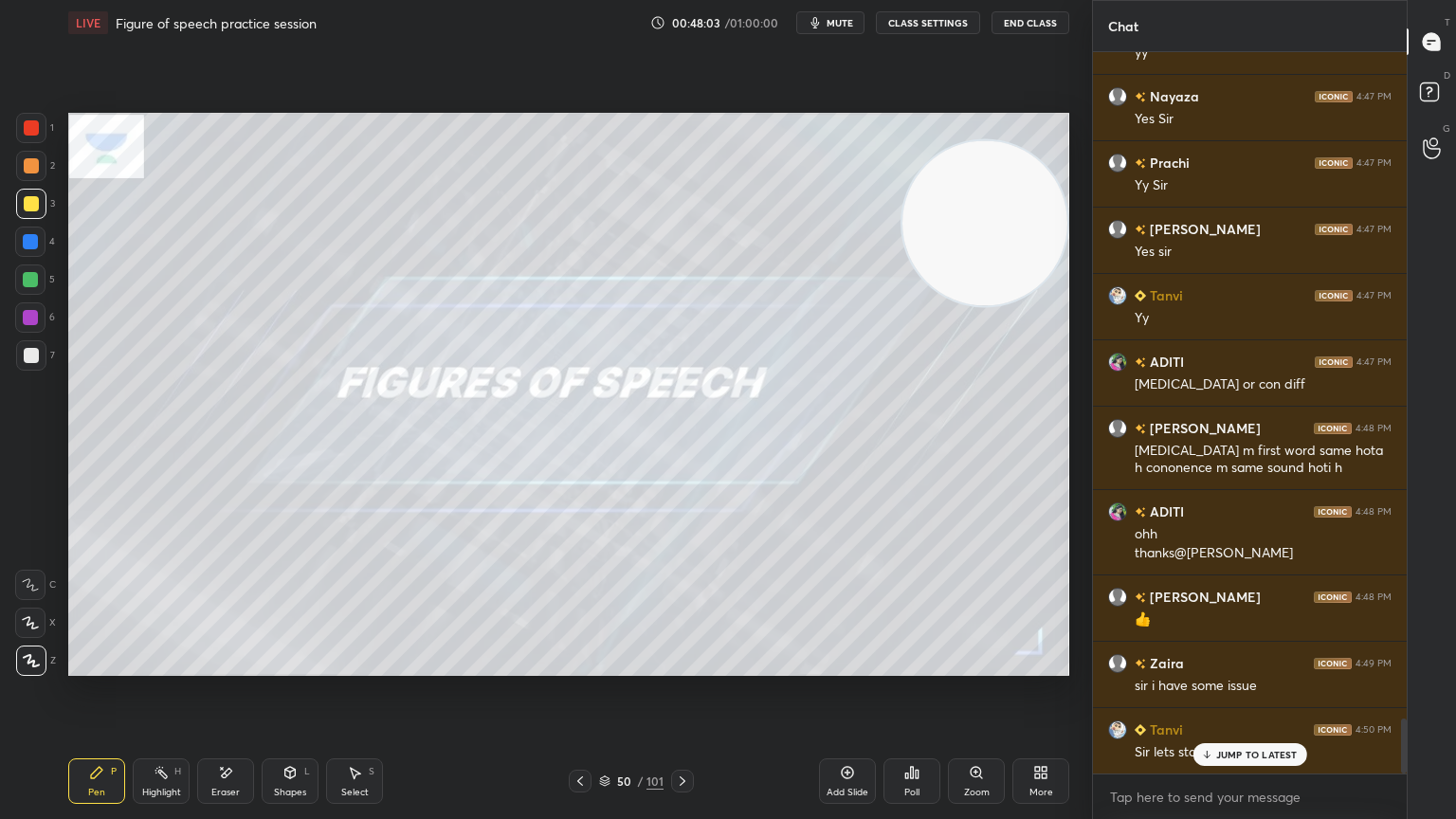 click on "JUMP TO LATEST" at bounding box center [1257, 755] 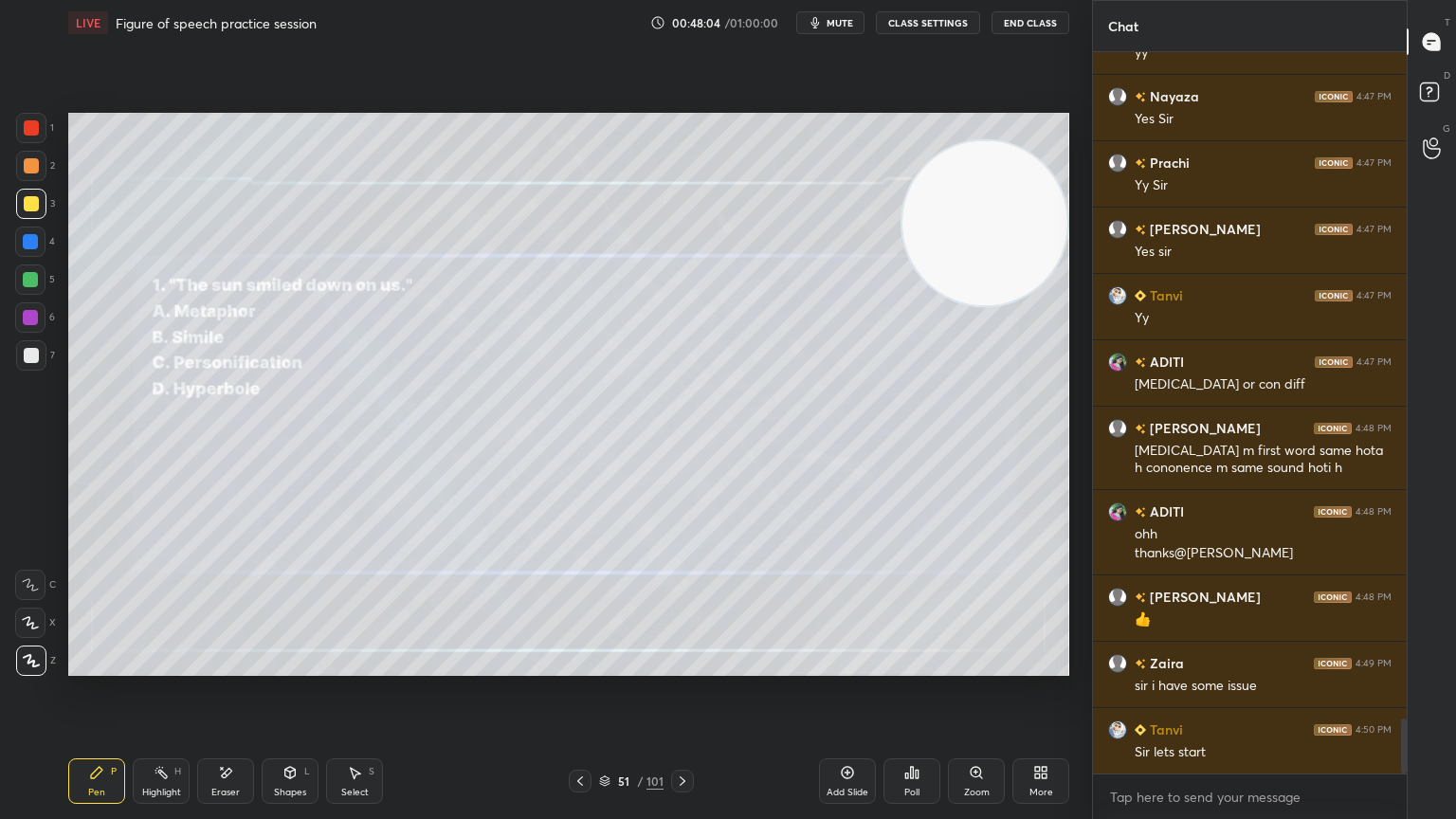 scroll, scrollTop: 47, scrollLeft: 0, axis: vertical 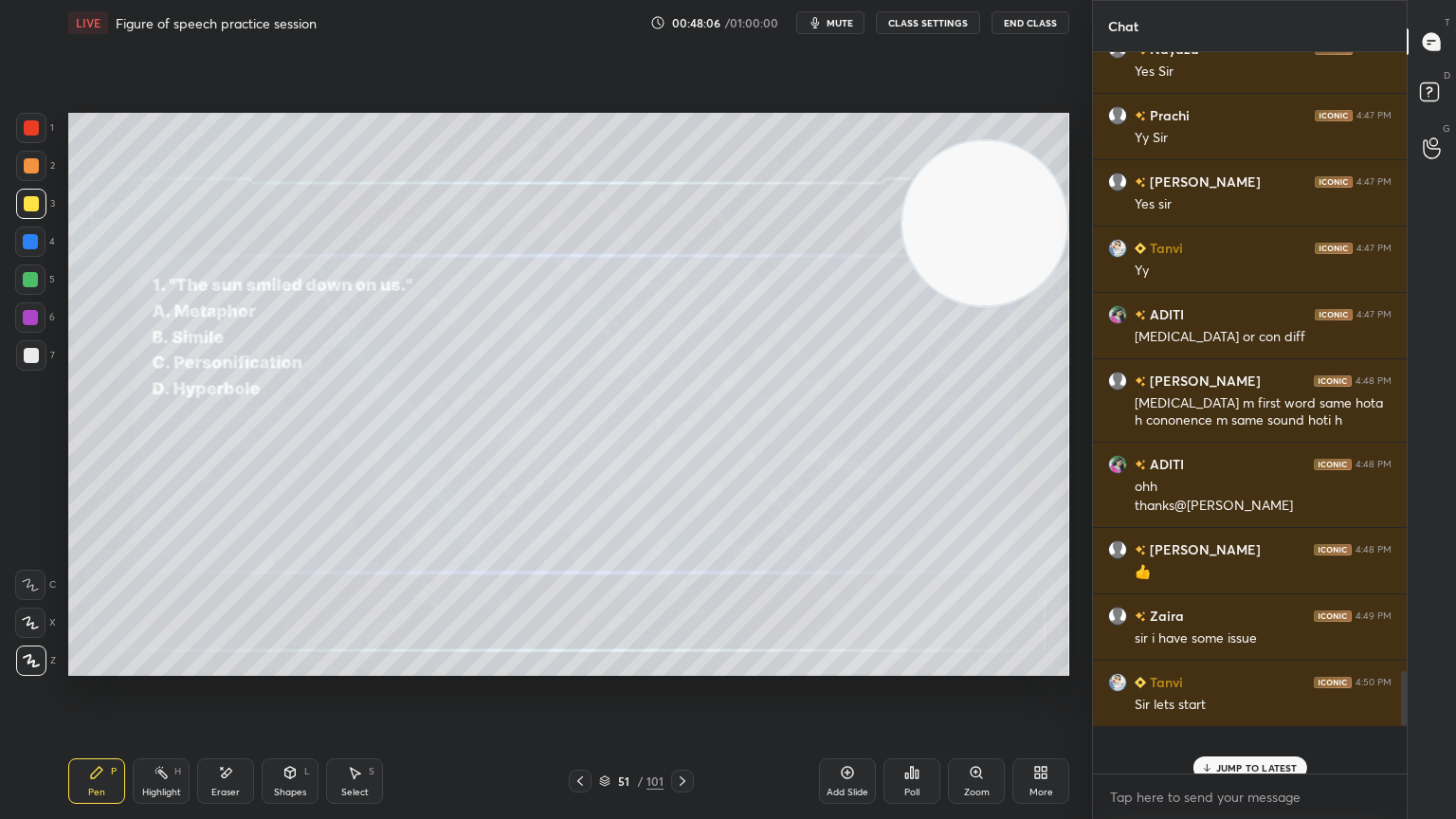 click 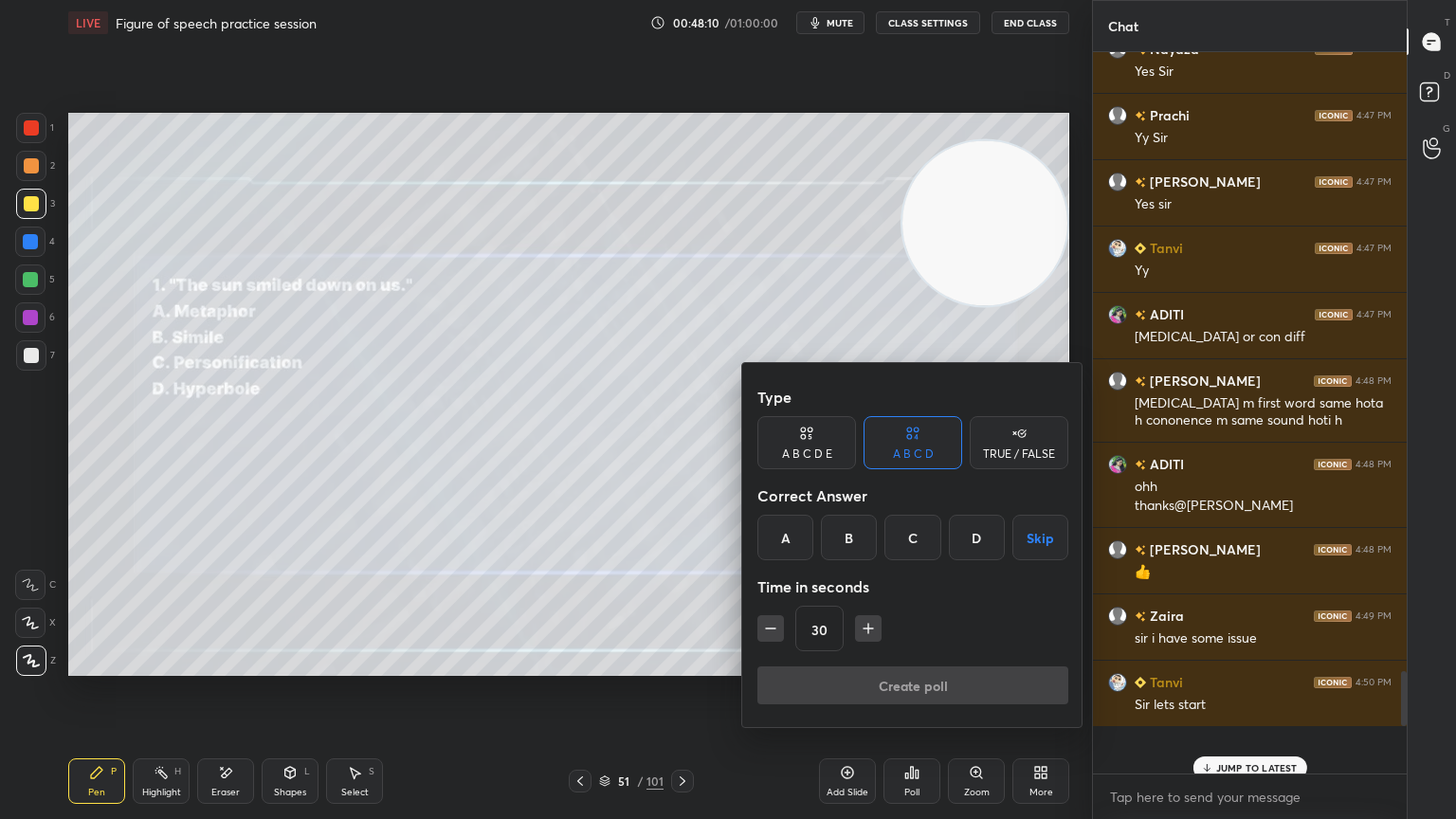 click on "C" at bounding box center (912, 537) 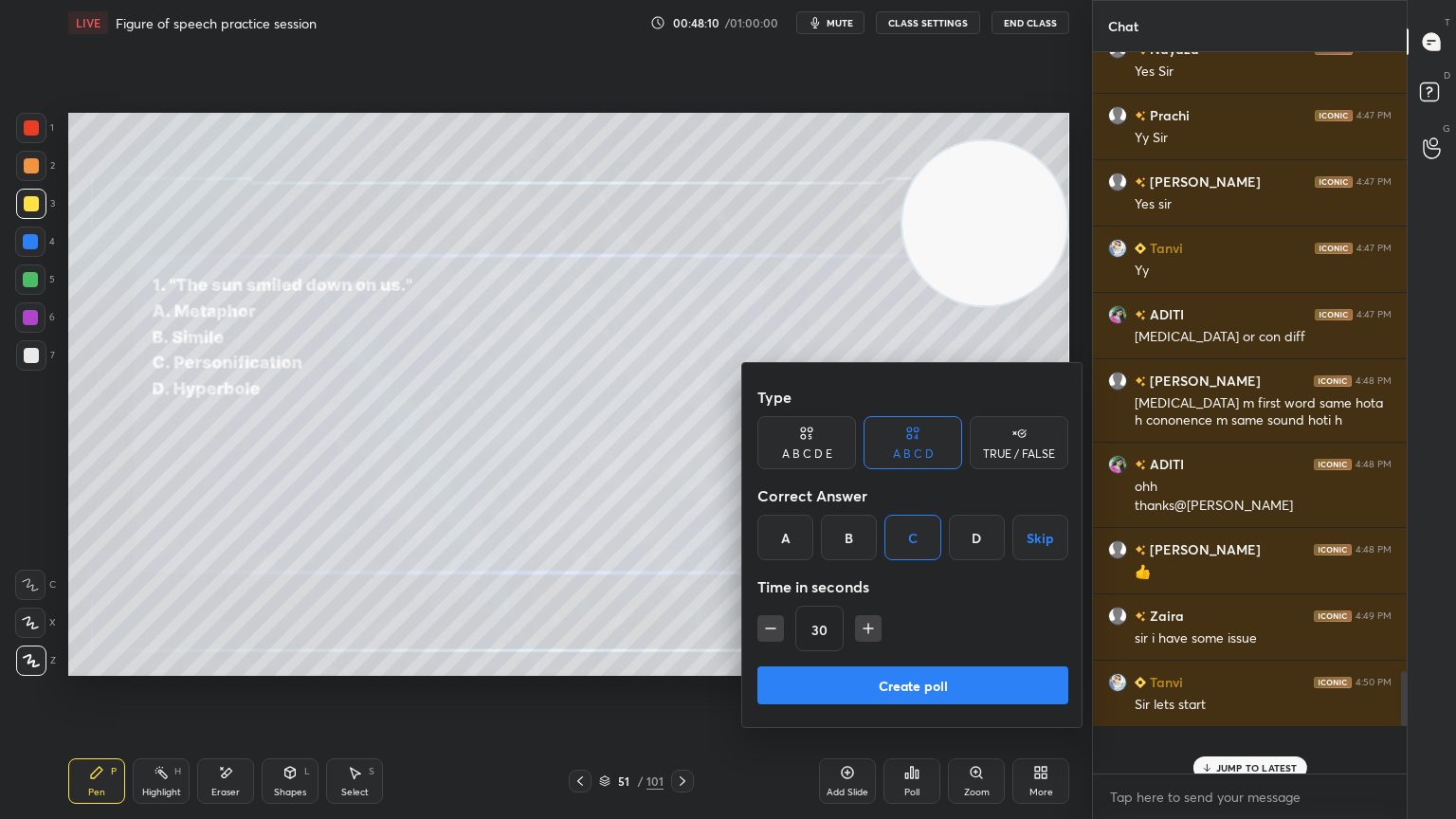 click on "Create poll" at bounding box center (913, 685) 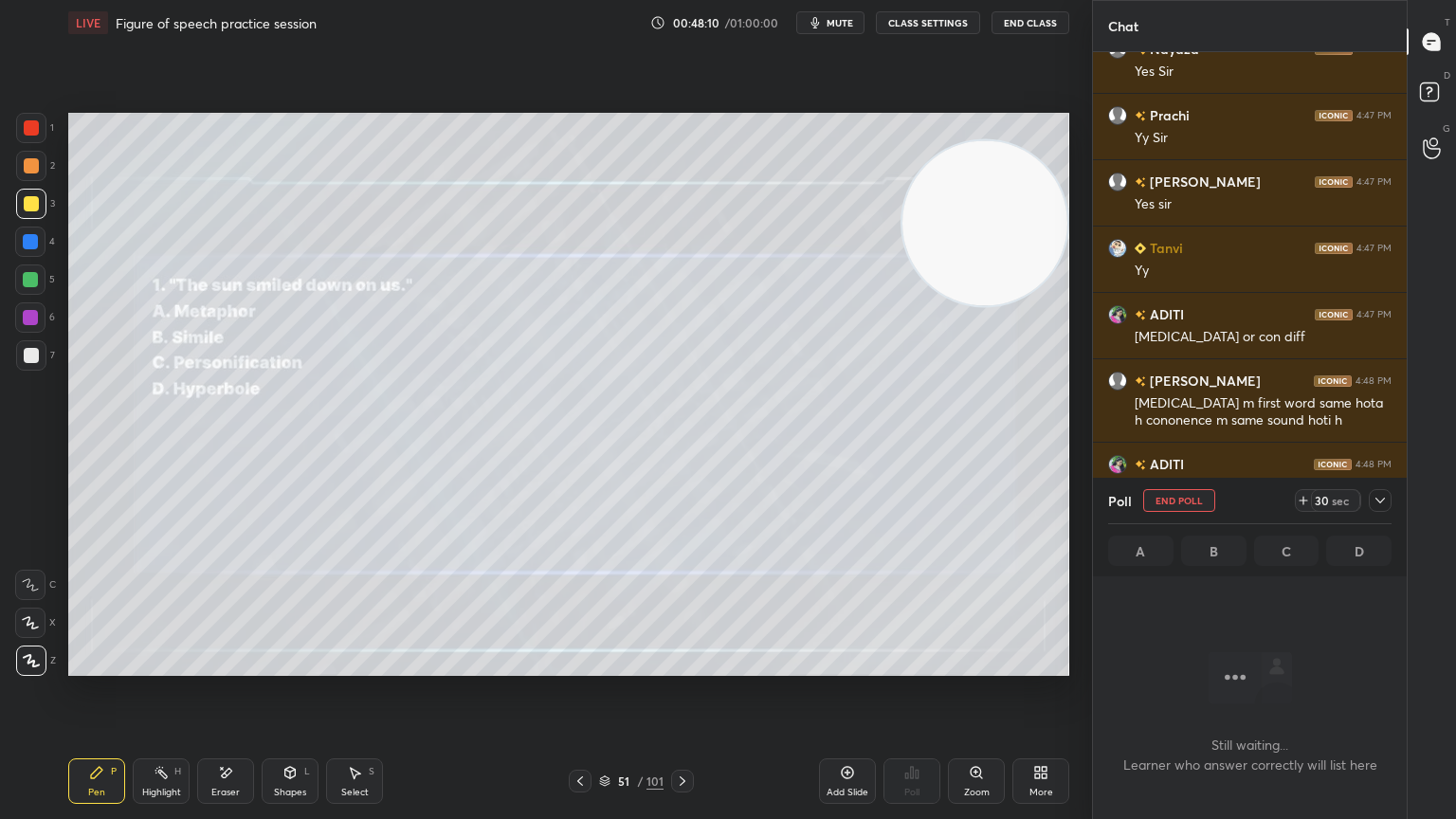 scroll, scrollTop: 633, scrollLeft: 308, axis: both 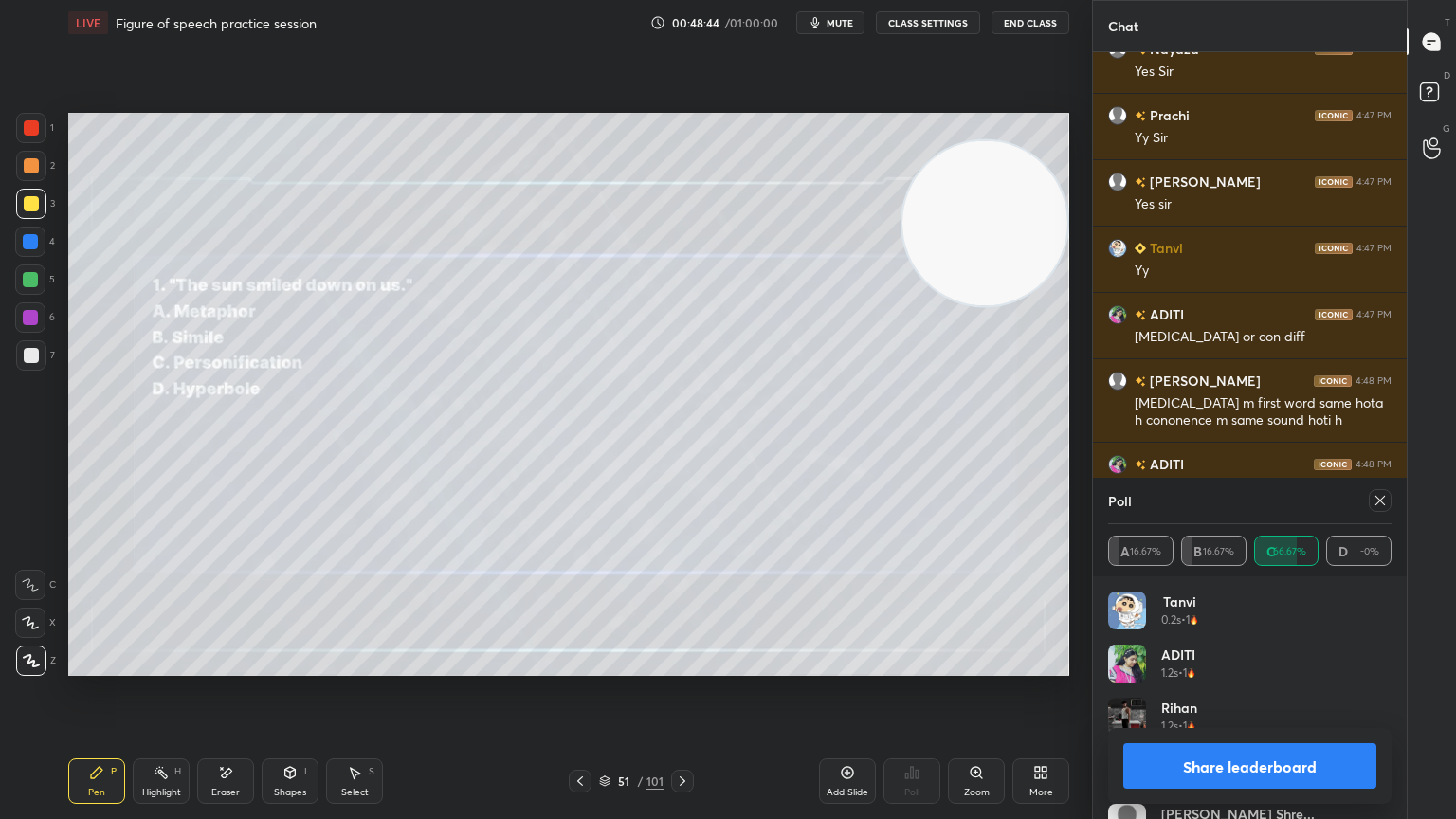 click 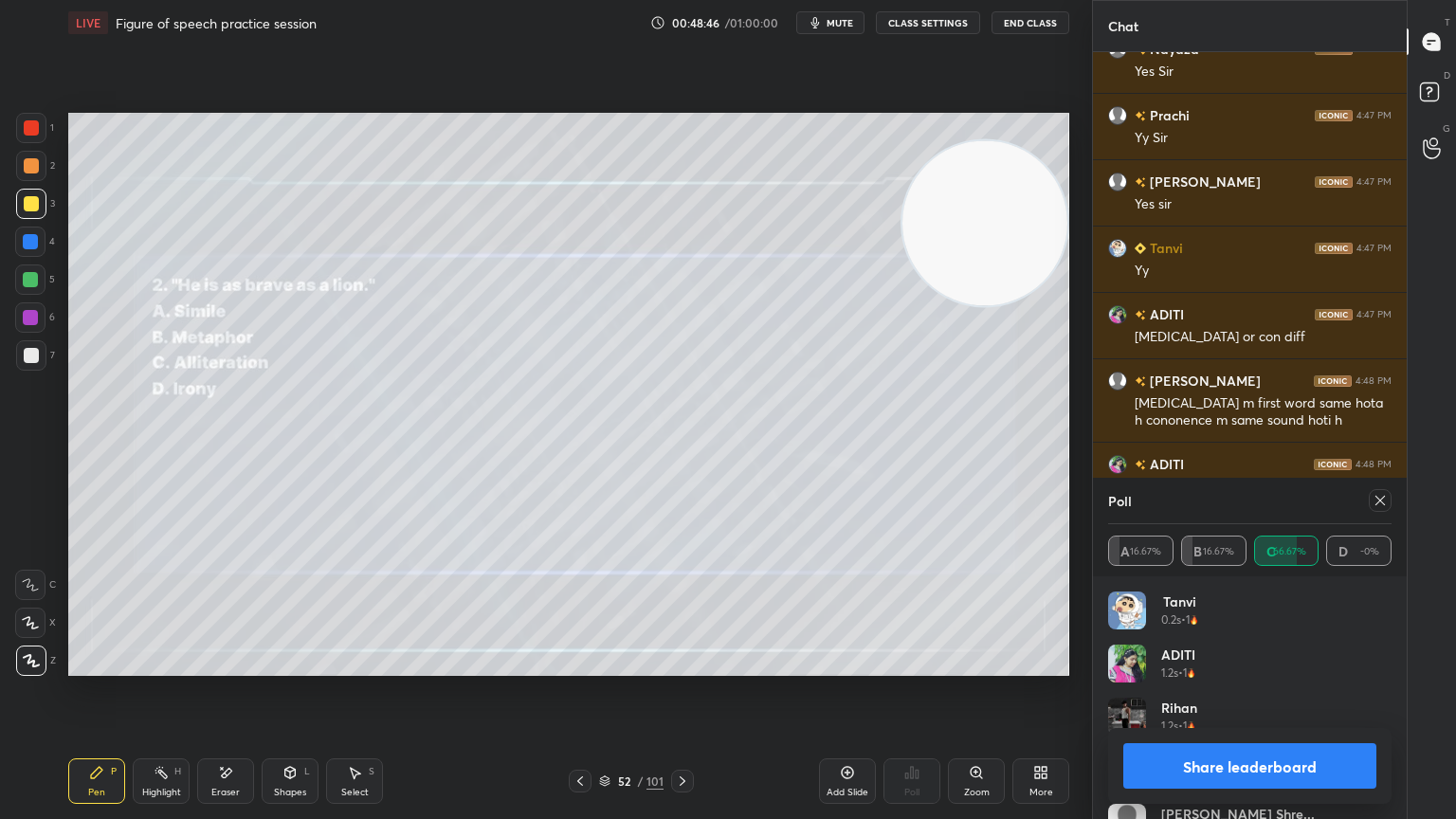 click 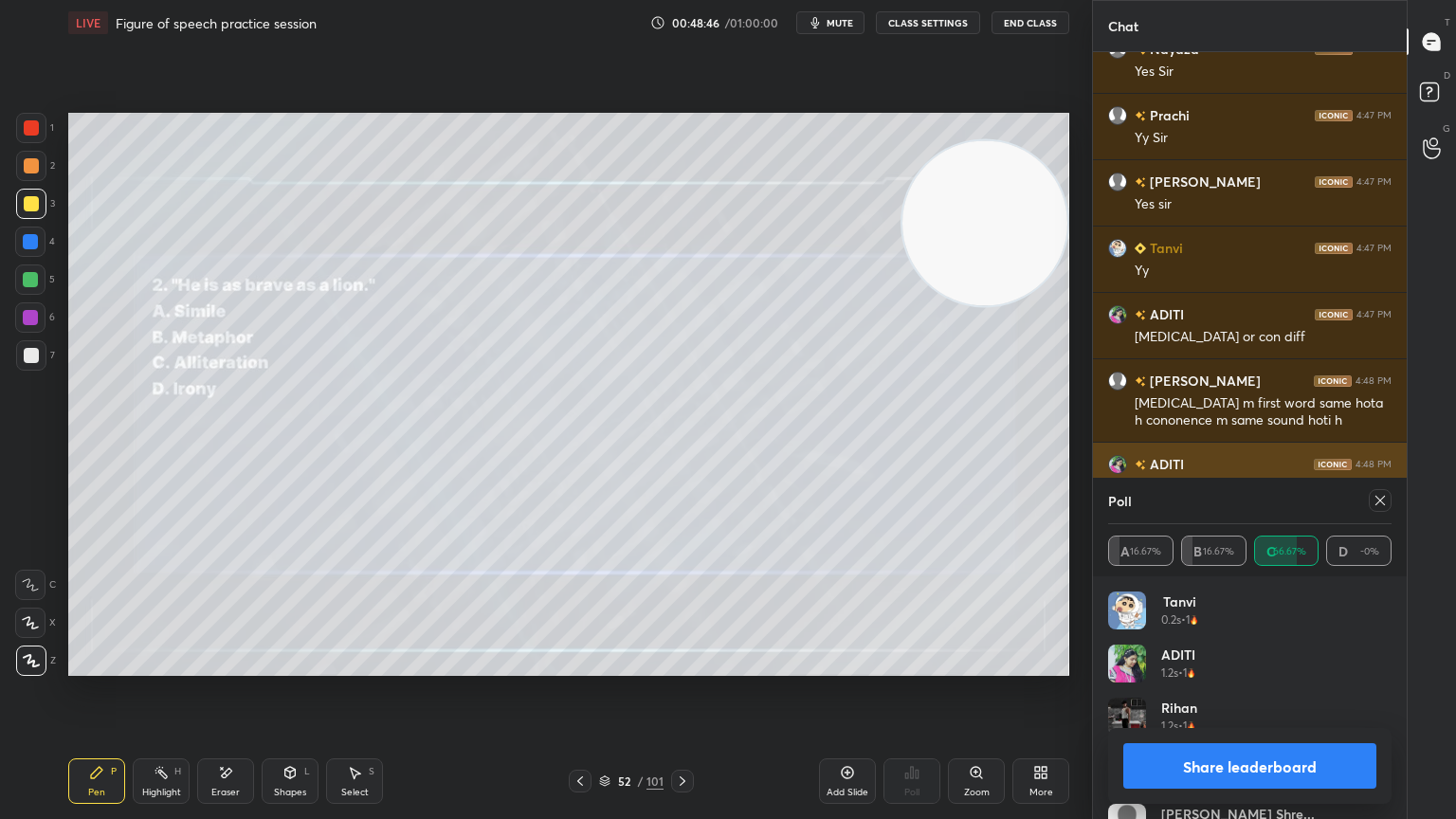 scroll, scrollTop: 114, scrollLeft: 278, axis: both 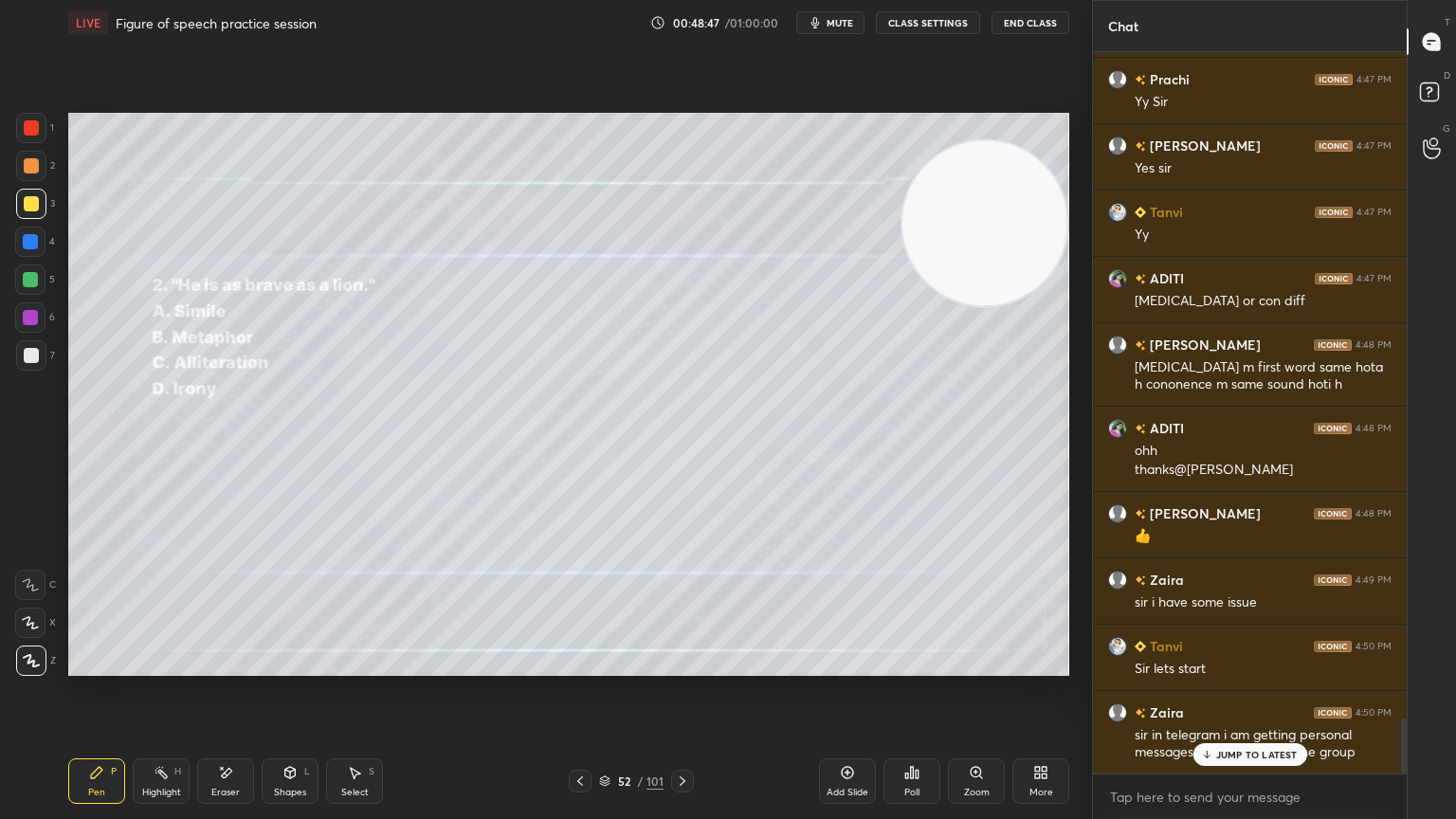 click on "Poll" at bounding box center [912, 781] 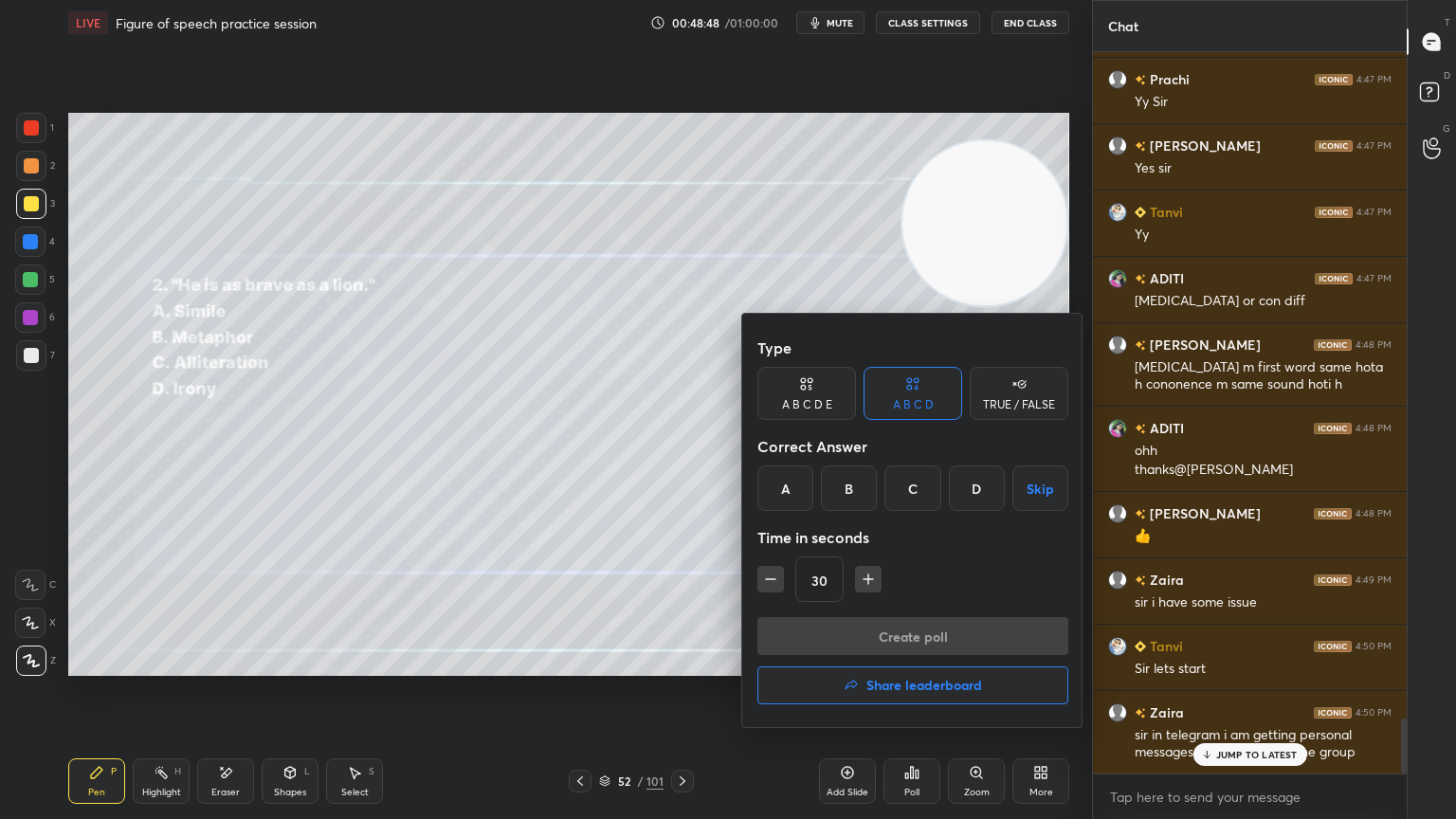 click on "A" at bounding box center (785, 488) 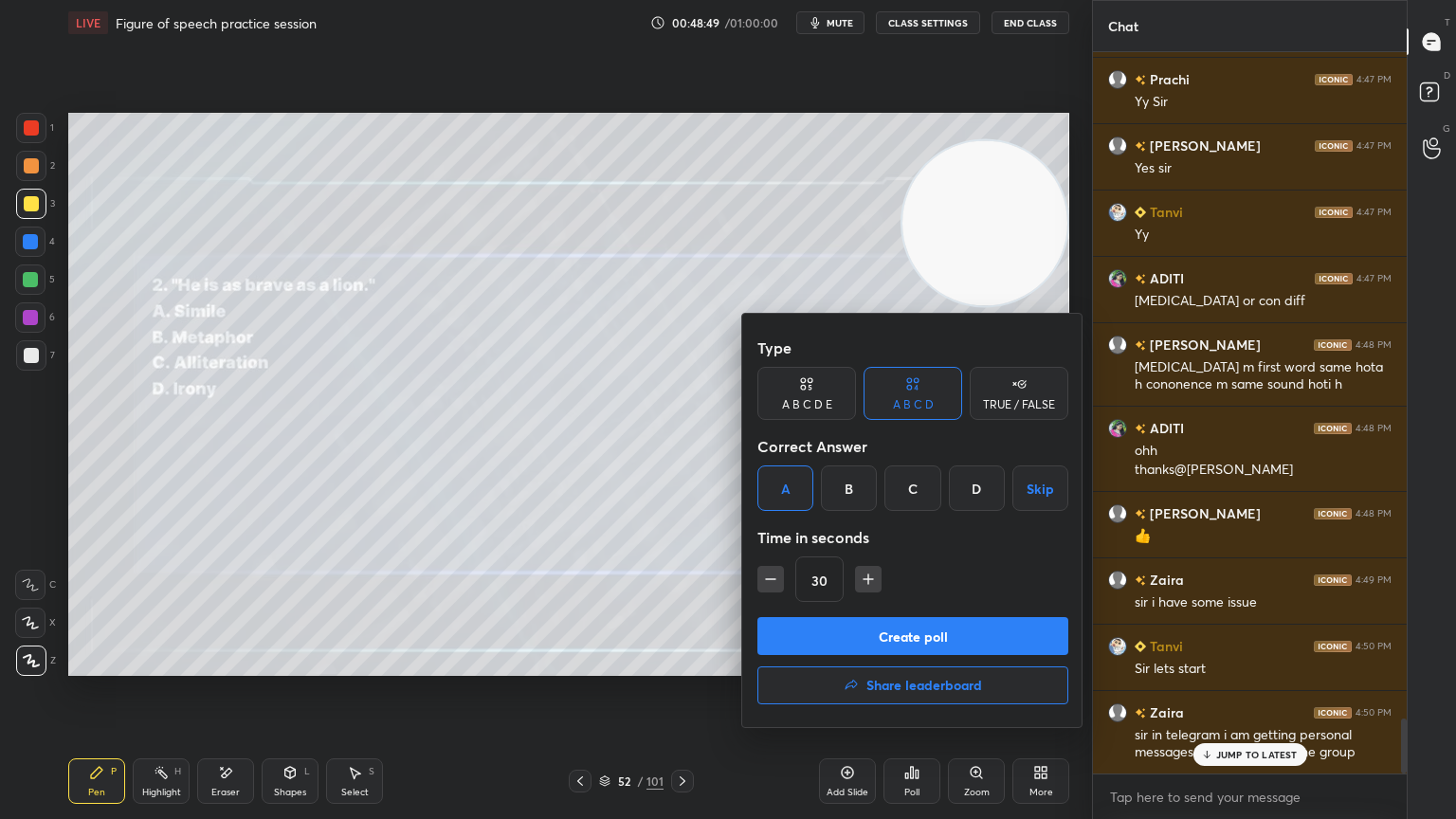 click on "Create poll" at bounding box center (913, 636) 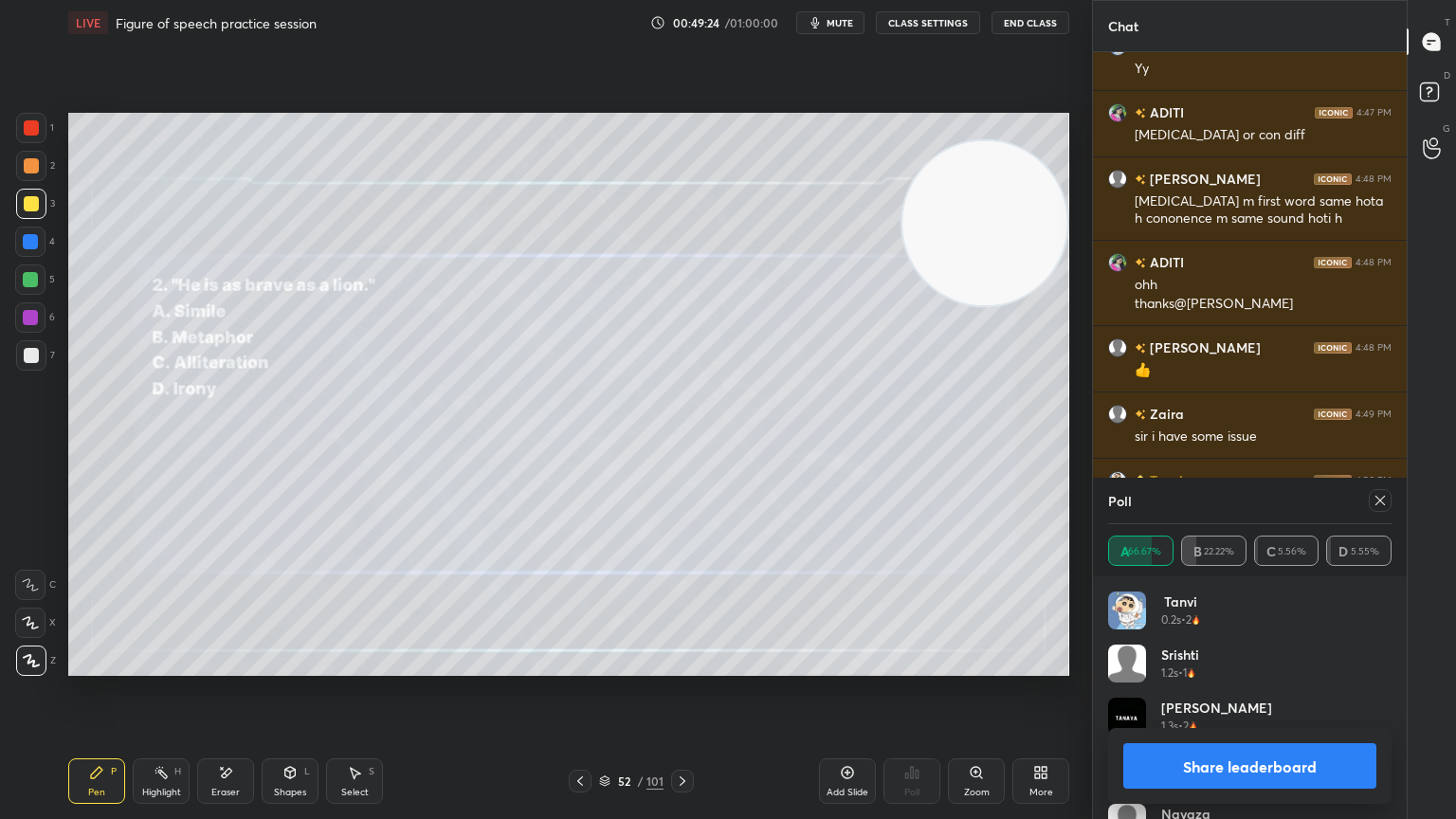 click 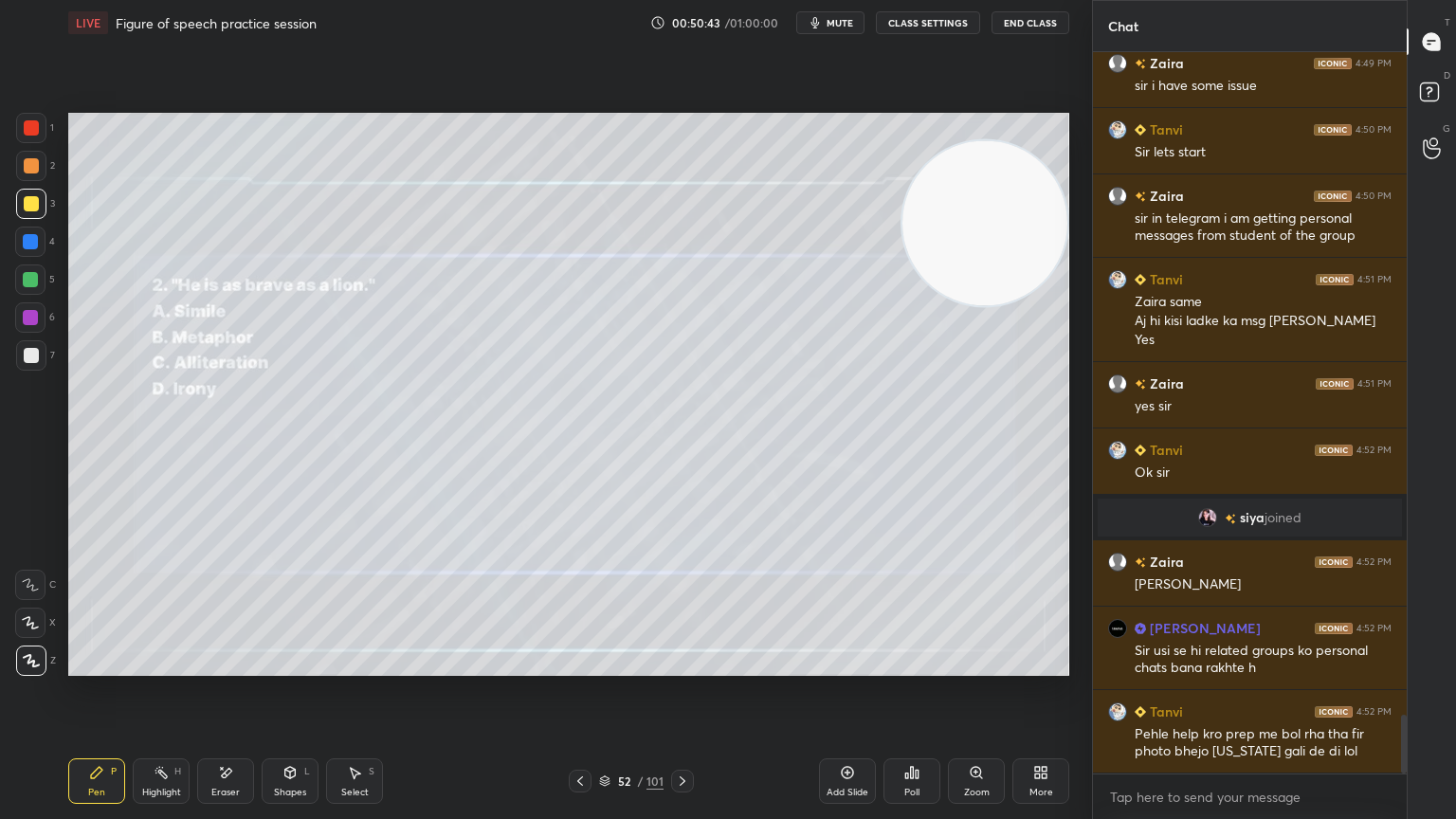 scroll, scrollTop: 8148, scrollLeft: 0, axis: vertical 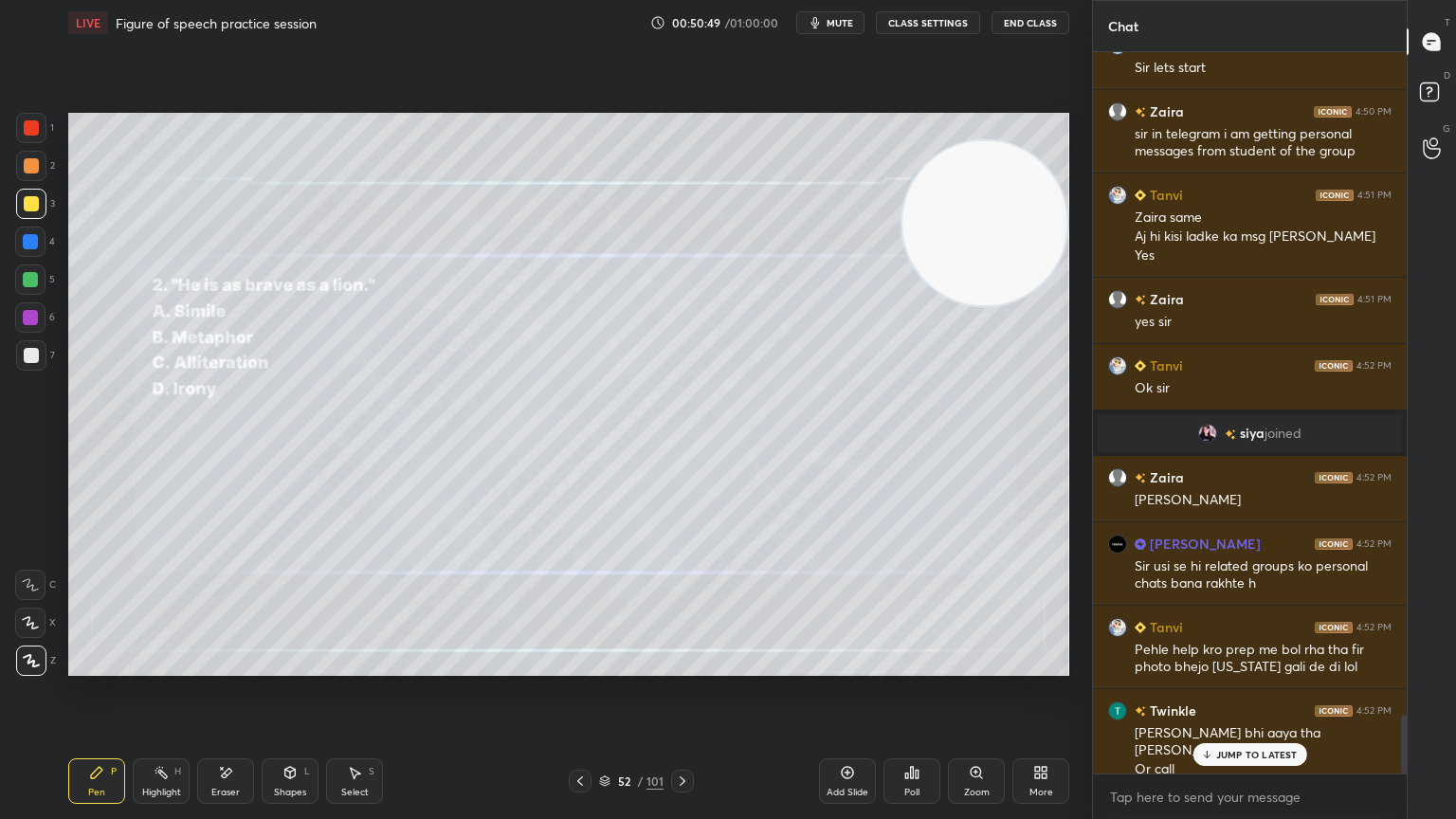click on "JUMP TO LATEST" at bounding box center (1257, 755) 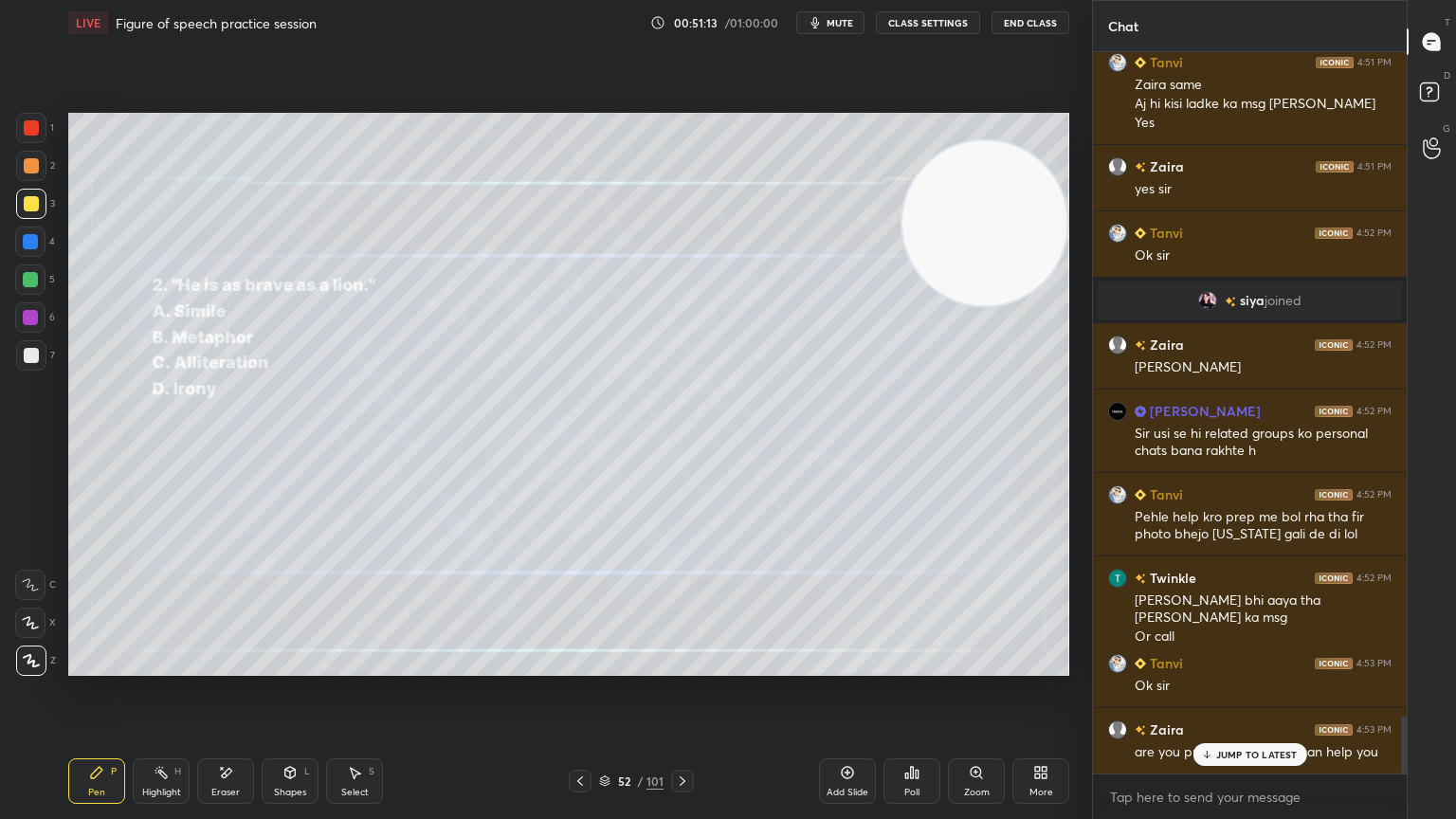 scroll, scrollTop: 8383, scrollLeft: 0, axis: vertical 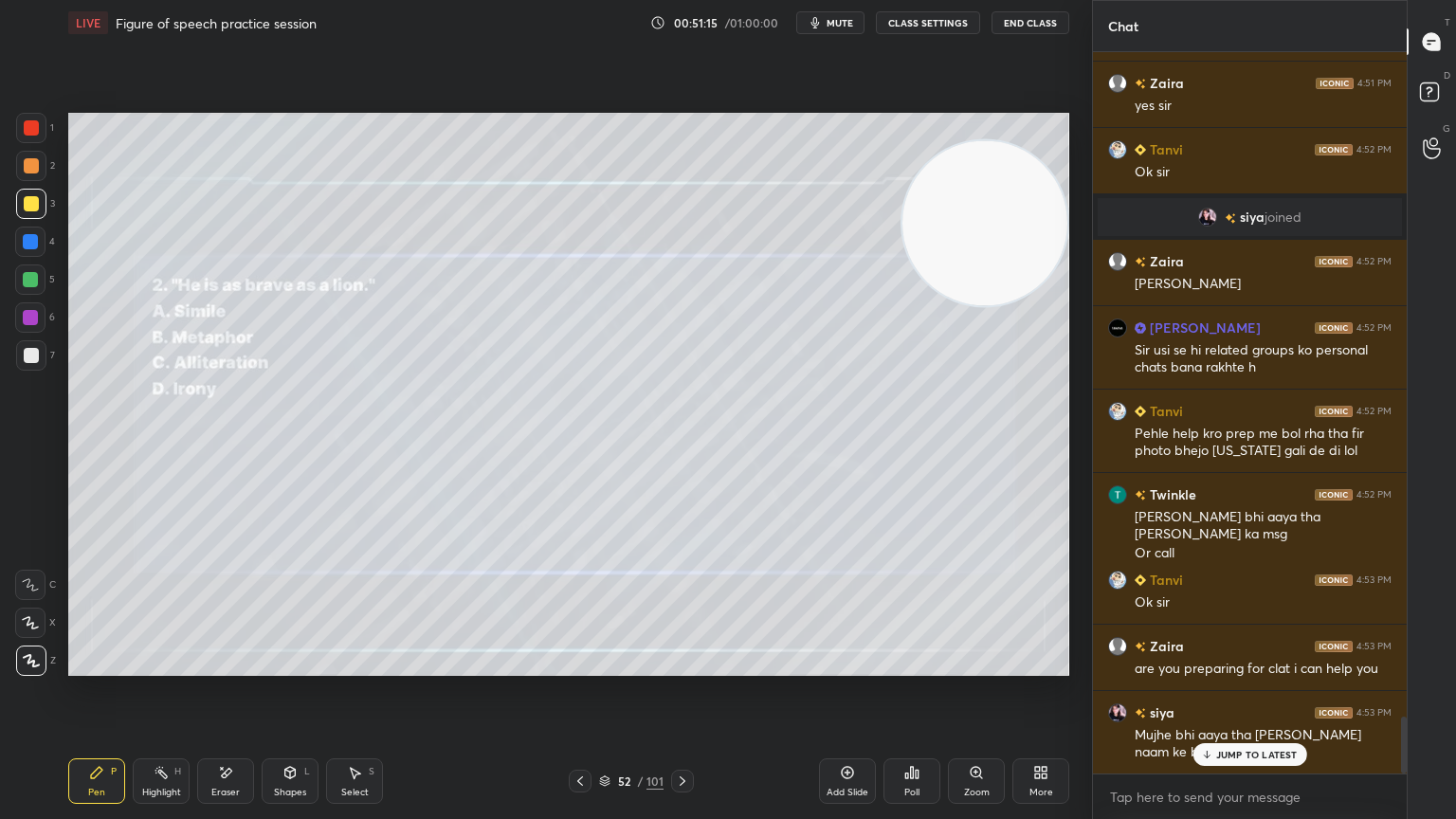 click on "JUMP TO LATEST" at bounding box center [1257, 755] 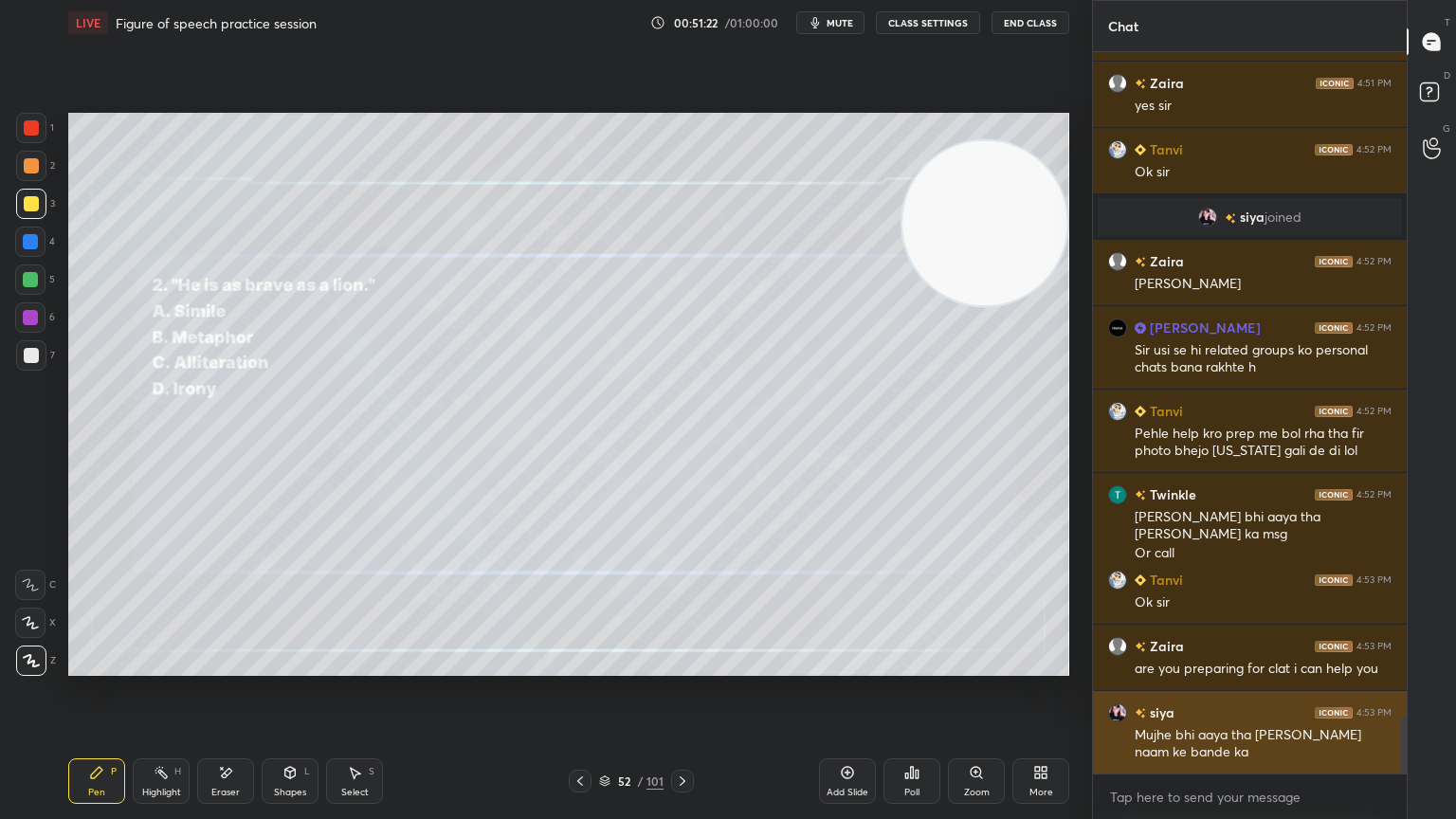 click at bounding box center [1118, 713] 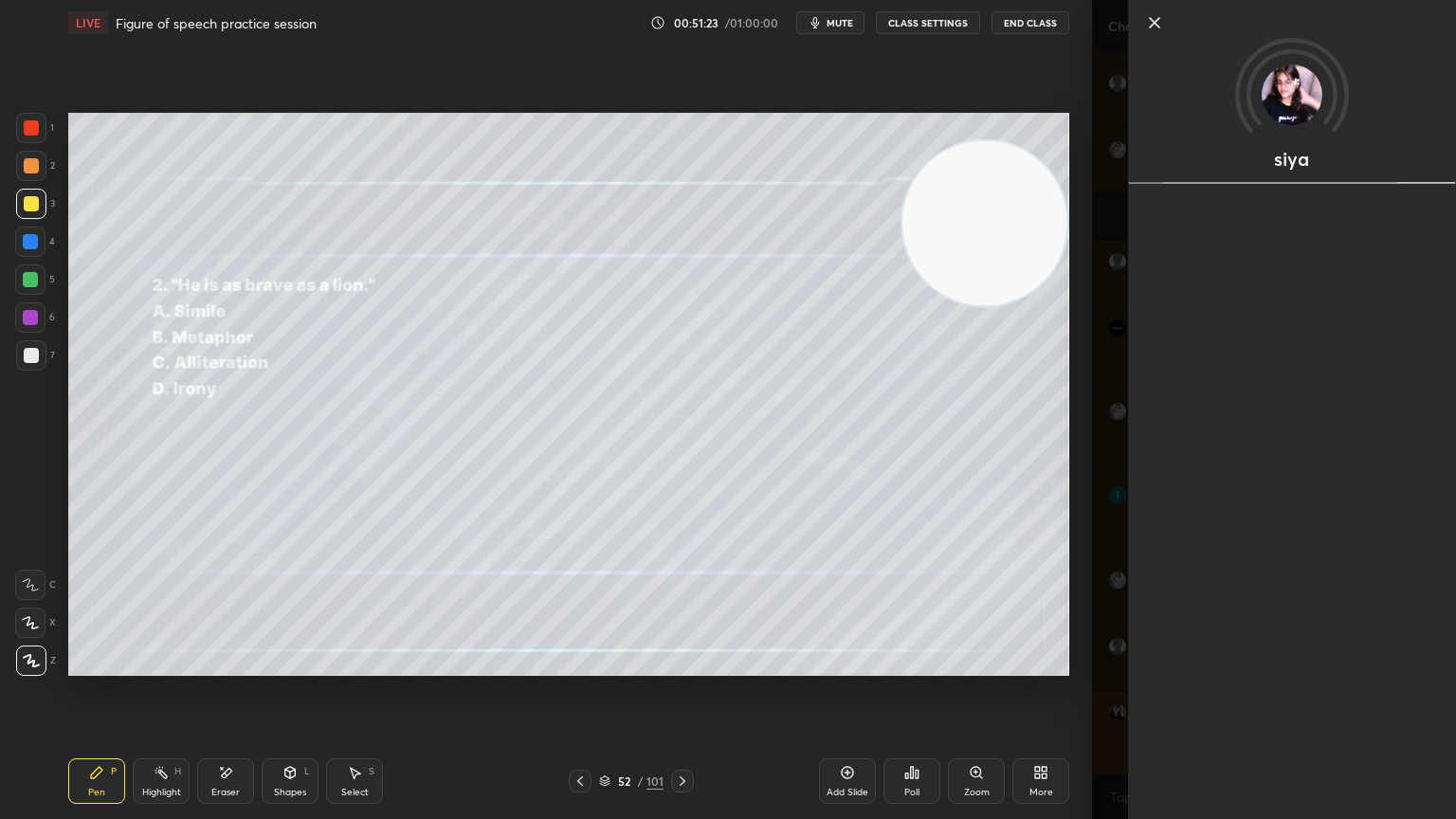 scroll, scrollTop: 8451, scrollLeft: 0, axis: vertical 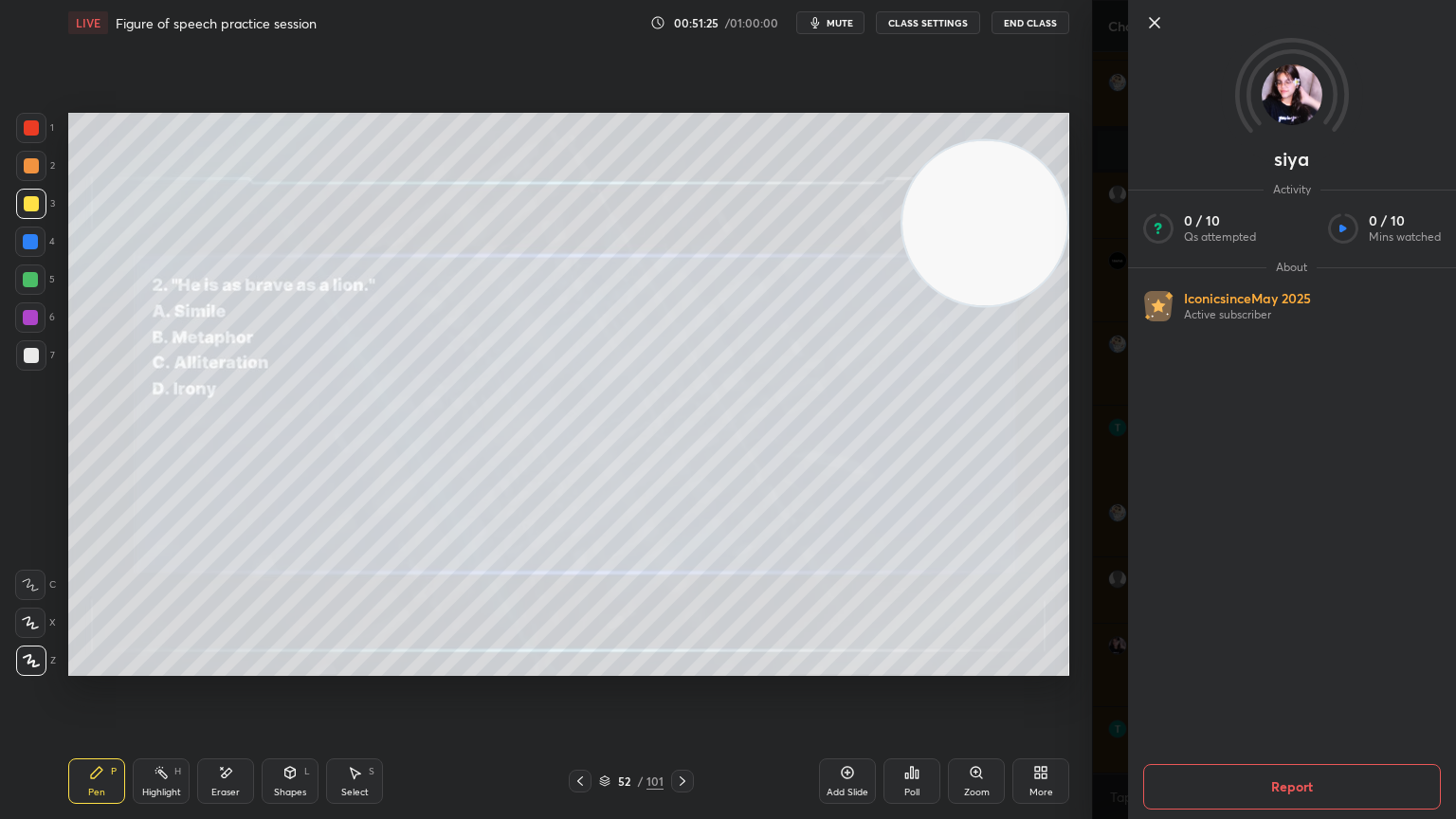 click 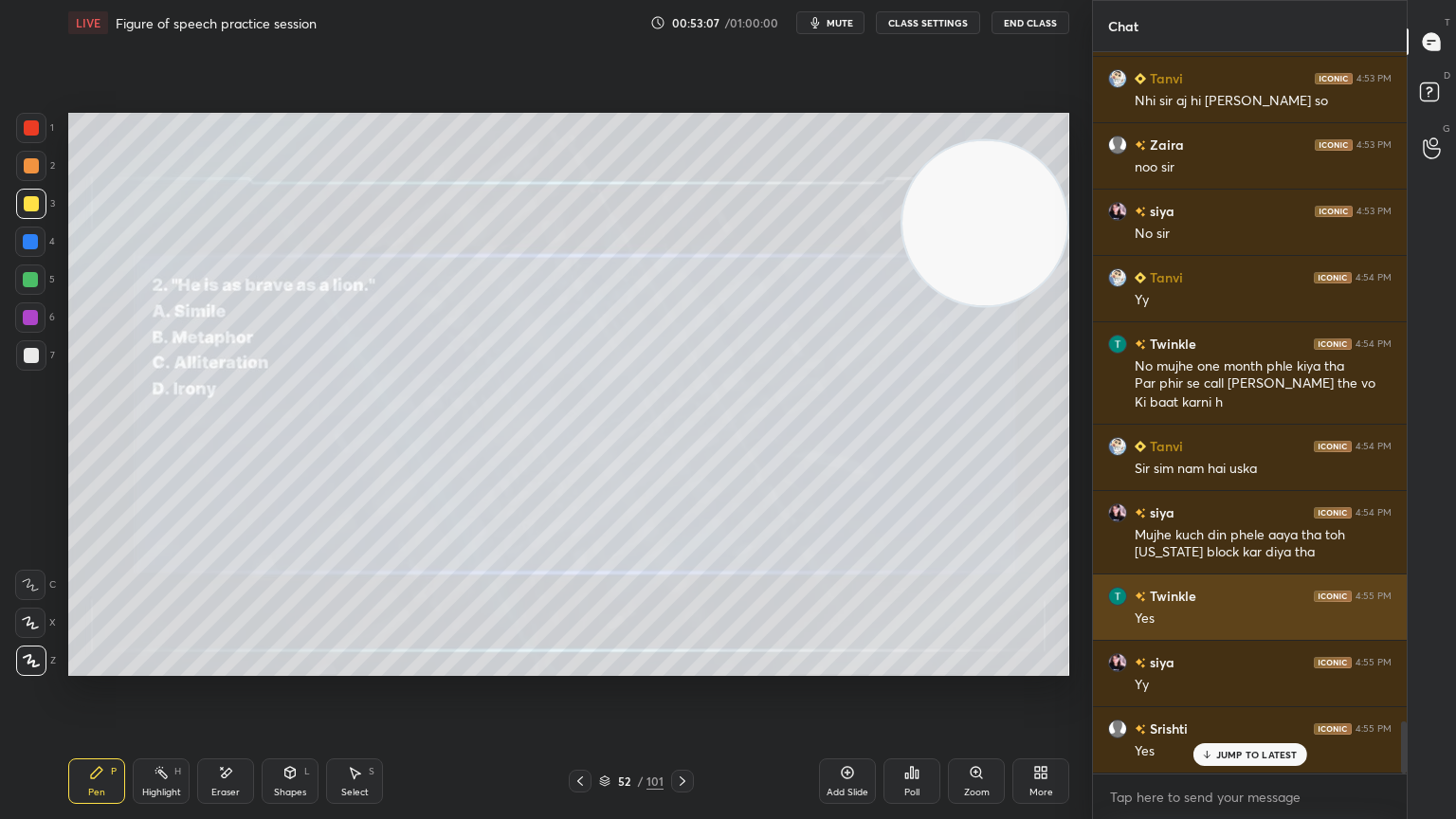 scroll, scrollTop: 9252, scrollLeft: 0, axis: vertical 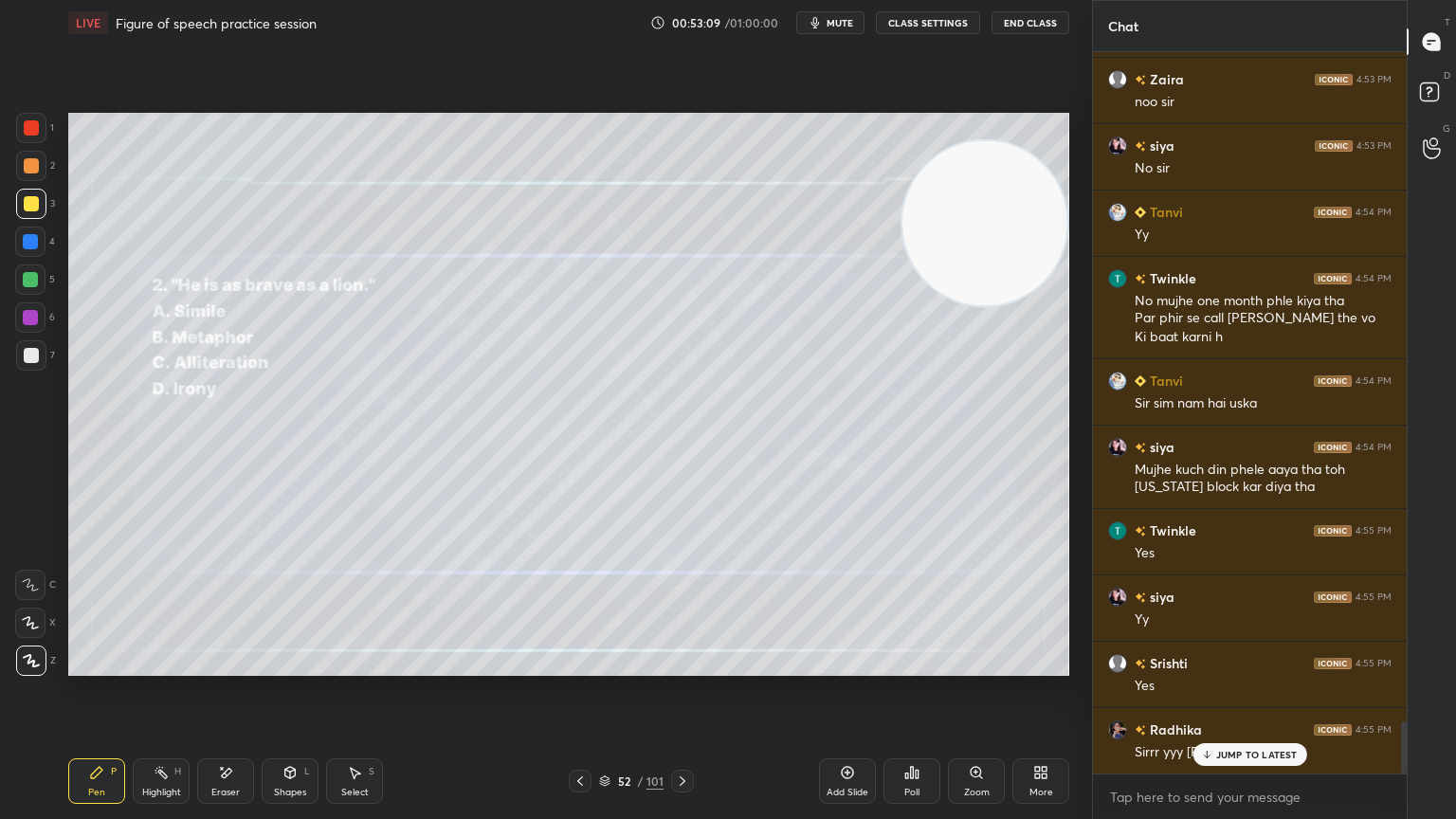 click on "JUMP TO LATEST" at bounding box center (1249, 755) 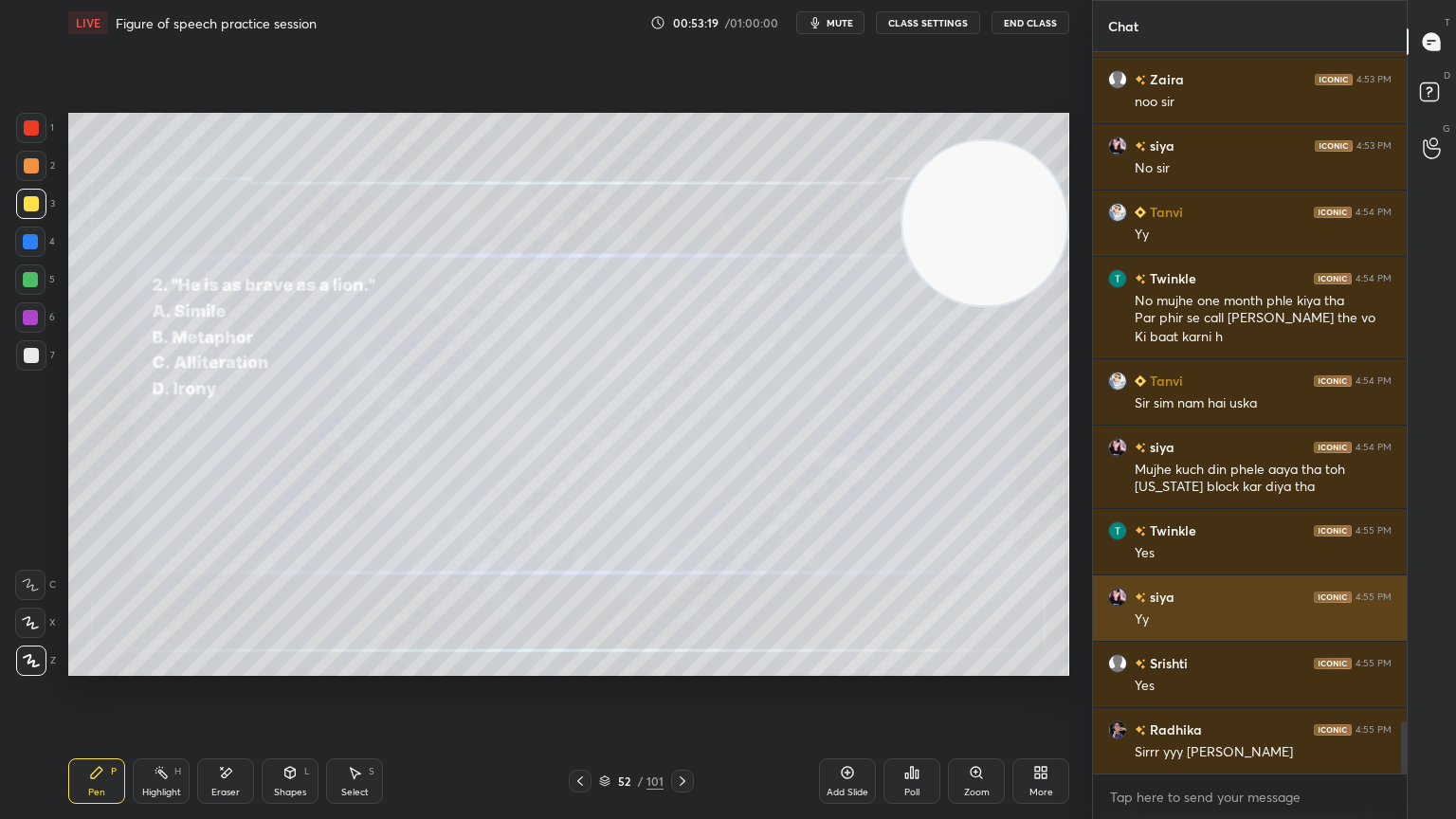 scroll, scrollTop: 9271, scrollLeft: 0, axis: vertical 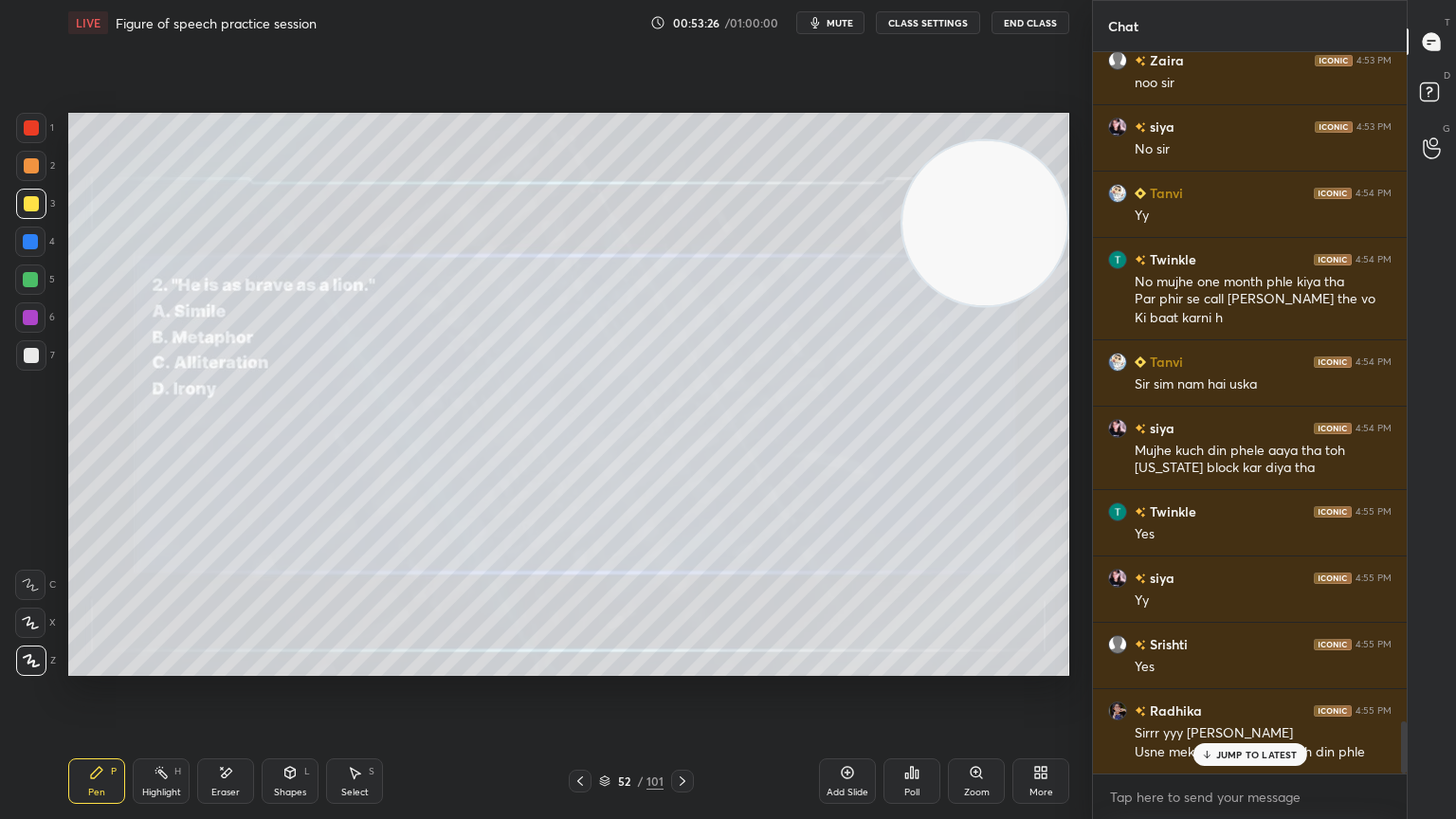 click on "JUMP TO LATEST" at bounding box center (1257, 755) 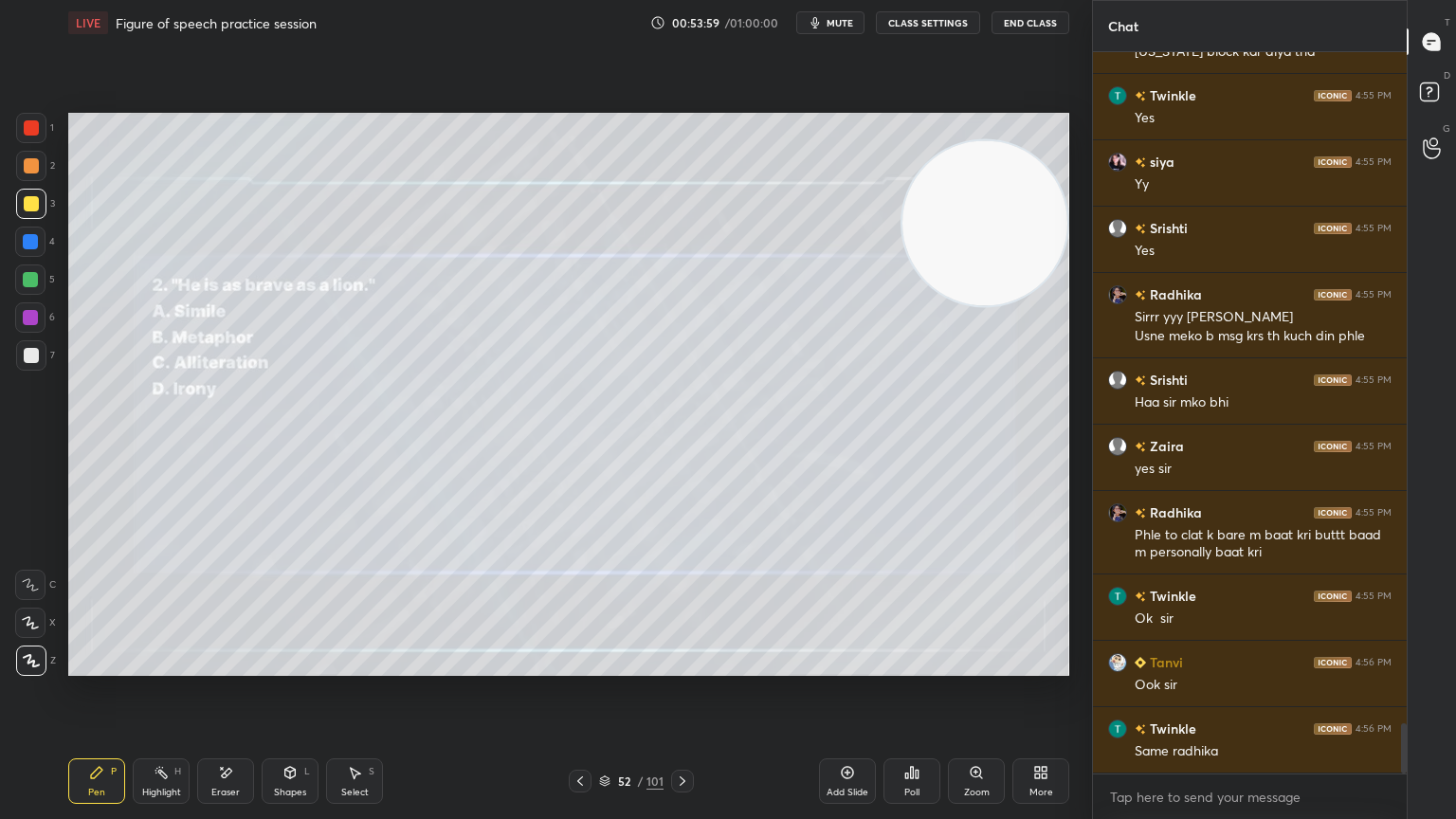 scroll, scrollTop: 9752, scrollLeft: 0, axis: vertical 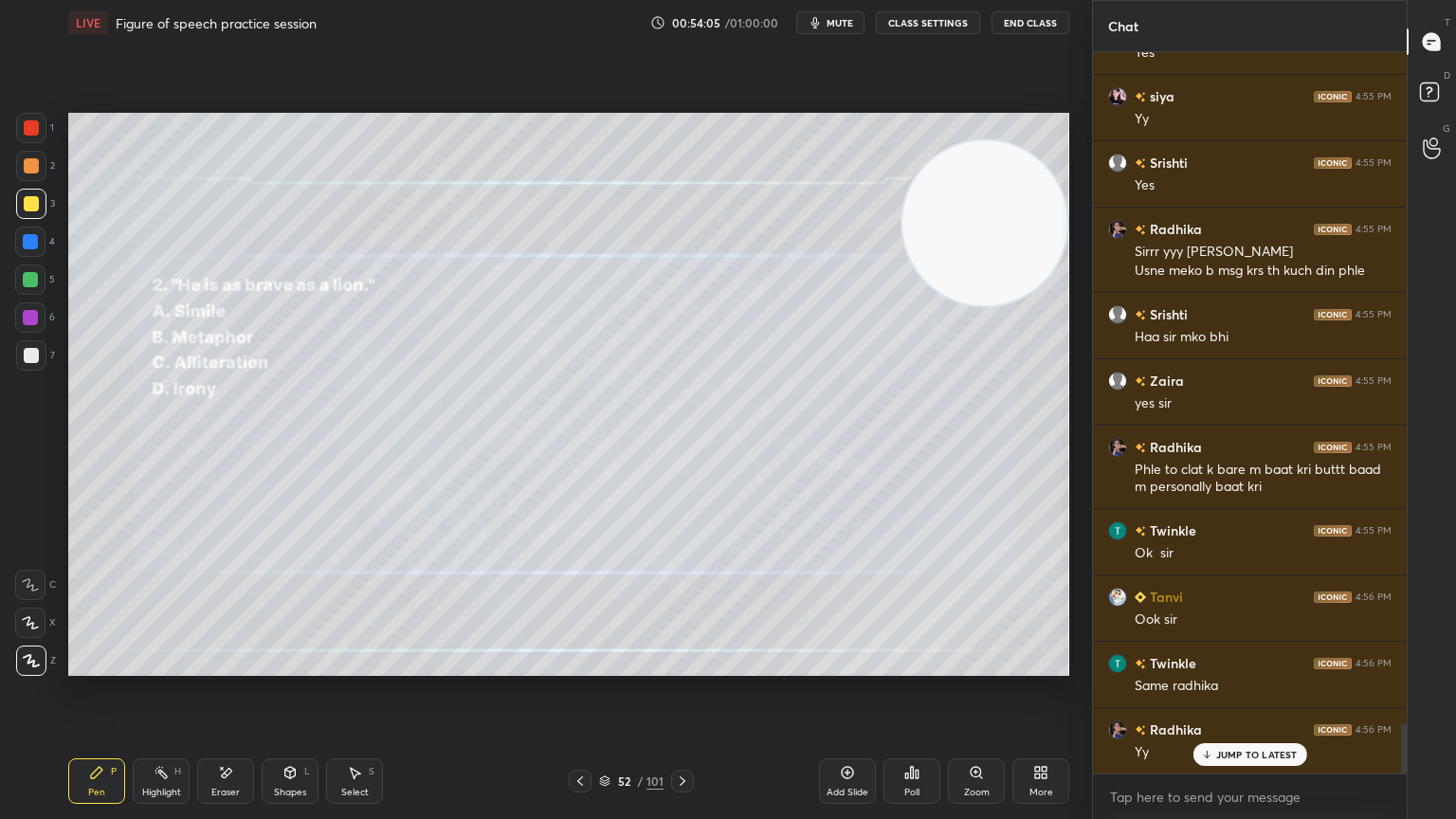 click at bounding box center (682, 781) 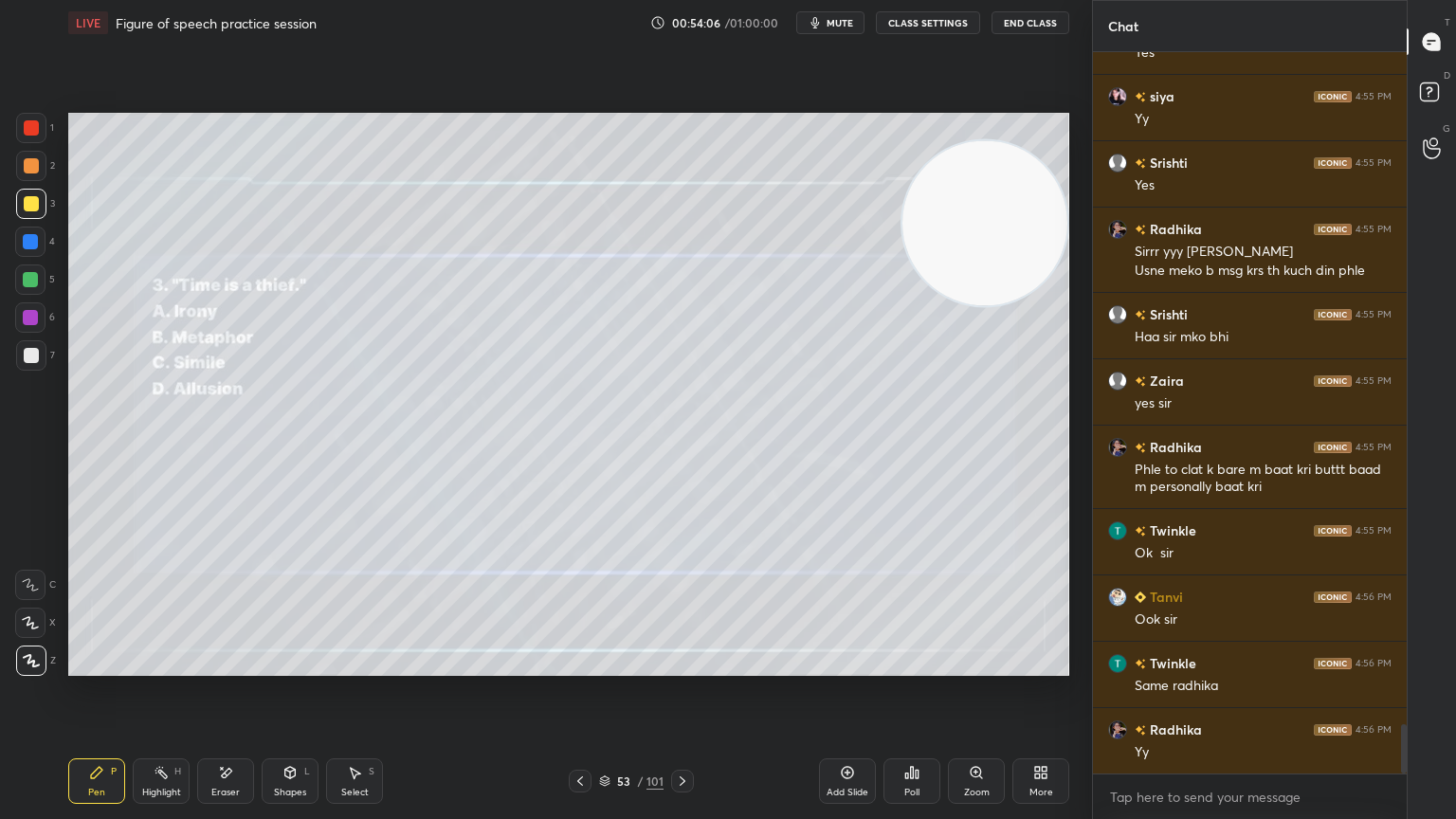 scroll, scrollTop: 9819, scrollLeft: 0, axis: vertical 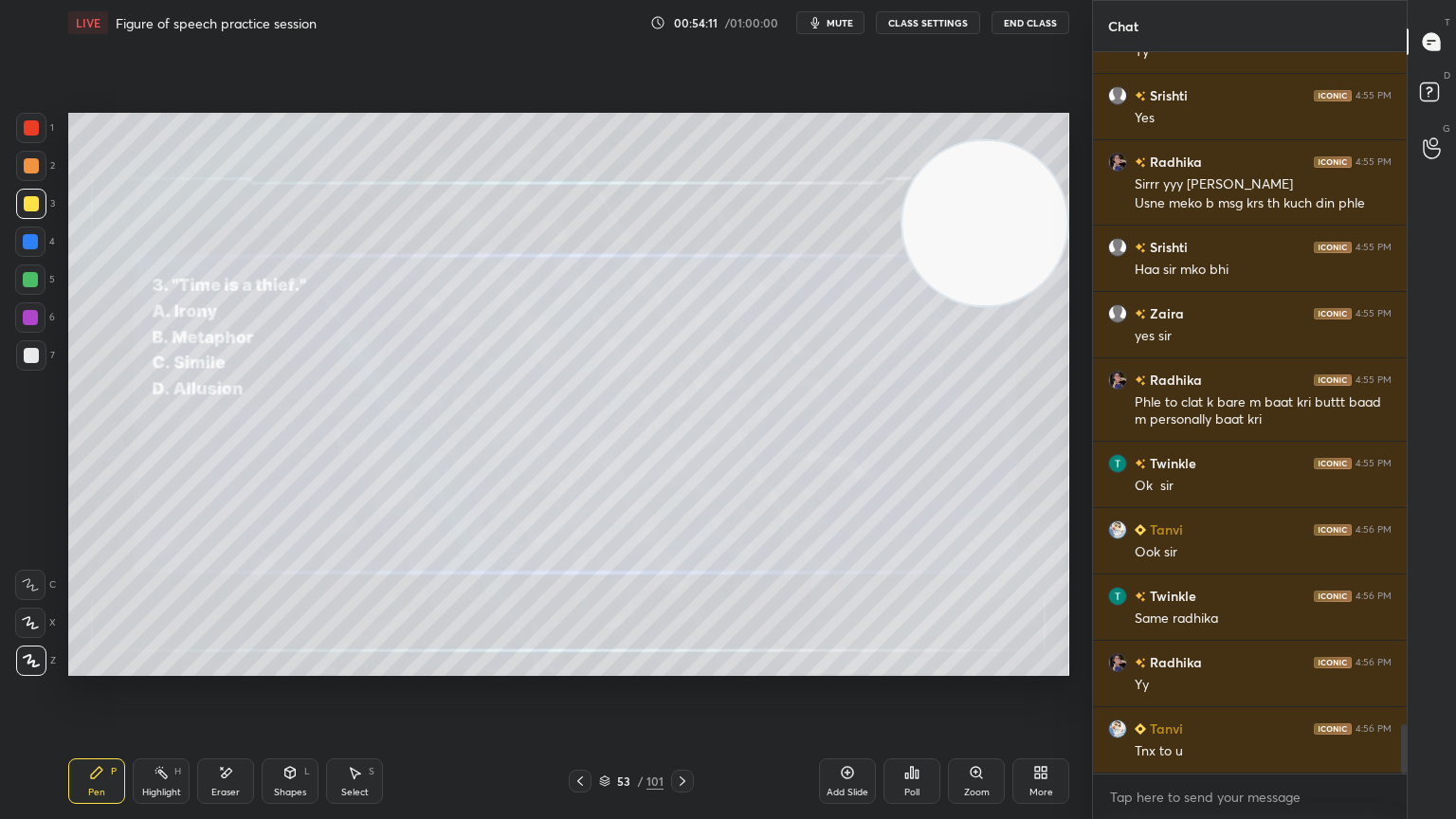 click on "Poll" at bounding box center [912, 781] 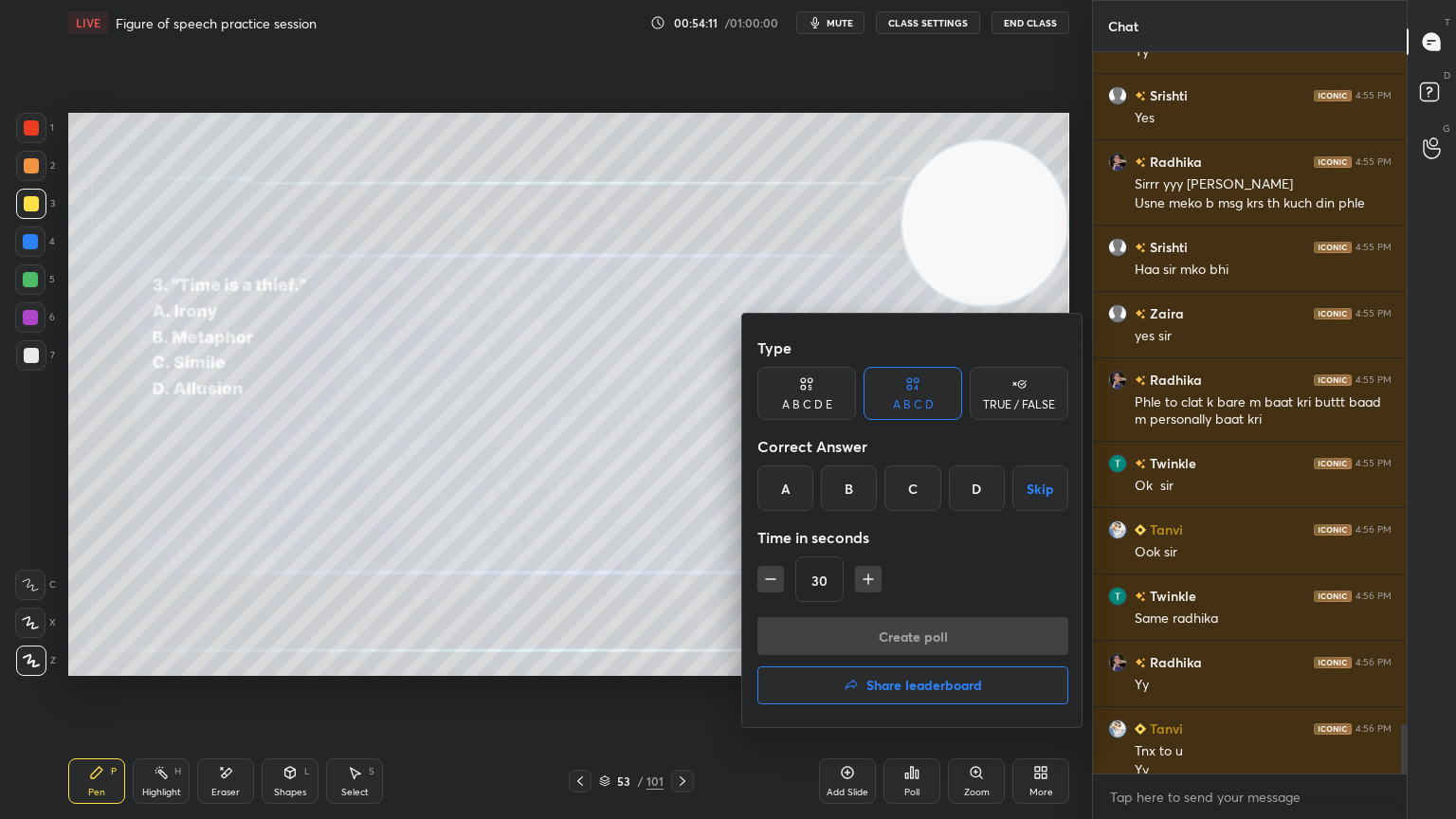 scroll, scrollTop: 9838, scrollLeft: 0, axis: vertical 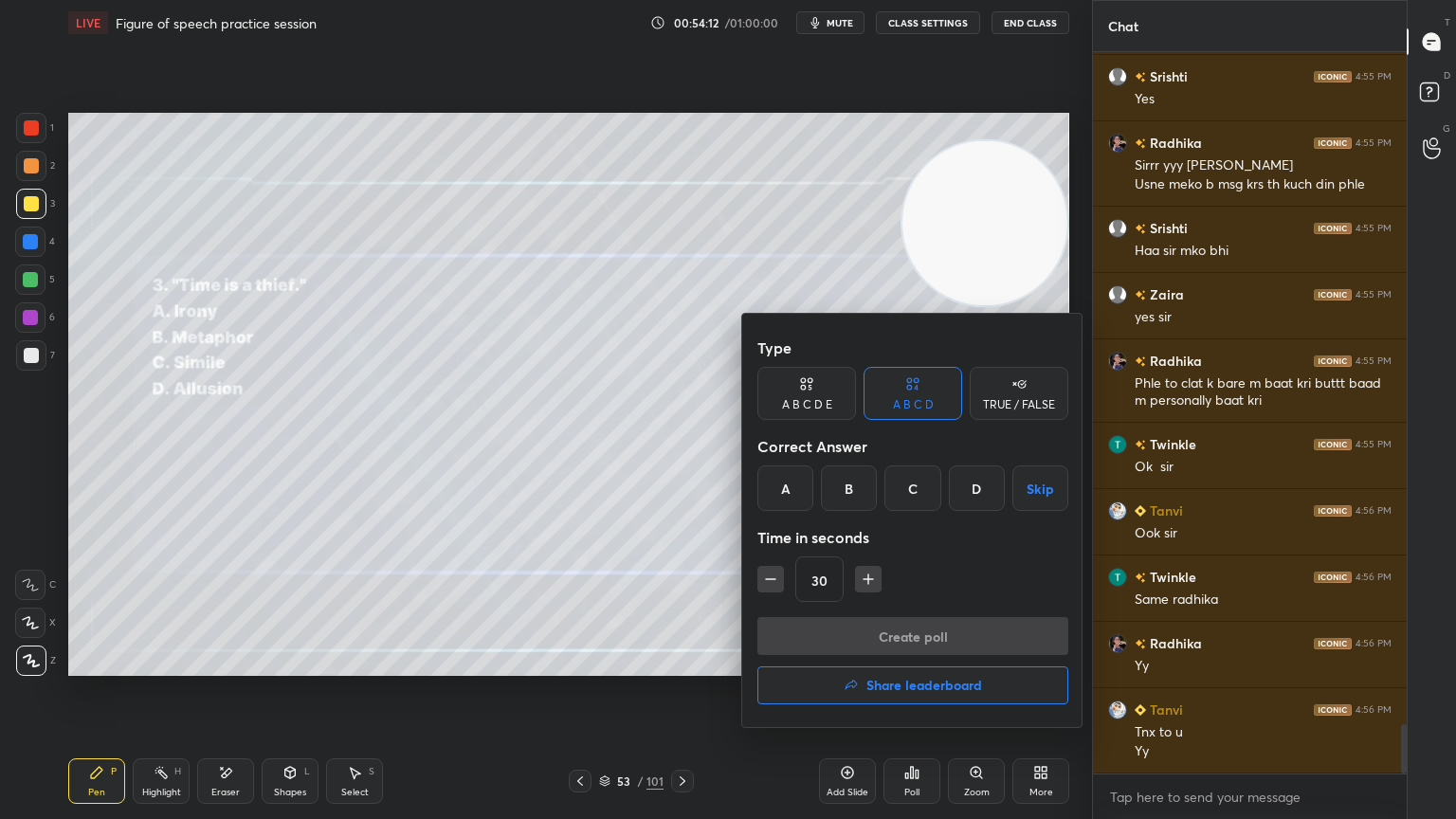 click at bounding box center (771, 579) 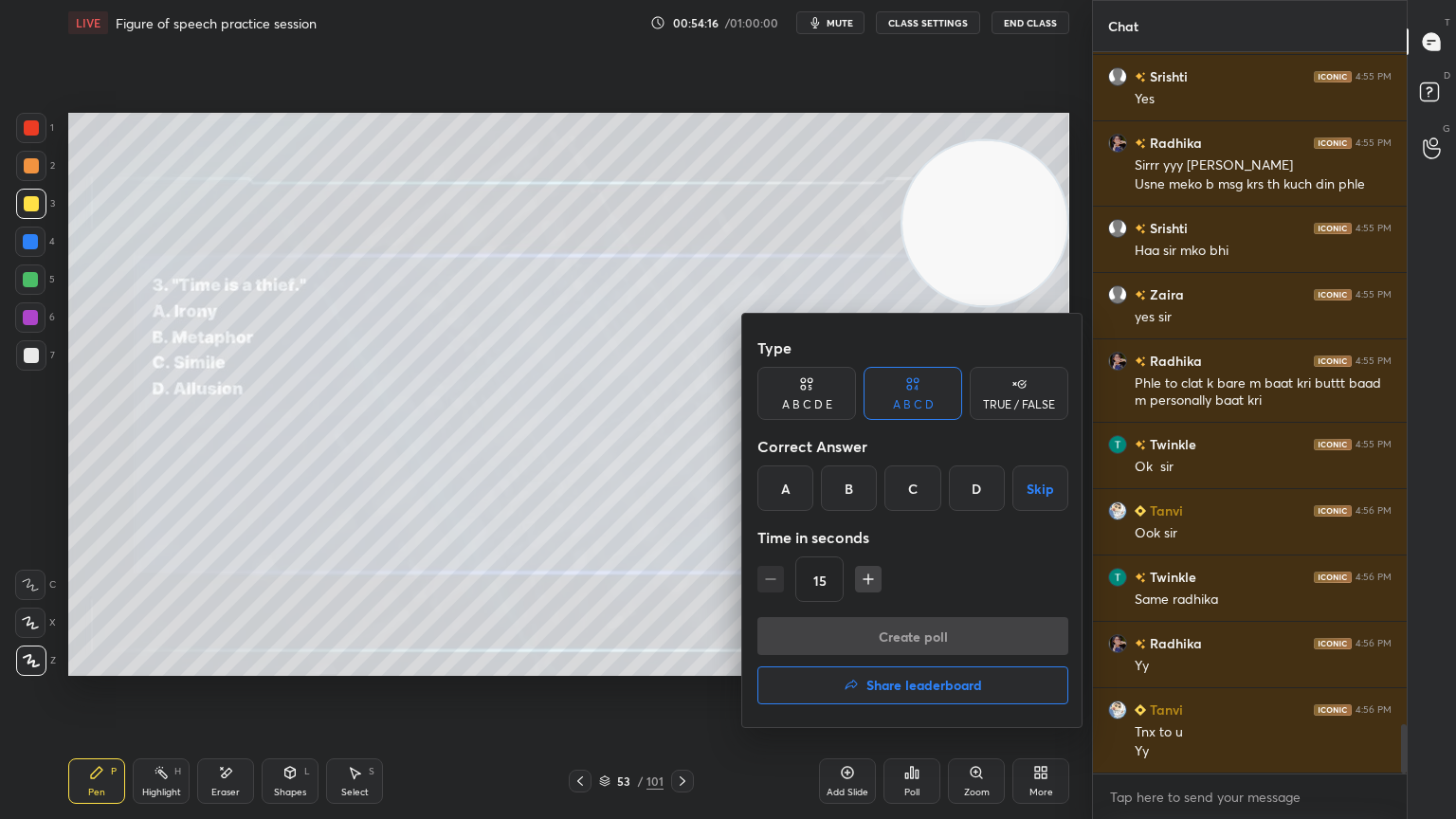 click on "B" at bounding box center (848, 488) 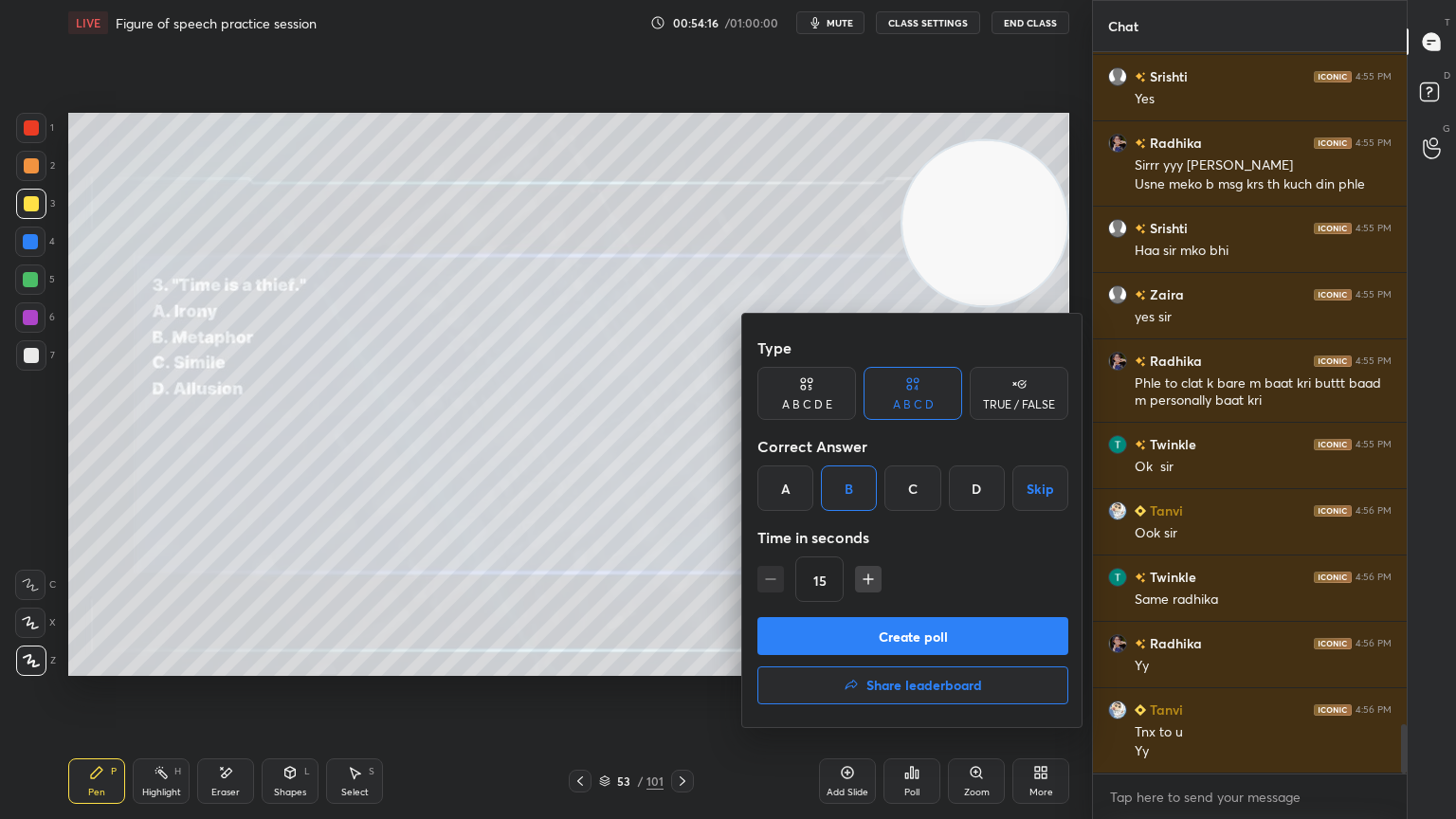 click on "Create poll" at bounding box center (913, 636) 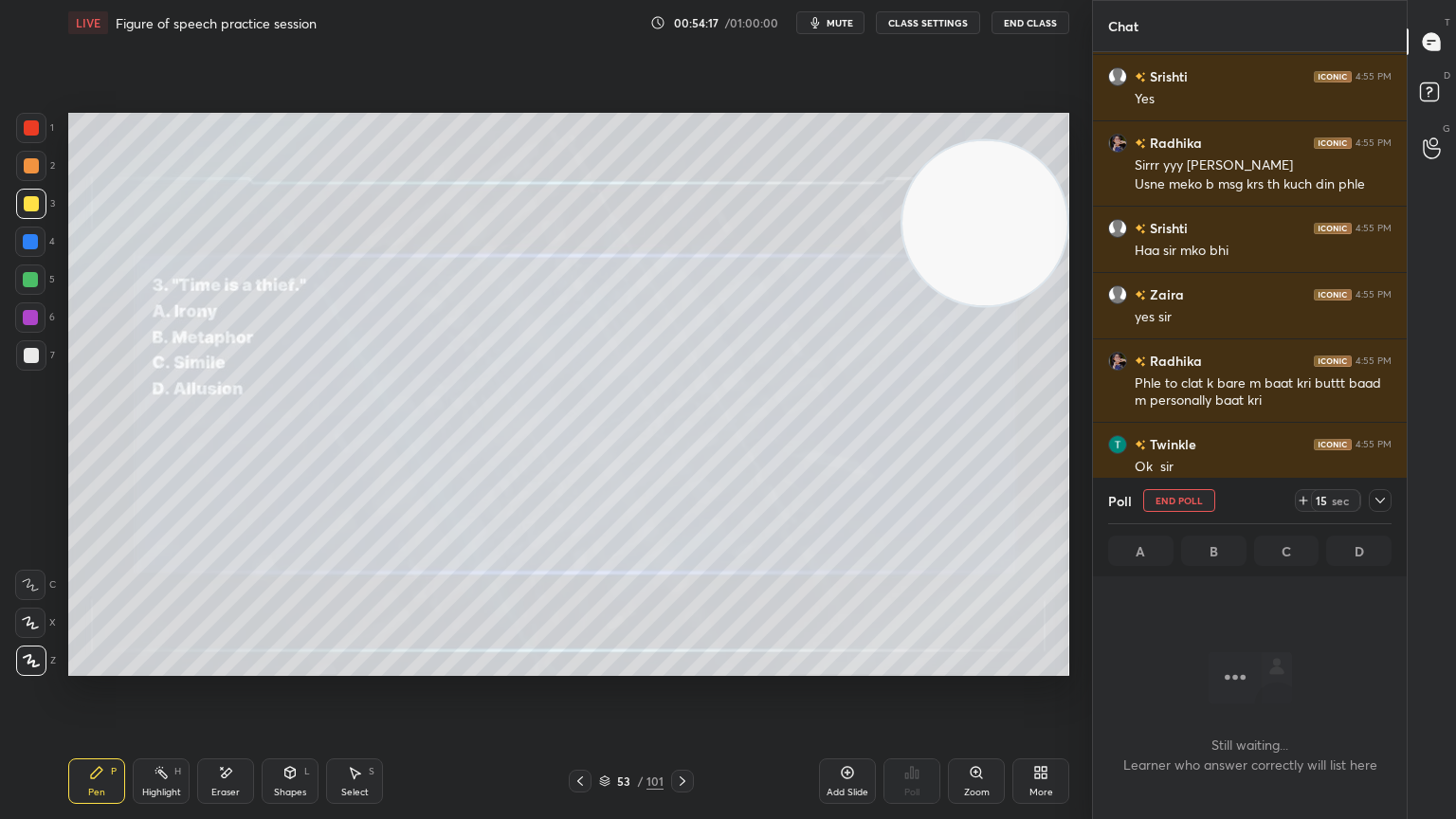 scroll, scrollTop: 627, scrollLeft: 308, axis: both 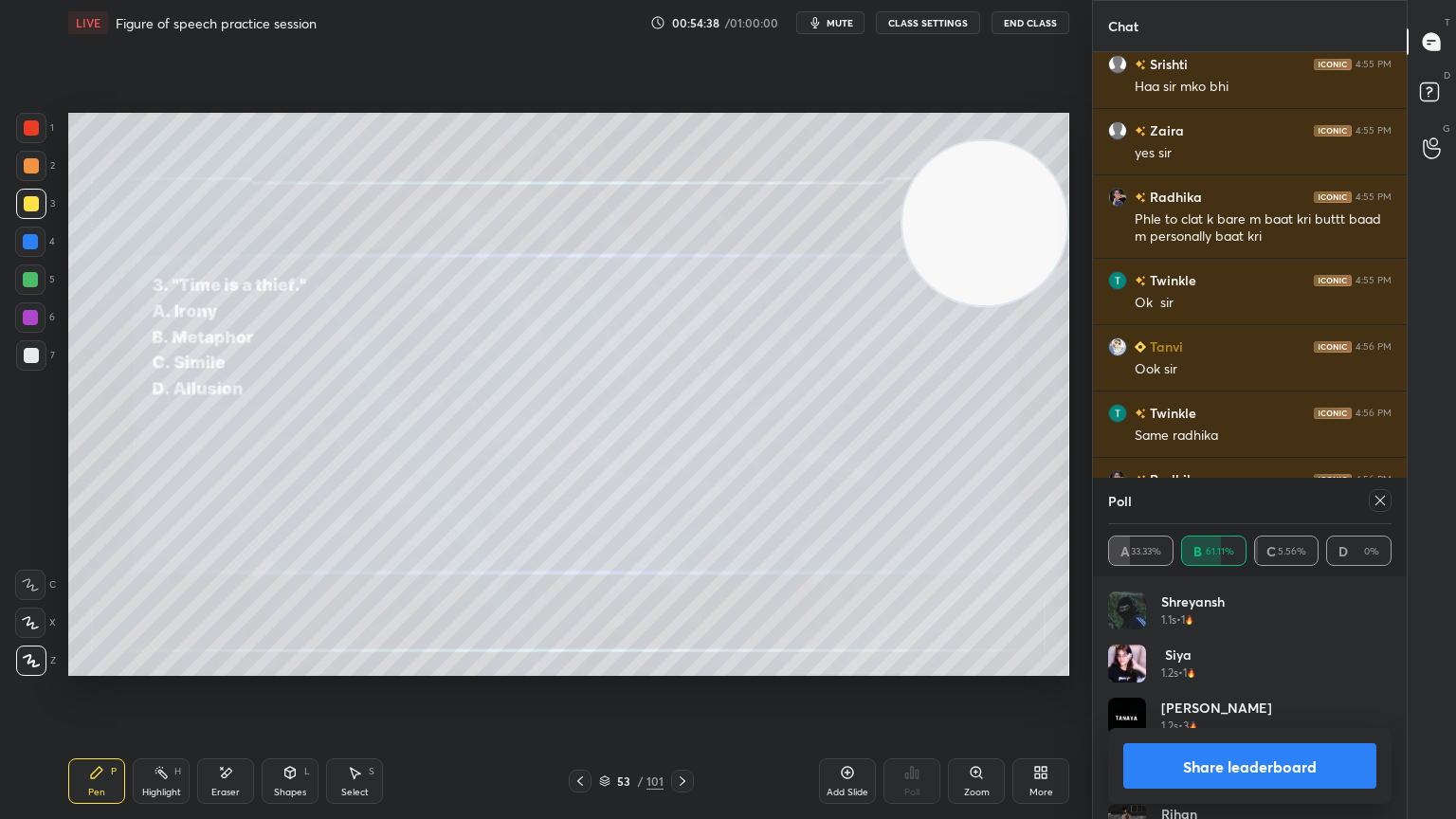 click 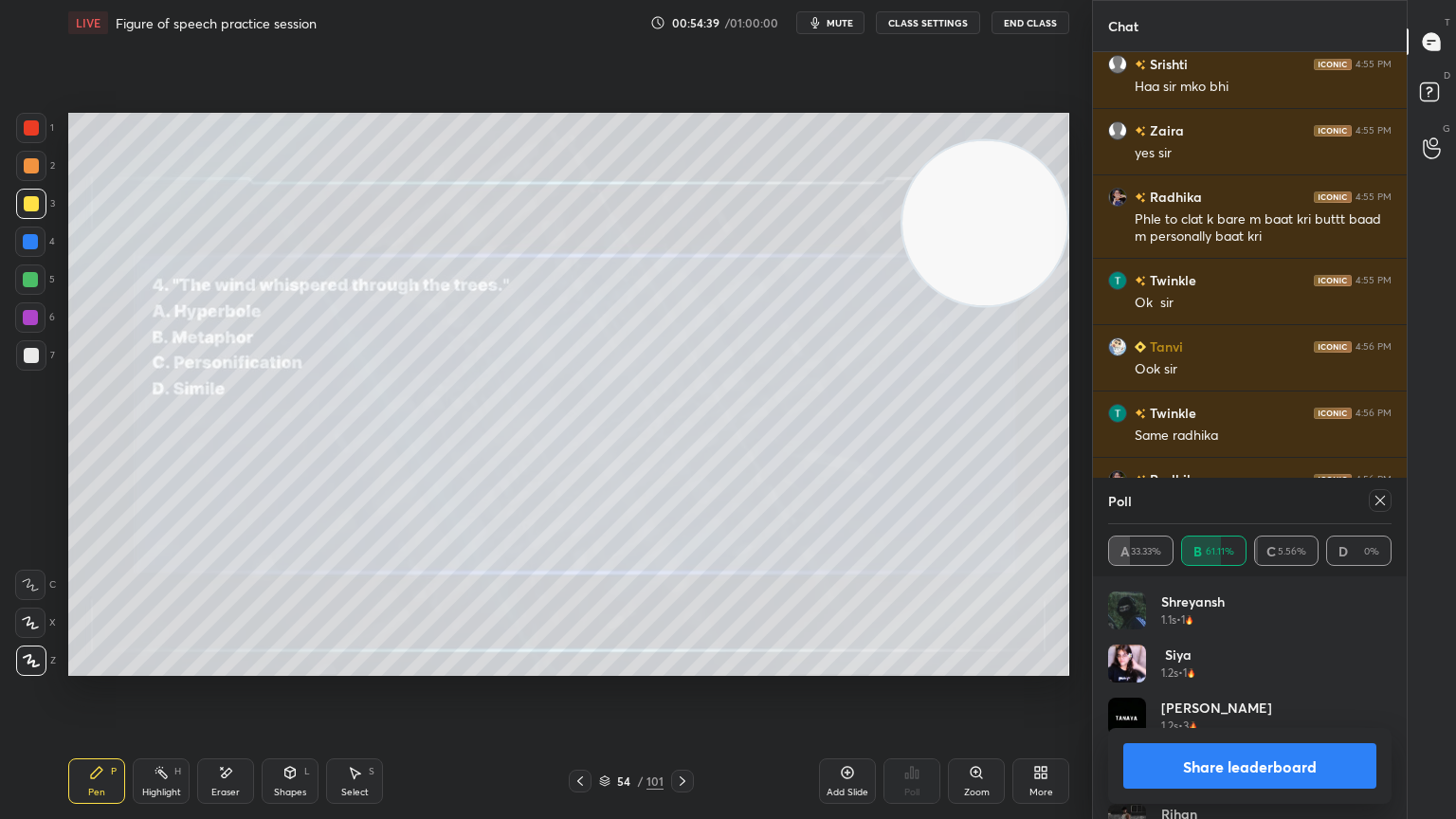 click 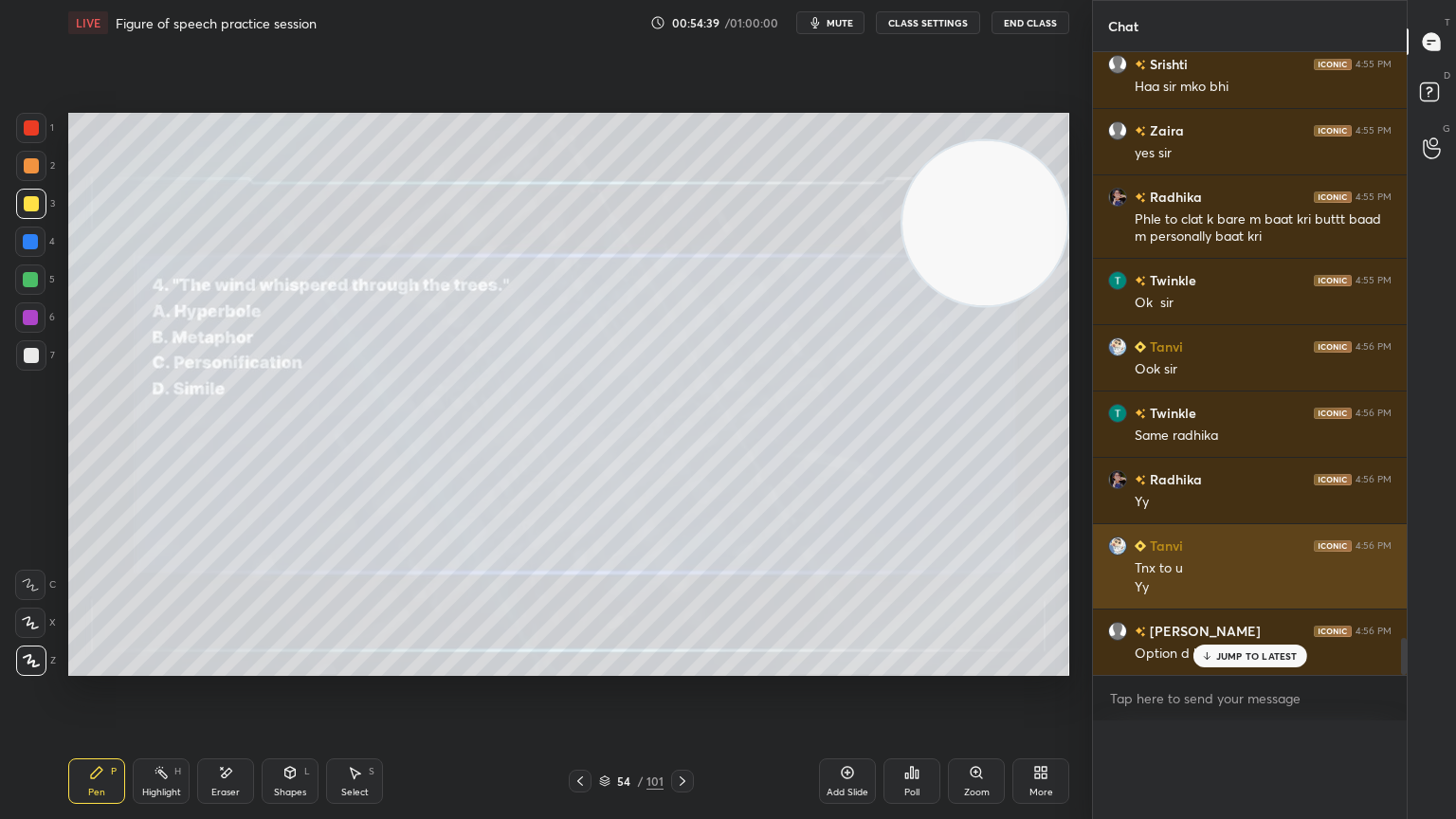 scroll, scrollTop: 0, scrollLeft: 6, axis: horizontal 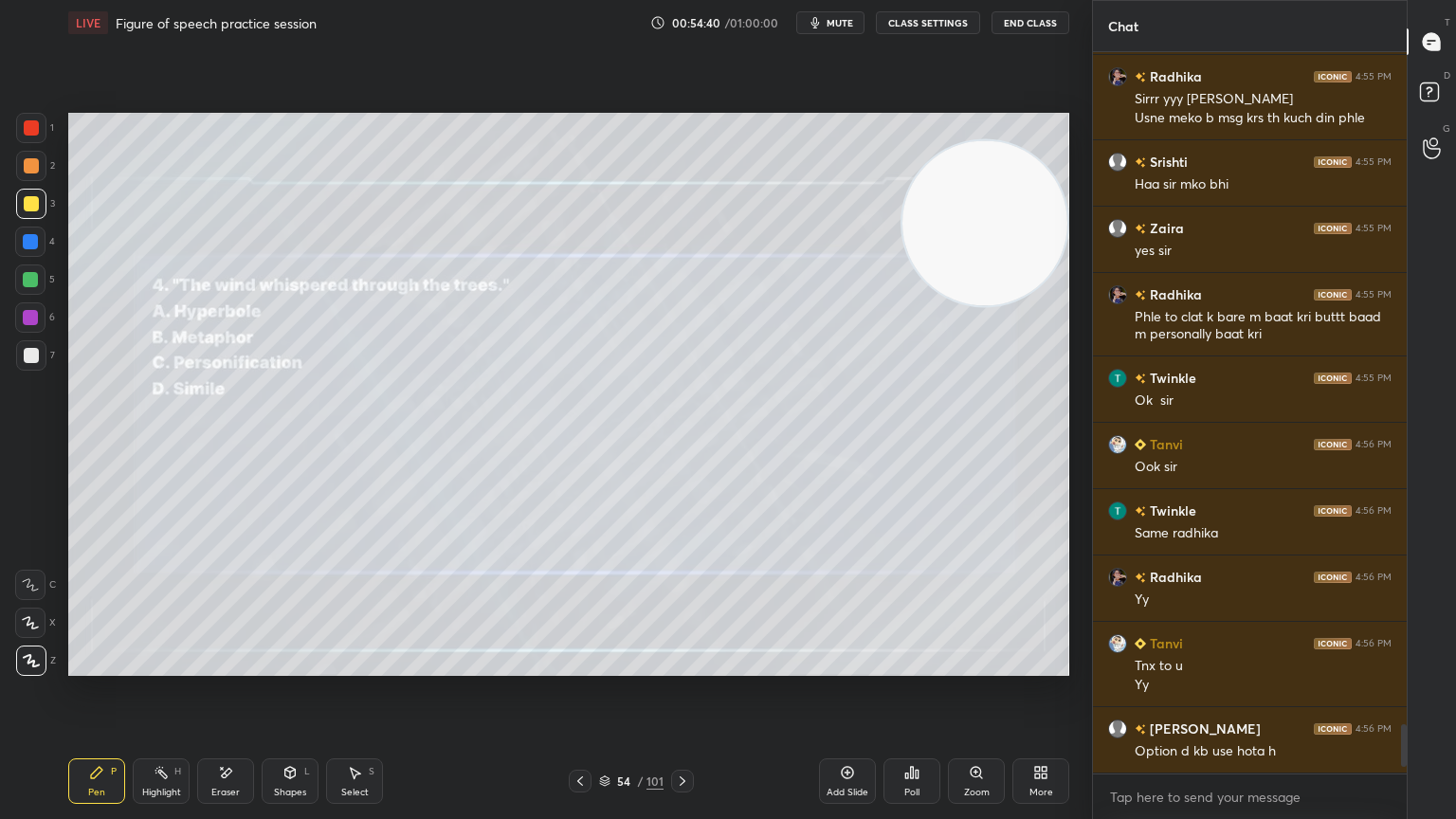 click 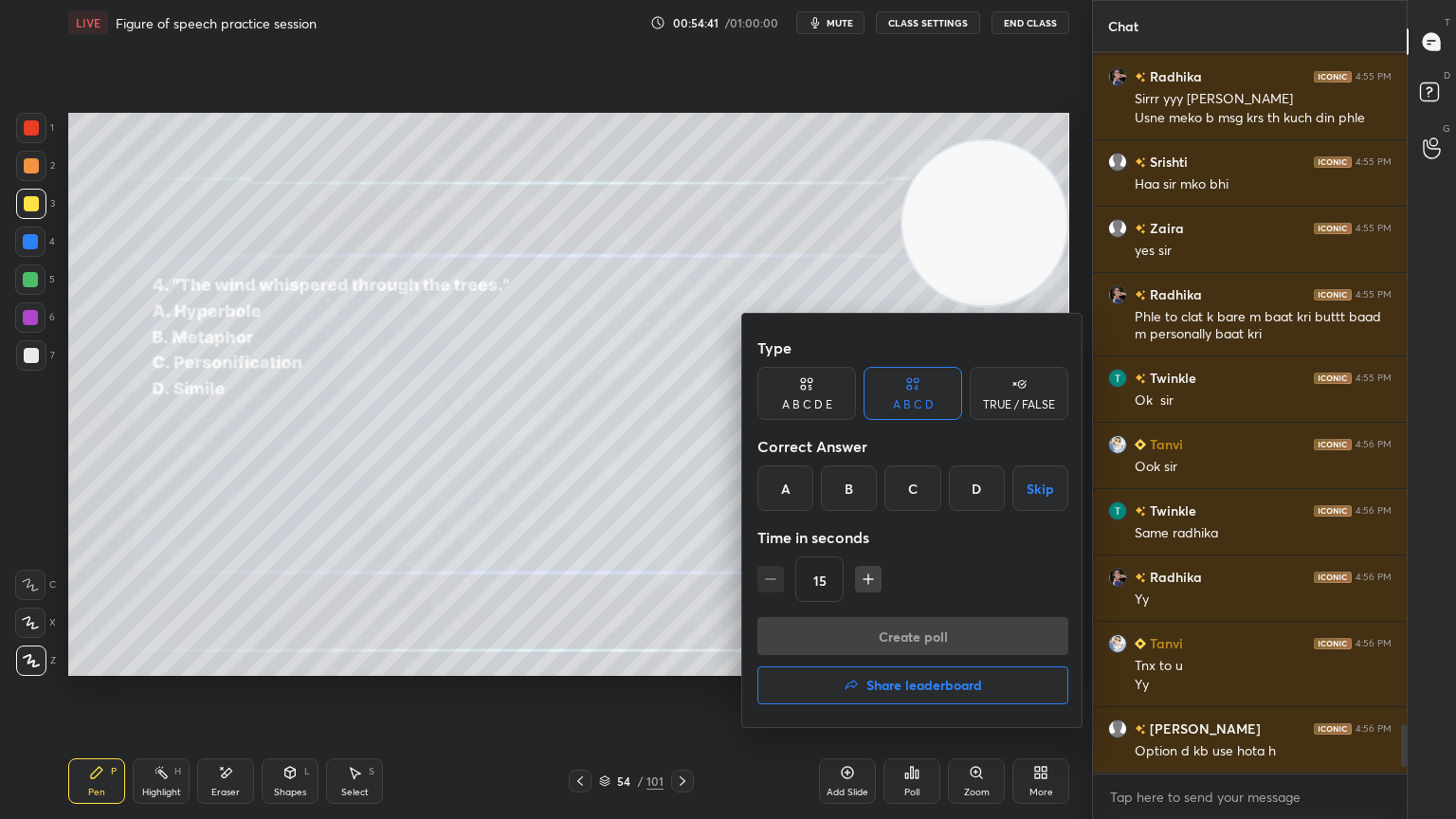 click on "C" at bounding box center [912, 488] 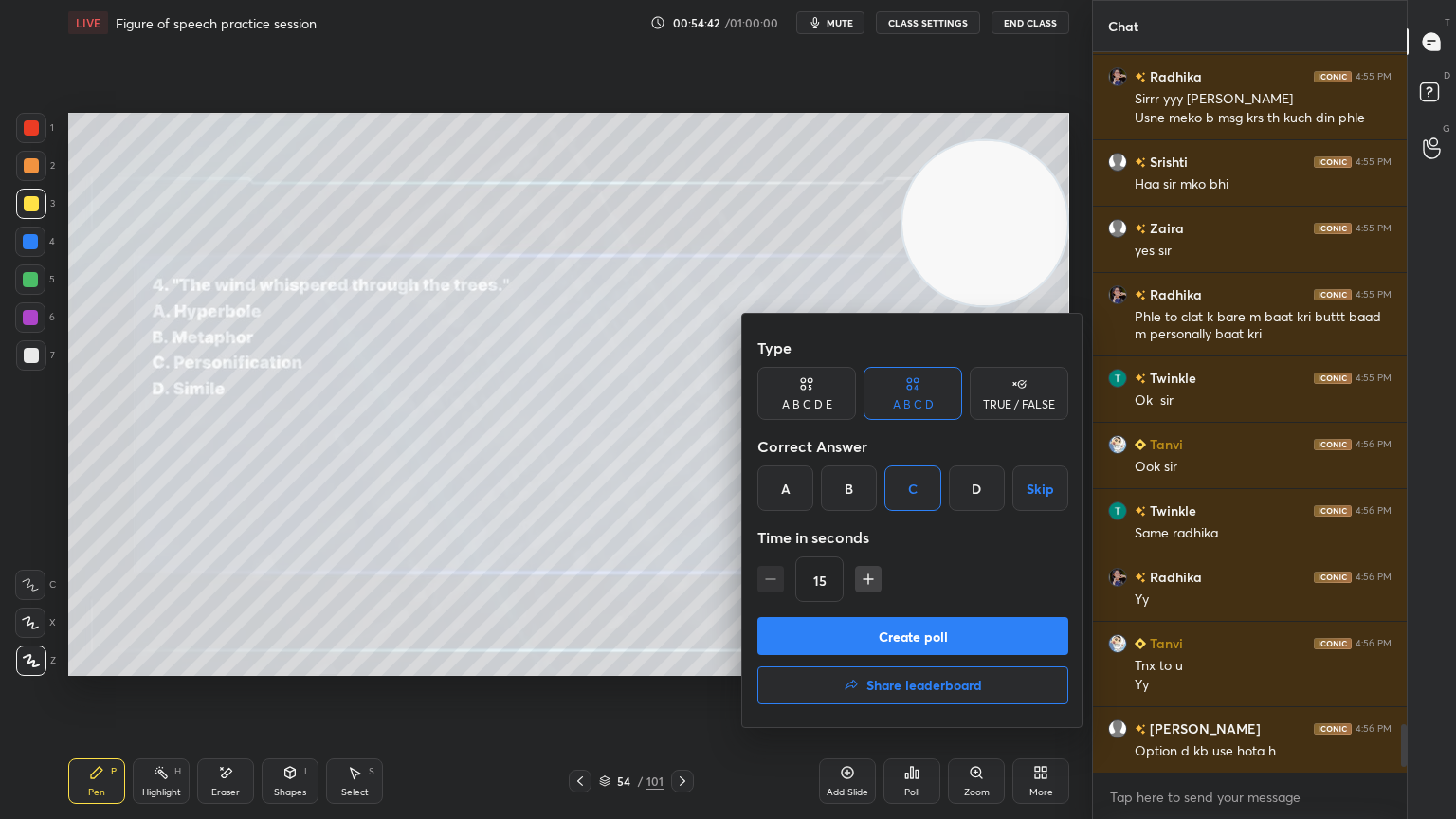 click on "Create poll" at bounding box center [913, 636] 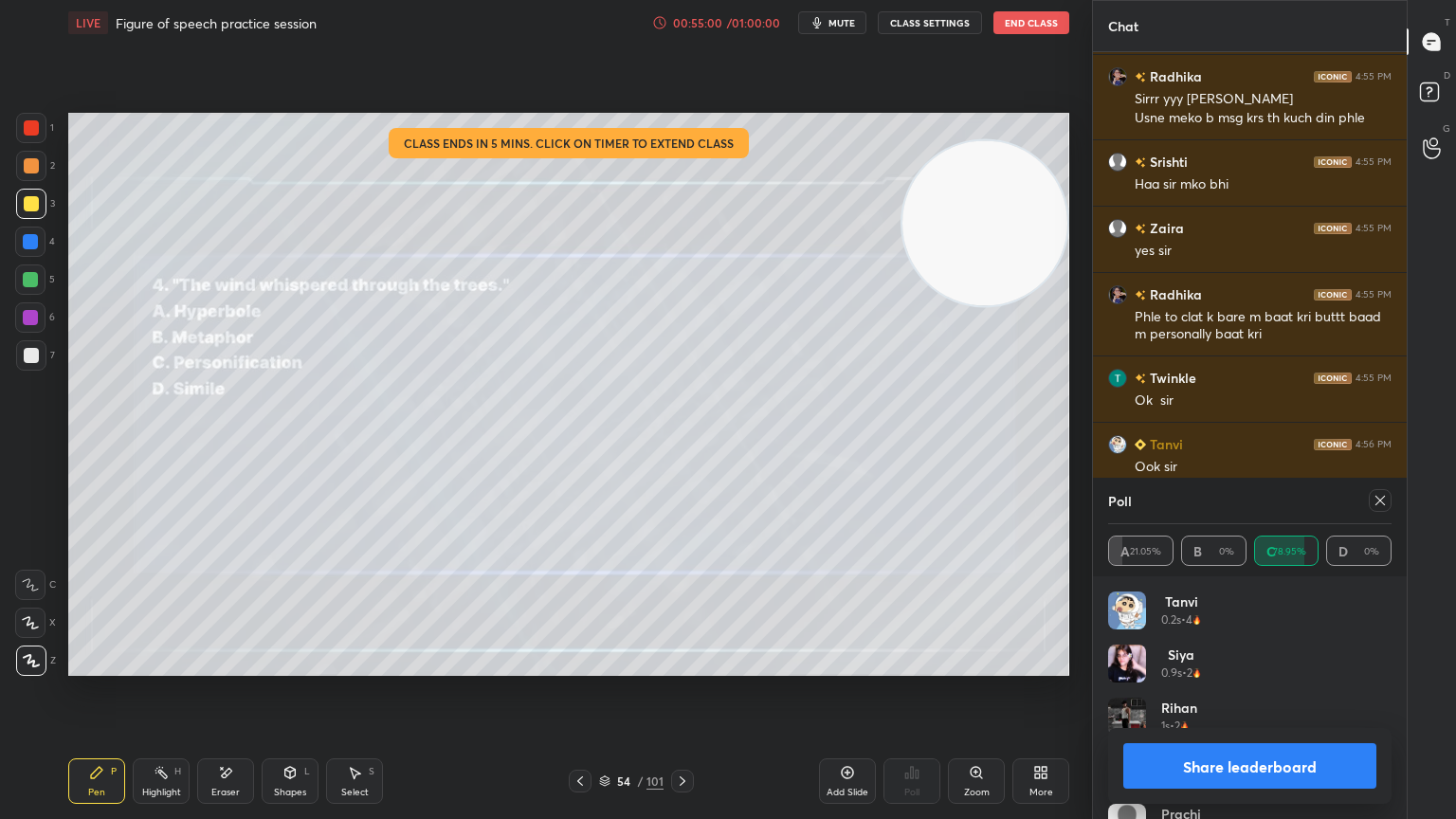 click 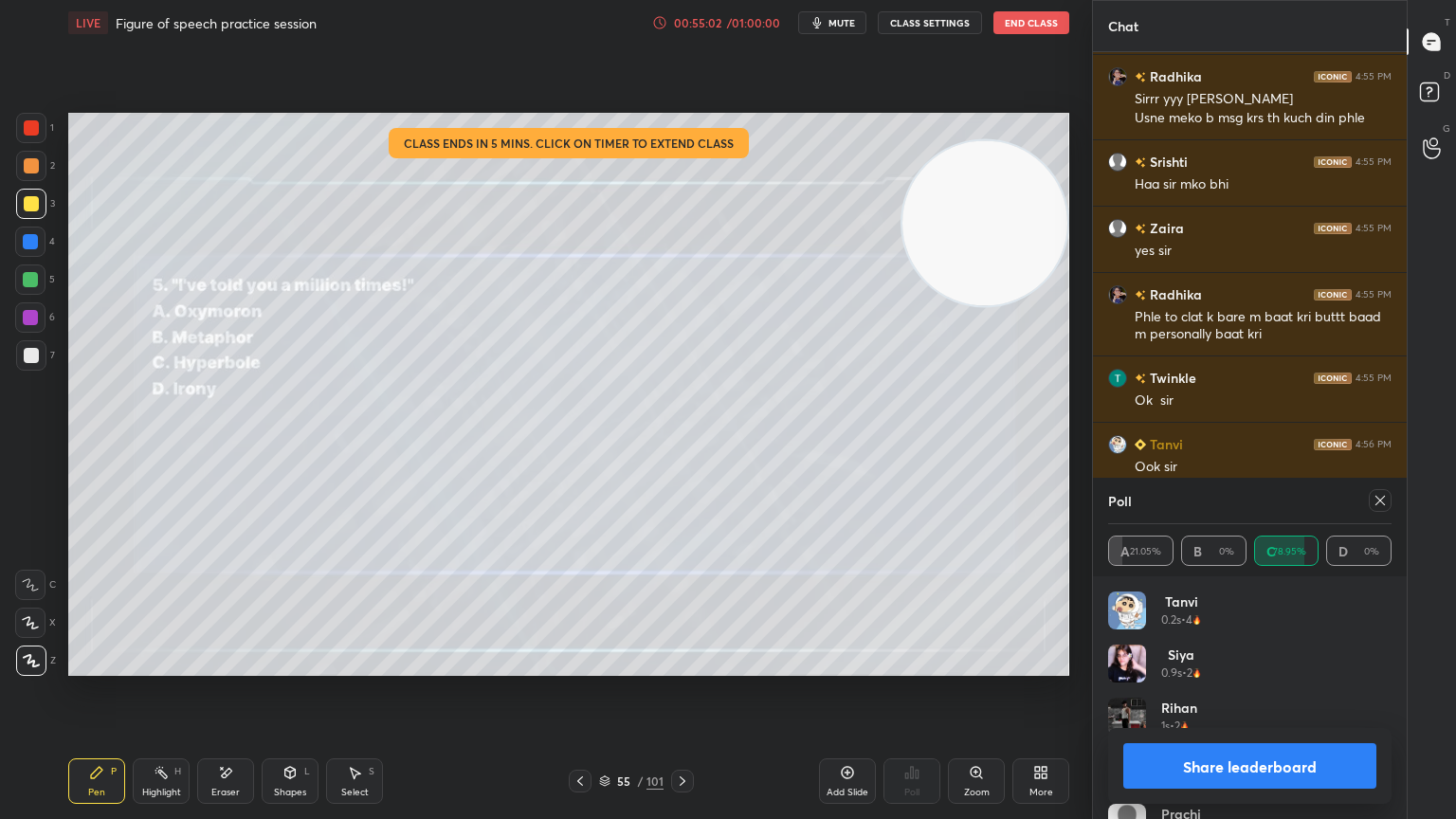 click 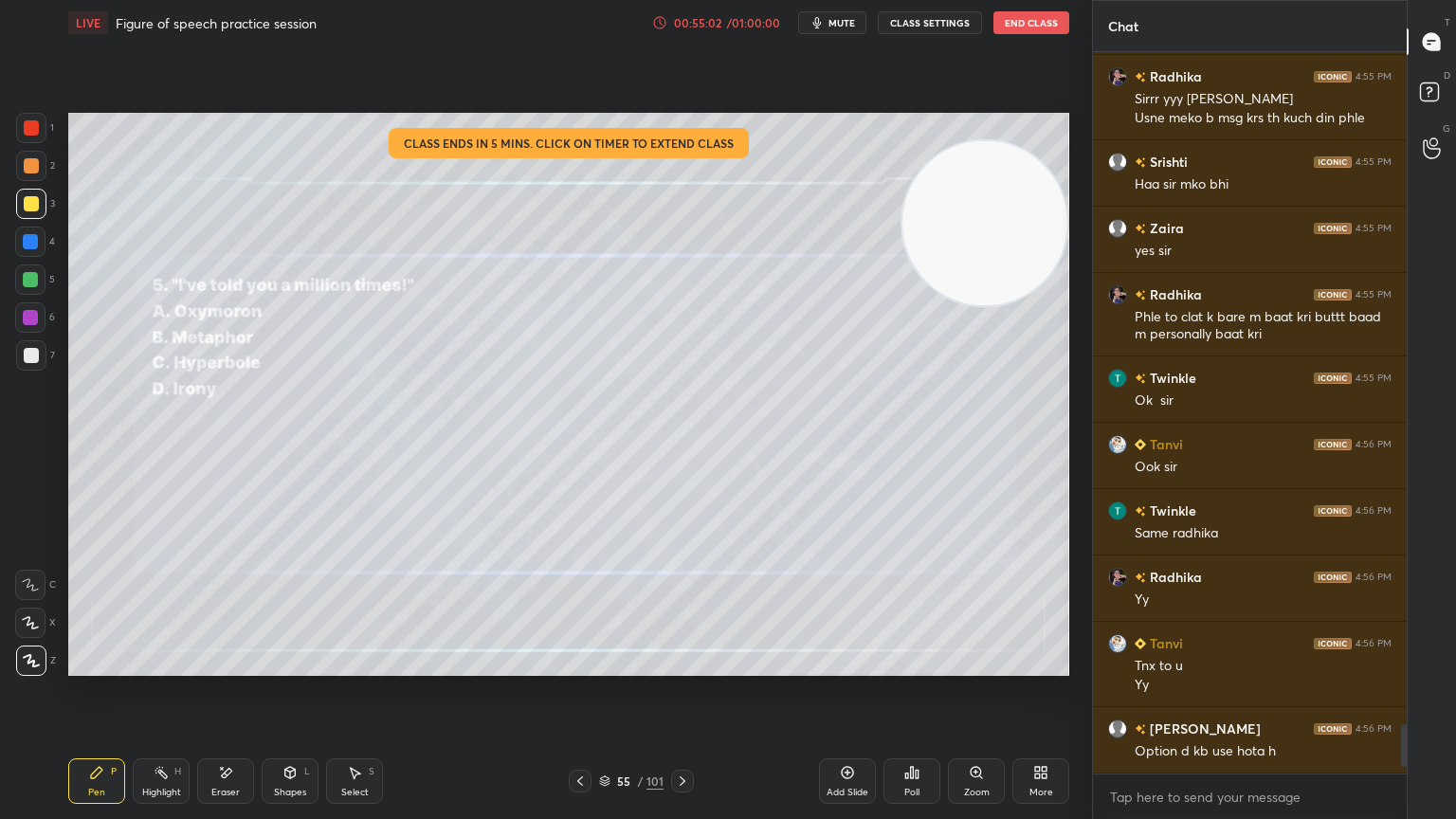 click on "Poll" at bounding box center (912, 781) 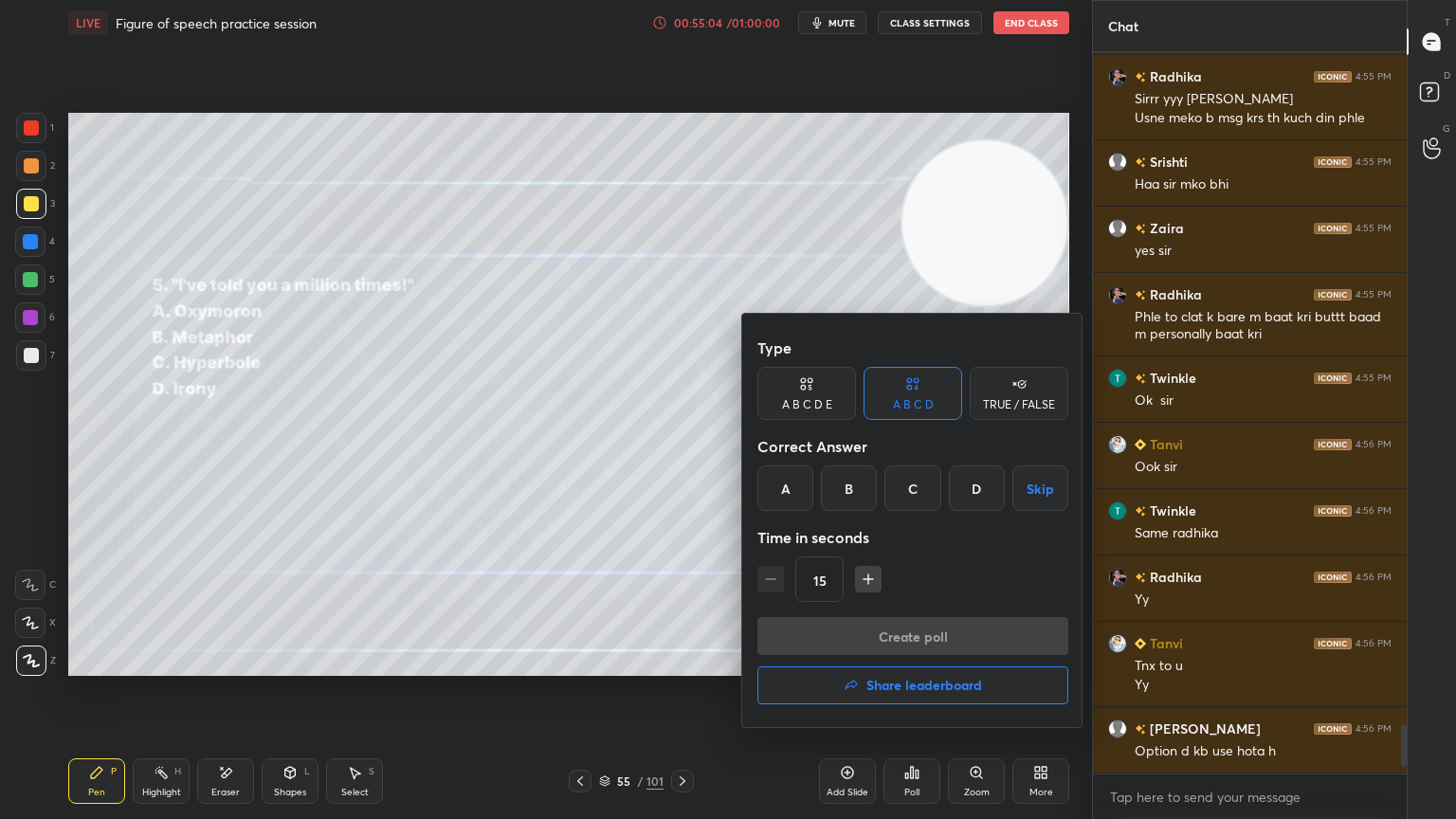 click on "C" at bounding box center (912, 488) 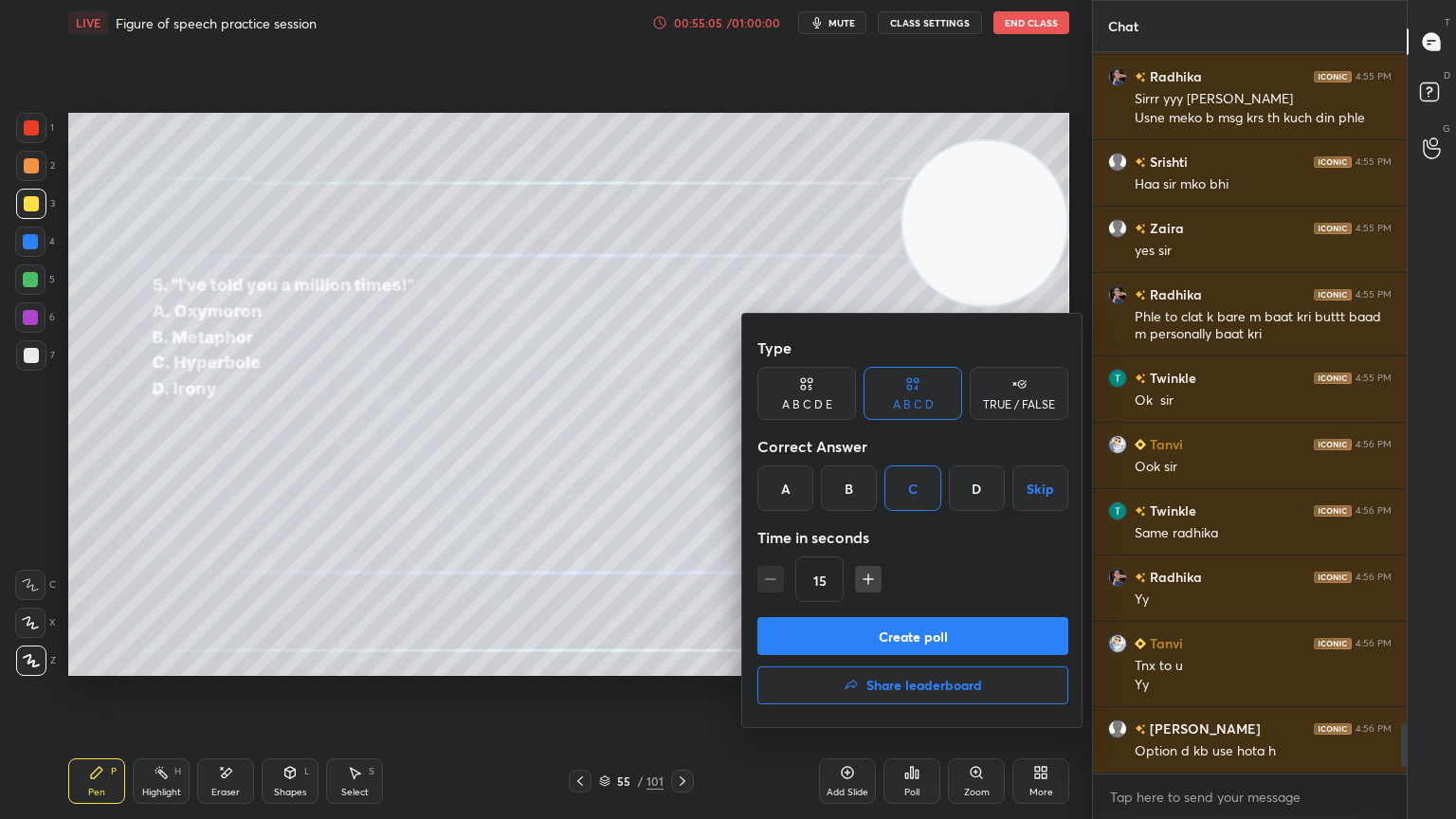 click on "Create poll" at bounding box center (913, 636) 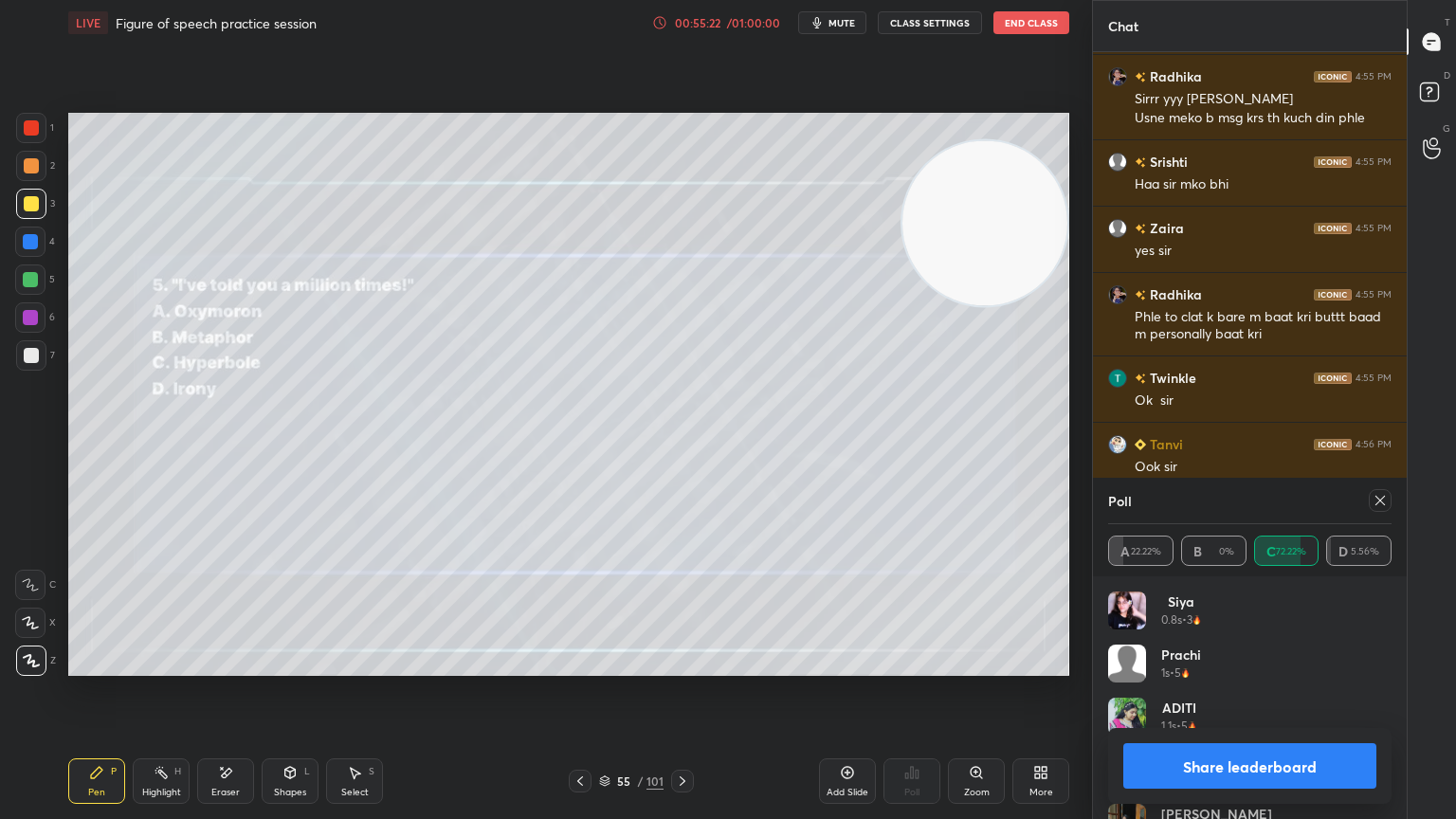 click 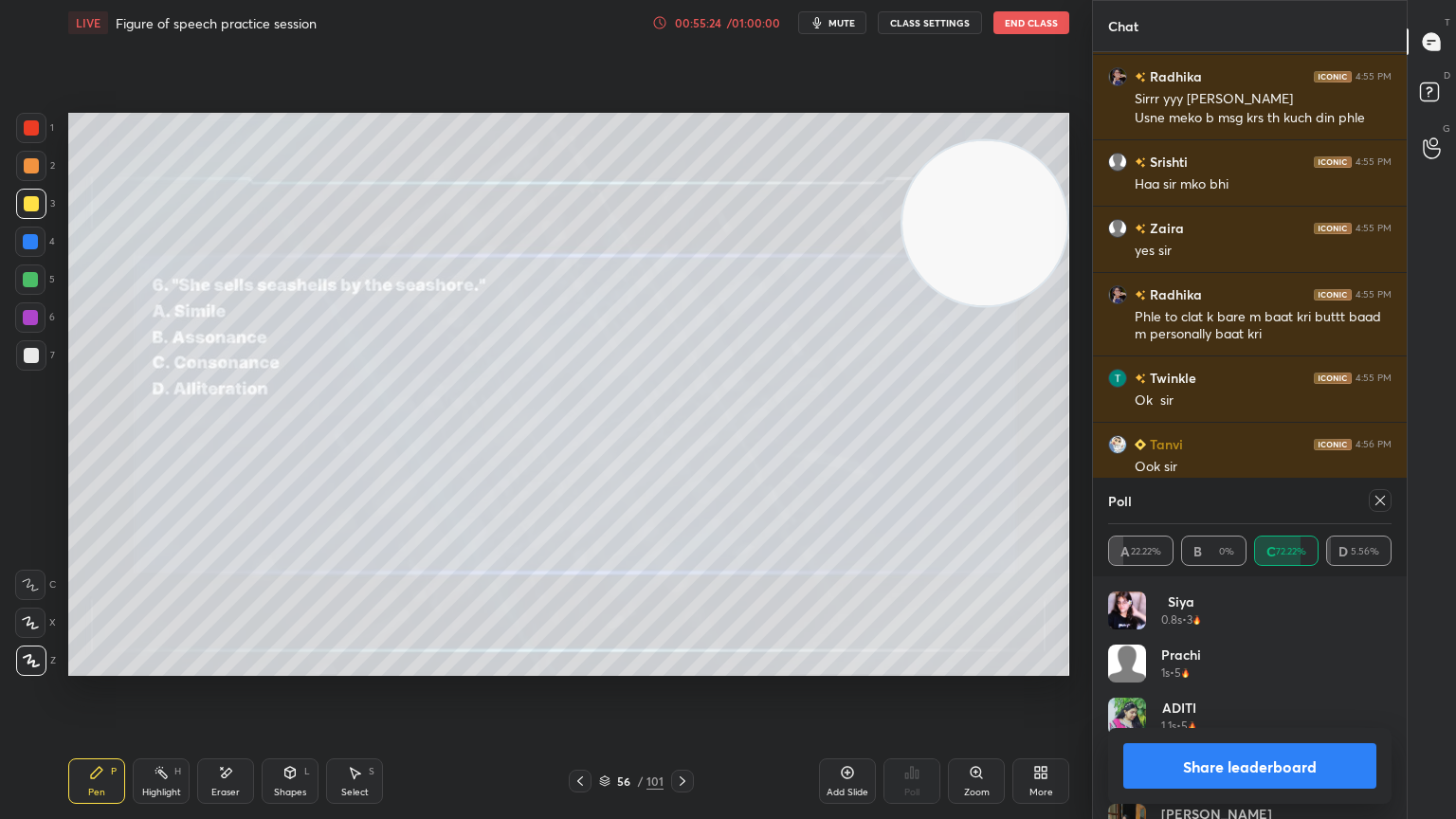 click on "Poll" at bounding box center [1249, 500] 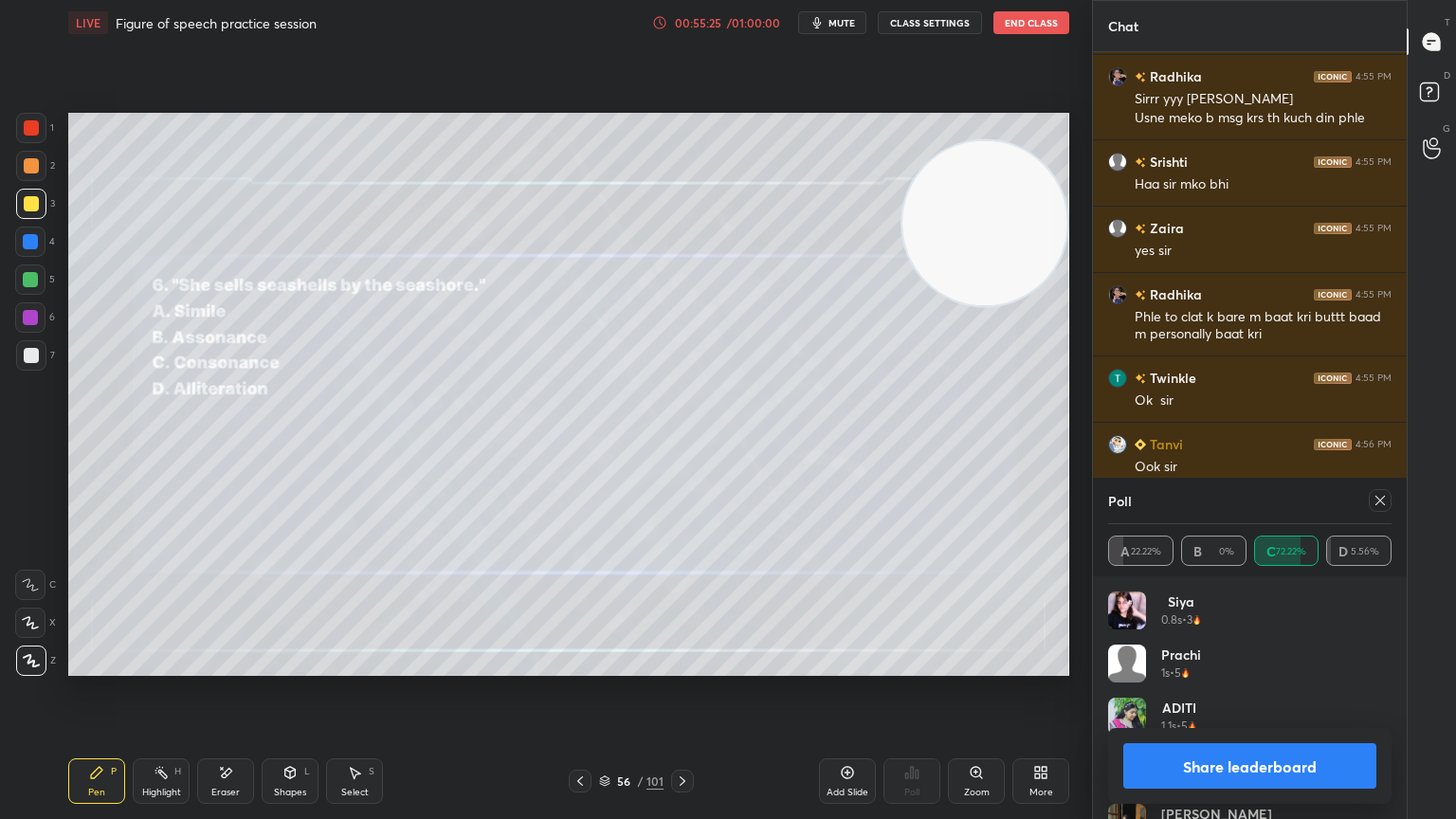 click 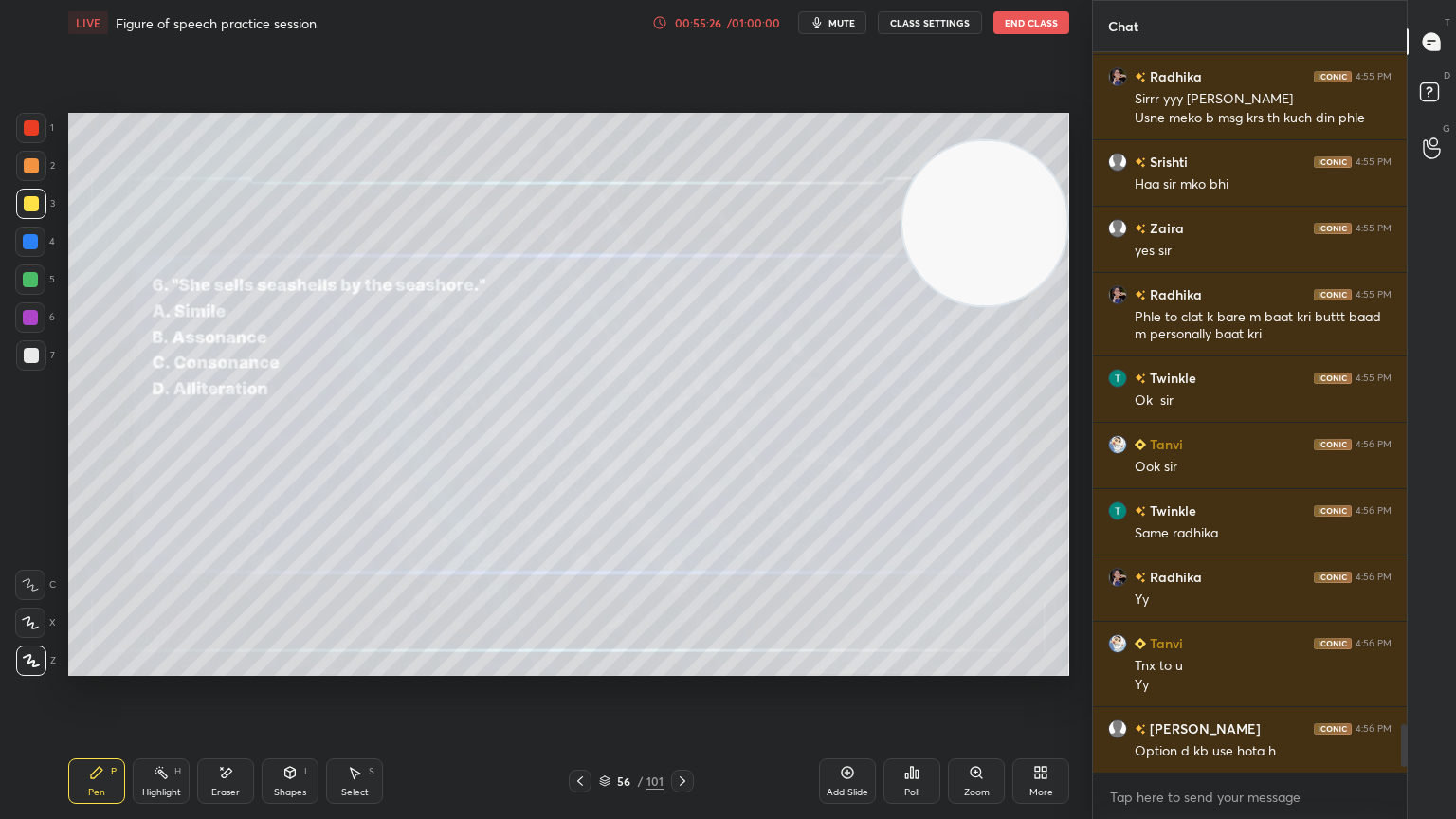 click on "Poll" at bounding box center (912, 781) 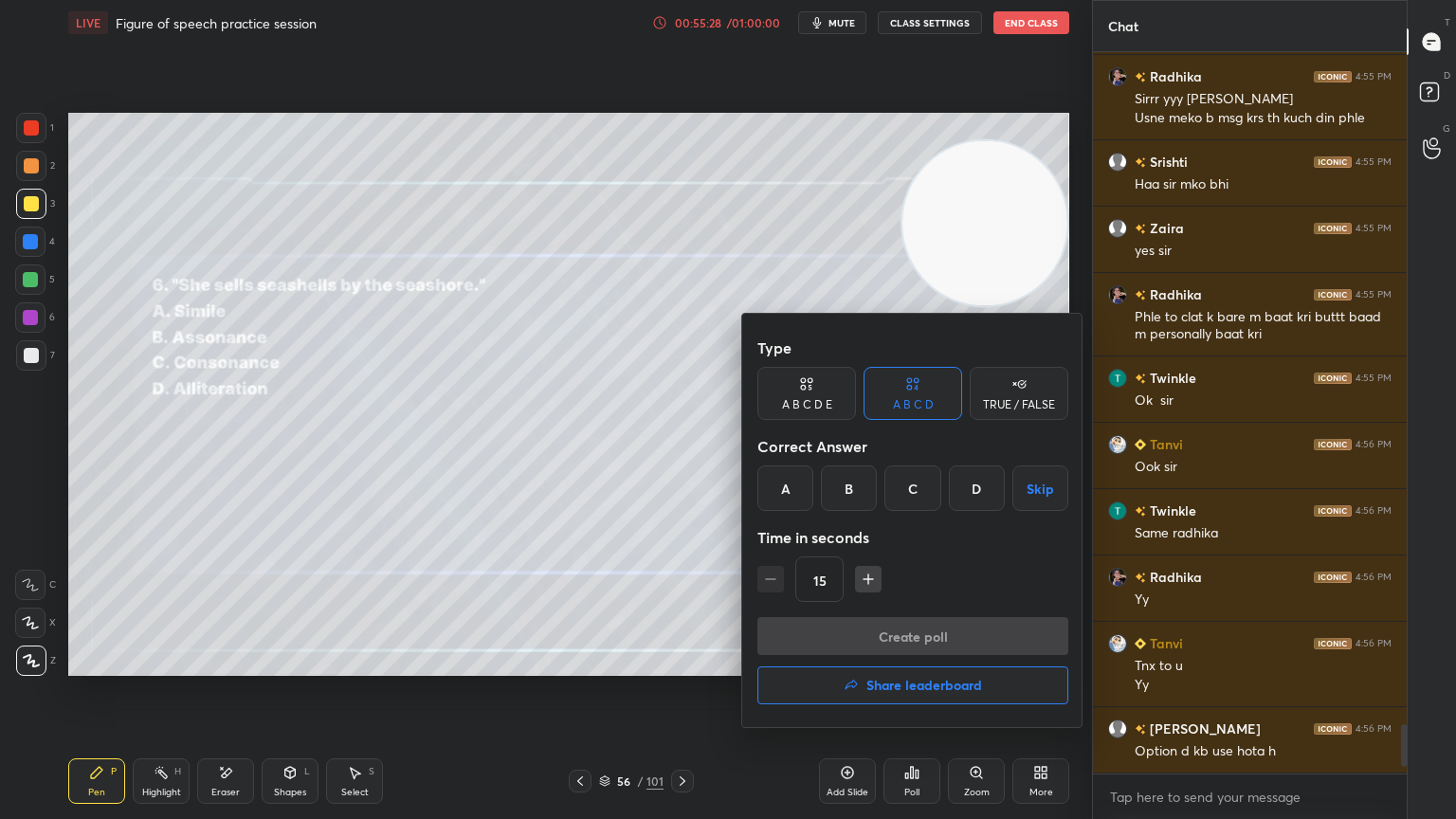 click on "D" at bounding box center [976, 488] 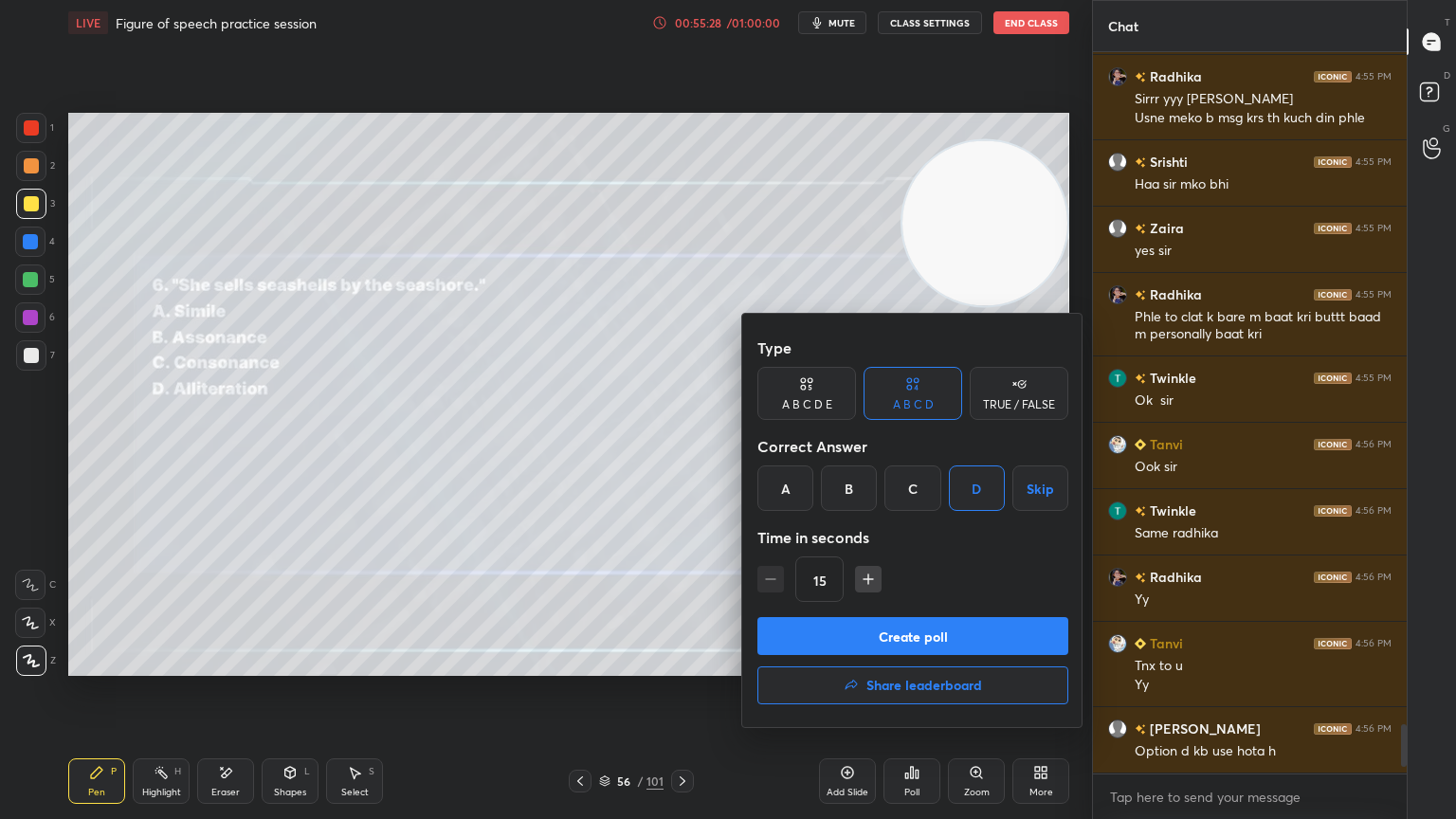click on "Create poll" at bounding box center [913, 636] 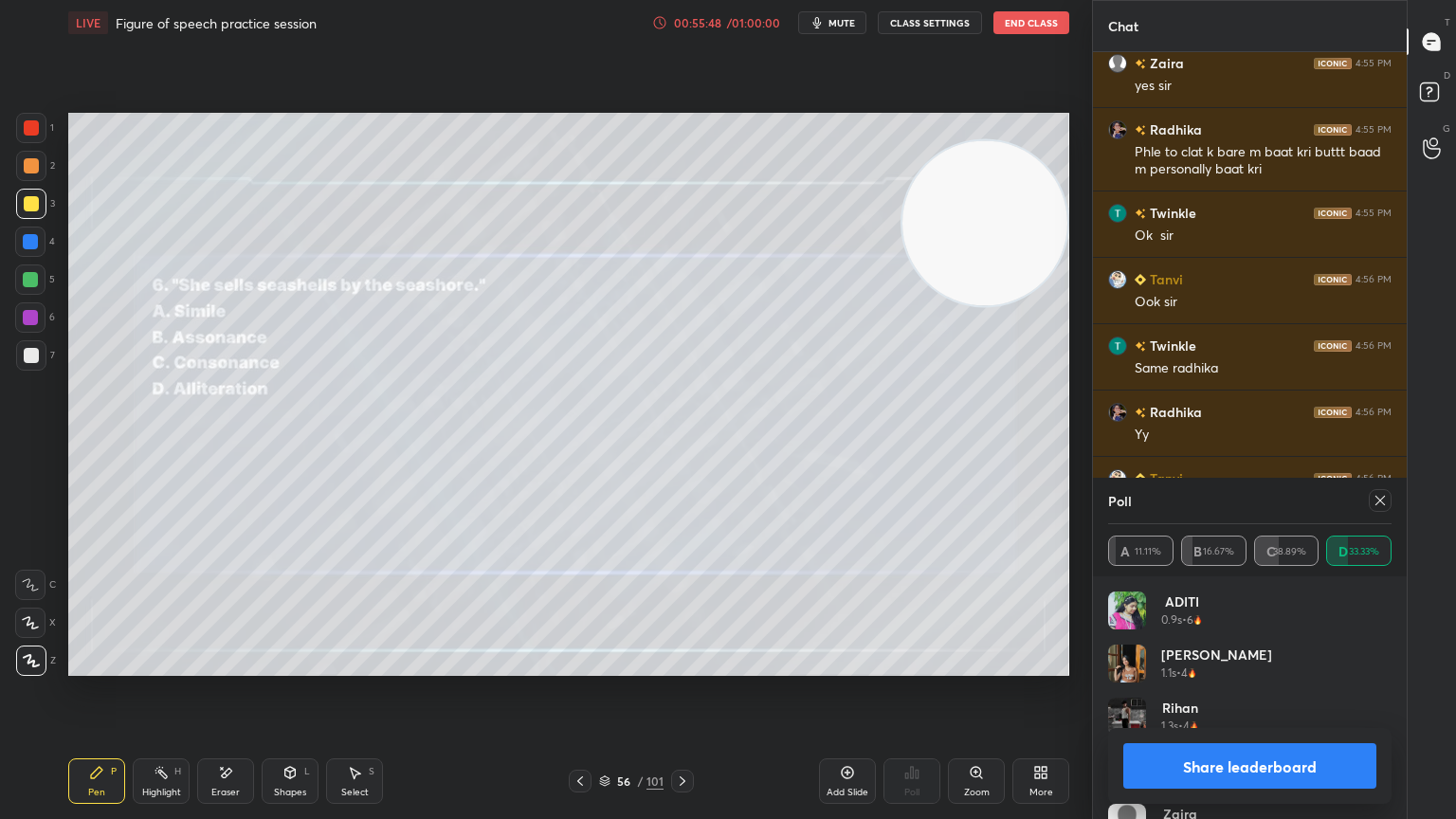click 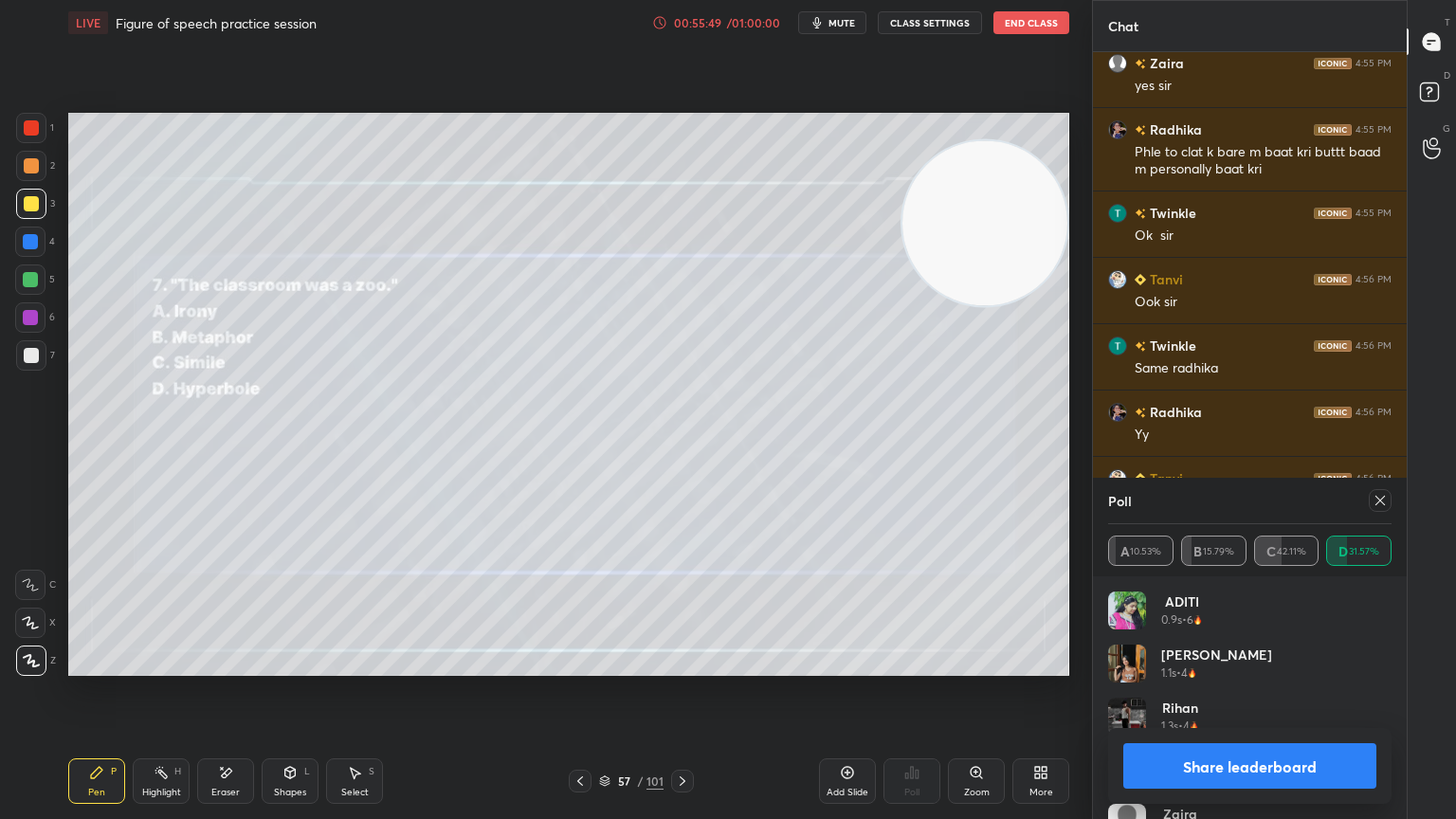 click at bounding box center [1380, 500] 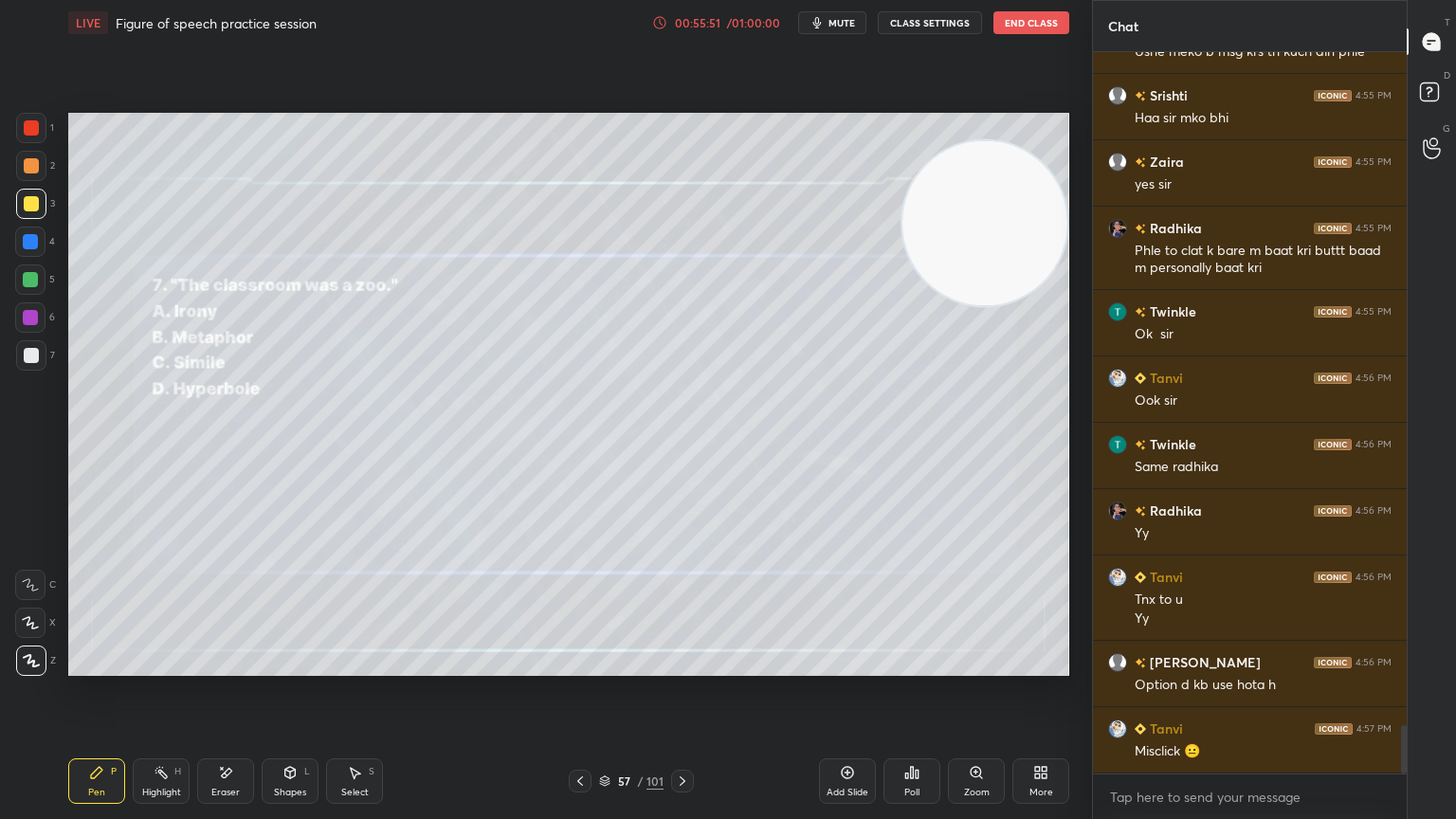 click 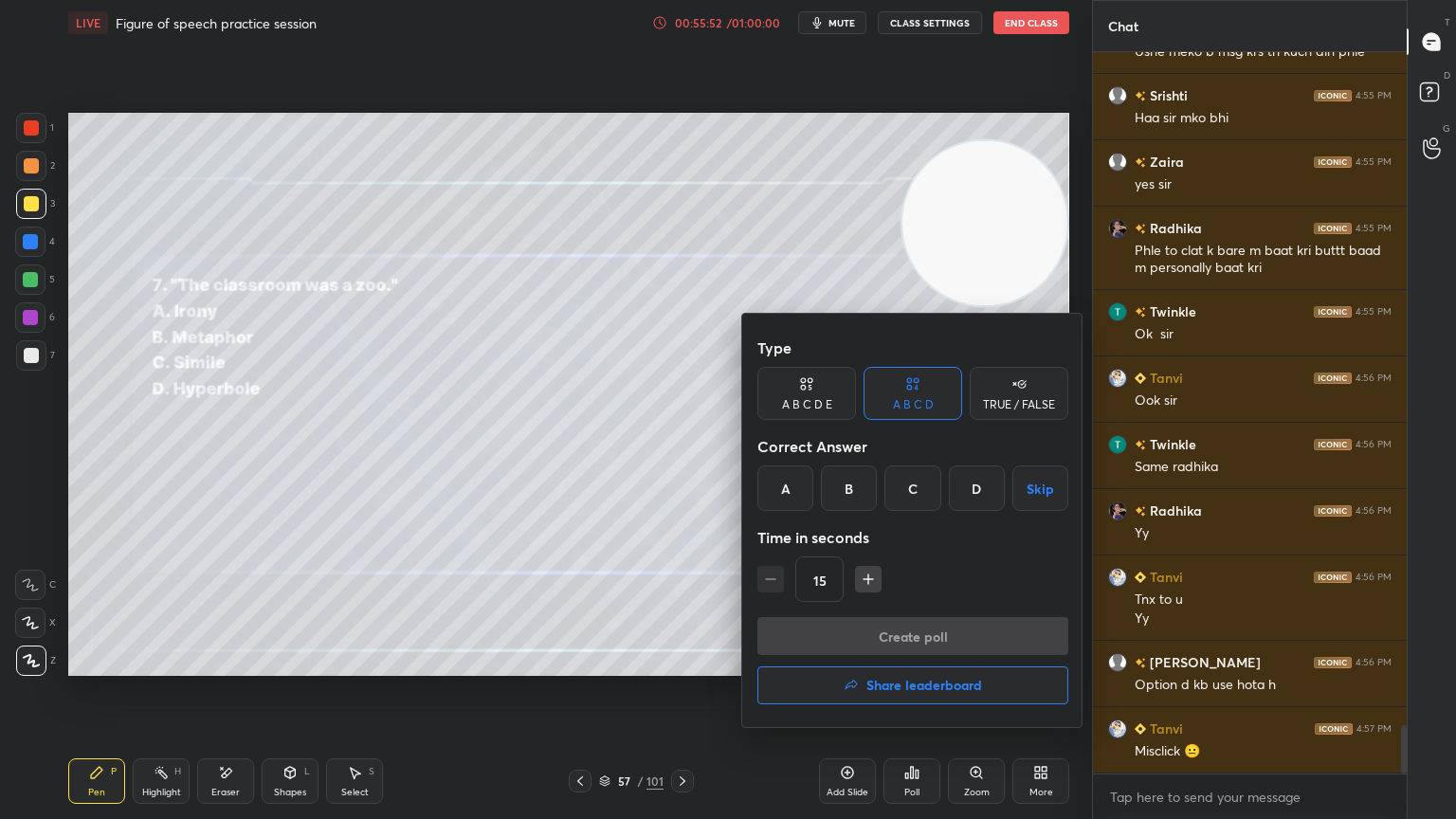 click on "B" at bounding box center (848, 488) 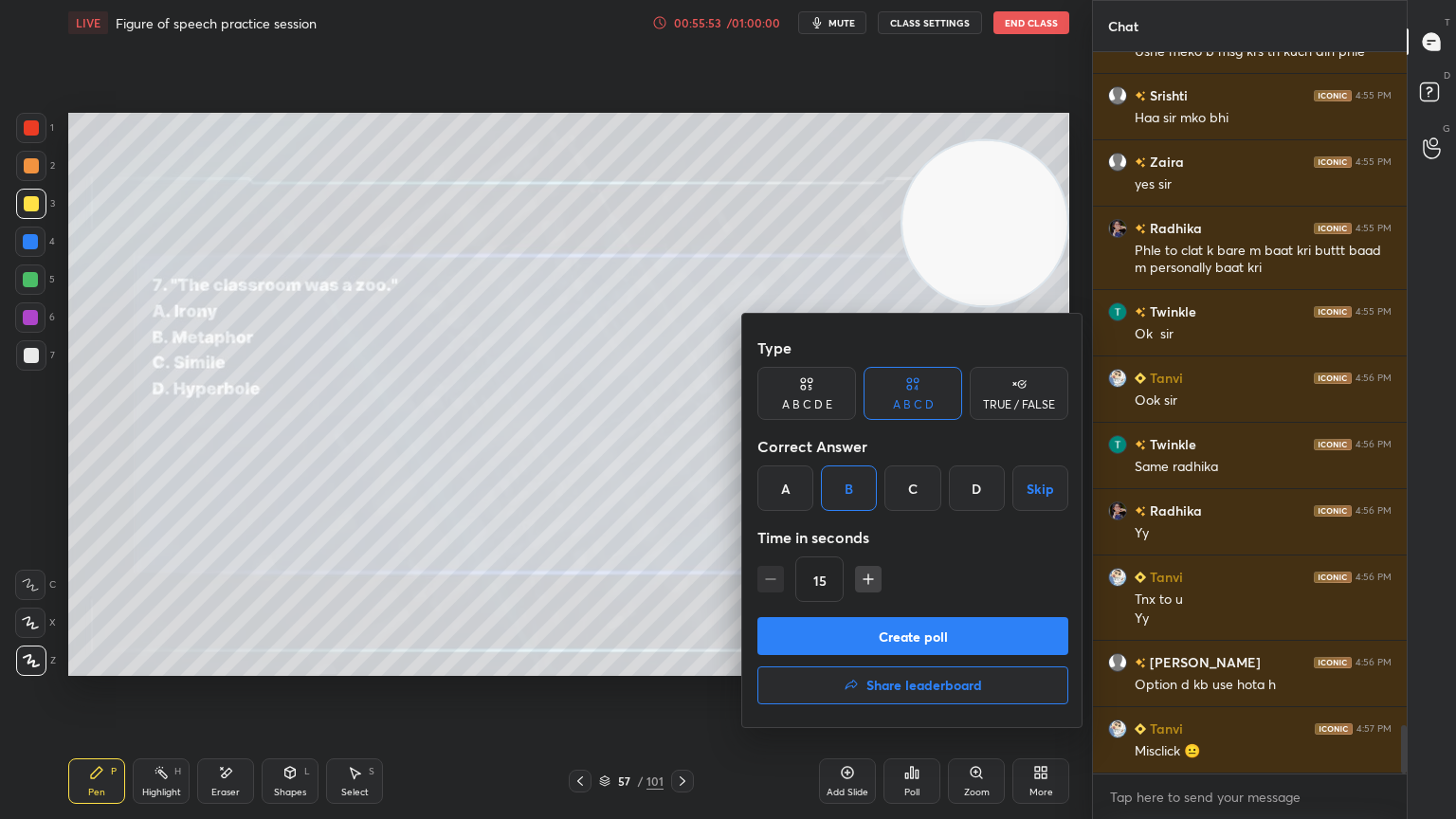 click on "Create poll" at bounding box center (913, 636) 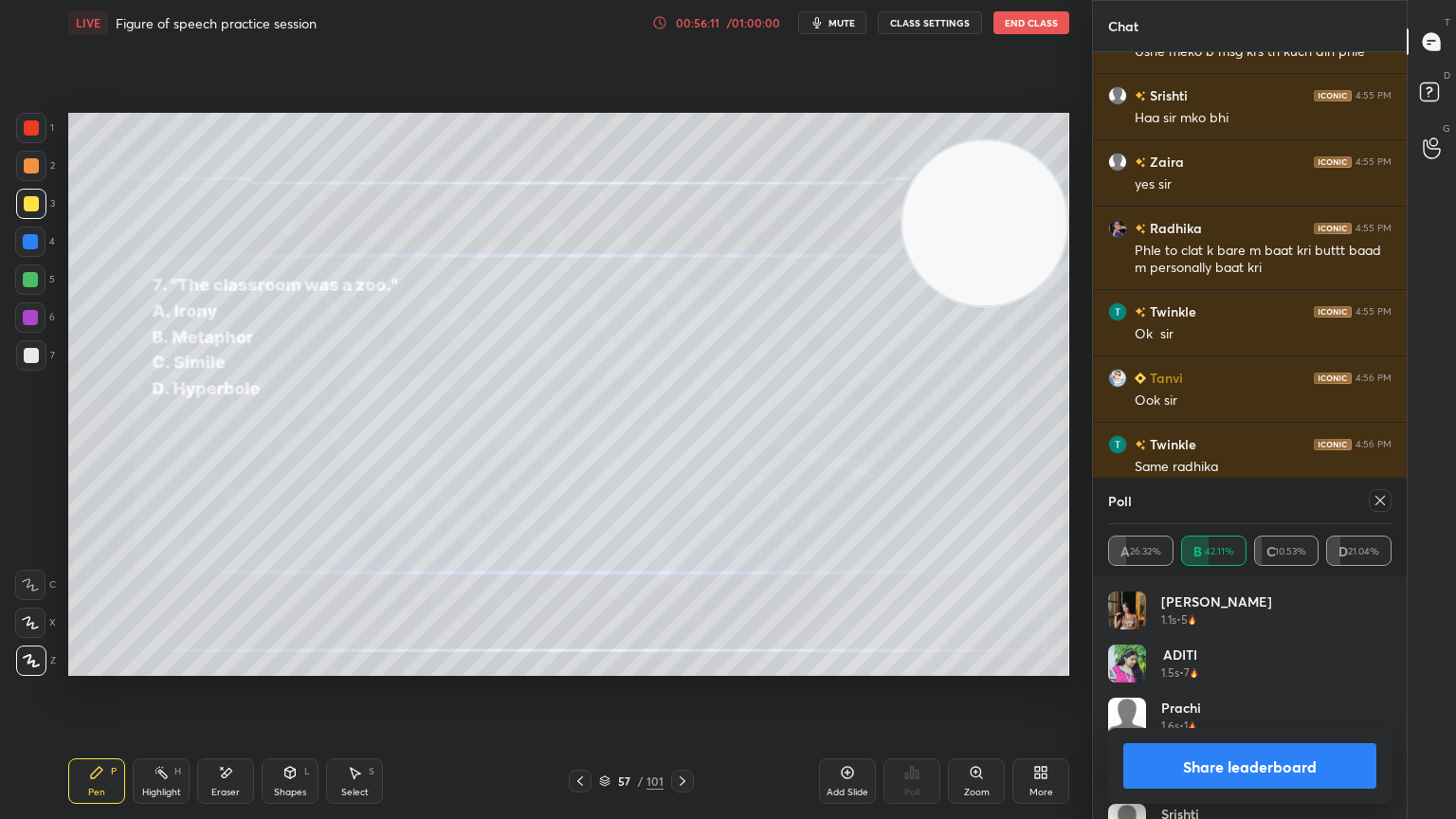 click at bounding box center [682, 781] 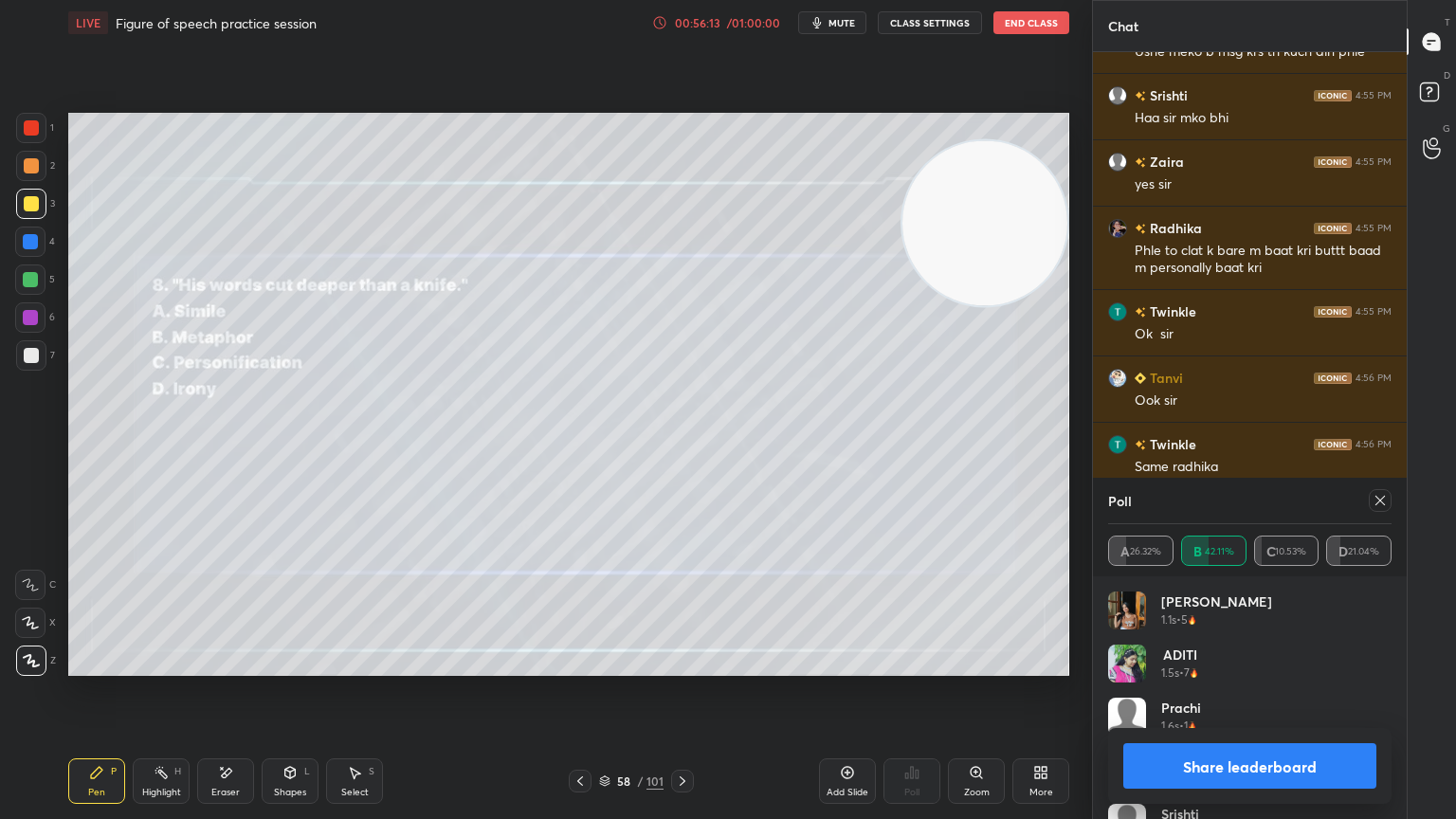 click at bounding box center [1380, 500] 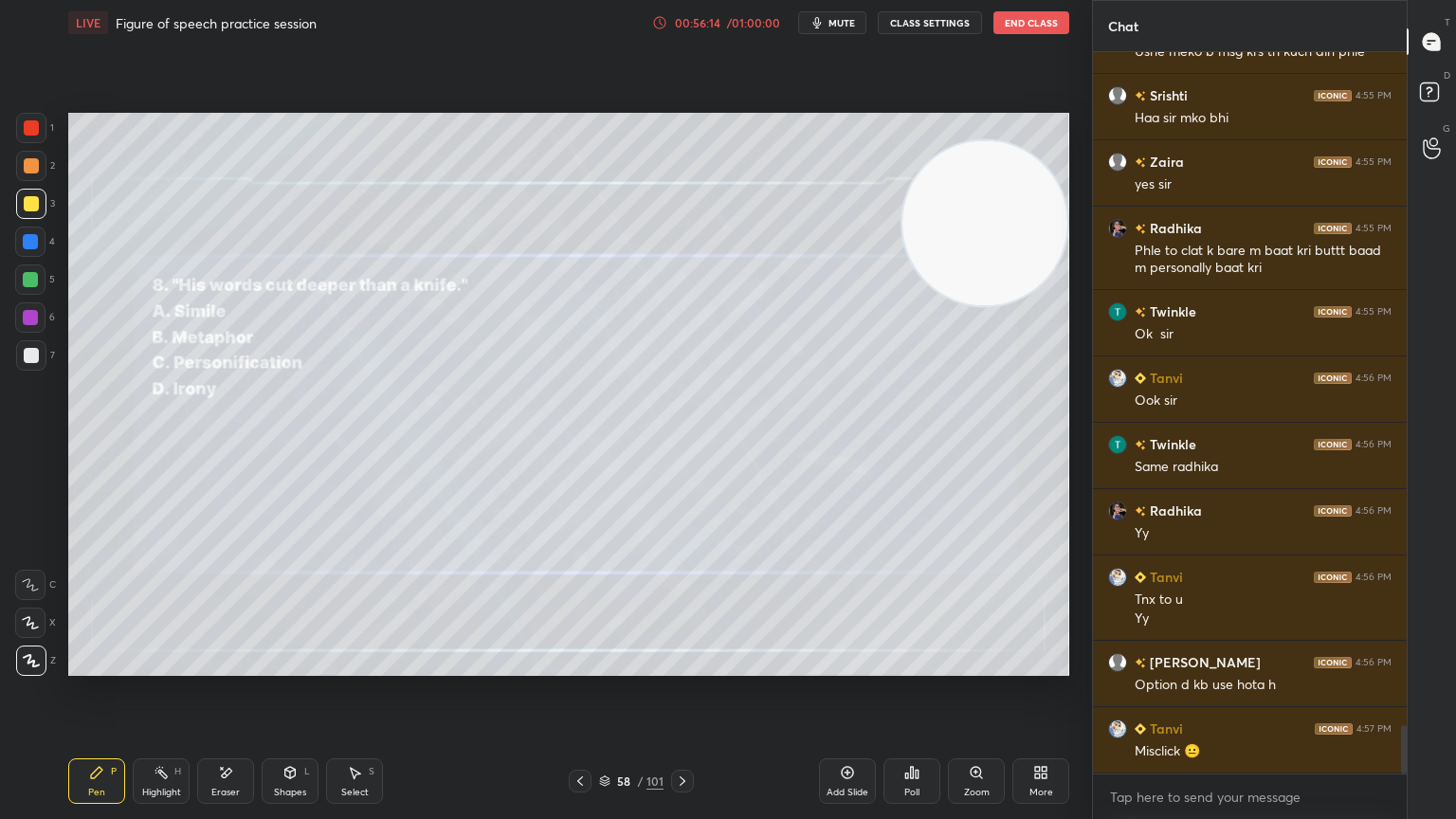 click on "Poll" at bounding box center [912, 781] 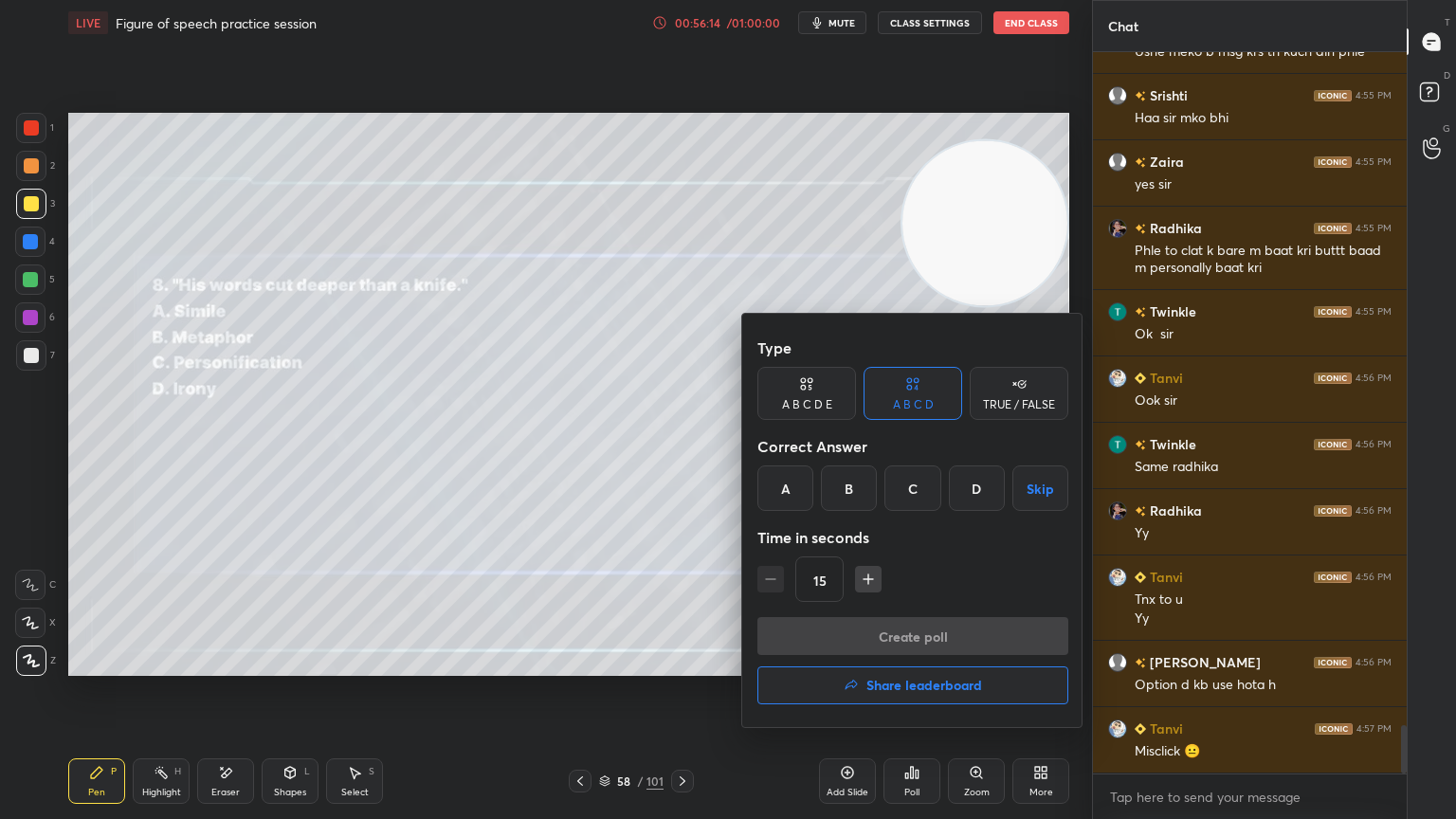 click on "B" at bounding box center (848, 488) 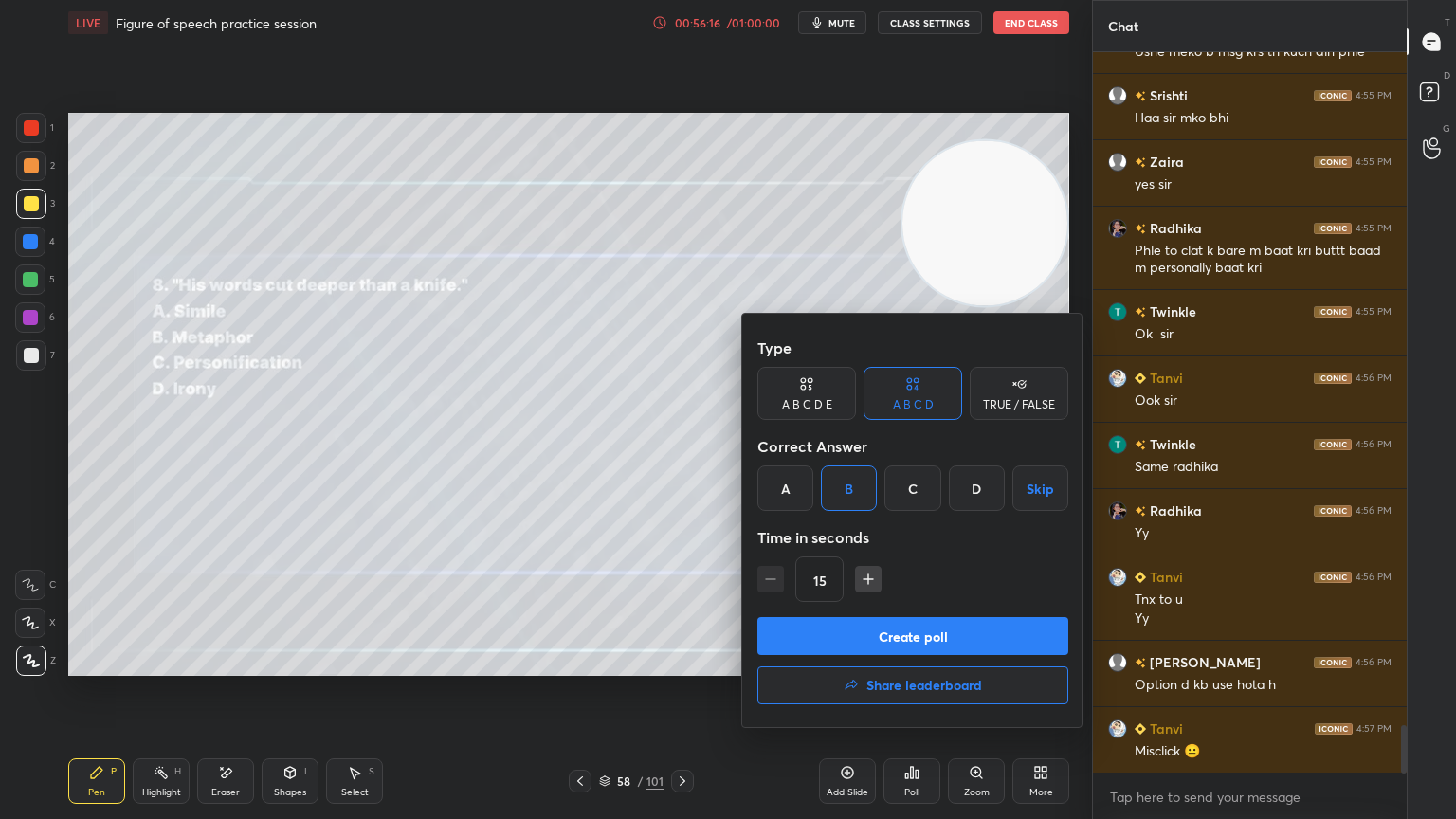 click on "Create poll" at bounding box center (913, 636) 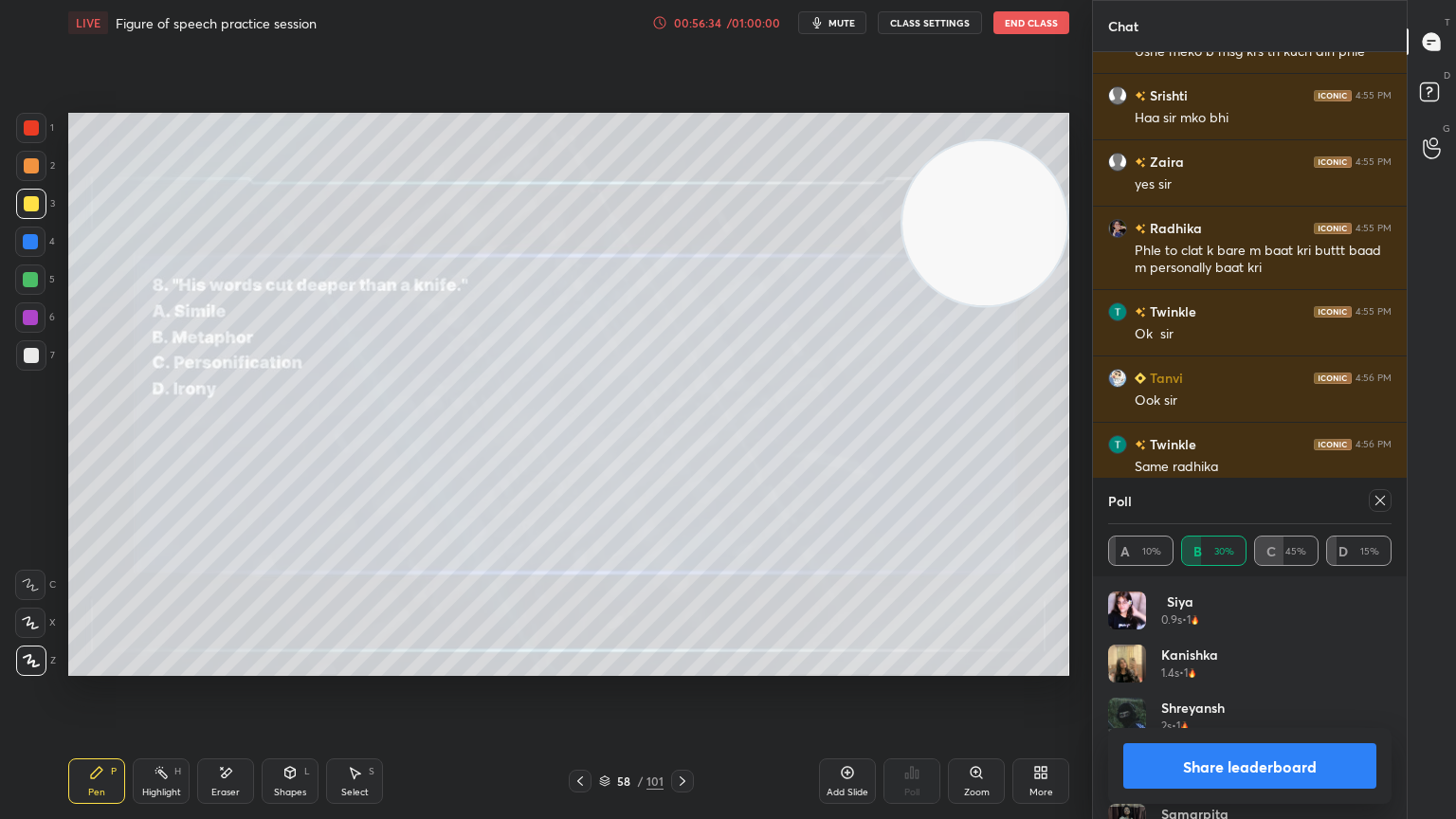 click 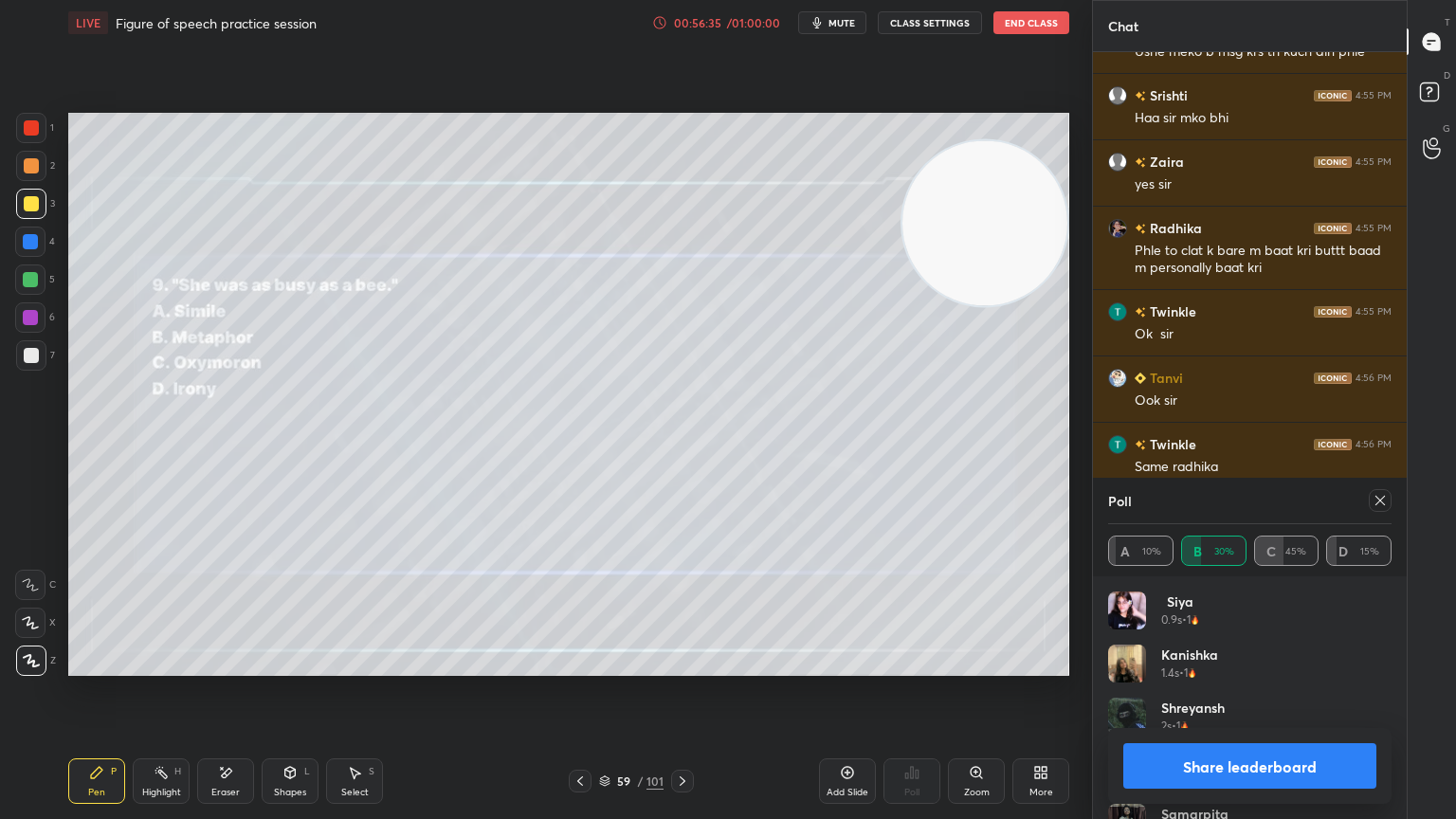 click 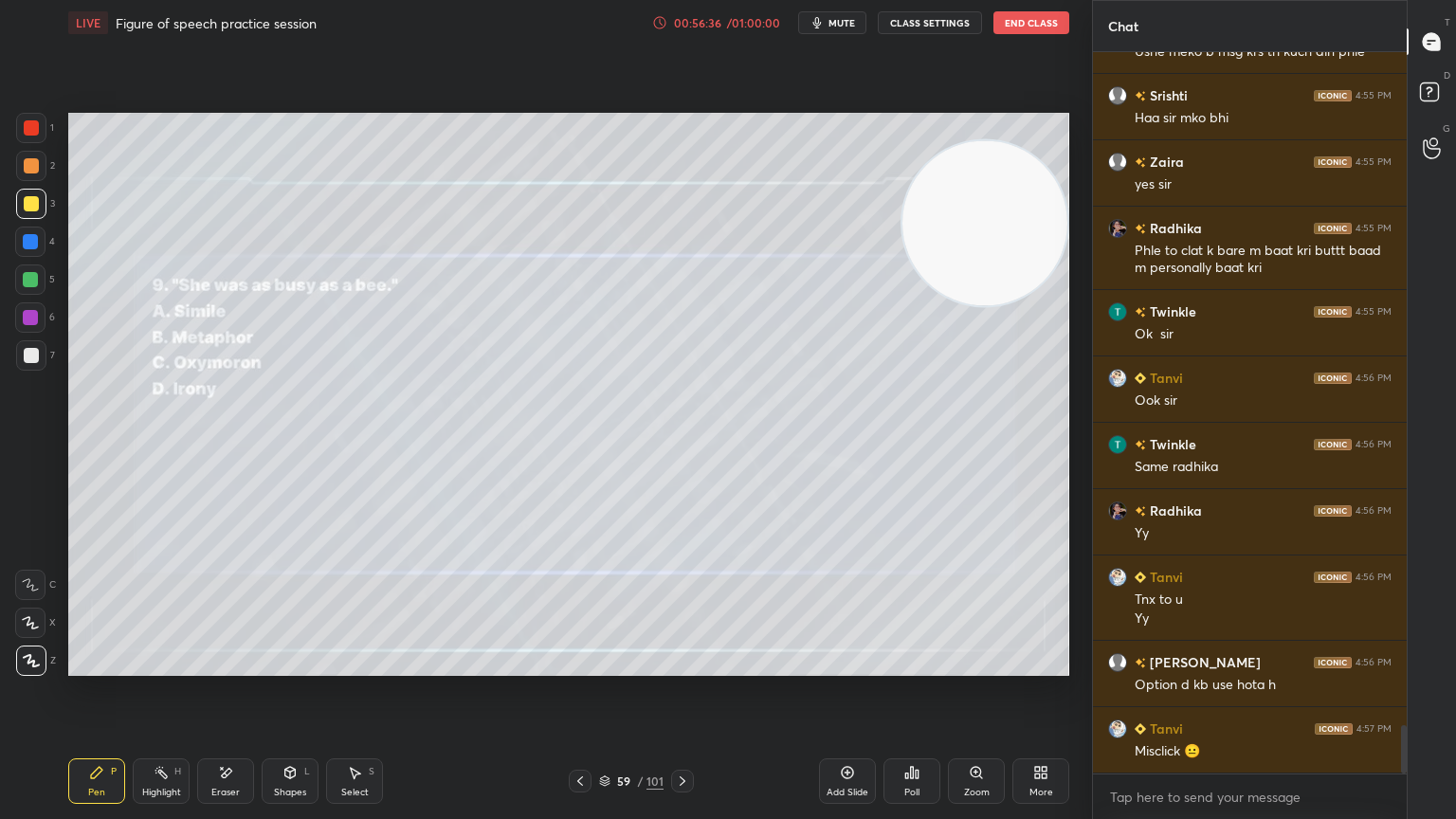 click on "Poll" at bounding box center [912, 781] 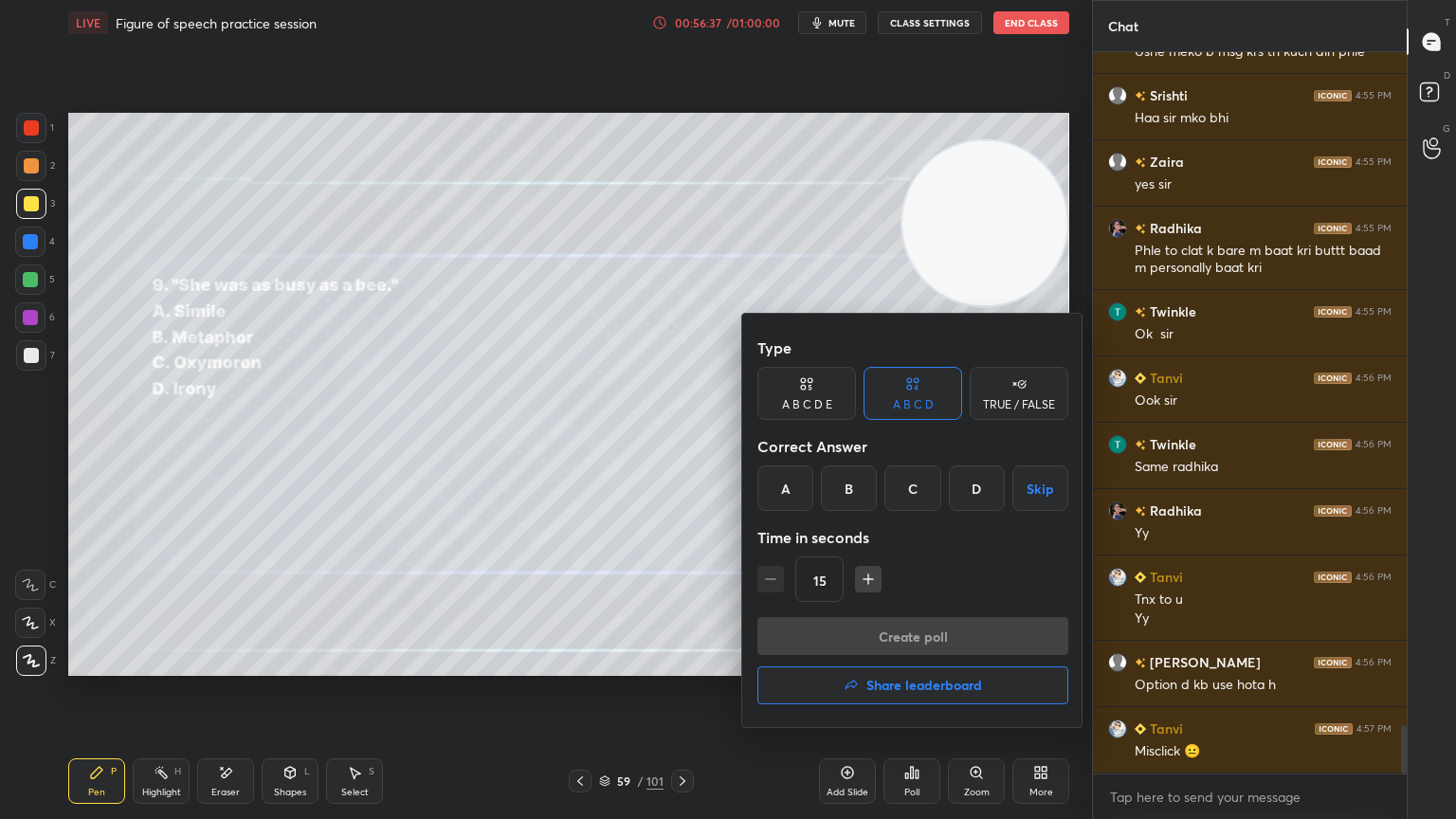 click on "A" at bounding box center [785, 488] 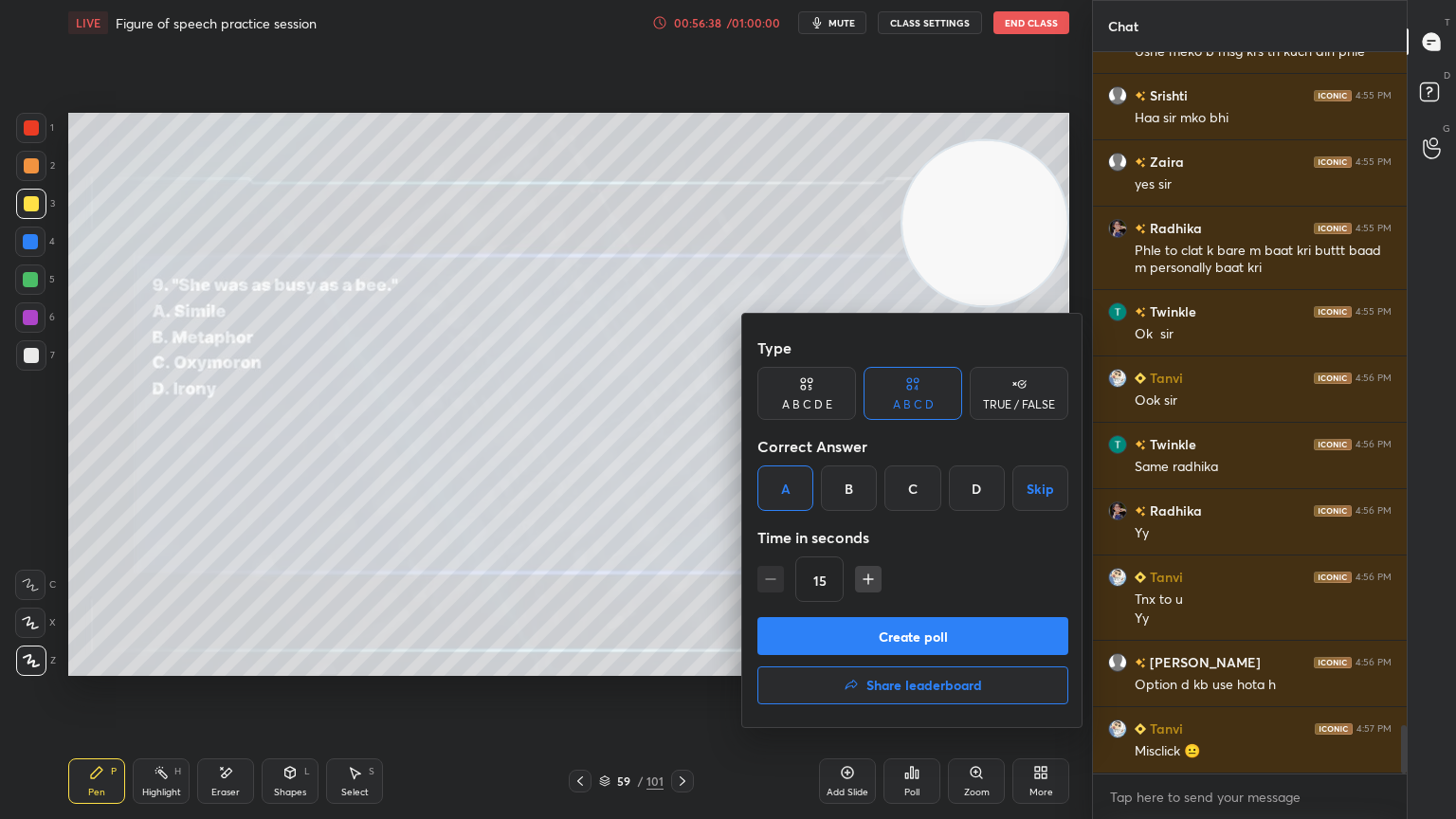 click on "Create poll" at bounding box center [913, 636] 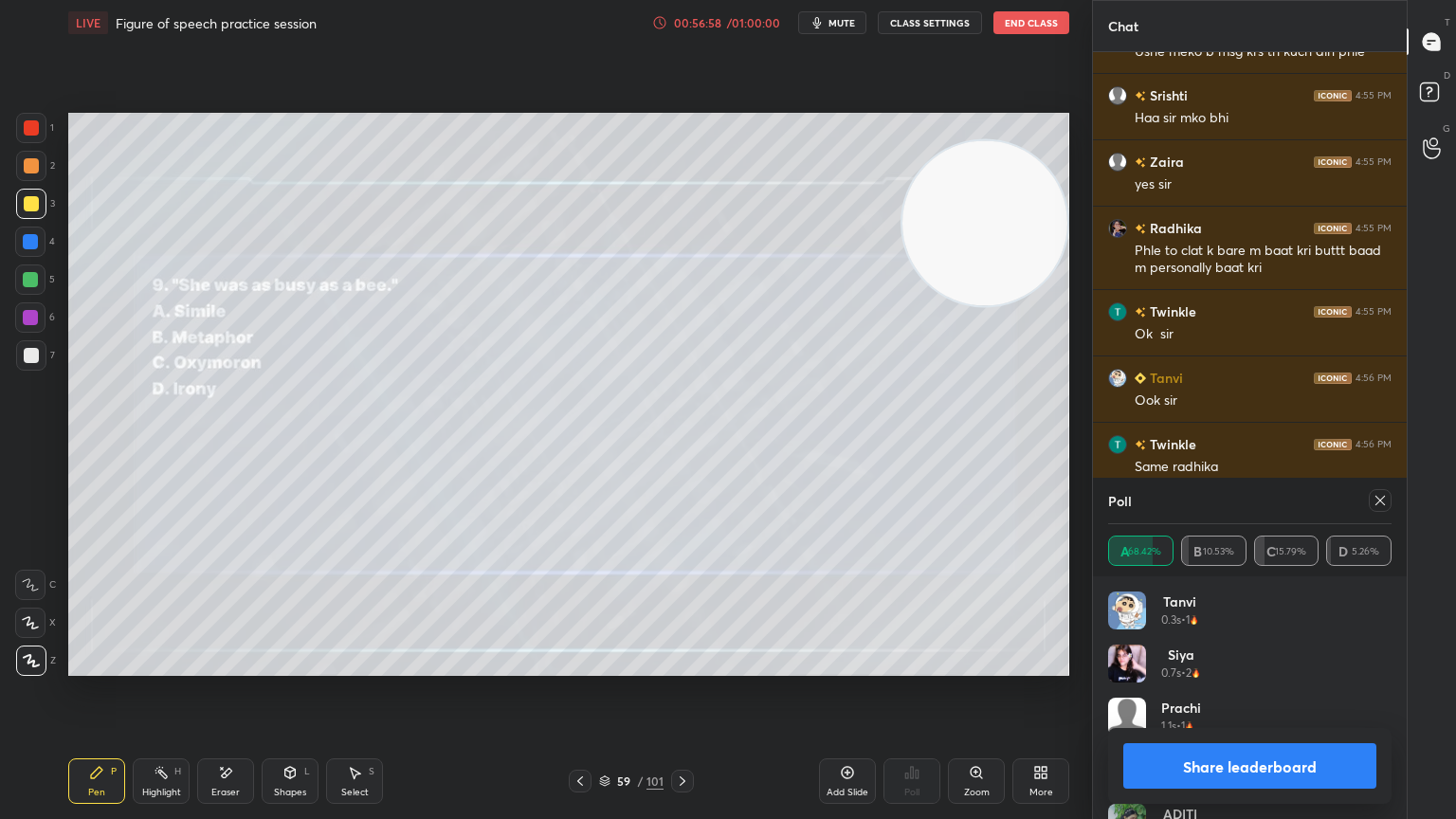 click 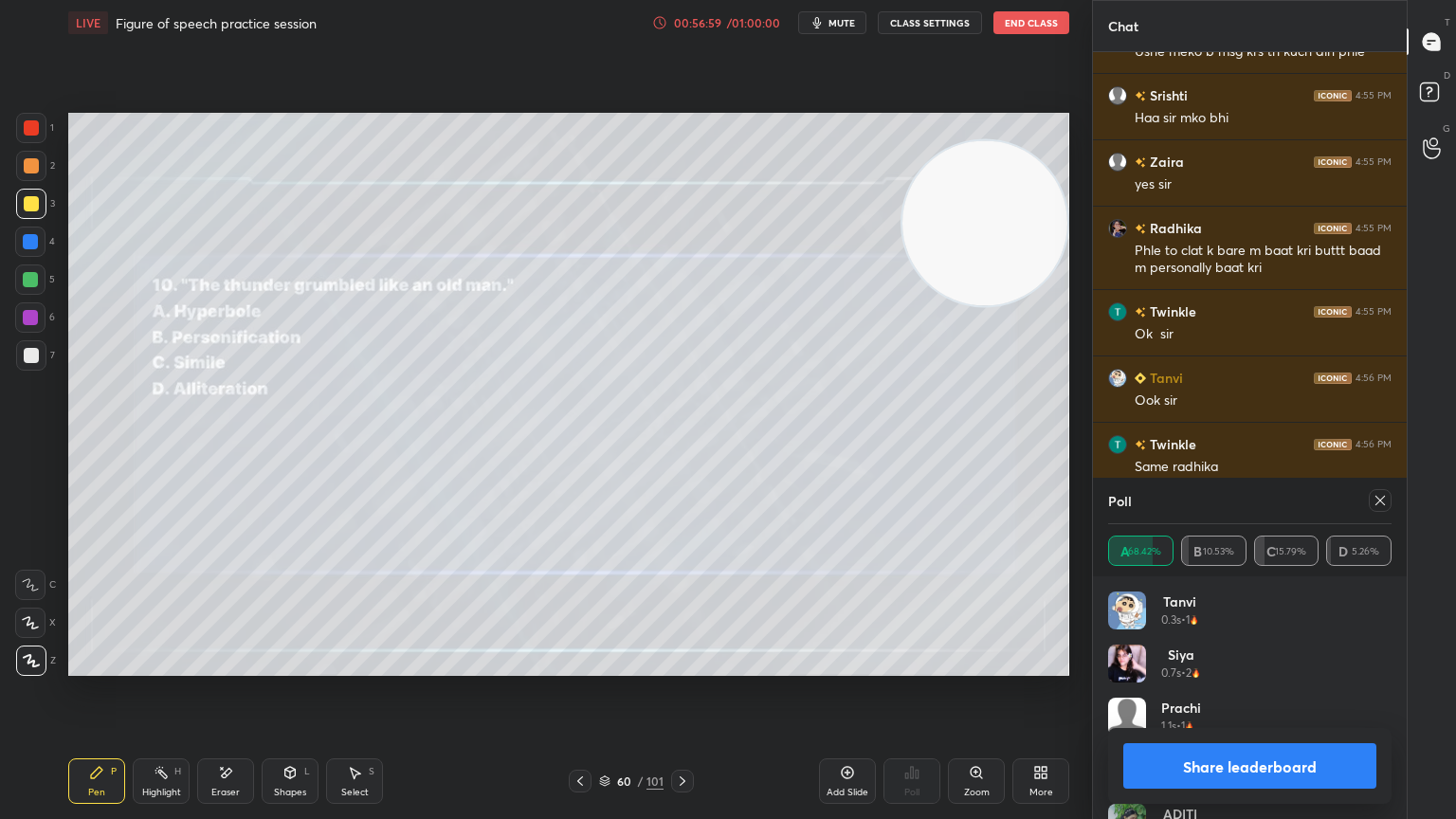 click 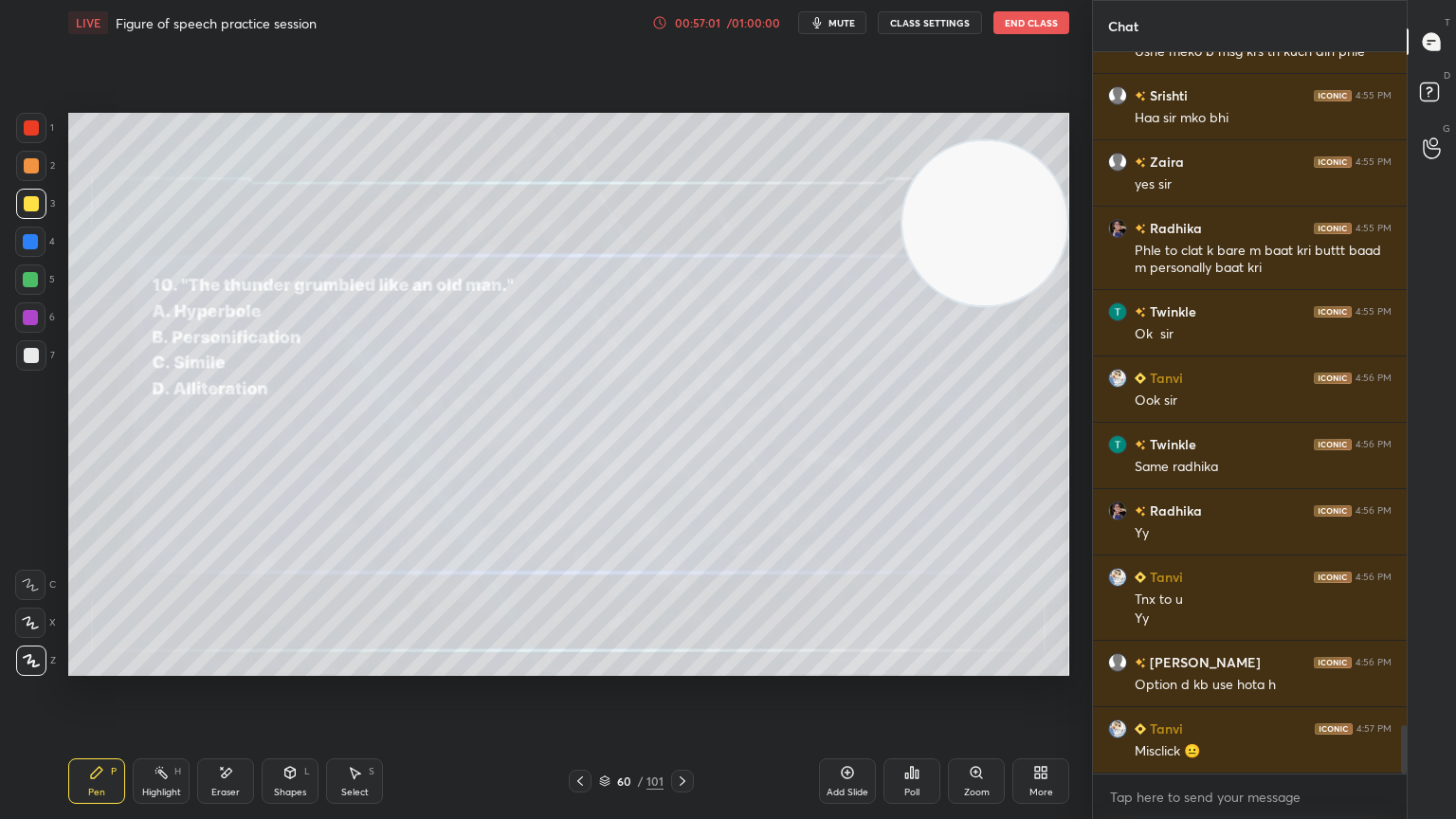 click on "Poll" at bounding box center [912, 781] 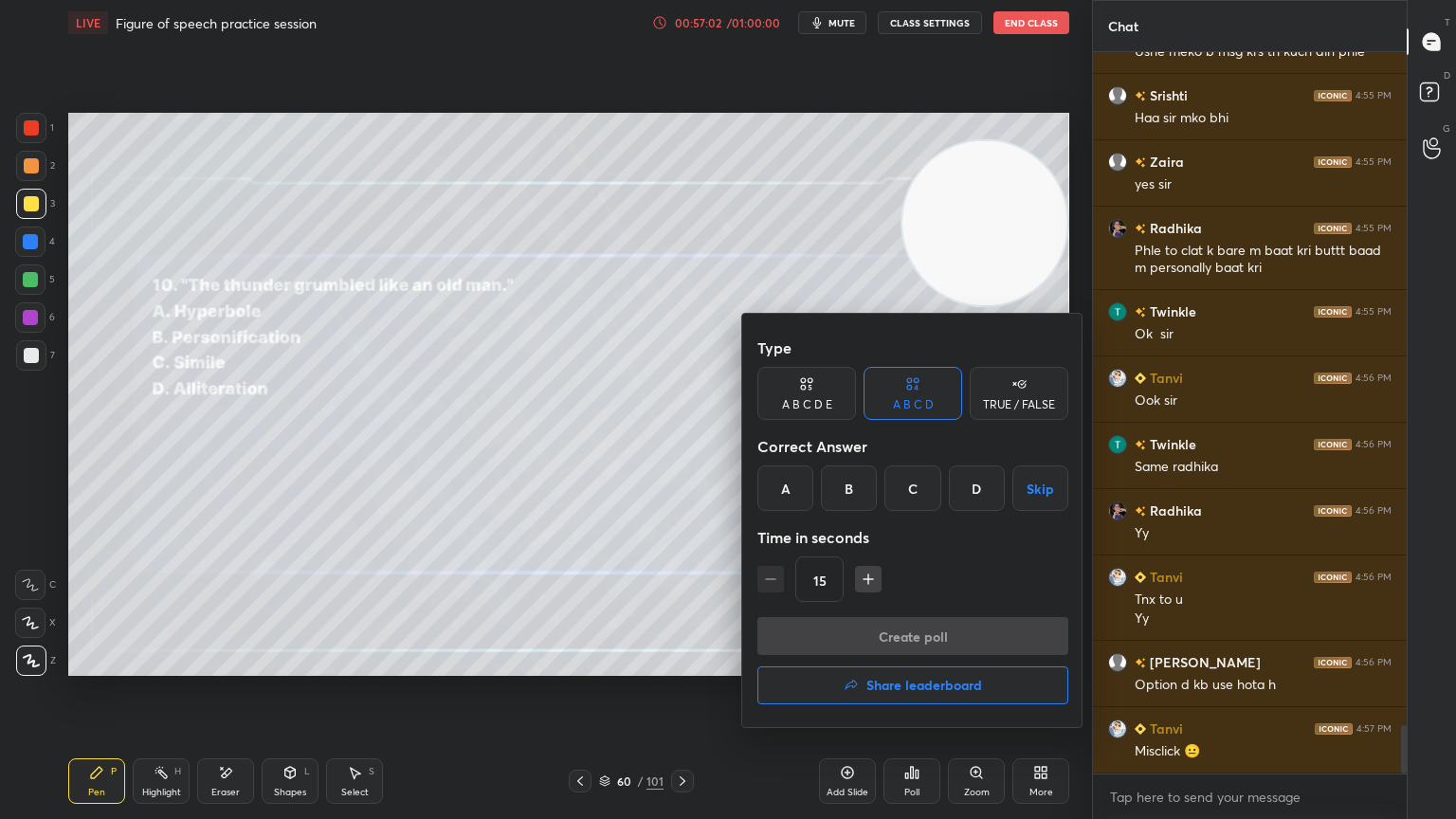 click on "C" at bounding box center (912, 488) 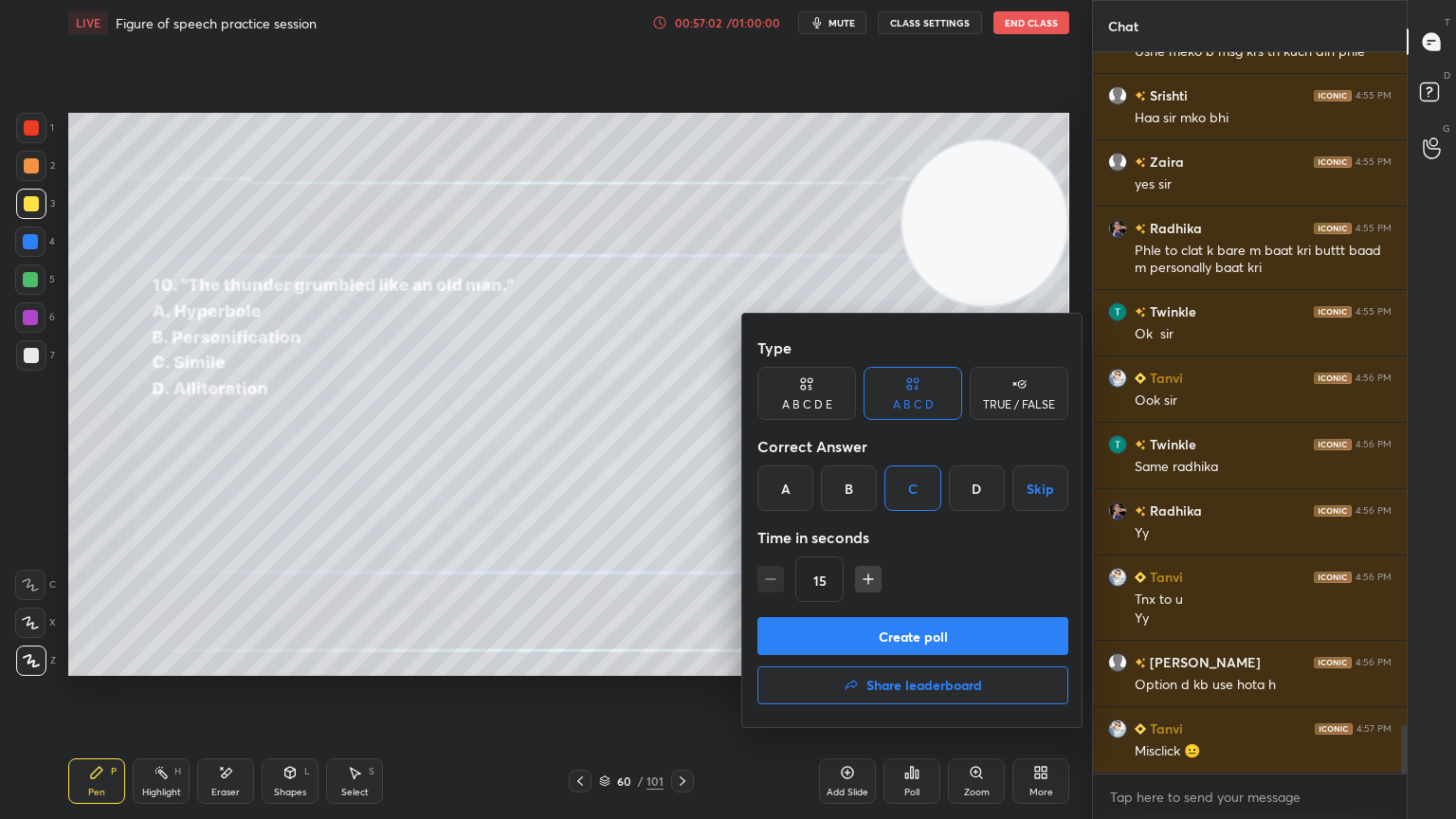 click on "Create poll" at bounding box center [913, 636] 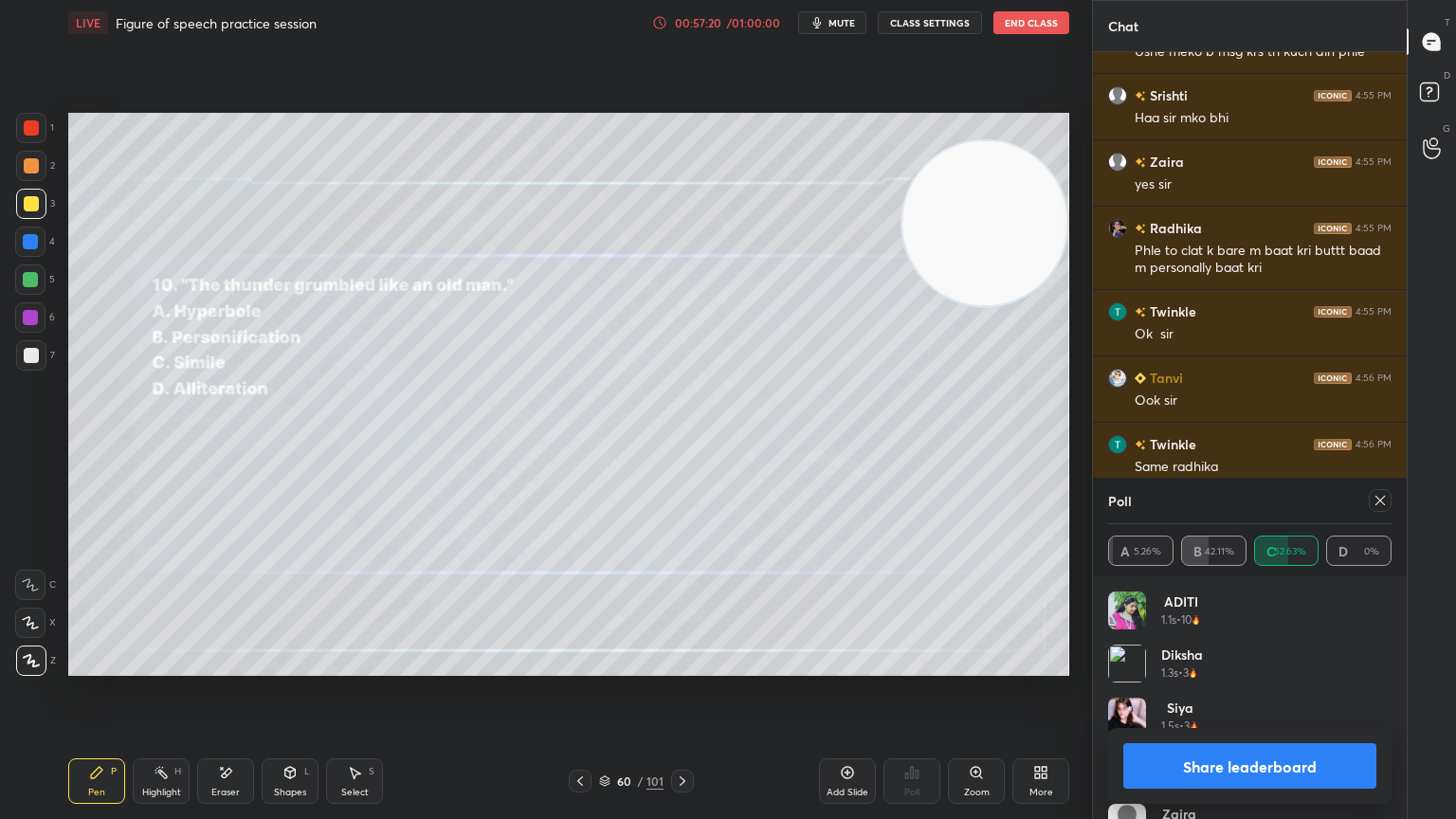 click 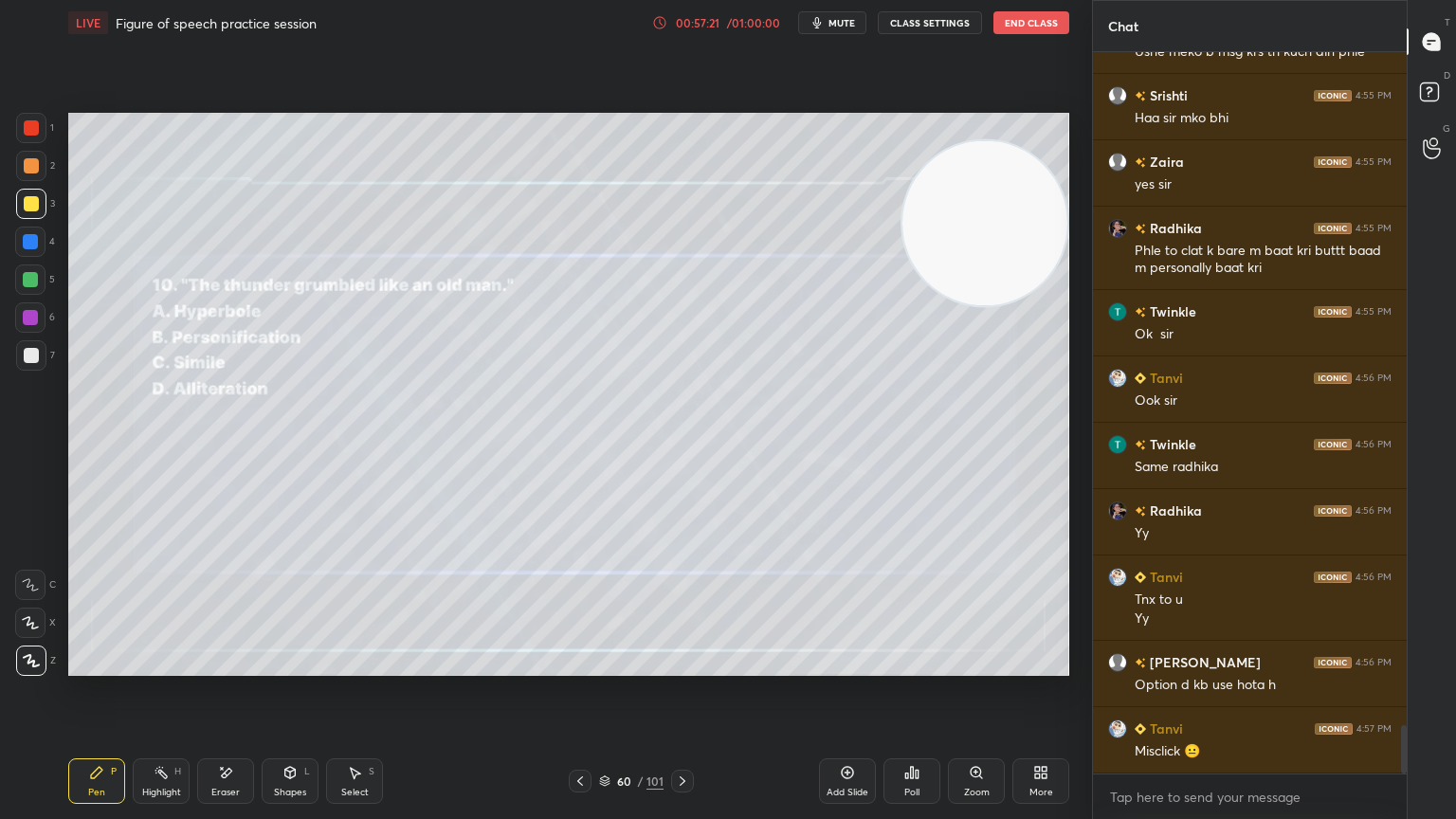 click on "Poll" at bounding box center [912, 792] 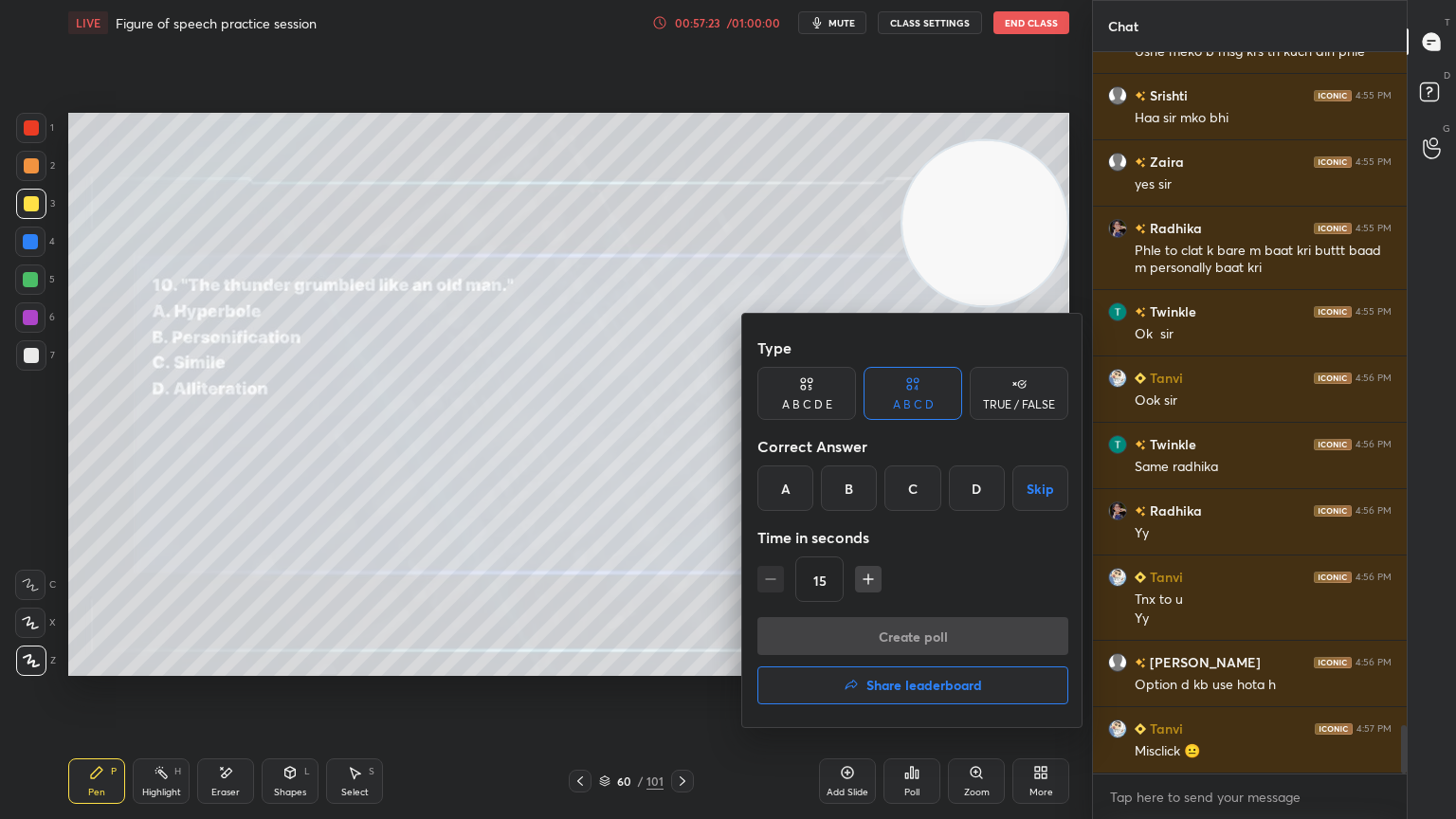 click on "Share leaderboard" at bounding box center (924, 685) 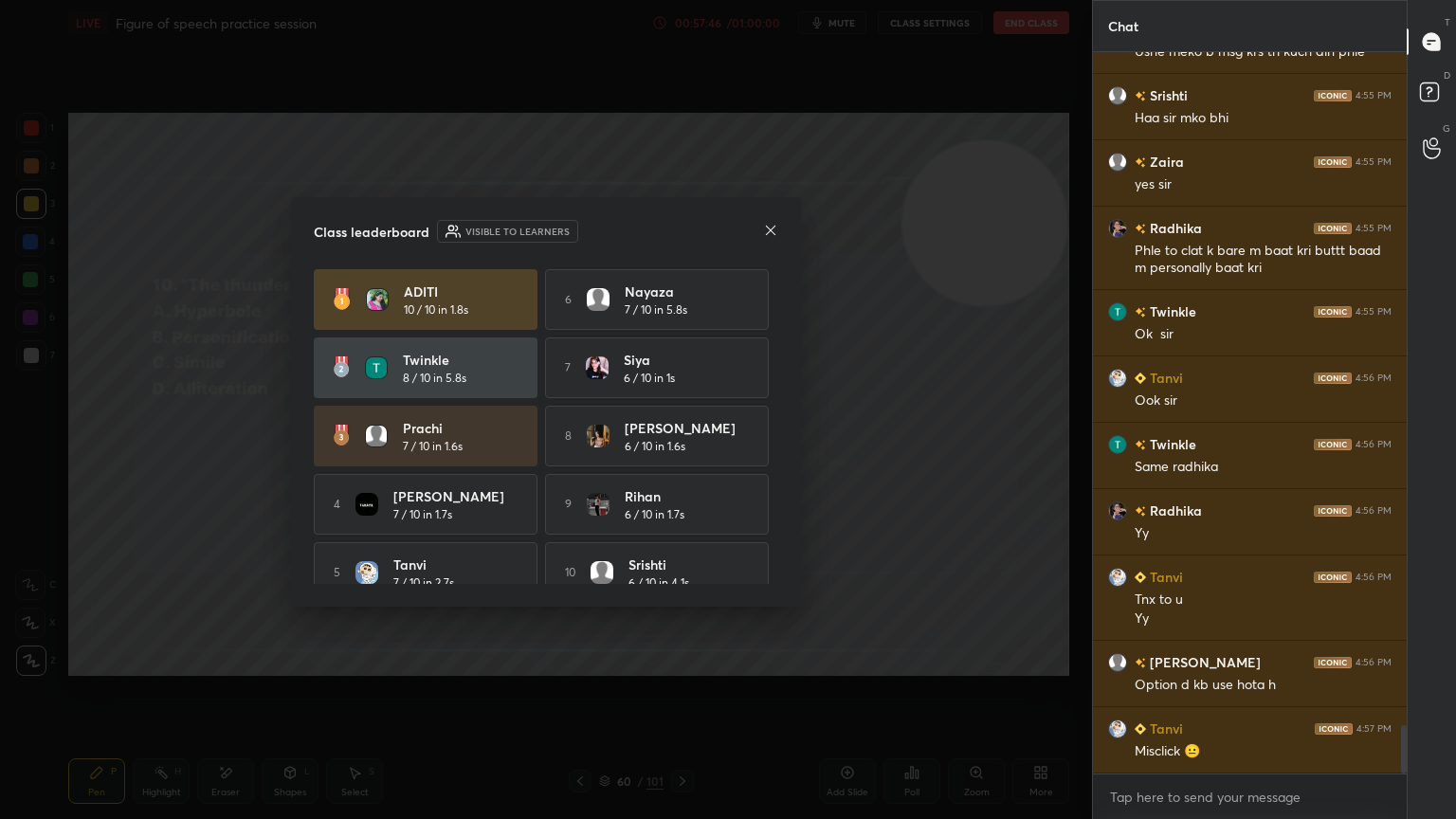 click 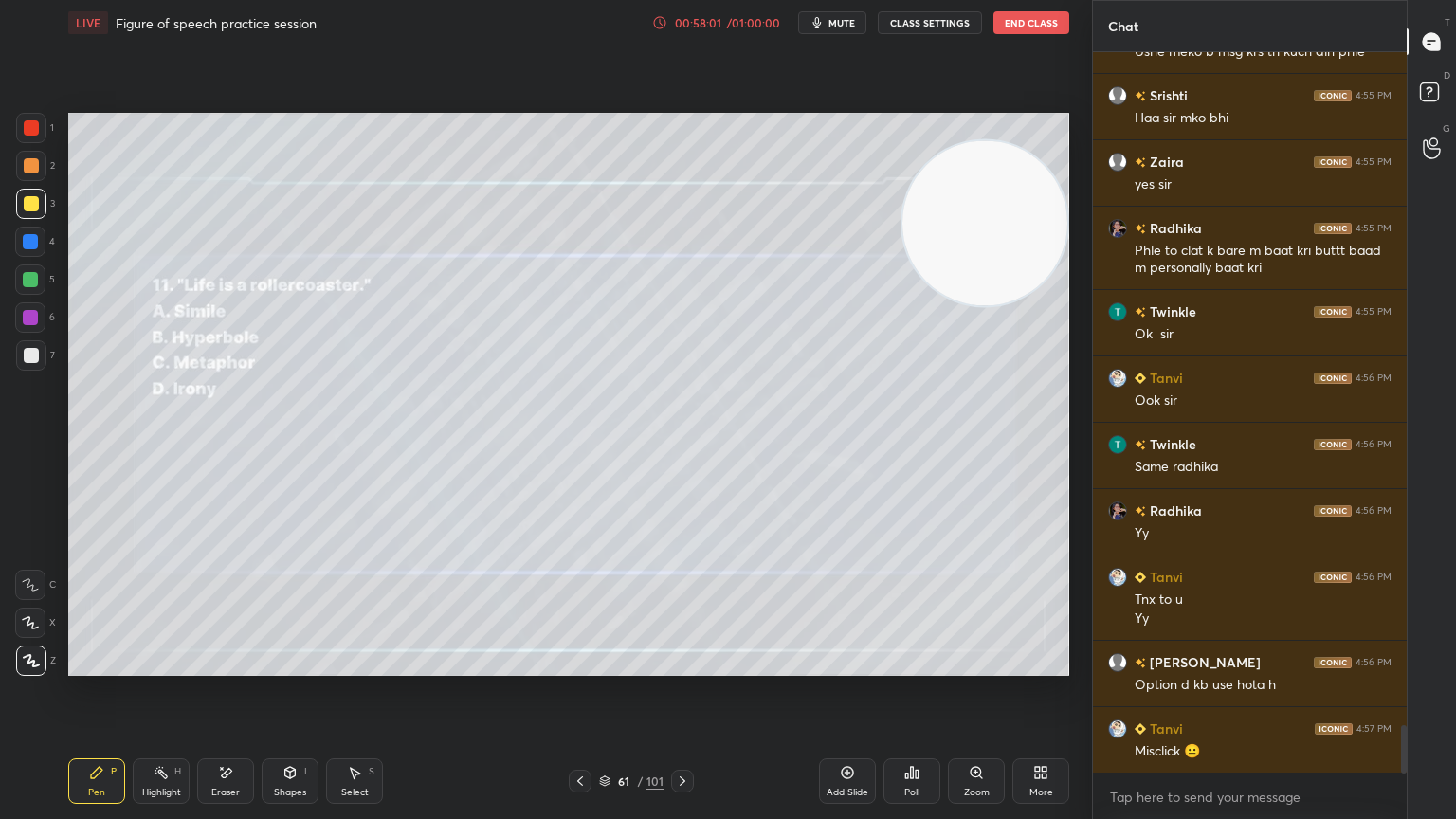 click 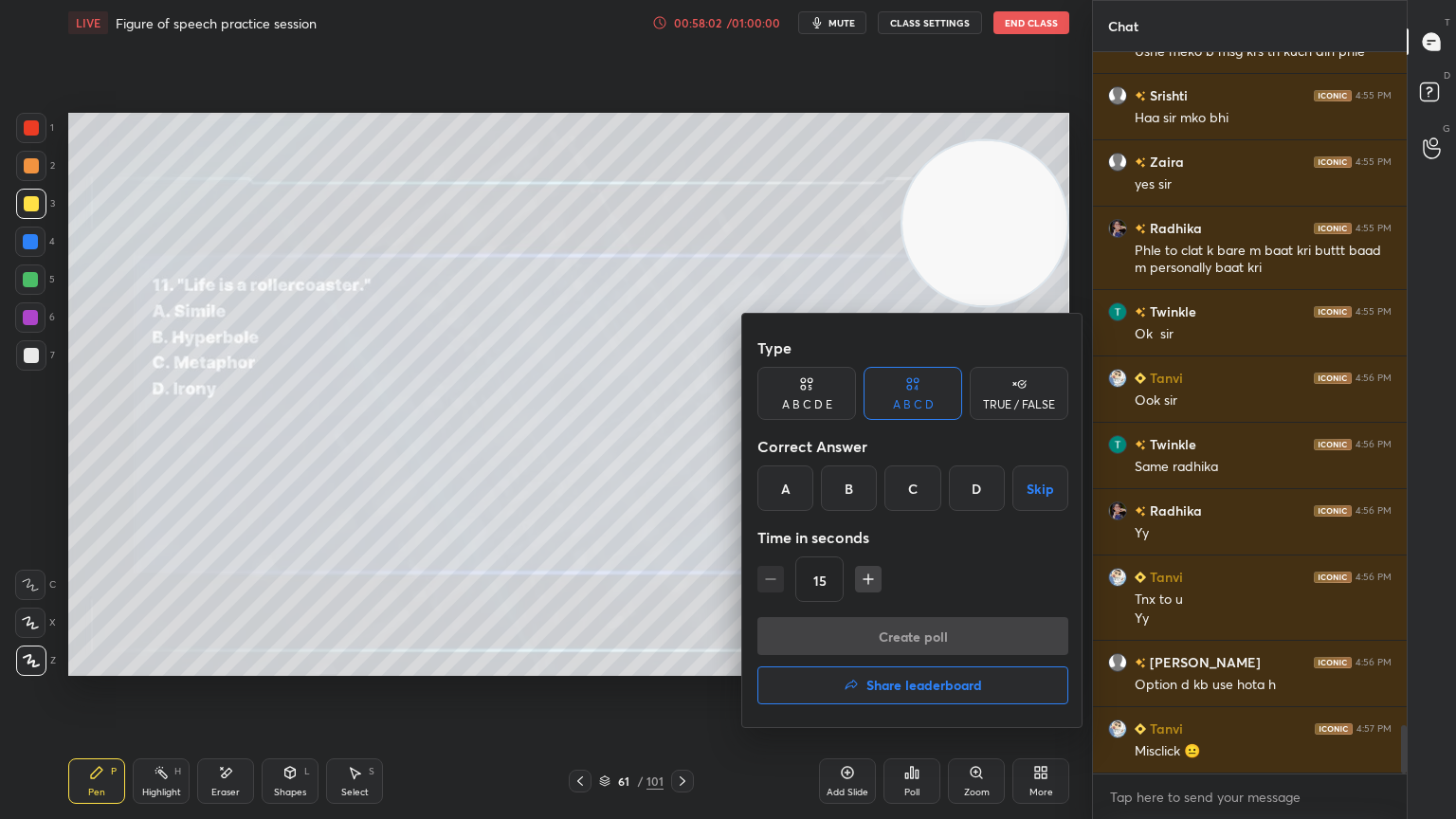 click on "C" at bounding box center [912, 488] 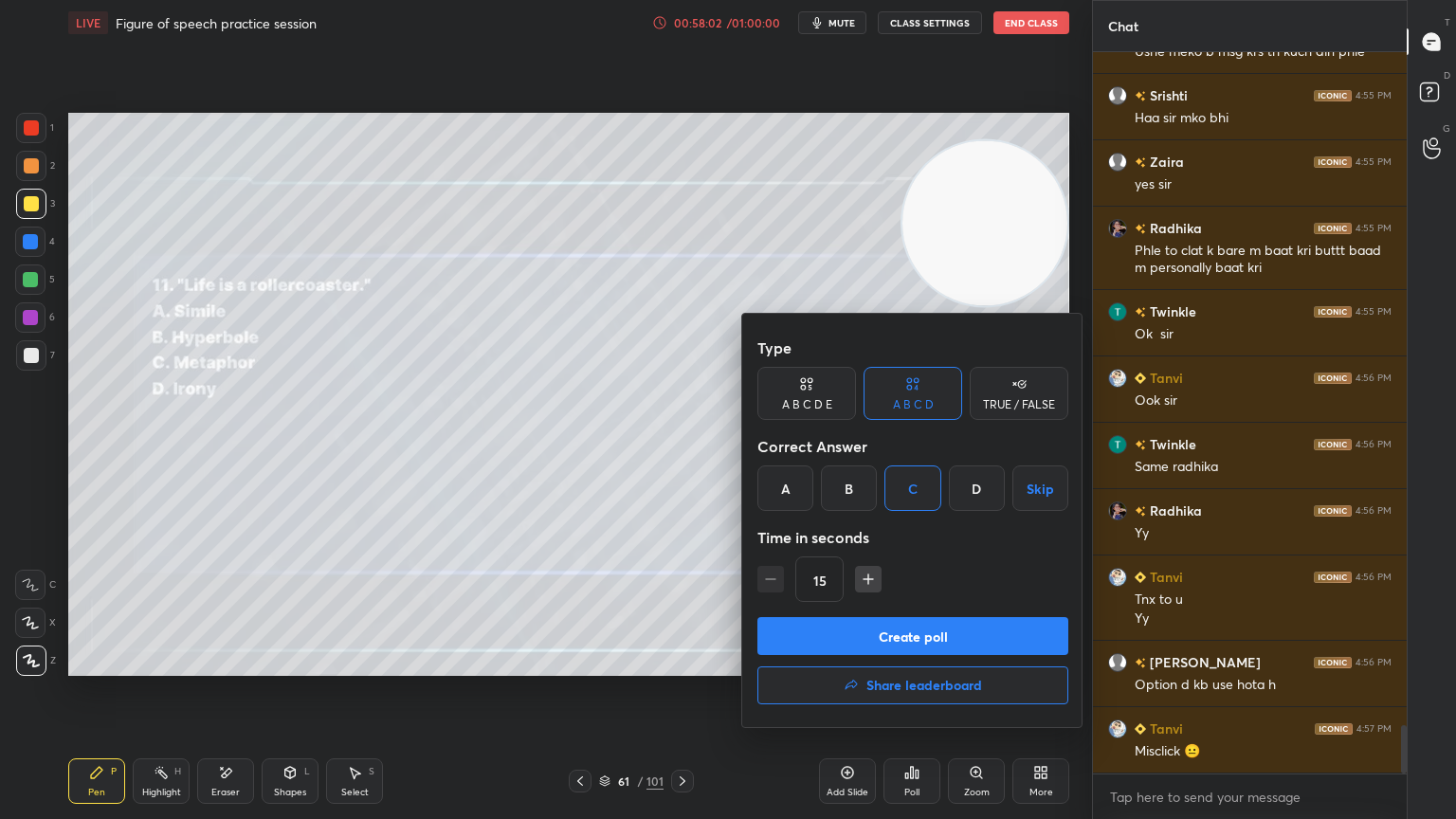 click on "Create poll" at bounding box center (913, 636) 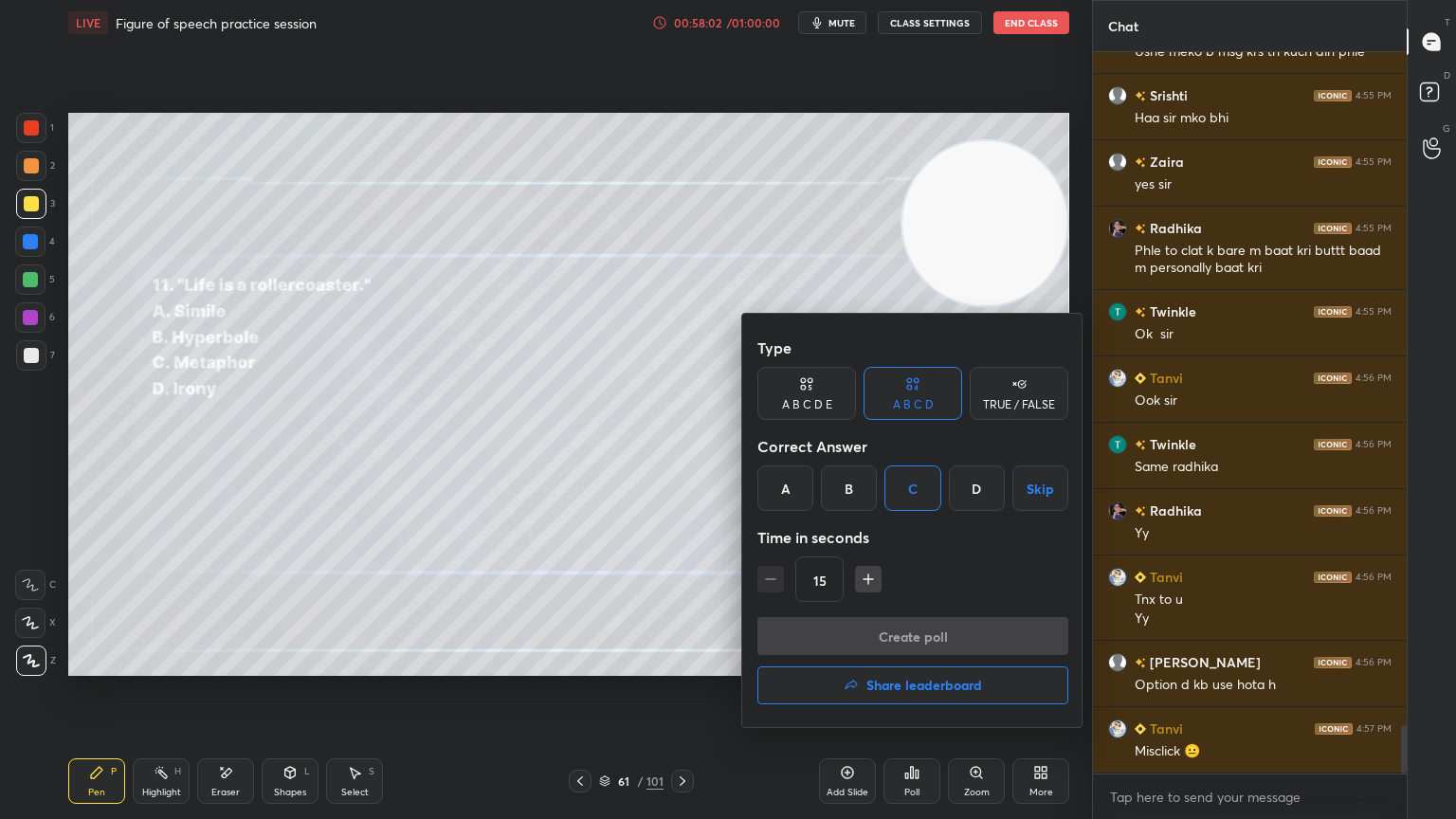 scroll, scrollTop: 685, scrollLeft: 308, axis: both 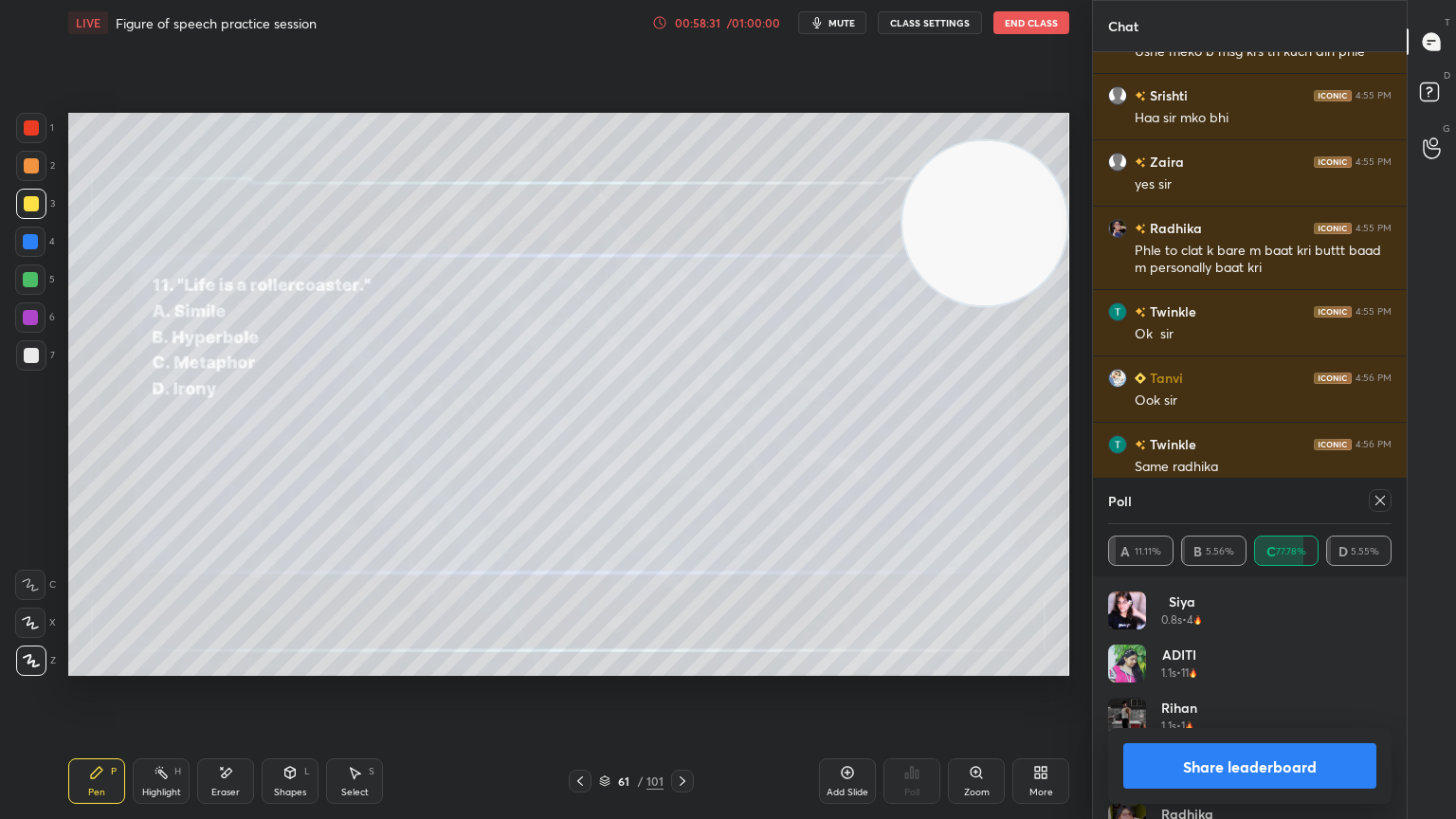 click at bounding box center (682, 781) 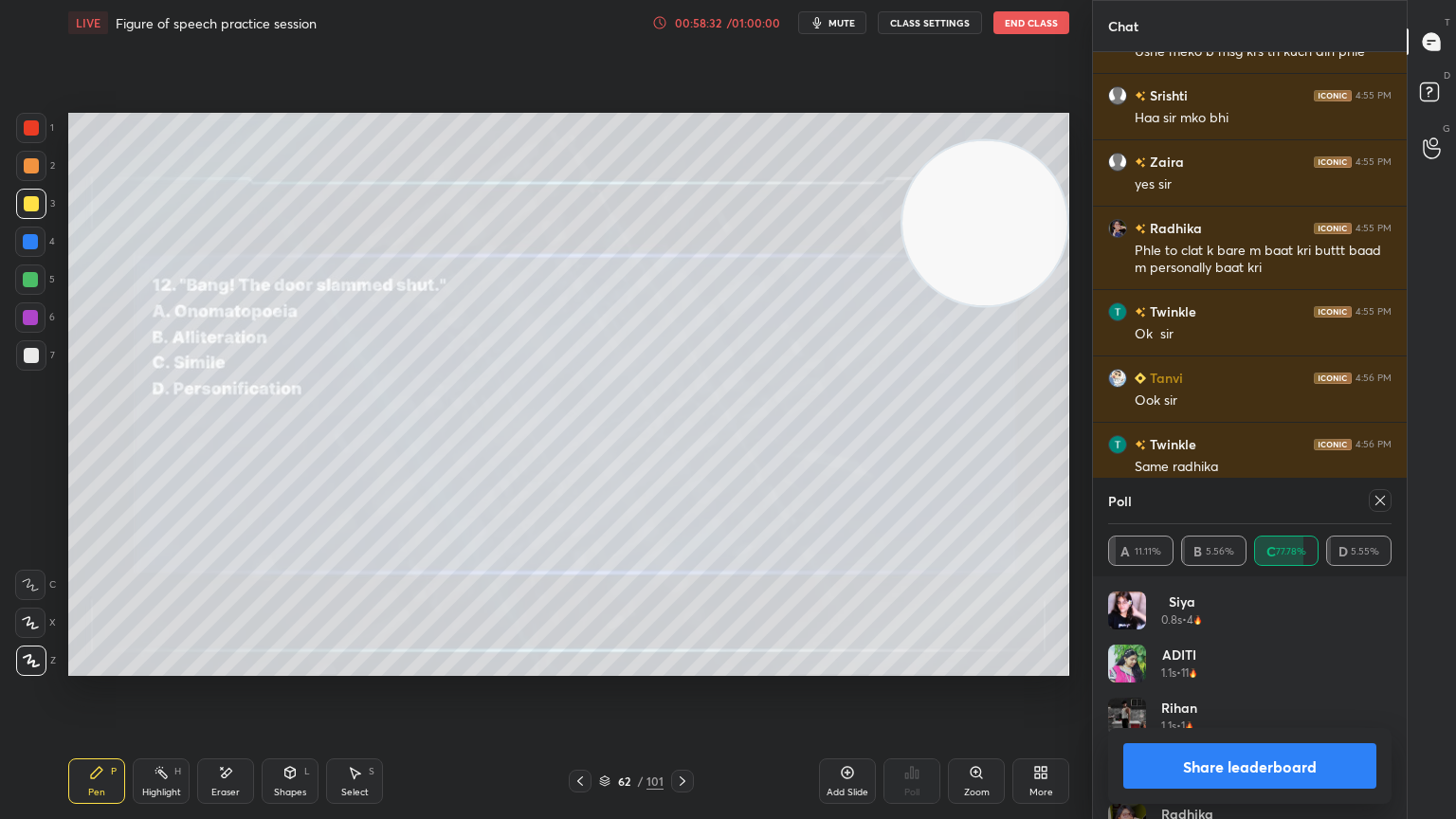 click 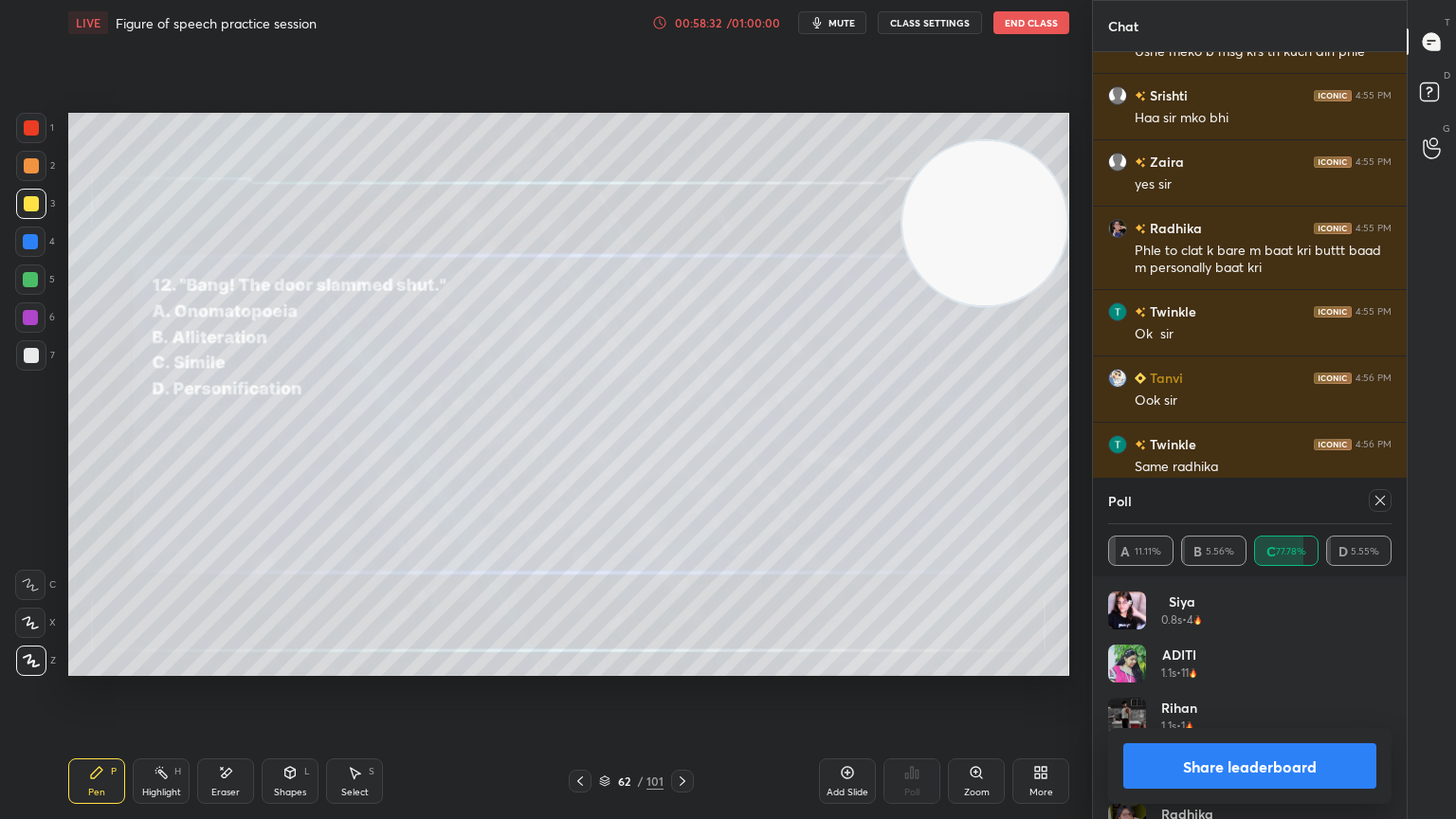 scroll, scrollTop: 168, scrollLeft: 278, axis: both 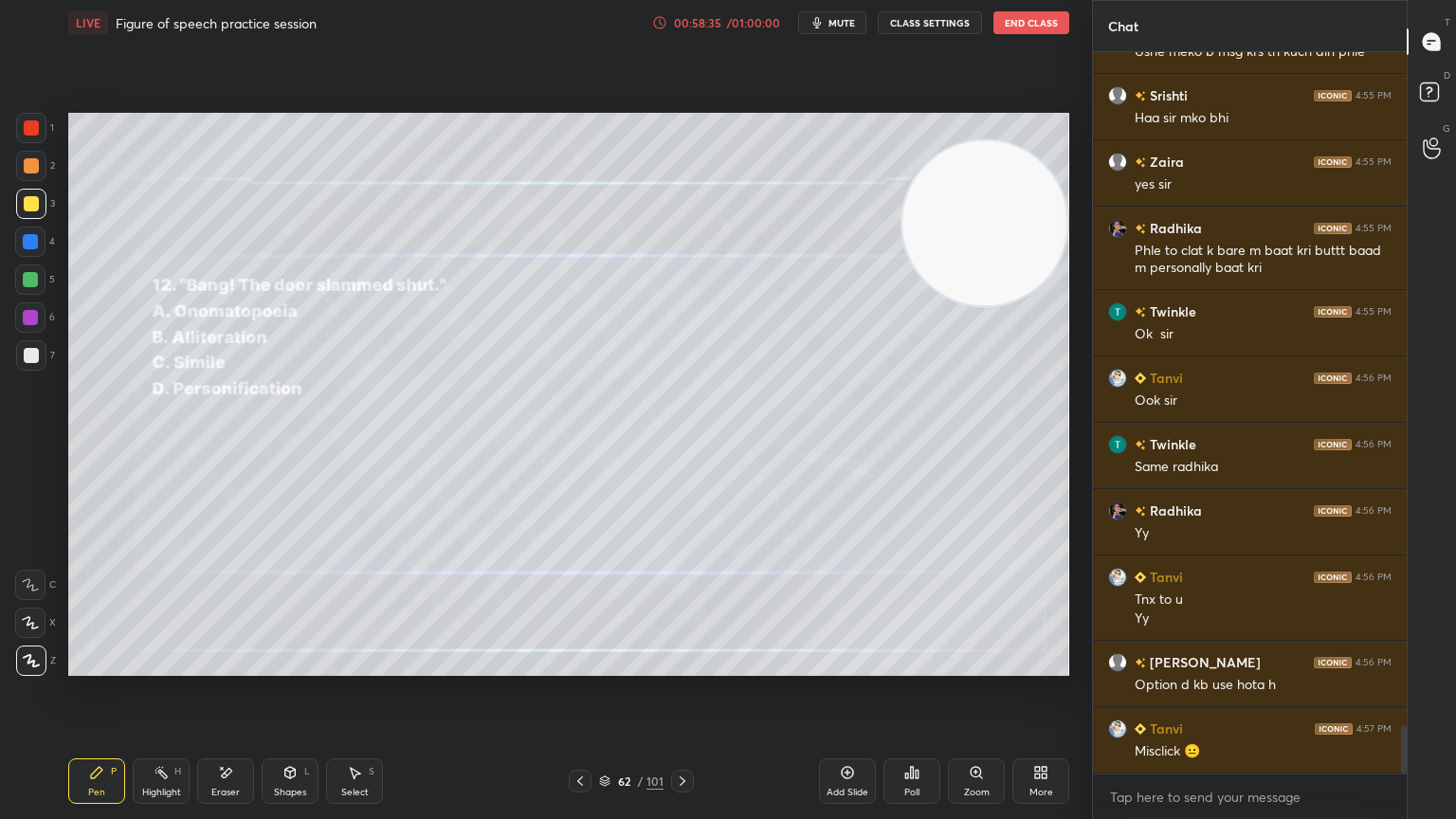 click 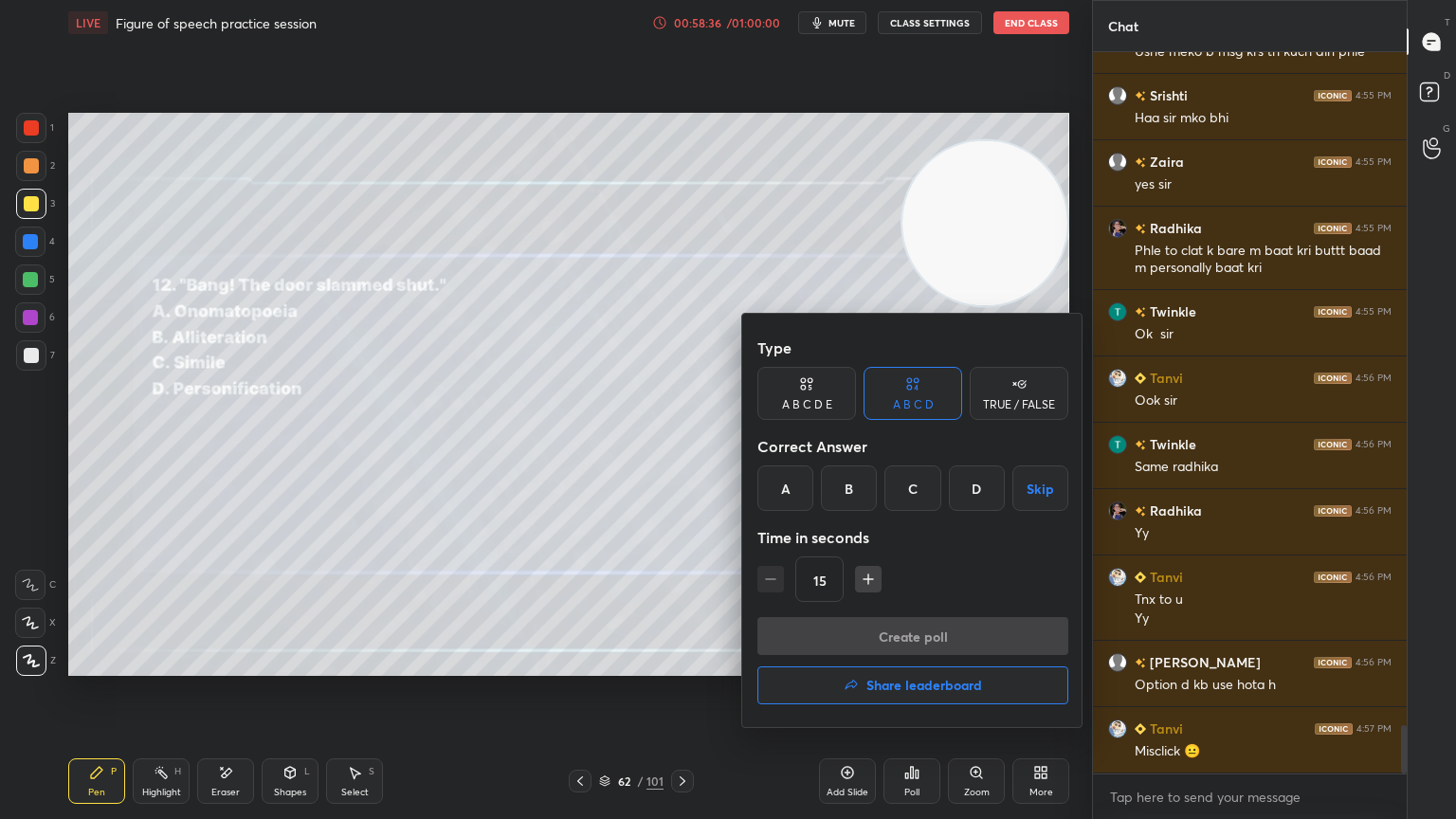 click on "A" at bounding box center [785, 488] 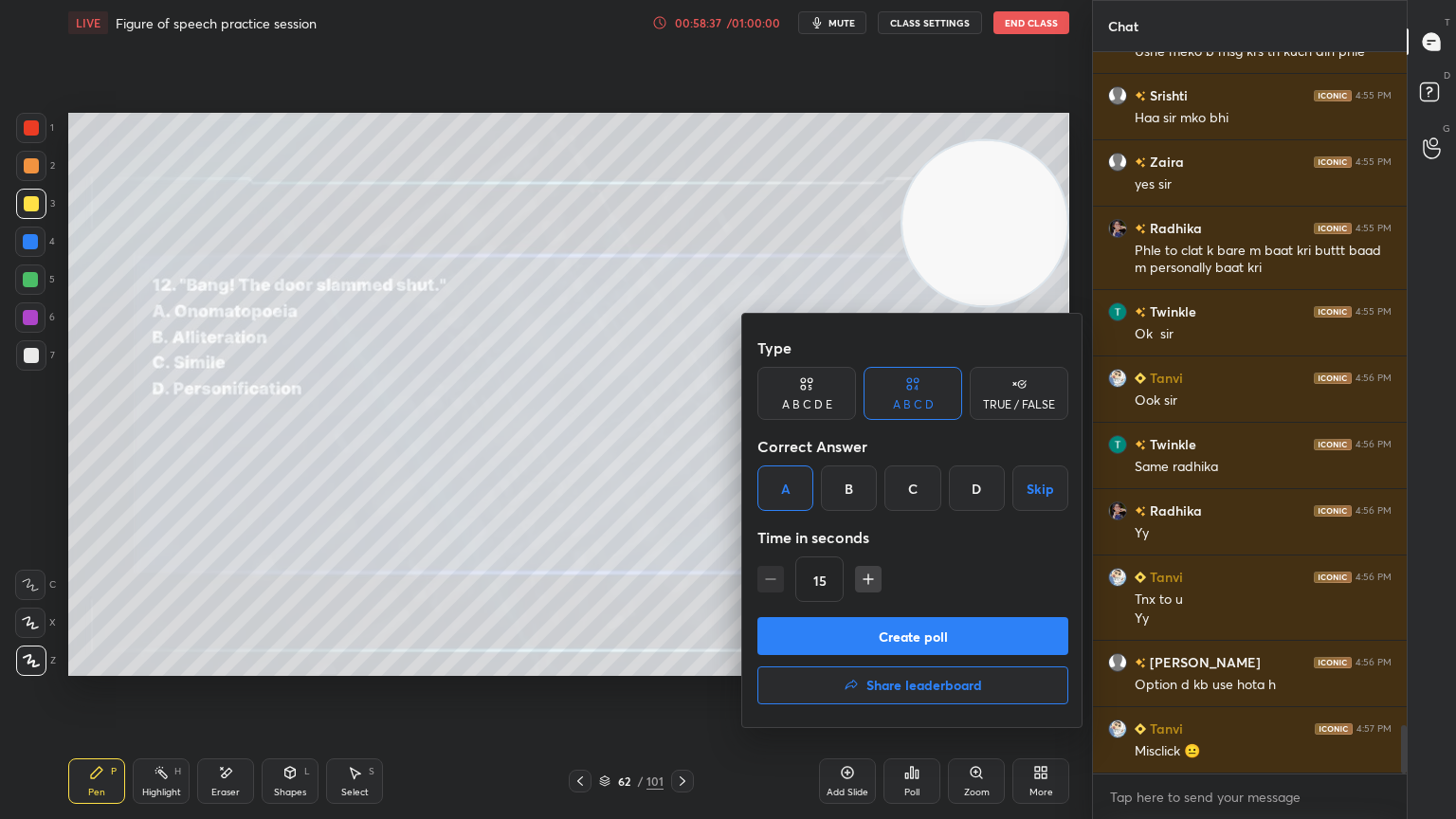 click on "Type A B C D E A B C D TRUE / FALSE Correct Answer A B C D Skip Time in seconds 15" at bounding box center (913, 473) 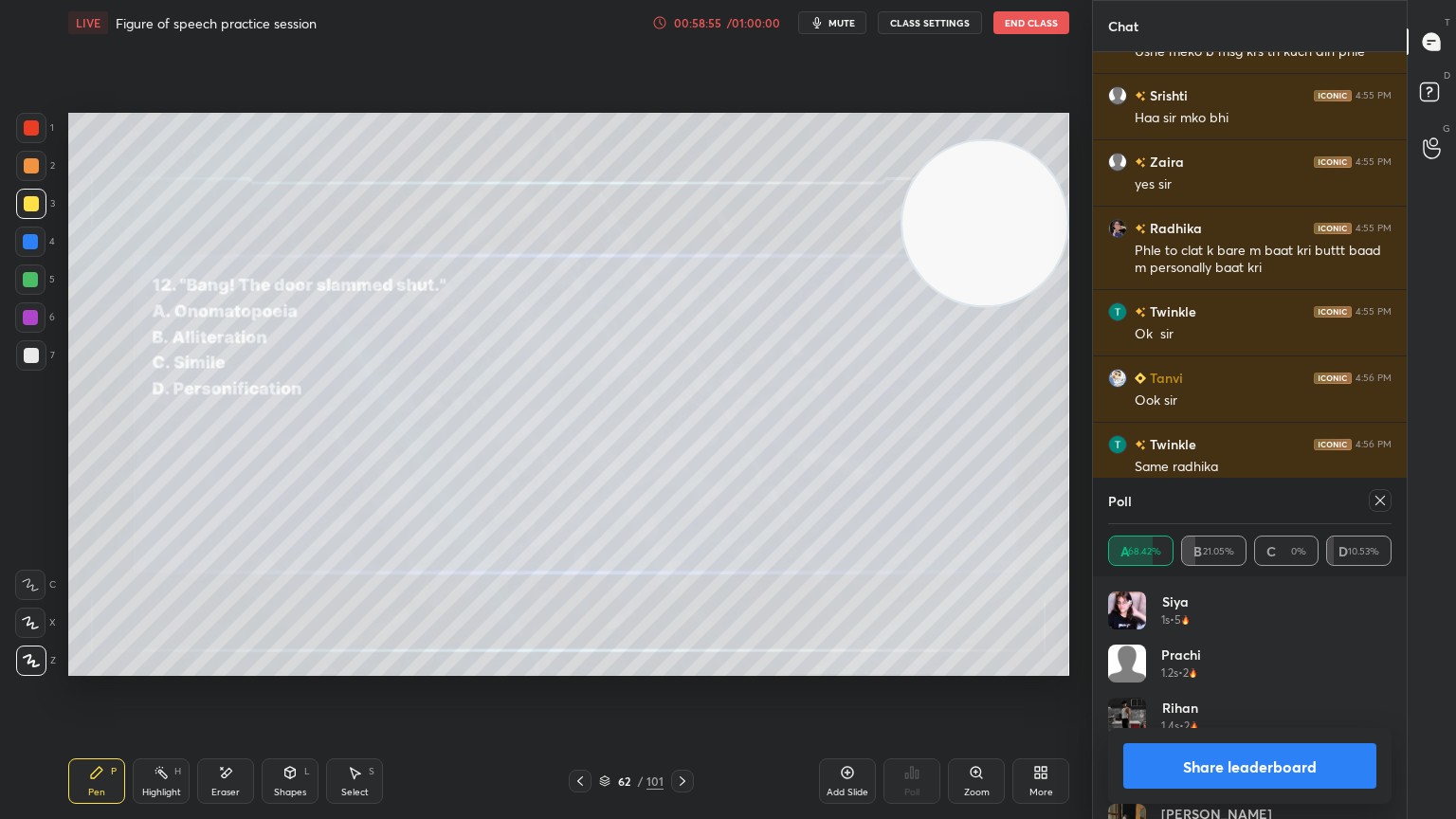 click at bounding box center [682, 781] 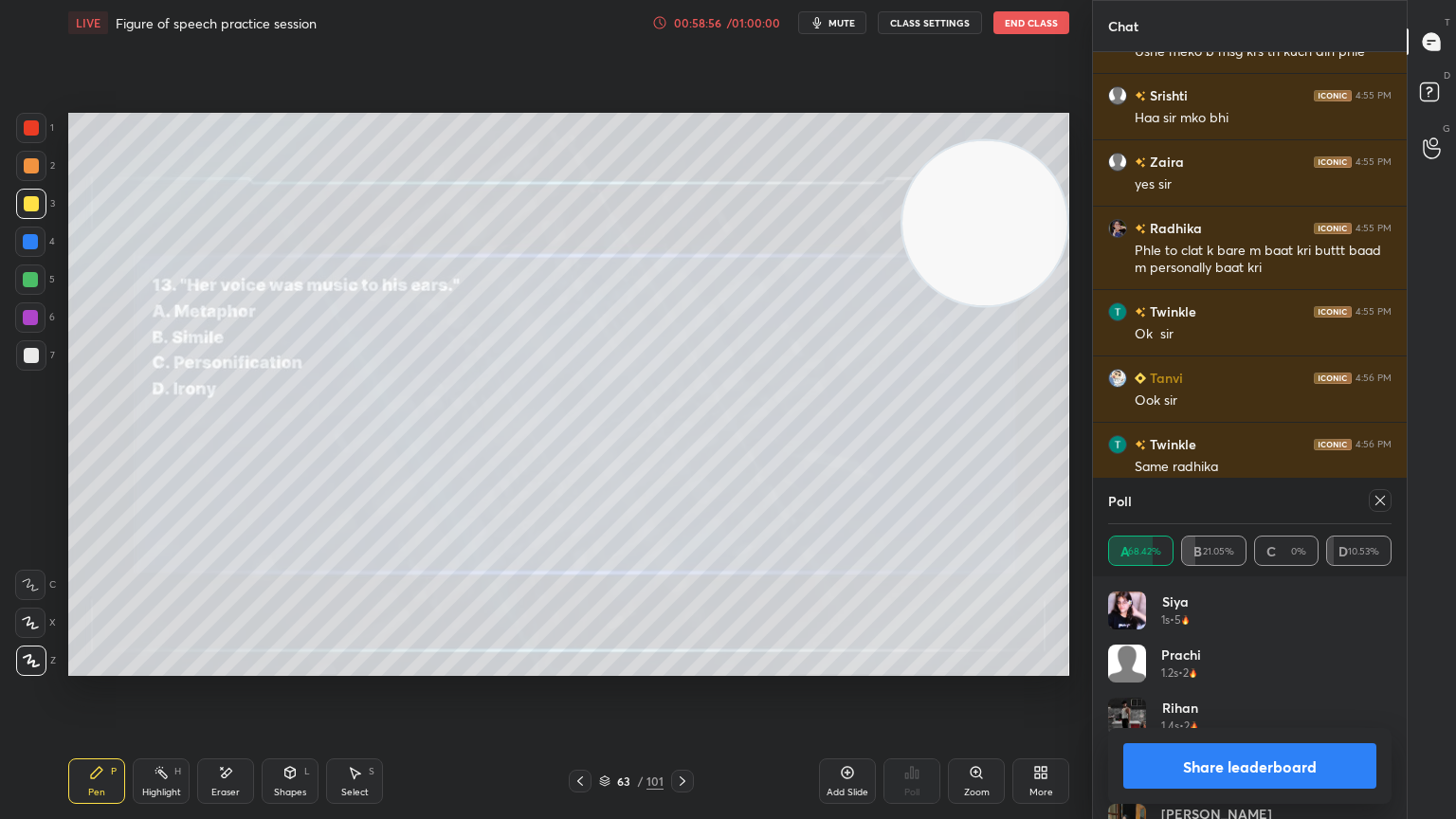 click 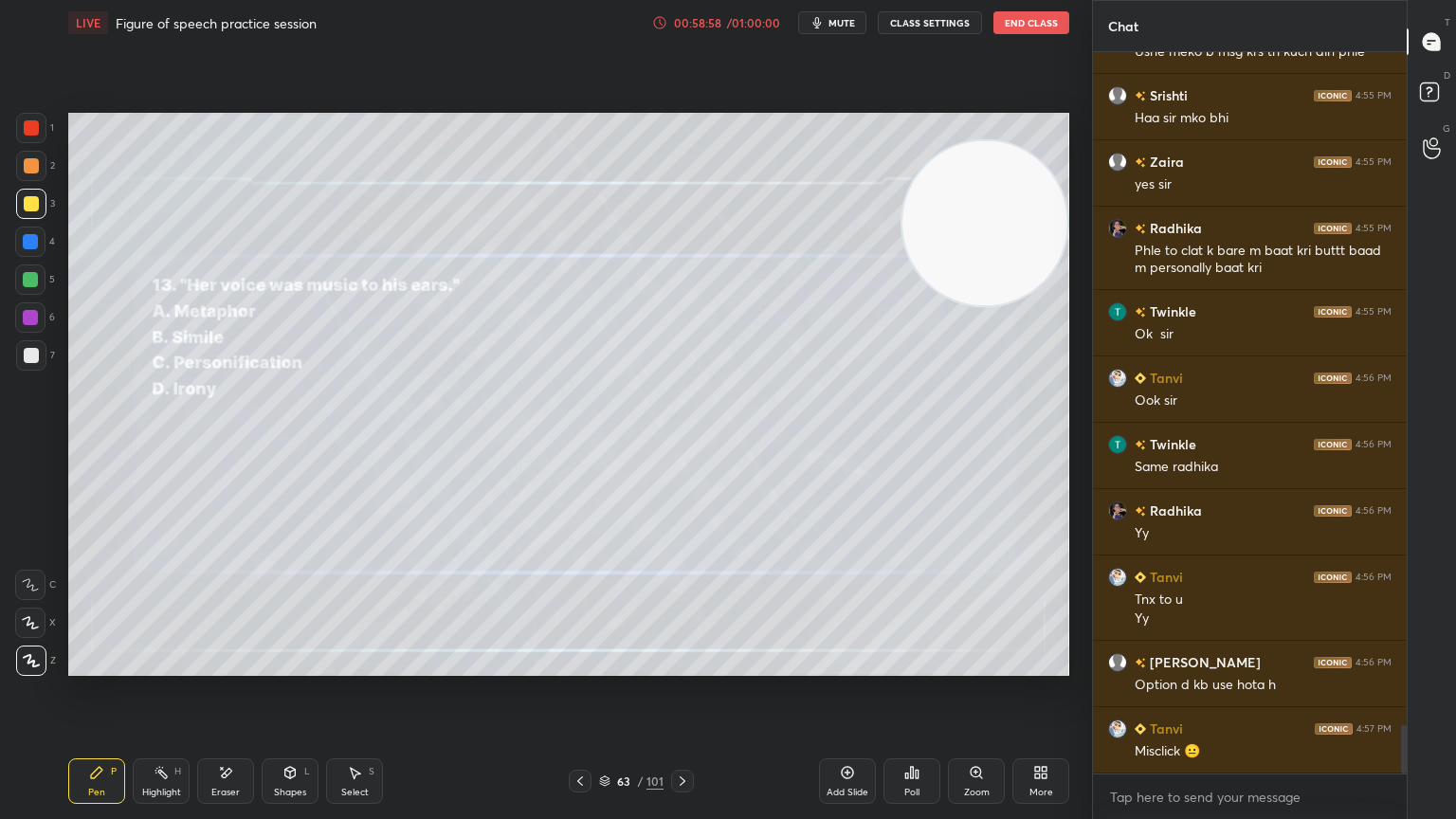 click on "Poll" at bounding box center (912, 781) 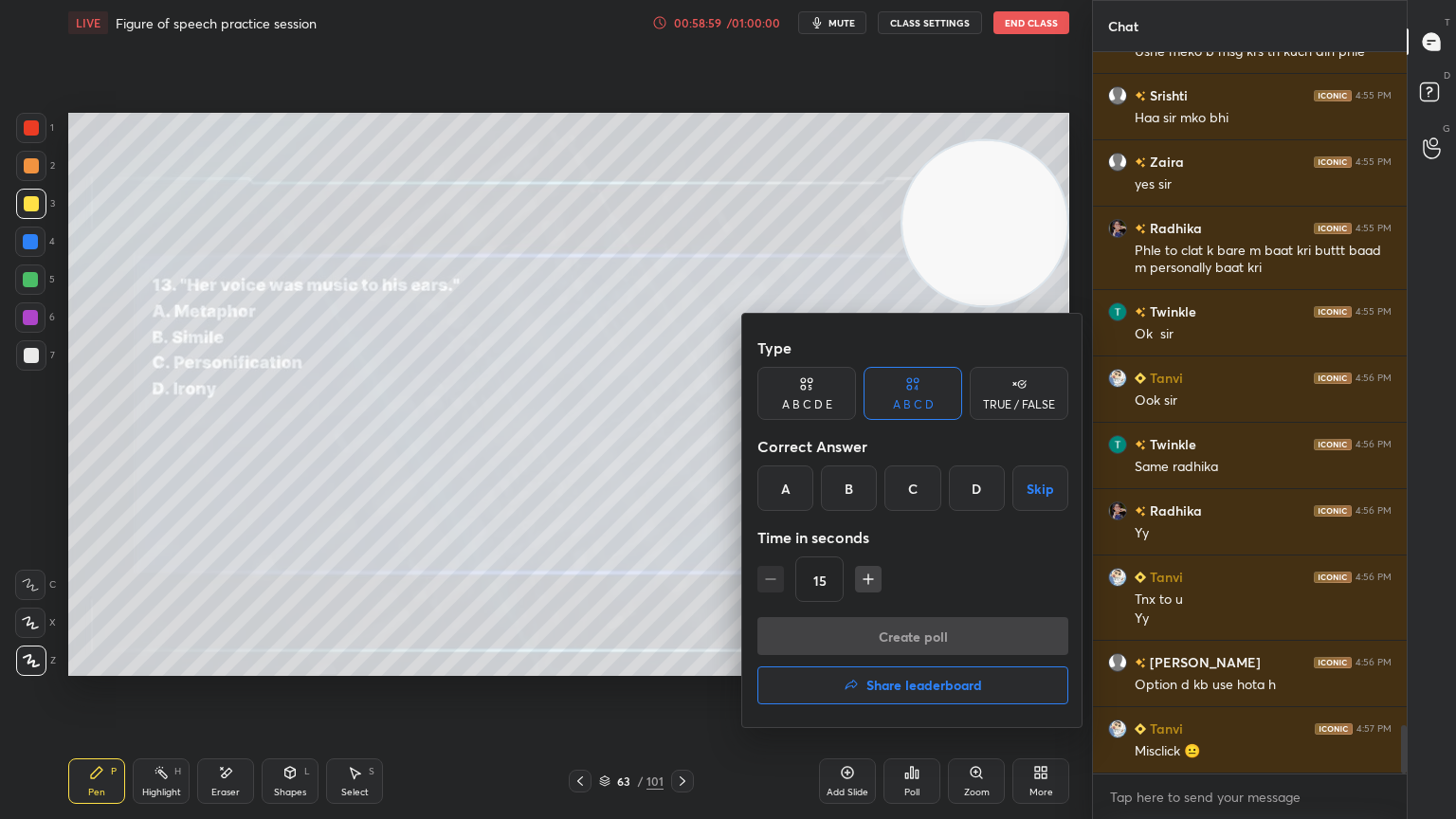 click on "Correct Answer" at bounding box center (913, 446) 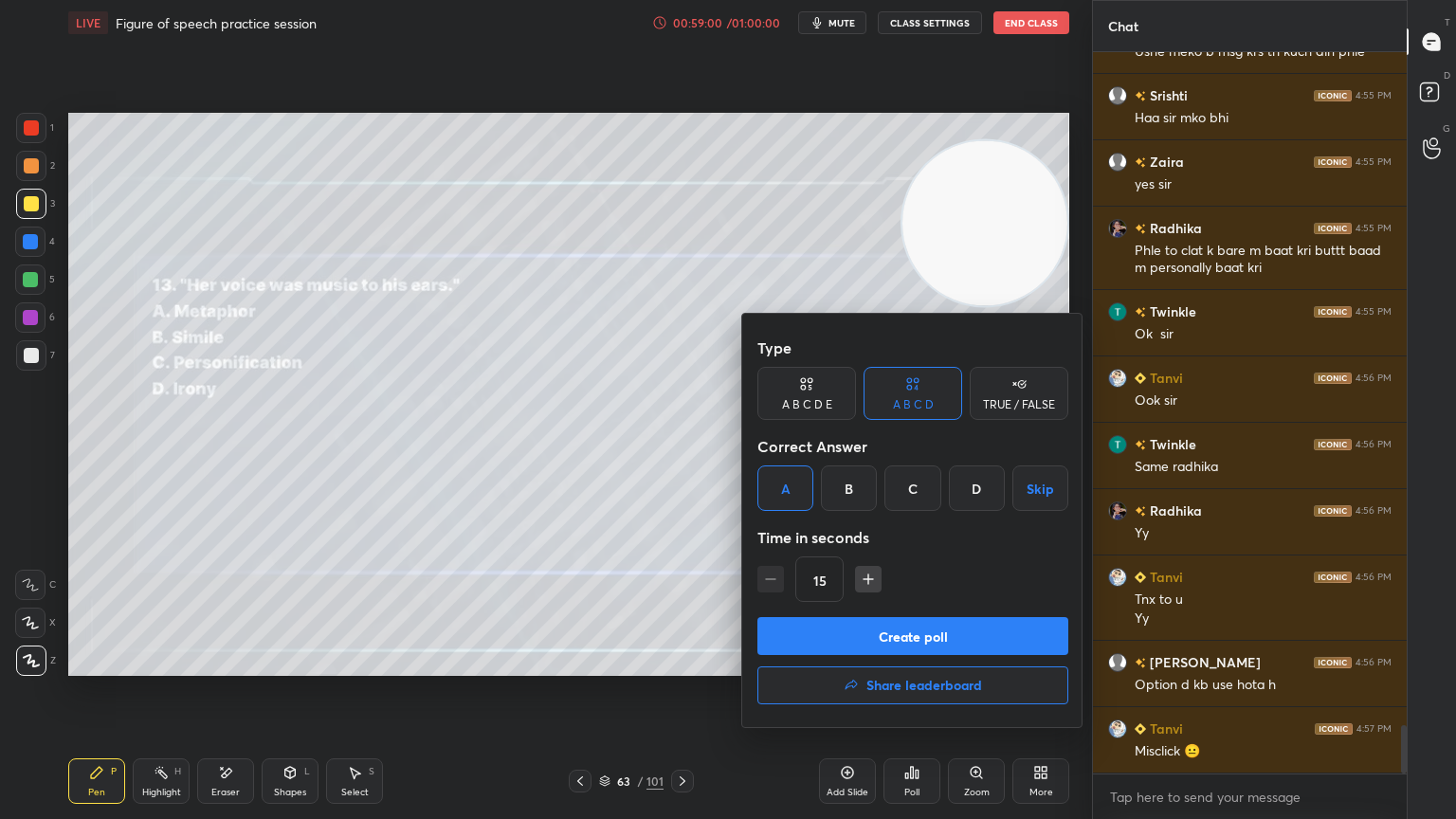 click on "Create poll" at bounding box center [913, 636] 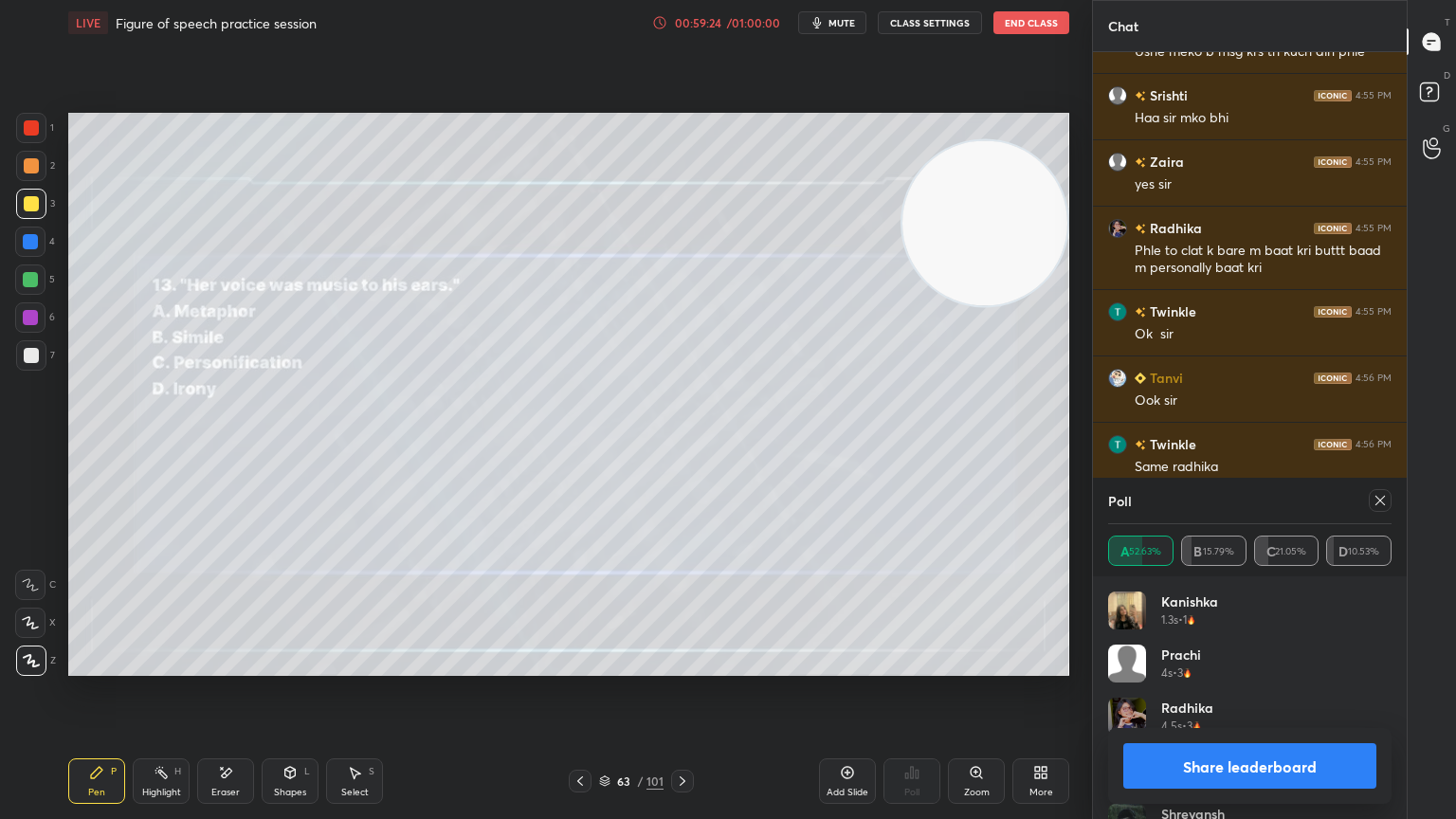 click 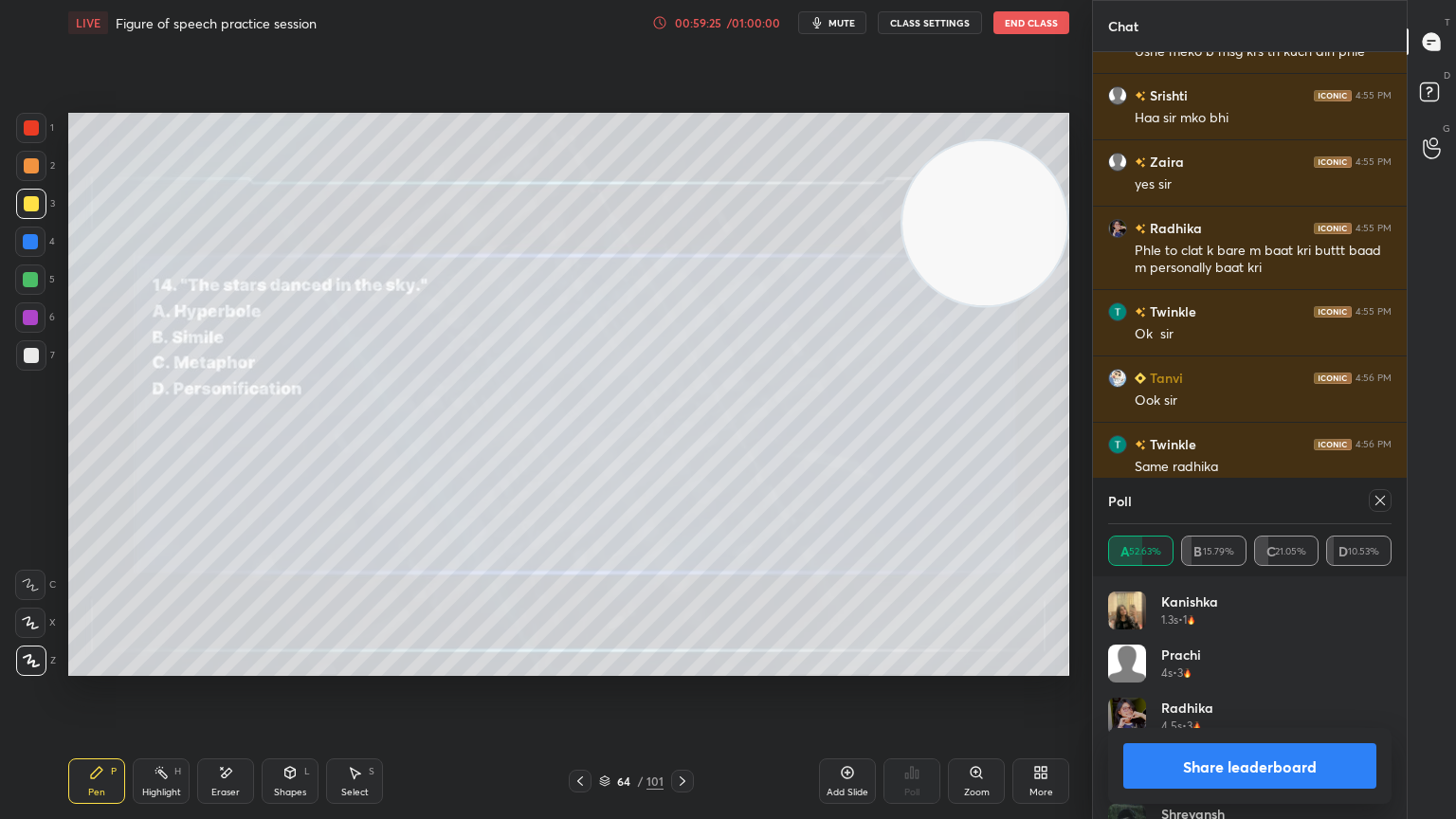 click 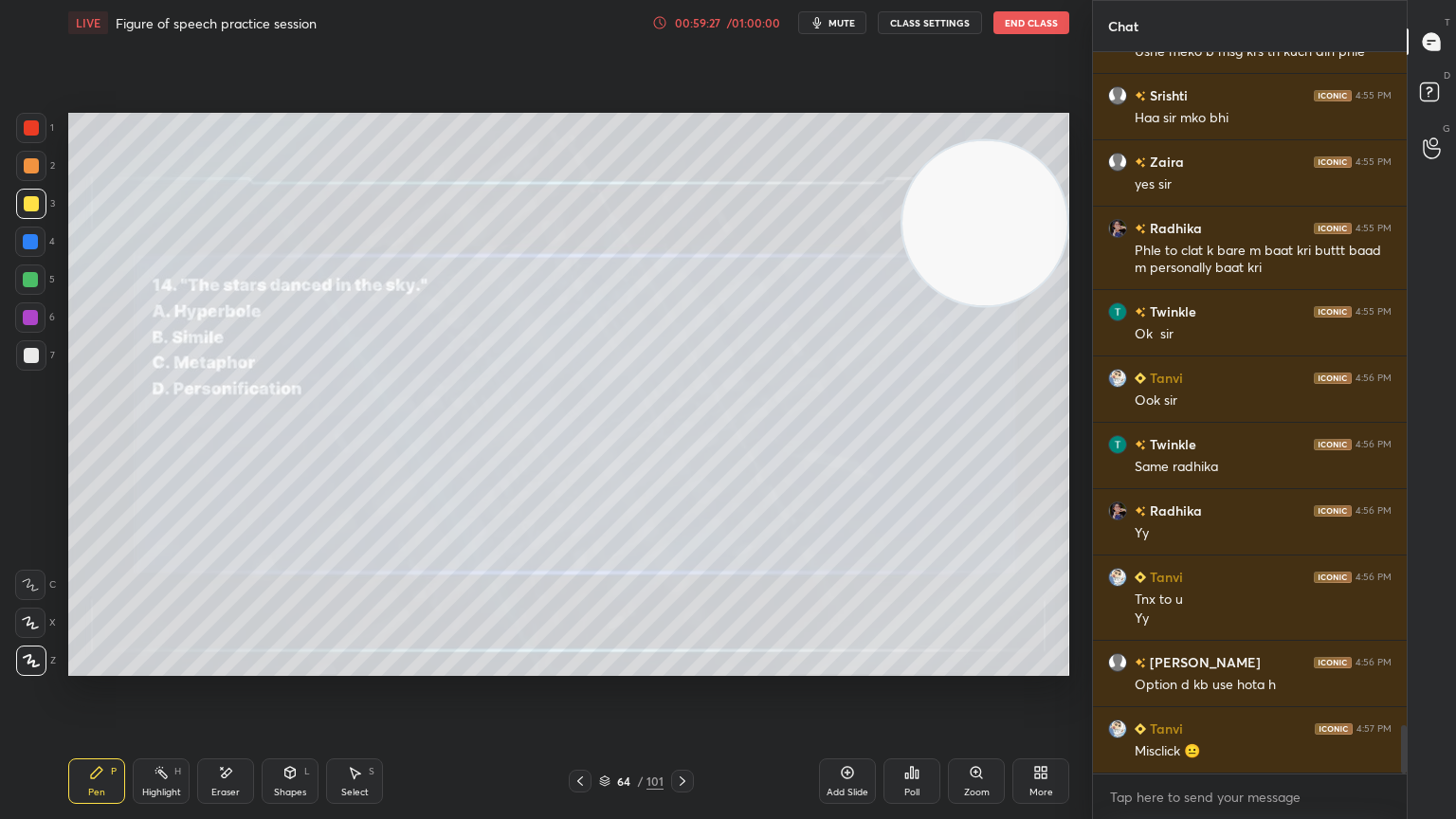 click on "Poll" at bounding box center (912, 781) 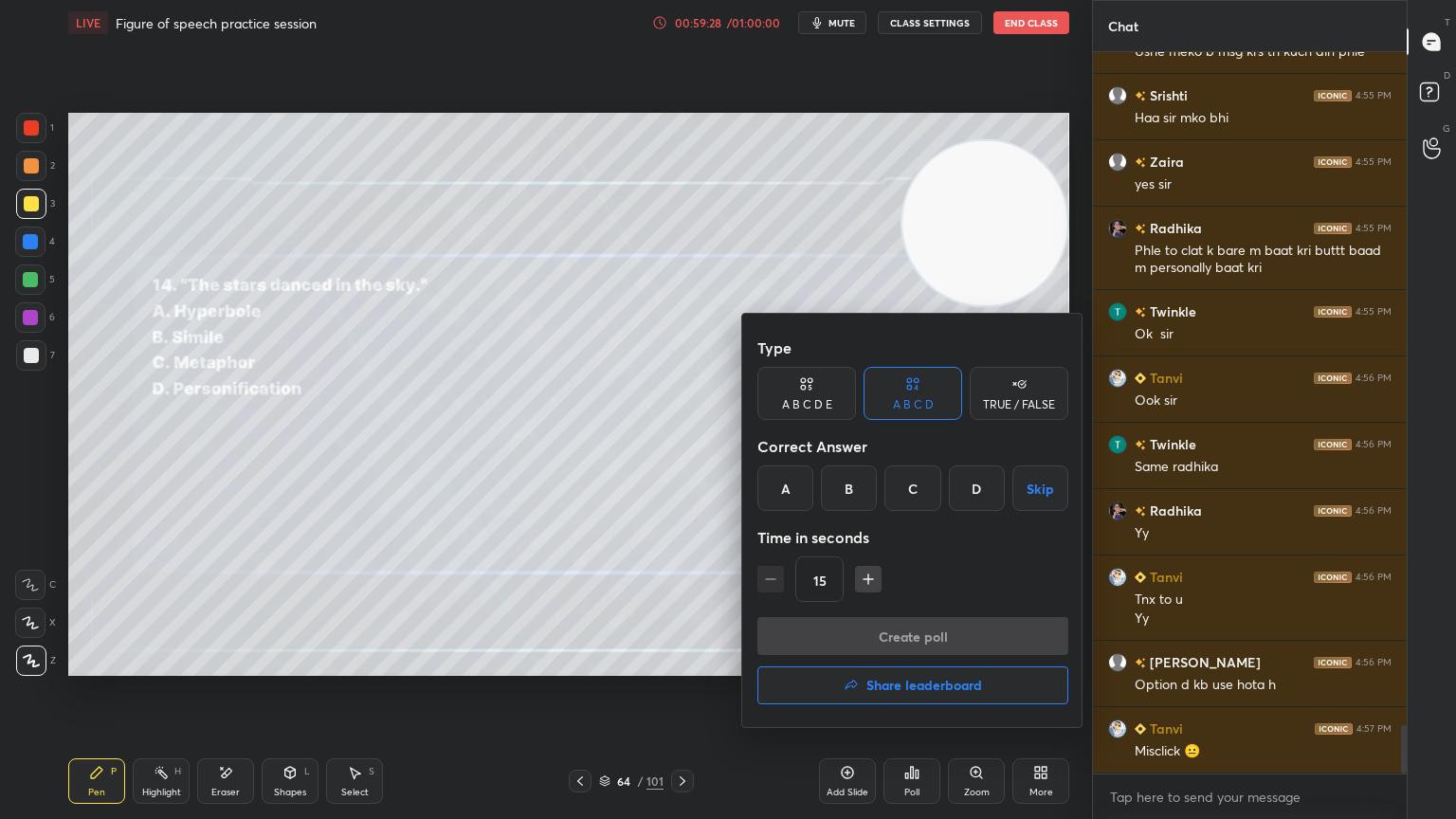 click on "D" at bounding box center (976, 488) 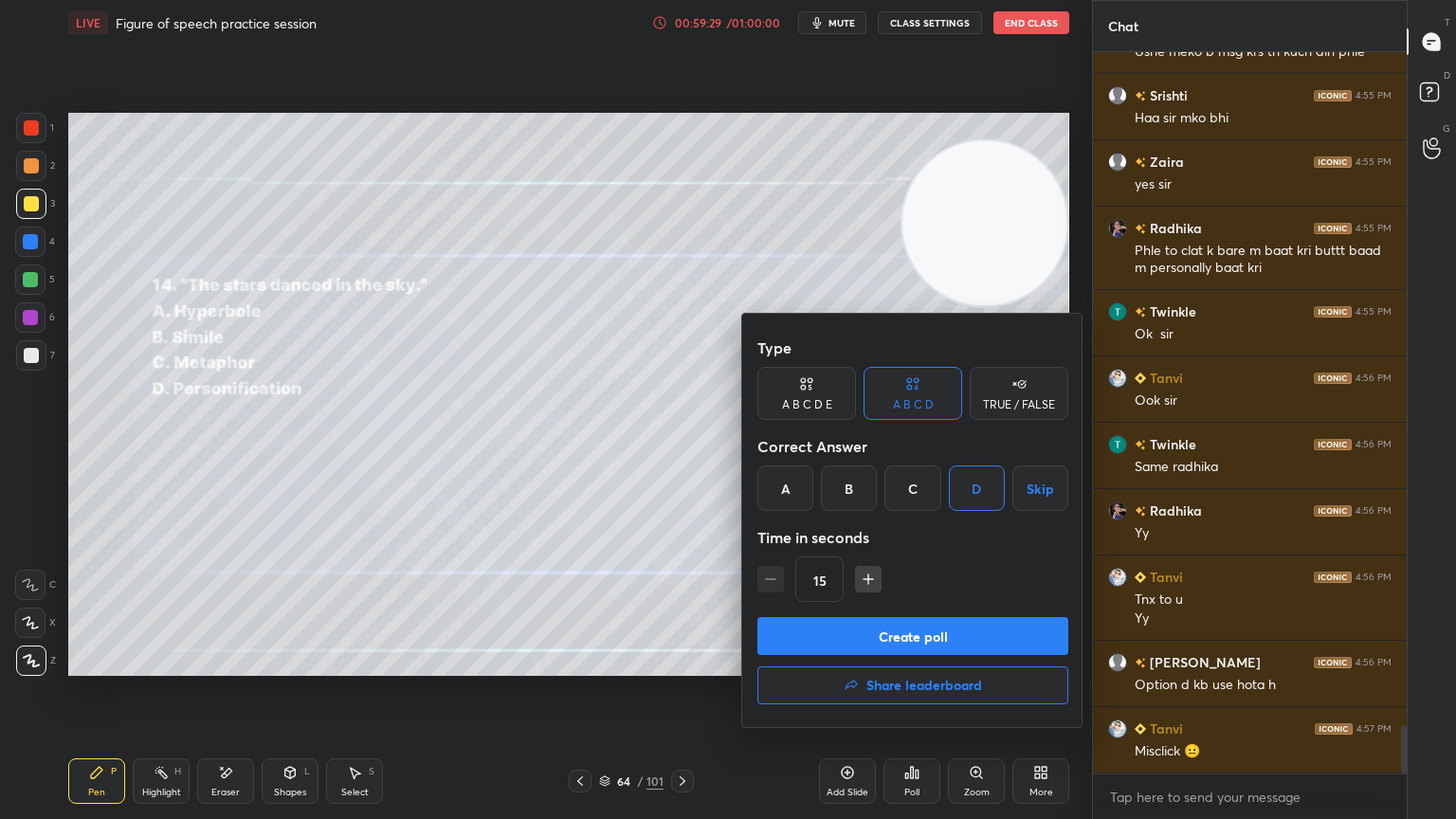 click on "Create poll" at bounding box center (913, 636) 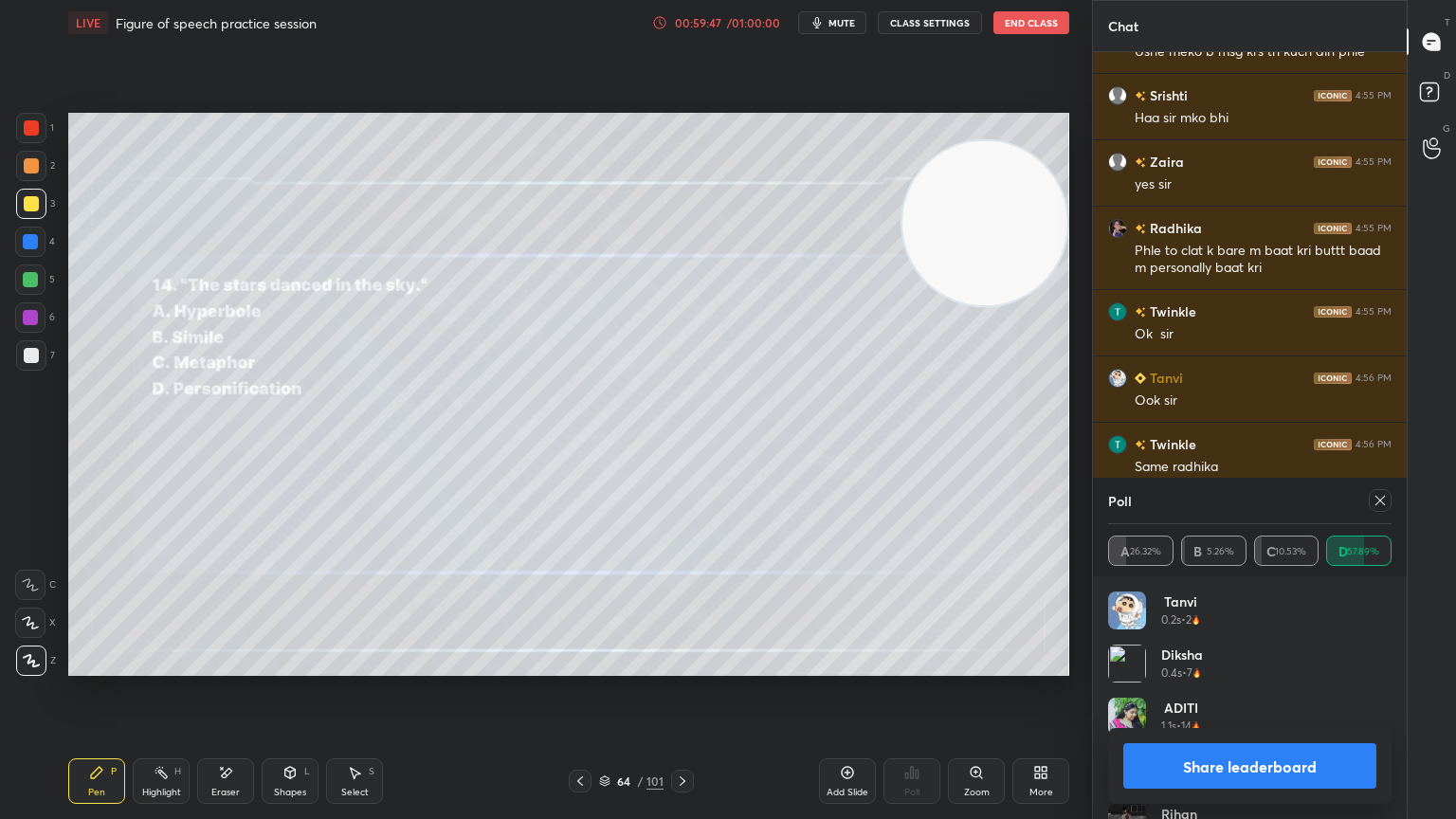 click 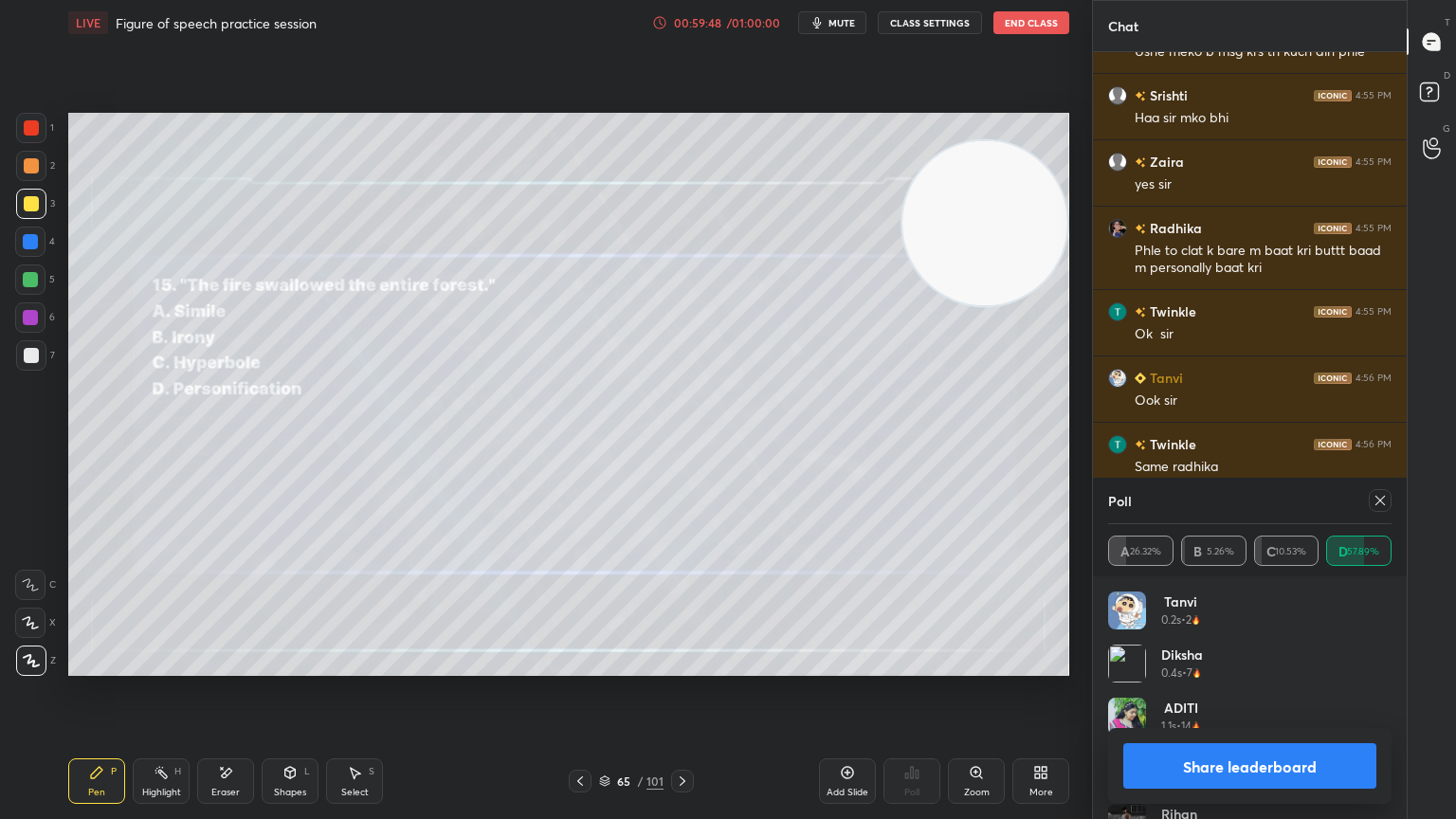 click 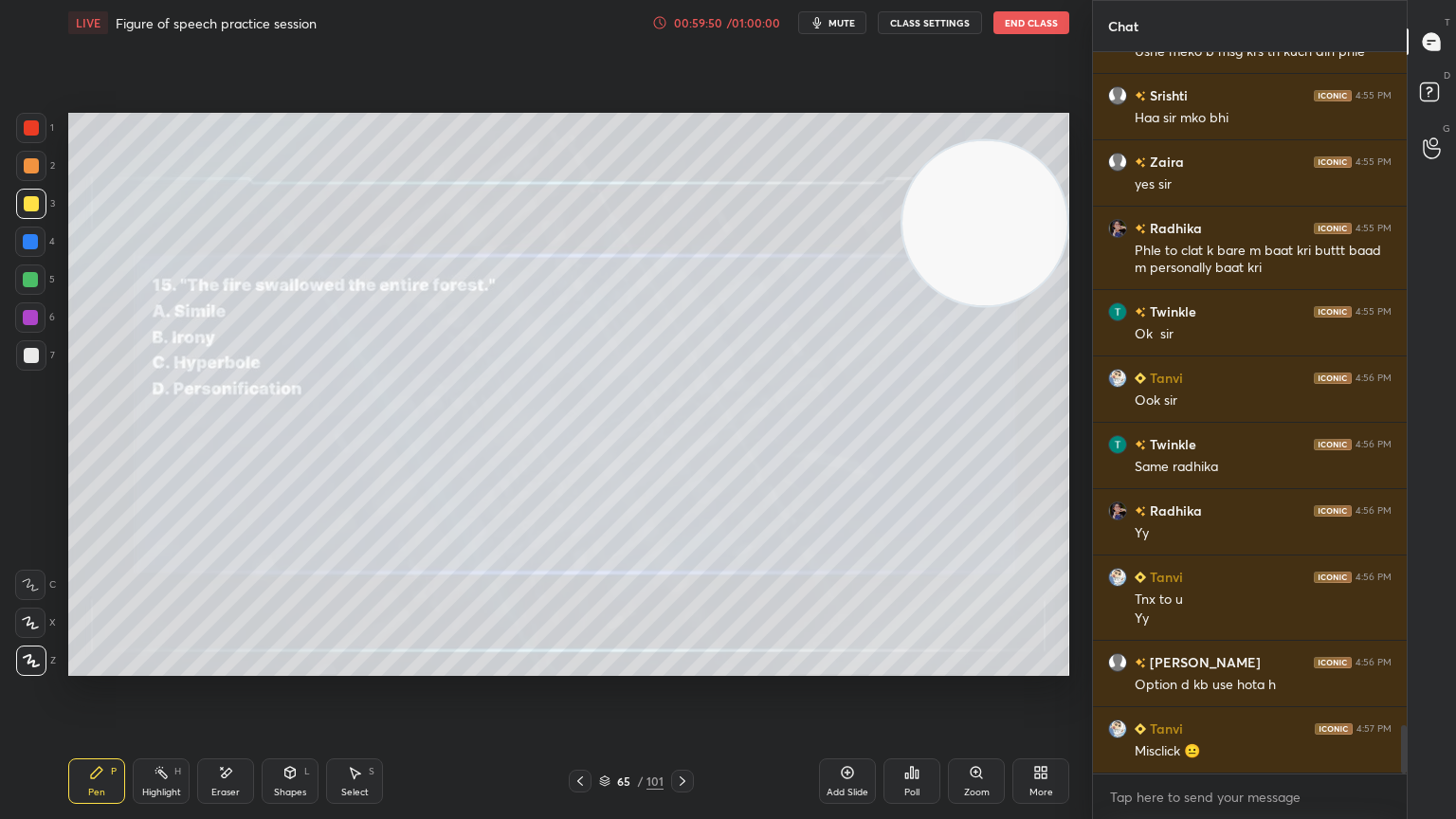 click on "Poll" at bounding box center (912, 781) 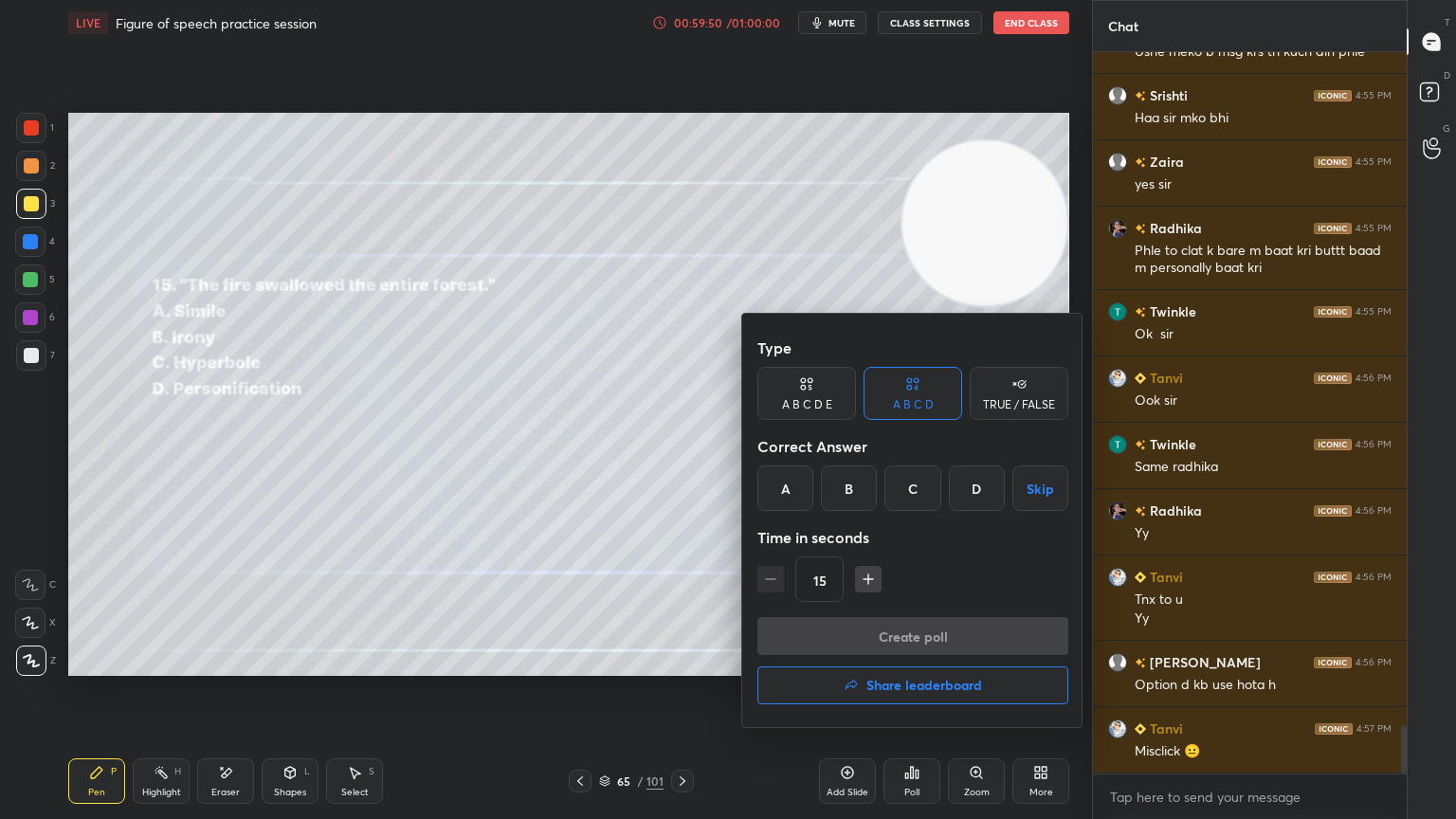 click on "D" at bounding box center (976, 488) 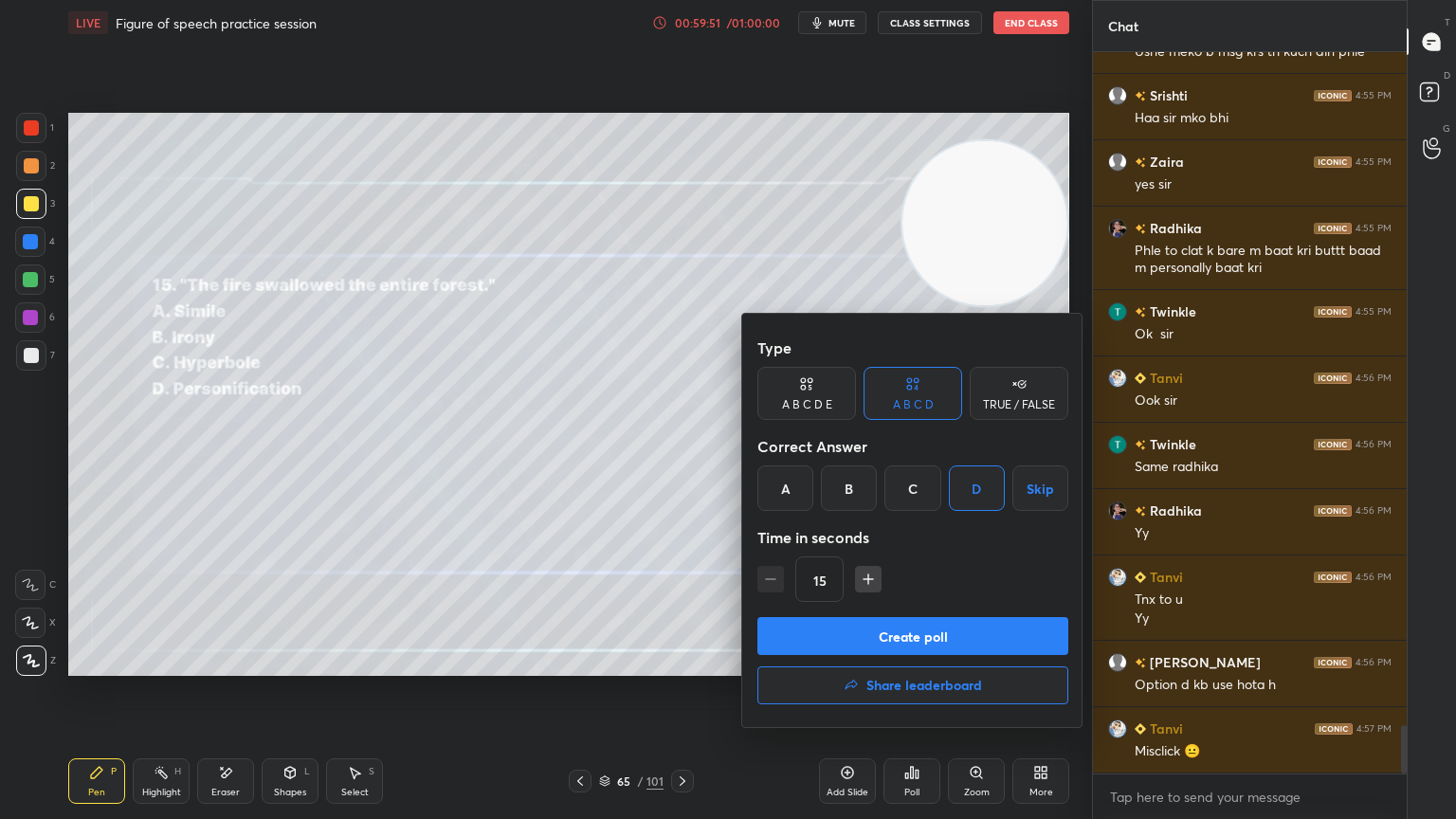 click on "Create poll" at bounding box center [913, 636] 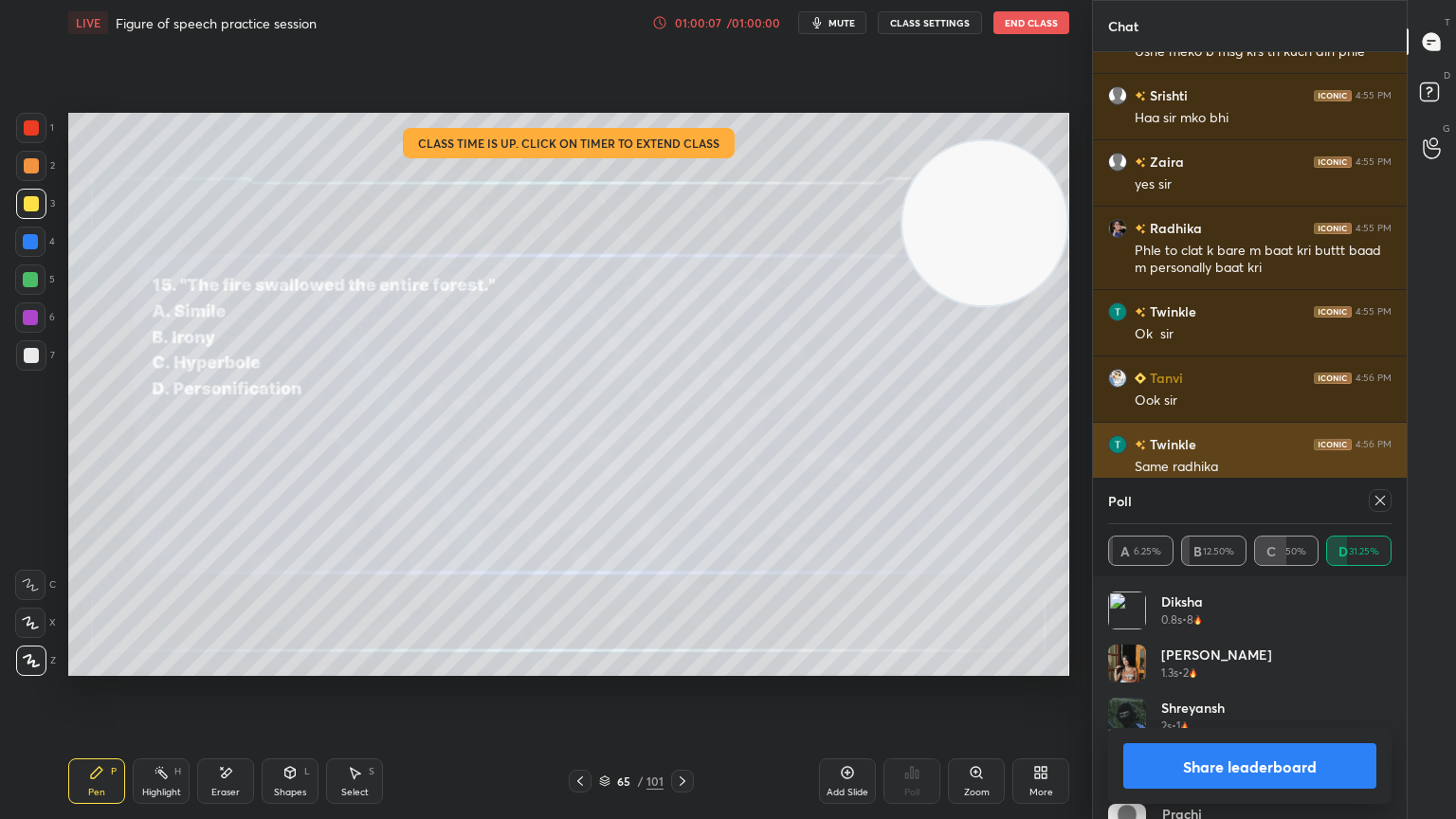 click 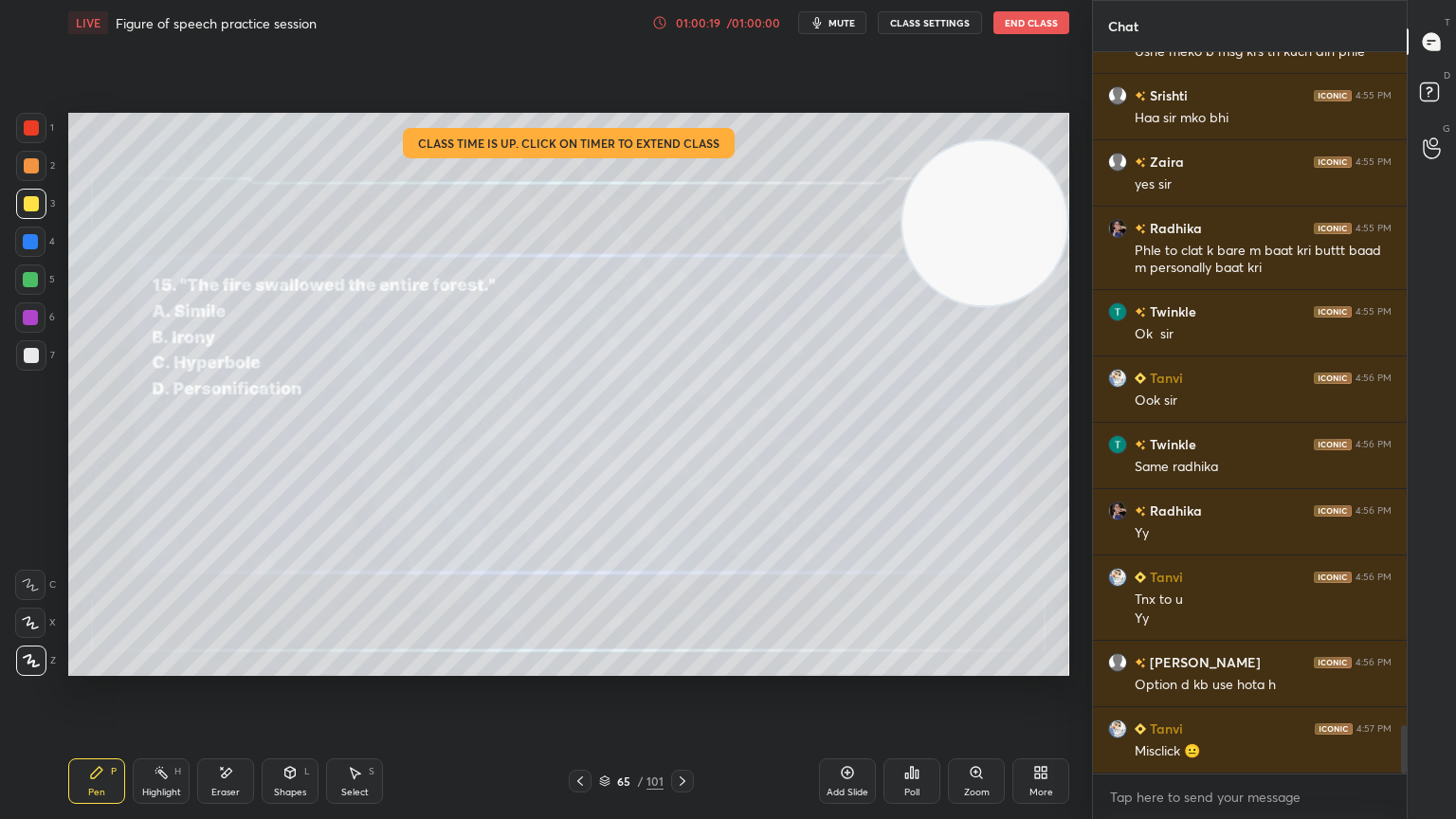 click 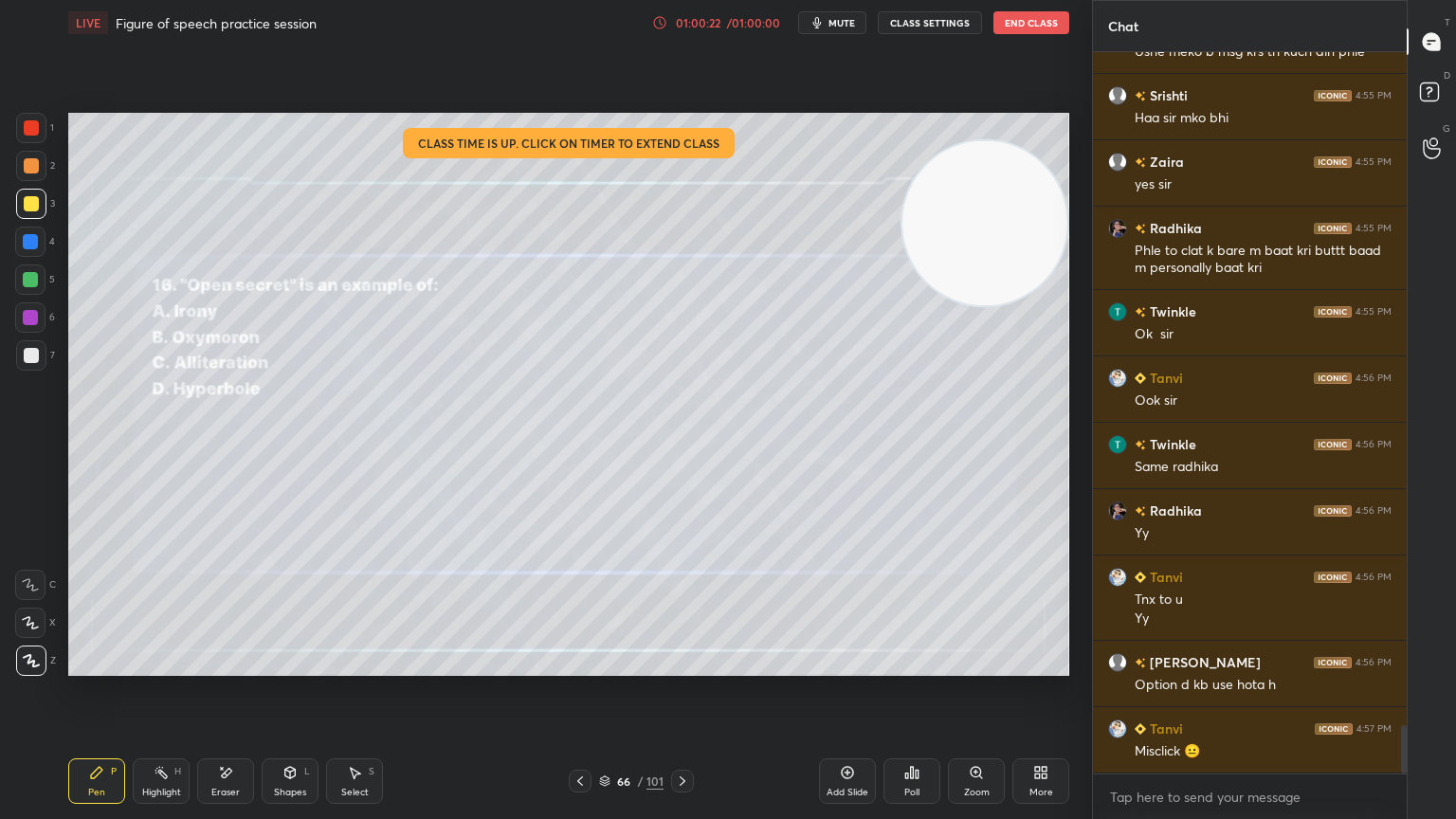 click on "Poll" at bounding box center [912, 781] 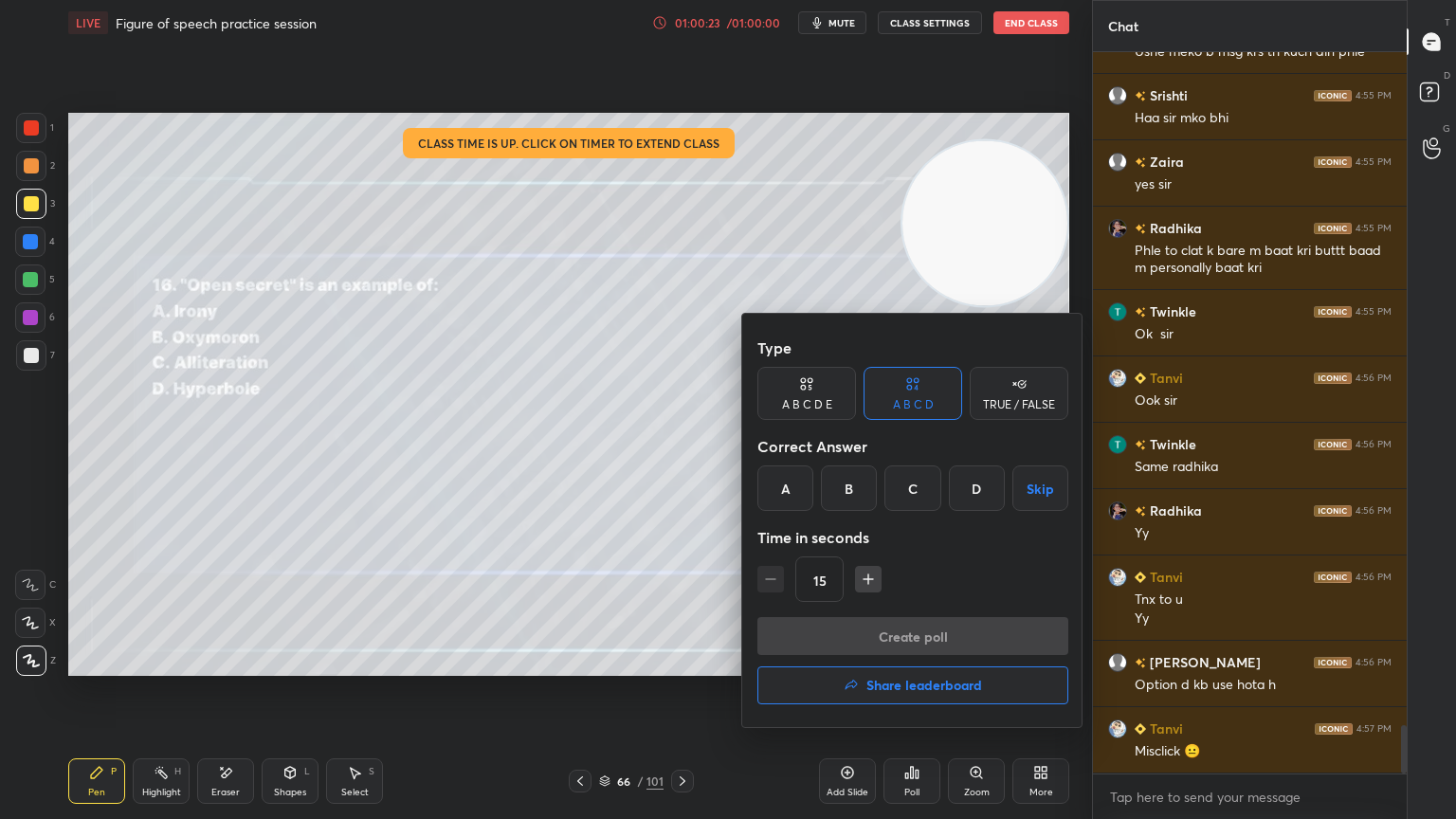 click on "B" at bounding box center [848, 488] 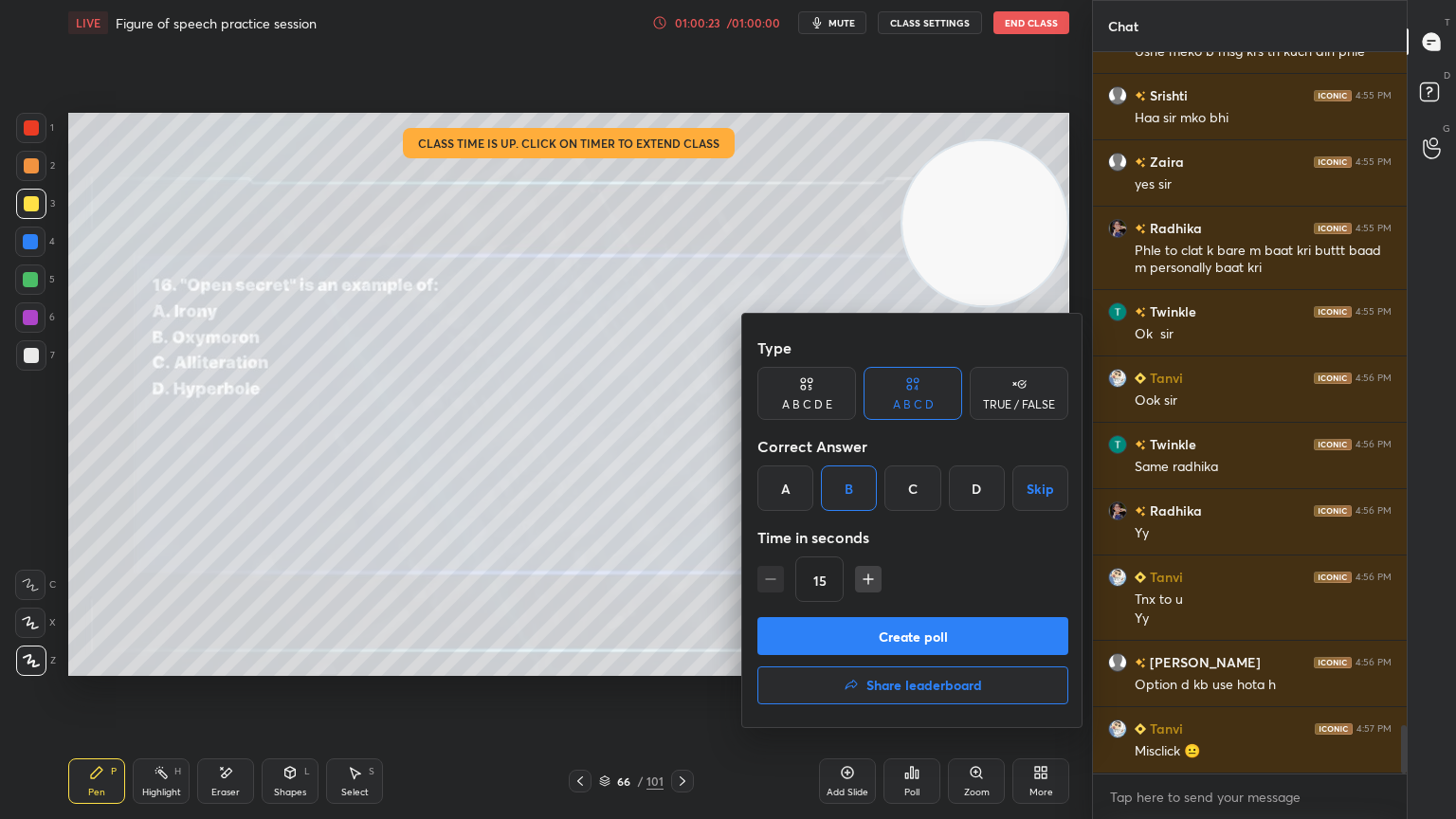 click on "Create poll" at bounding box center [913, 636] 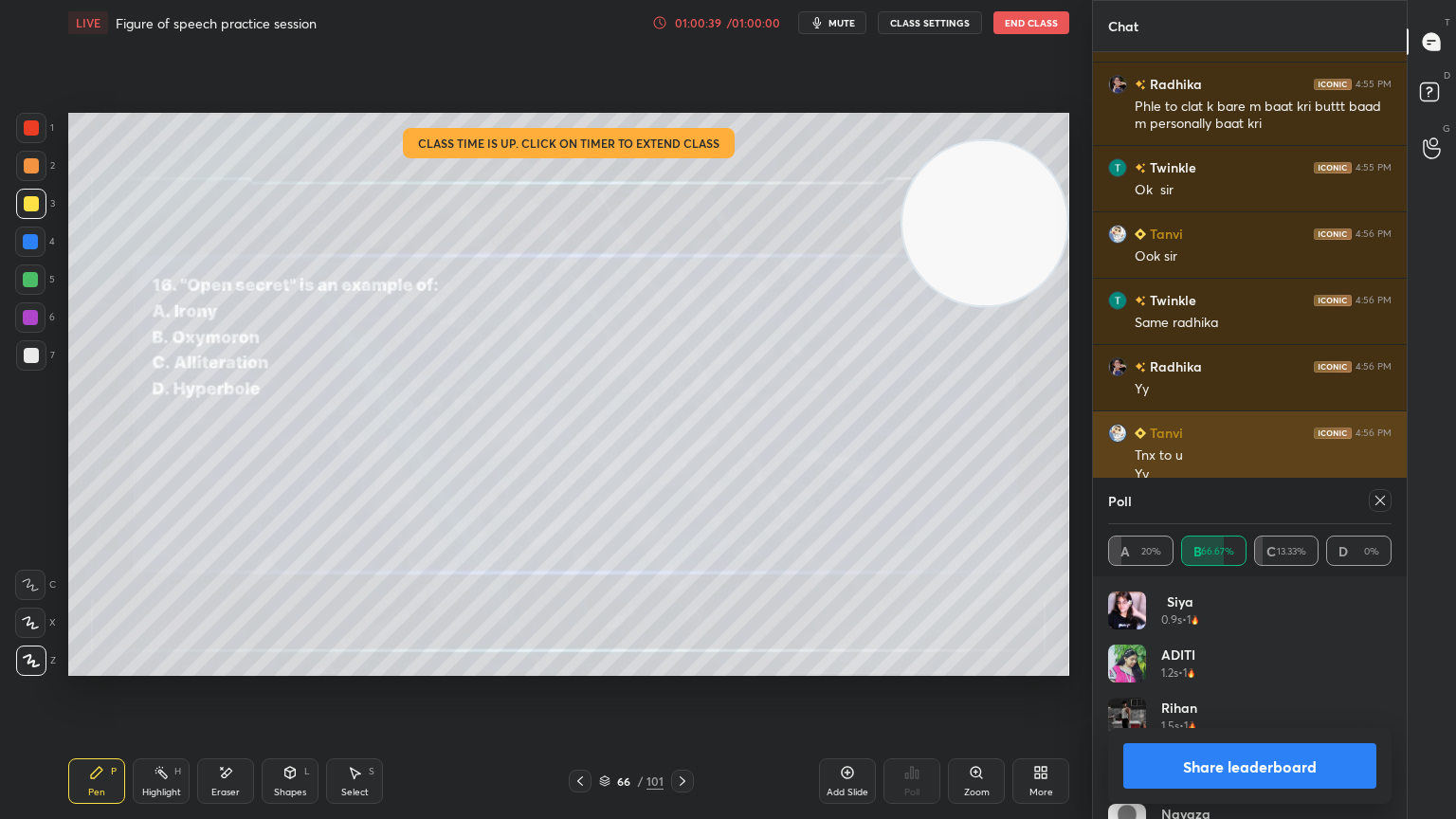 click 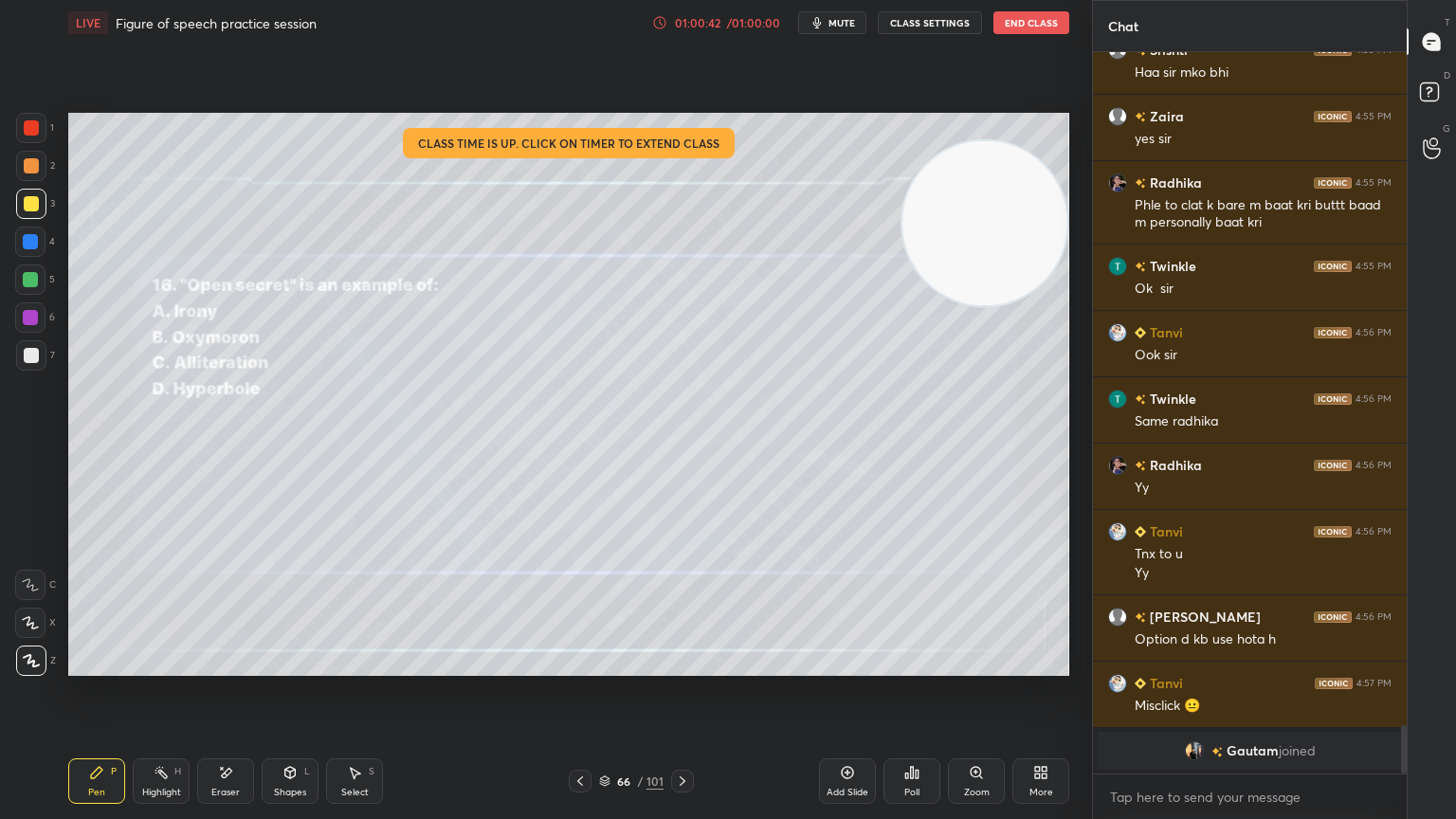 click 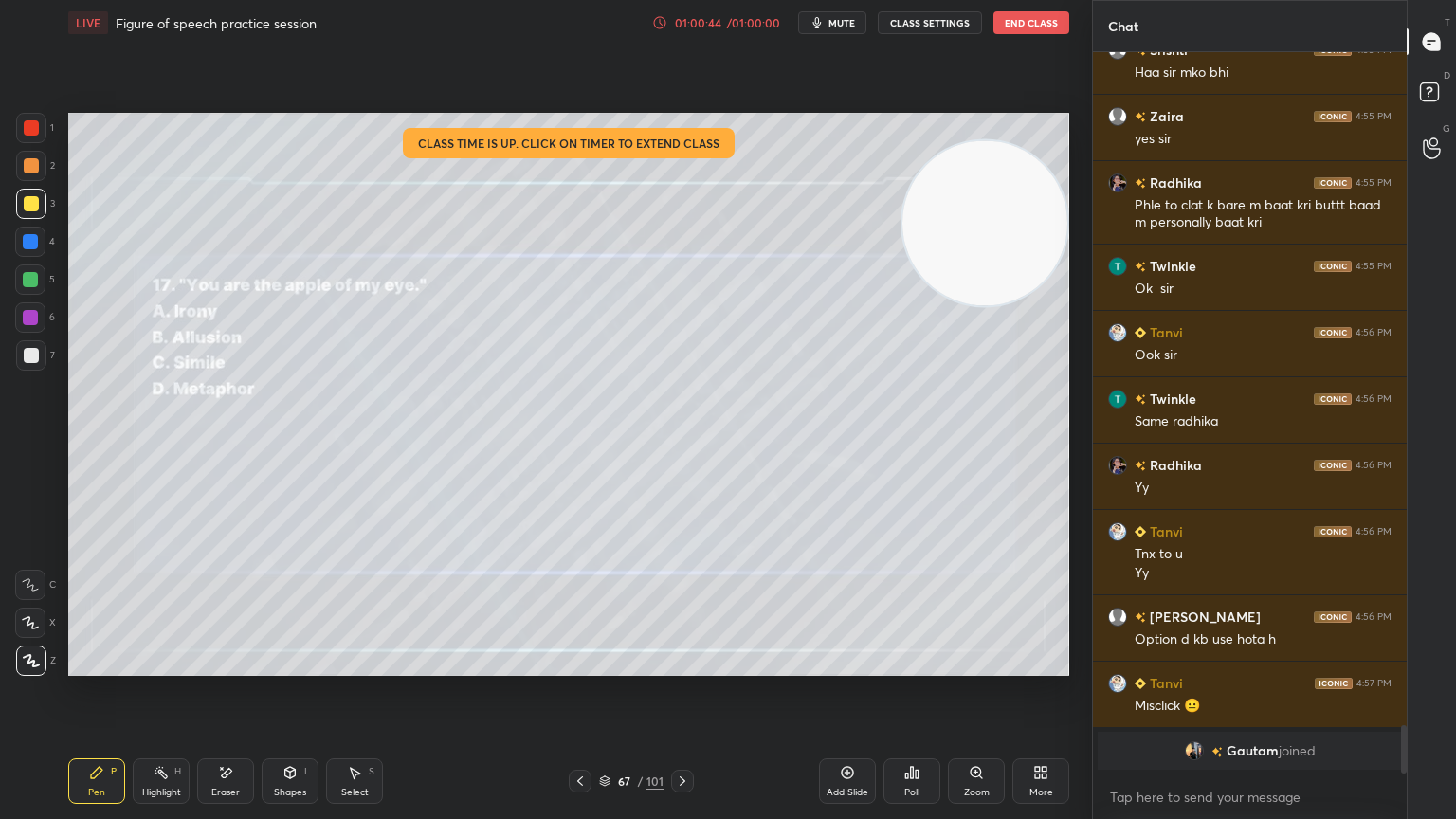 click on "Poll" at bounding box center (912, 781) 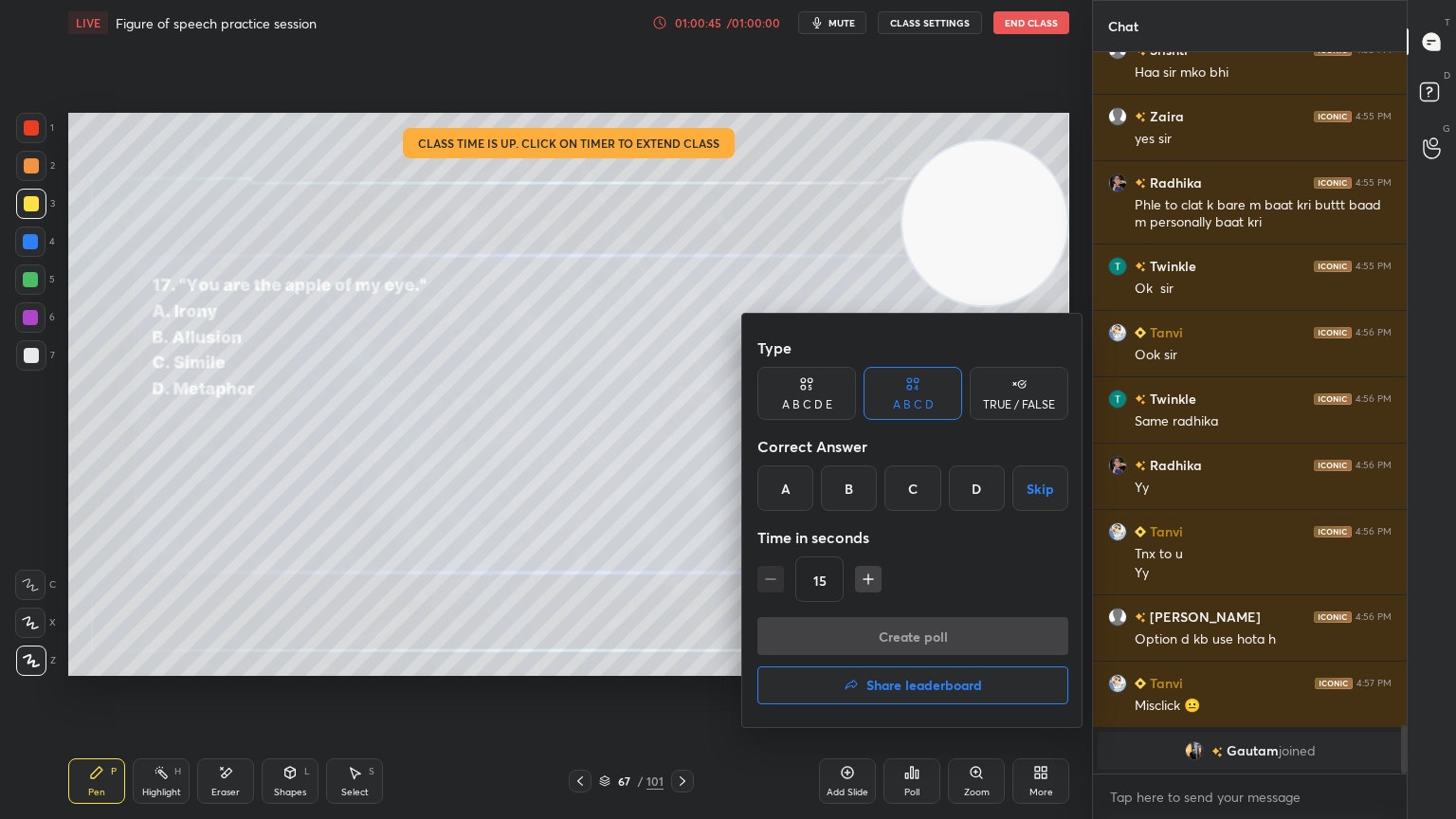click on "D" at bounding box center [976, 488] 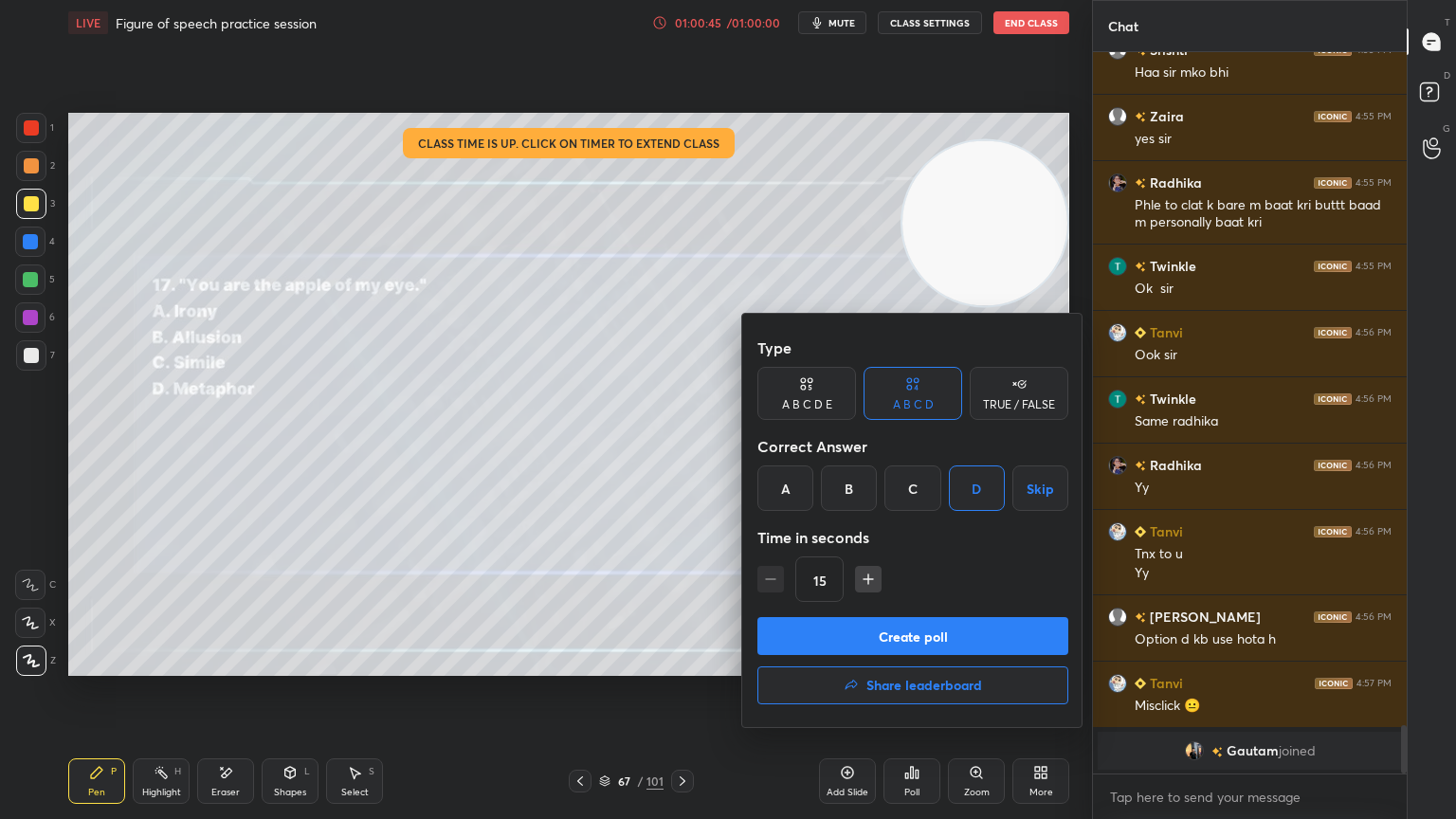 click on "Create poll" at bounding box center (913, 636) 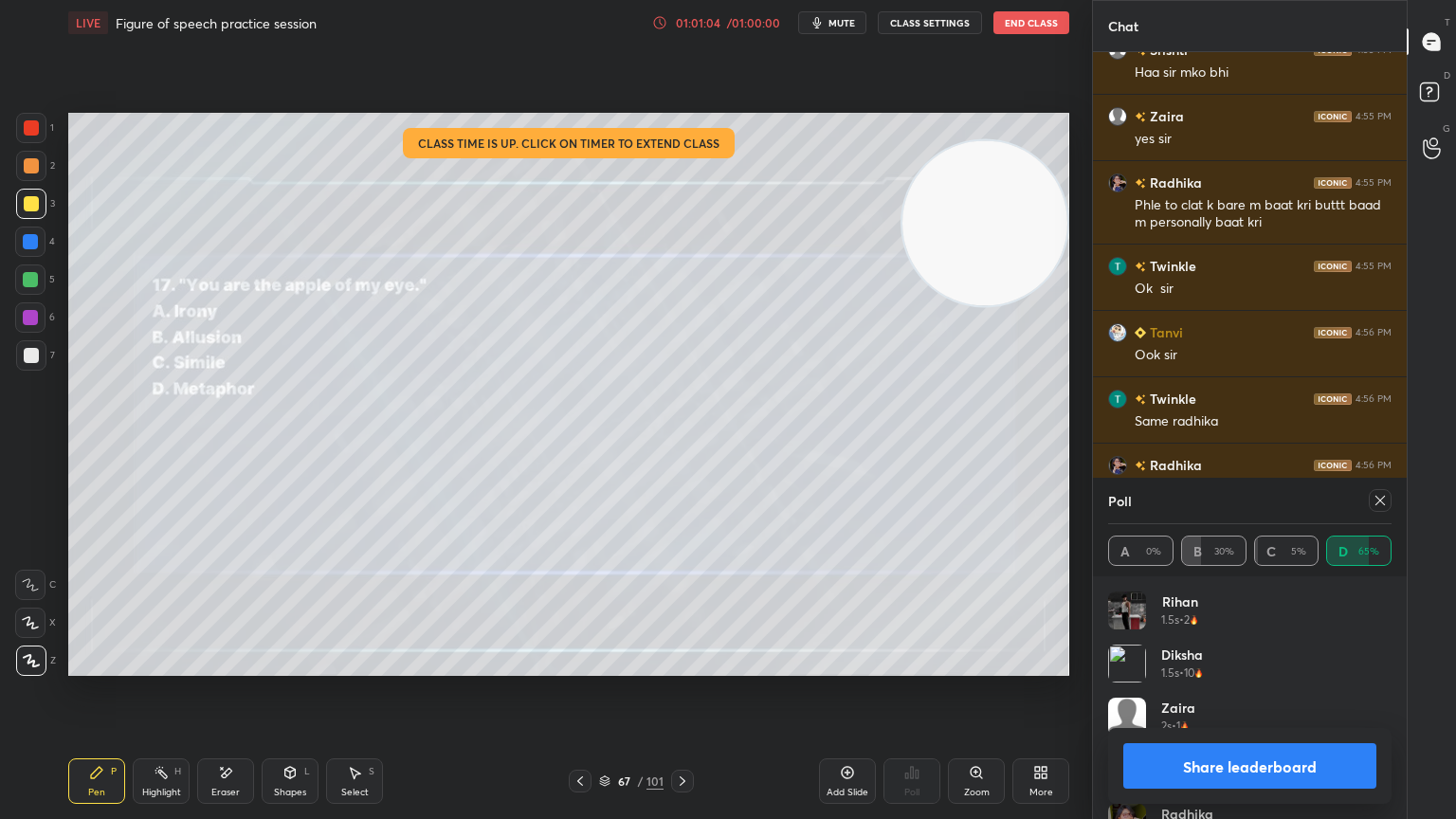 click 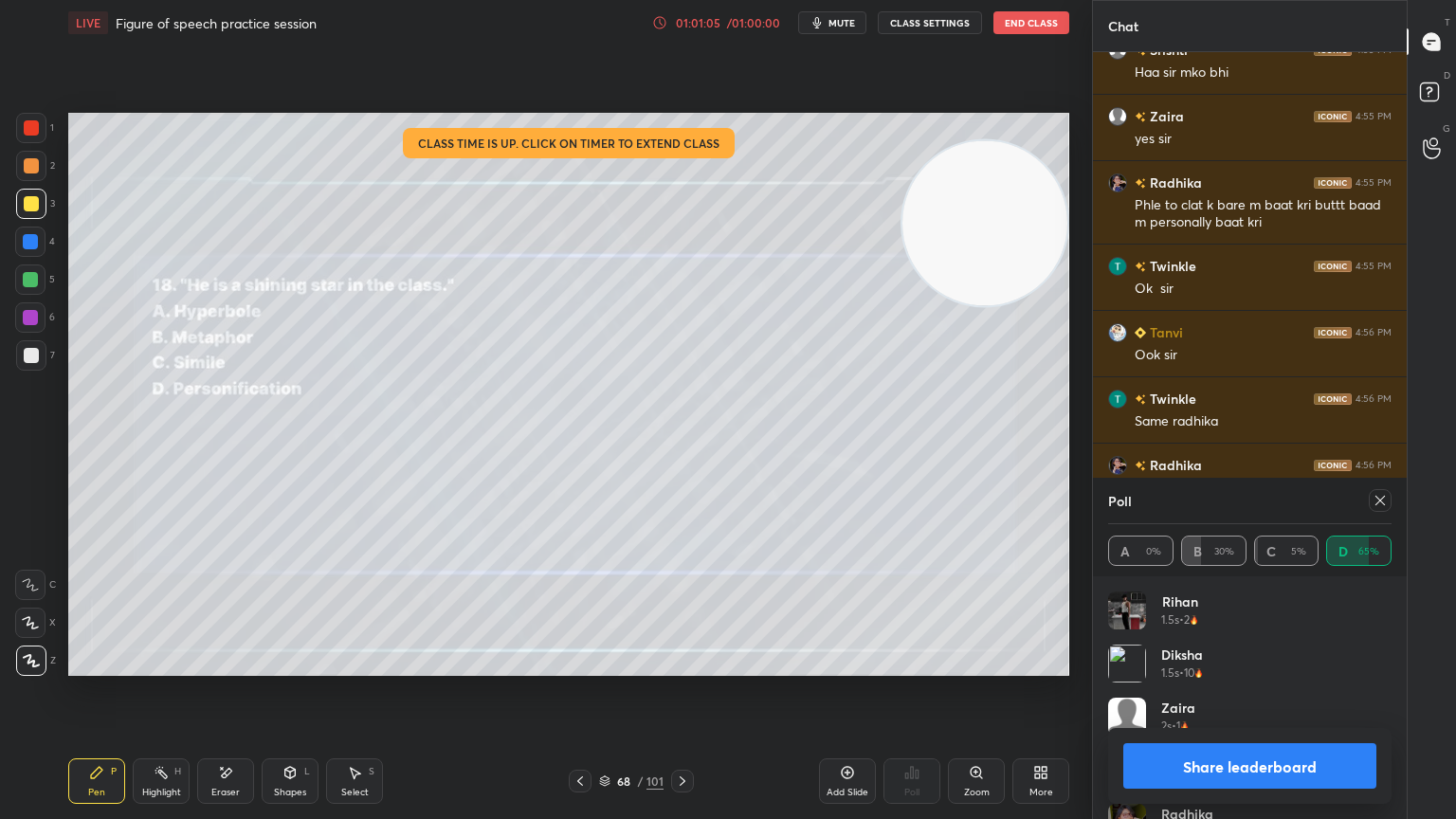 click 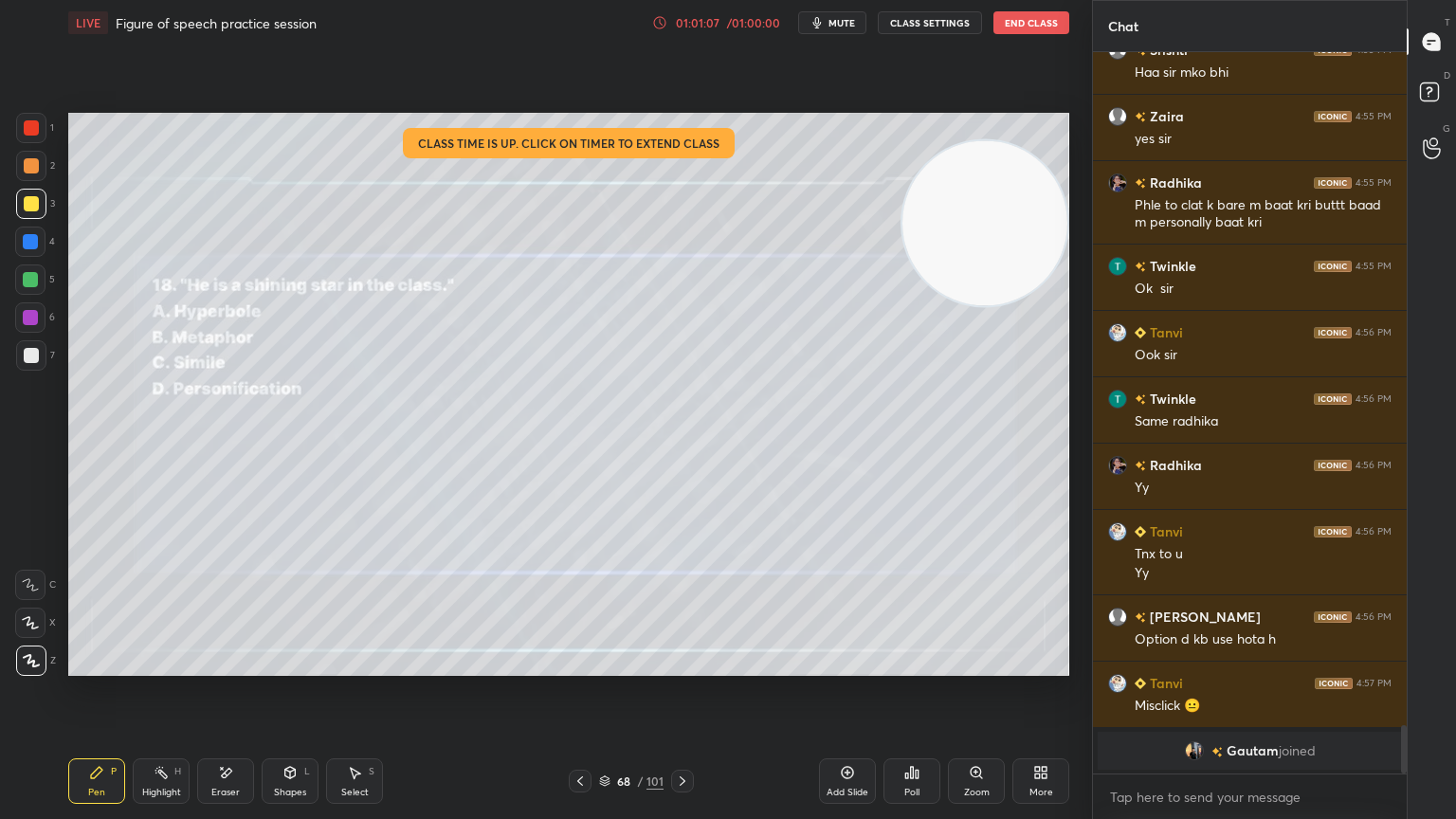 click on "Poll" at bounding box center [912, 781] 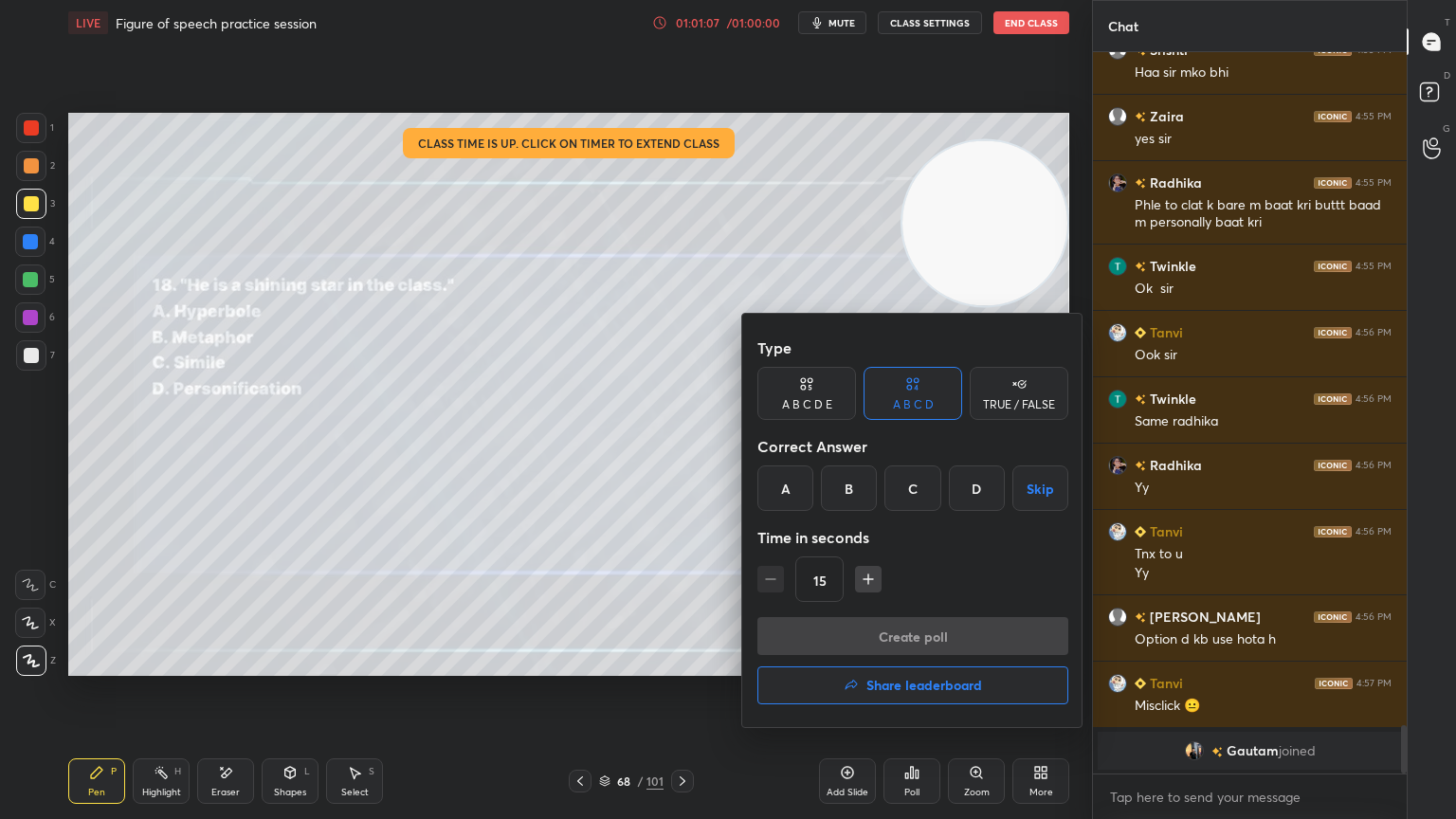 click on "B" at bounding box center (848, 488) 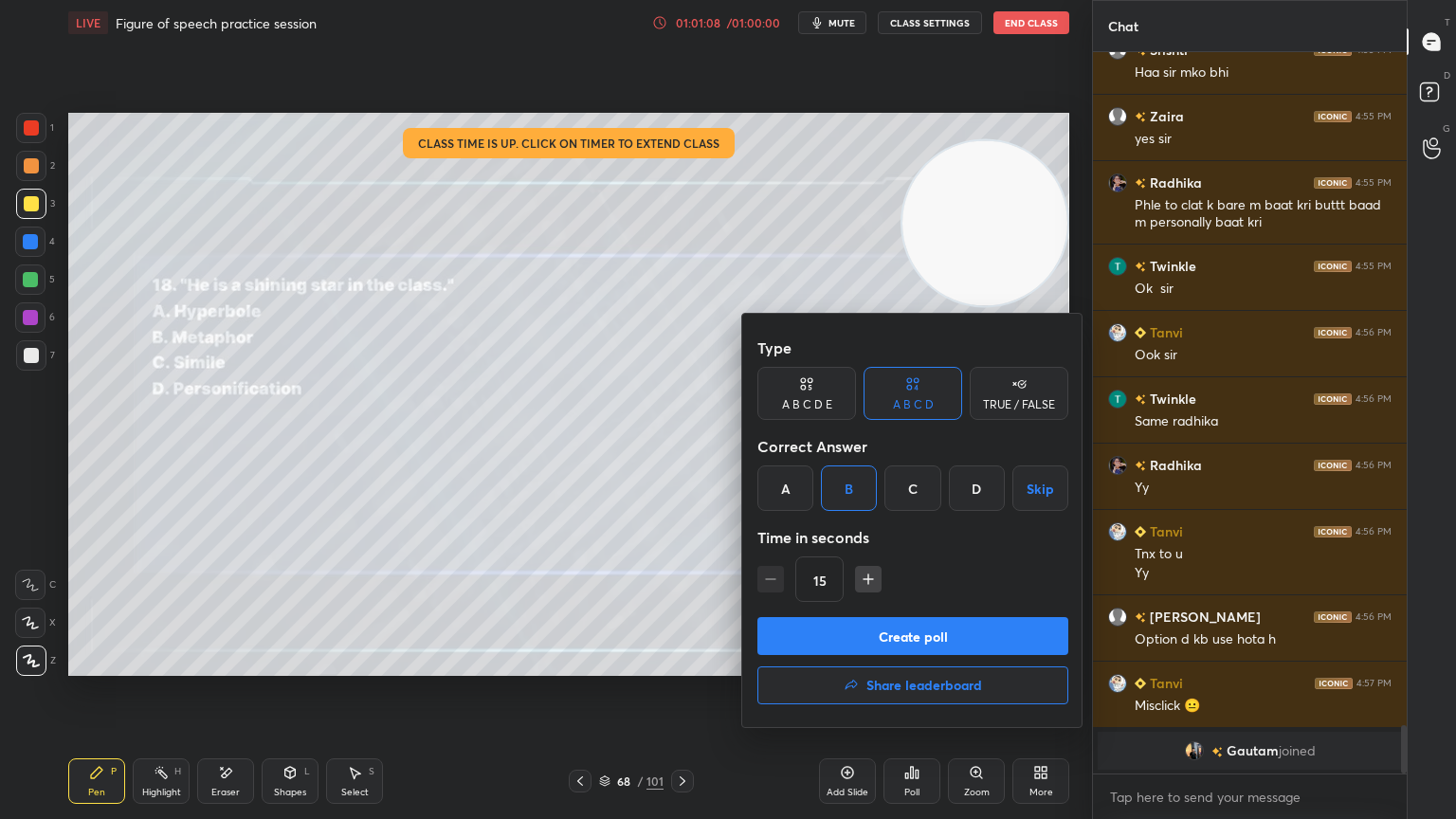 click on "Create poll" at bounding box center (913, 636) 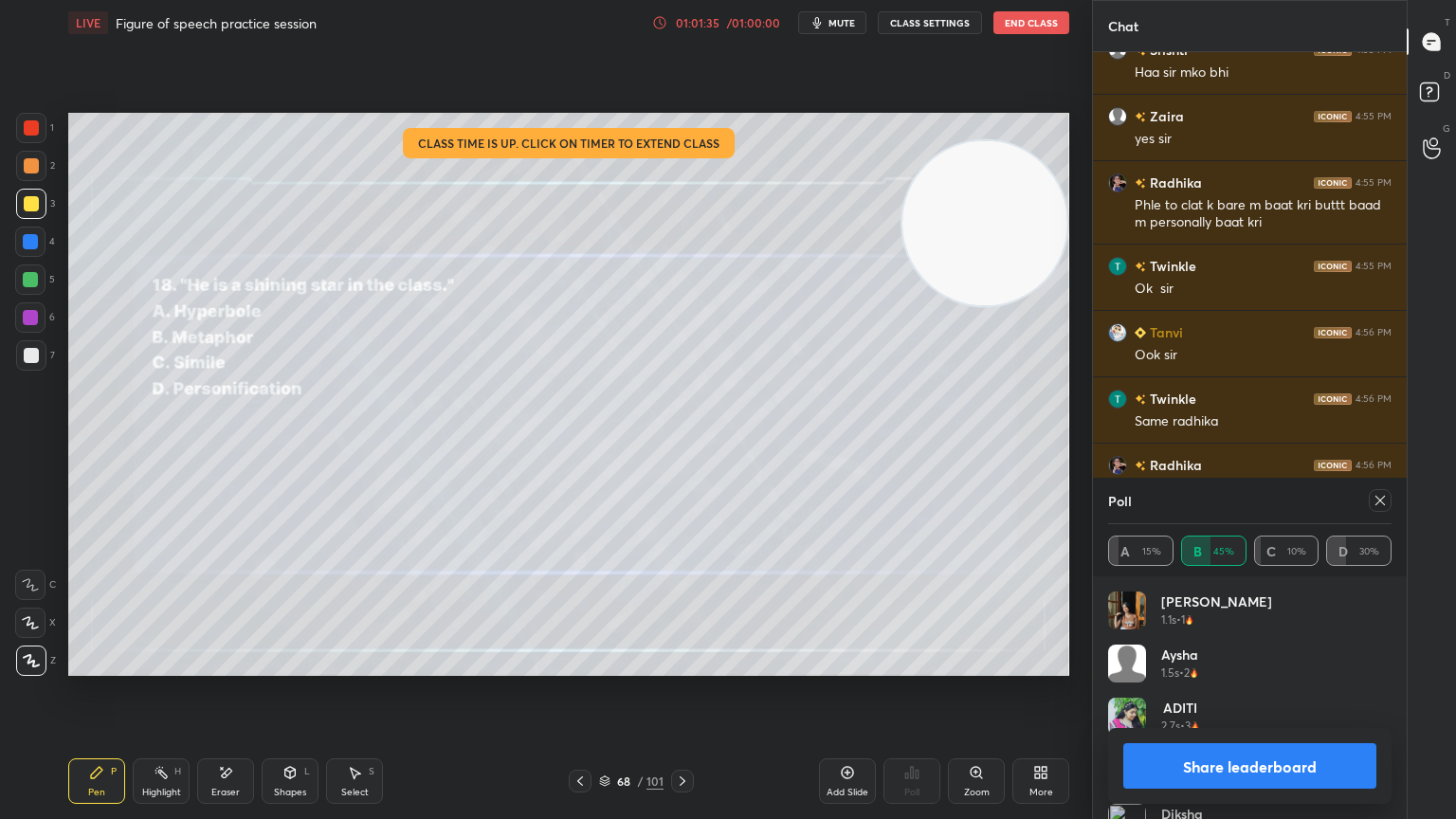 click 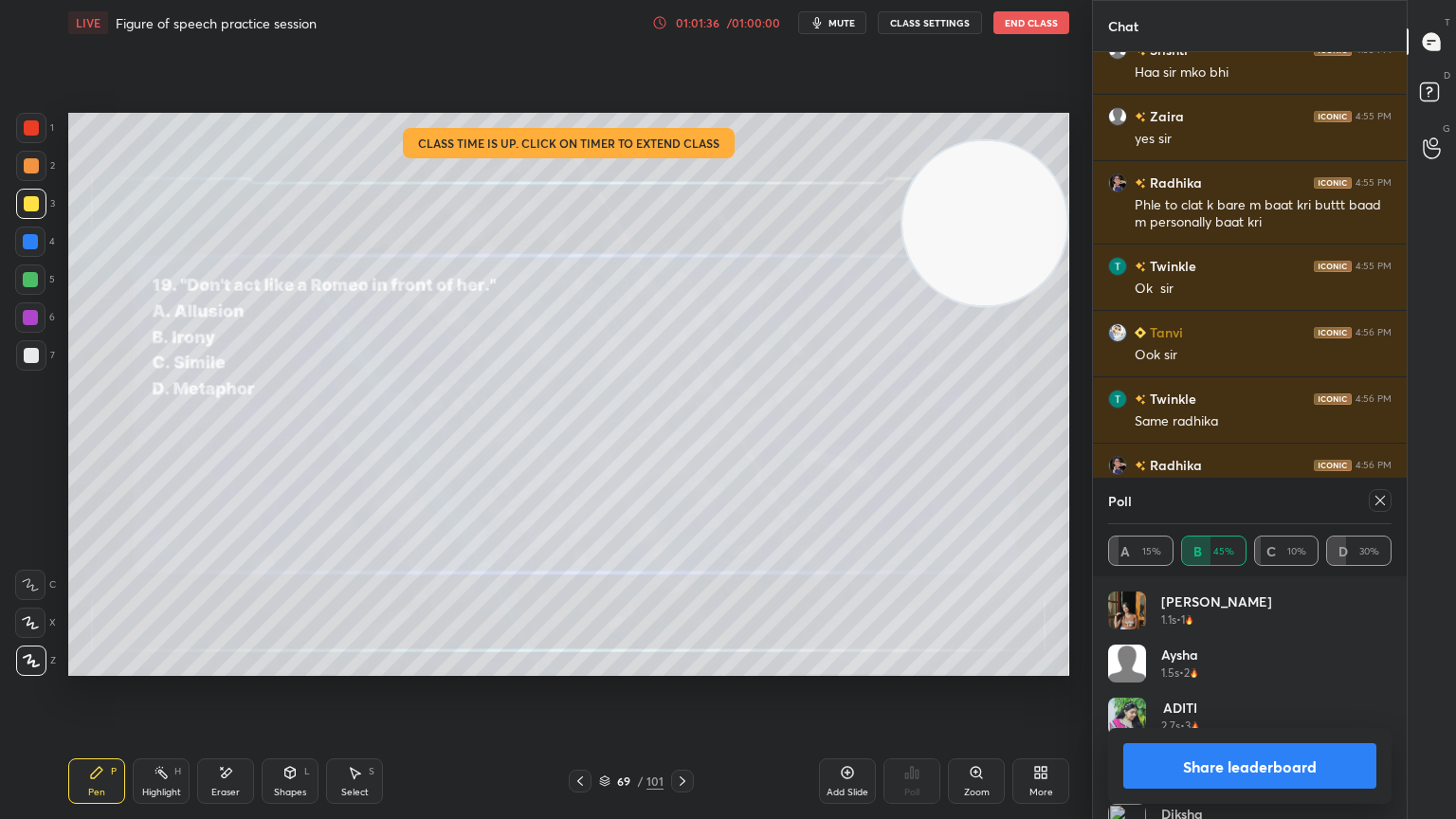 click 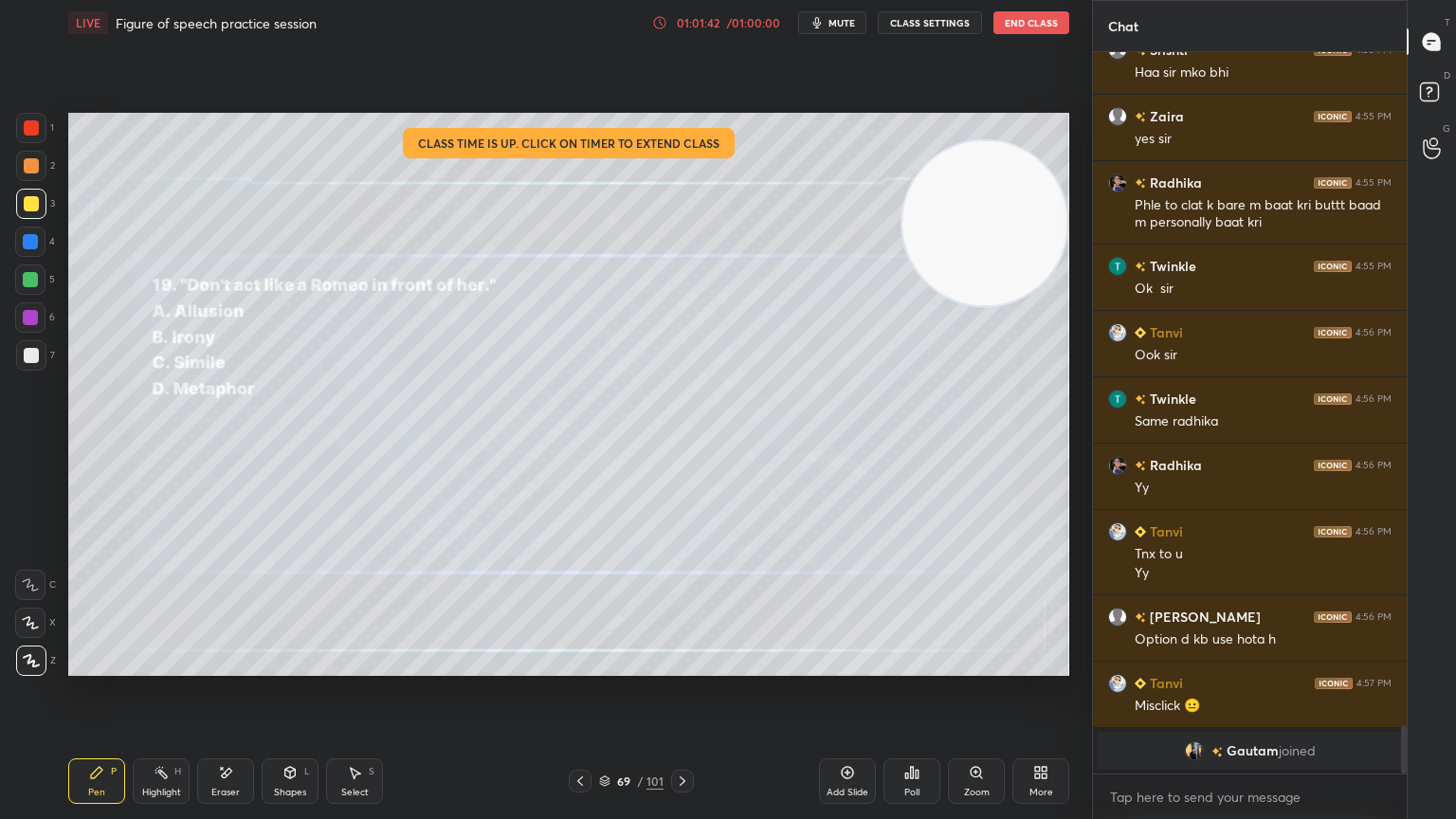 click on "Poll" at bounding box center [912, 781] 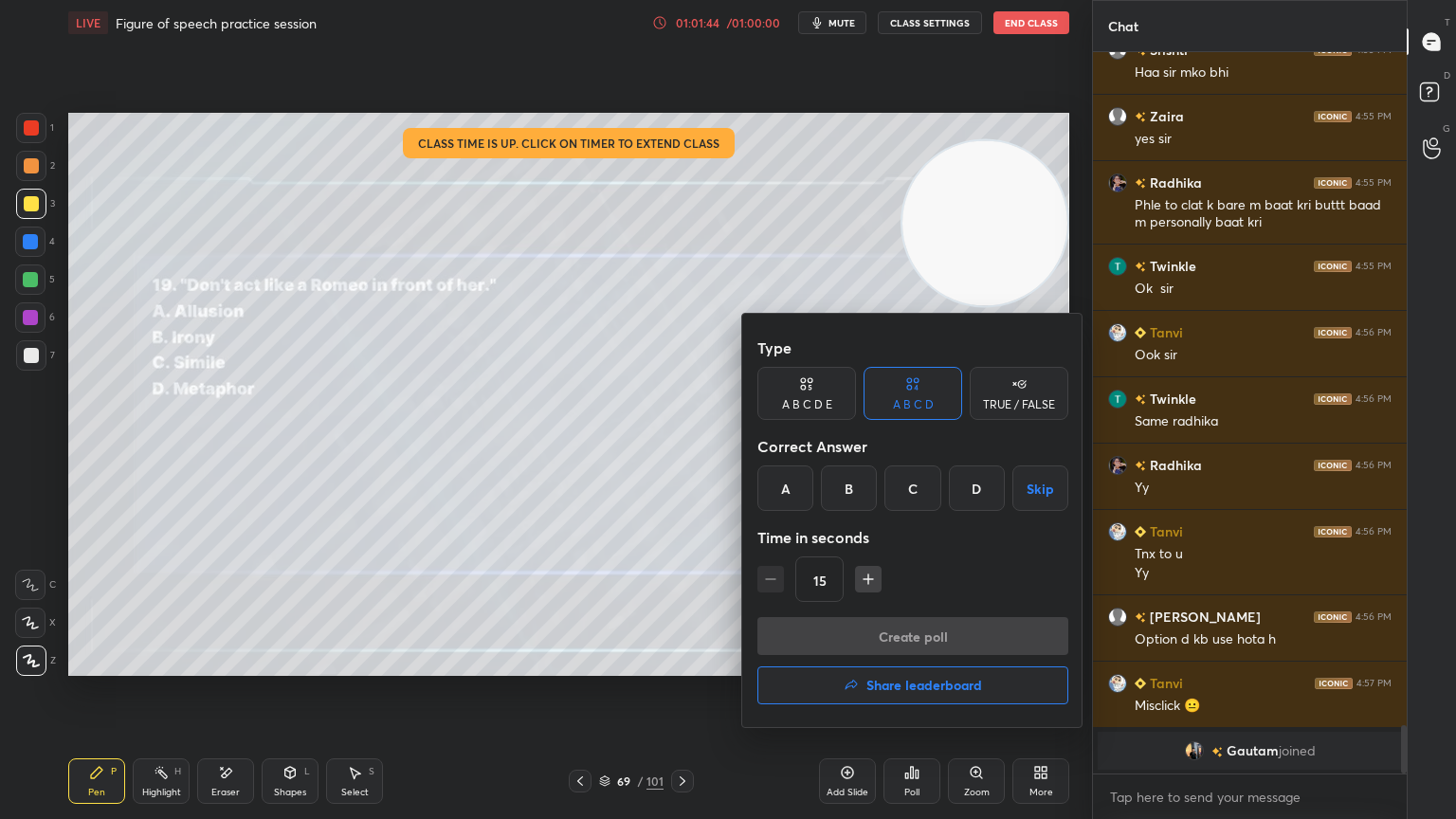 click on "A" at bounding box center (785, 488) 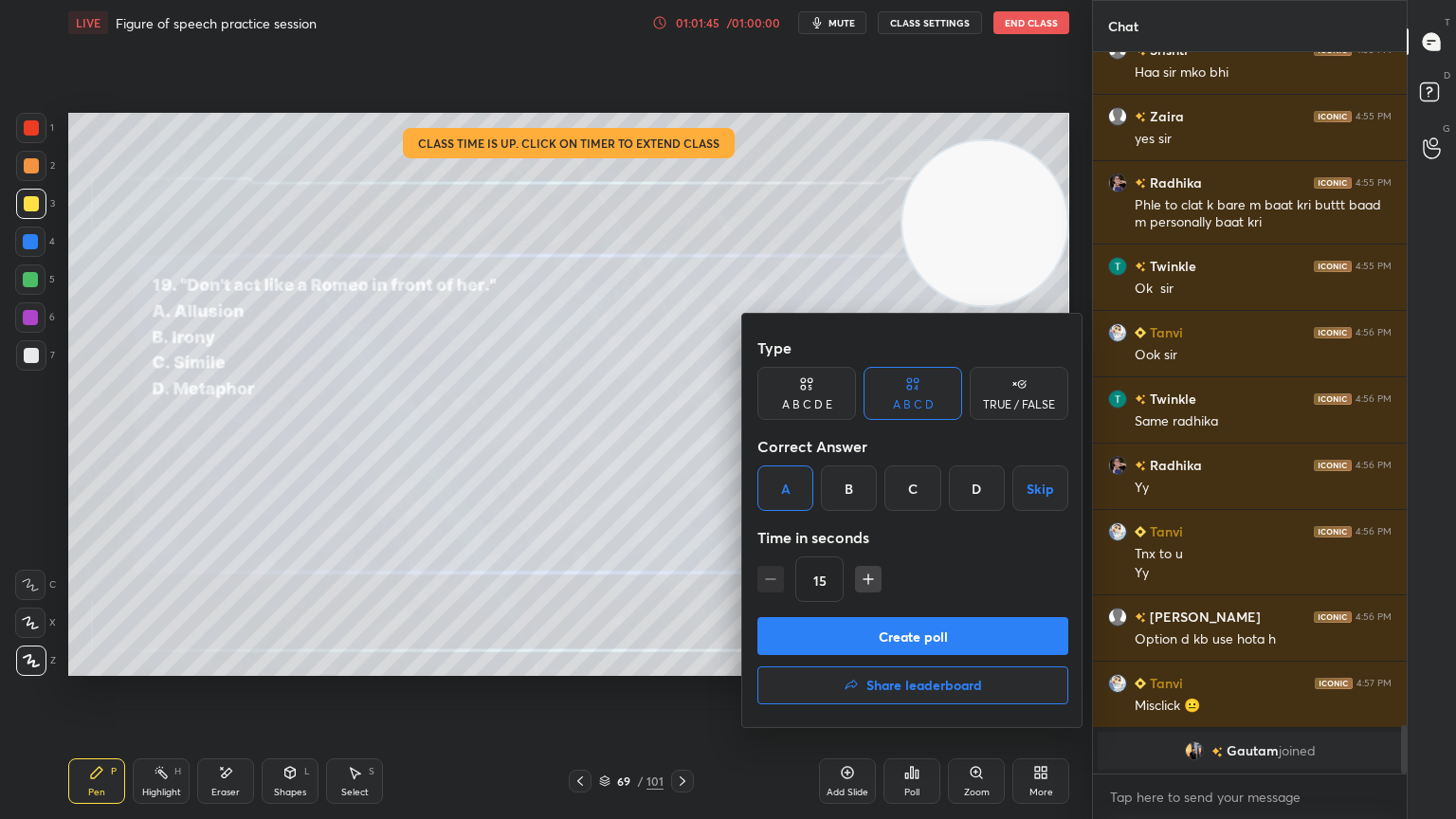 click on "Create poll" at bounding box center (913, 636) 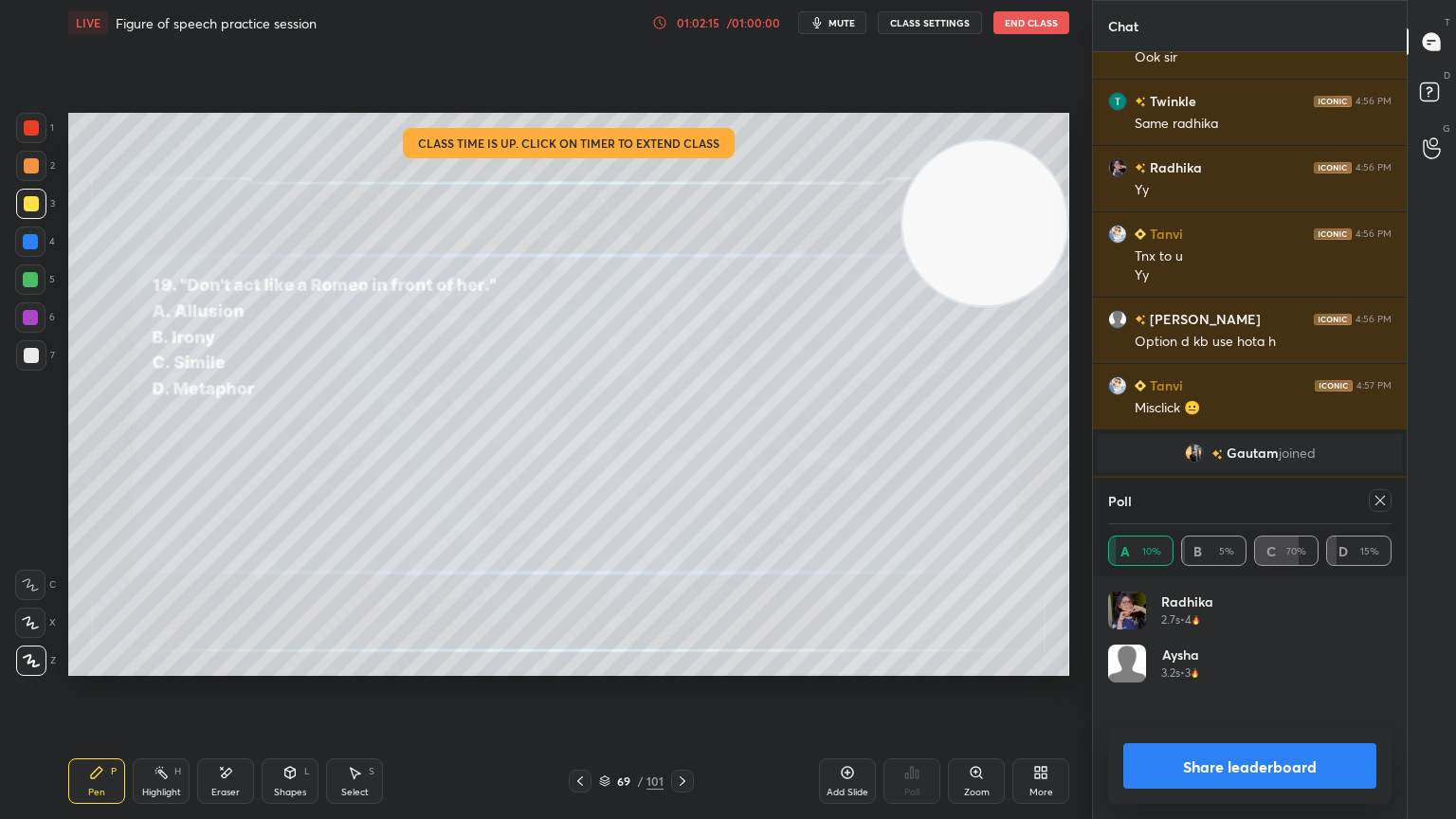 click 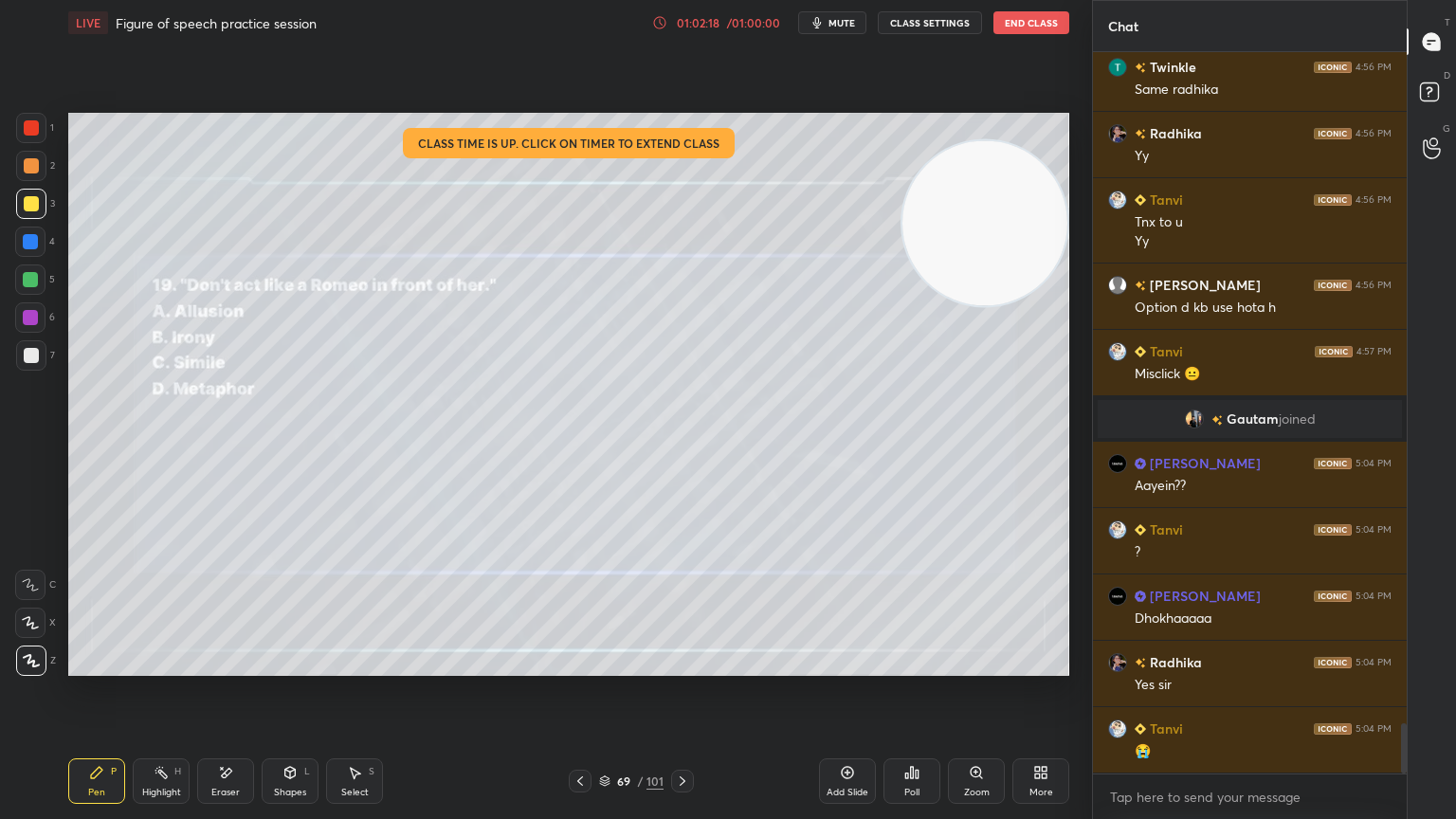 click 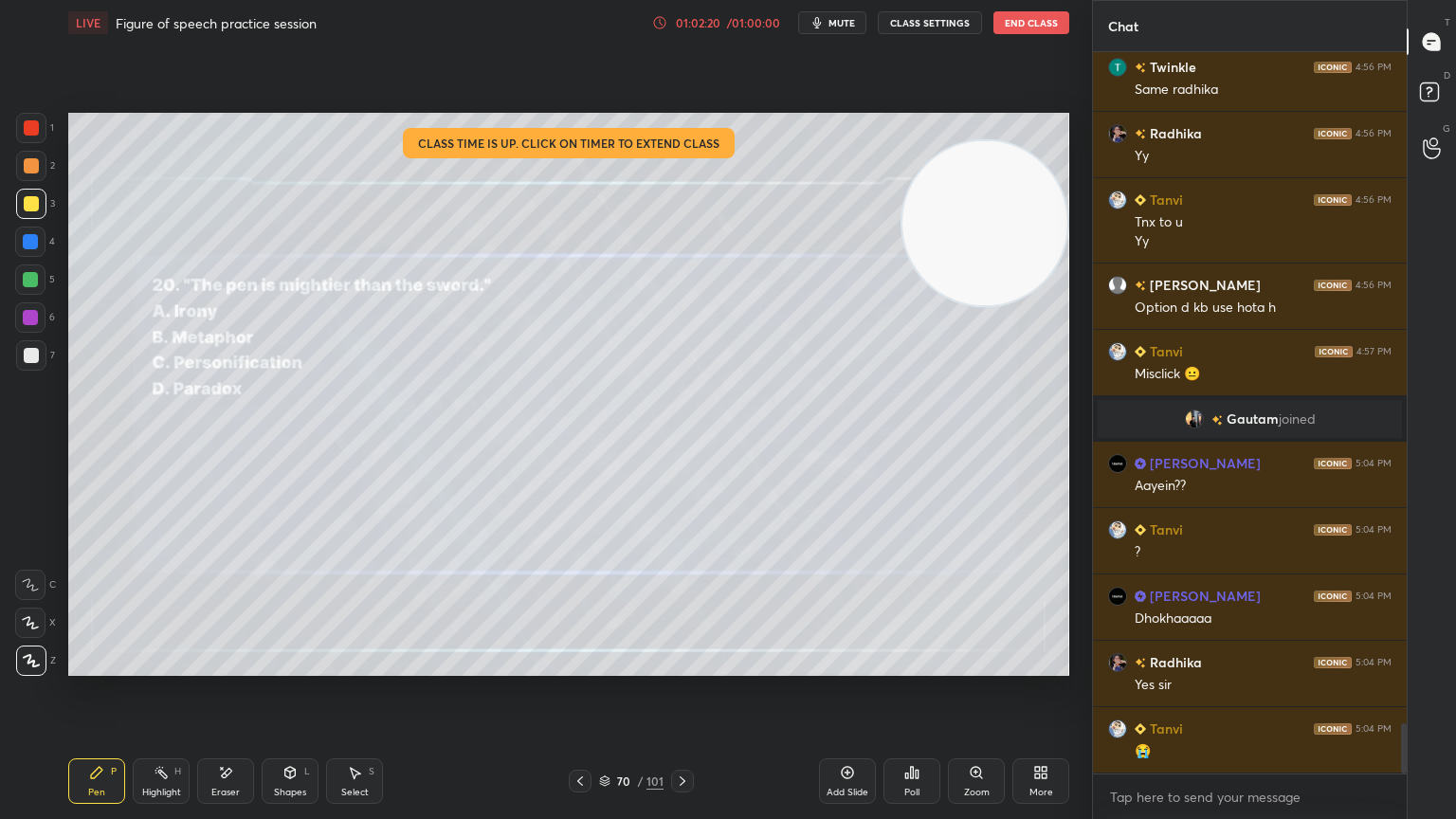 click on "Poll" at bounding box center [912, 781] 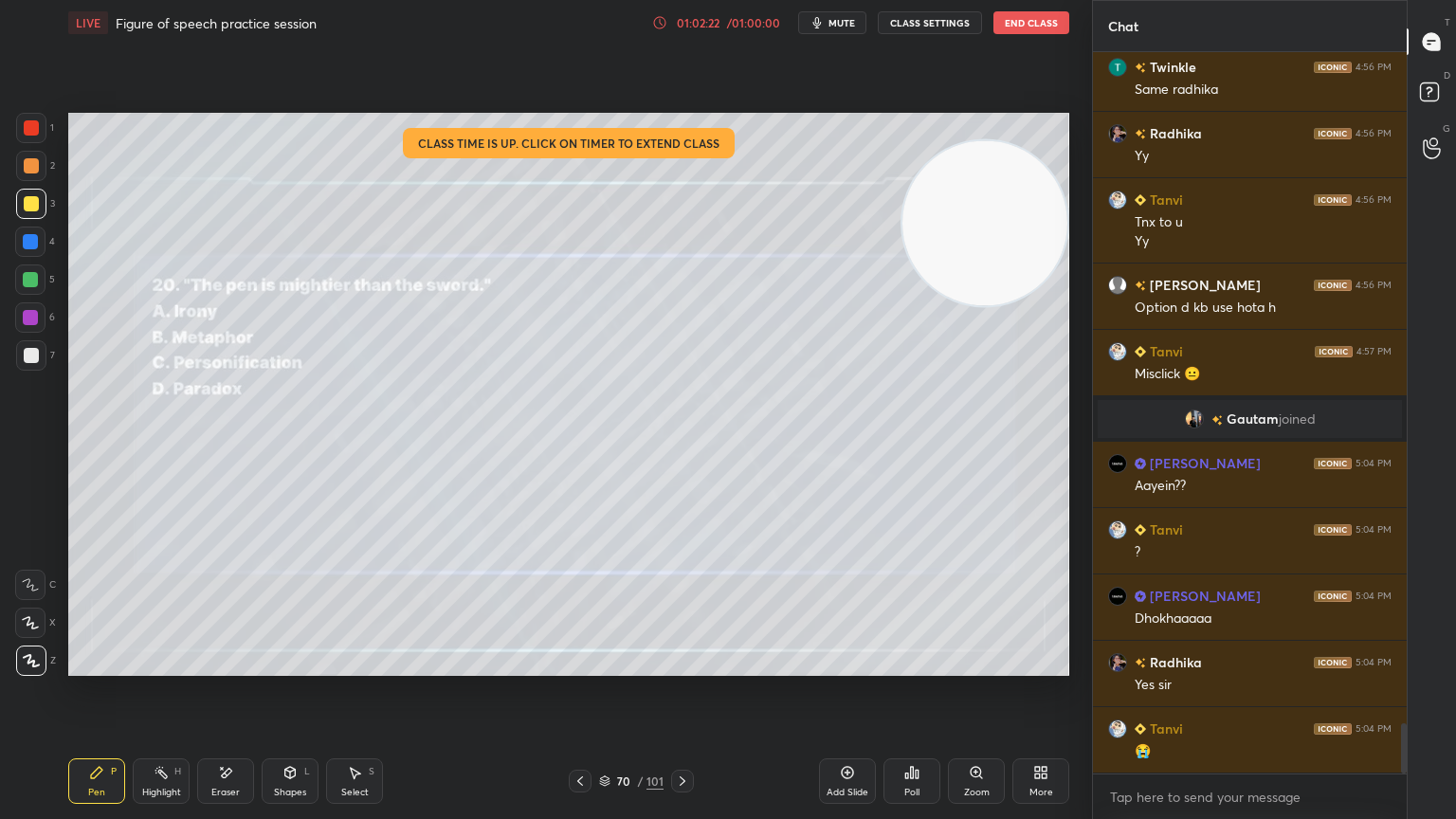 click on "Poll" at bounding box center (912, 781) 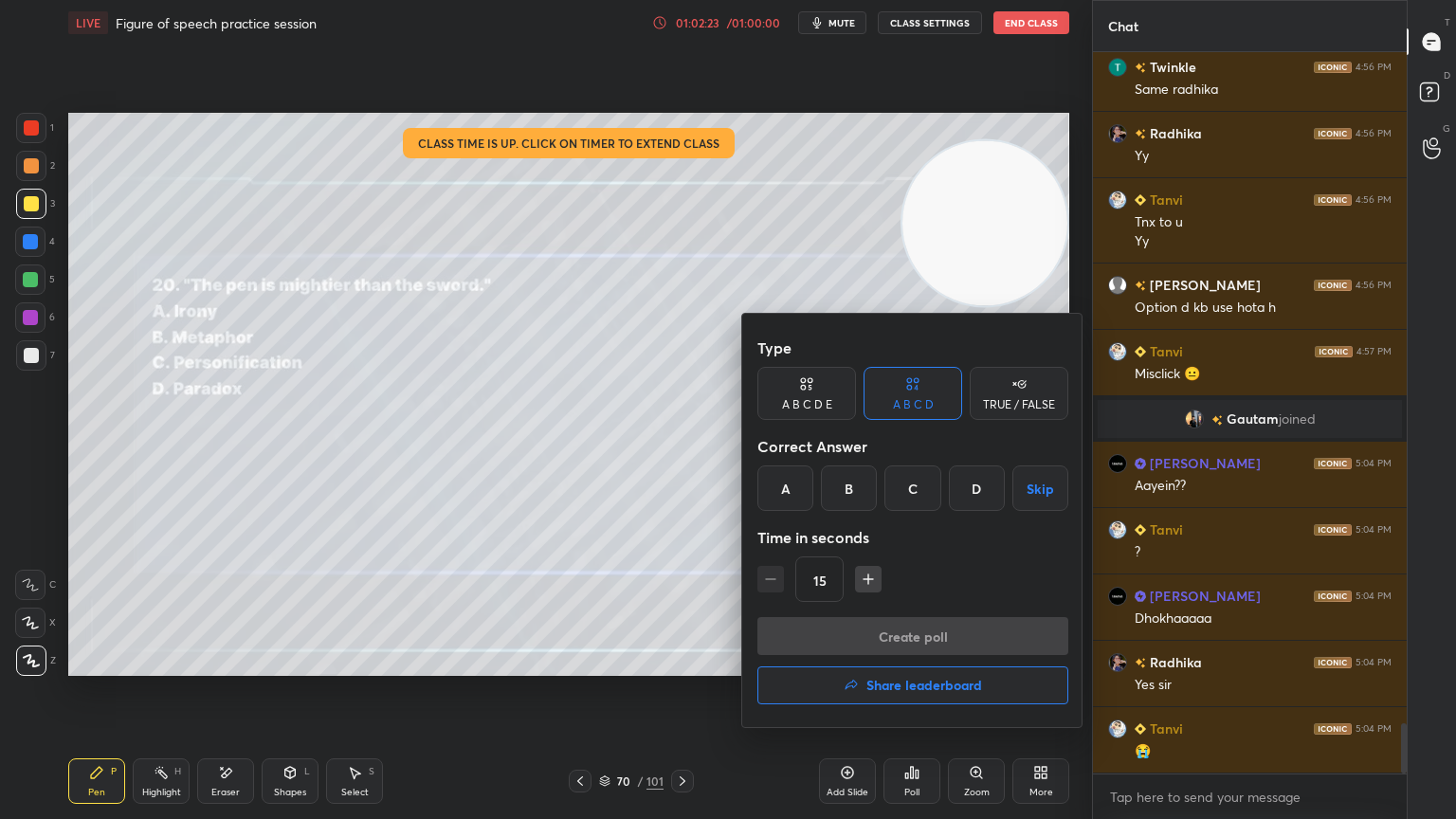 click at bounding box center (728, 410) 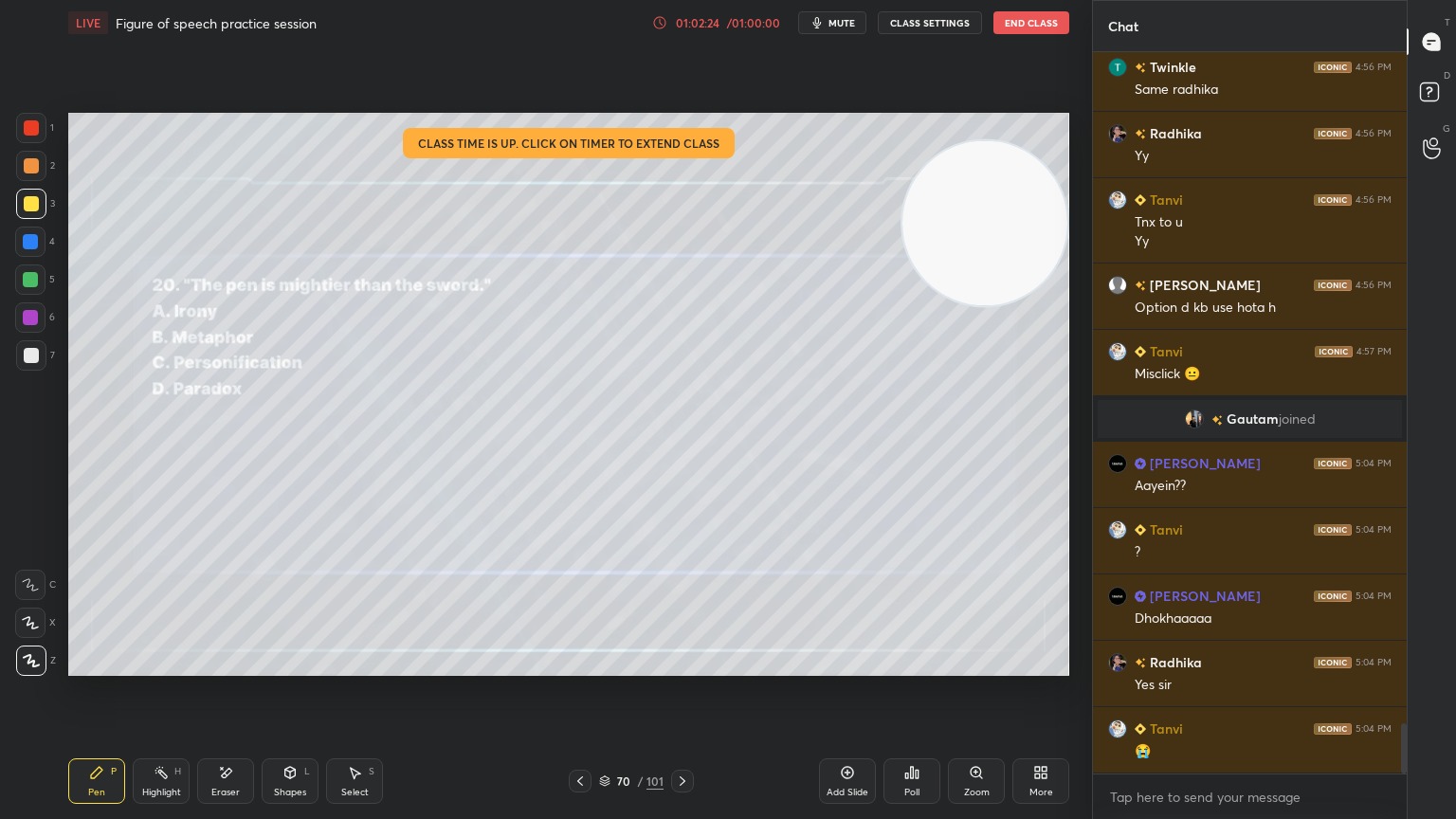 click 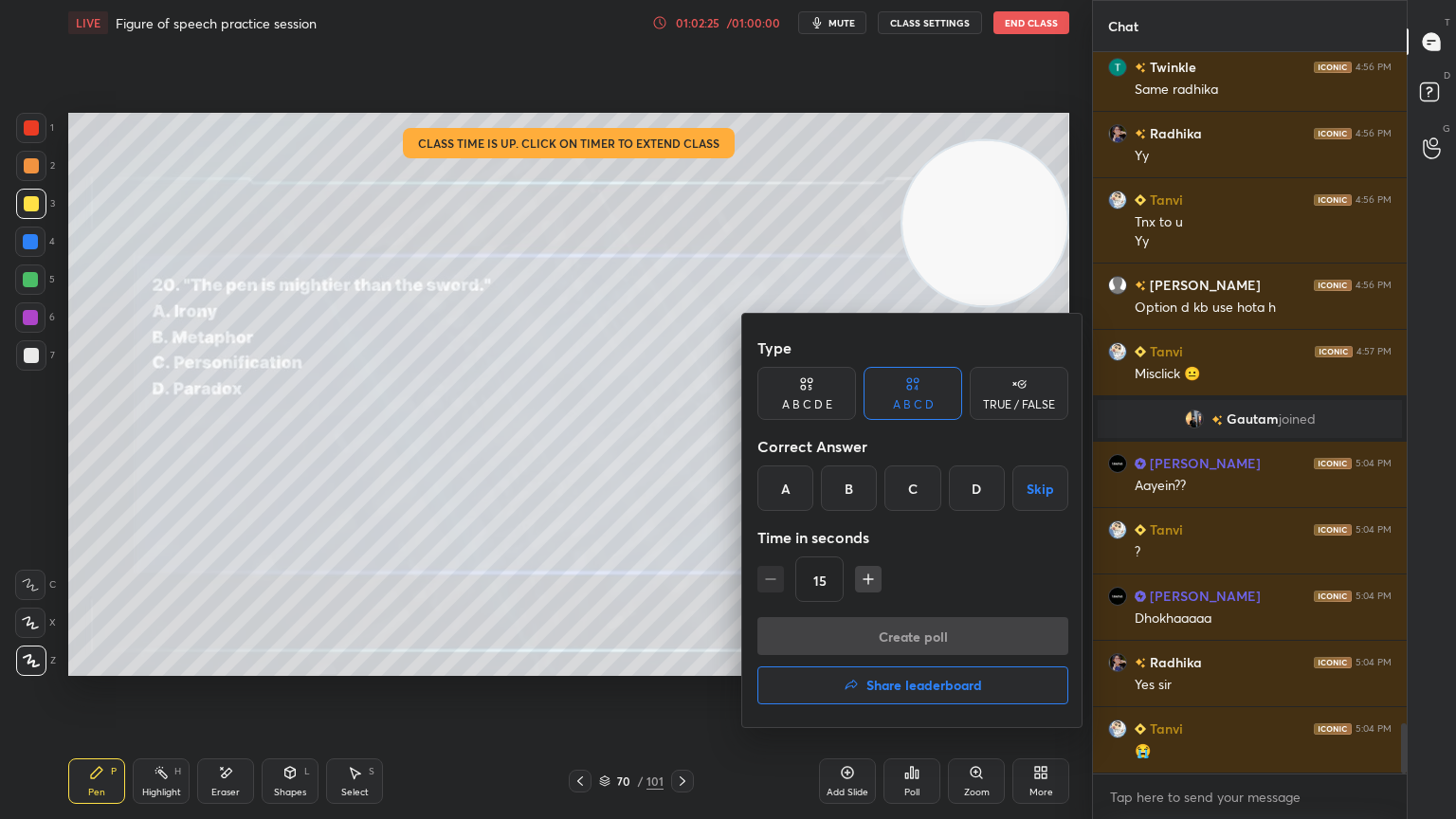 click on "B" at bounding box center [848, 488] 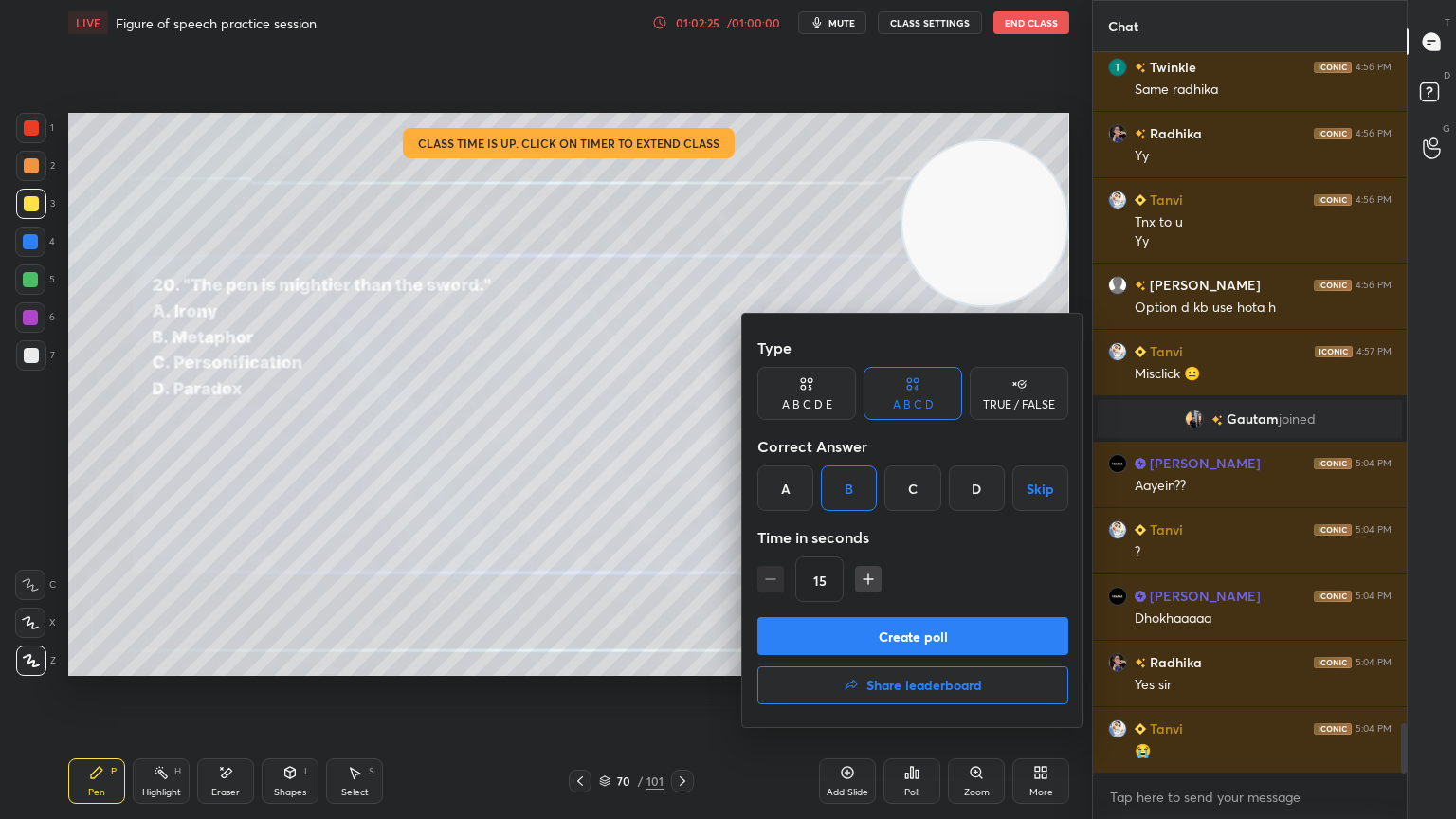 click on "Create poll" at bounding box center [913, 636] 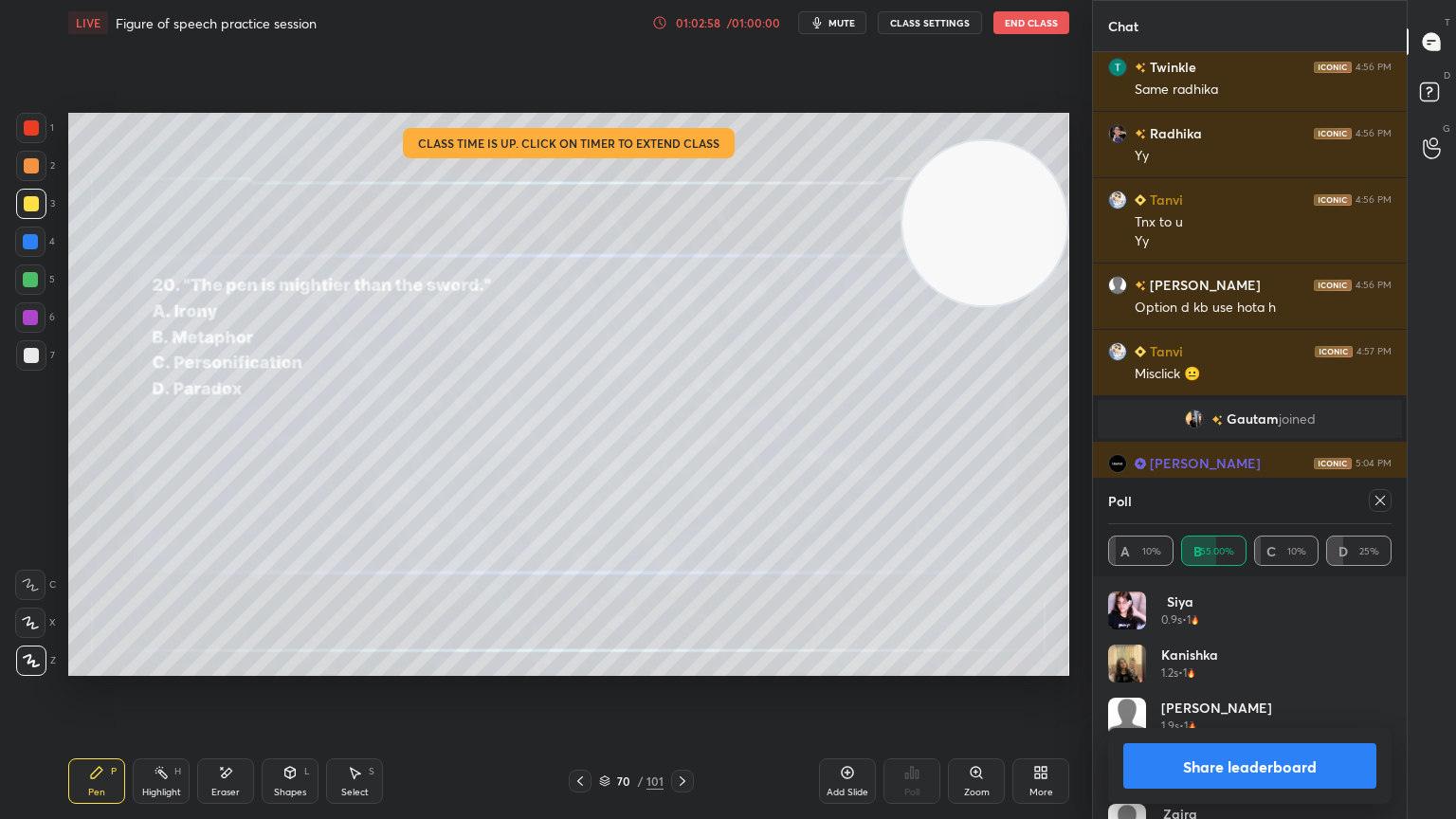 click 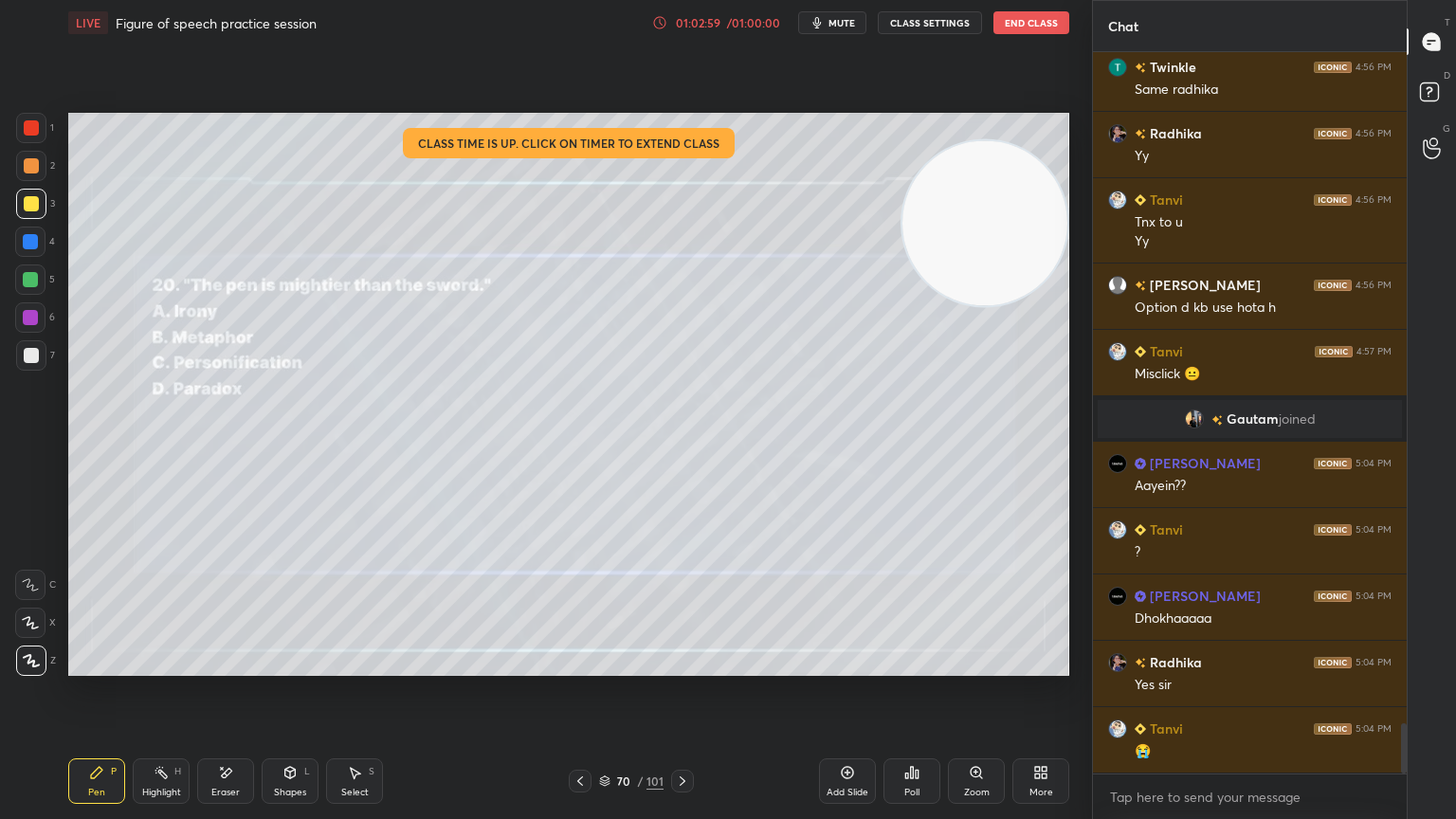 click 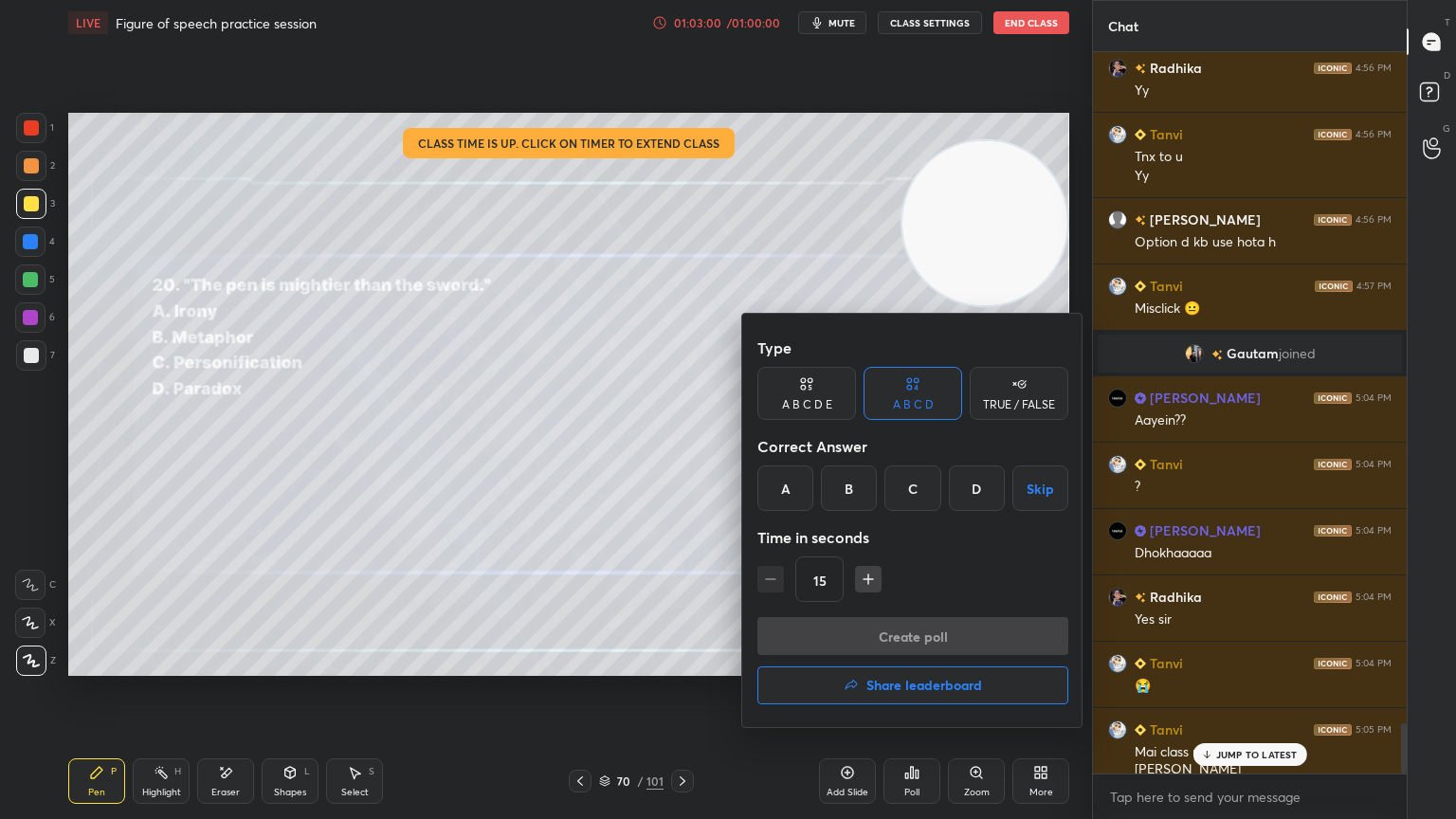 click on "Share leaderboard" at bounding box center [924, 685] 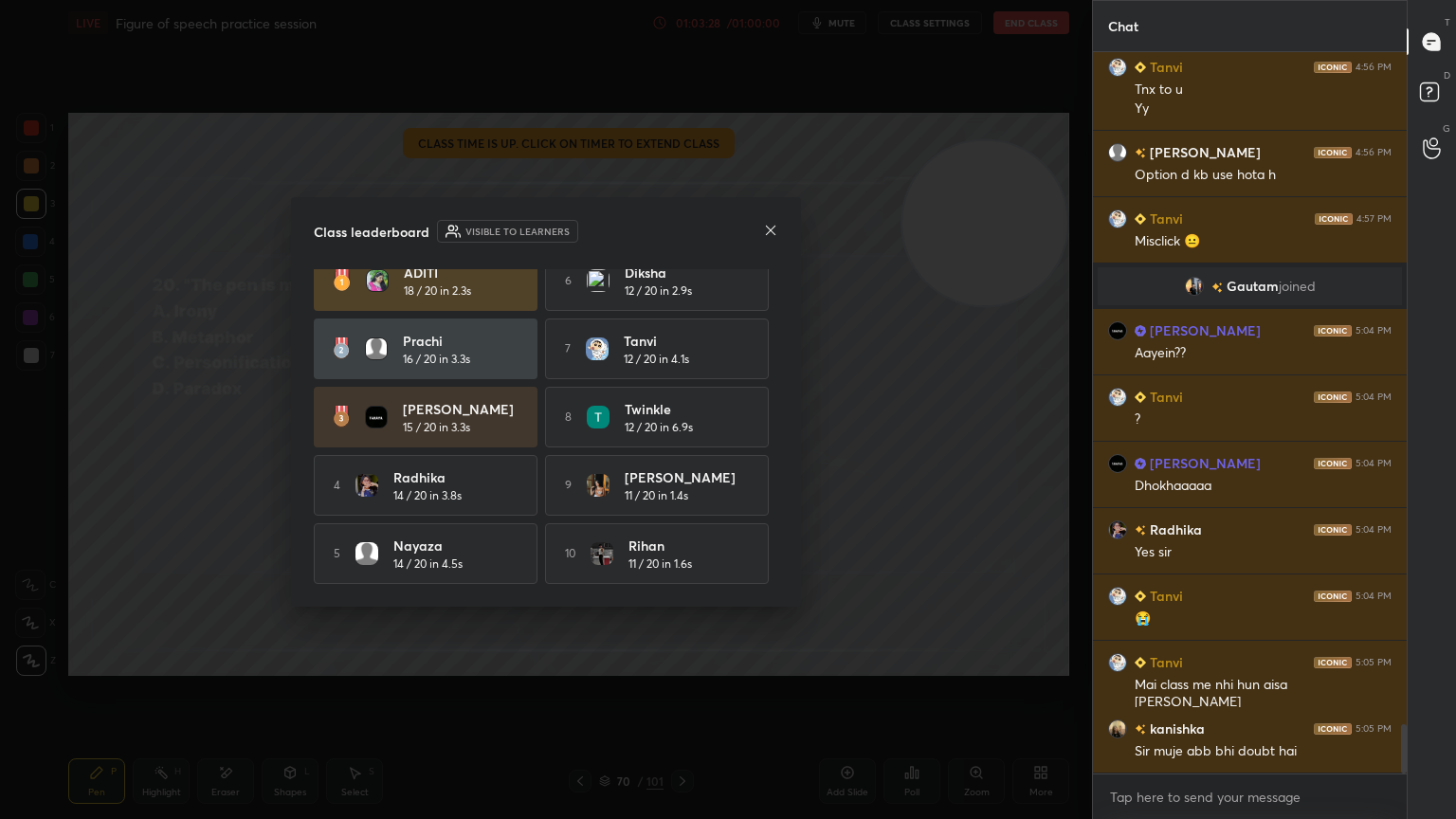 click 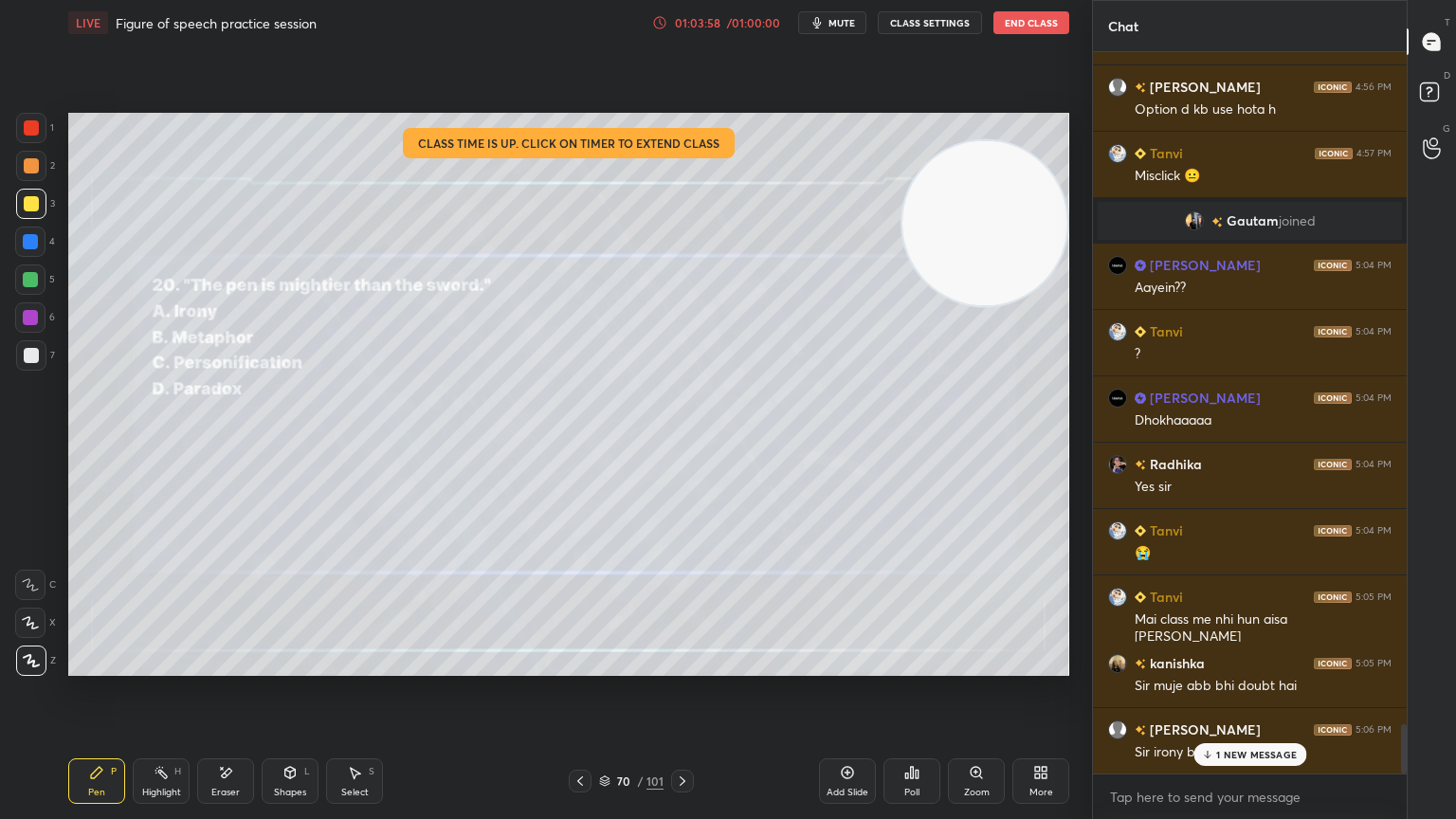 scroll, scrollTop: 9904, scrollLeft: 0, axis: vertical 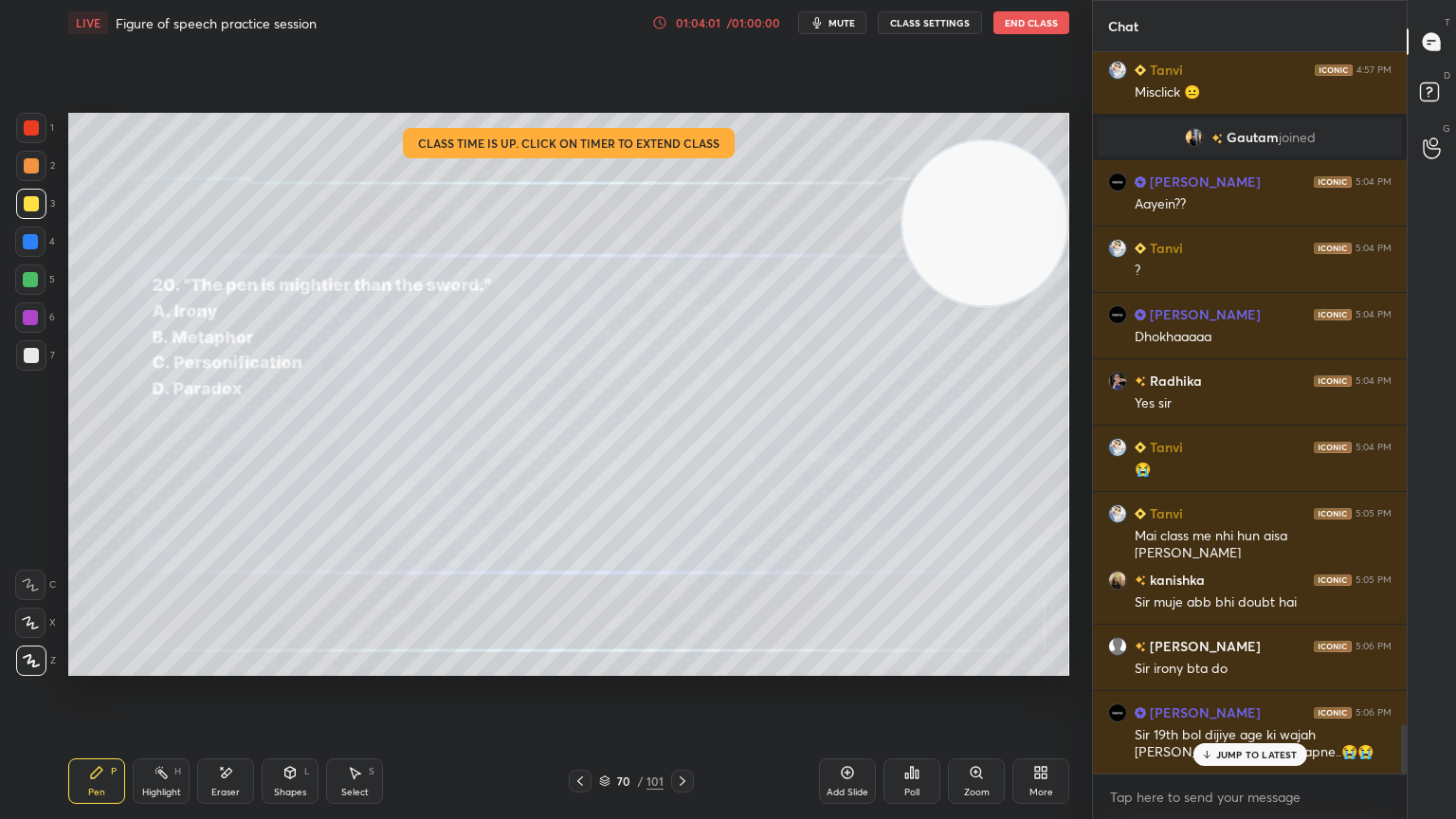 click on "JUMP TO LATEST" at bounding box center [1257, 755] 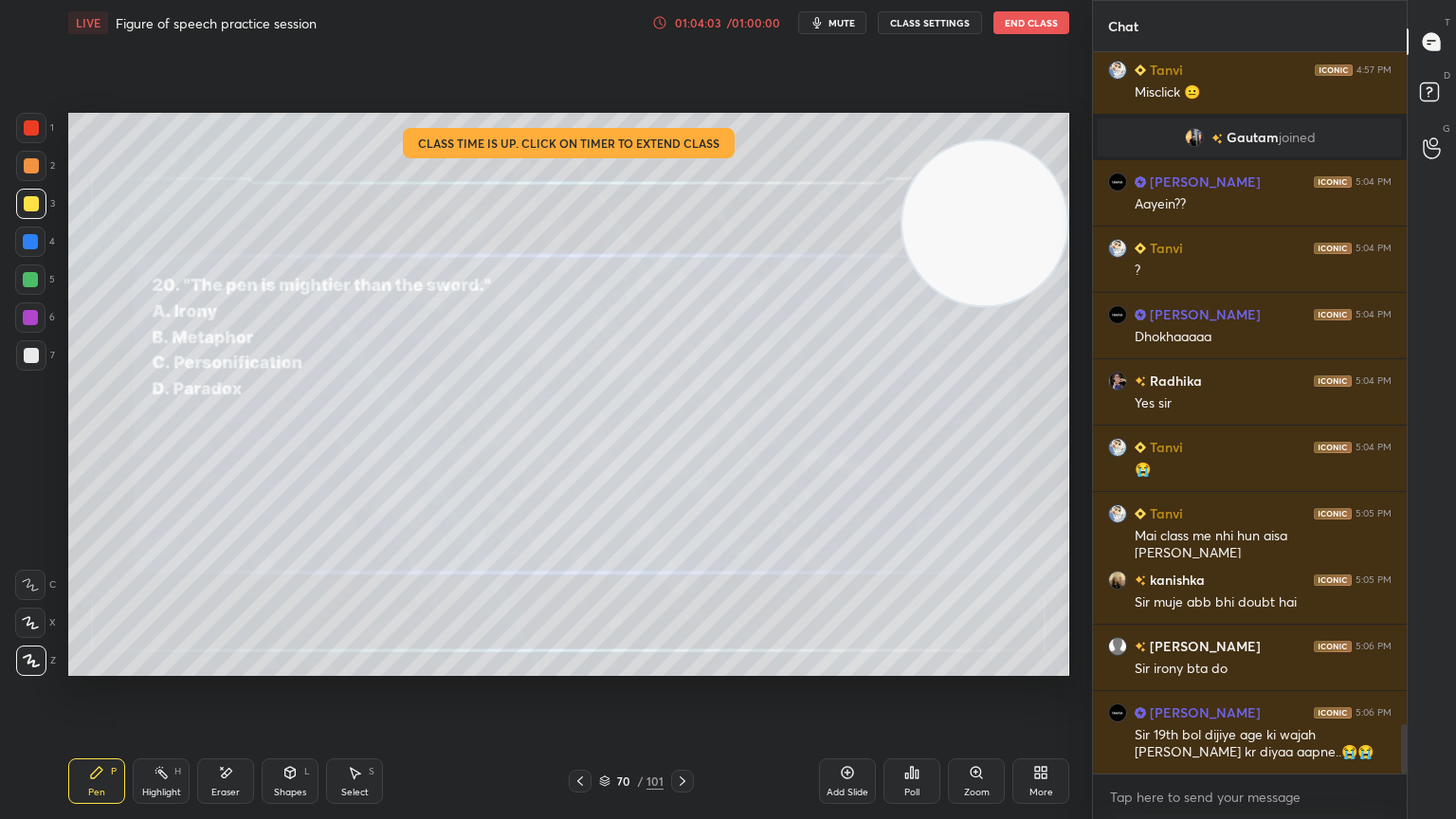 scroll, scrollTop: 47, scrollLeft: 0, axis: vertical 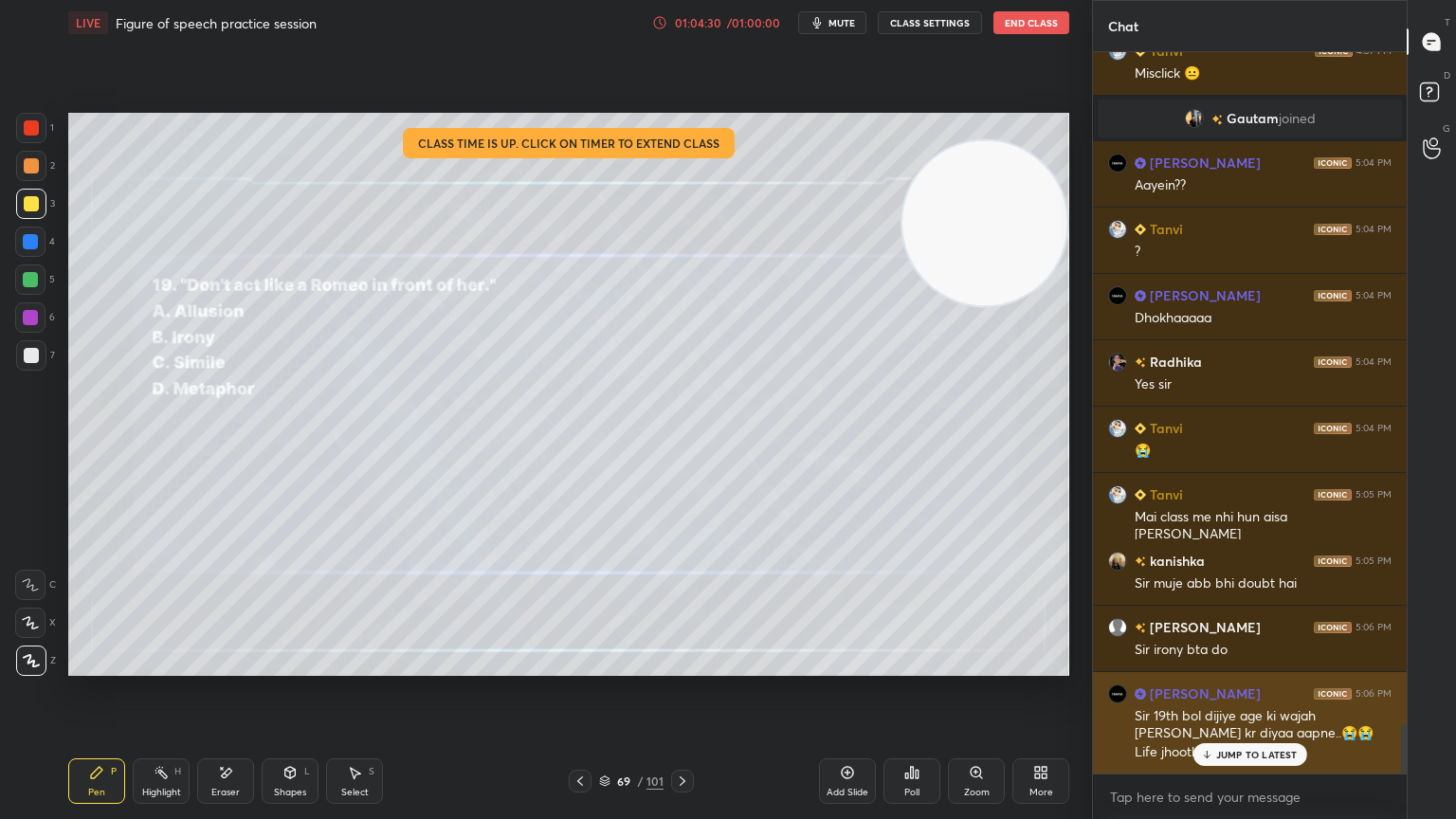 click on "JUMP TO LATEST" at bounding box center [1257, 755] 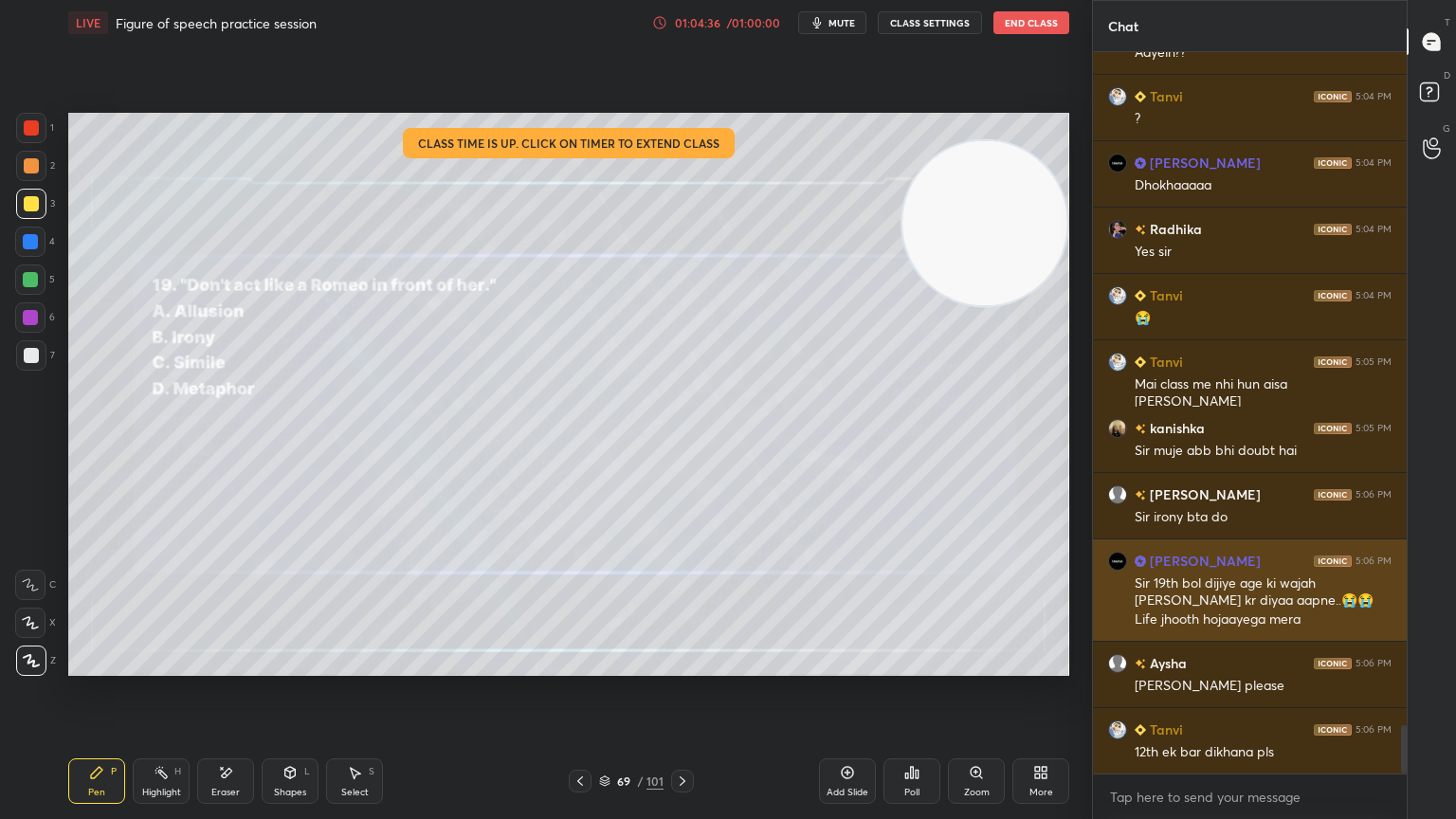 scroll, scrollTop: 10123, scrollLeft: 0, axis: vertical 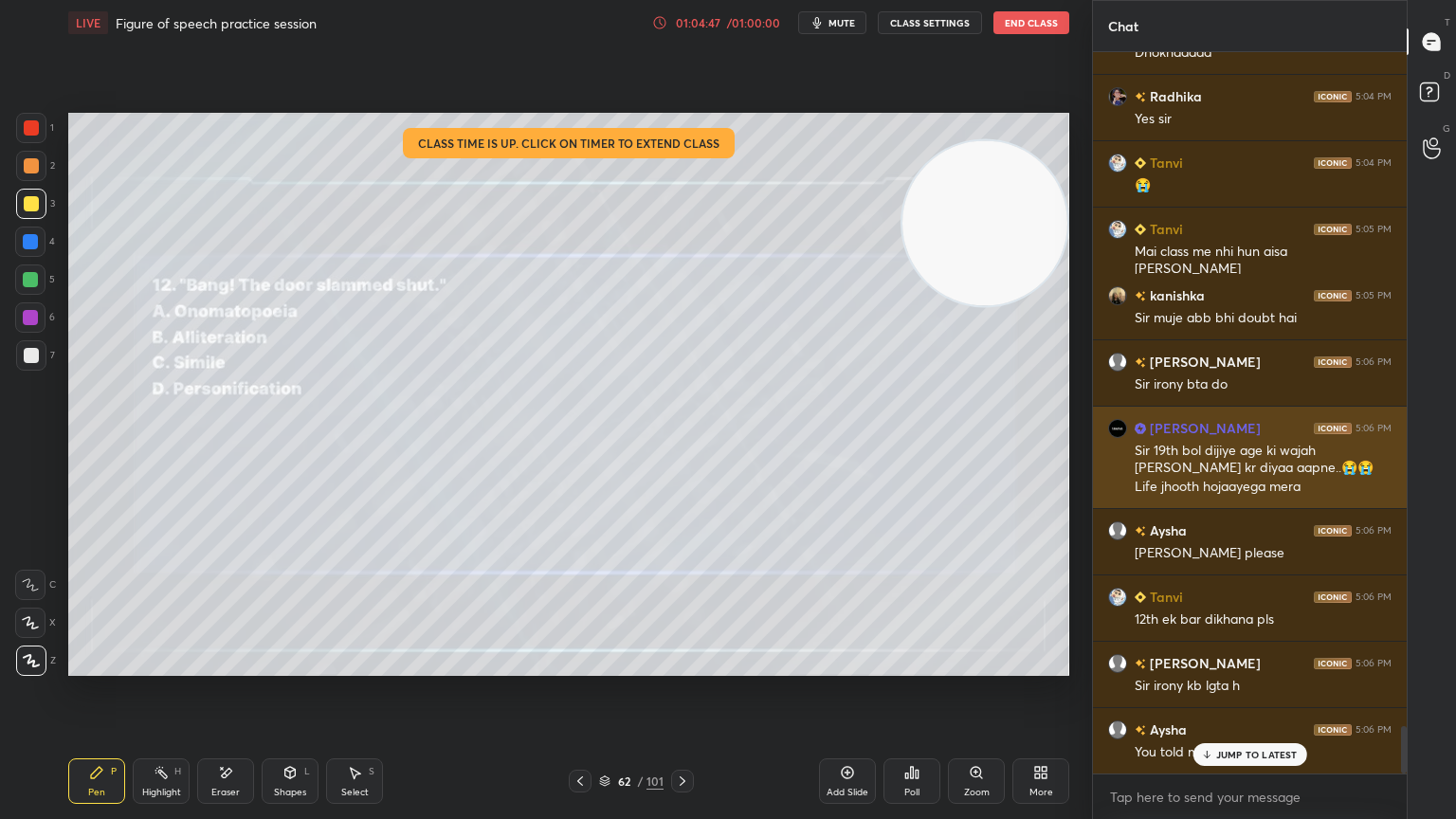 click on "JUMP TO LATEST" at bounding box center (1257, 755) 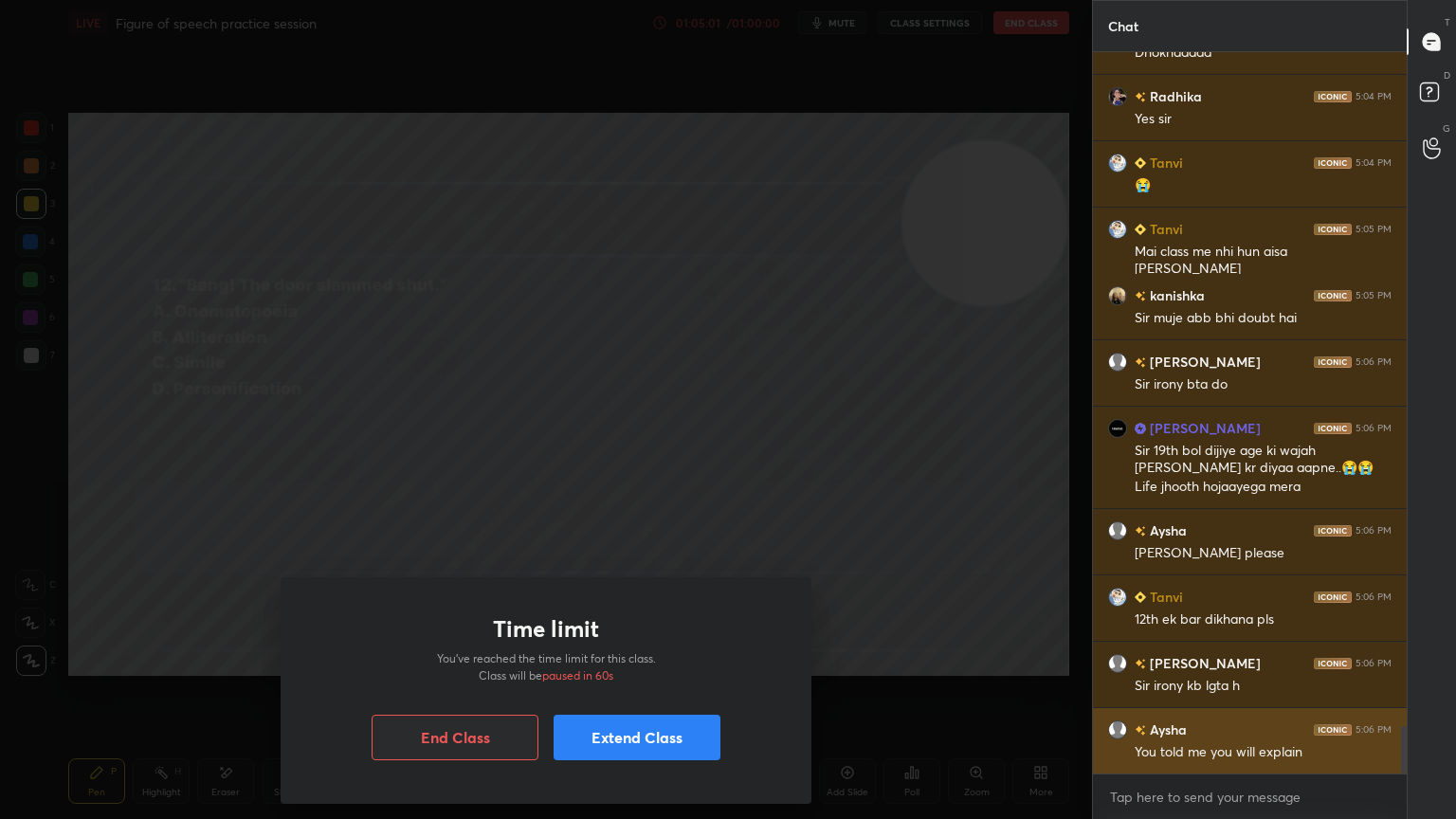 scroll, scrollTop: 10256, scrollLeft: 0, axis: vertical 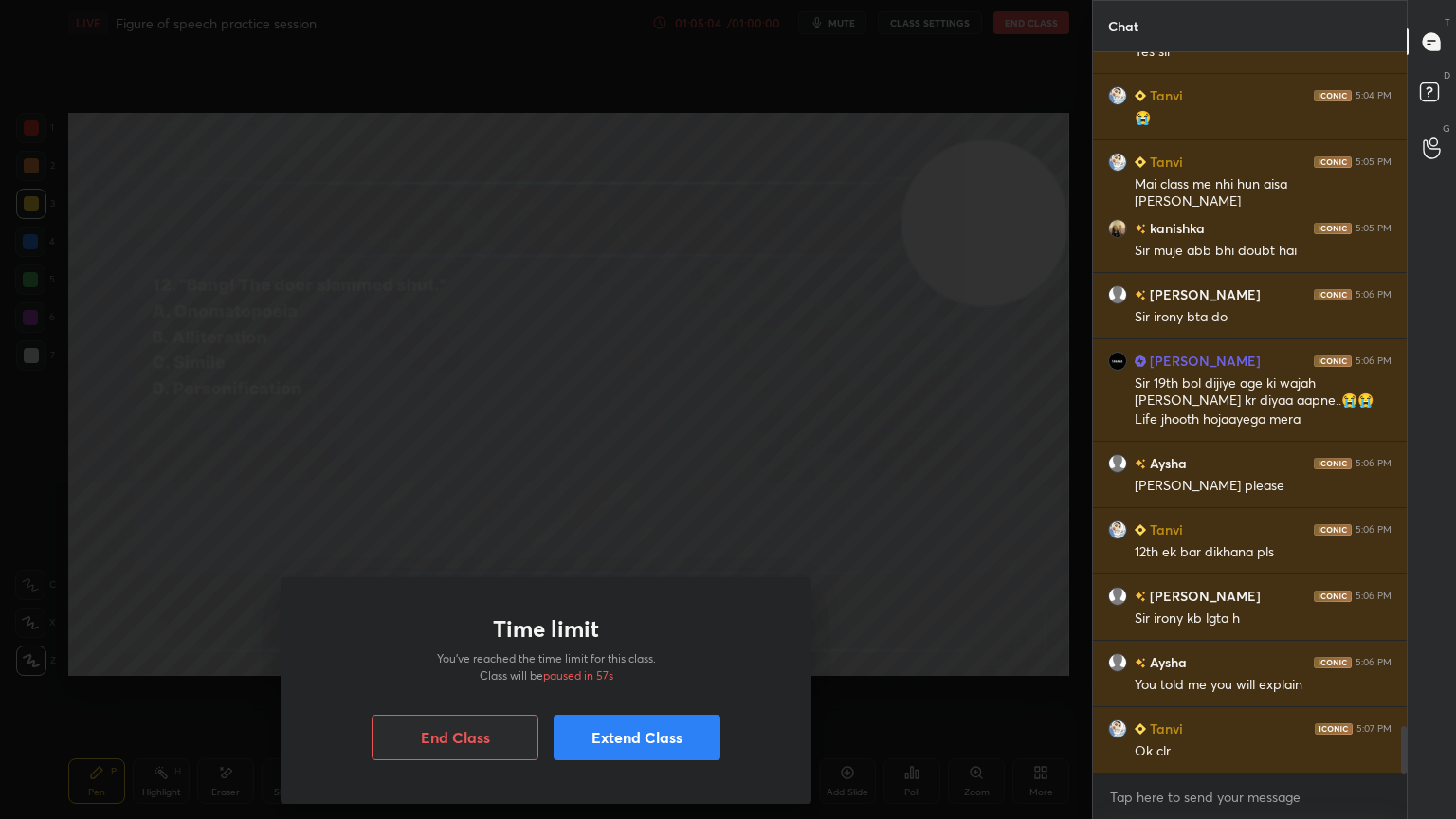 click on "Extend Class" at bounding box center [637, 737] 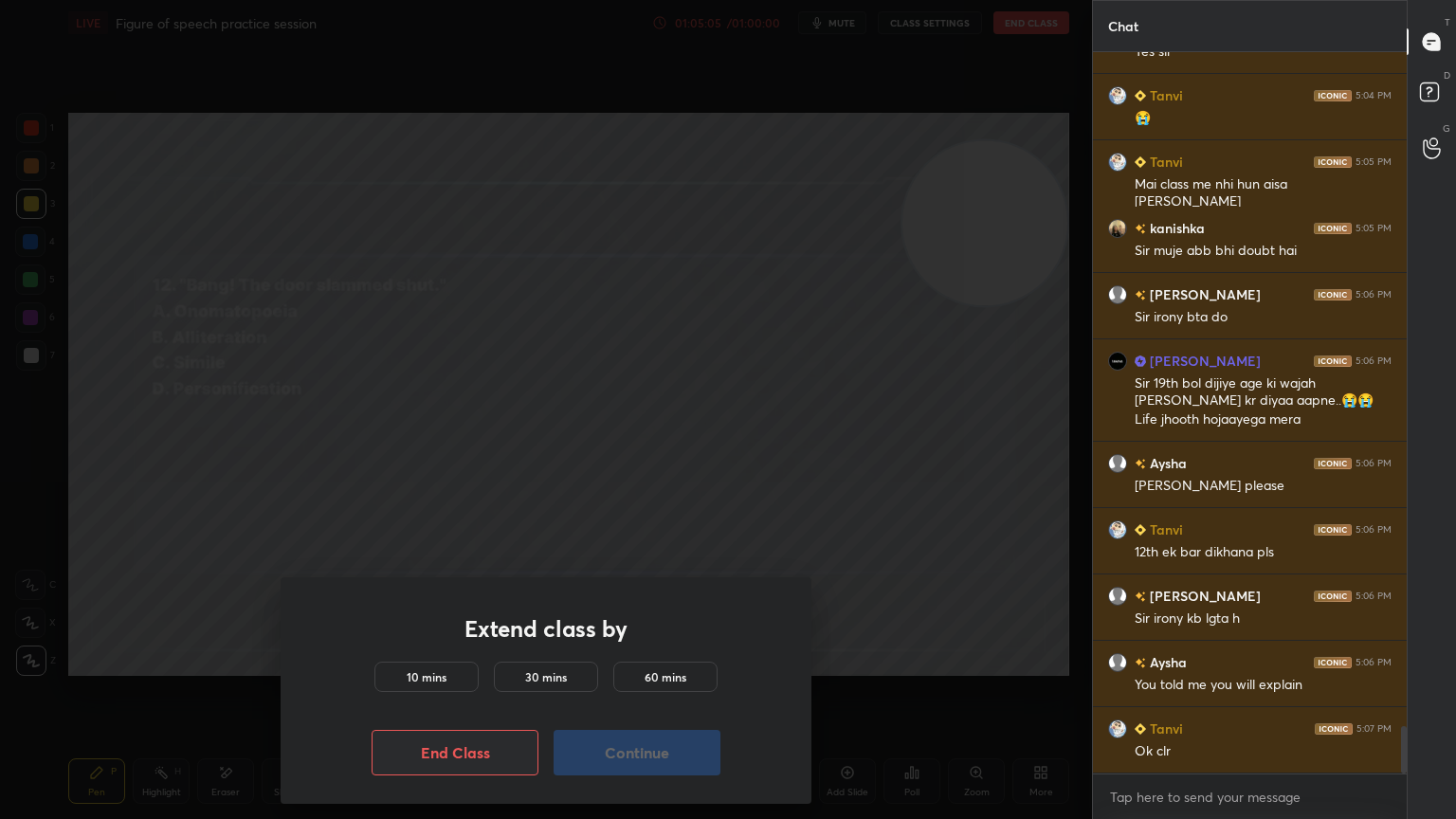 click on "10 mins" at bounding box center (427, 677) 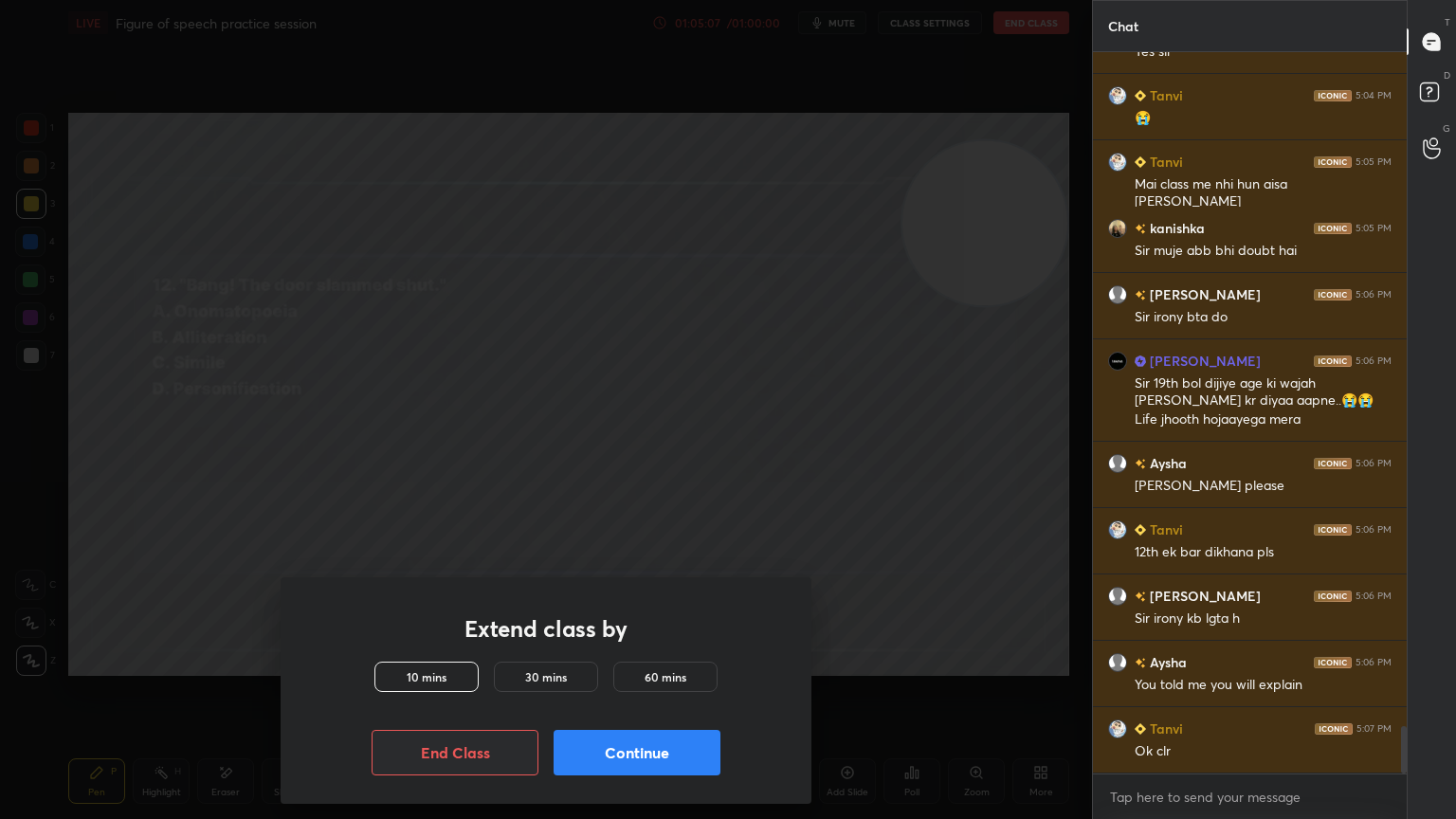 click on "Continue" at bounding box center [637, 753] 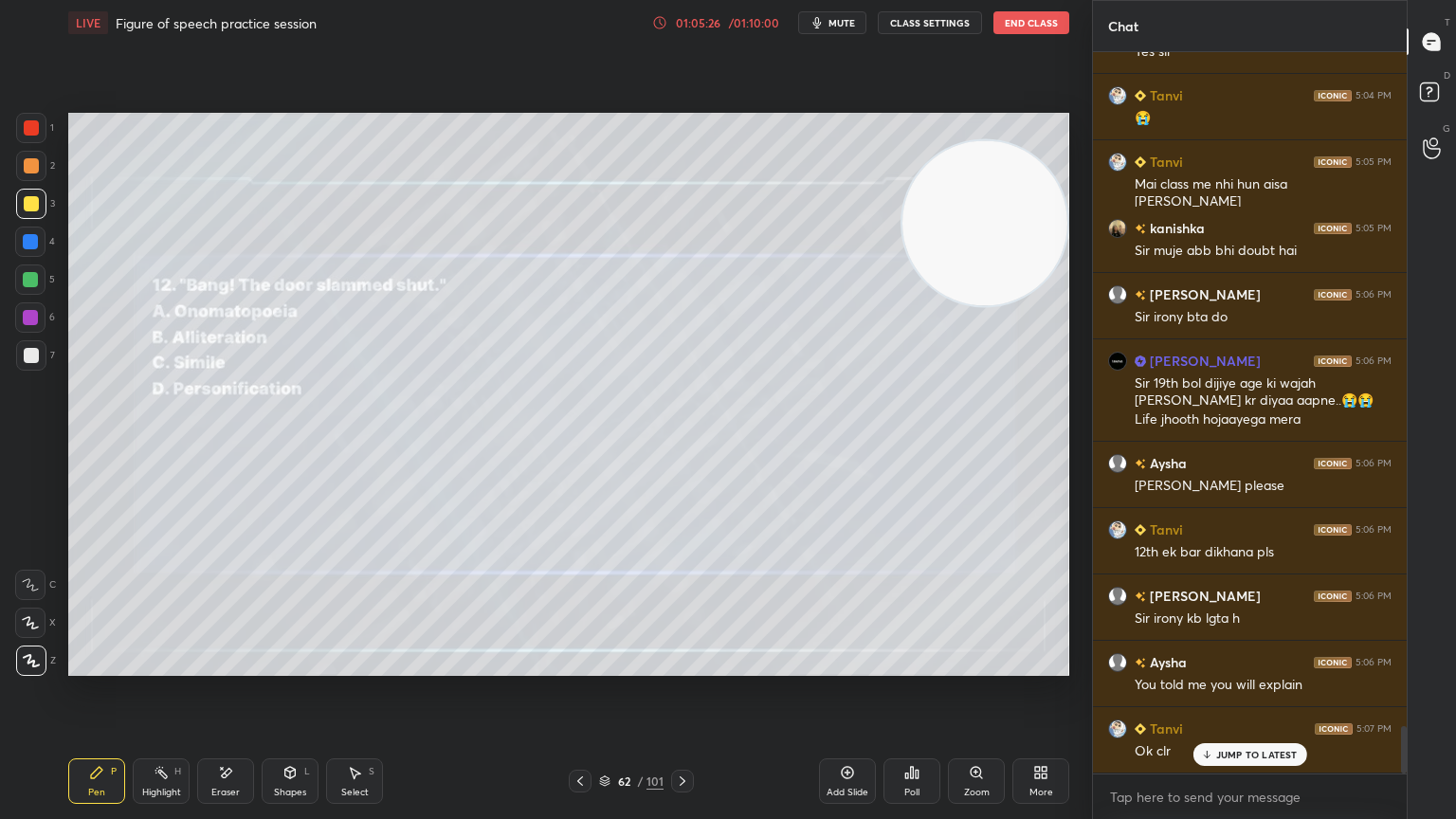 scroll, scrollTop: 10321, scrollLeft: 0, axis: vertical 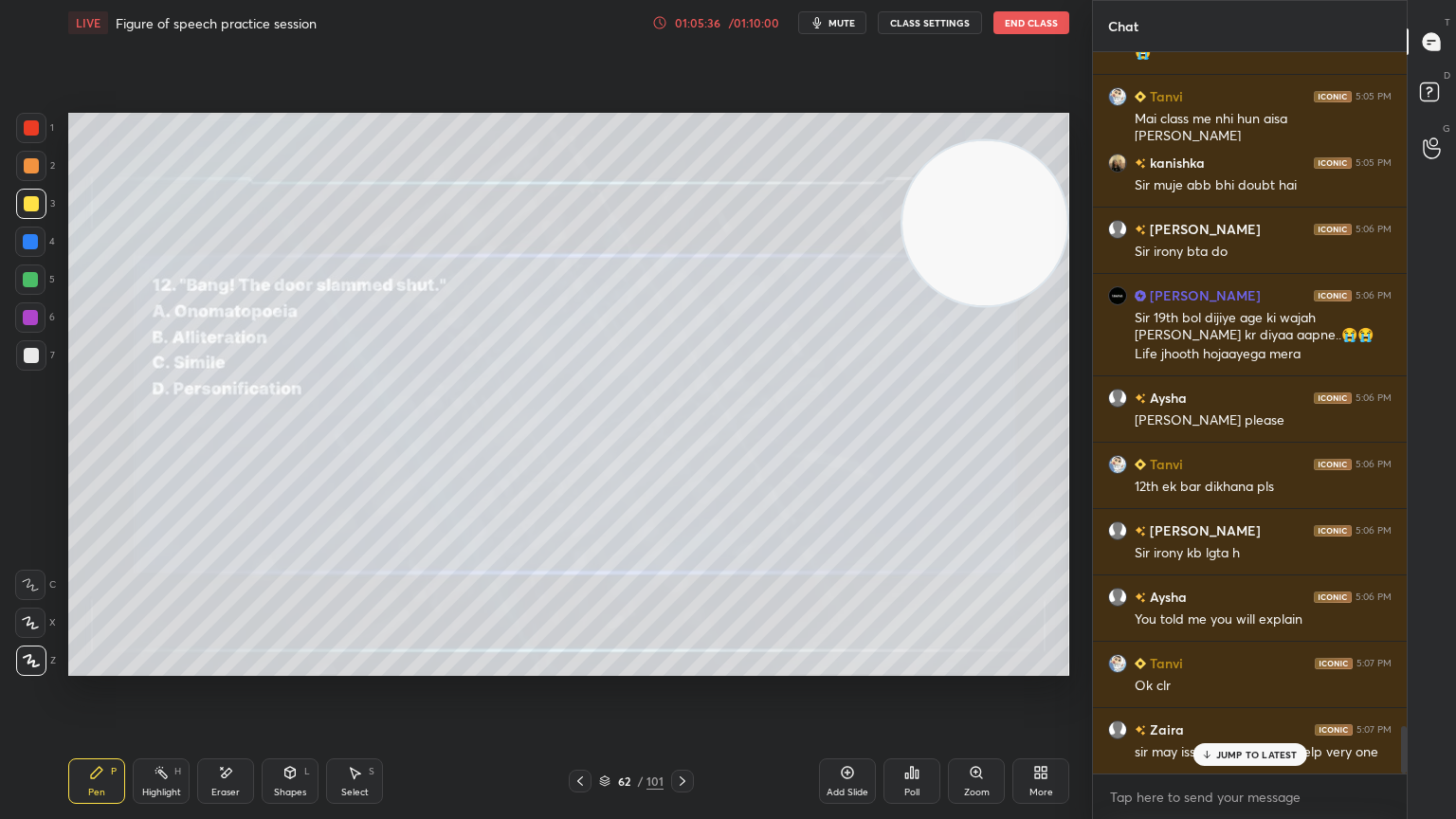 click on "JUMP TO LATEST" at bounding box center [1249, 755] 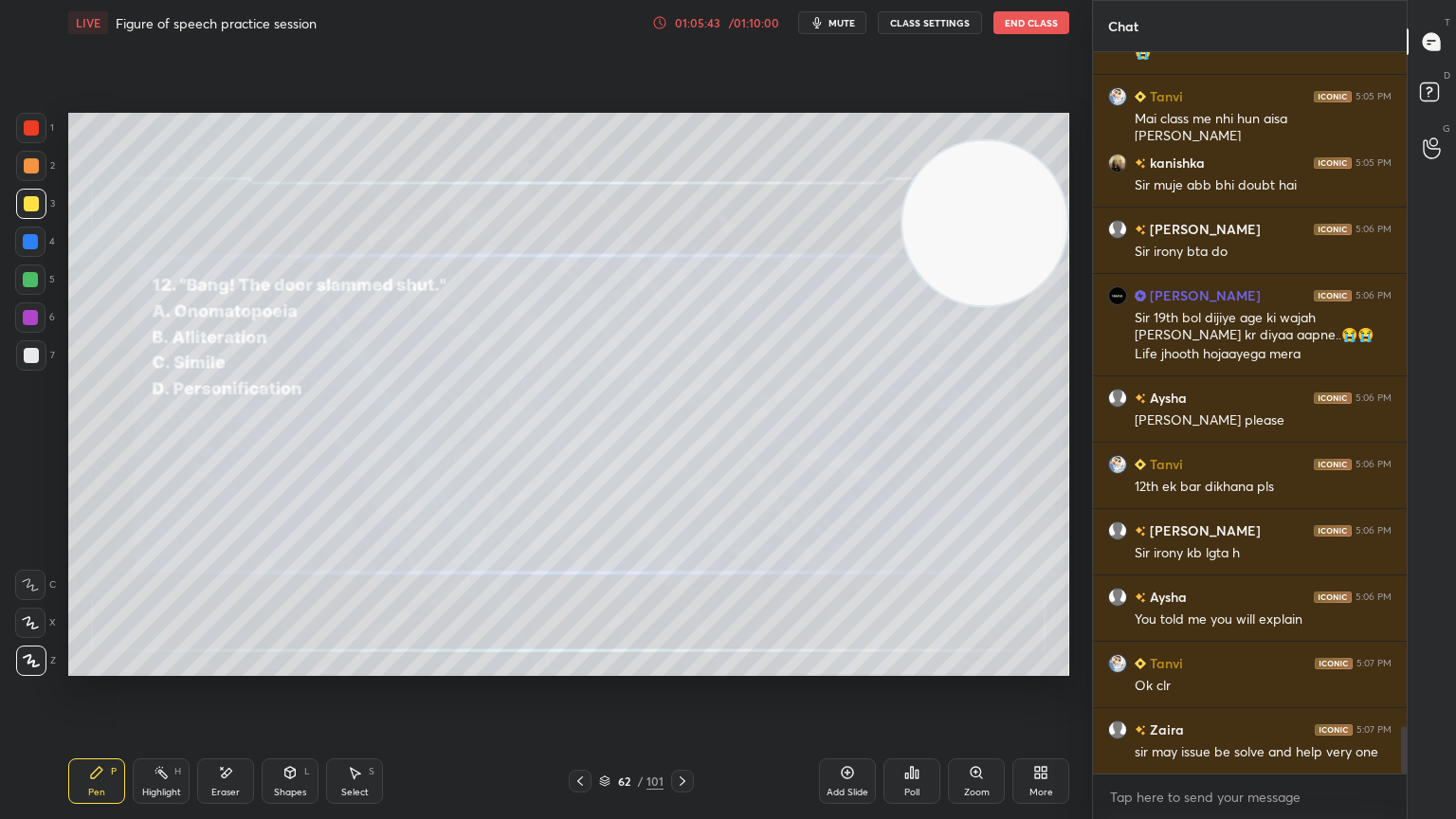 scroll, scrollTop: 10388, scrollLeft: 0, axis: vertical 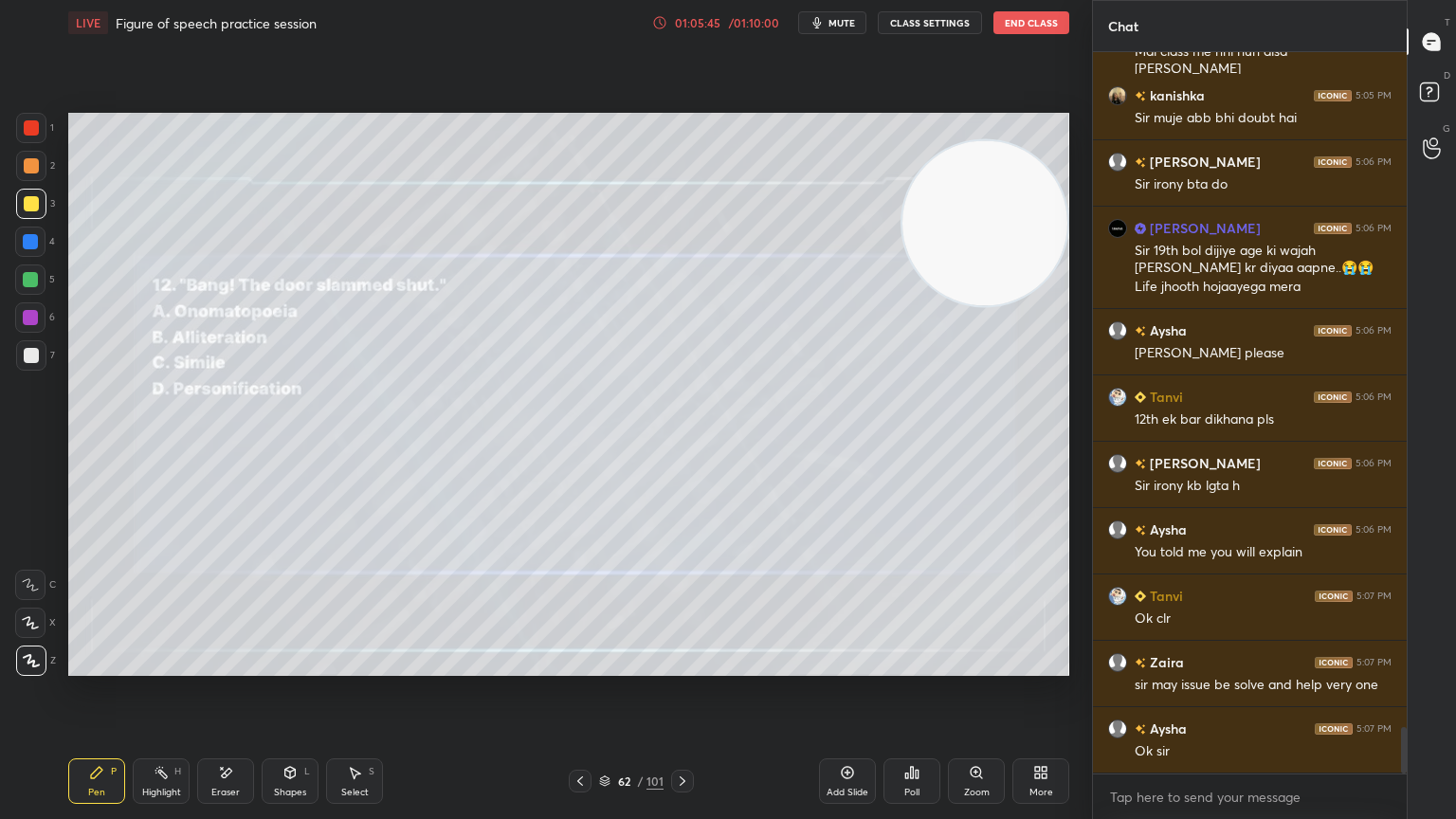 click on "mute" at bounding box center [842, 23] 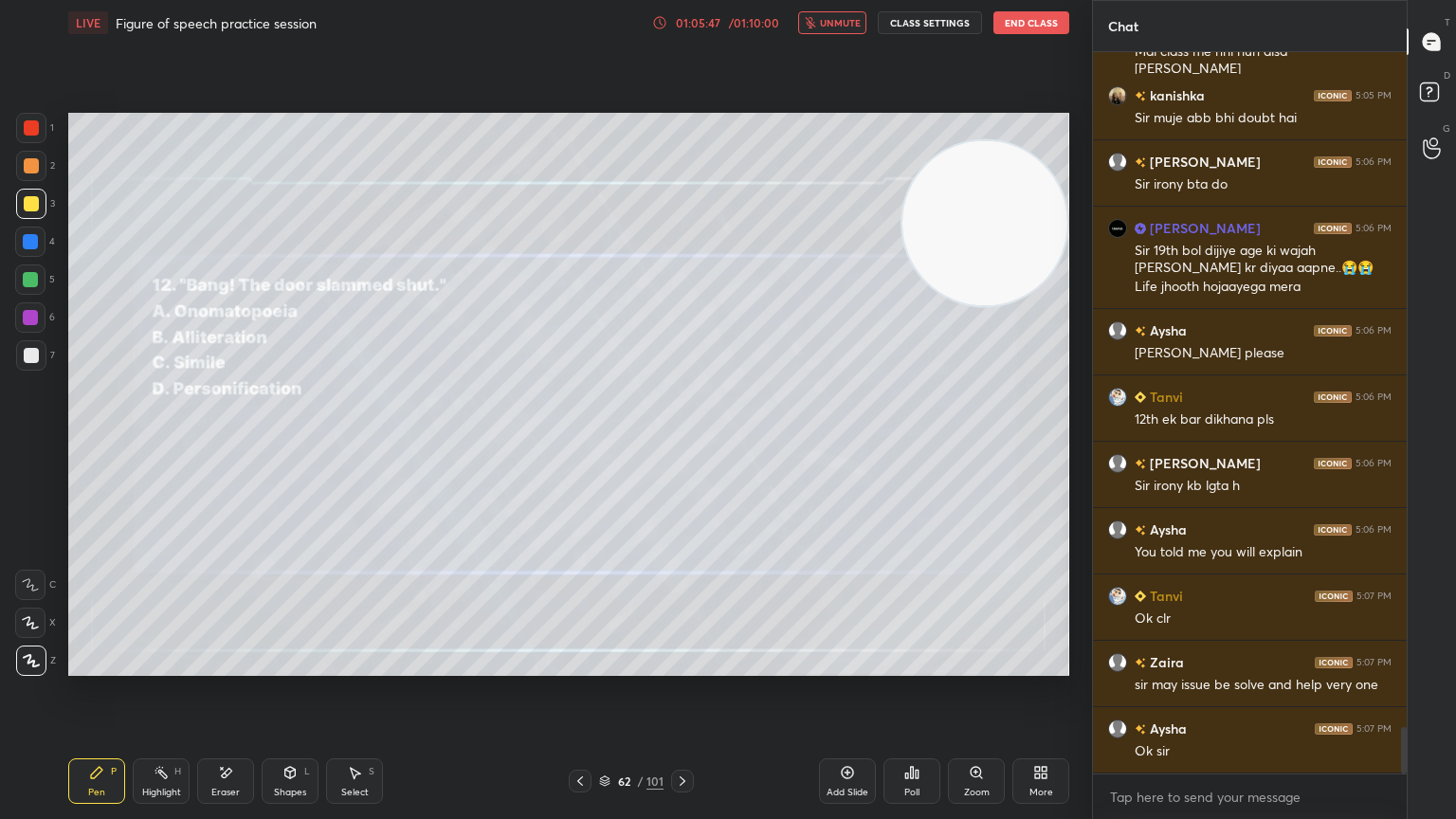 scroll, scrollTop: 10454, scrollLeft: 0, axis: vertical 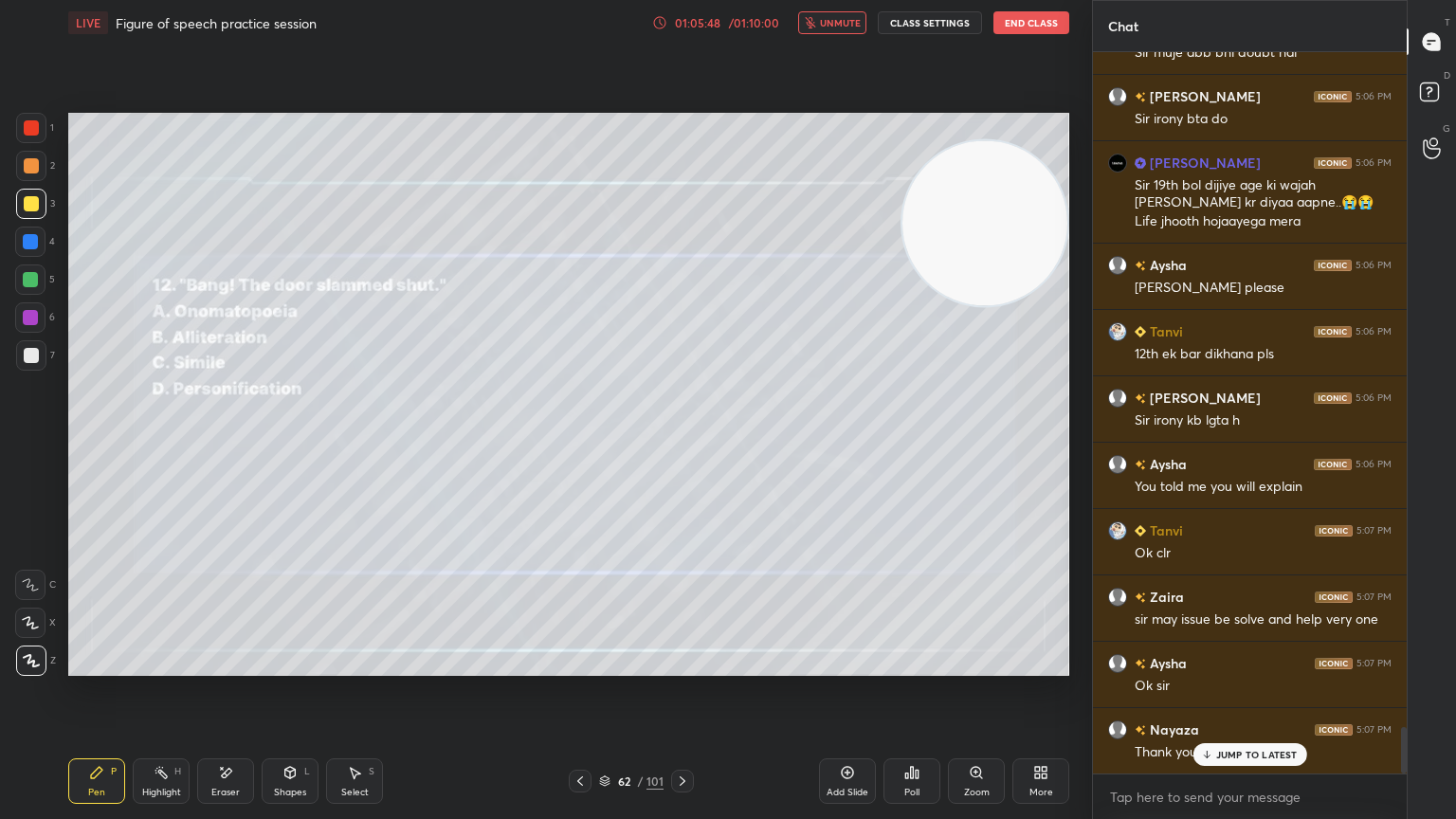 click on "End Class" at bounding box center (1031, 23) 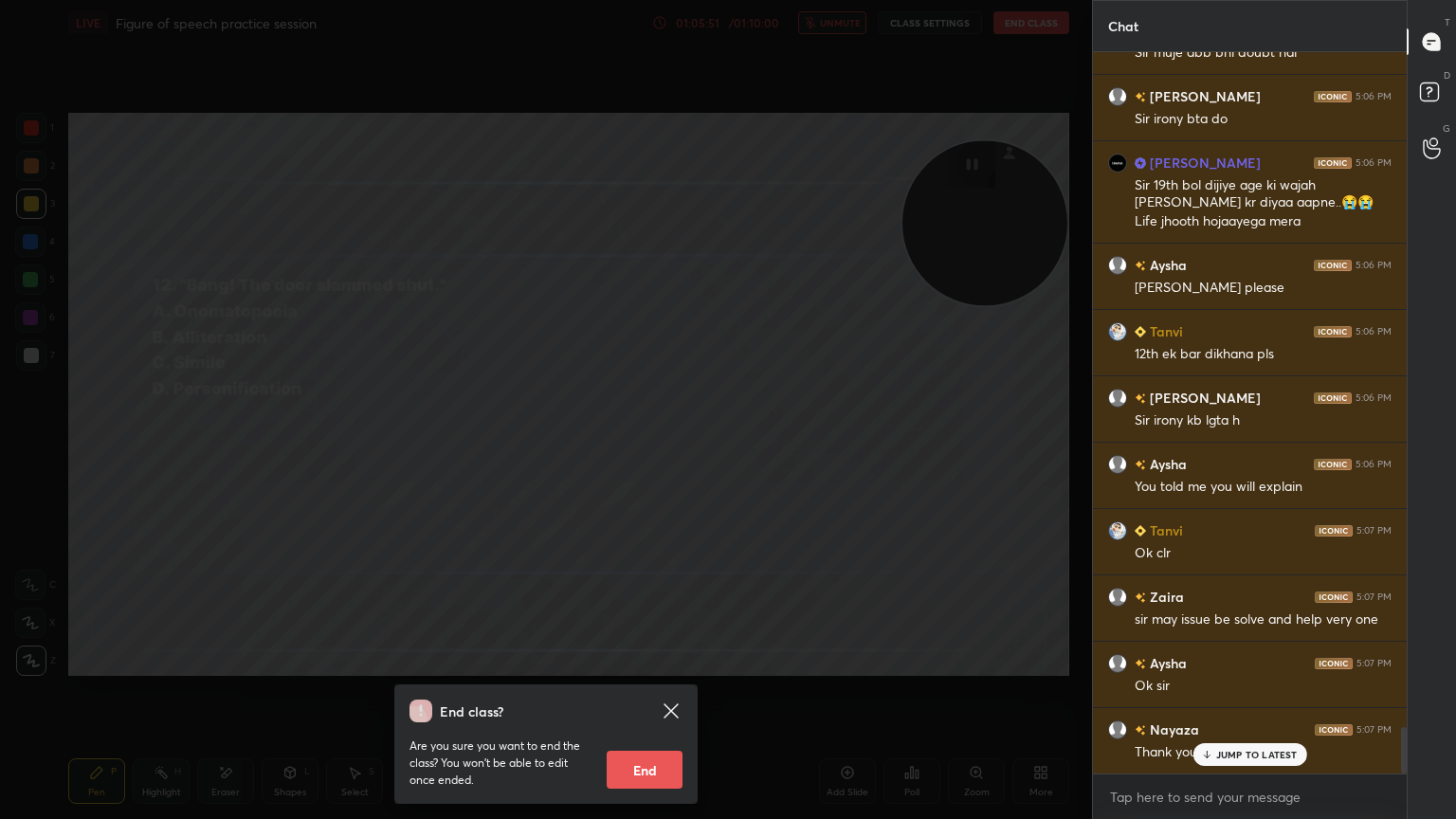 click on "End" at bounding box center (645, 770) 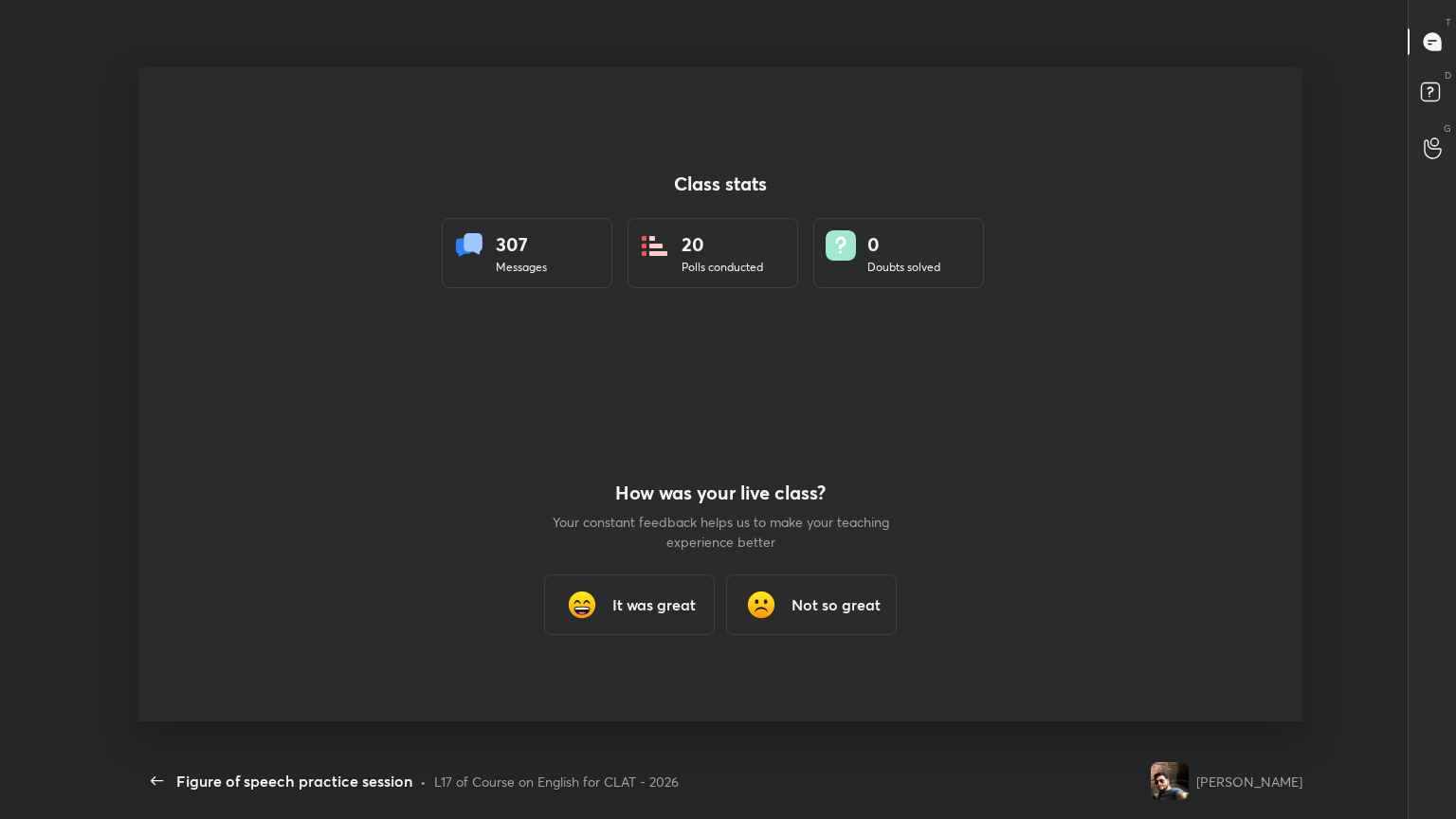 scroll, scrollTop: 94094, scrollLeft: 93491, axis: both 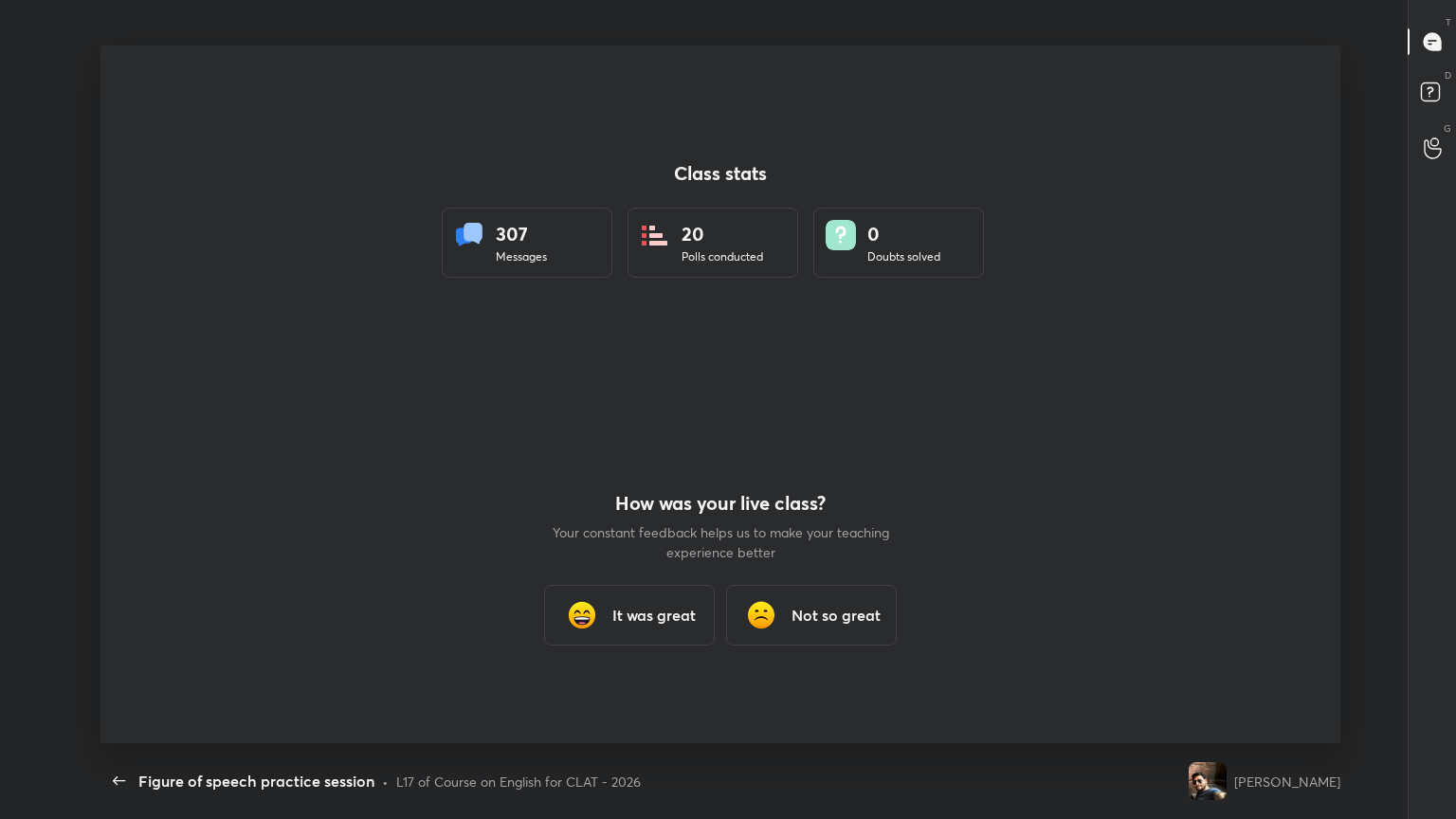 click on "It was great" at bounding box center (629, 615) 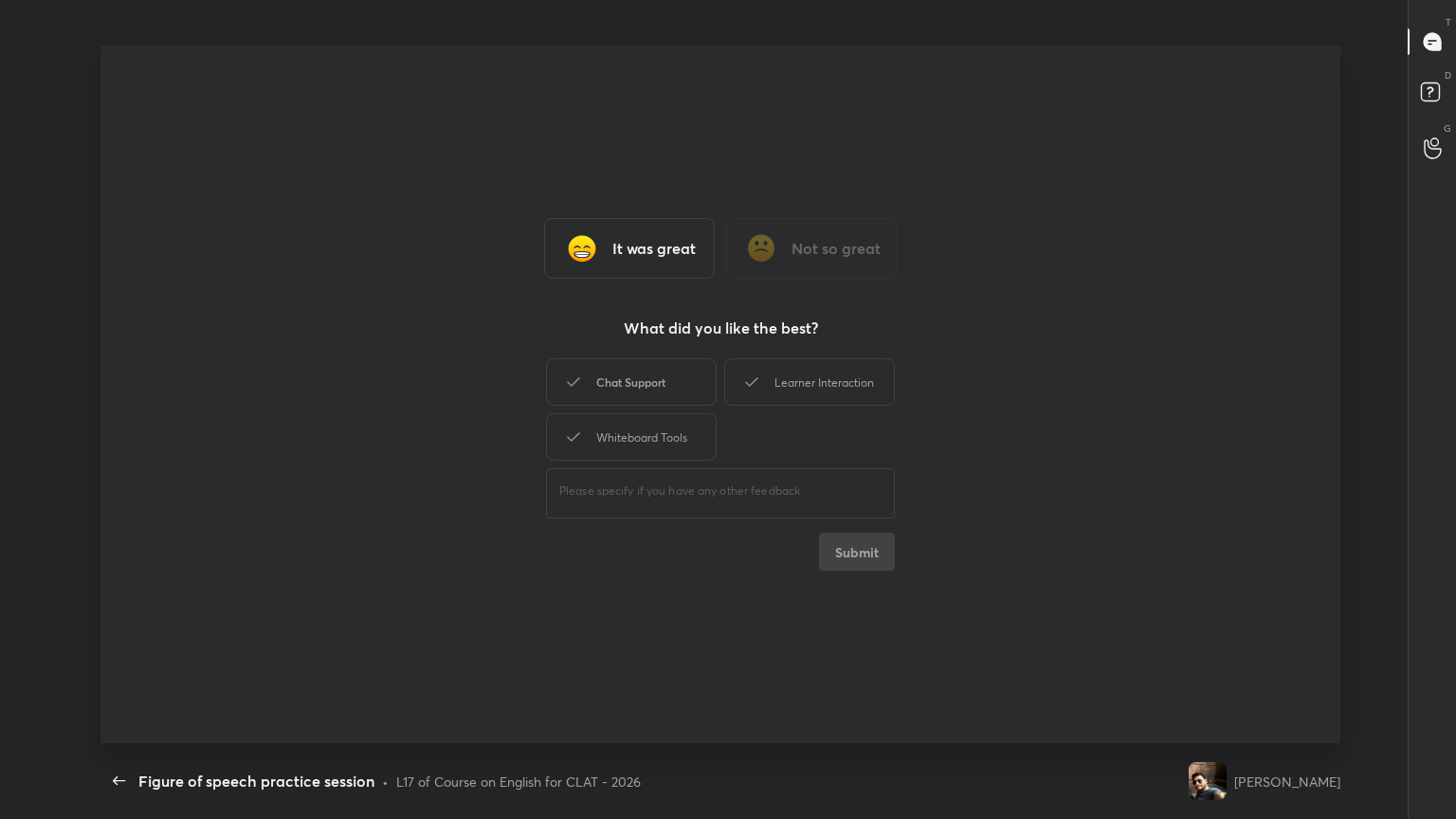 click on "Chat Support" at bounding box center (631, 382) 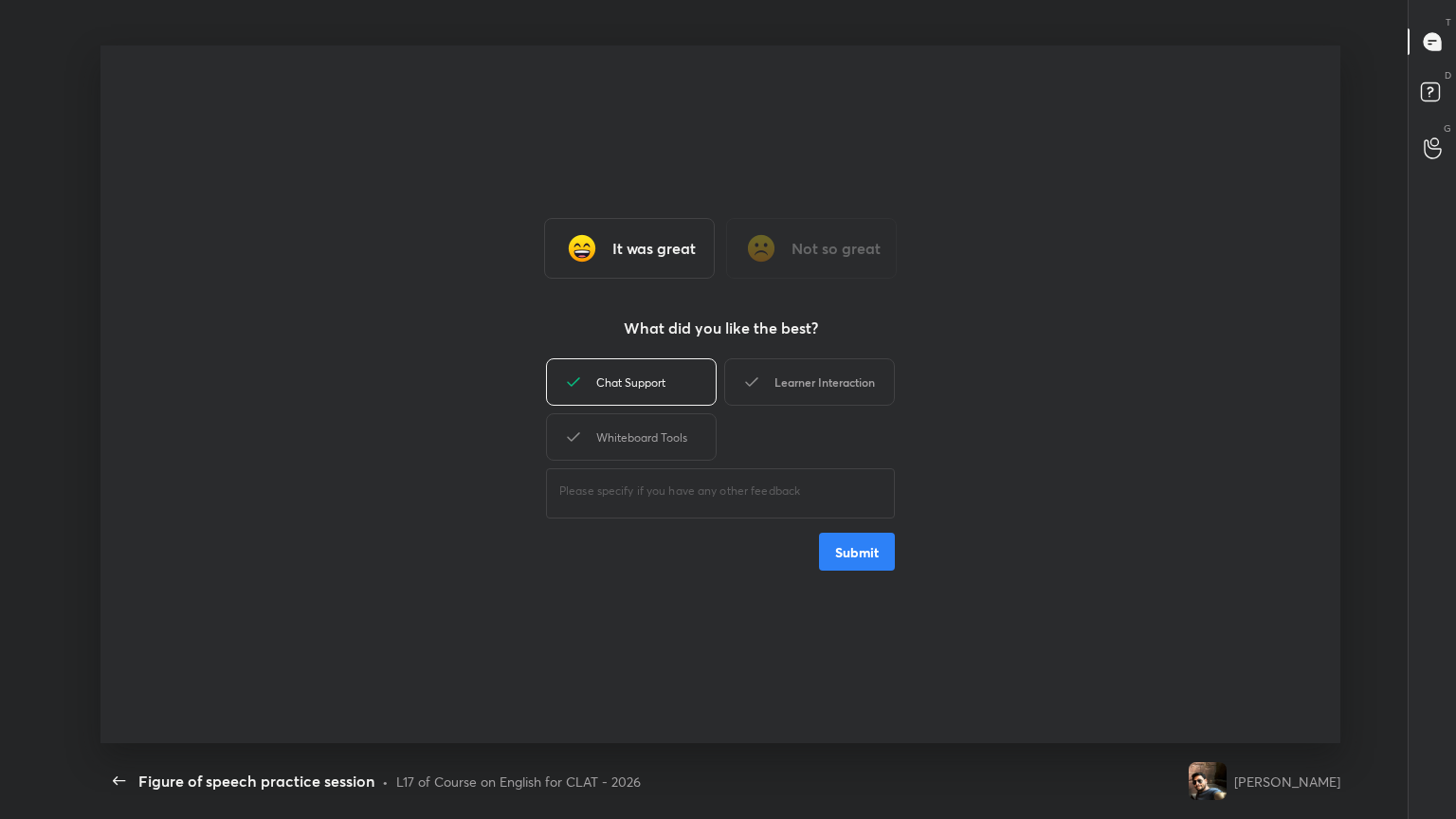 click on "Learner Interaction" at bounding box center (810, 382) 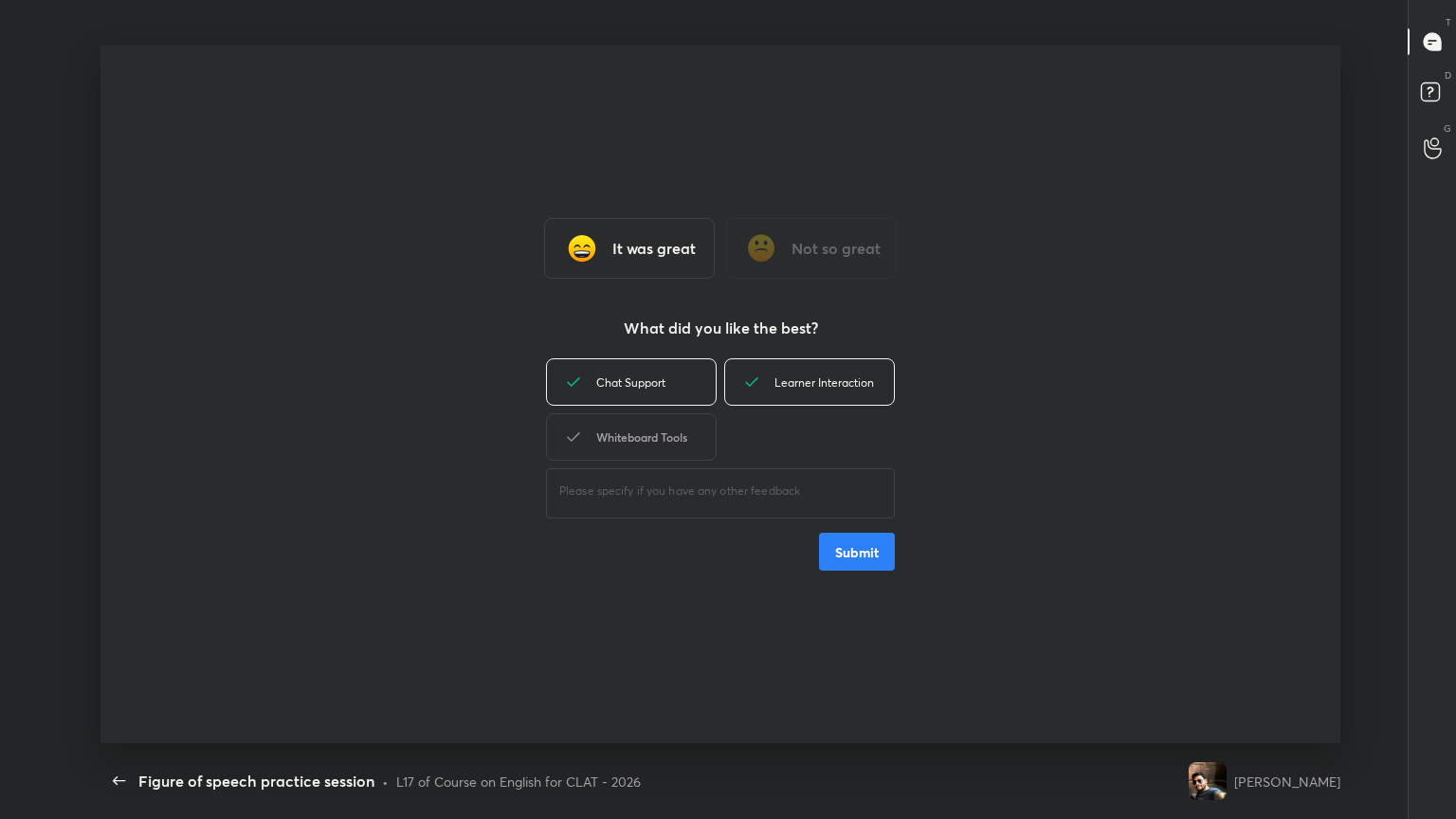 click on "Whiteboard Tools" at bounding box center [631, 437] 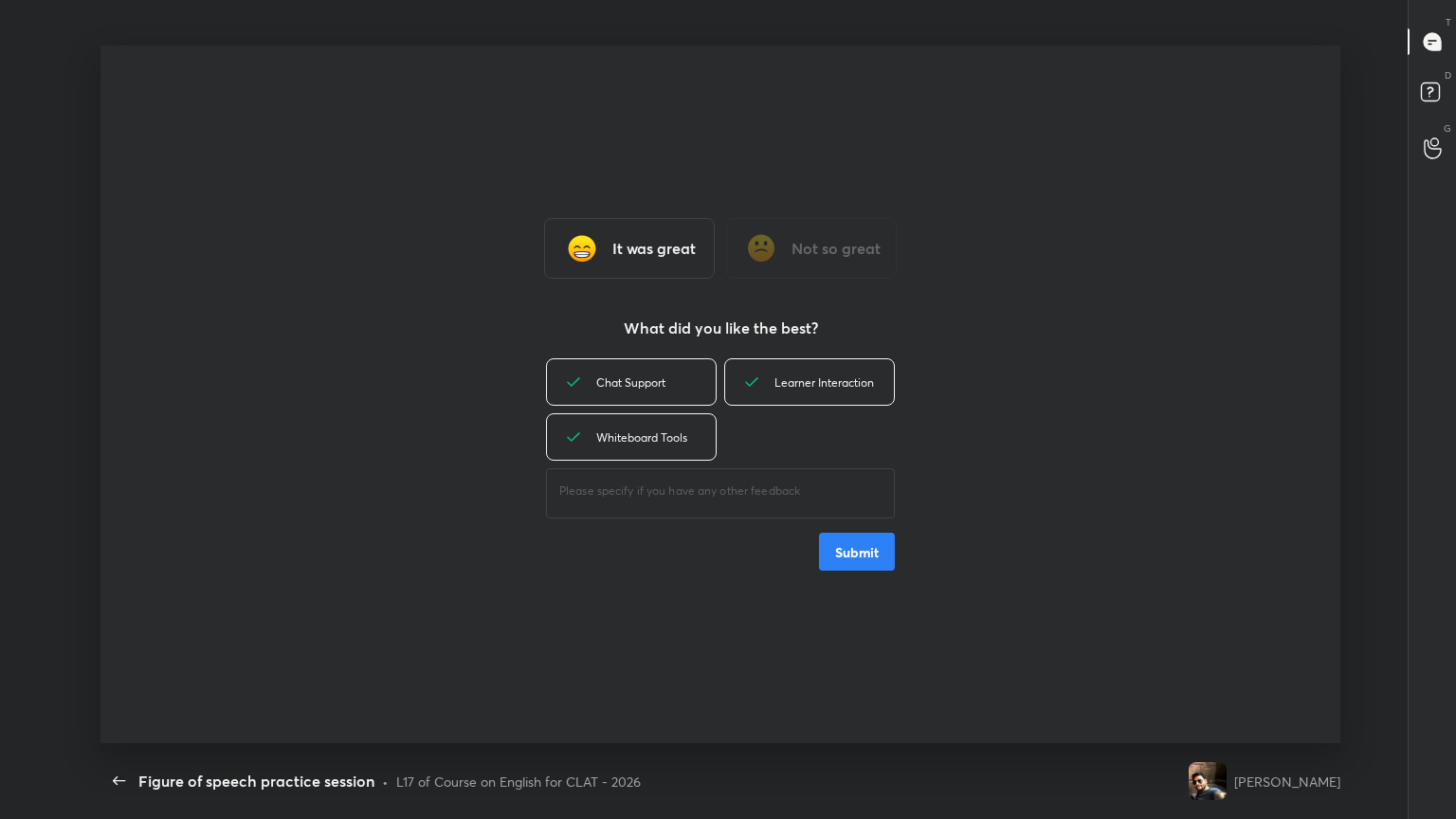 click on "Submit" at bounding box center [857, 552] 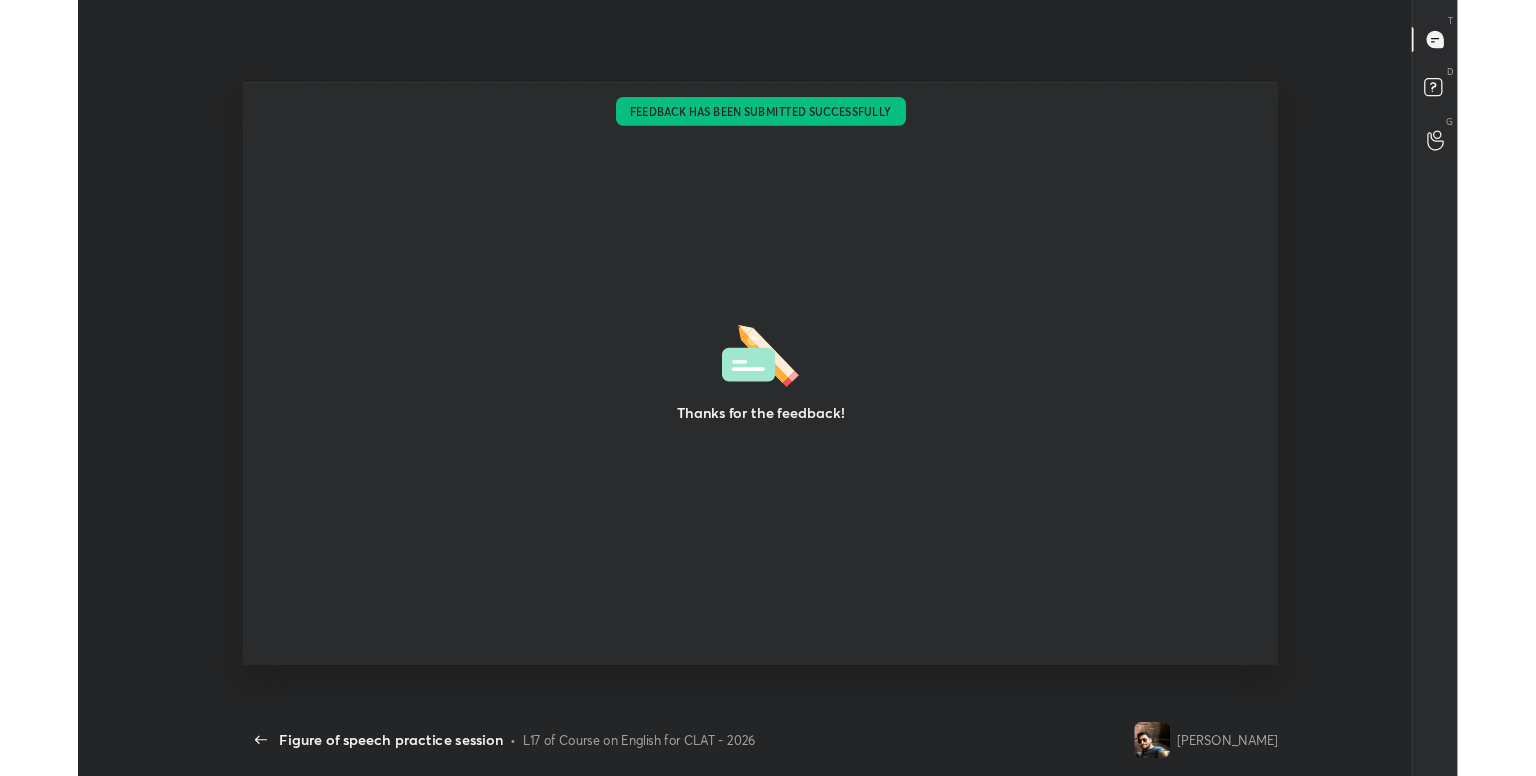 scroll, scrollTop: 648, scrollLeft: 1520, axis: both 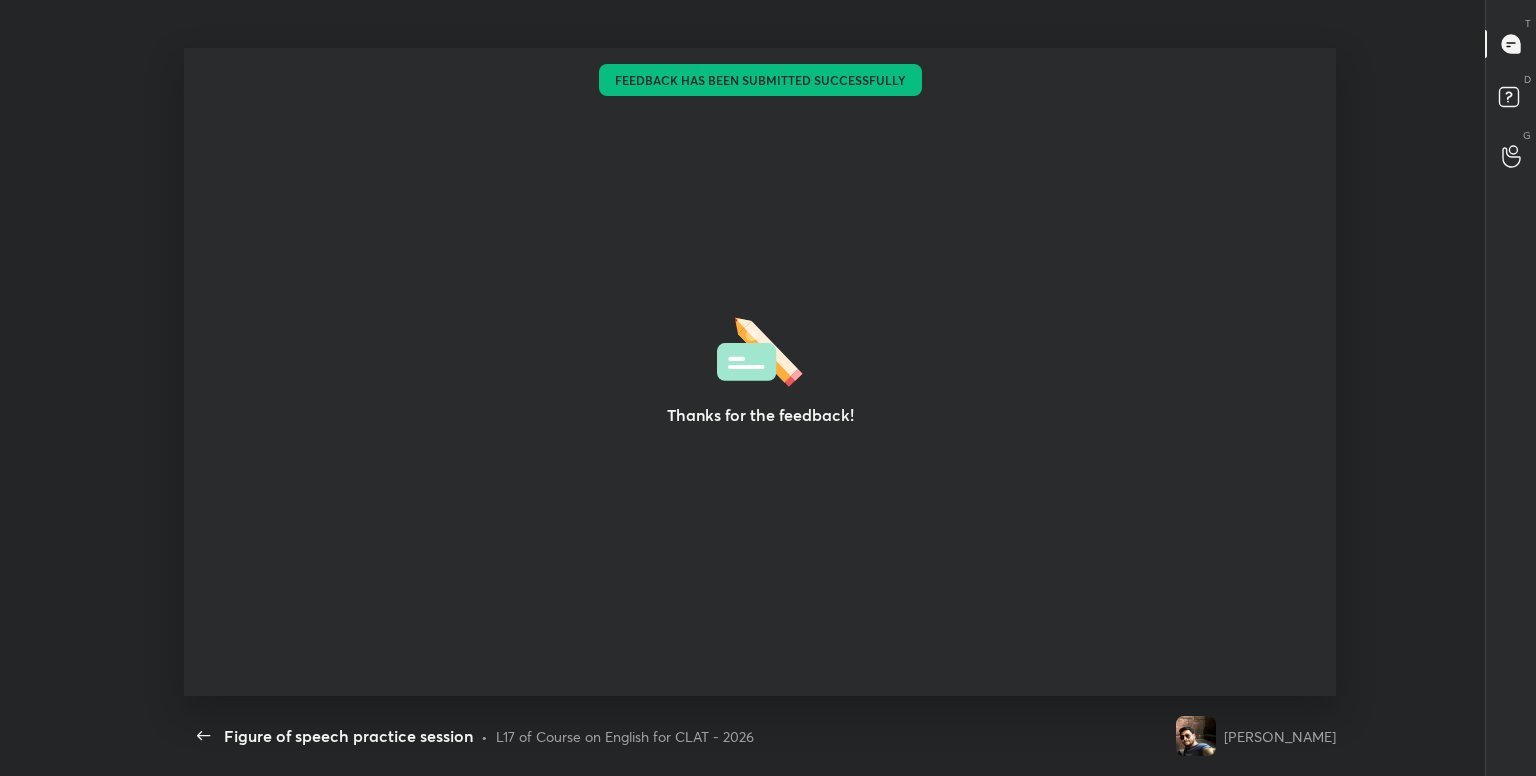 type on "x" 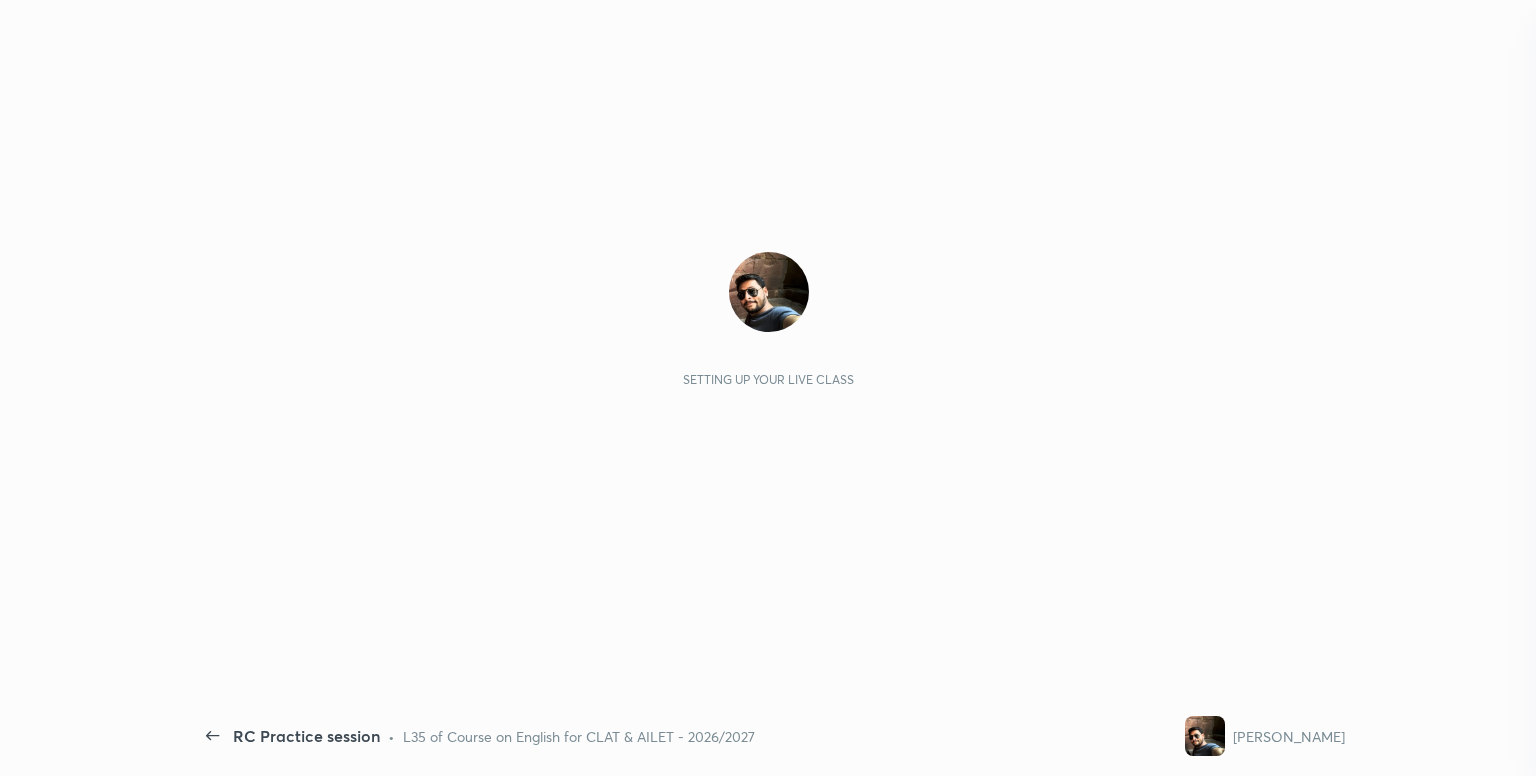 scroll, scrollTop: 0, scrollLeft: 0, axis: both 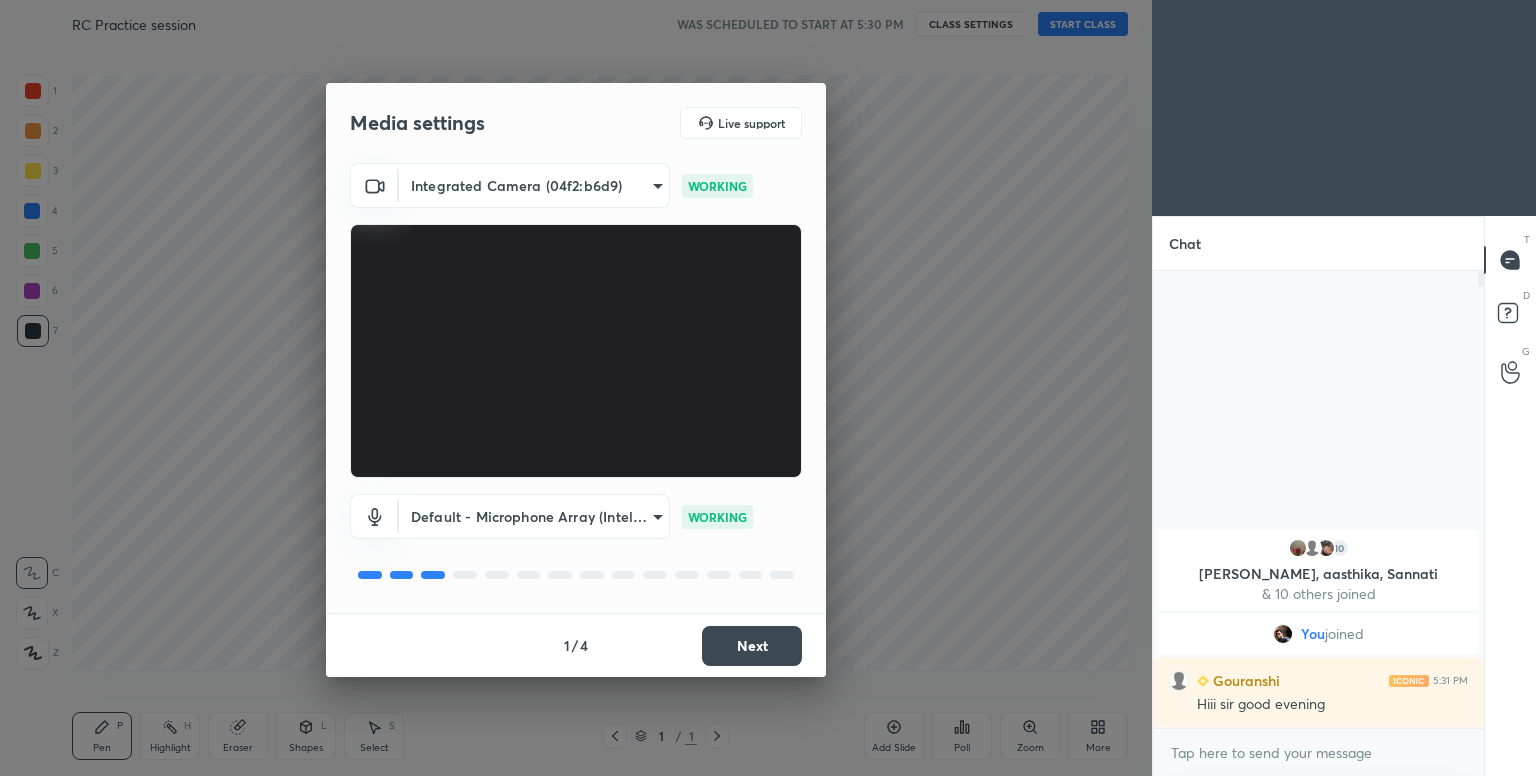 click on "Next" at bounding box center (752, 646) 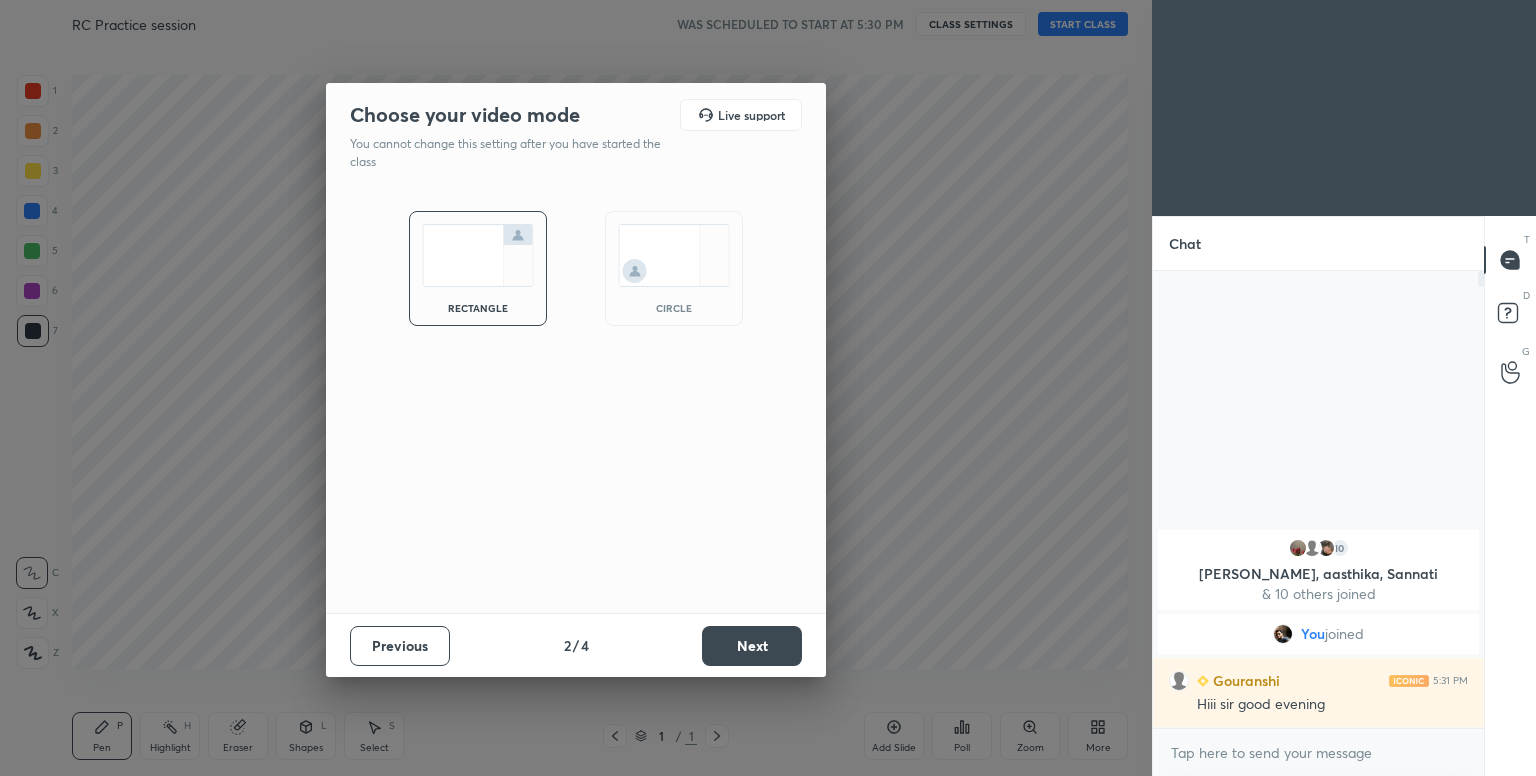 click at bounding box center [674, 255] 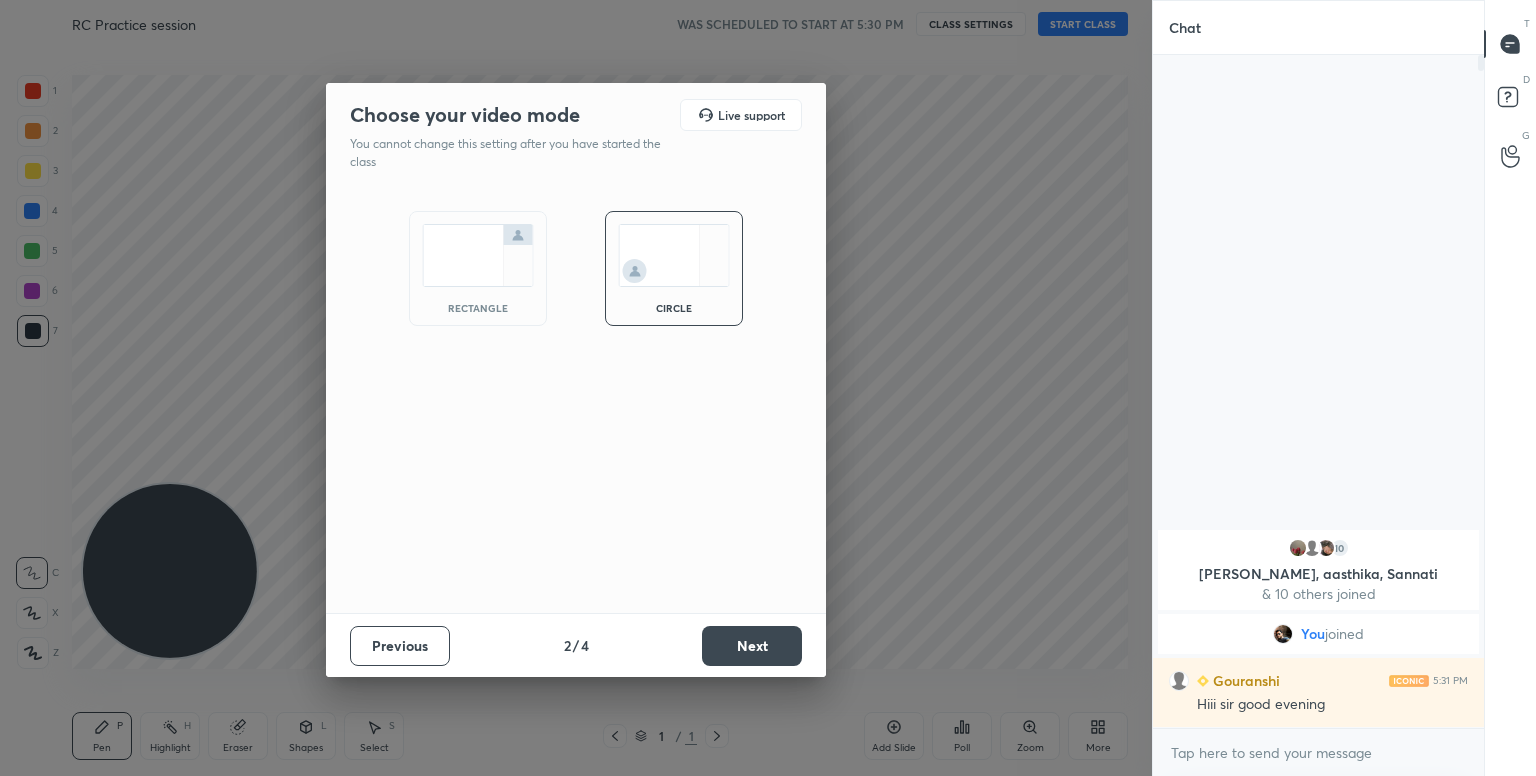 click on "Next" at bounding box center (752, 646) 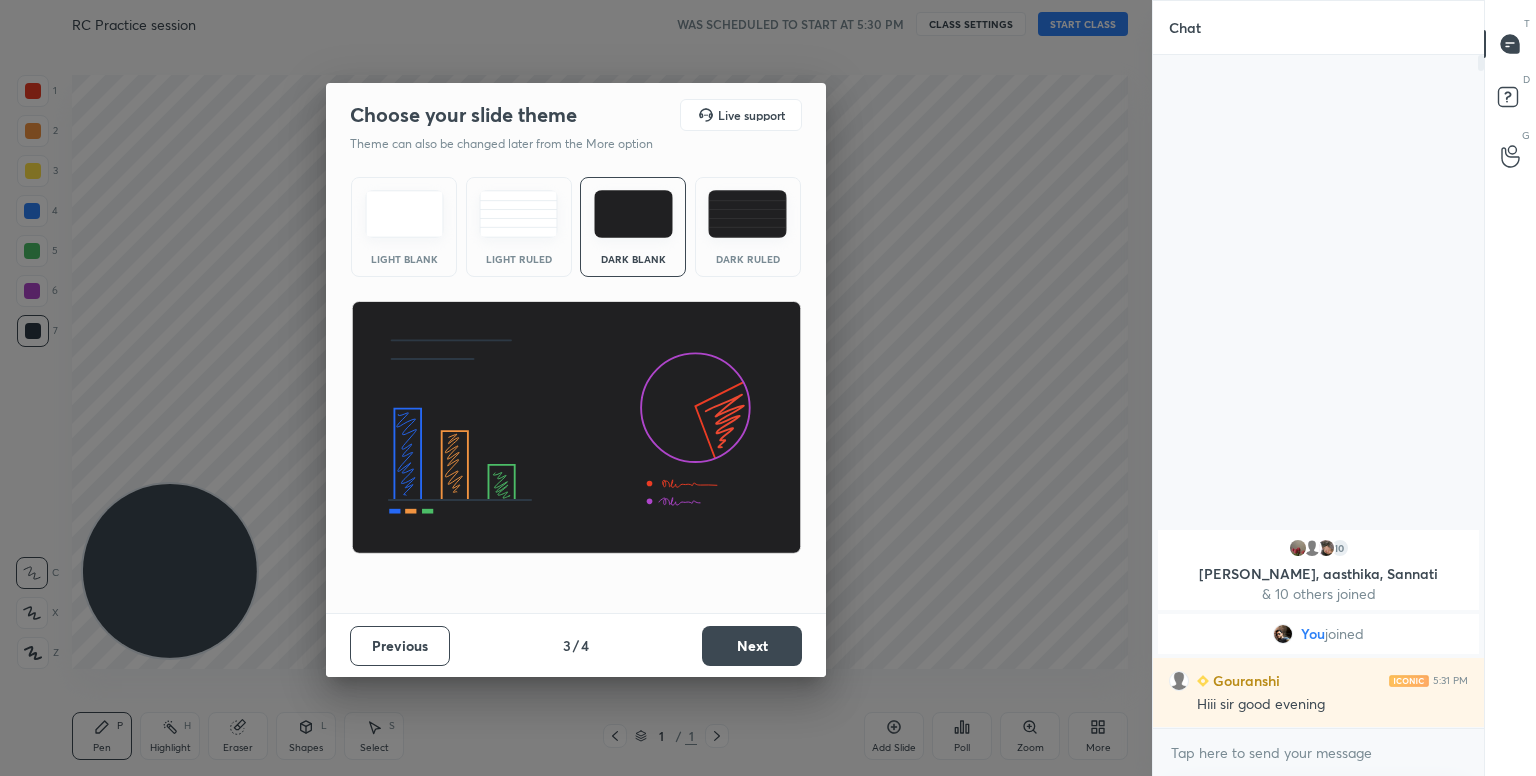 click on "Light Blank" at bounding box center (404, 227) 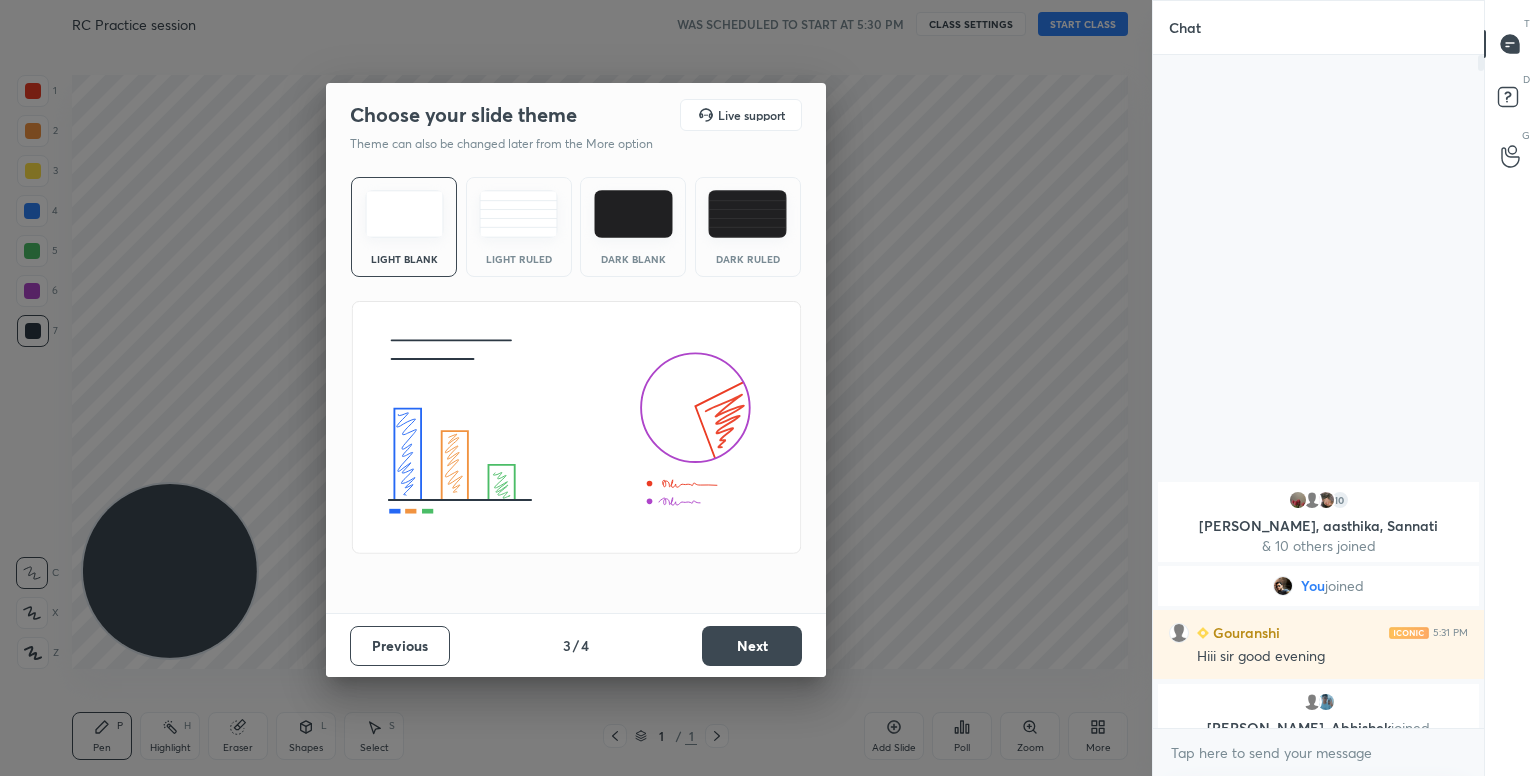 click on "Next" at bounding box center (752, 646) 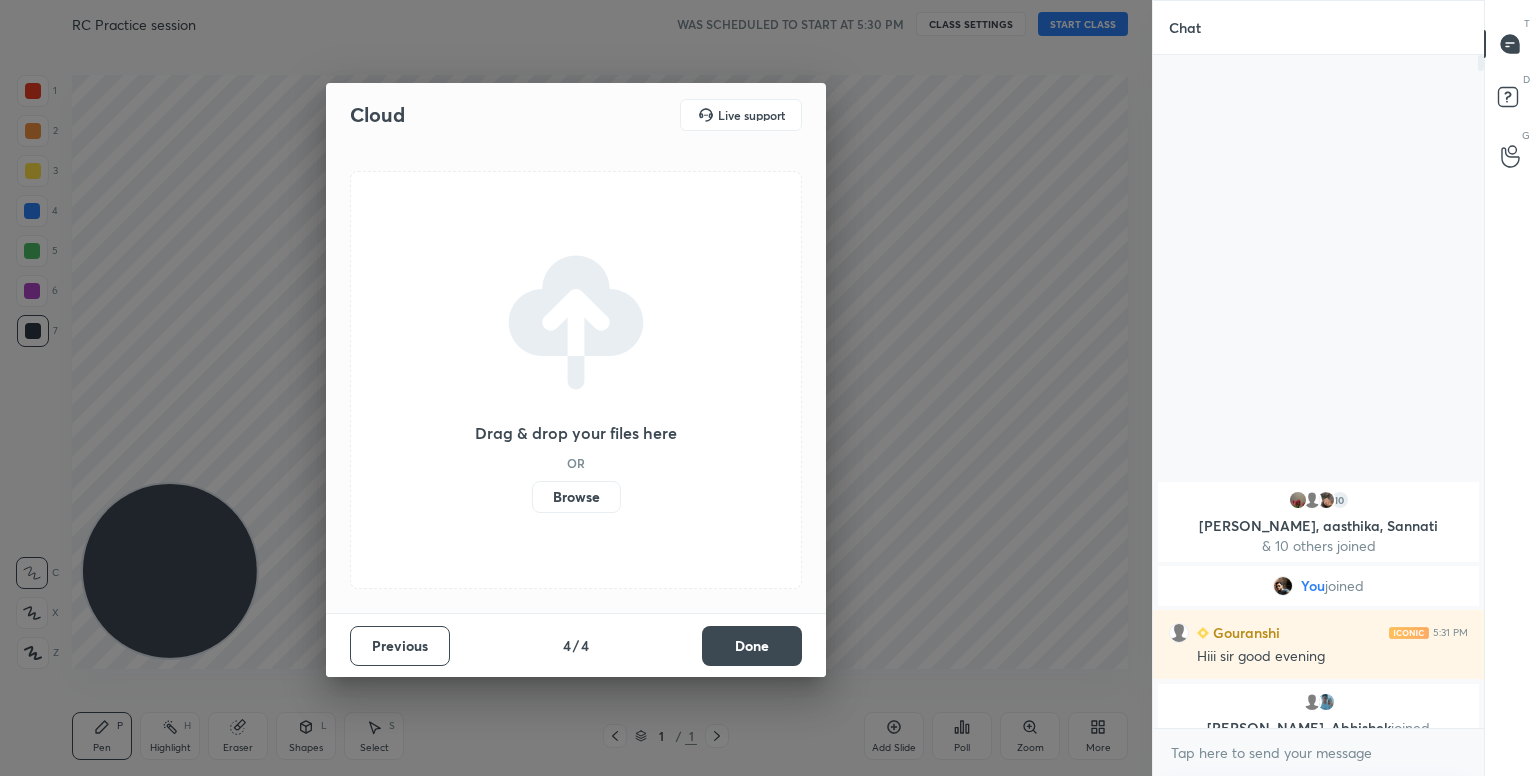 click on "Done" at bounding box center (752, 646) 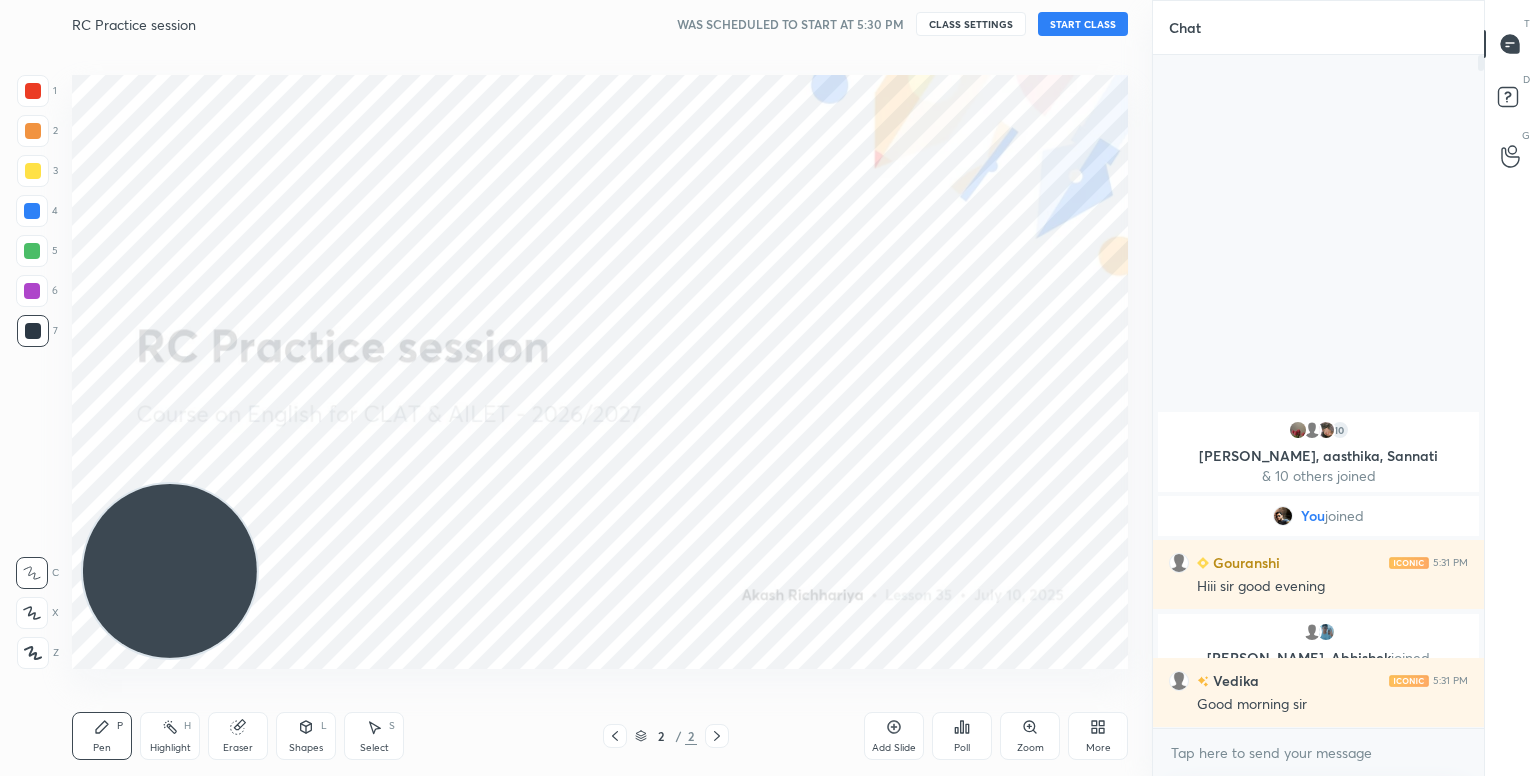 click on "START CLASS" at bounding box center (1083, 24) 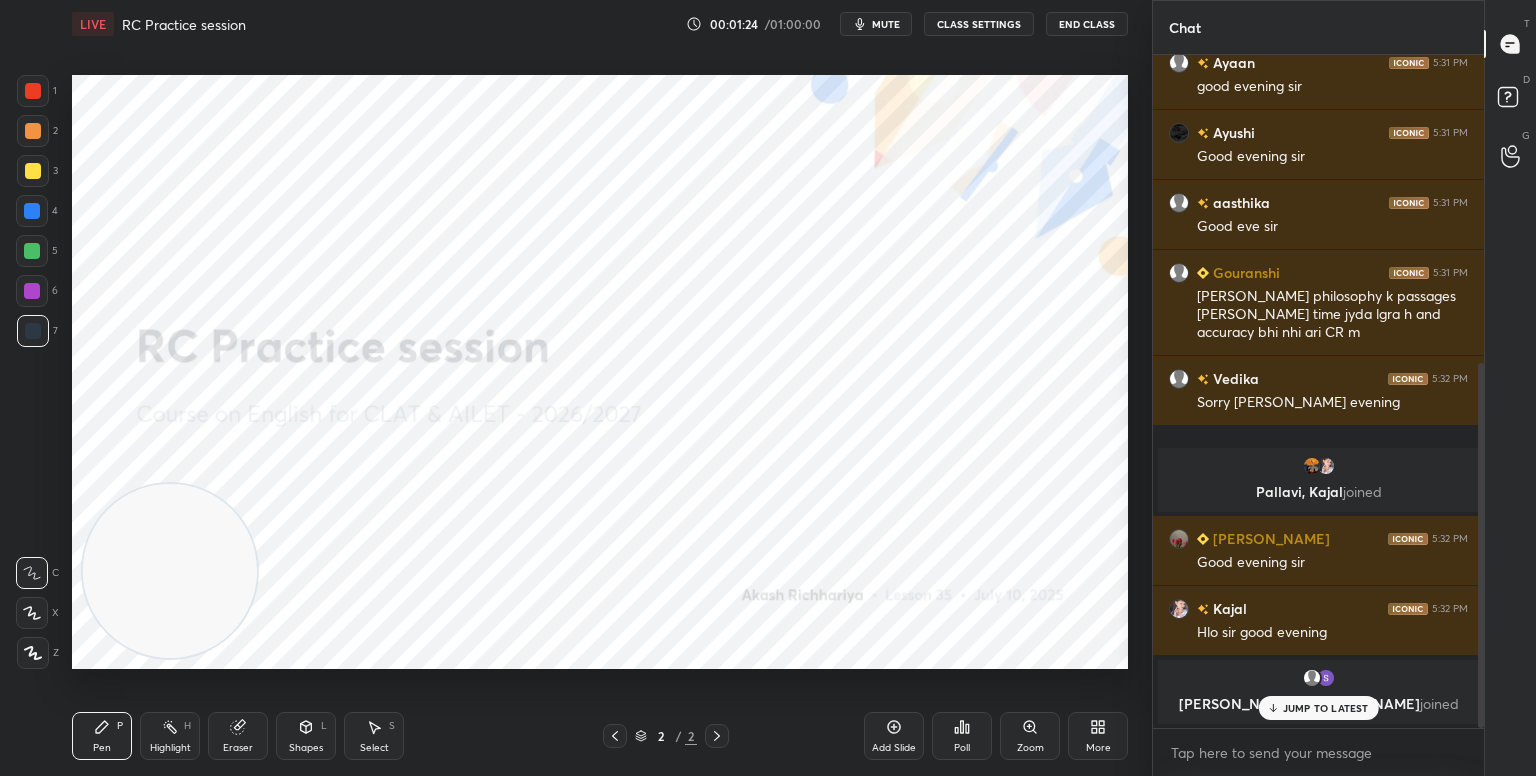 scroll, scrollTop: 568, scrollLeft: 0, axis: vertical 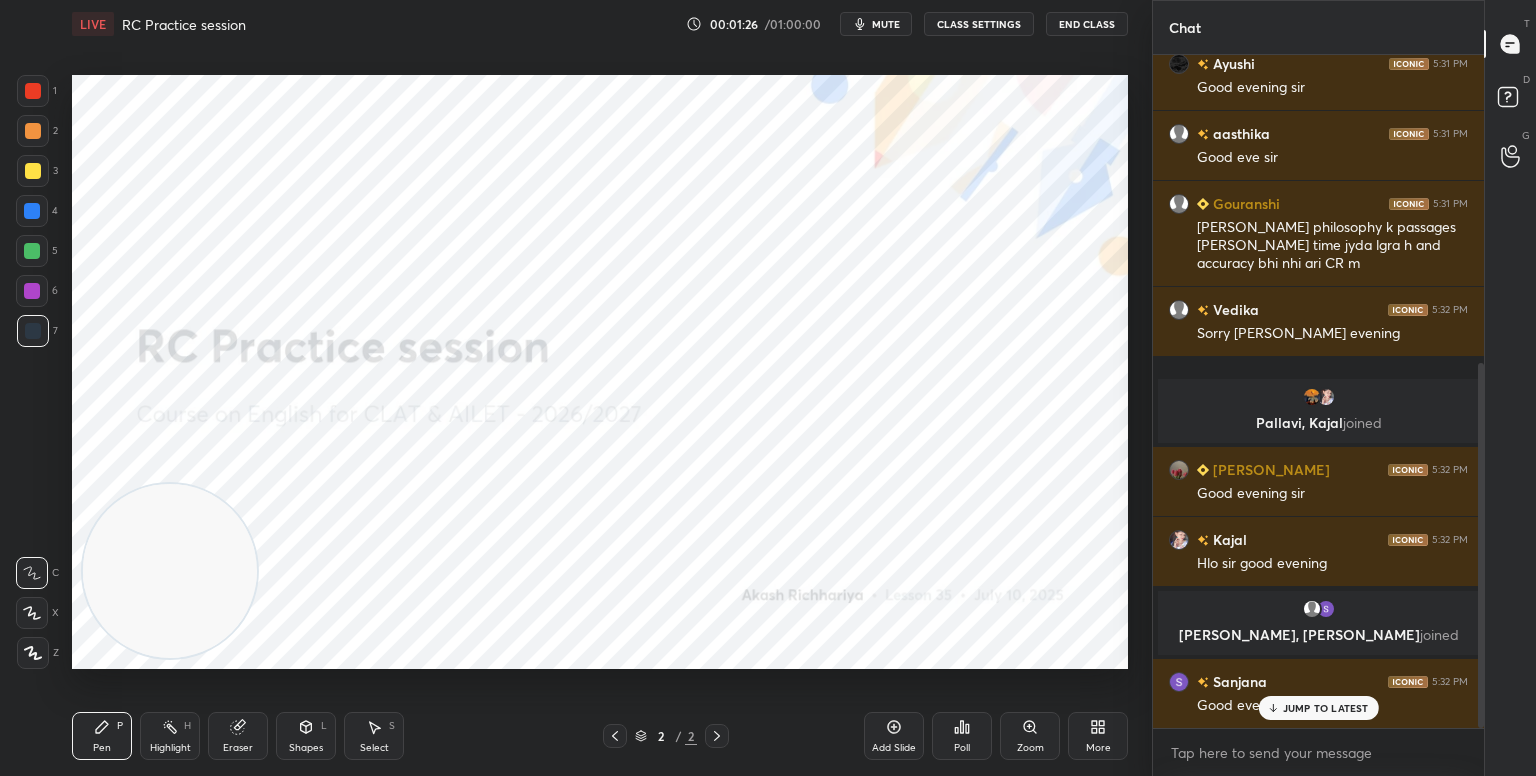 click on "JUMP TO LATEST" at bounding box center (1326, 708) 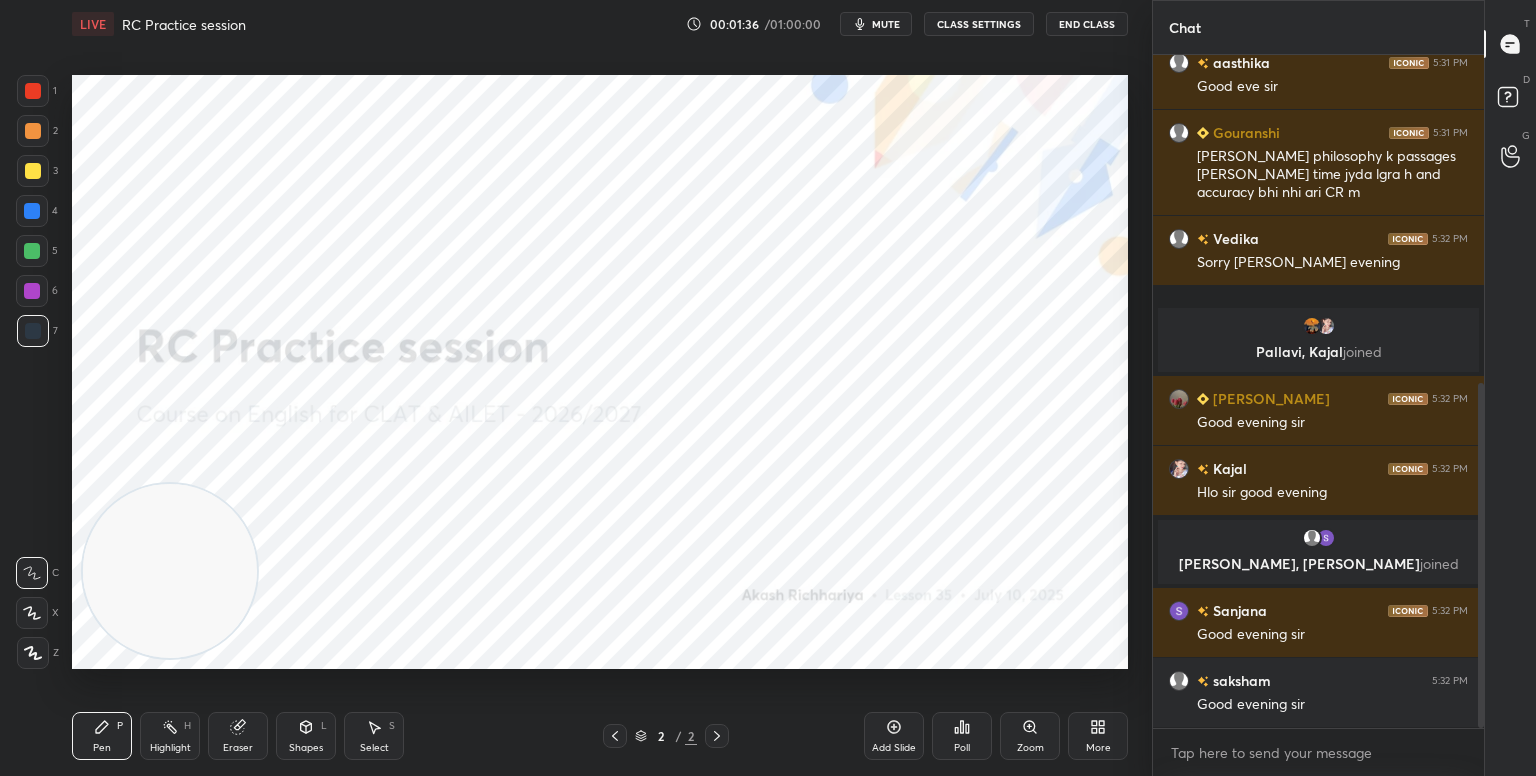 scroll, scrollTop: 708, scrollLeft: 0, axis: vertical 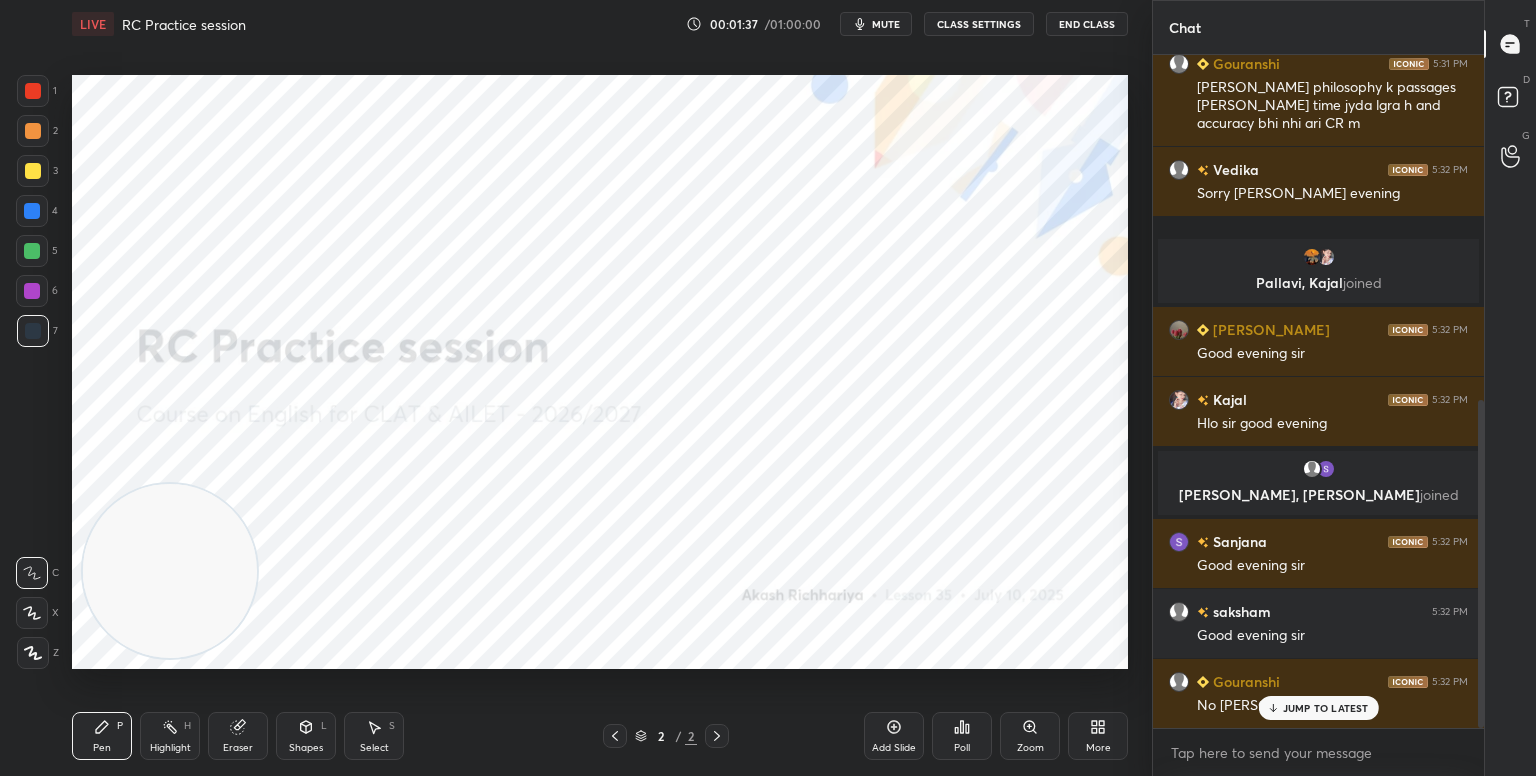 click on "JUMP TO LATEST" at bounding box center [1326, 708] 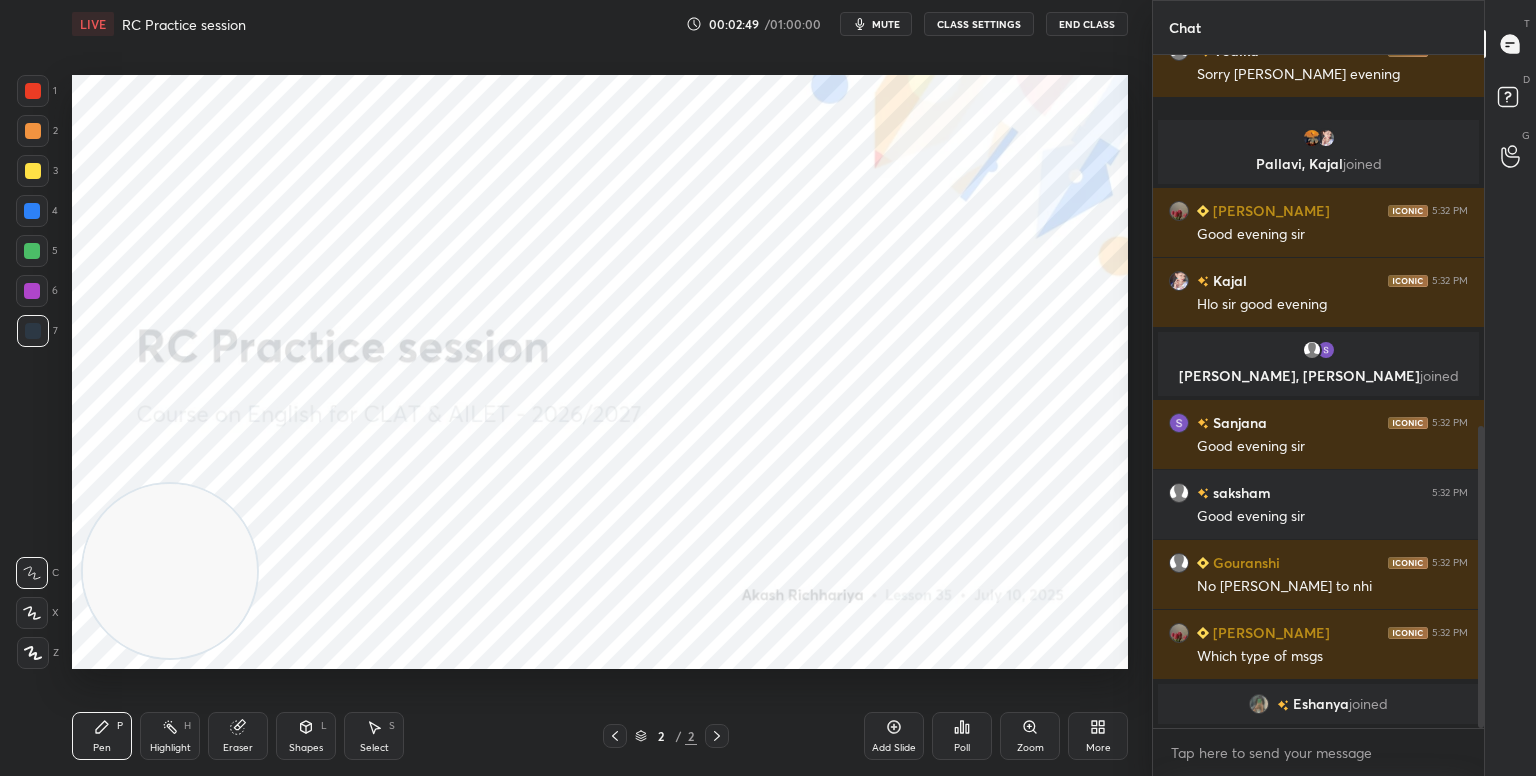 scroll, scrollTop: 851, scrollLeft: 0, axis: vertical 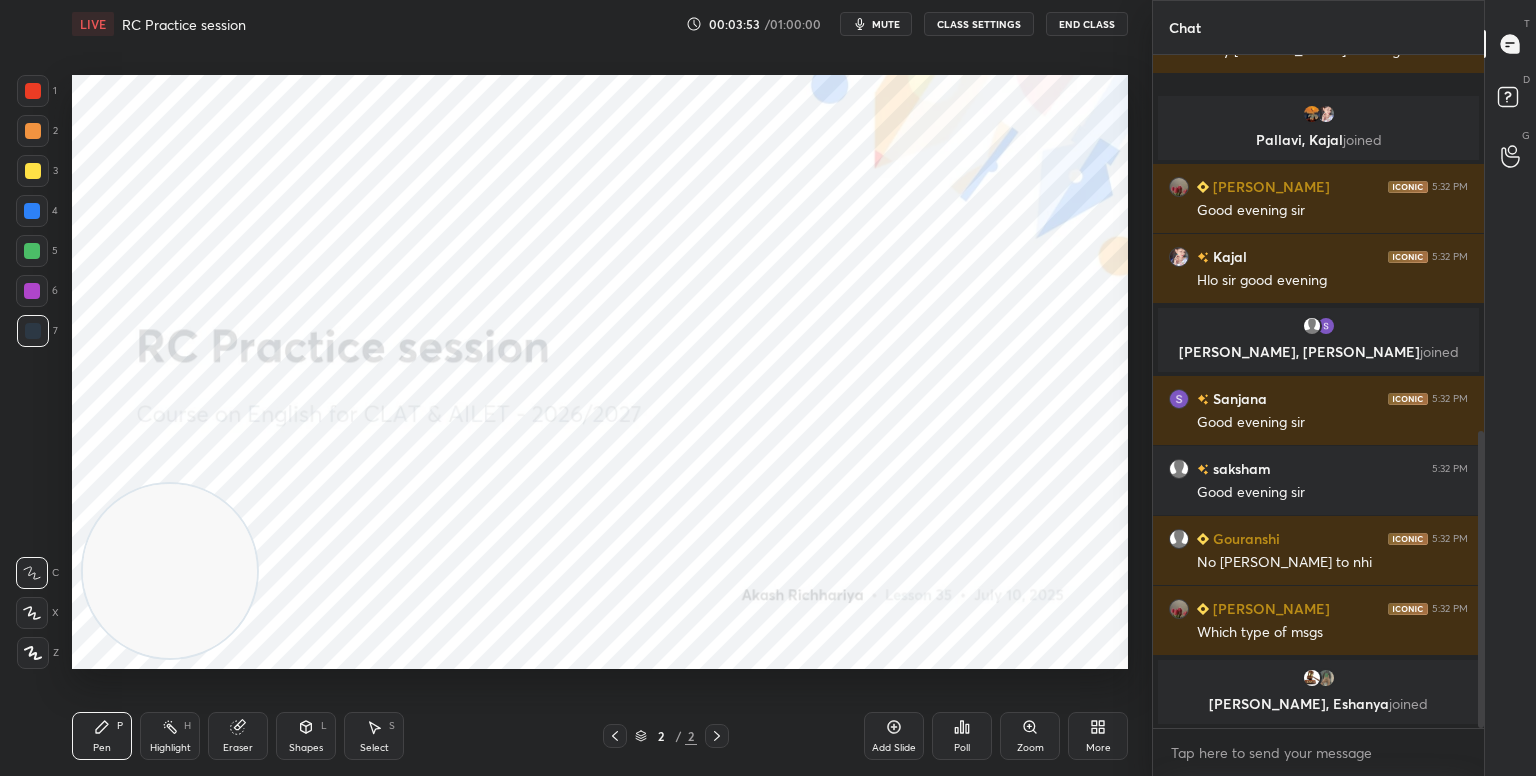 click 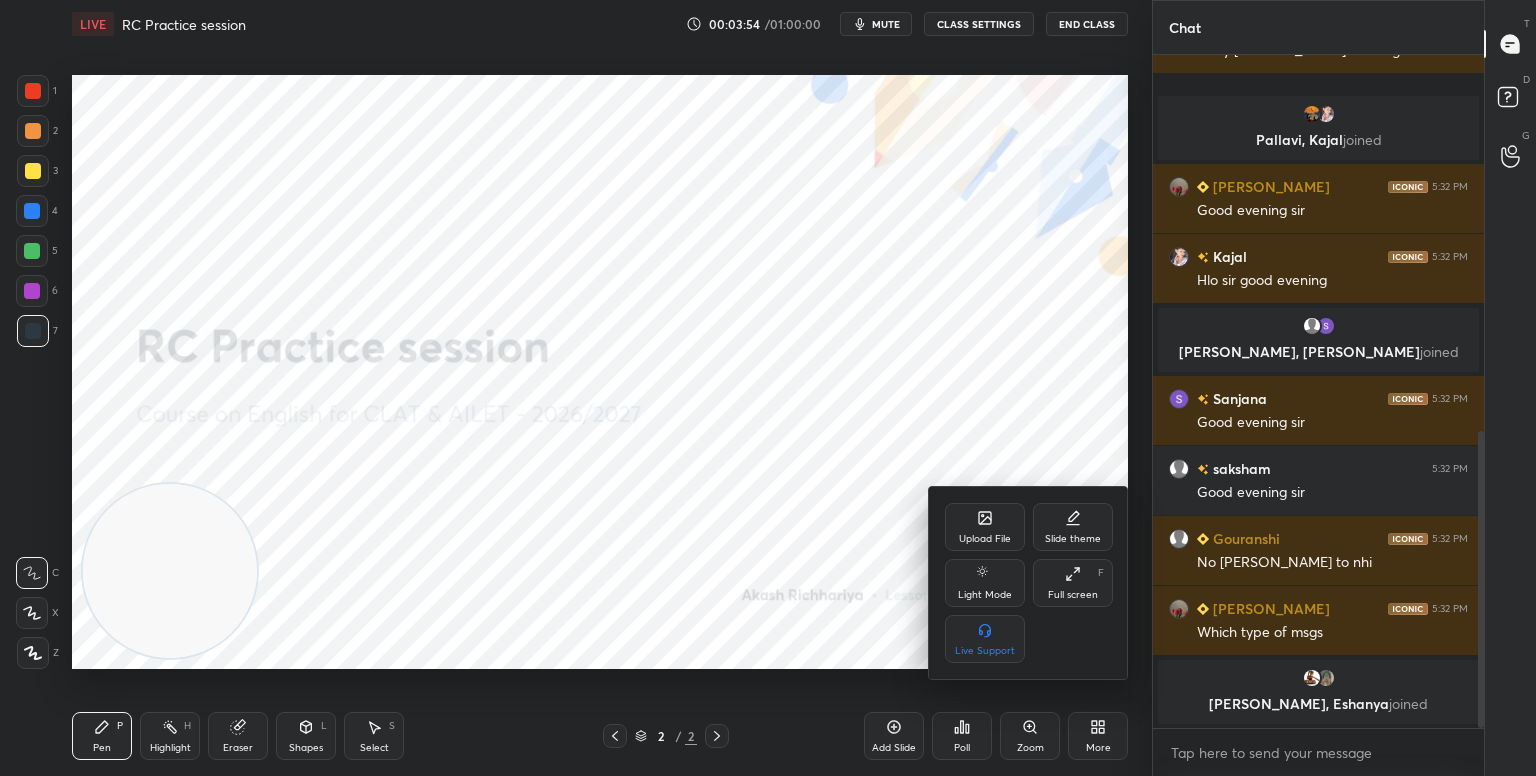 click on "Upload File" at bounding box center (985, 539) 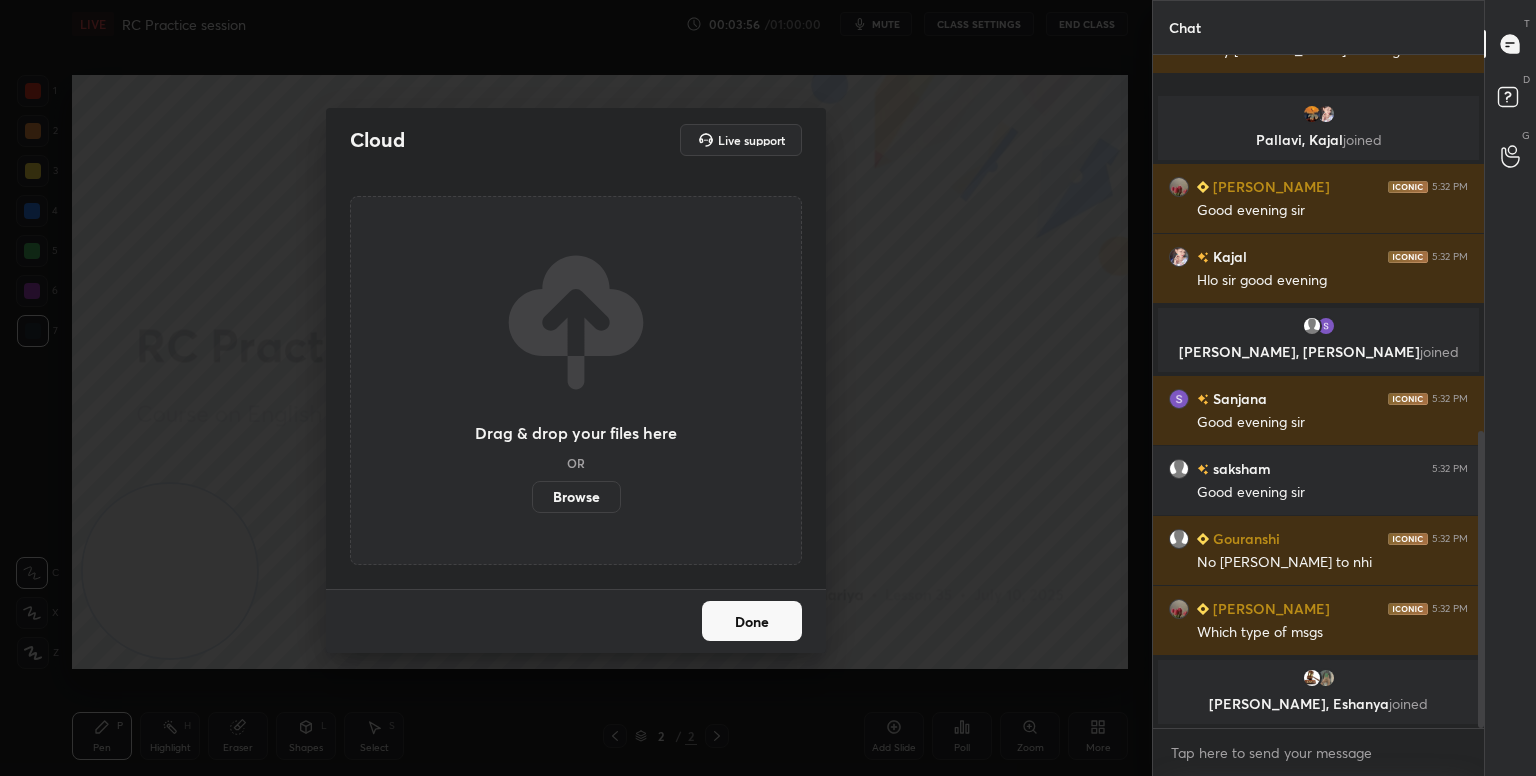 click on "Browse" at bounding box center [576, 497] 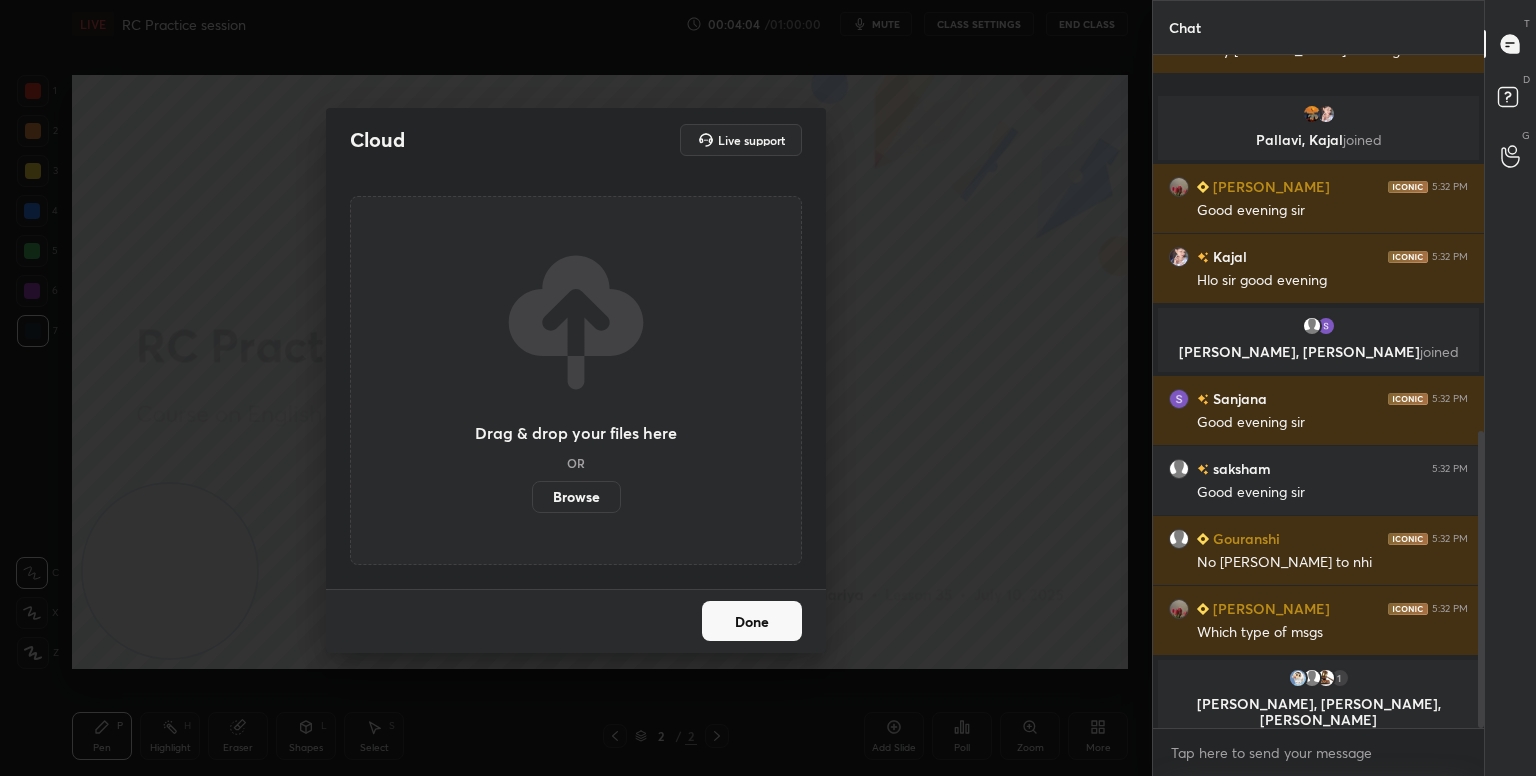 scroll, scrollTop: 867, scrollLeft: 0, axis: vertical 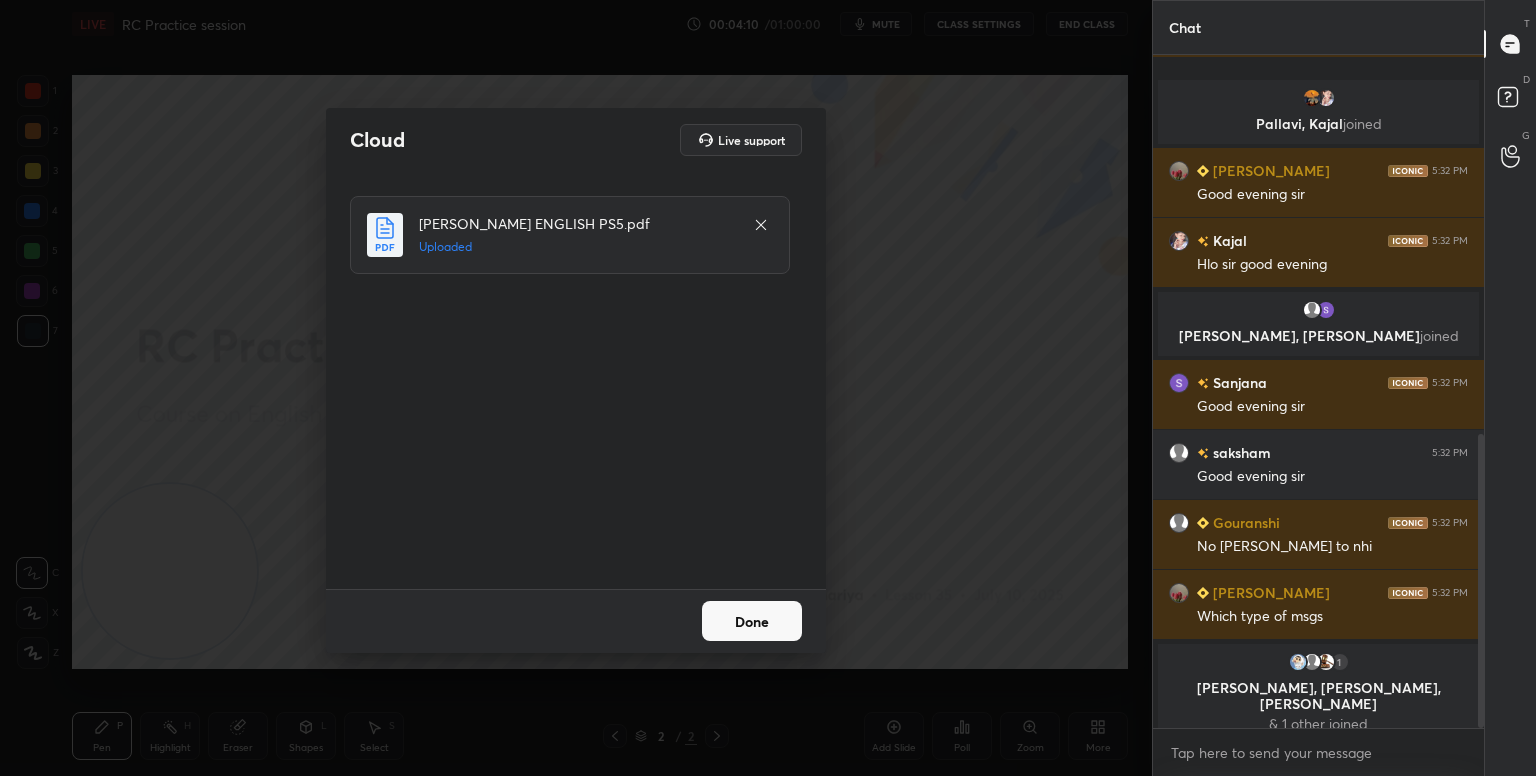 click on "Done" at bounding box center (752, 621) 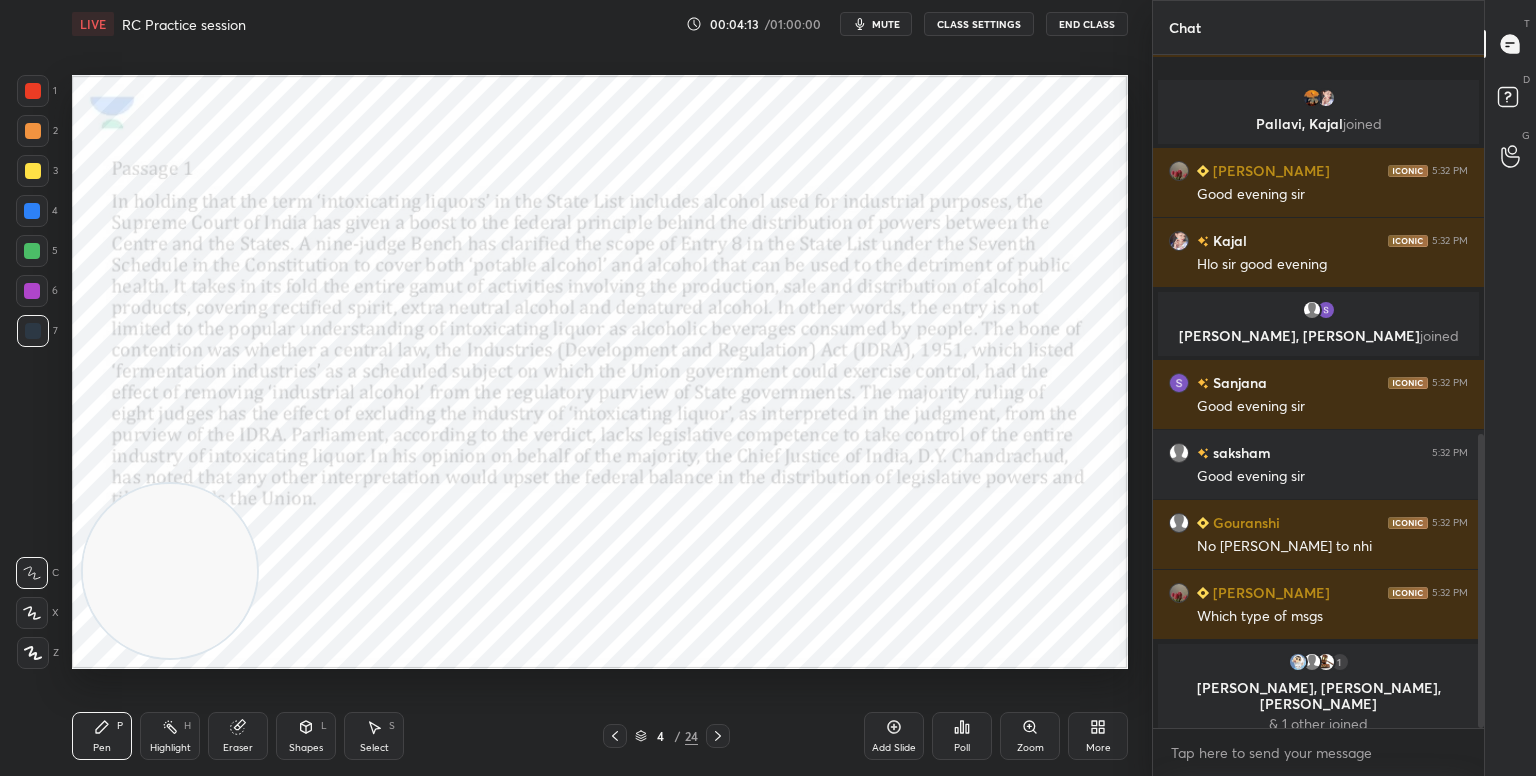 scroll, scrollTop: 50, scrollLeft: 0, axis: vertical 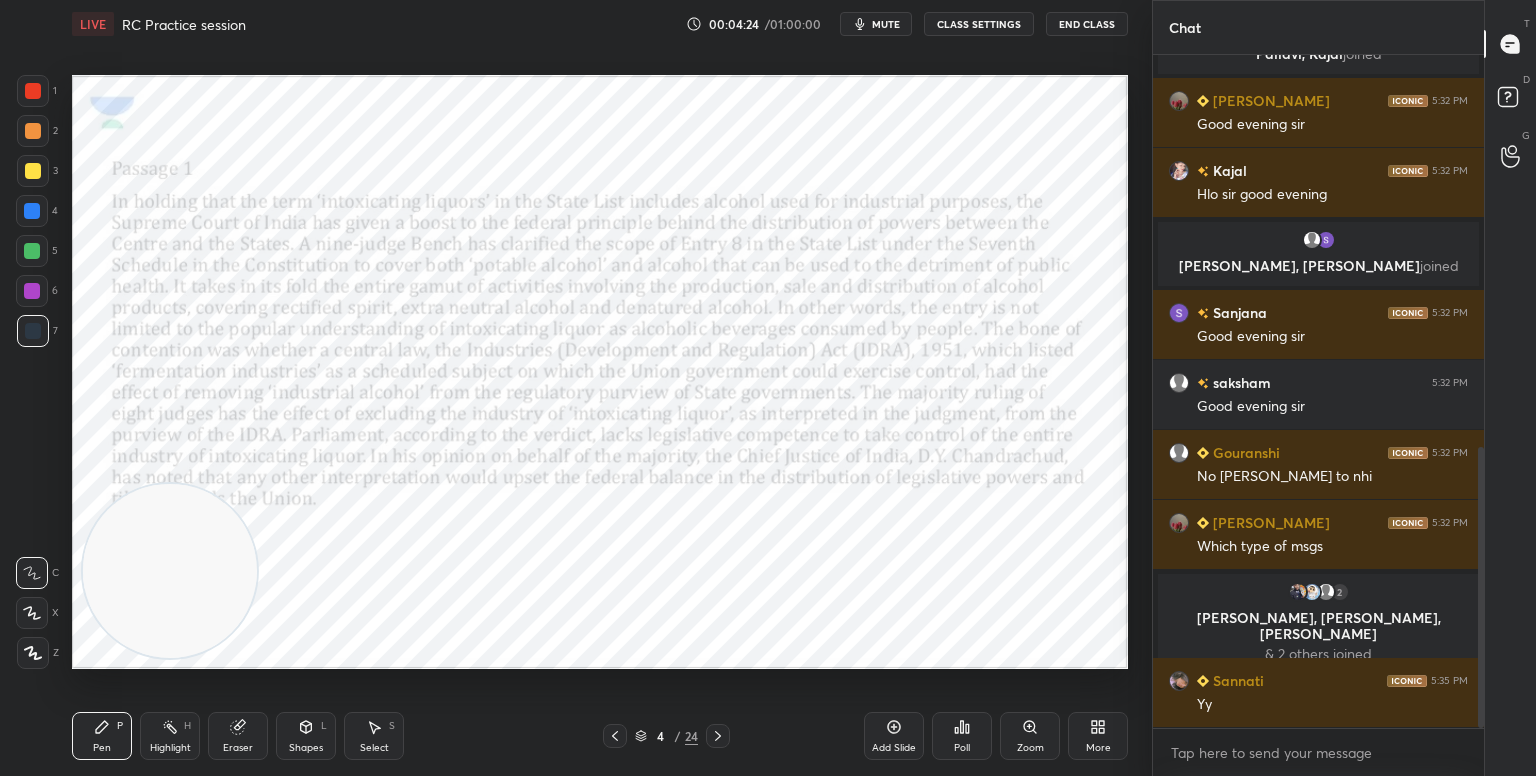 click on "More" at bounding box center [1098, 736] 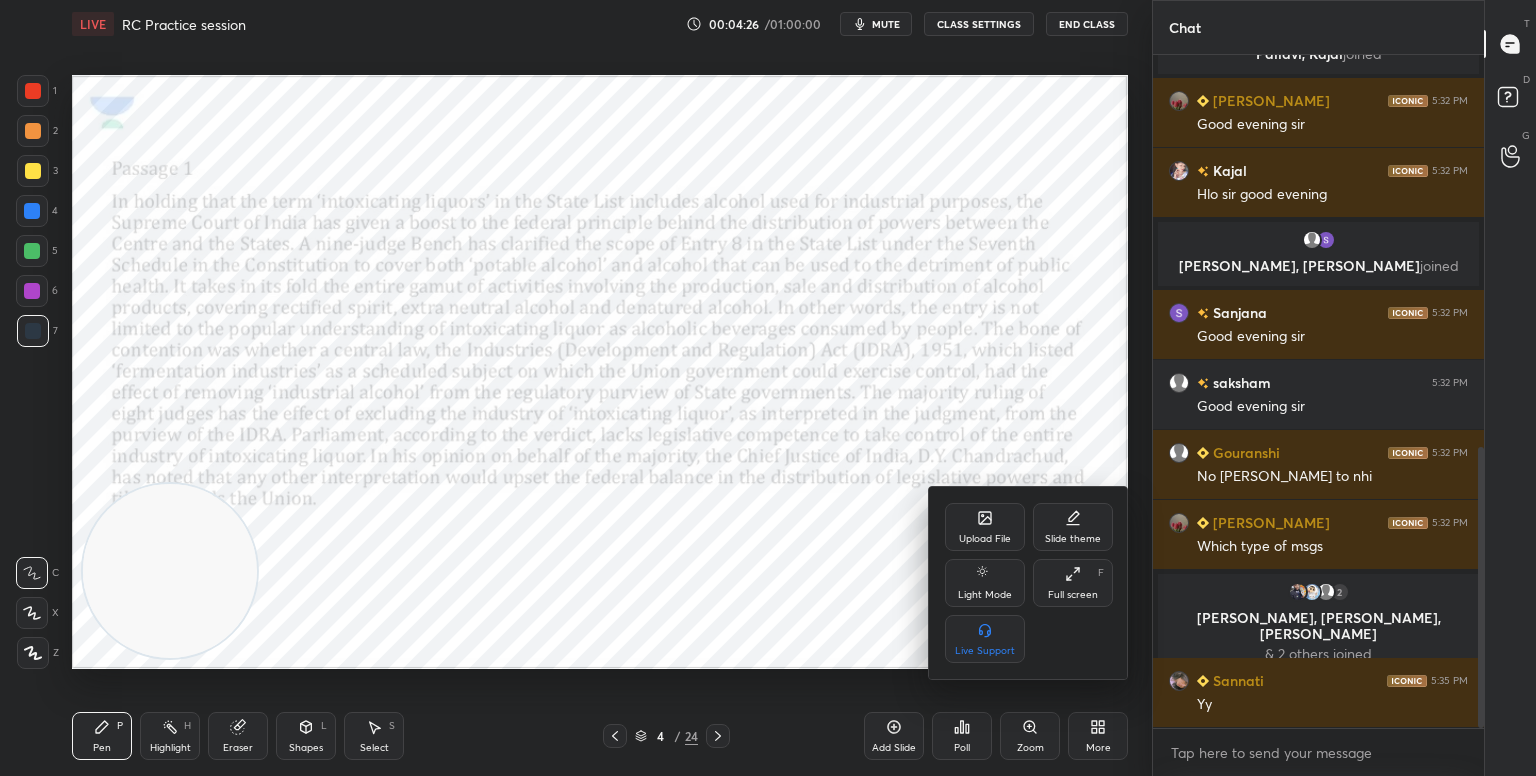 click 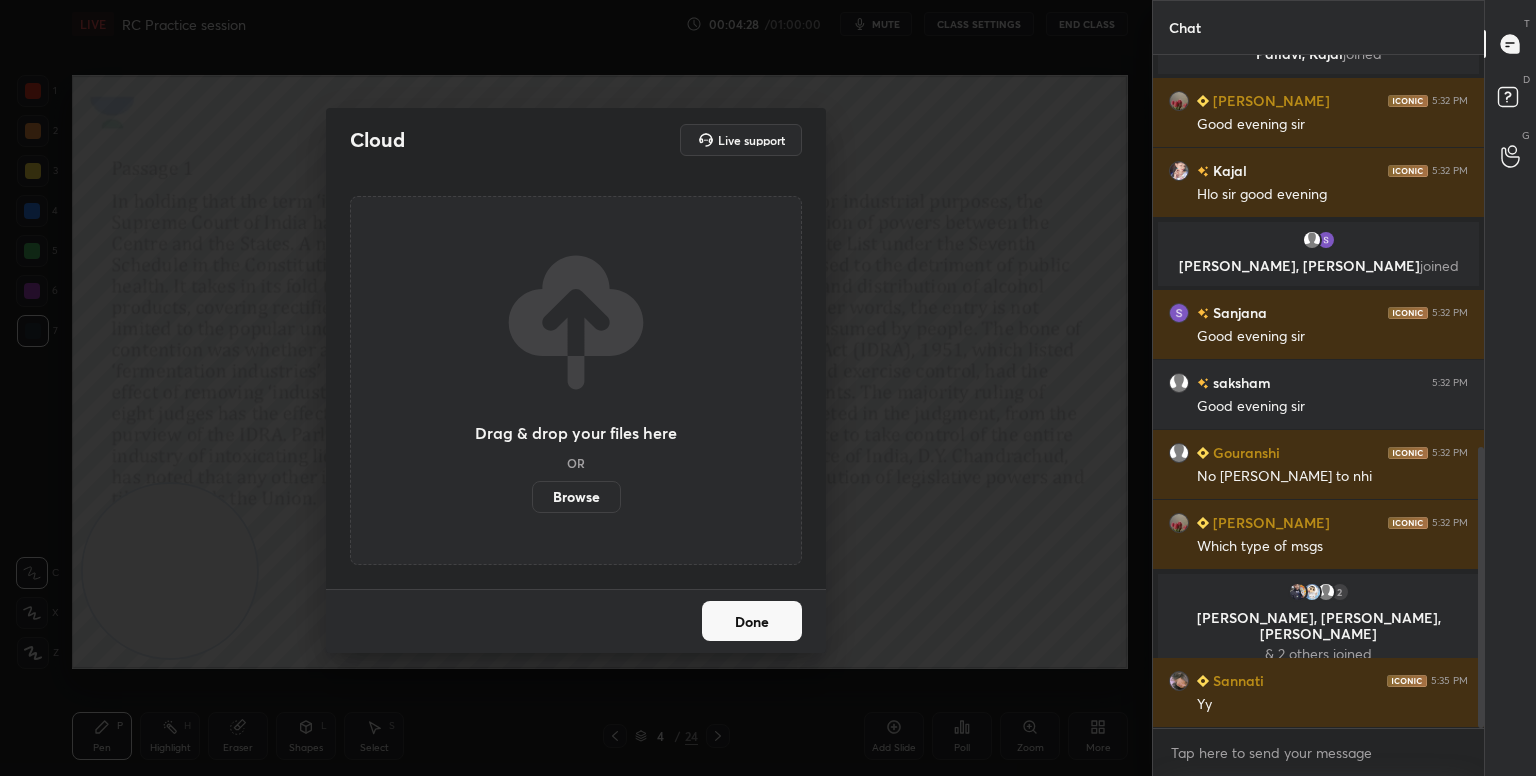 click on "Browse" at bounding box center (576, 497) 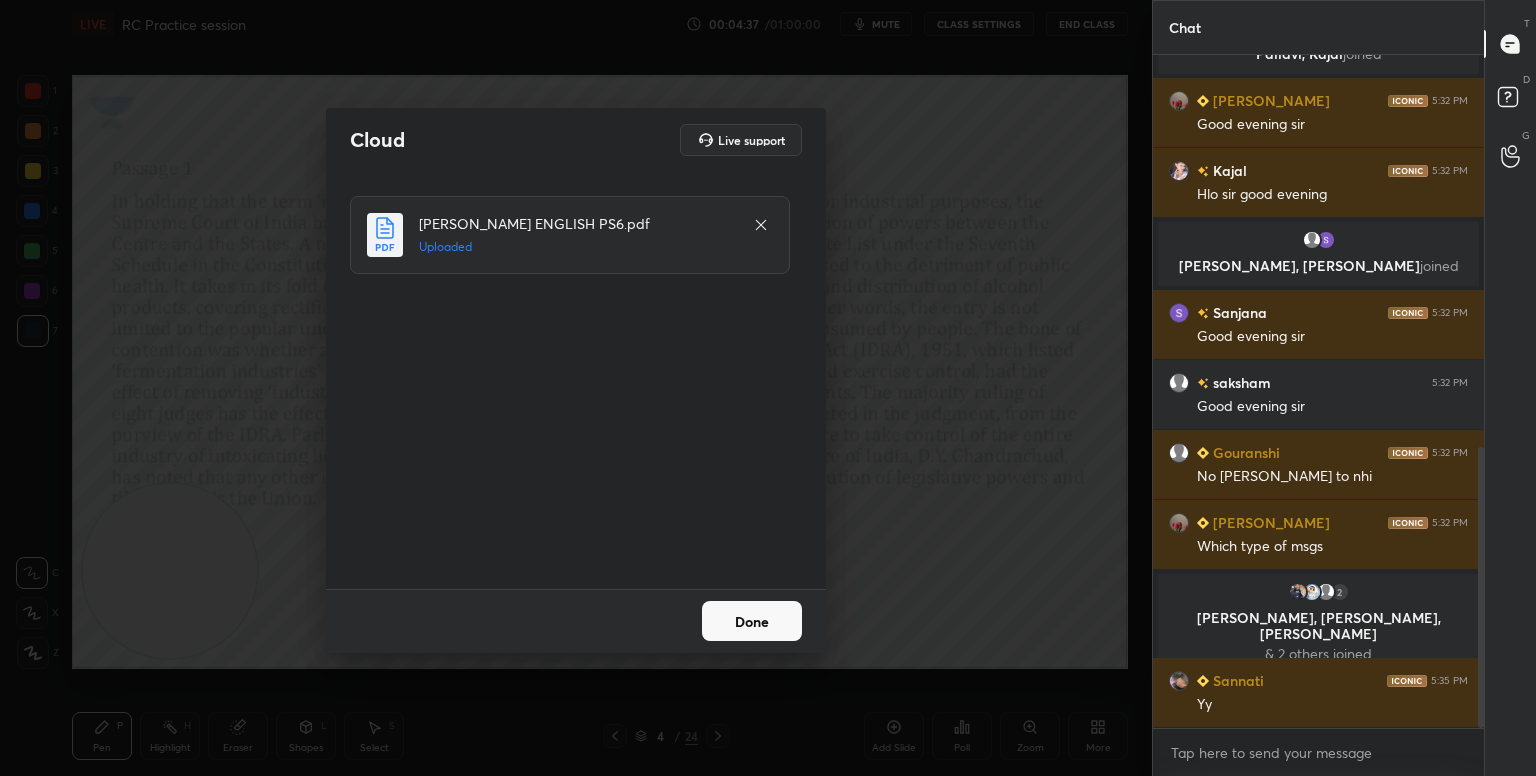 click on "Done" at bounding box center (752, 621) 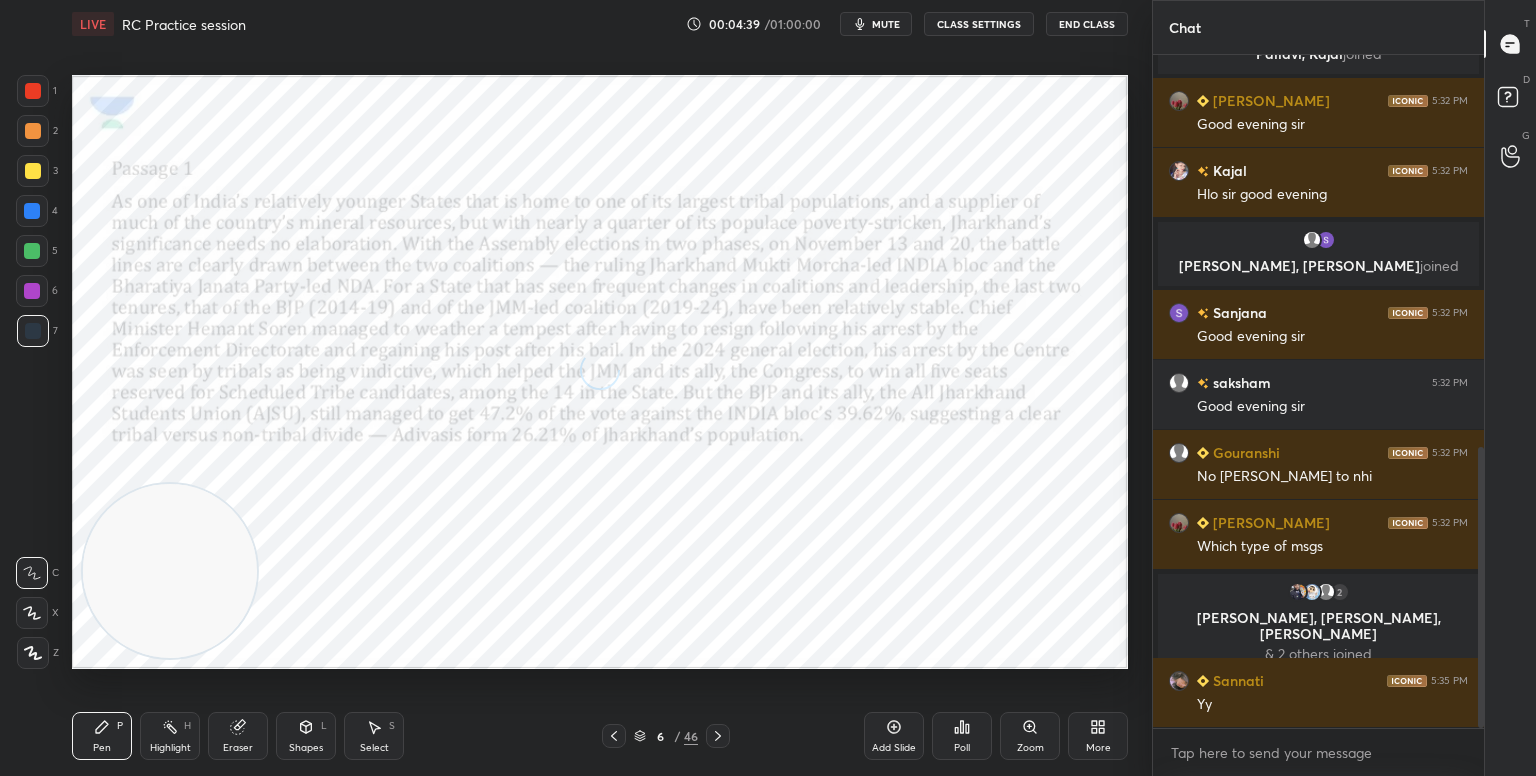 scroll, scrollTop: 50, scrollLeft: 0, axis: vertical 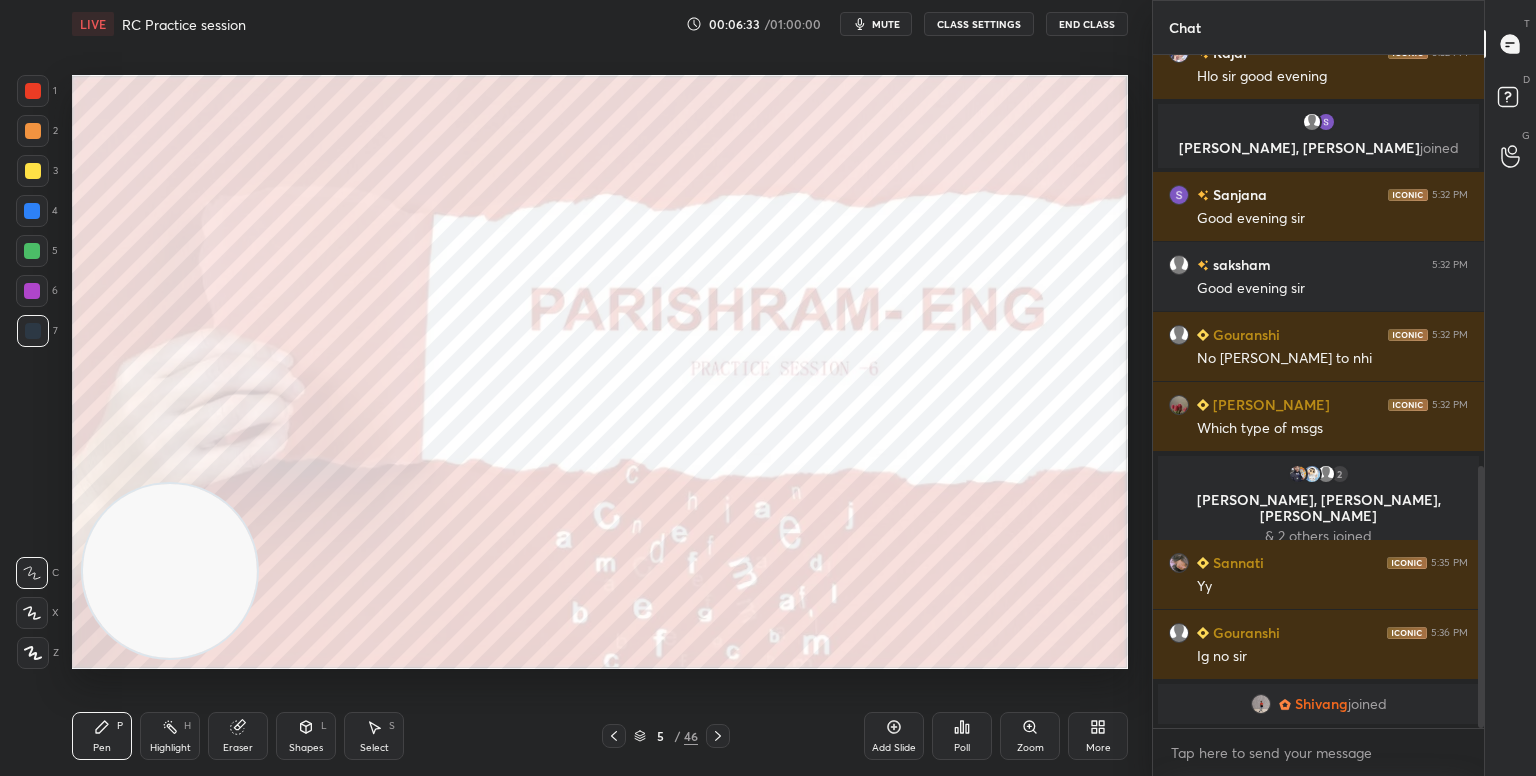 click 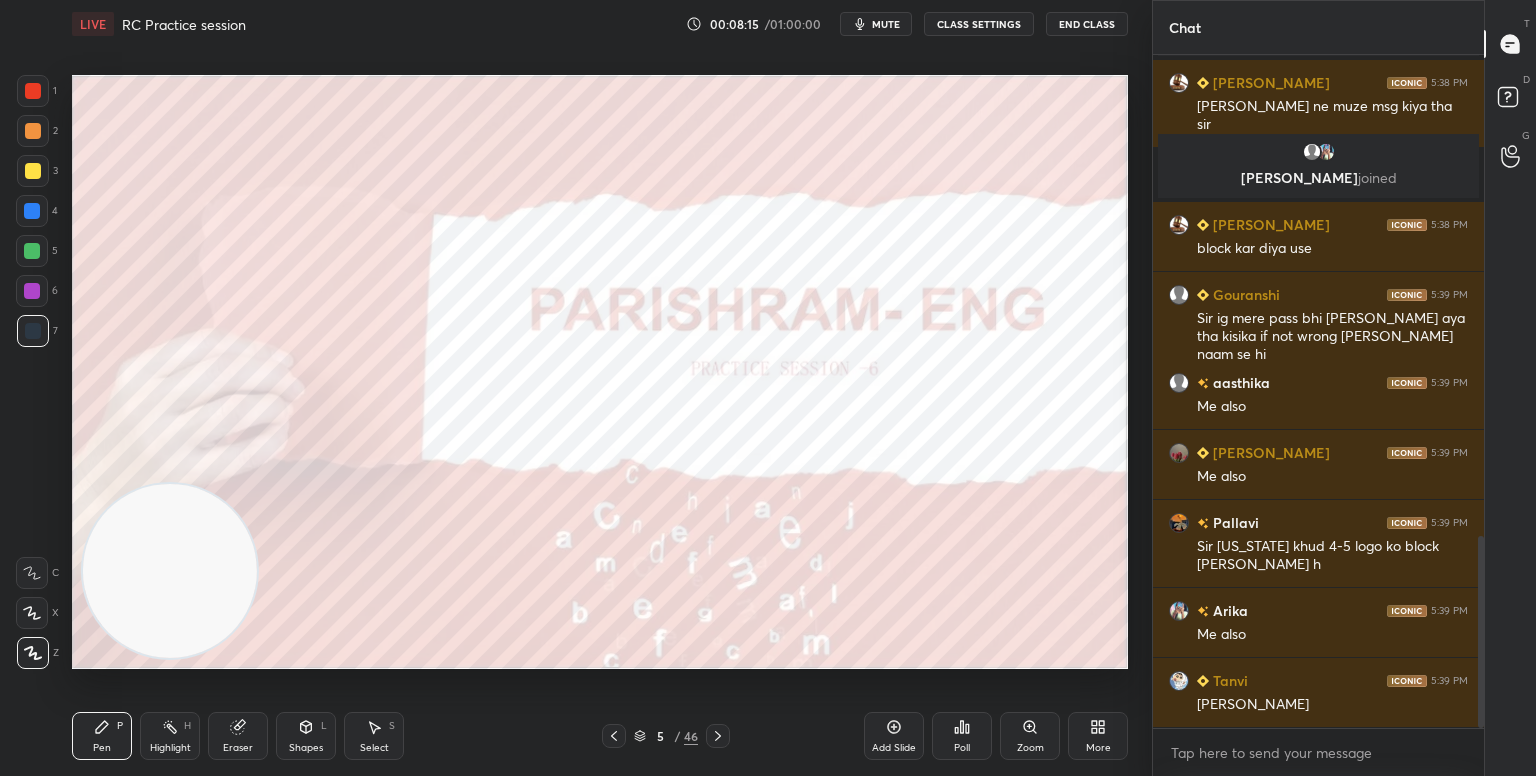 scroll, scrollTop: 1760, scrollLeft: 0, axis: vertical 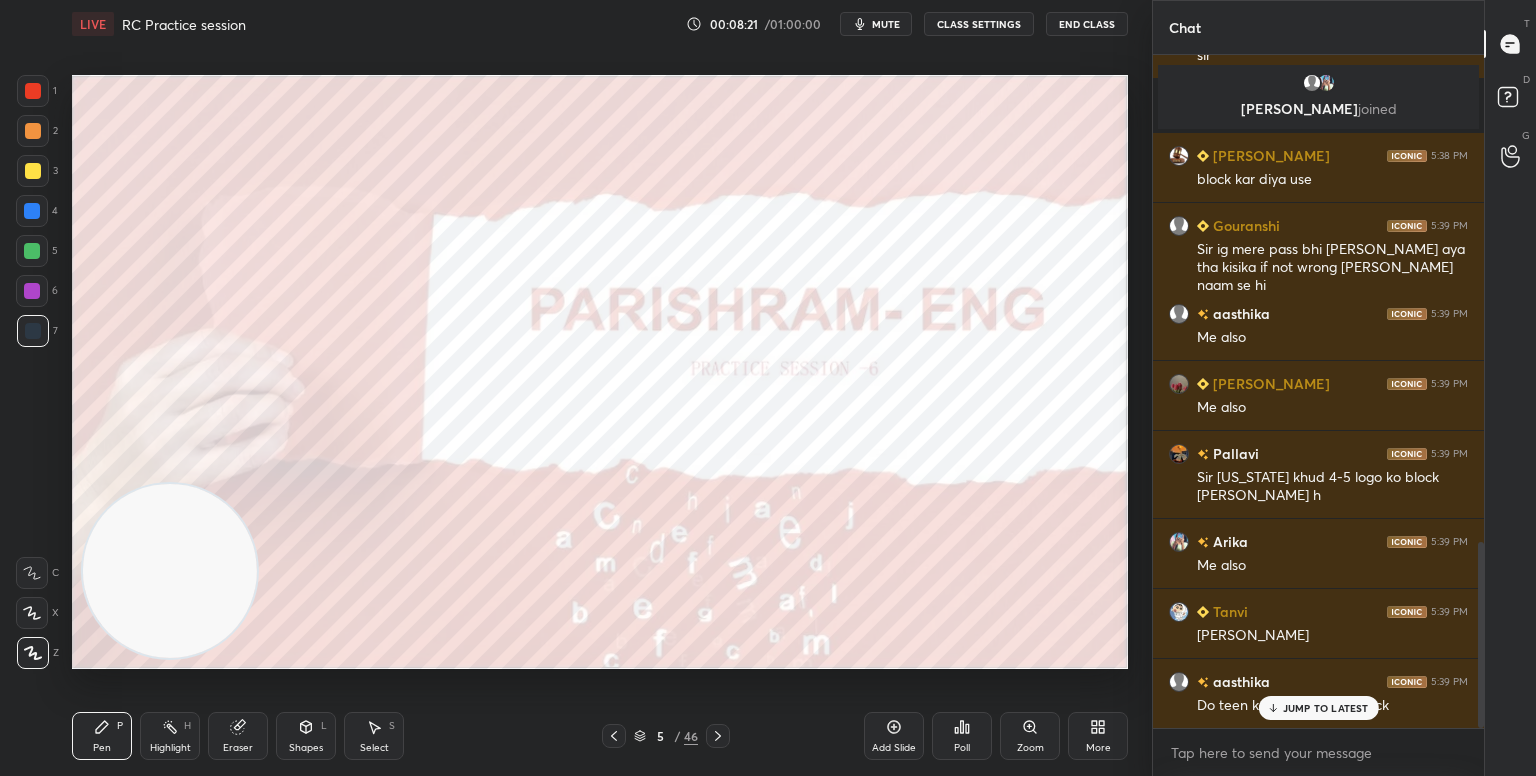 click on "JUMP TO LATEST" at bounding box center [1326, 708] 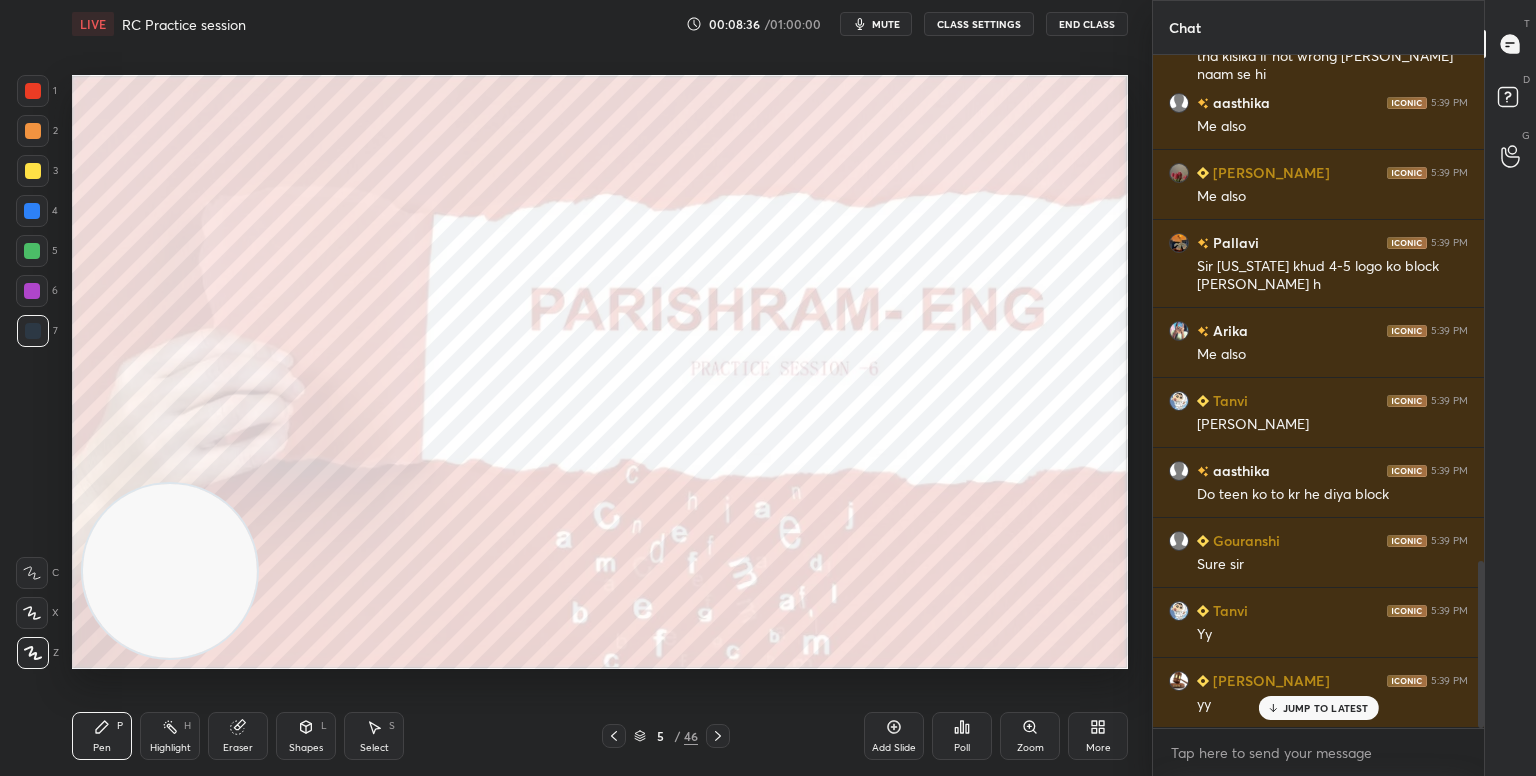 scroll, scrollTop: 2040, scrollLeft: 0, axis: vertical 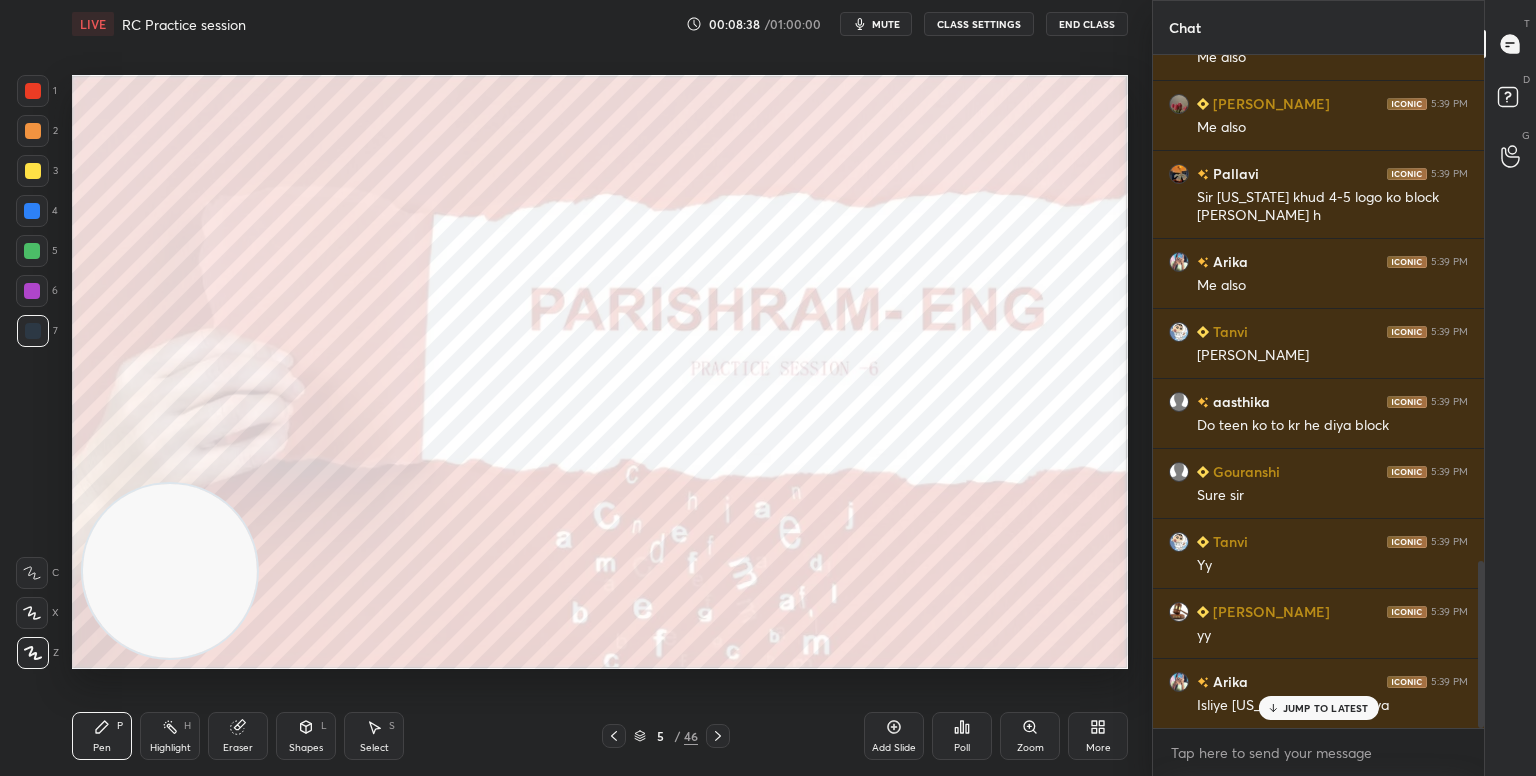 click on "JUMP TO LATEST" at bounding box center [1326, 708] 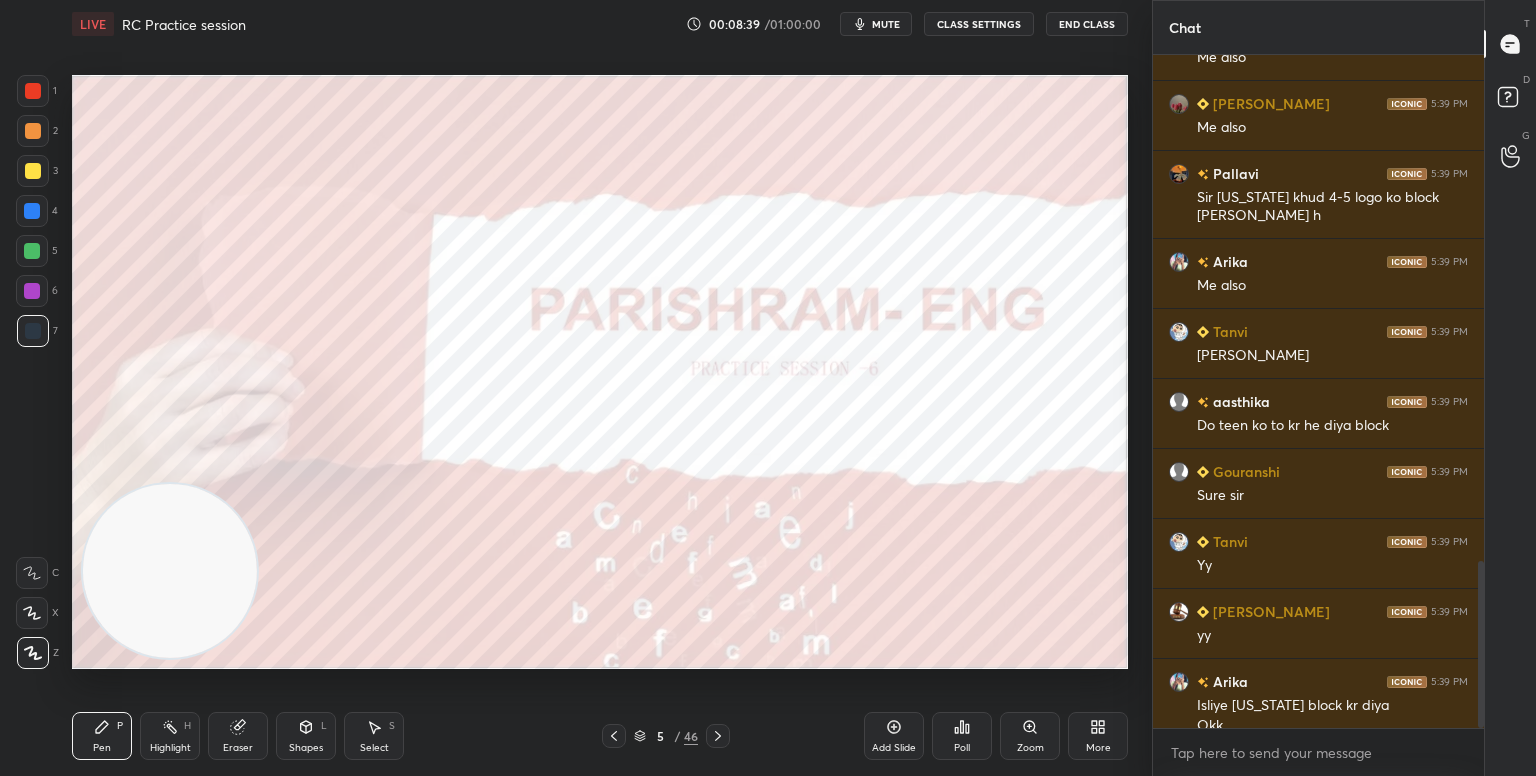 scroll, scrollTop: 2060, scrollLeft: 0, axis: vertical 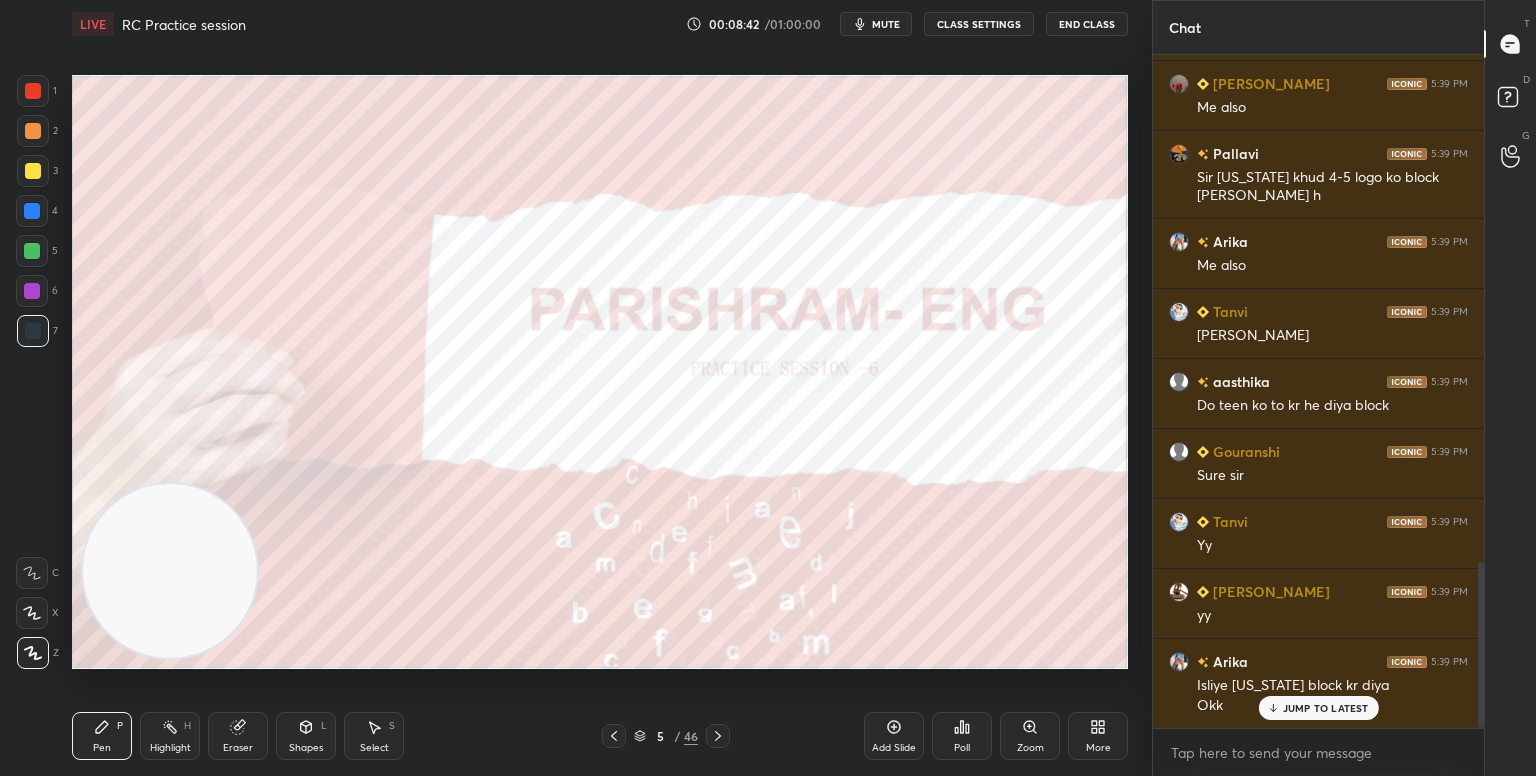 click on "JUMP TO LATEST" at bounding box center (1326, 708) 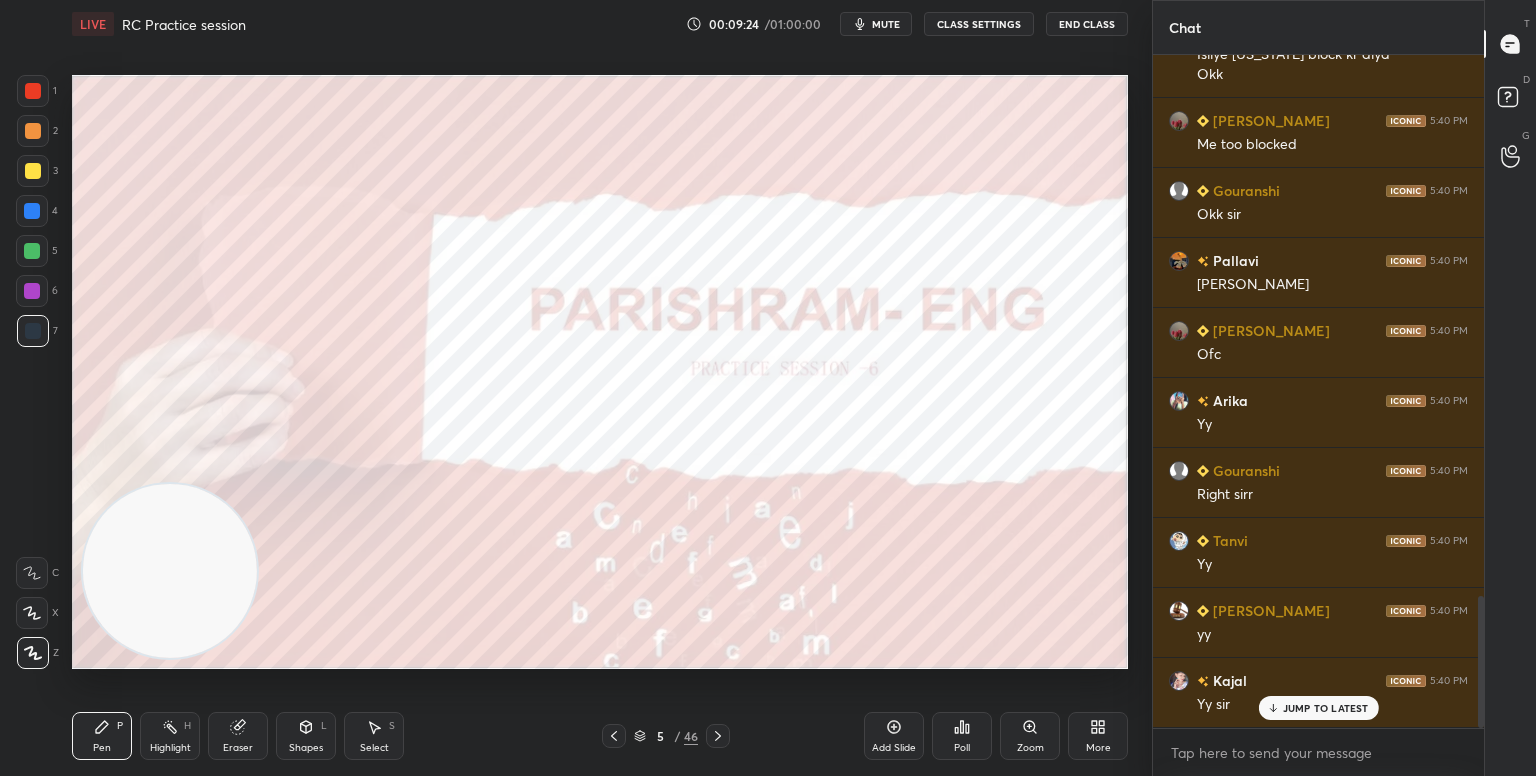 scroll, scrollTop: 2760, scrollLeft: 0, axis: vertical 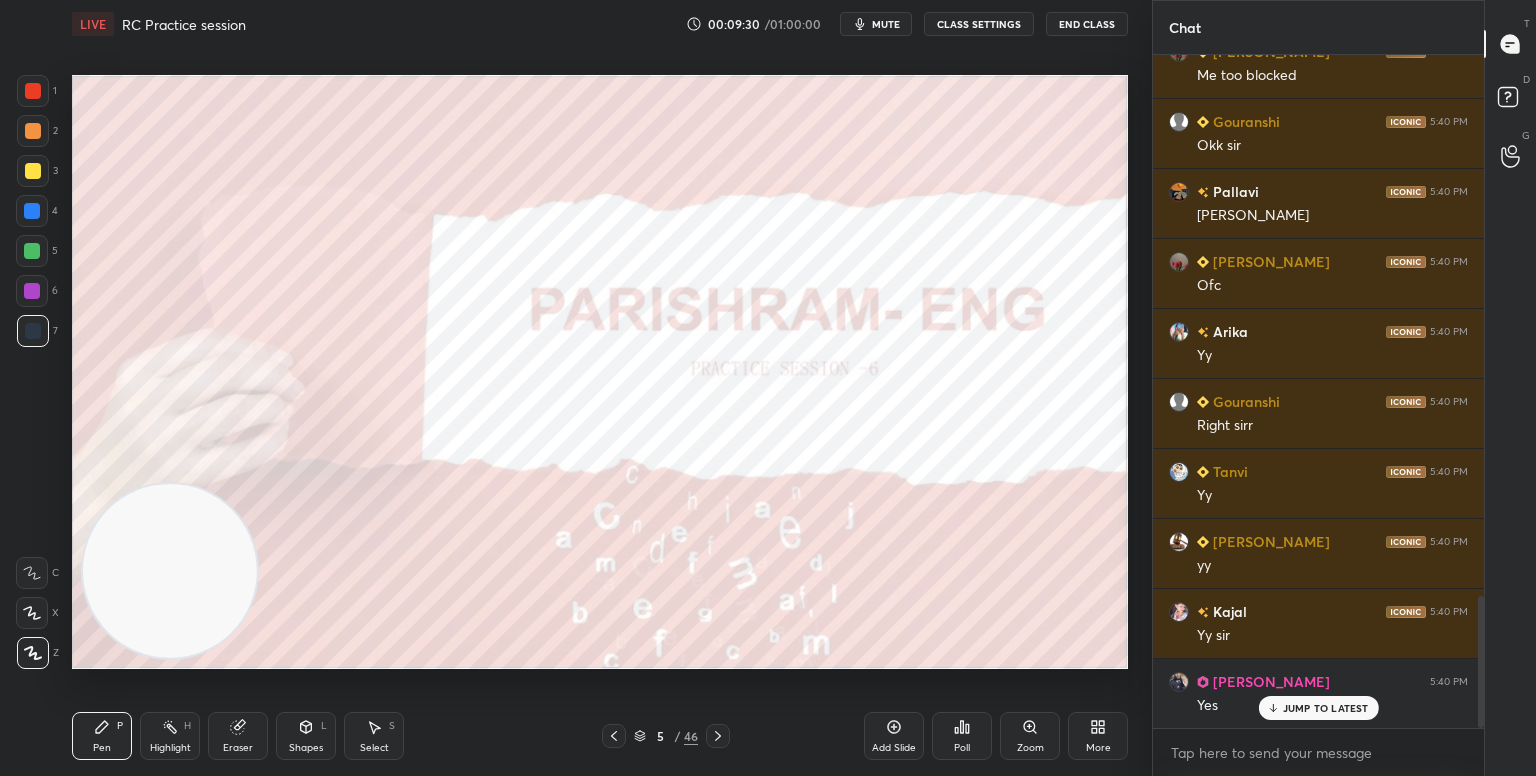 click on "JUMP TO LATEST" at bounding box center (1326, 708) 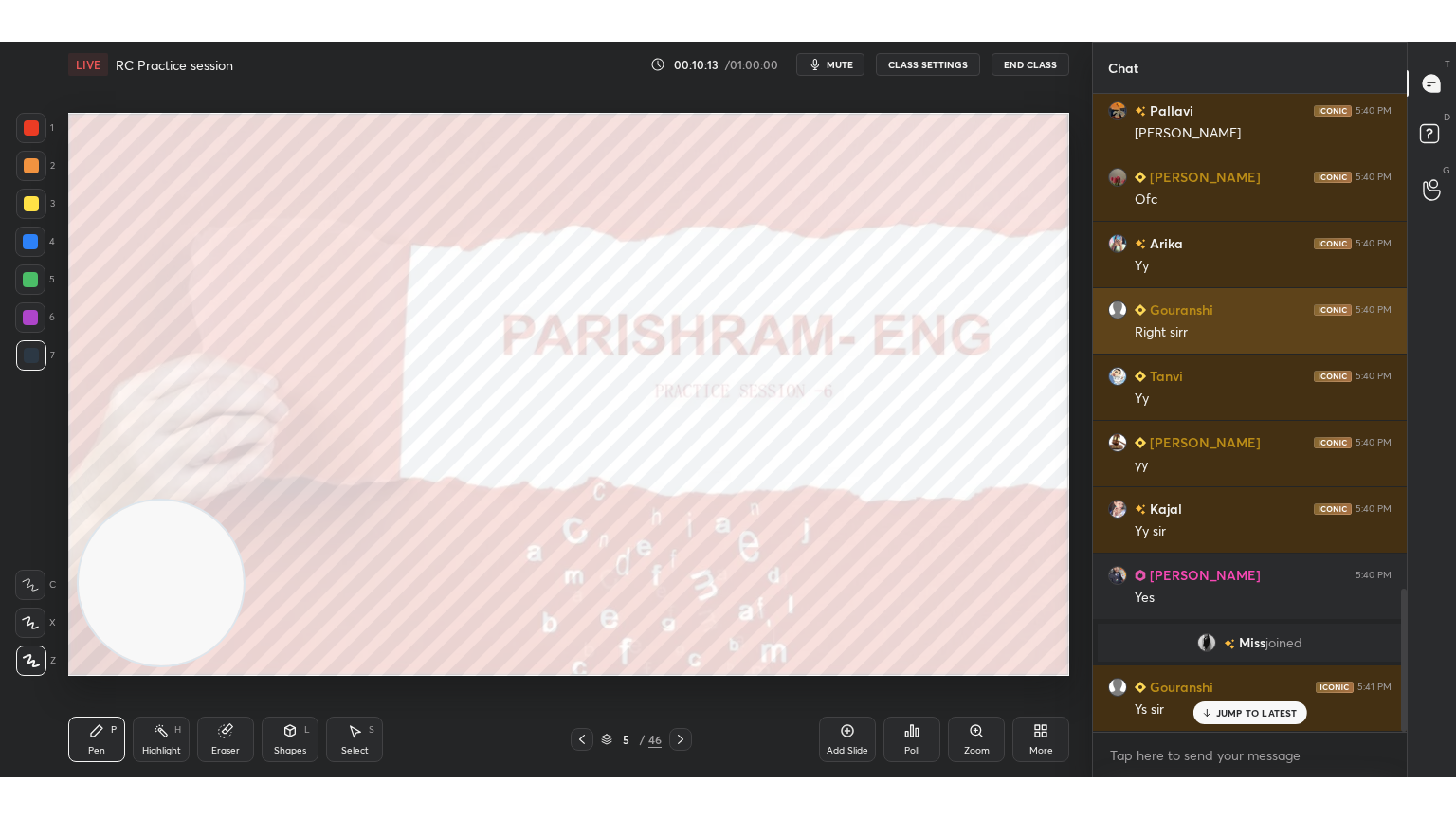 scroll, scrollTop: 2211, scrollLeft: 0, axis: vertical 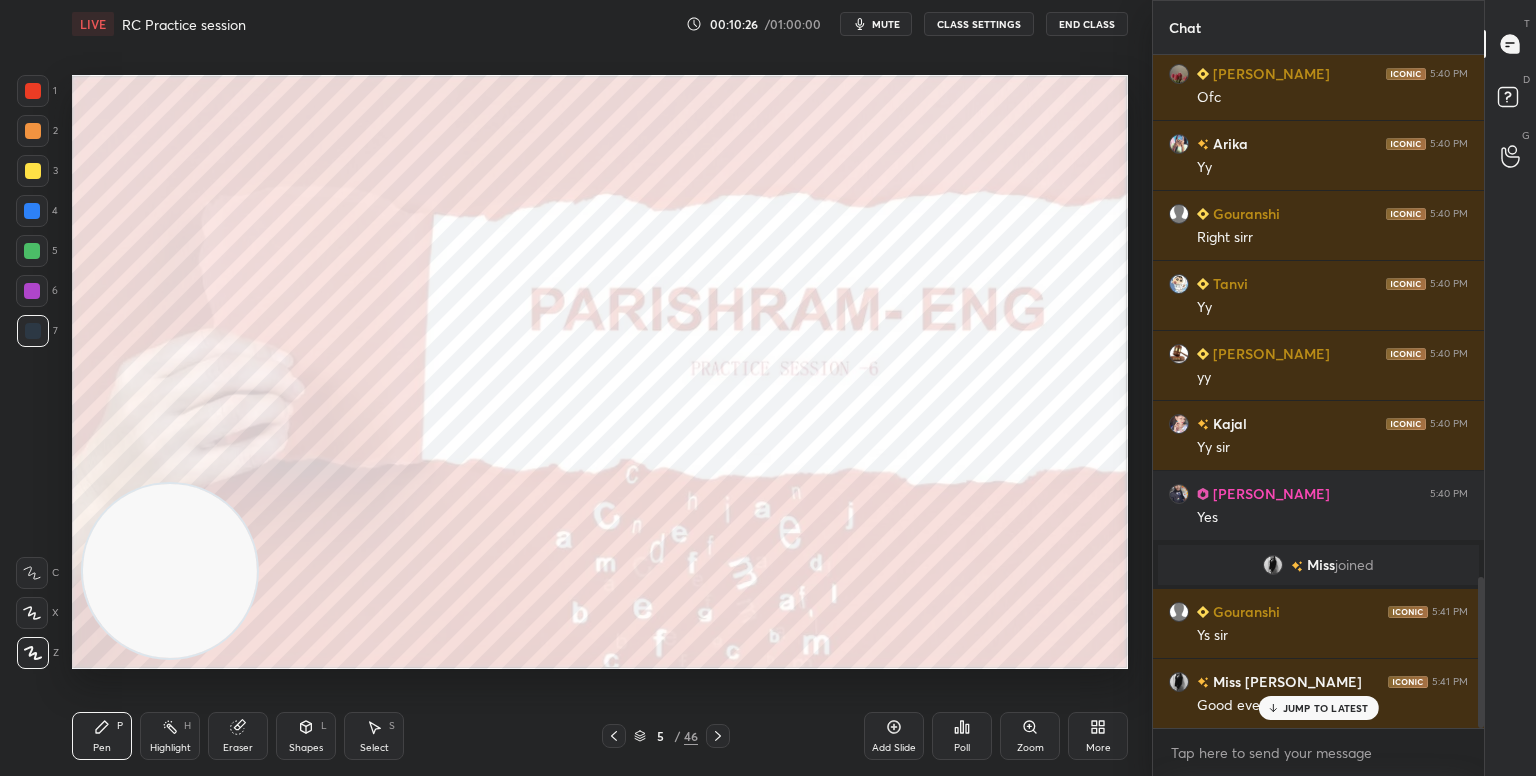 click on "JUMP TO LATEST" at bounding box center [1326, 708] 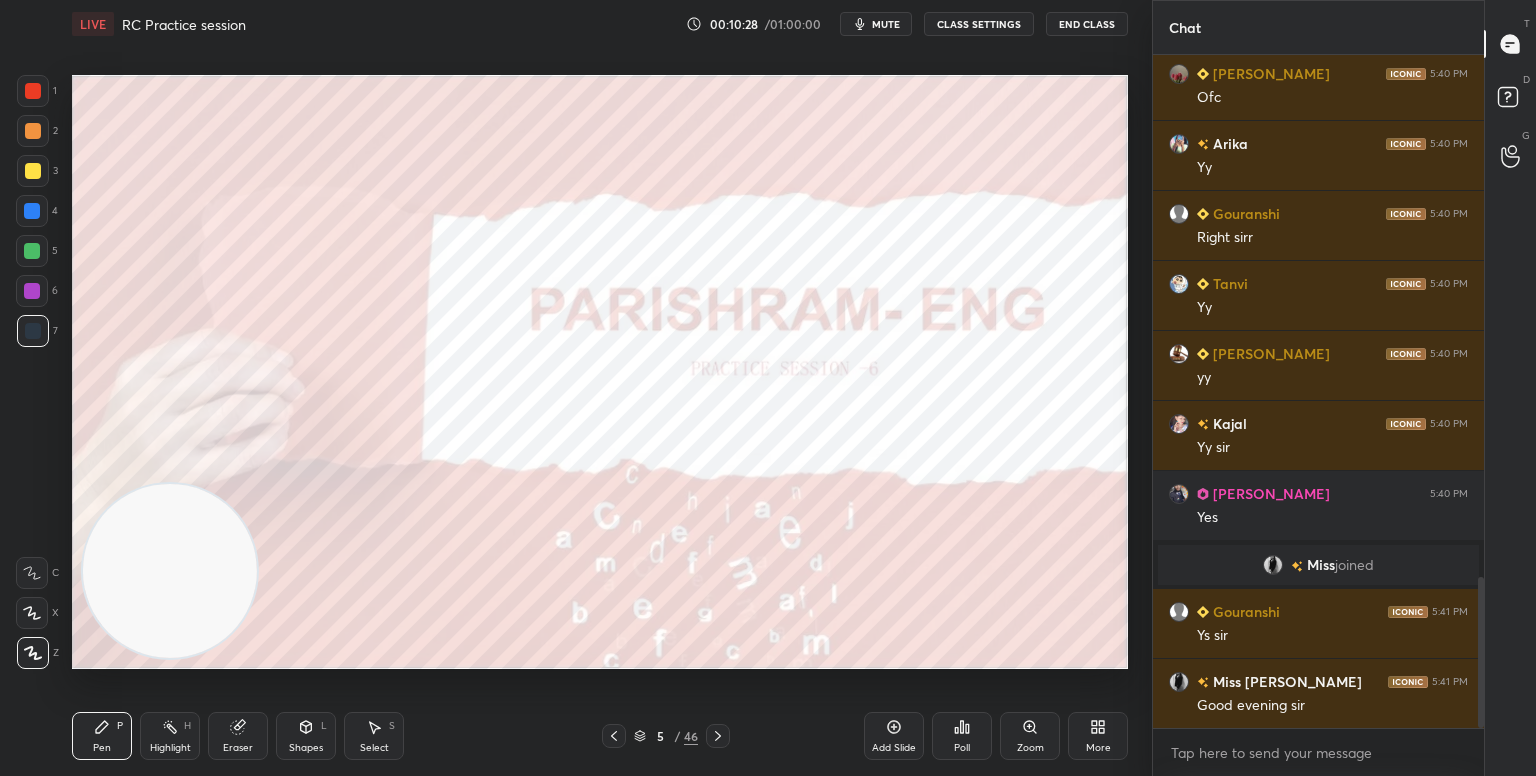 click 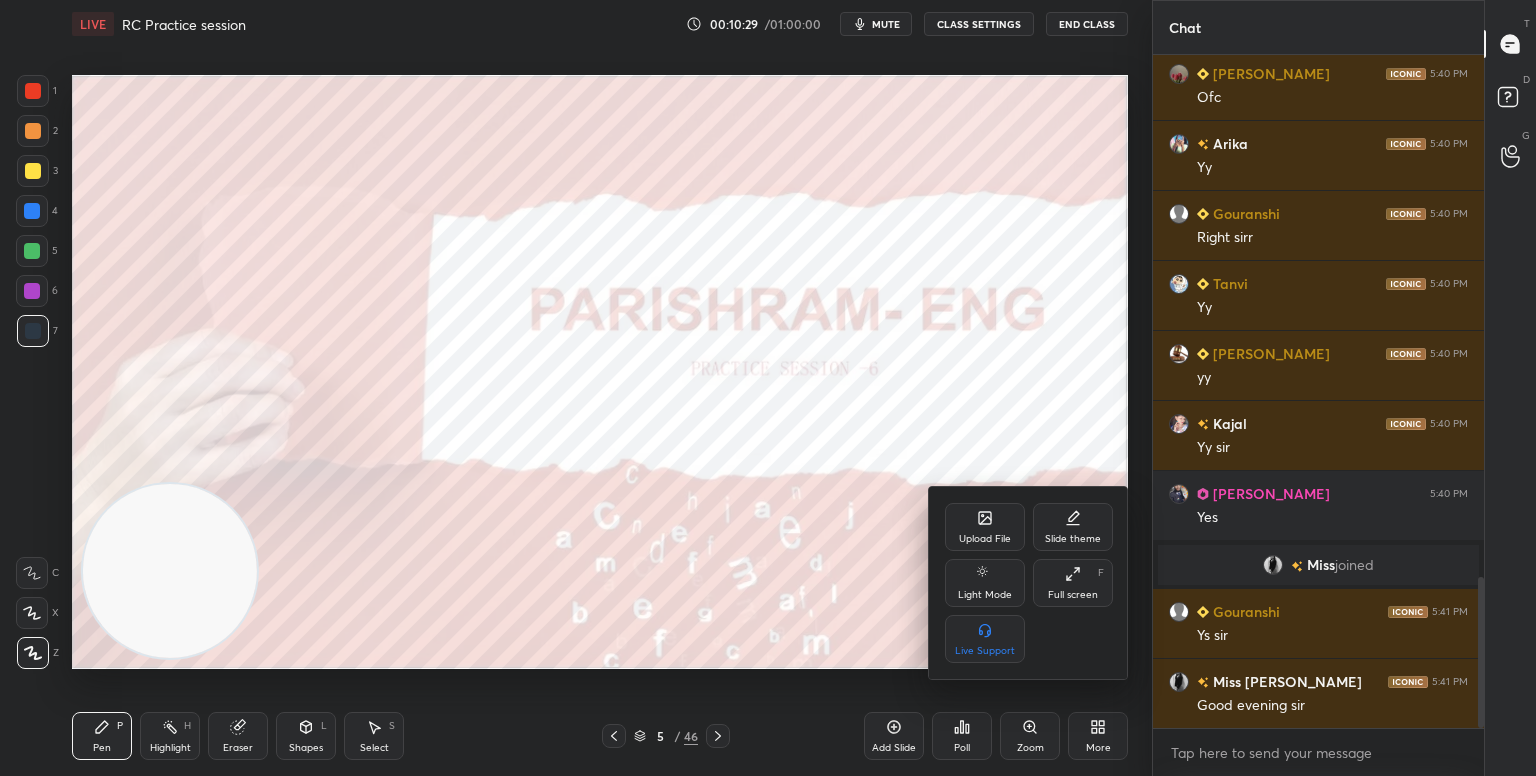 click 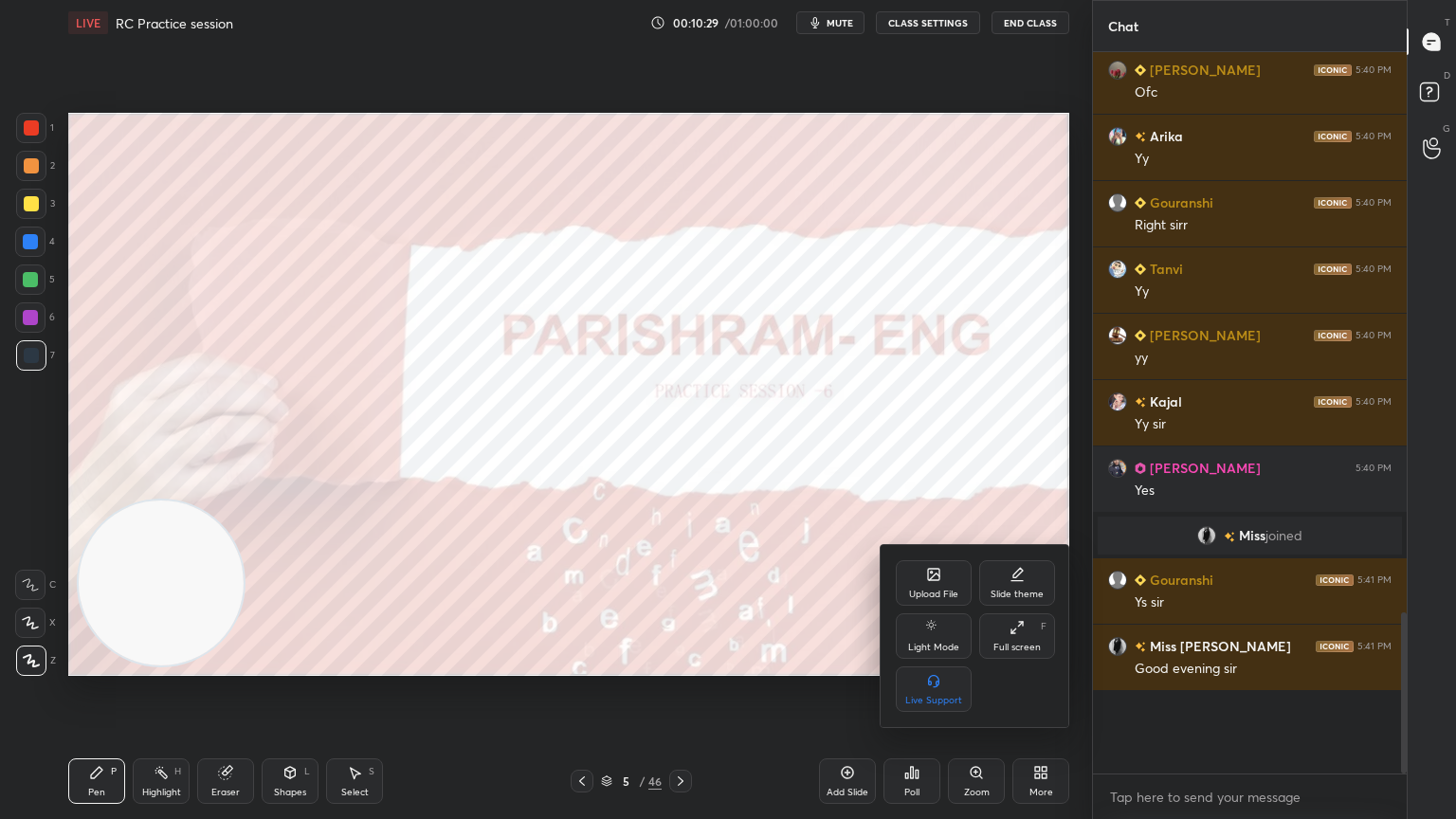 scroll, scrollTop: 94094, scrollLeft: 93776, axis: both 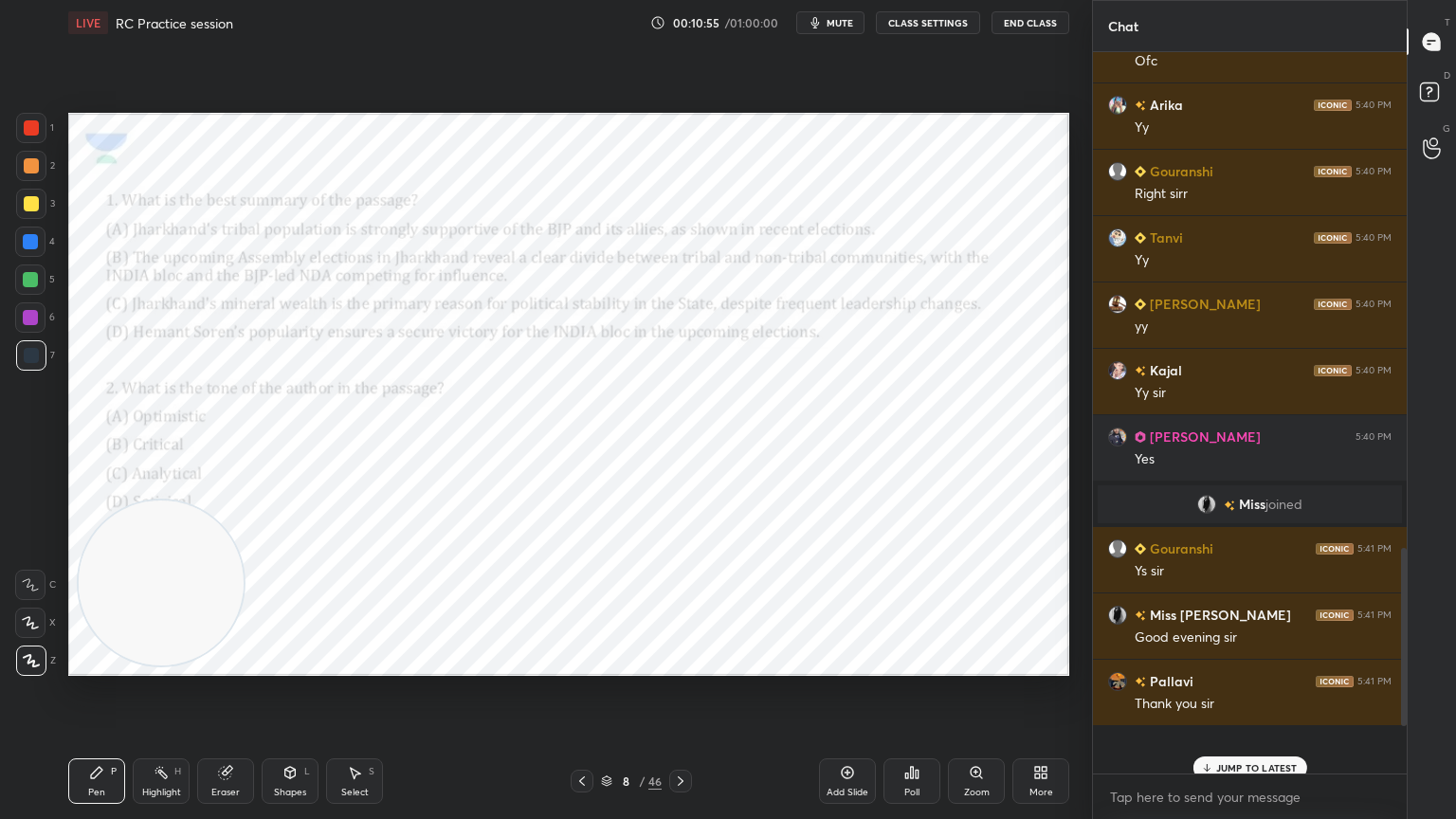 click 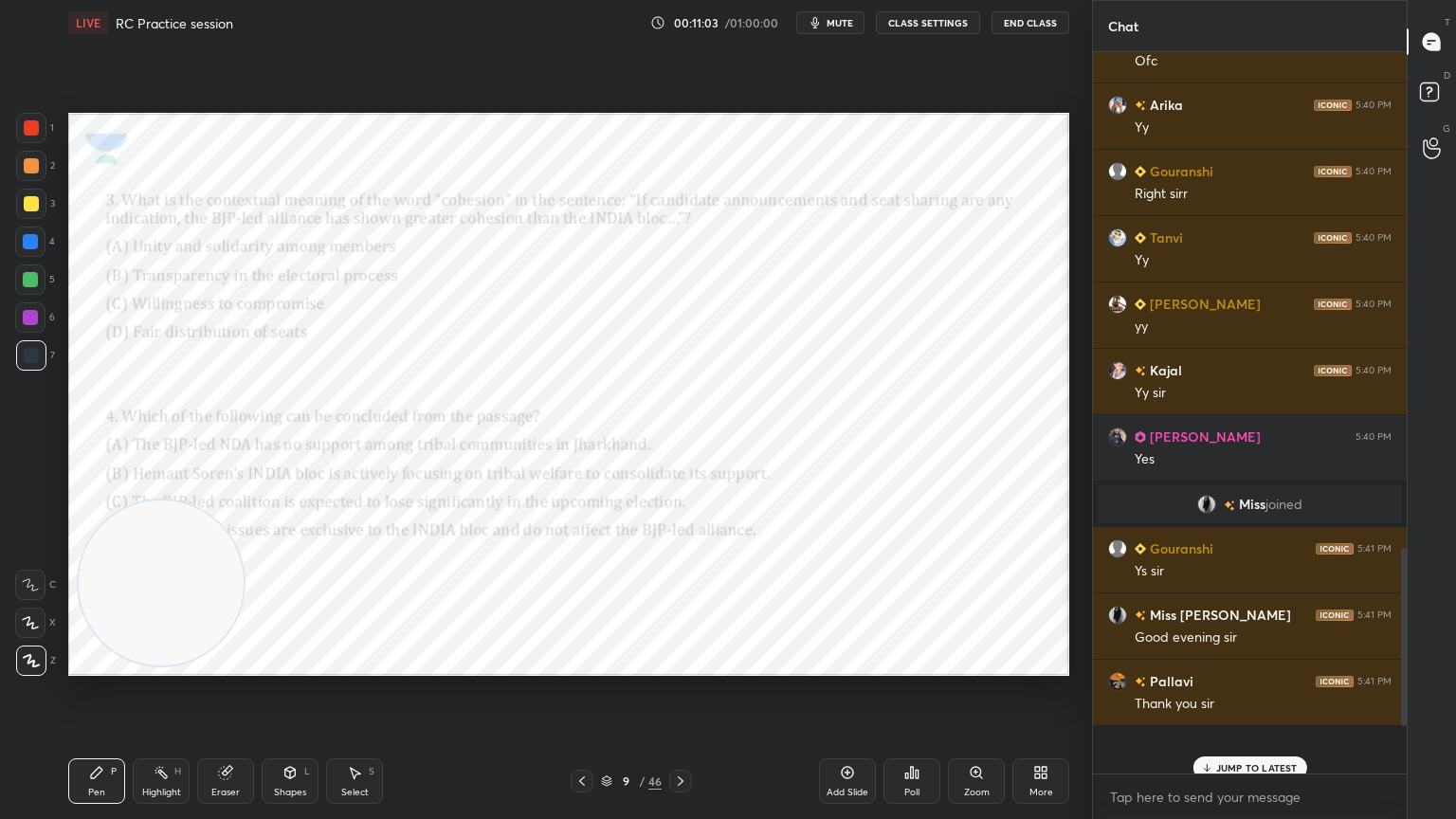 click 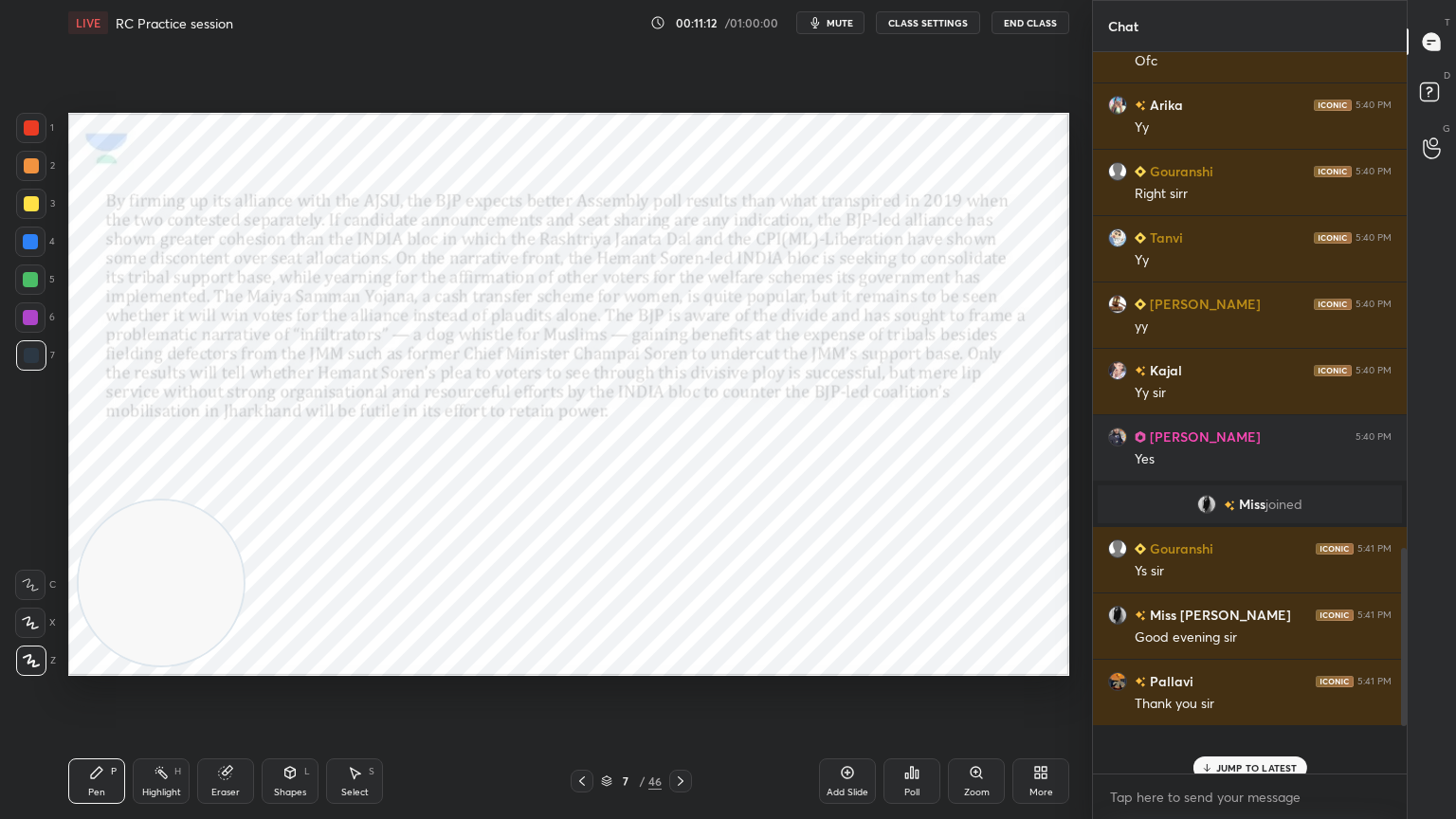 scroll, scrollTop: 2260, scrollLeft: 0, axis: vertical 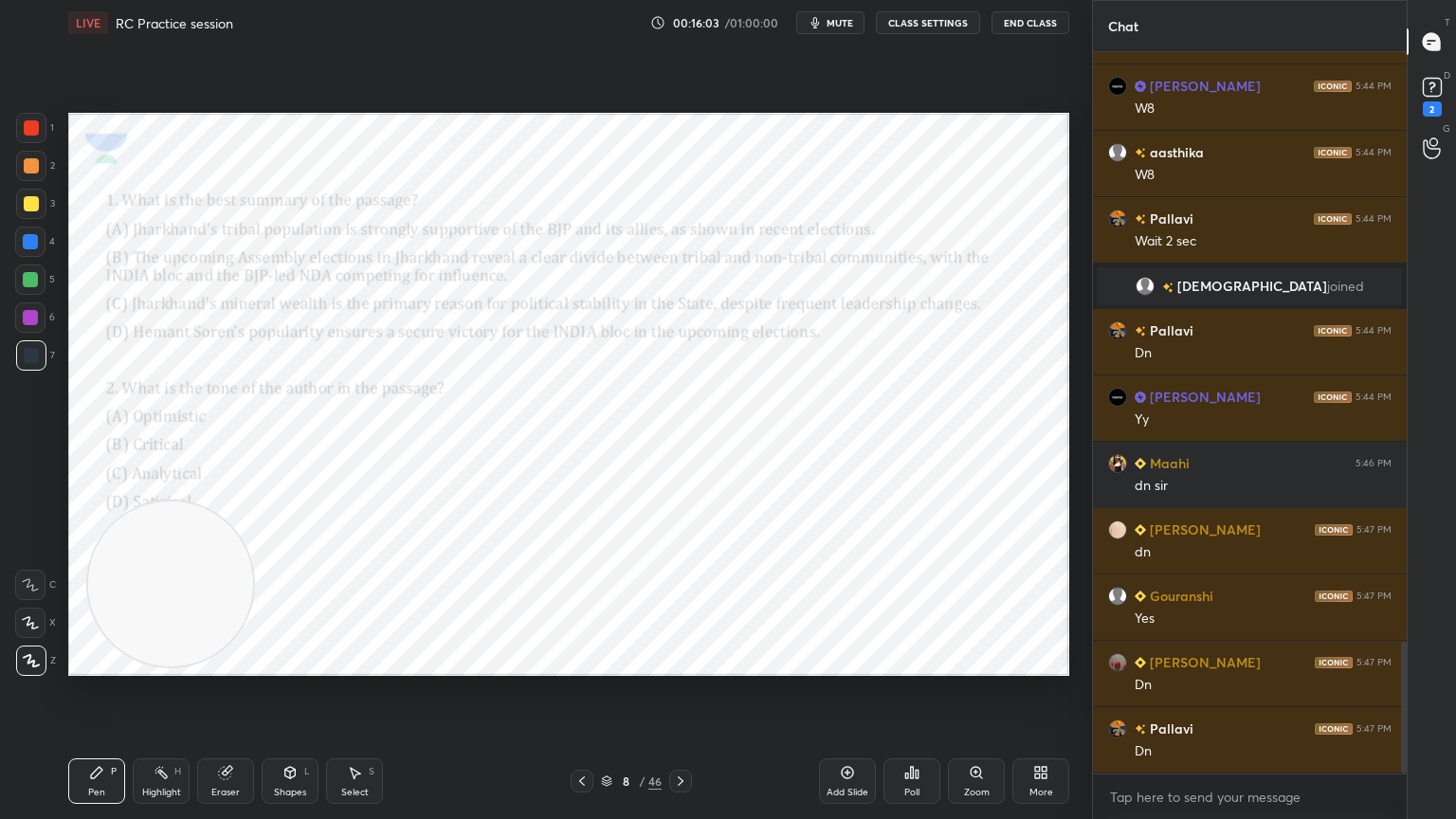 drag, startPoint x: 107, startPoint y: 570, endPoint x: 1046, endPoint y: 596, distance: 939.3599 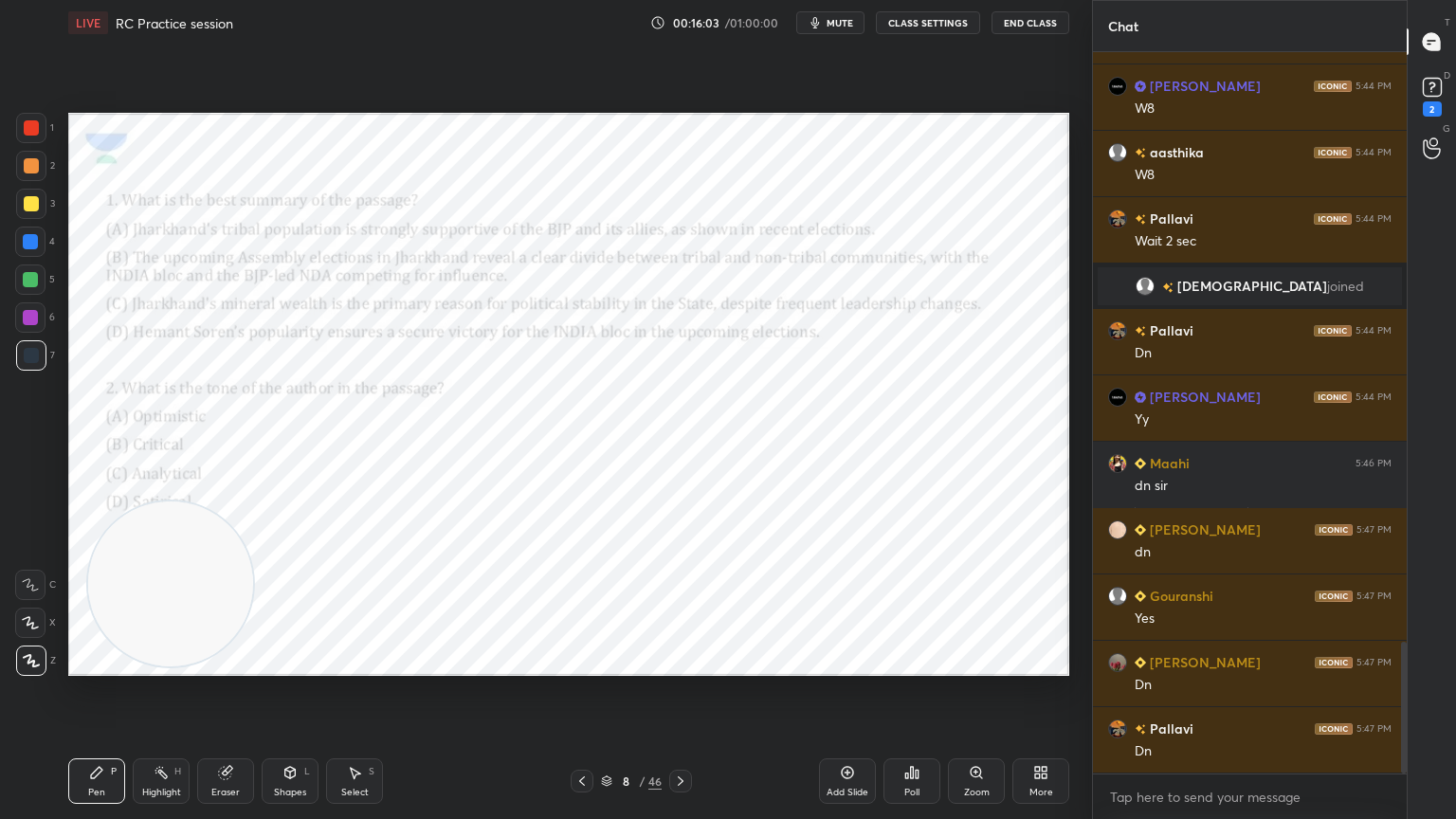 click at bounding box center (171, 584) 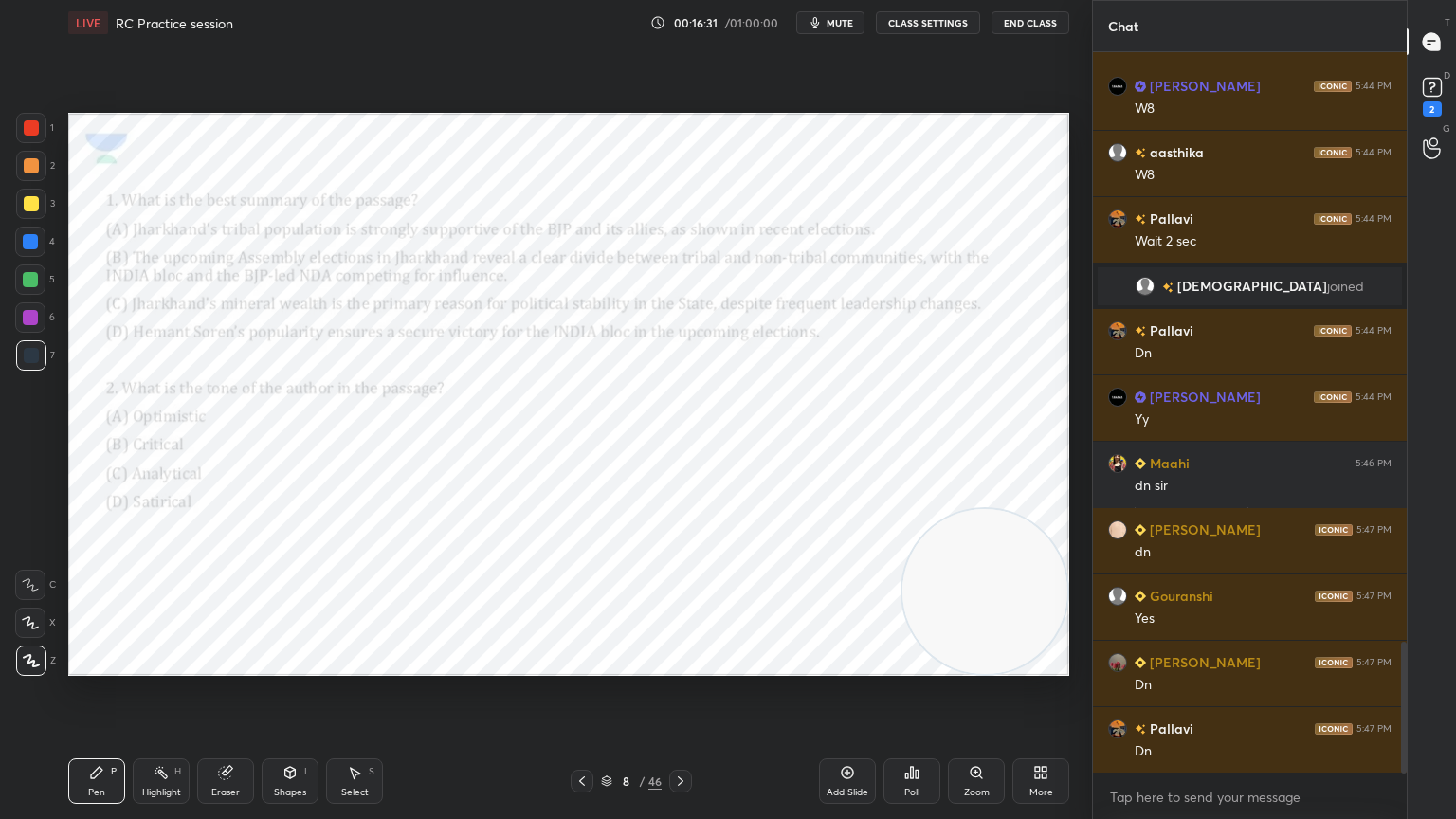 scroll, scrollTop: 3280, scrollLeft: 0, axis: vertical 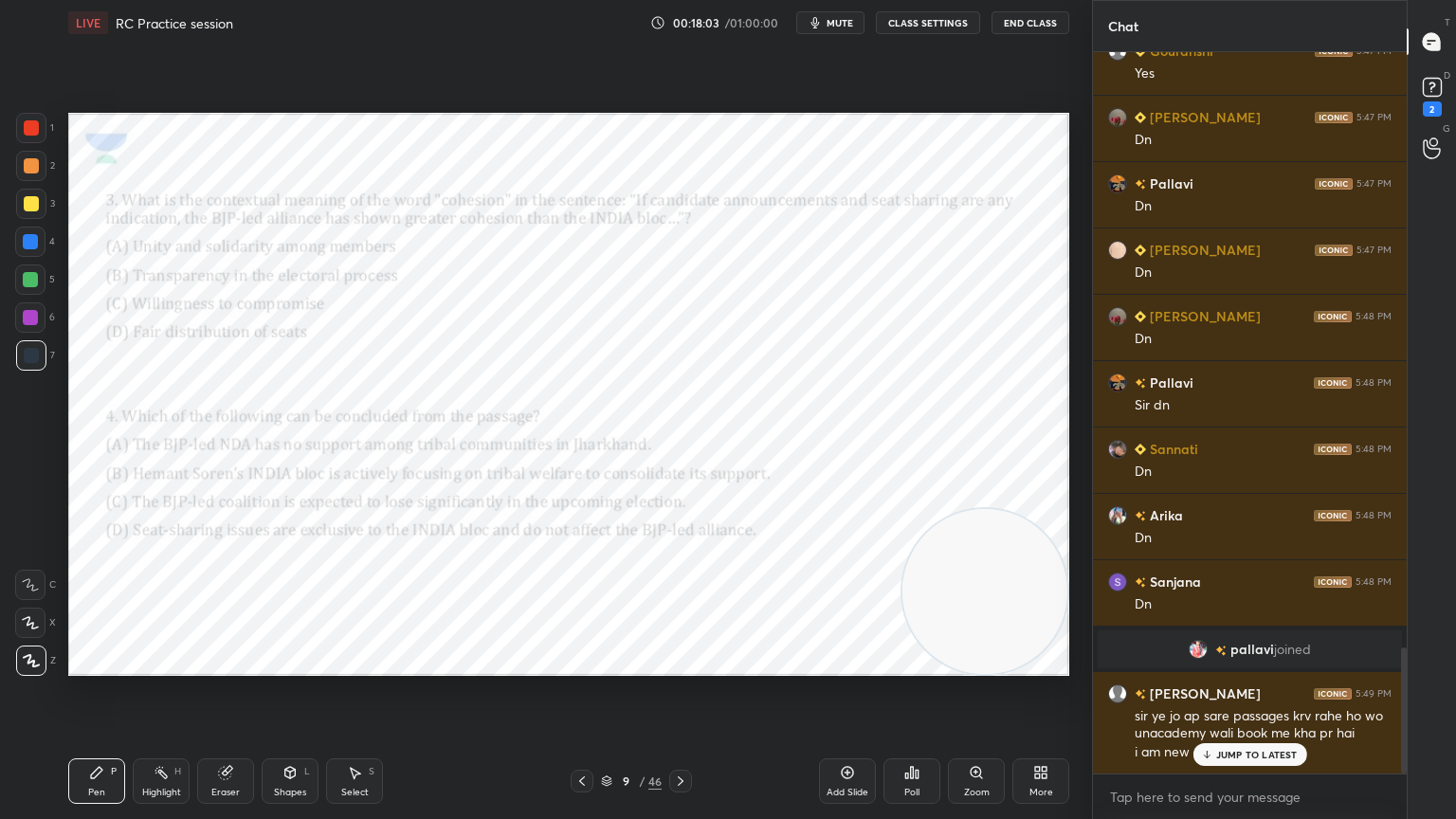 click on "JUMP TO LATEST" at bounding box center (1257, 755) 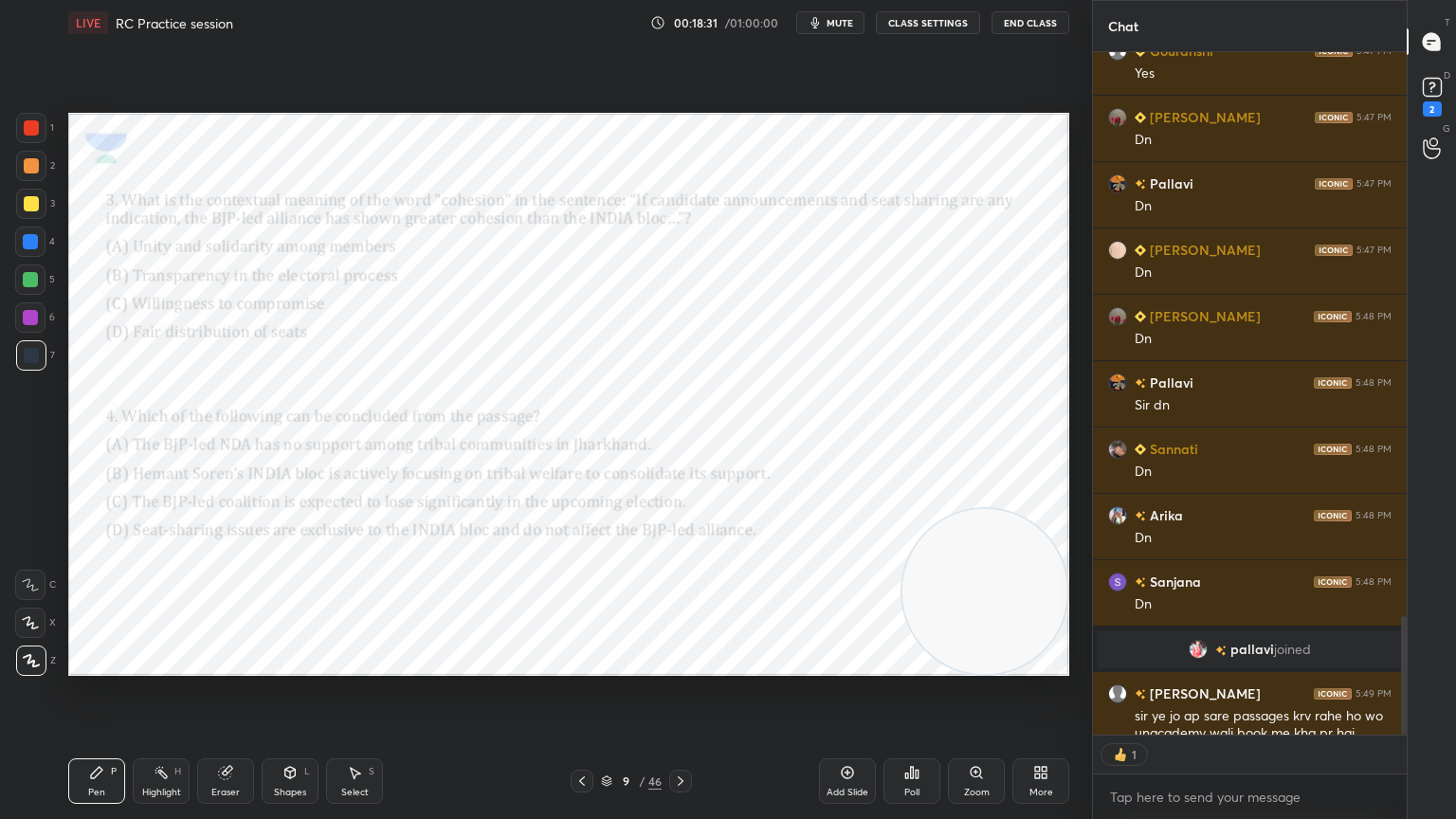 scroll, scrollTop: 6, scrollLeft: 6, axis: both 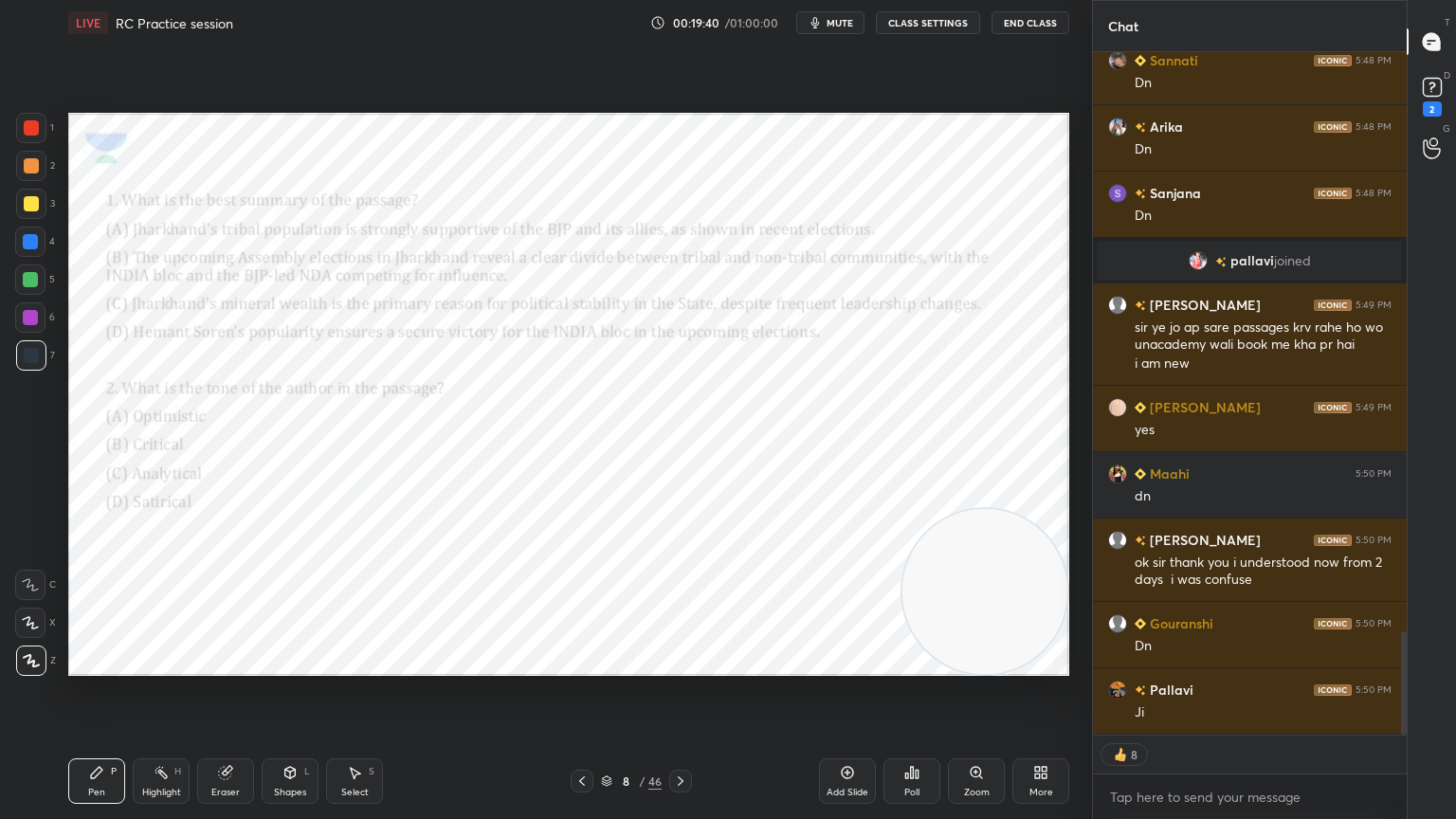 click on "Poll" at bounding box center (912, 781) 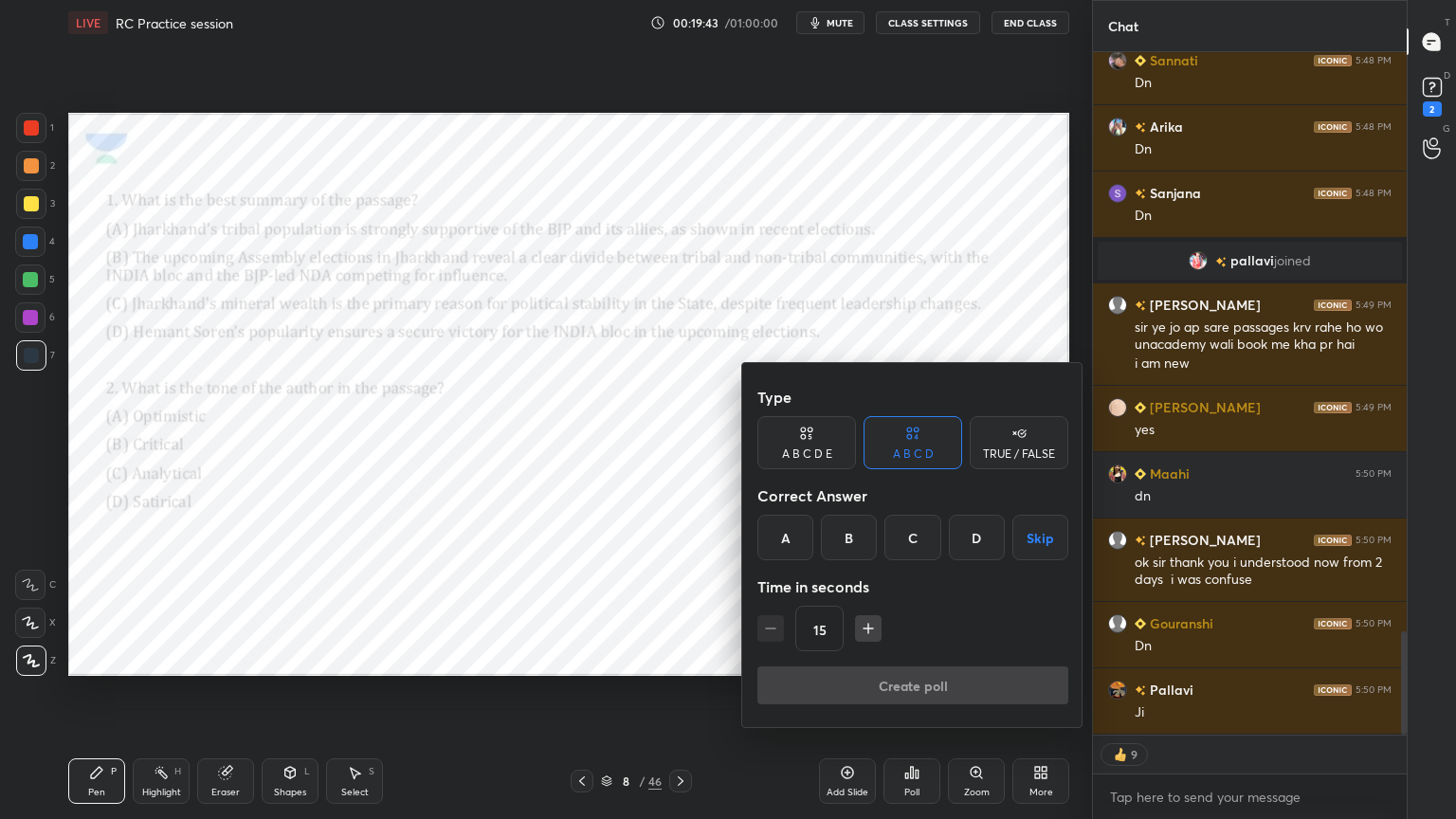click on "Type A B C D E A B C D TRUE / FALSE Correct Answer A B C D Skip Time in seconds 15" at bounding box center [913, 522] 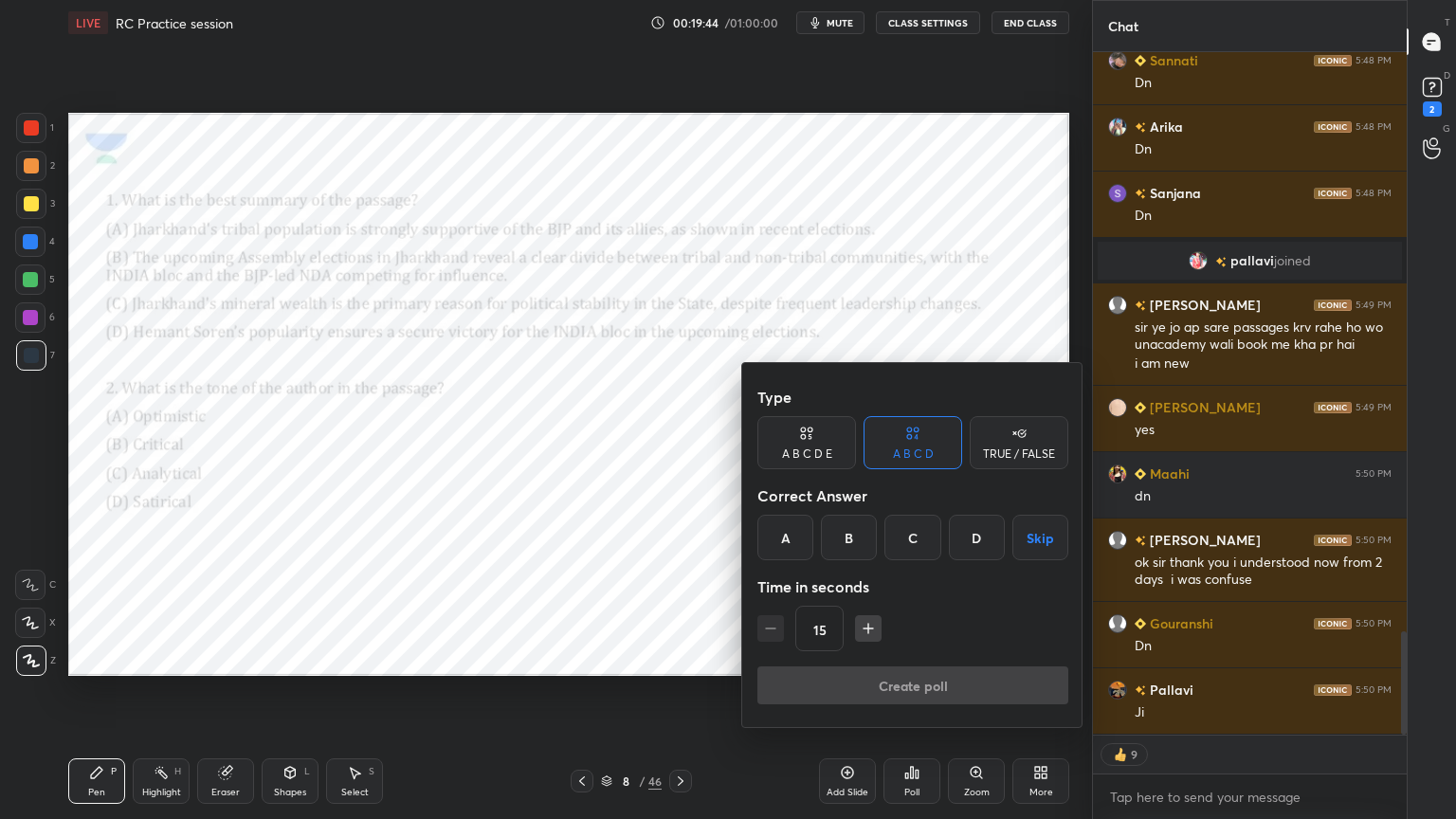 click on "B" at bounding box center [848, 537] 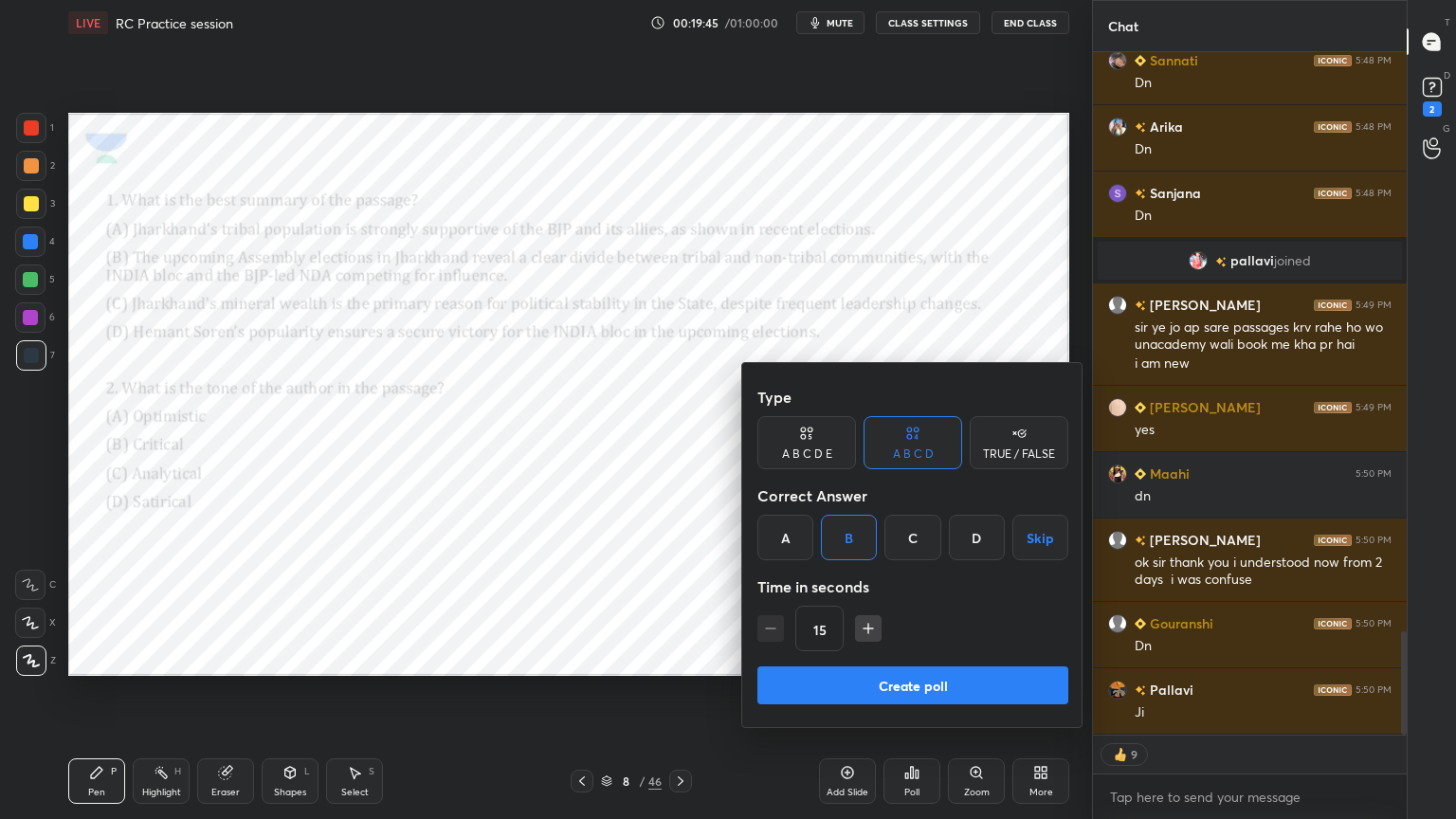 click on "Create poll" at bounding box center (913, 685) 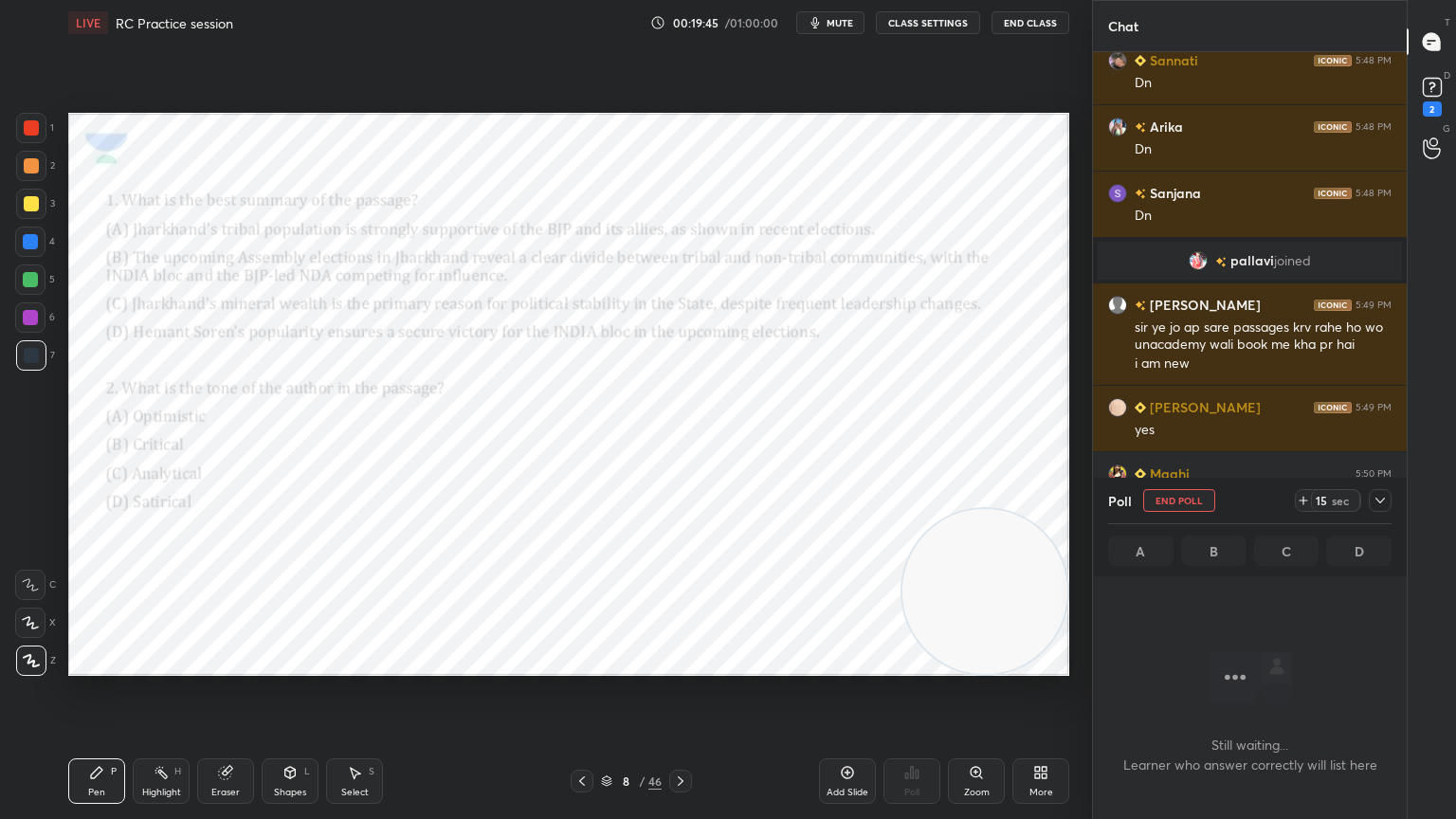 scroll, scrollTop: 637, scrollLeft: 308, axis: both 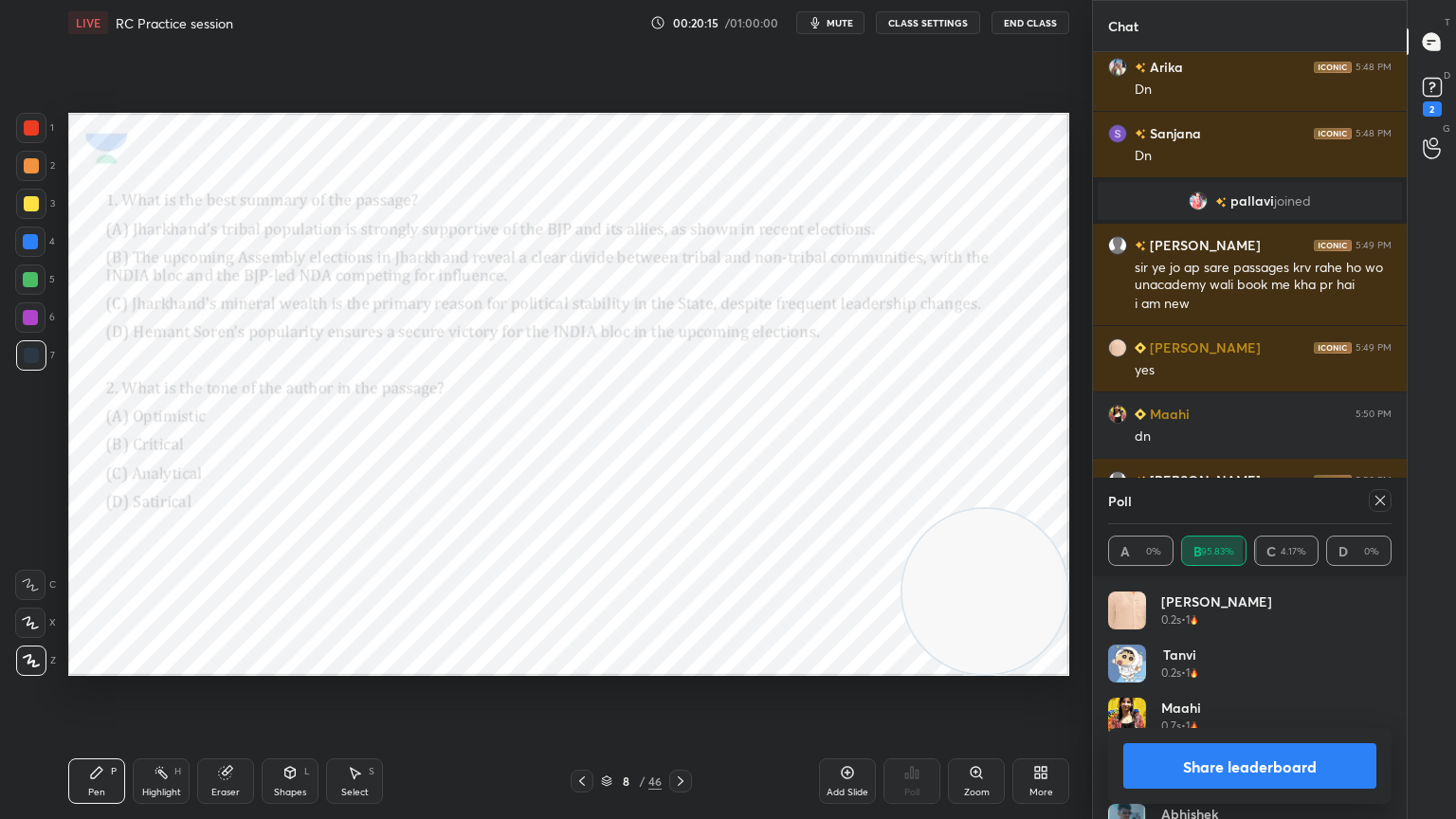 click 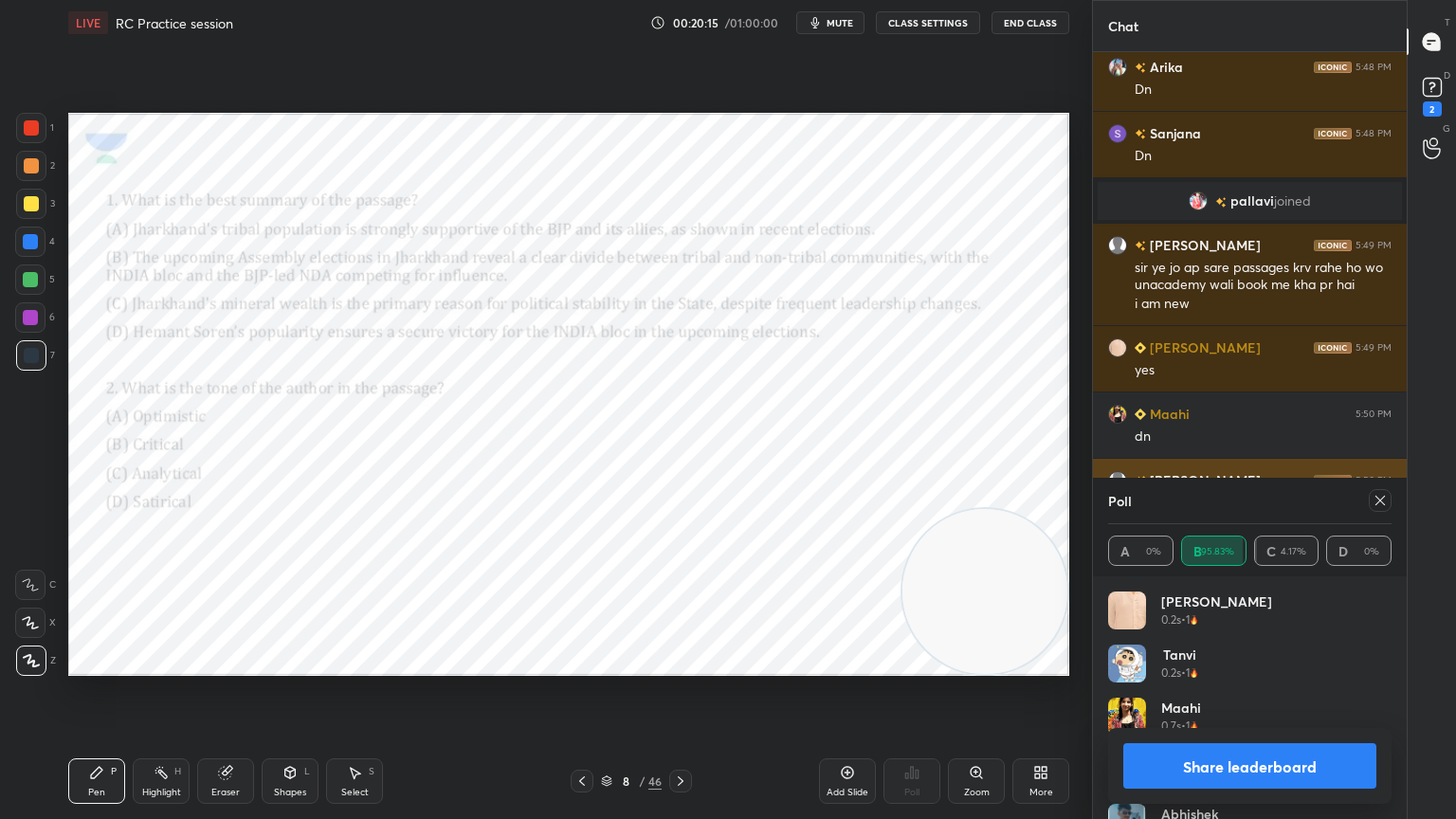 scroll, scrollTop: 83, scrollLeft: 278, axis: both 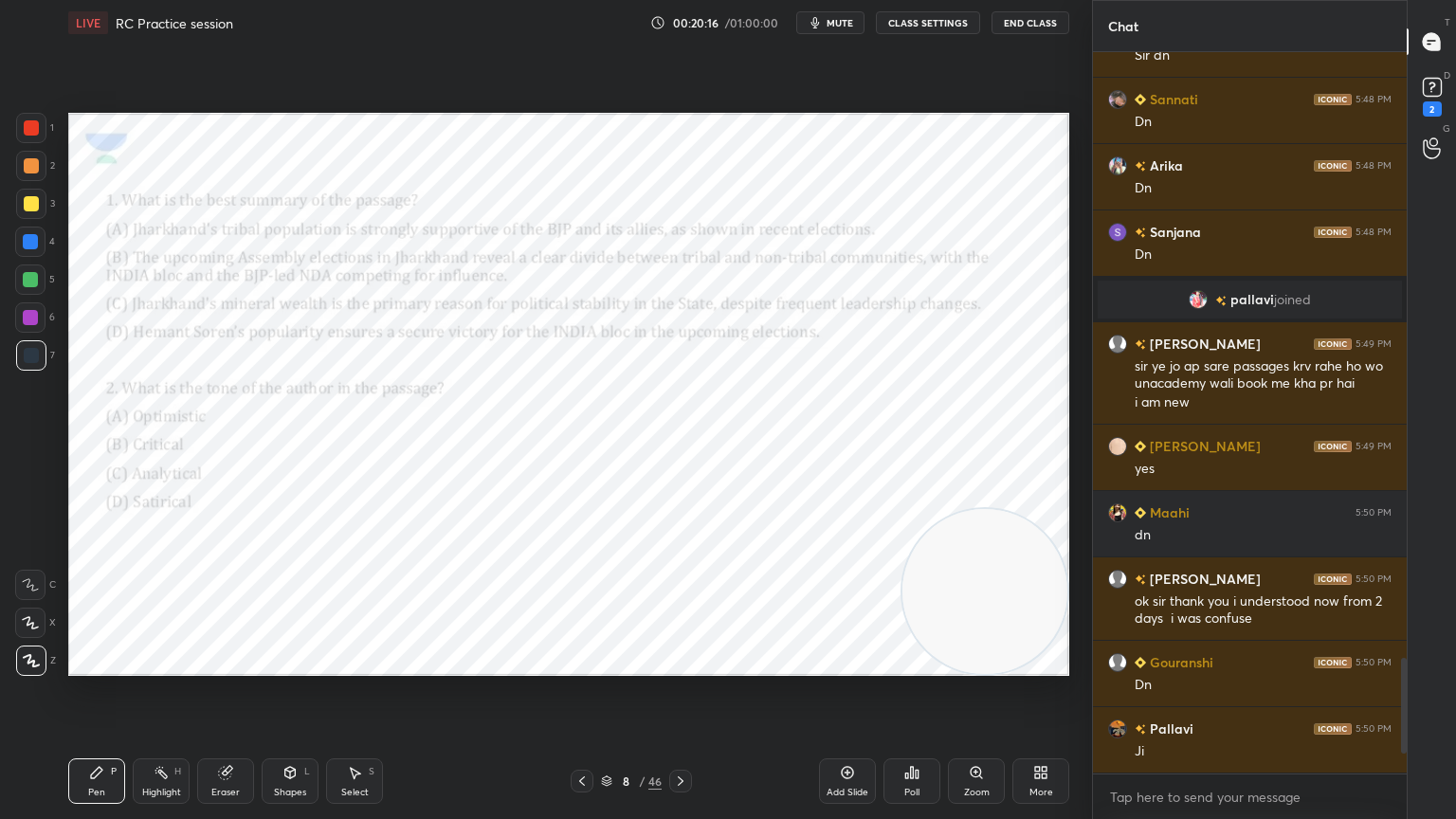 click 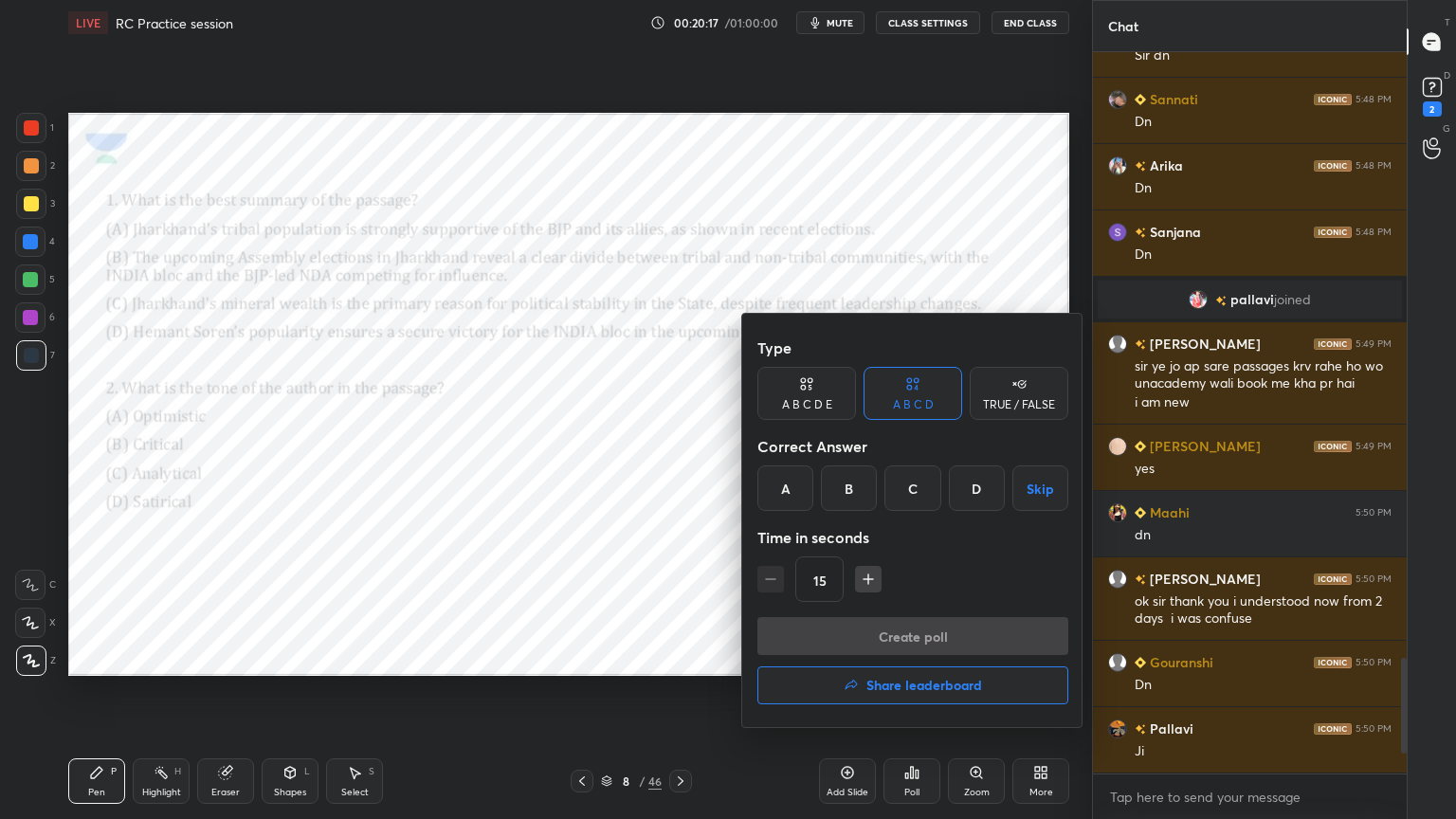 click on "C" at bounding box center [912, 488] 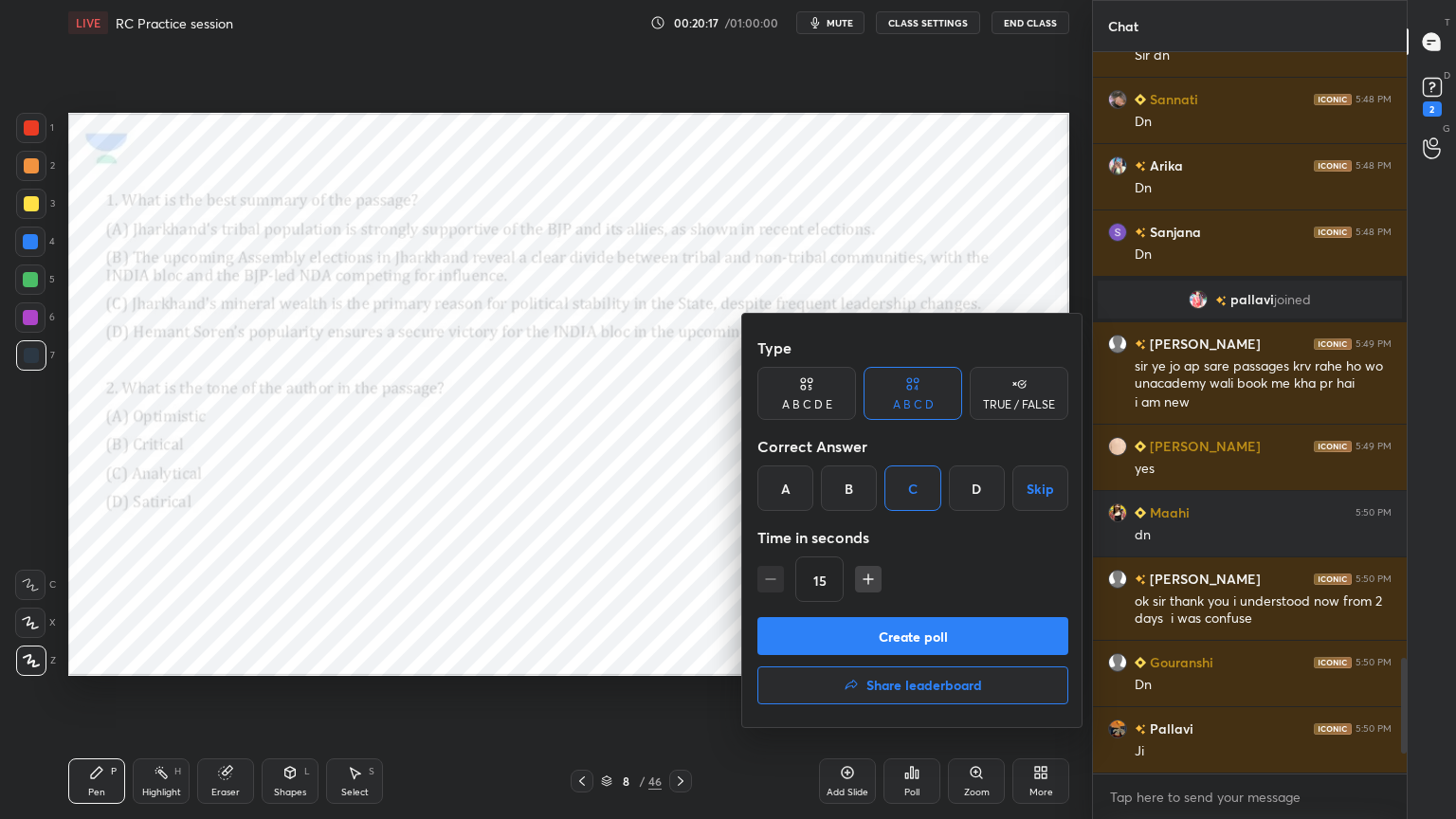 click on "Create poll" at bounding box center [913, 636] 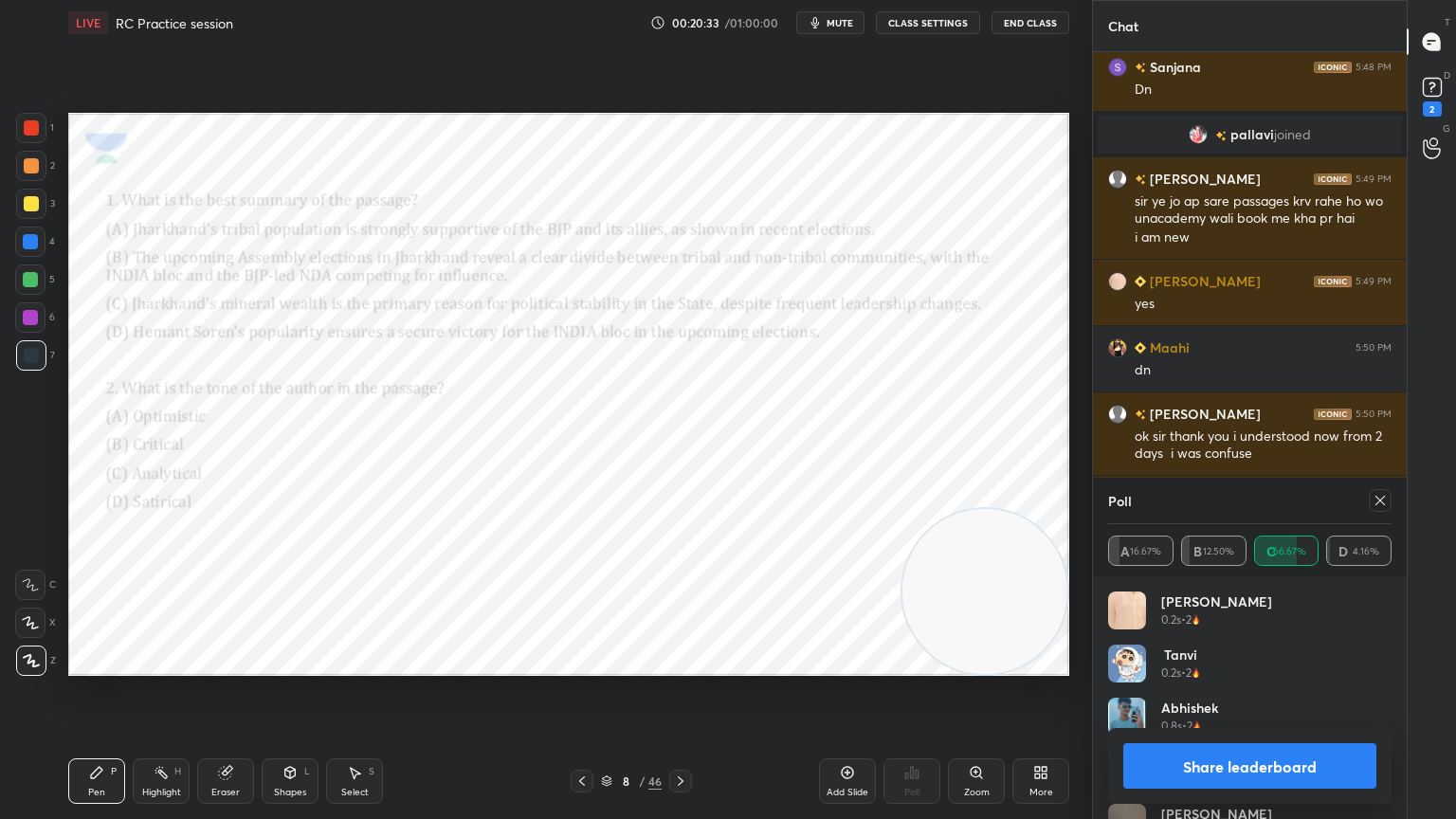 click 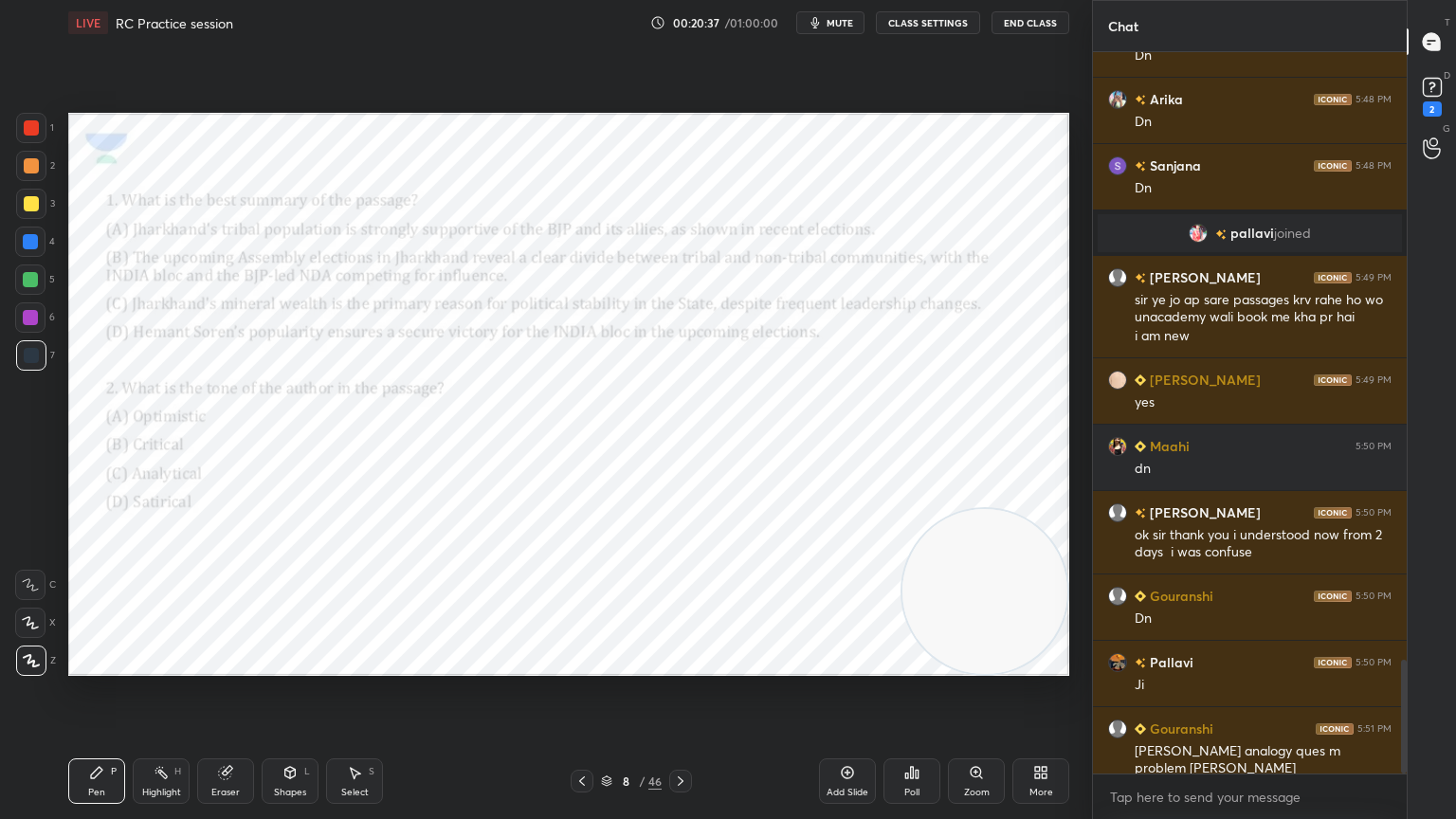 click 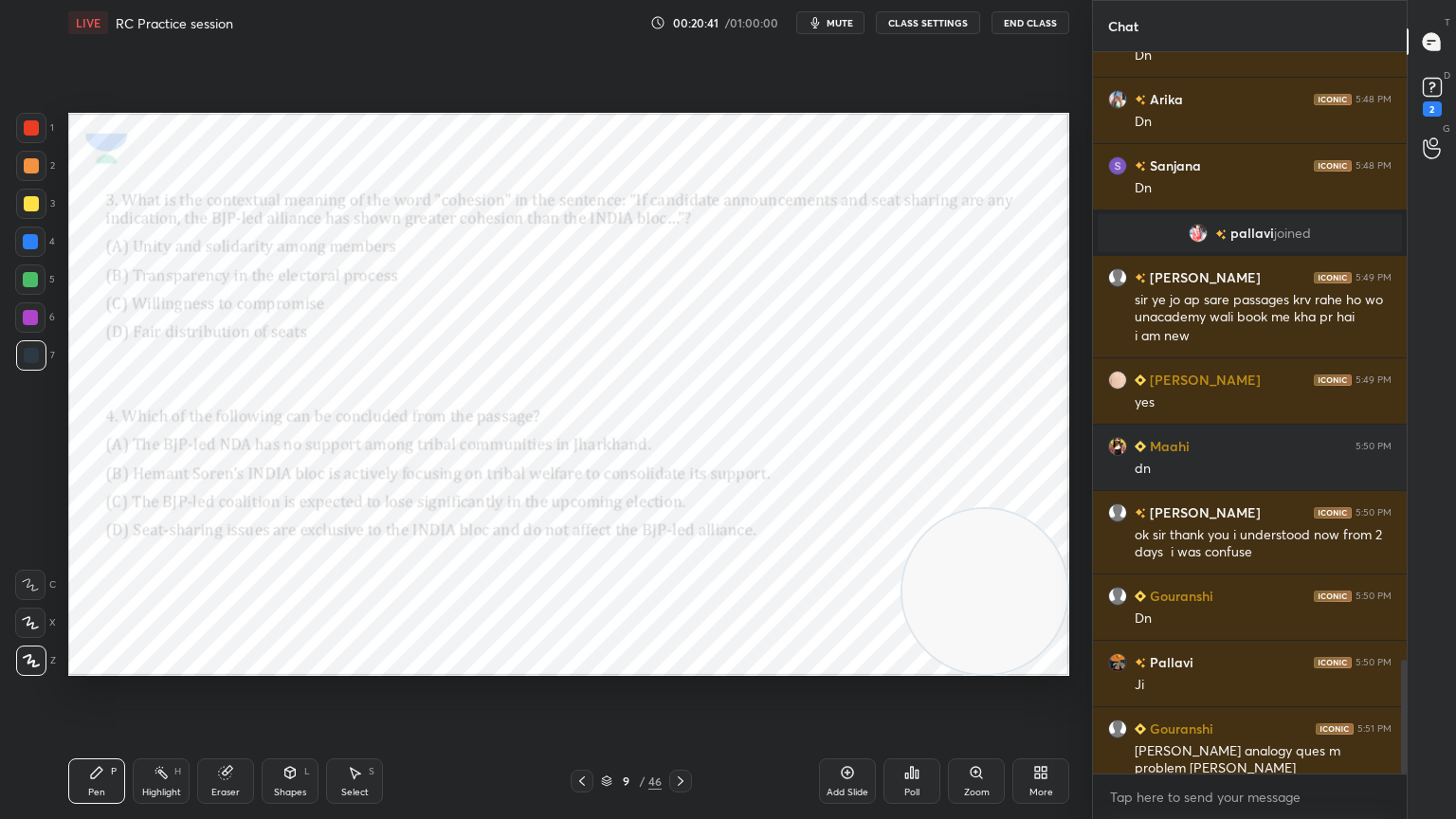 click 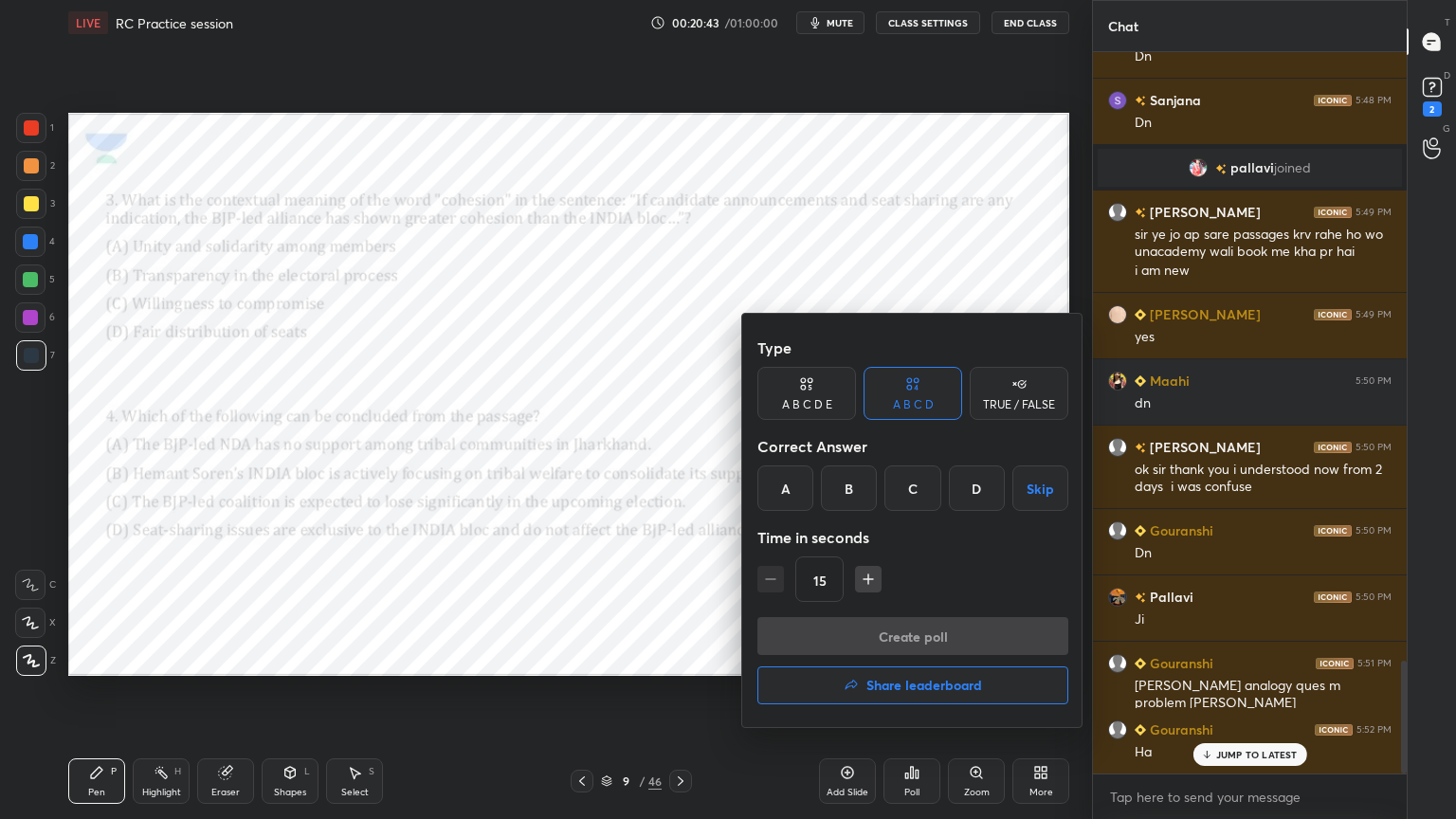 click on "A" at bounding box center (785, 488) 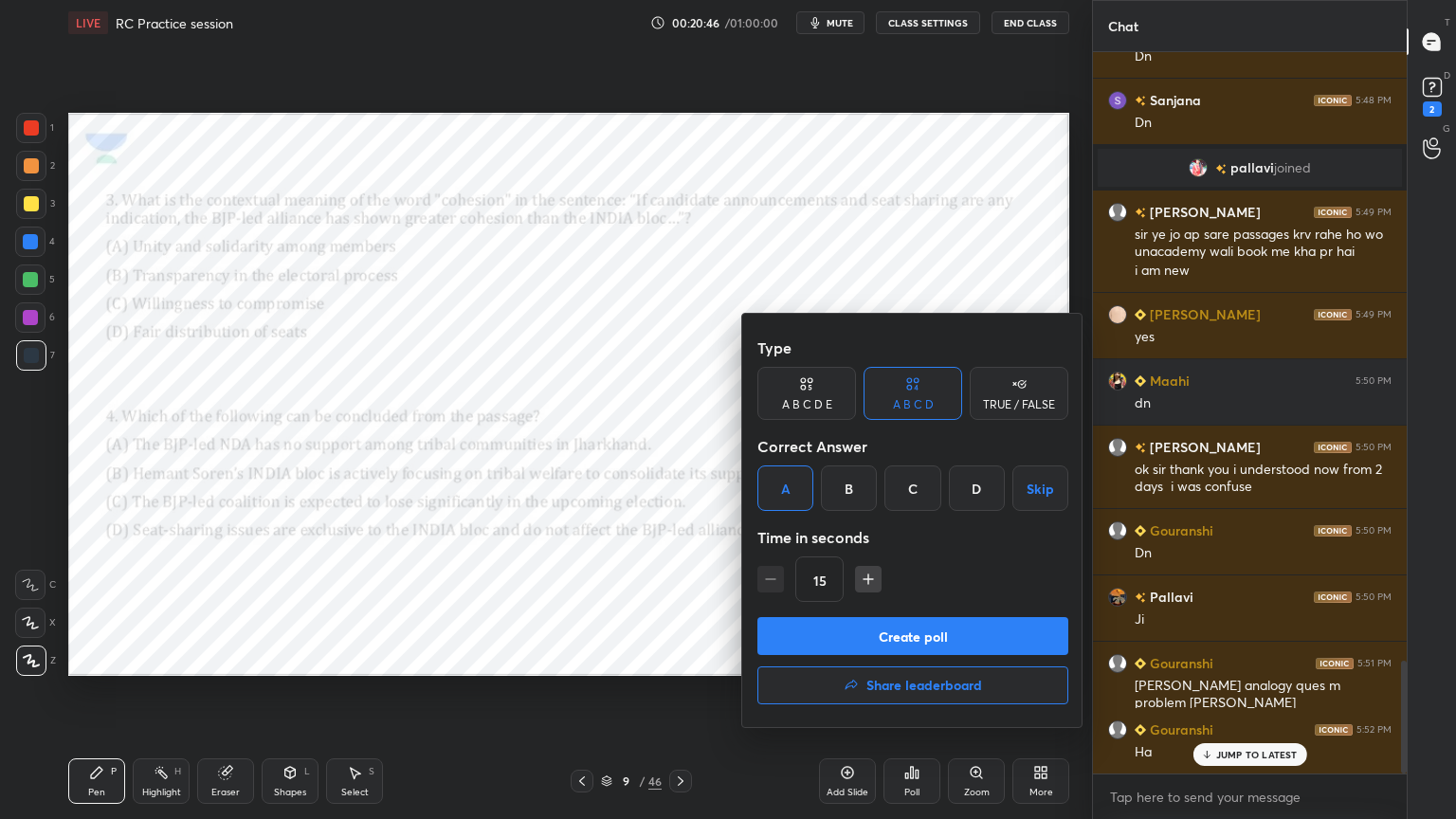 click on "Create poll" at bounding box center [913, 636] 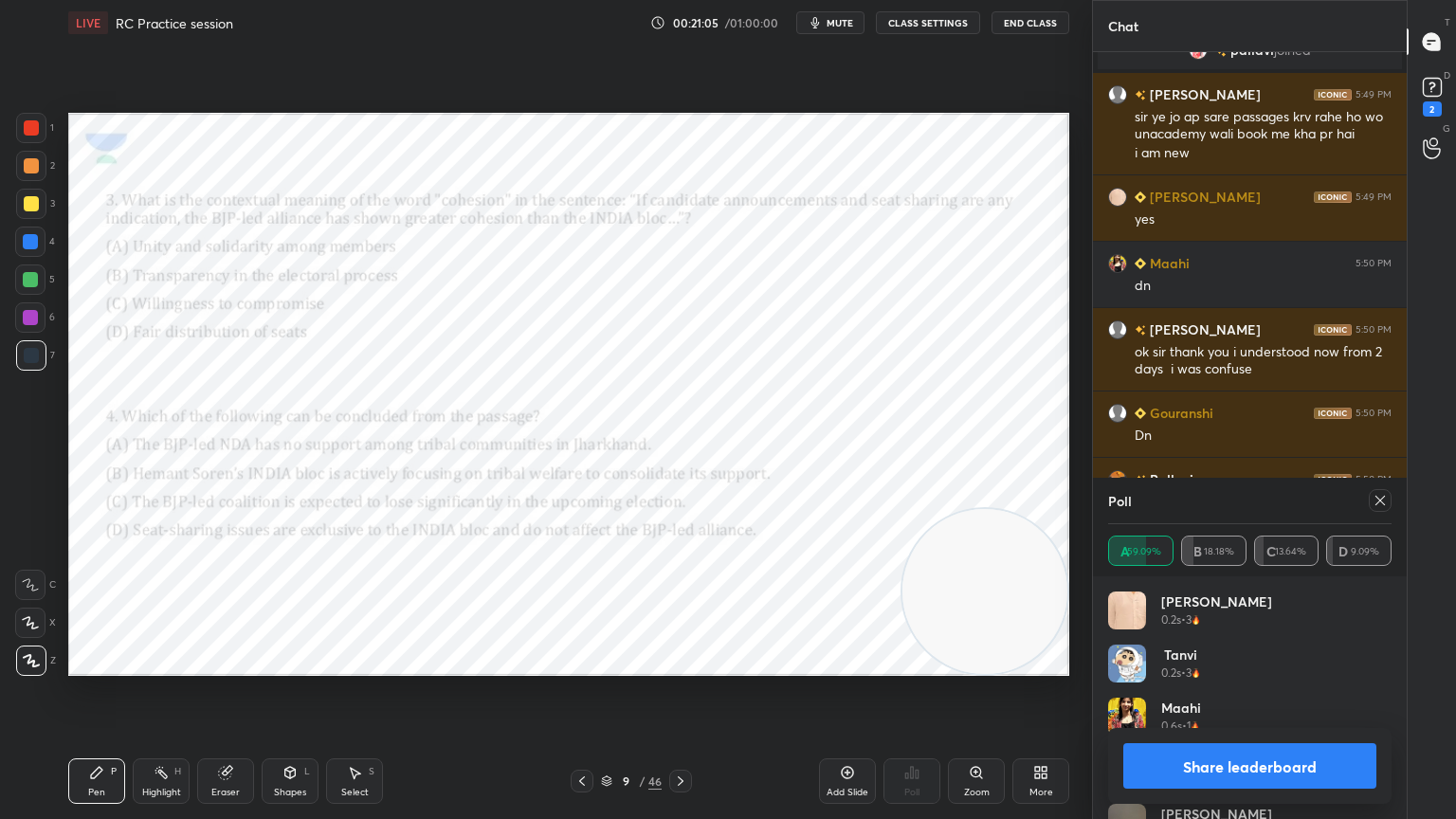 click 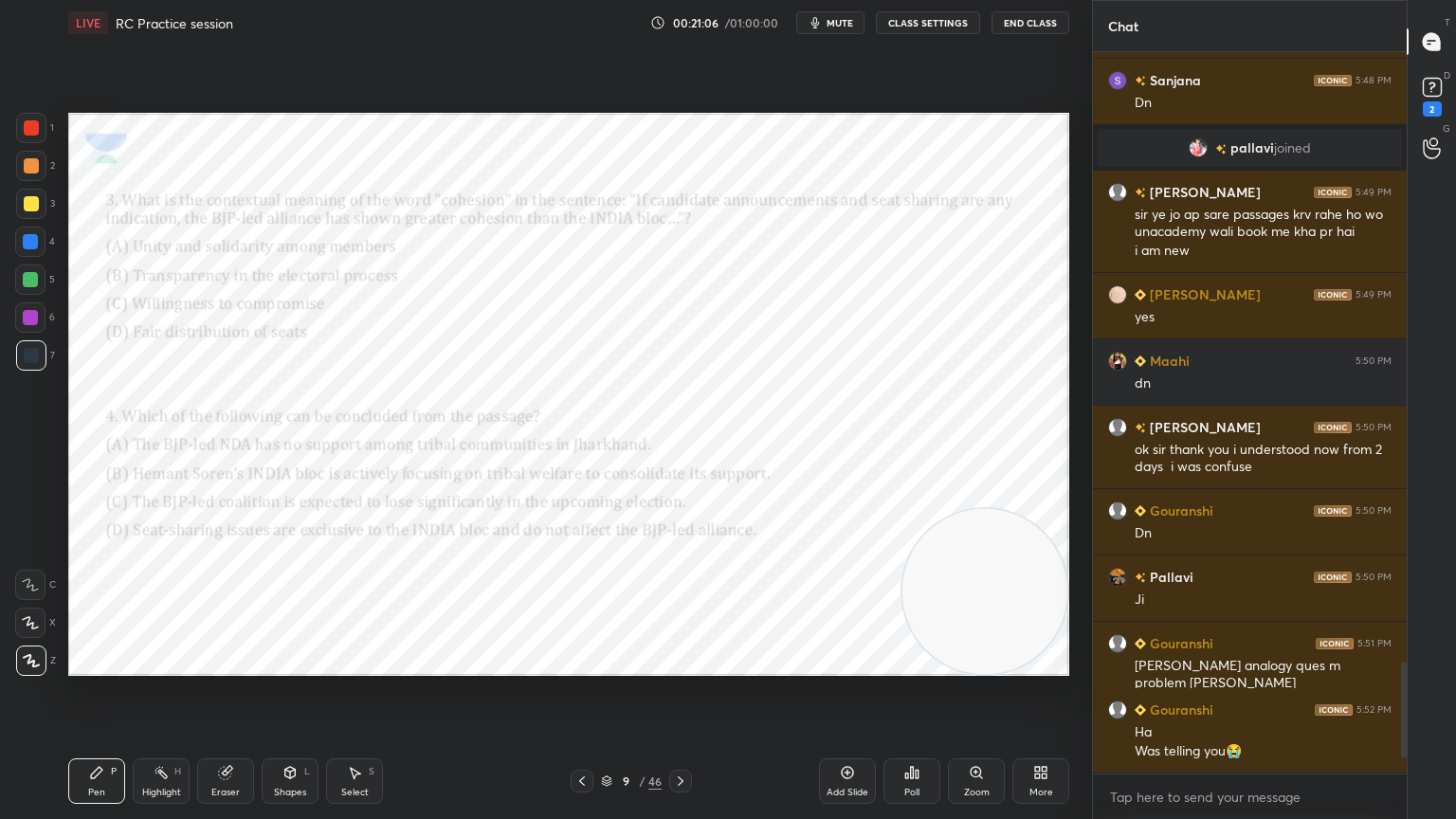 click on "Poll" at bounding box center (912, 781) 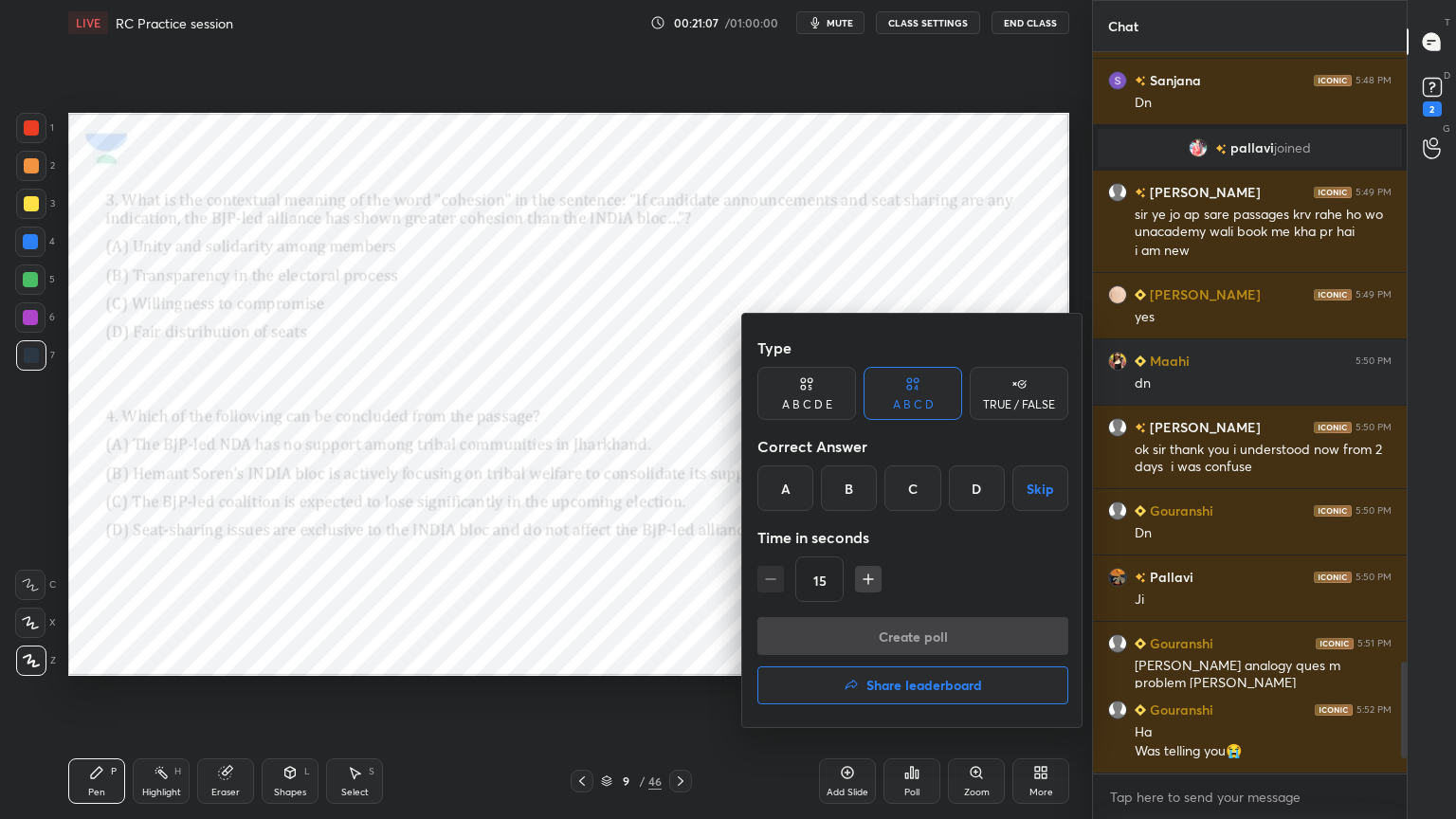 click on "B" at bounding box center (848, 488) 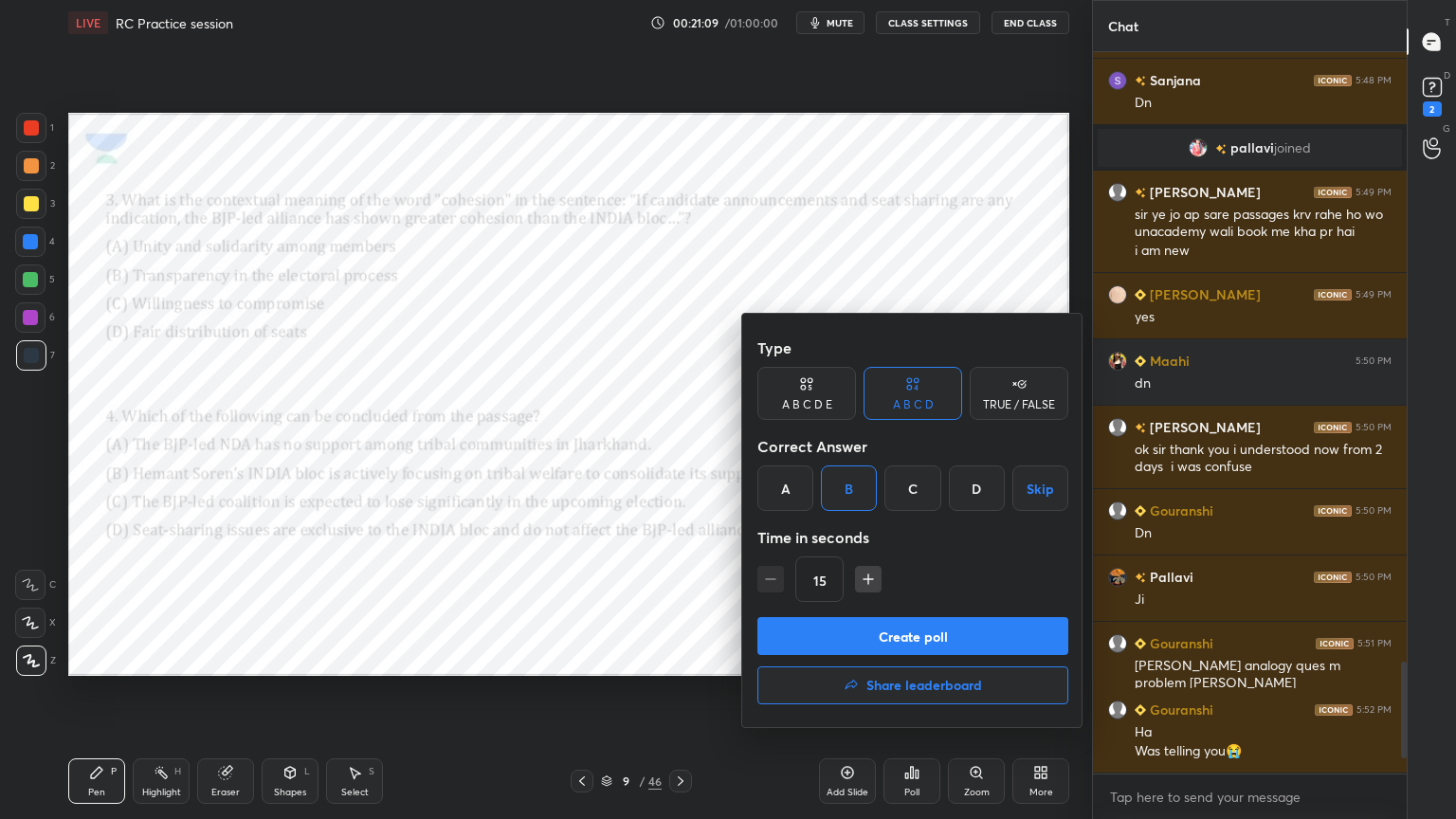 click on "Create poll" at bounding box center [913, 636] 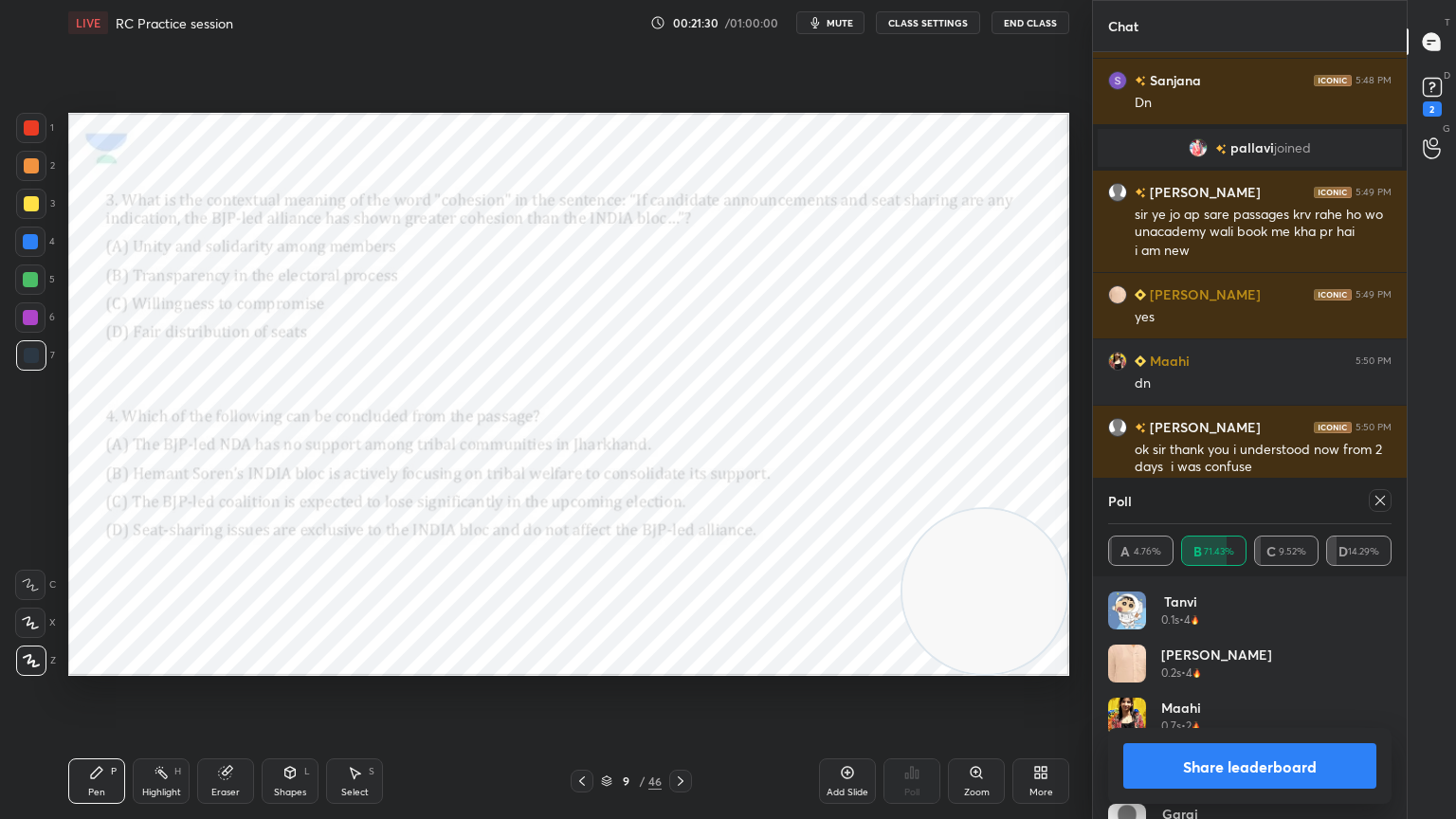 click 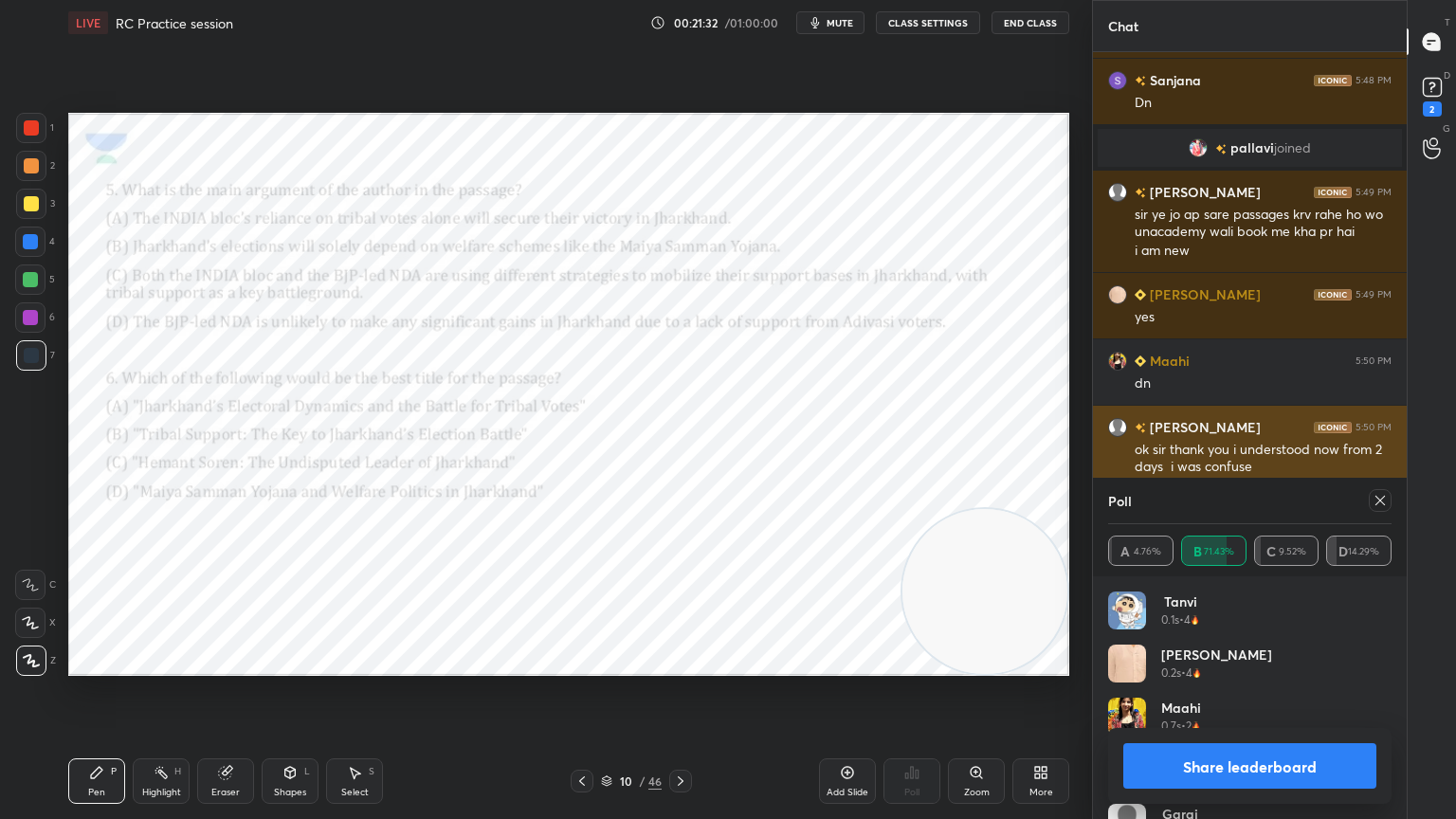 click 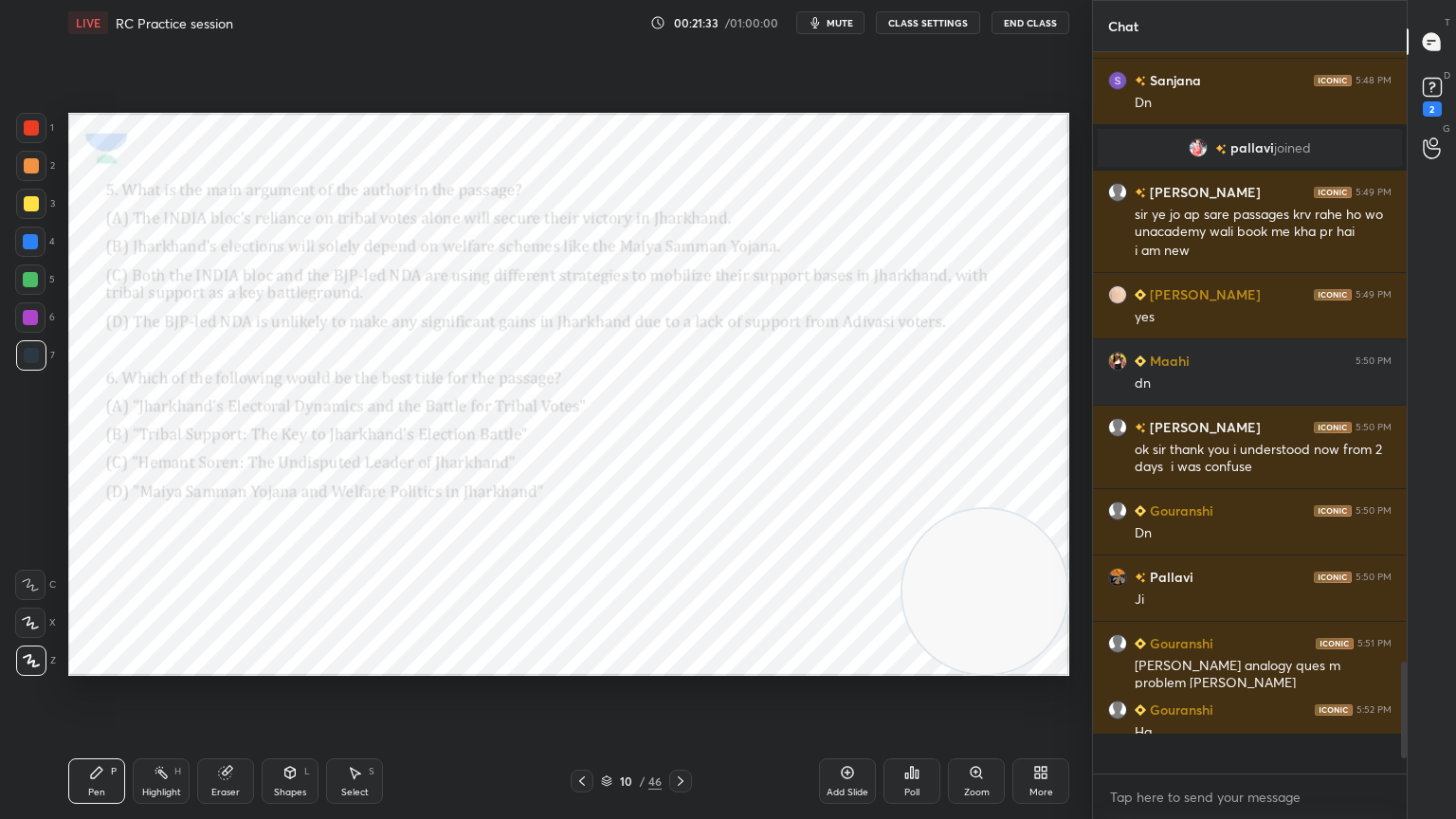 click on "Poll" at bounding box center [912, 781] 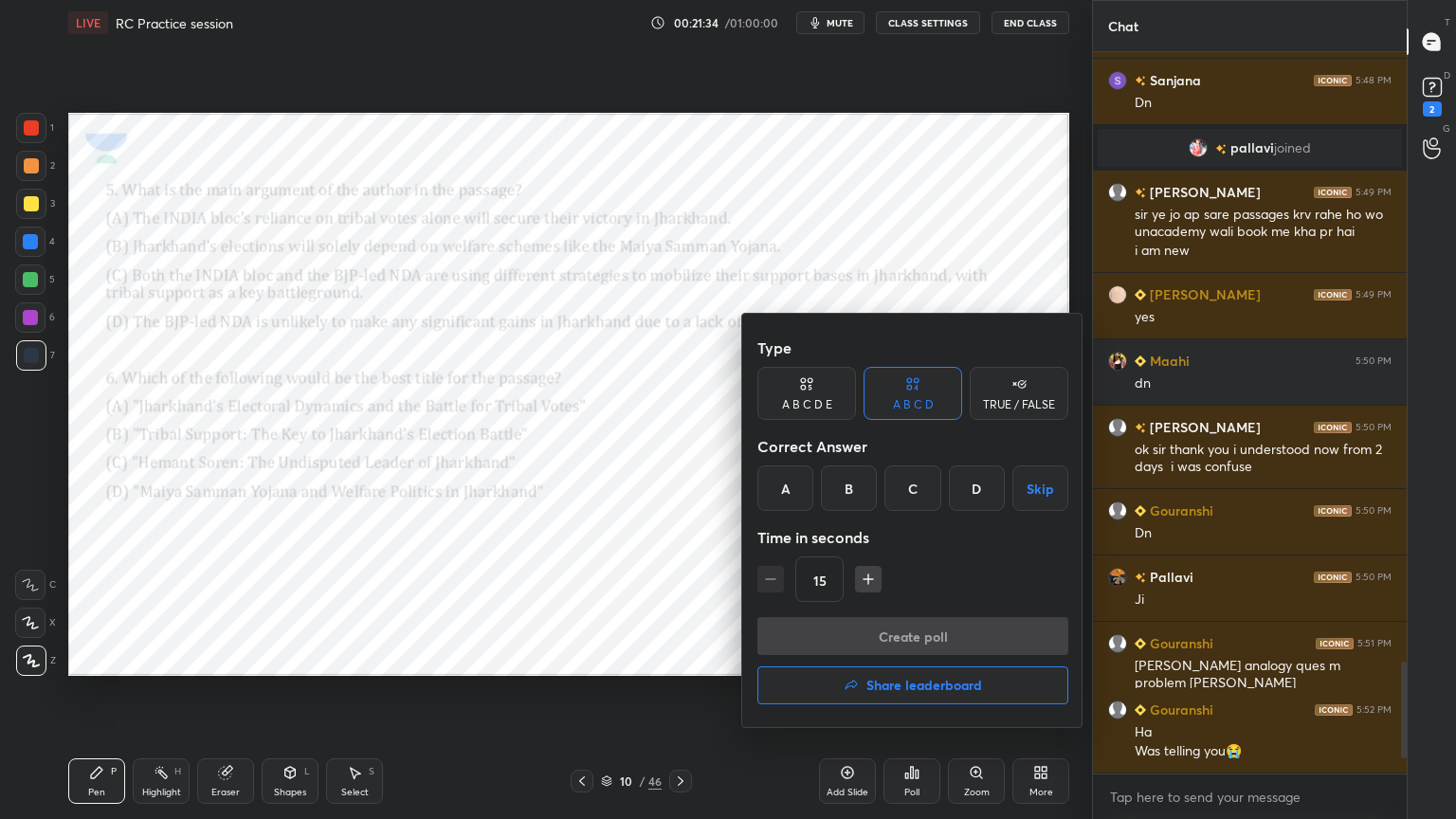 click on "C" at bounding box center (912, 488) 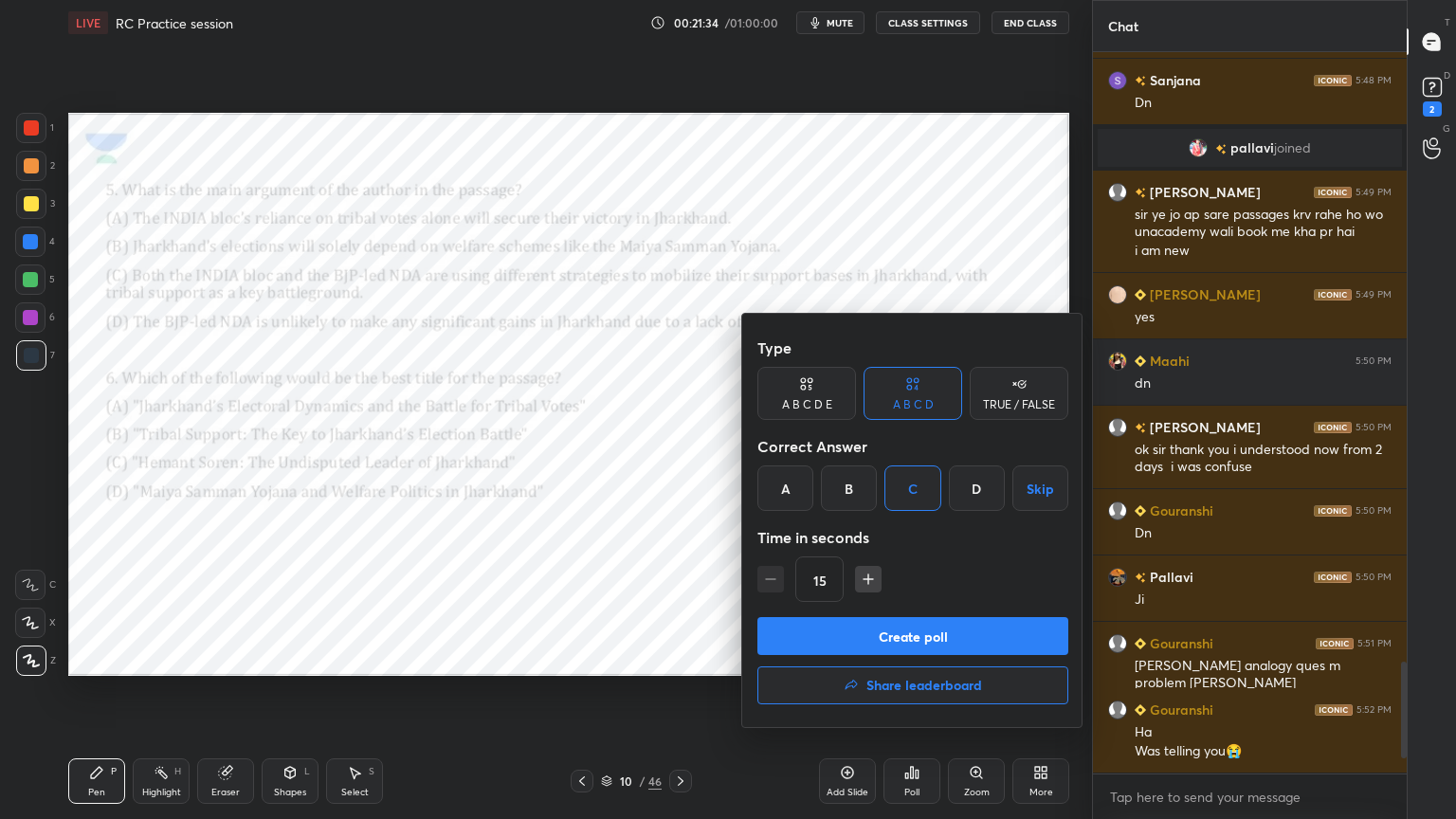 click on "Create poll" at bounding box center [913, 636] 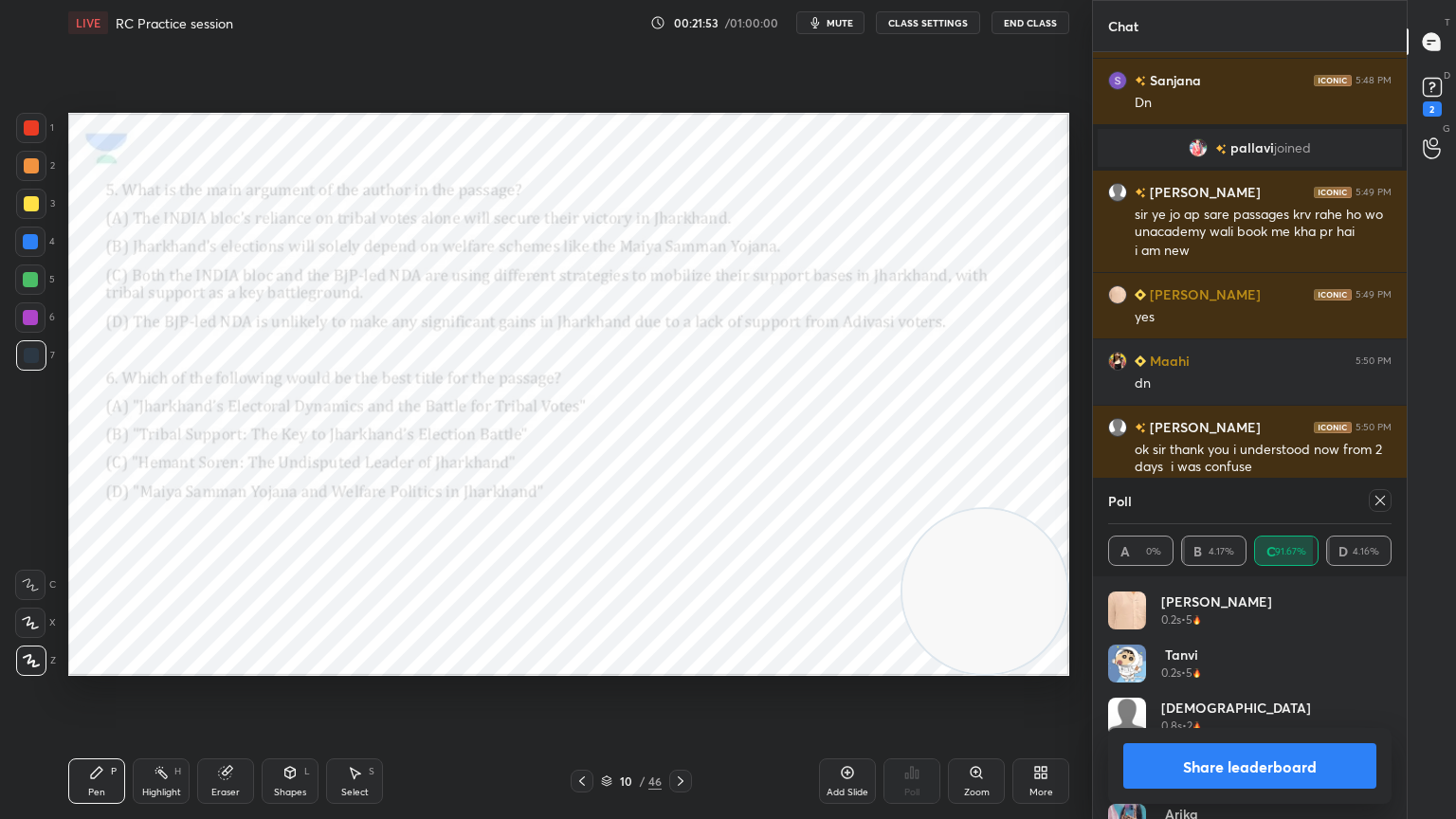 click 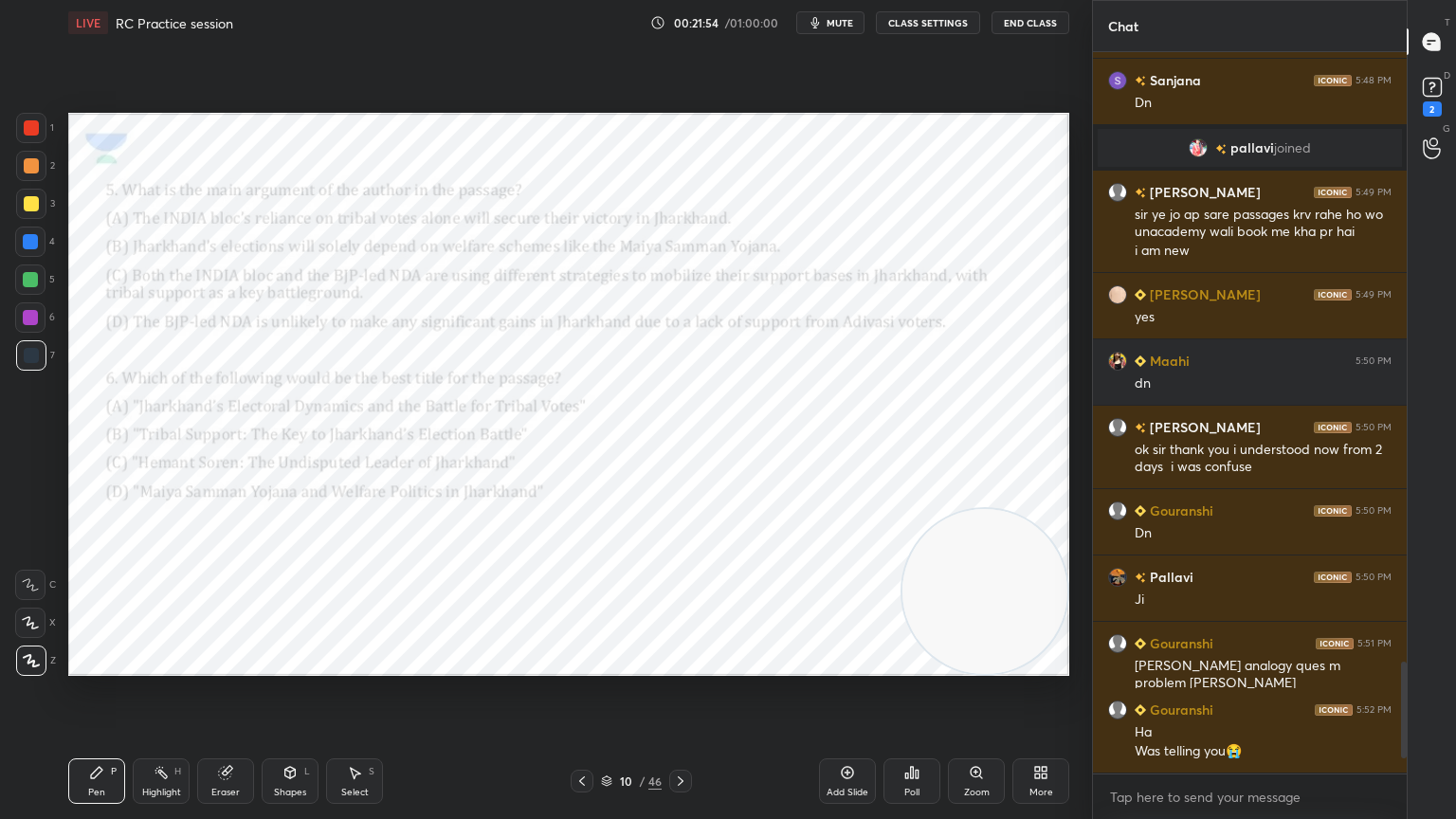 click on "Poll" at bounding box center [912, 781] 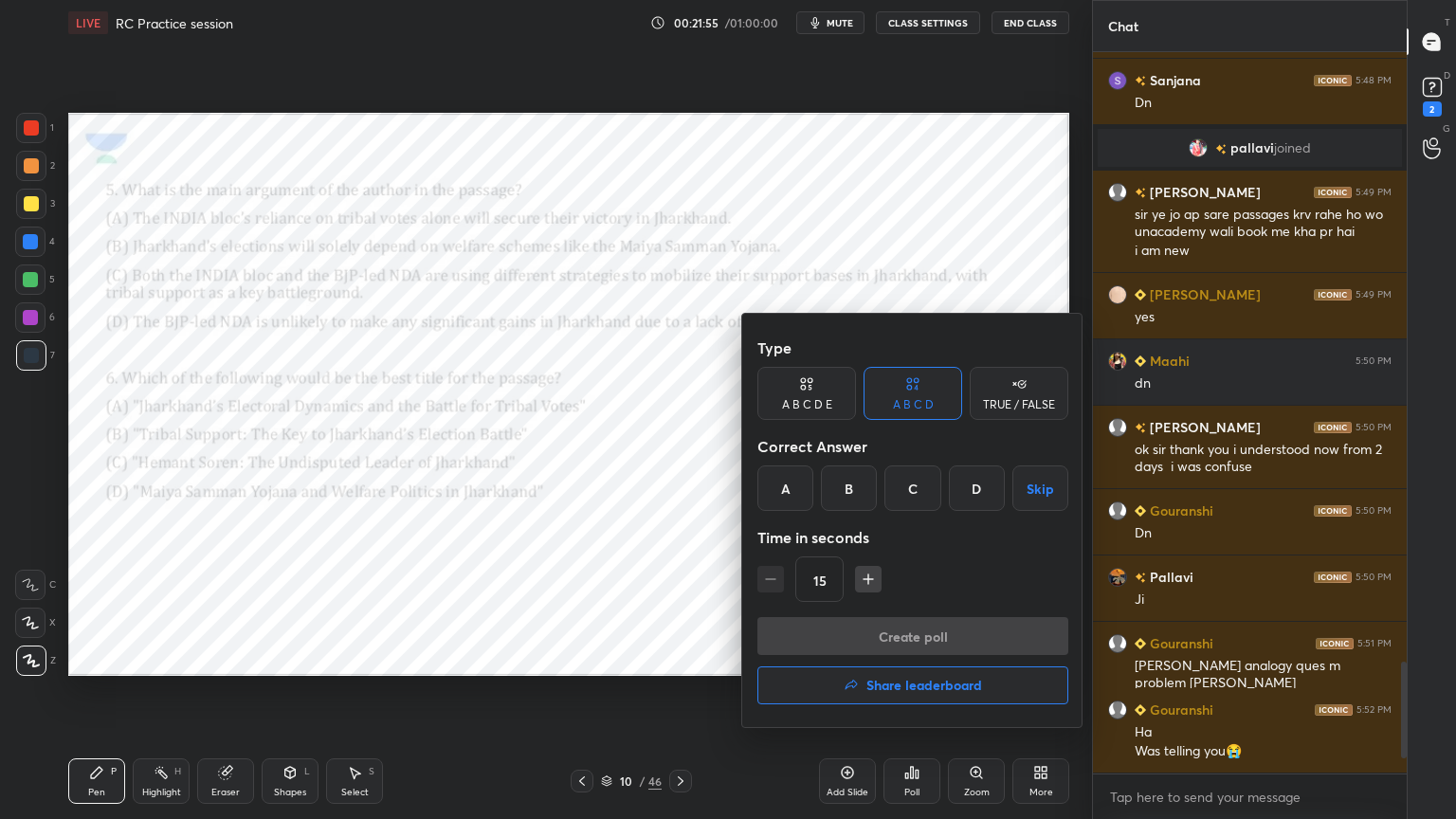 click on "A" at bounding box center (785, 488) 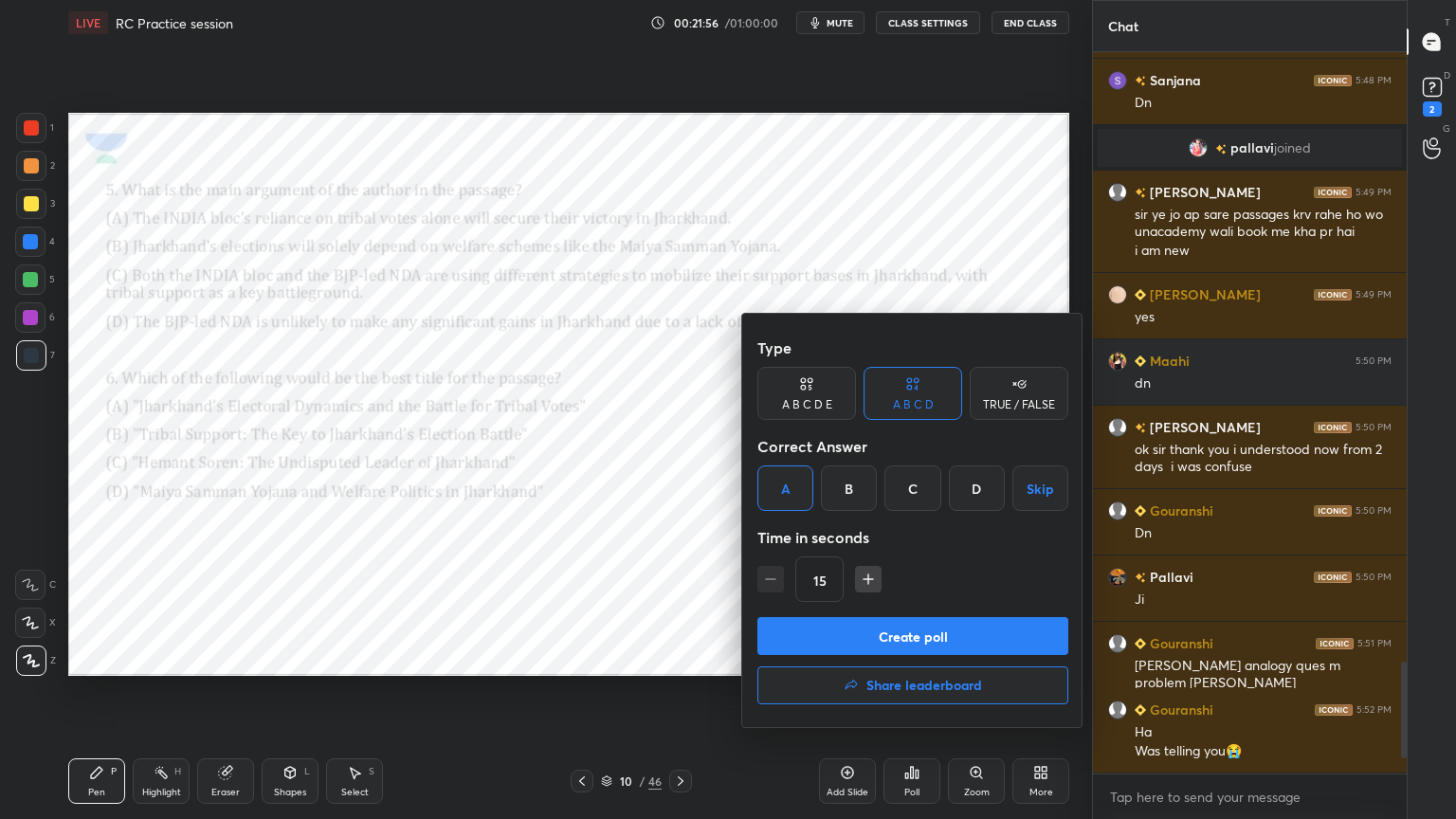 click on "Create poll" at bounding box center (913, 636) 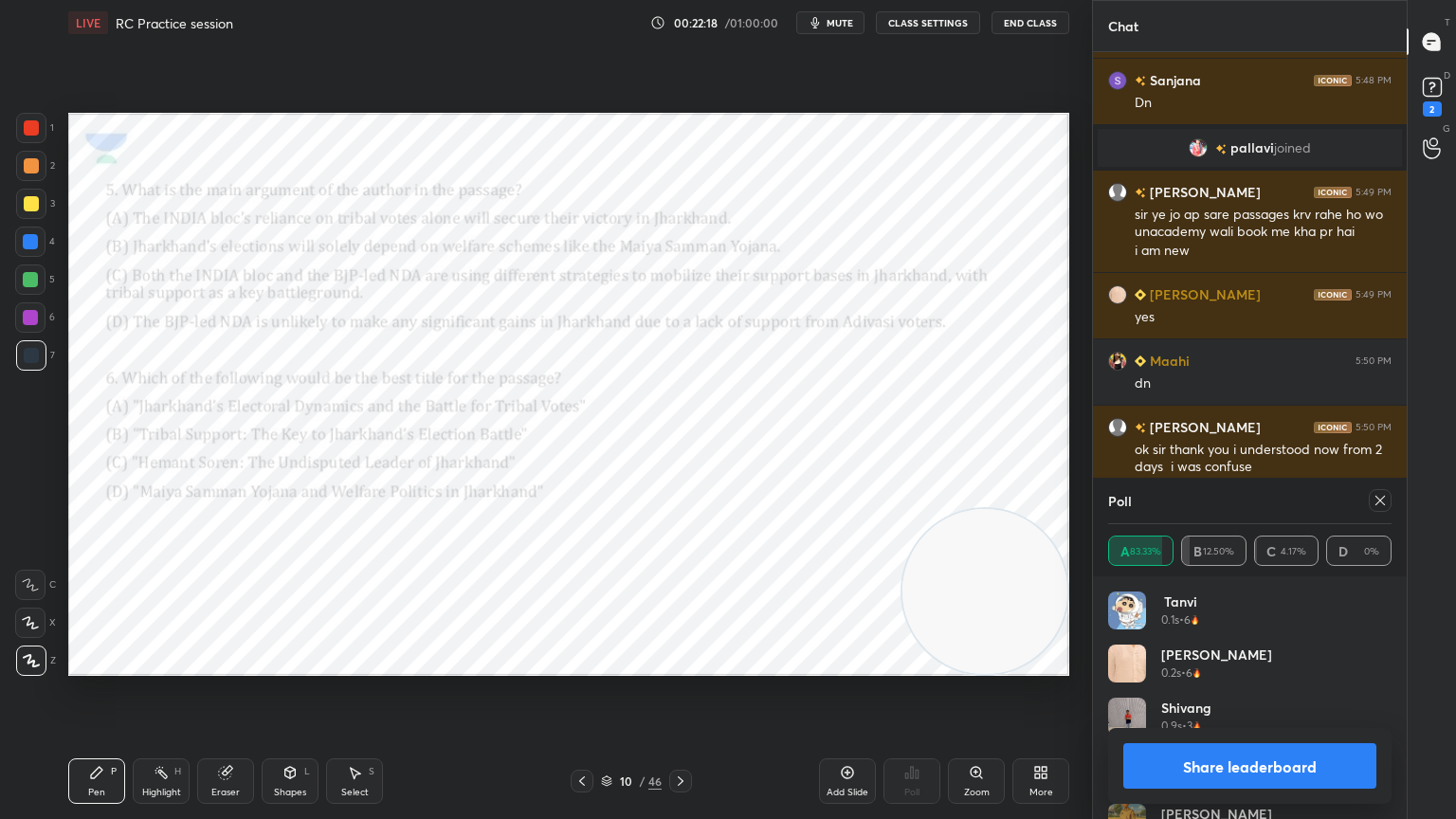 click 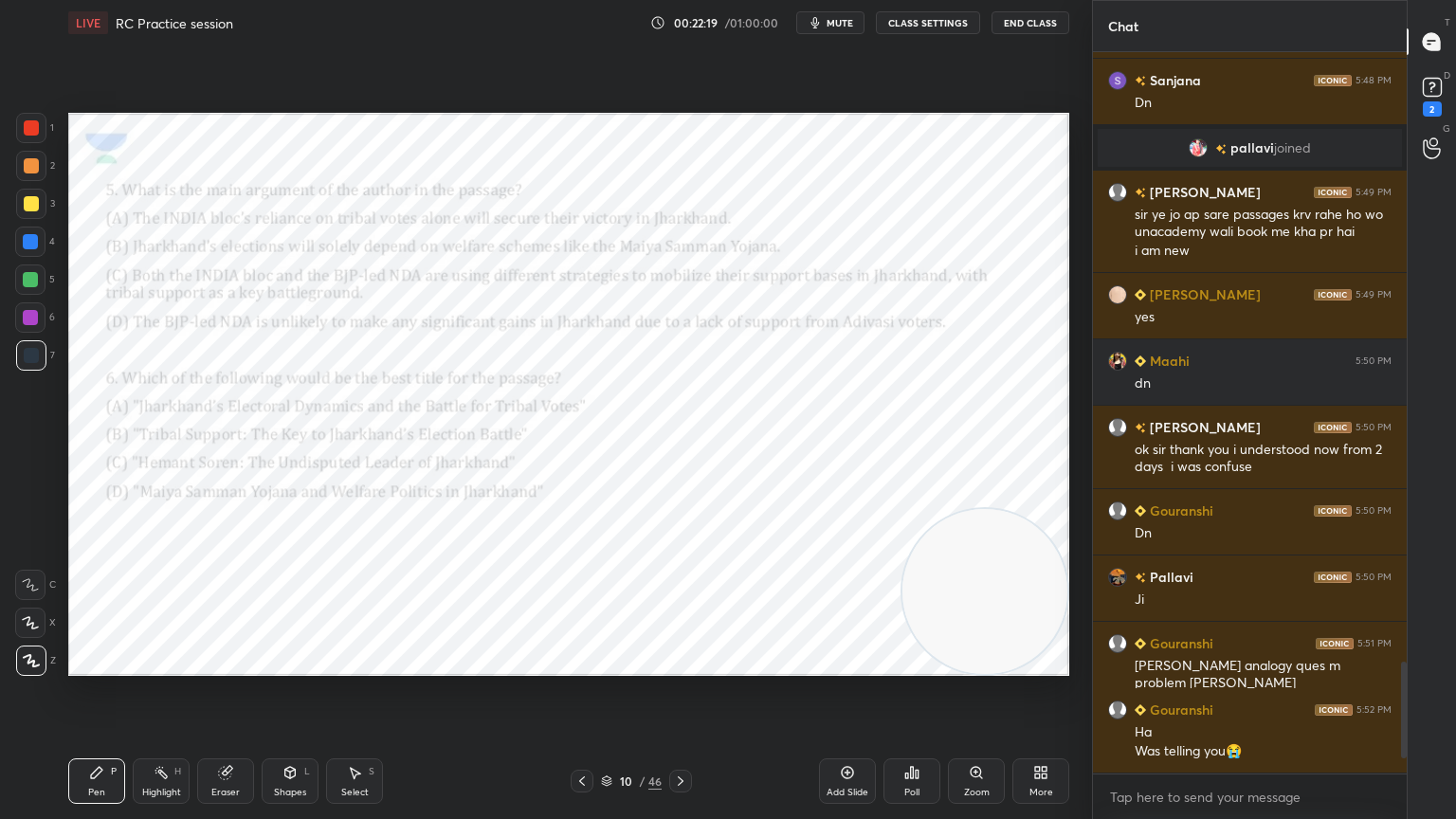 click 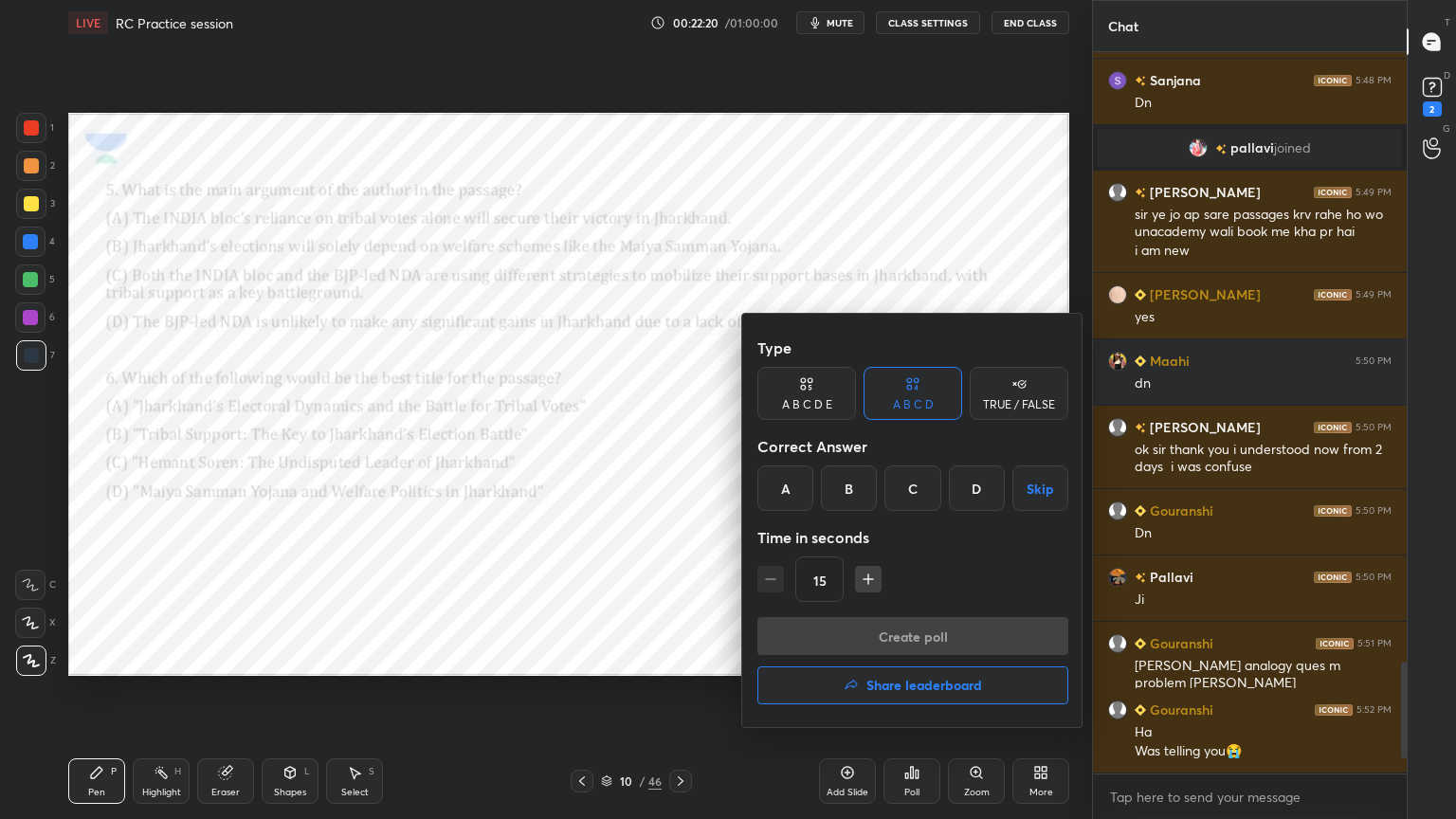 click on "Share leaderboard" at bounding box center (924, 685) 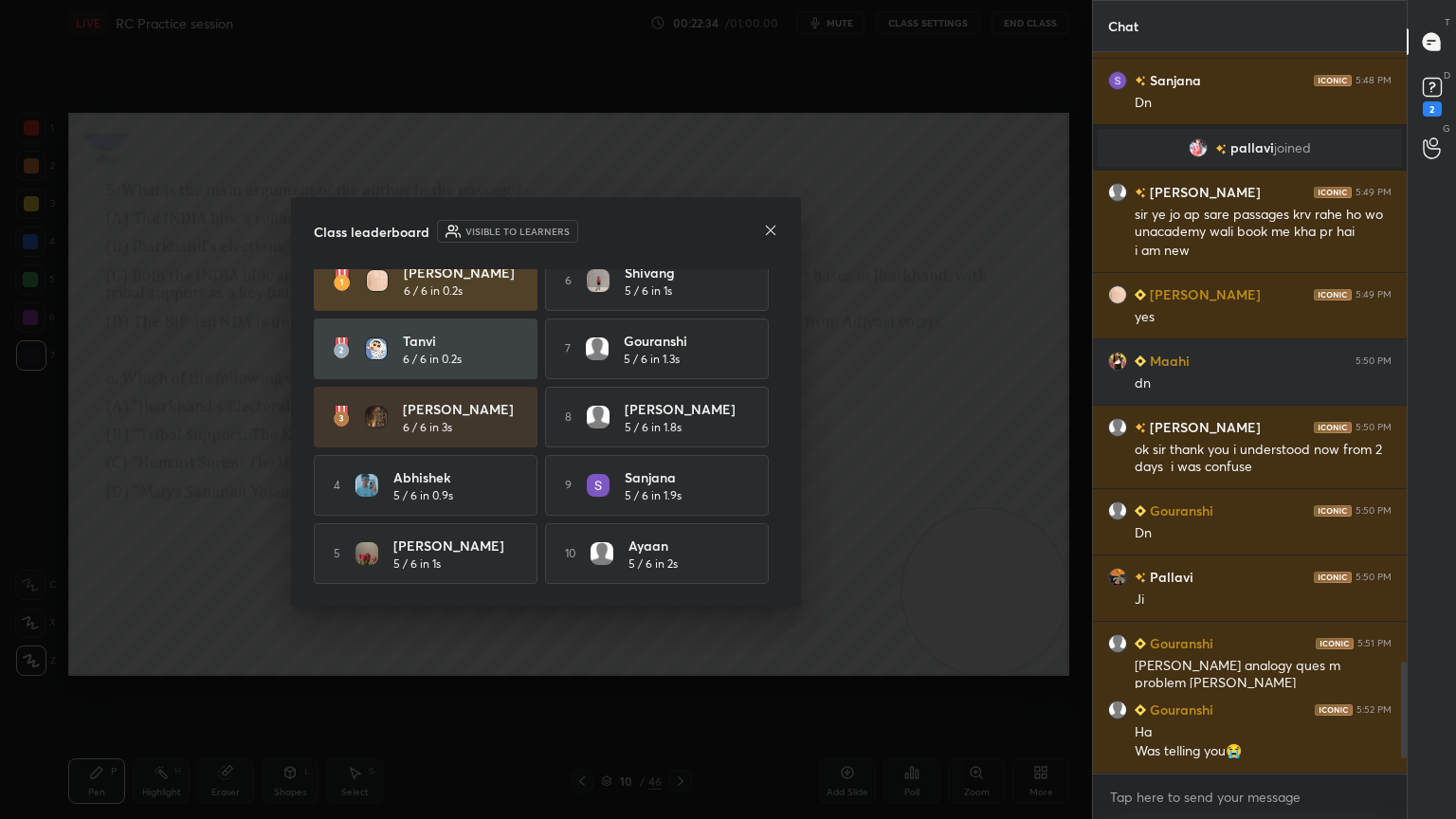 click 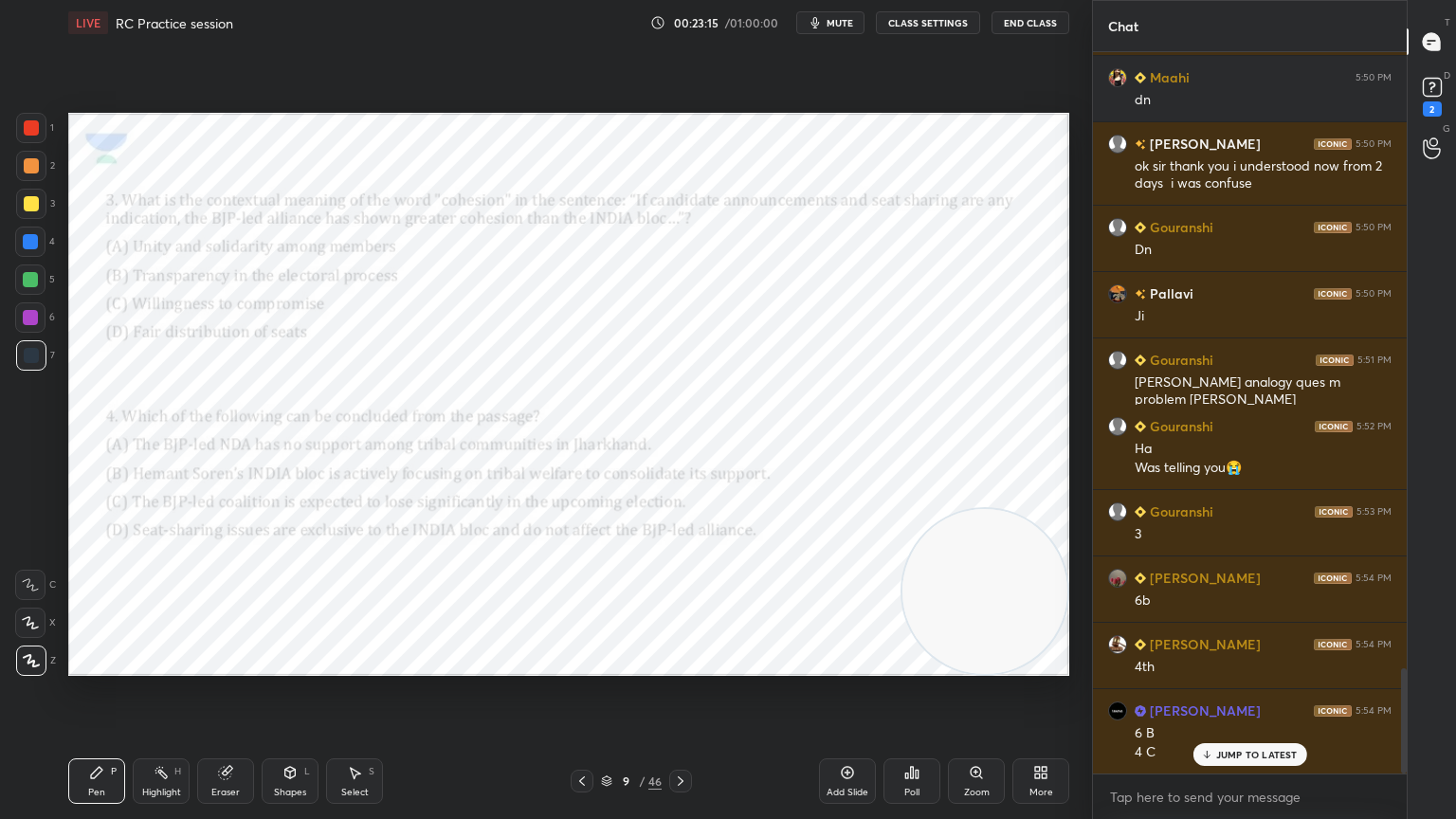 scroll, scrollTop: 4272, scrollLeft: 0, axis: vertical 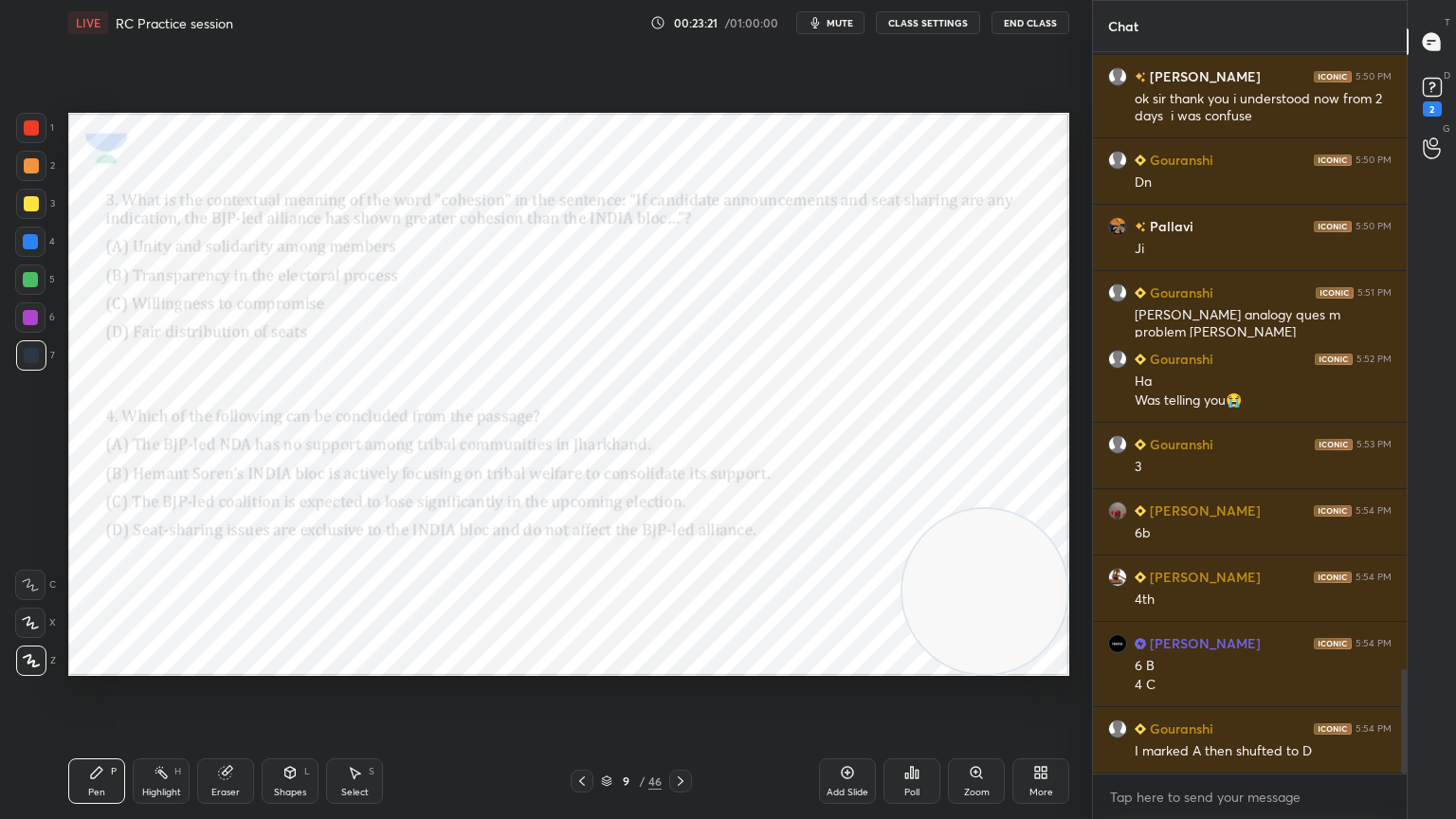 click at bounding box center [31, 128] 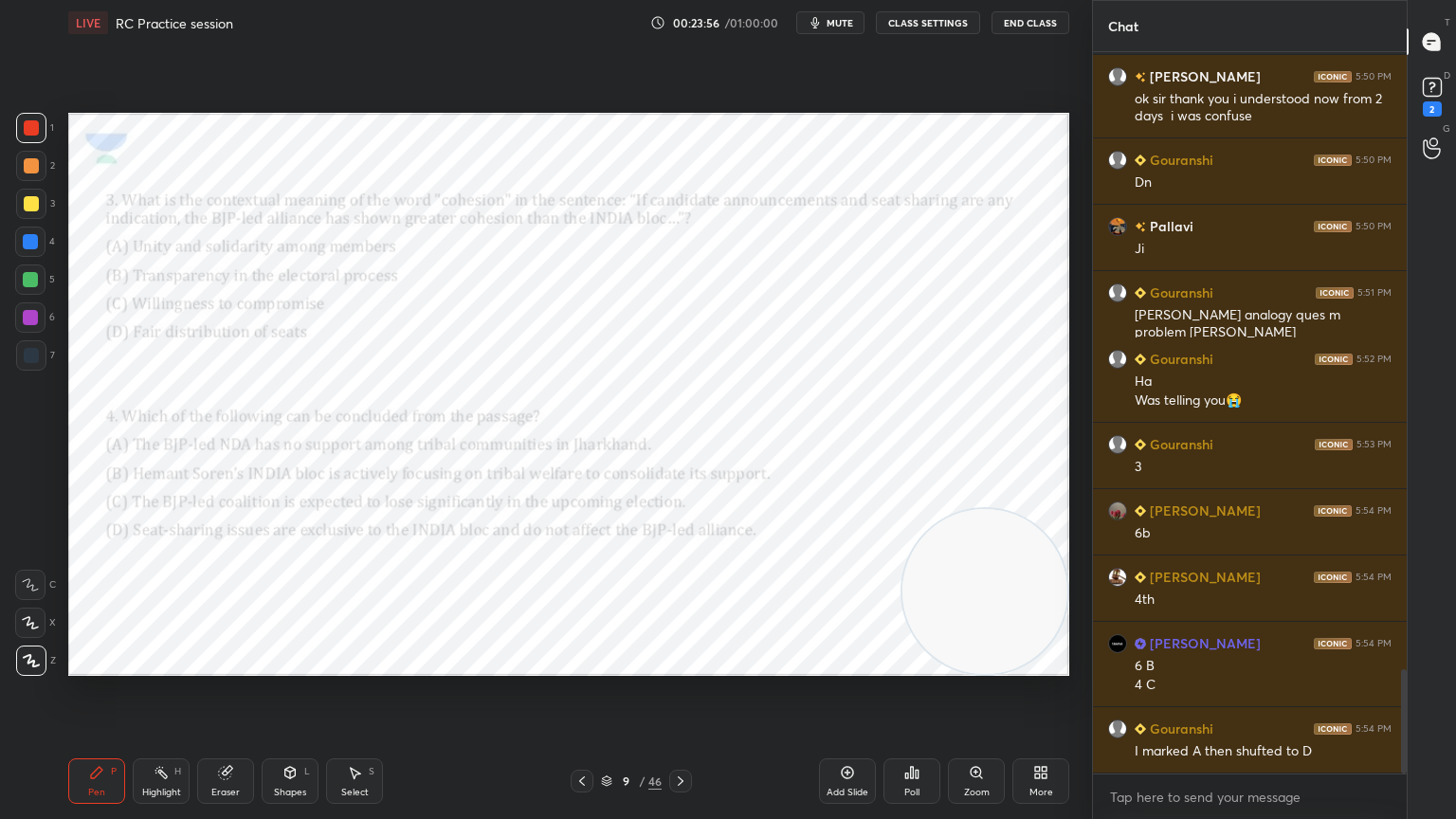 scroll, scrollTop: 4338, scrollLeft: 0, axis: vertical 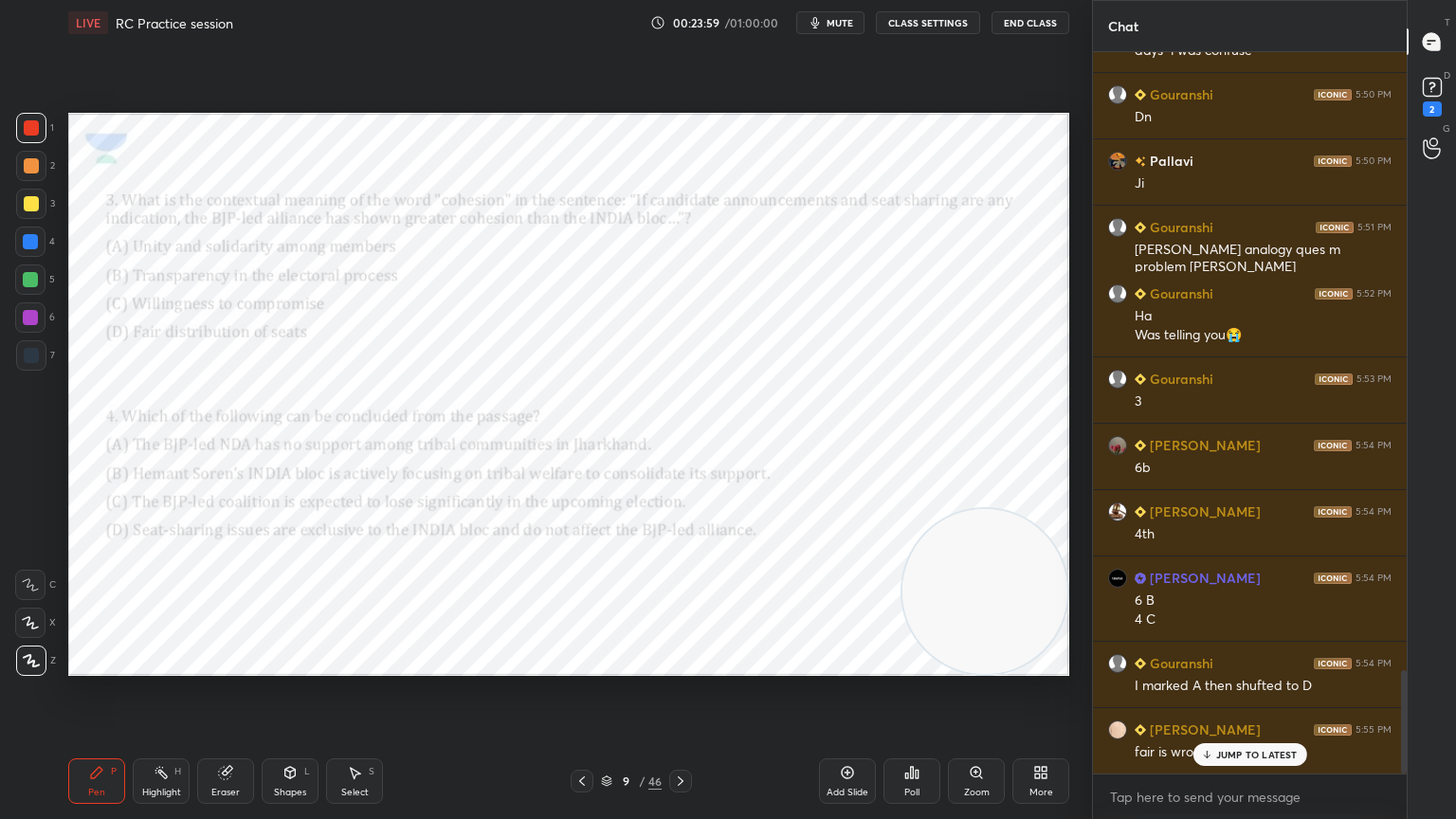 click on "JUMP TO LATEST" at bounding box center [1257, 755] 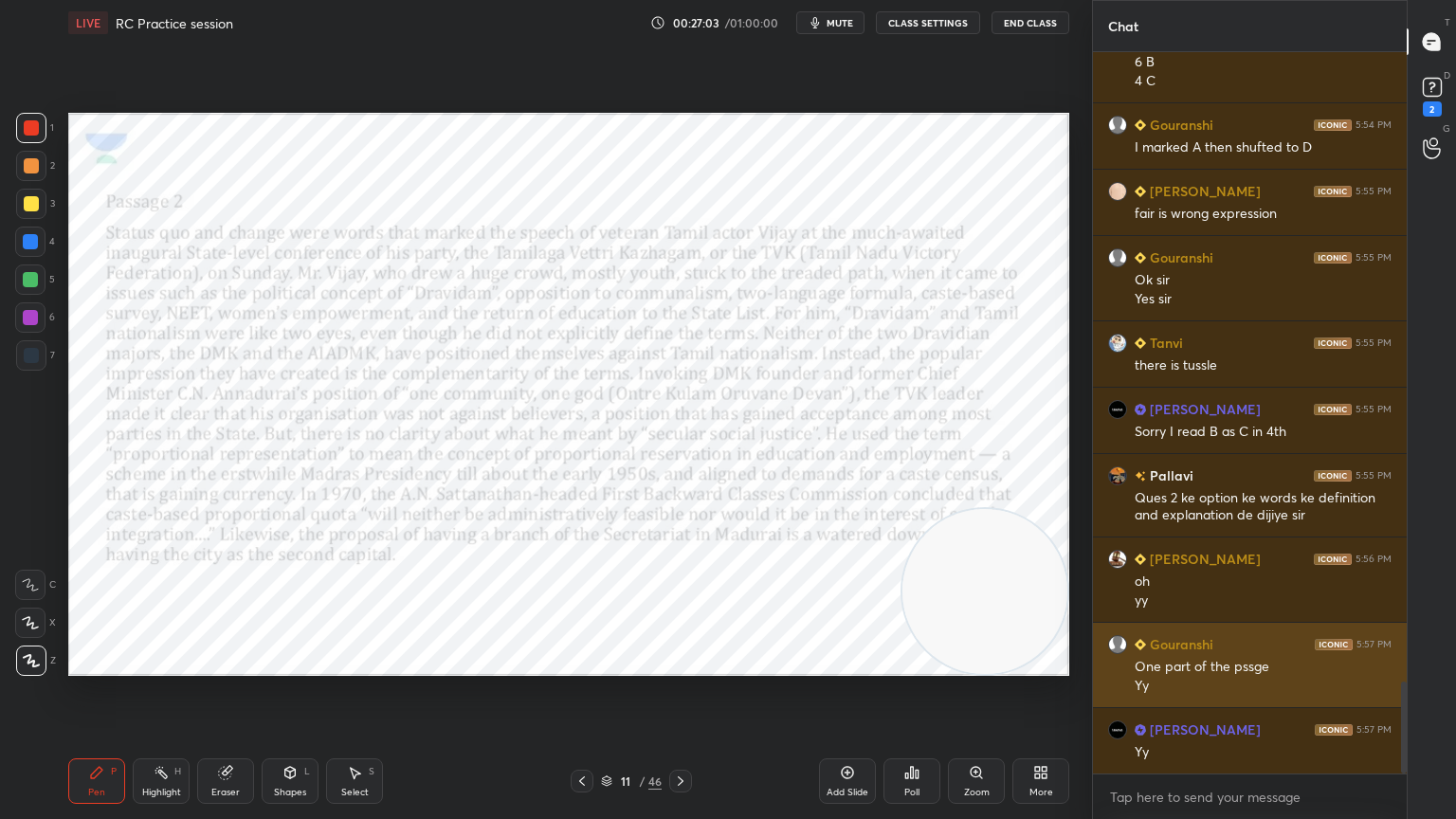 scroll, scrollTop: 4943, scrollLeft: 0, axis: vertical 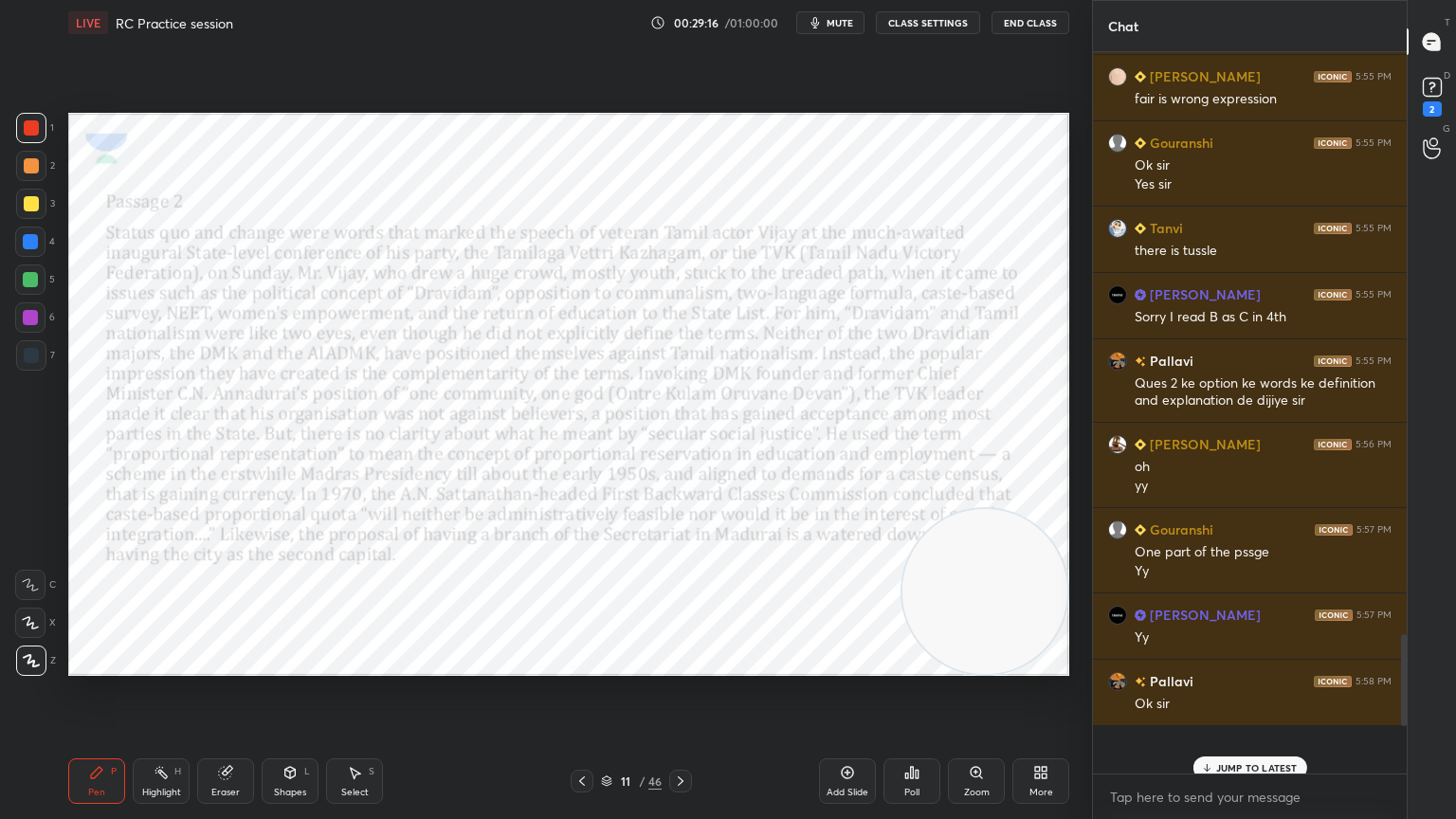 click at bounding box center [985, 592] 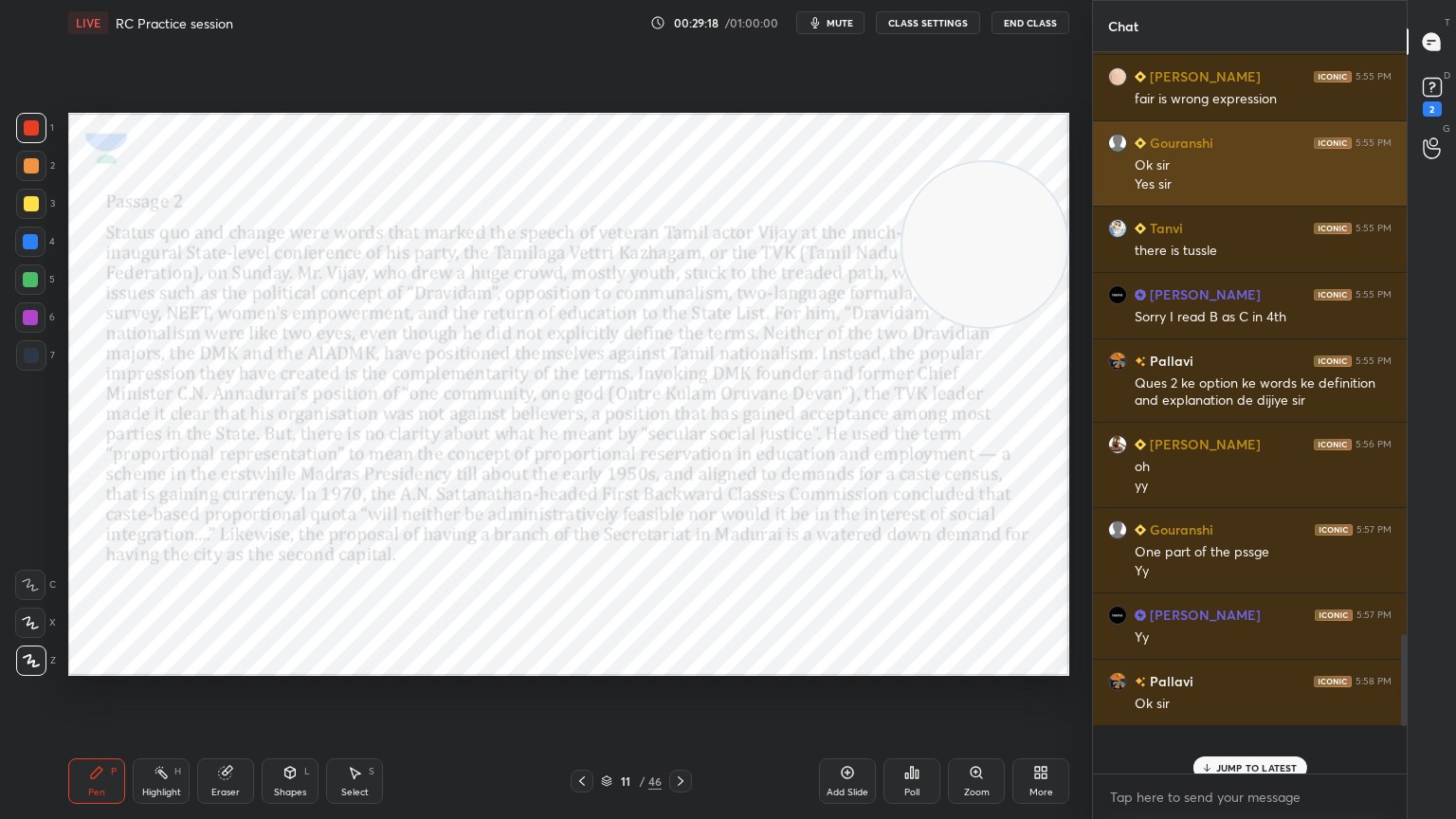 drag, startPoint x: 1005, startPoint y: 563, endPoint x: 1095, endPoint y: 155, distance: 417.80857 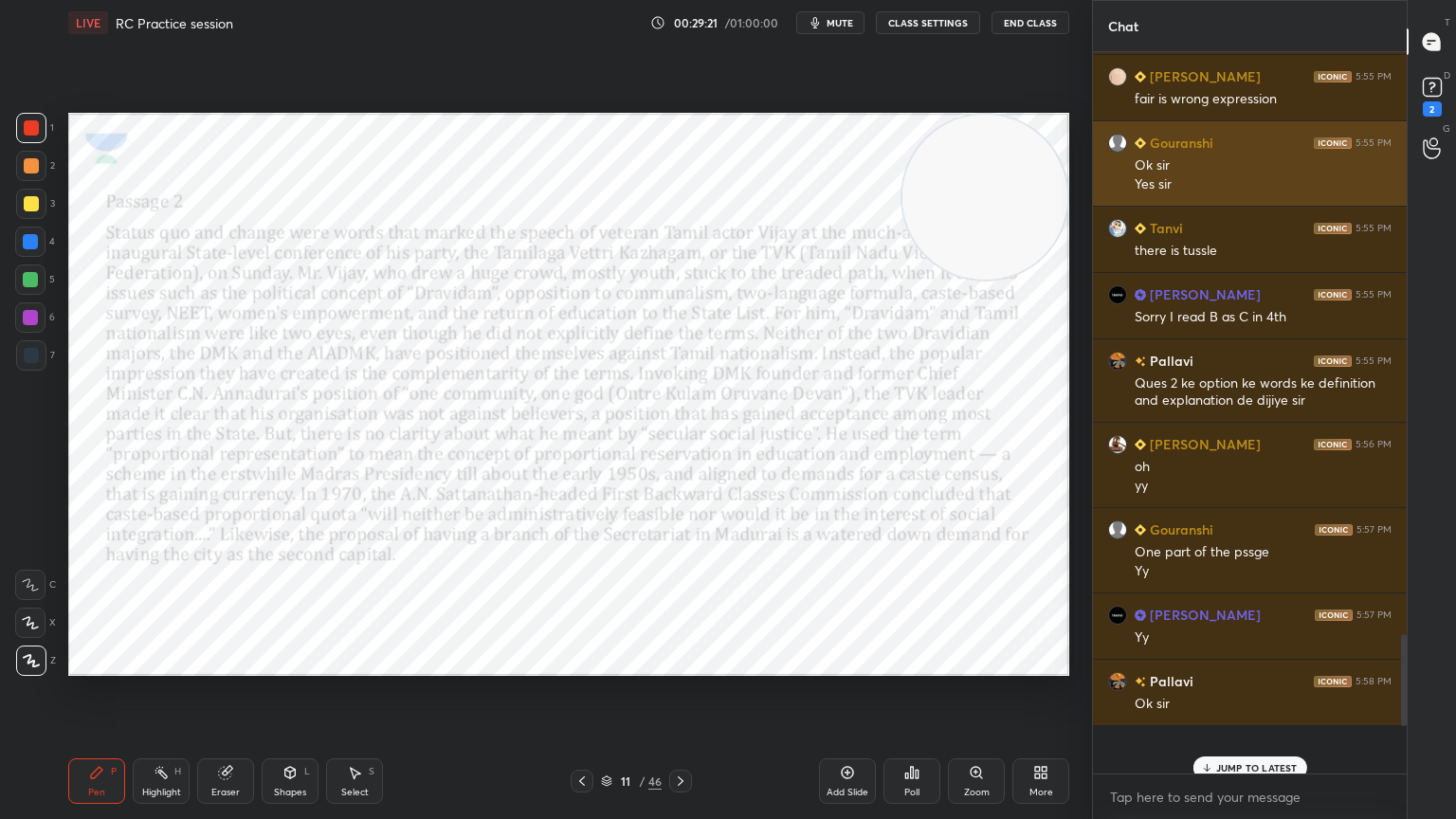 scroll, scrollTop: 5009, scrollLeft: 0, axis: vertical 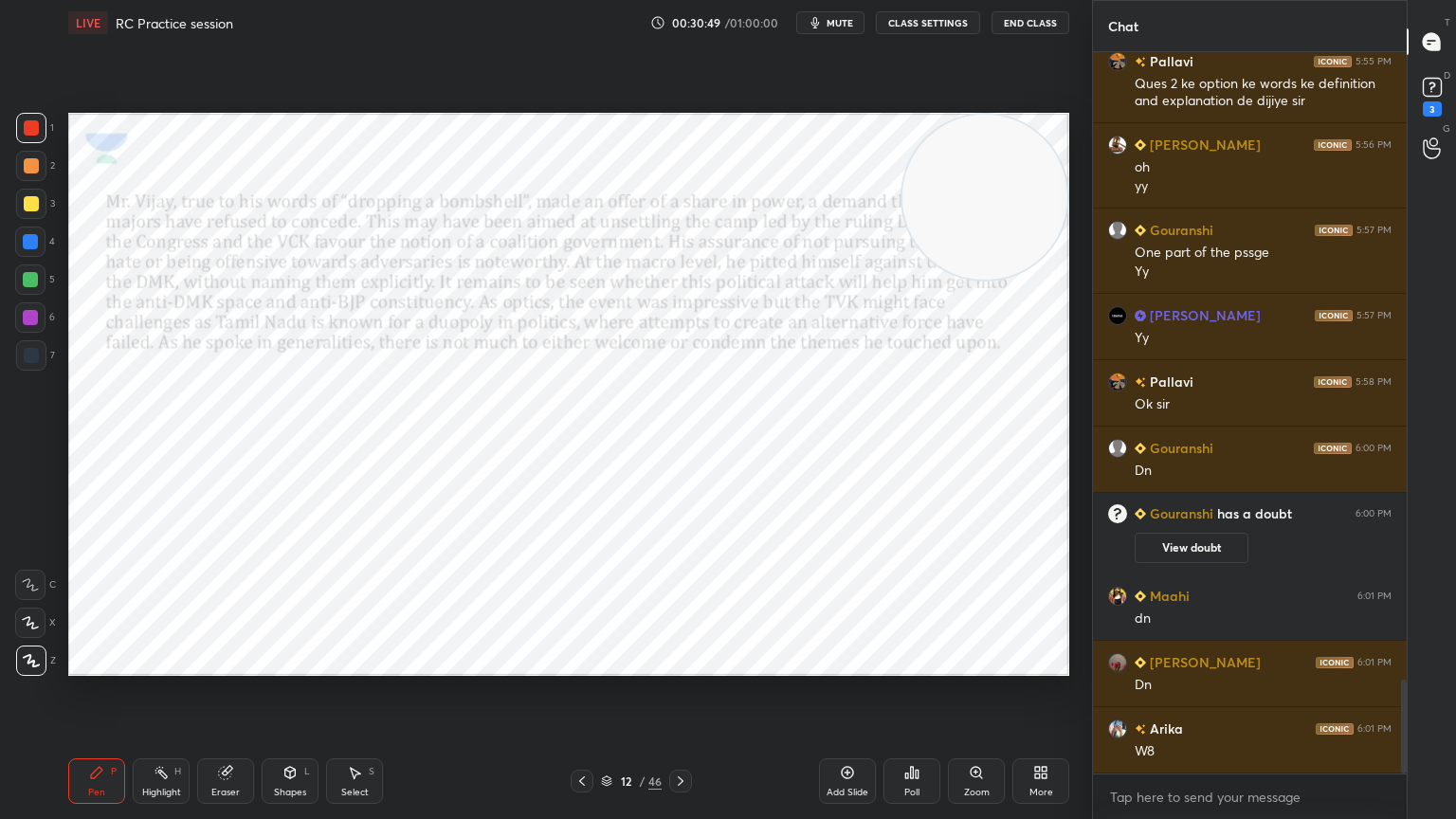drag, startPoint x: 958, startPoint y: 187, endPoint x: 1065, endPoint y: 781, distance: 603.56027 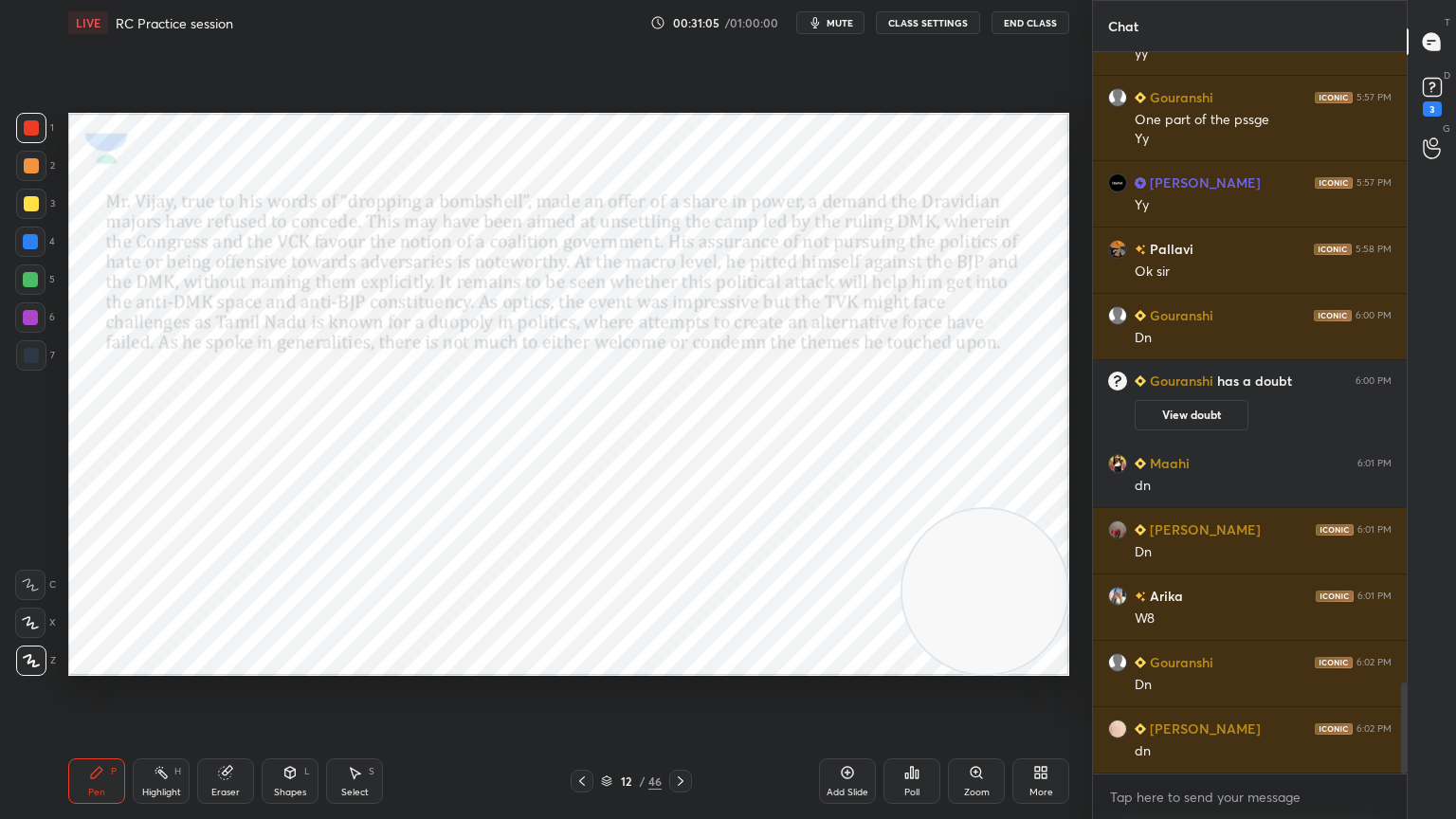 scroll, scrollTop: 5043, scrollLeft: 0, axis: vertical 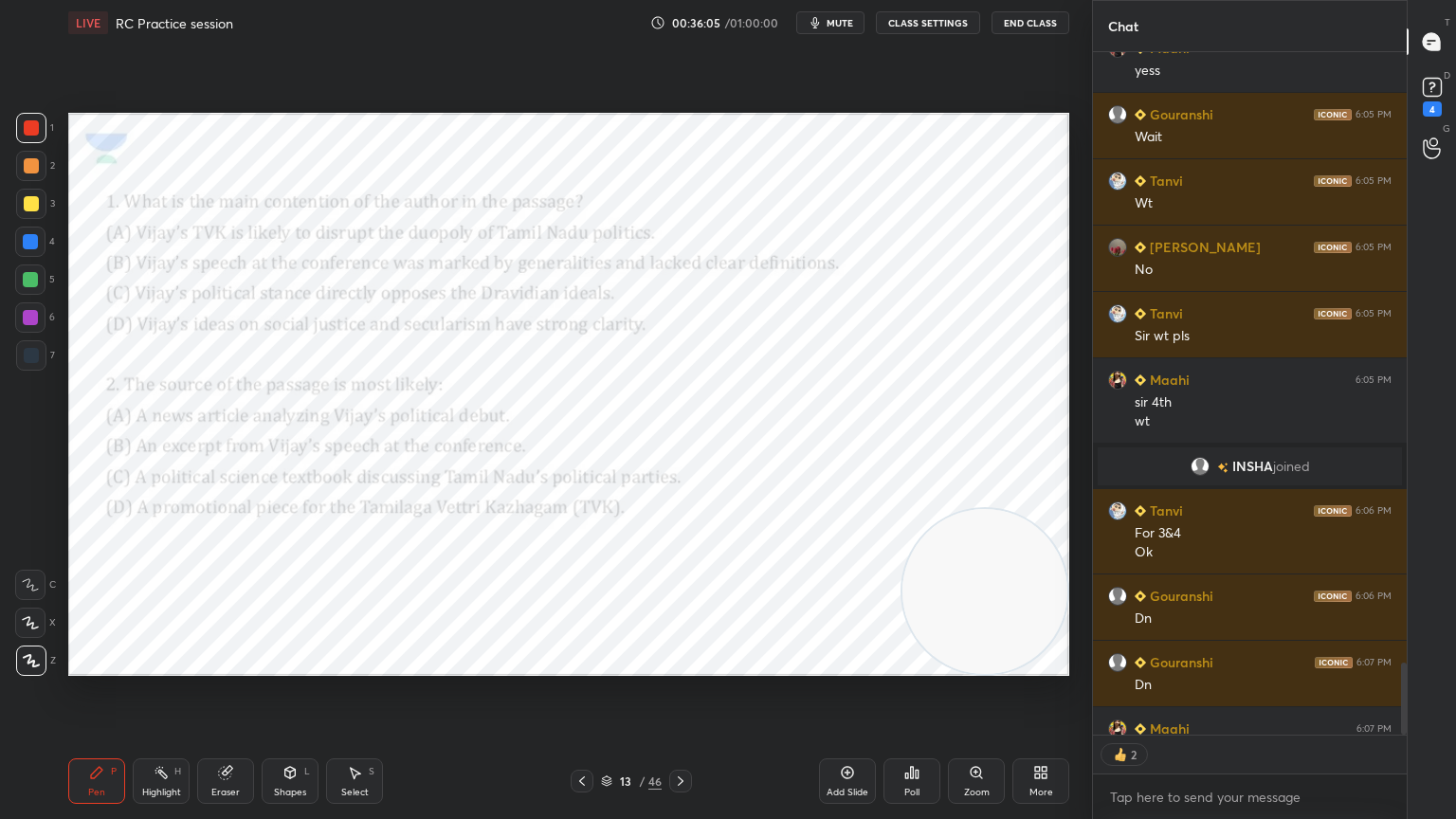 click on "Poll" at bounding box center (912, 781) 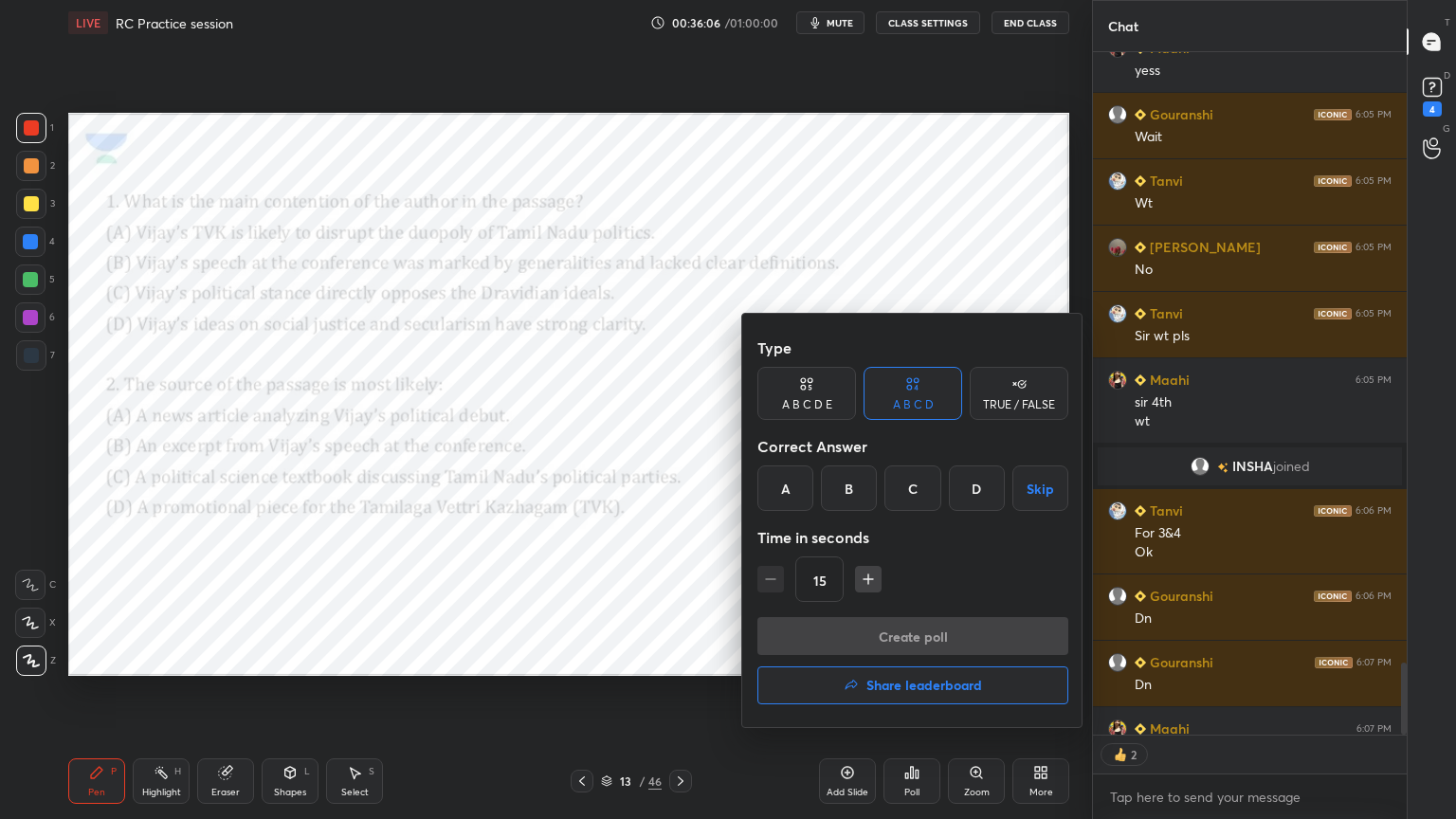 click on "B" at bounding box center (848, 488) 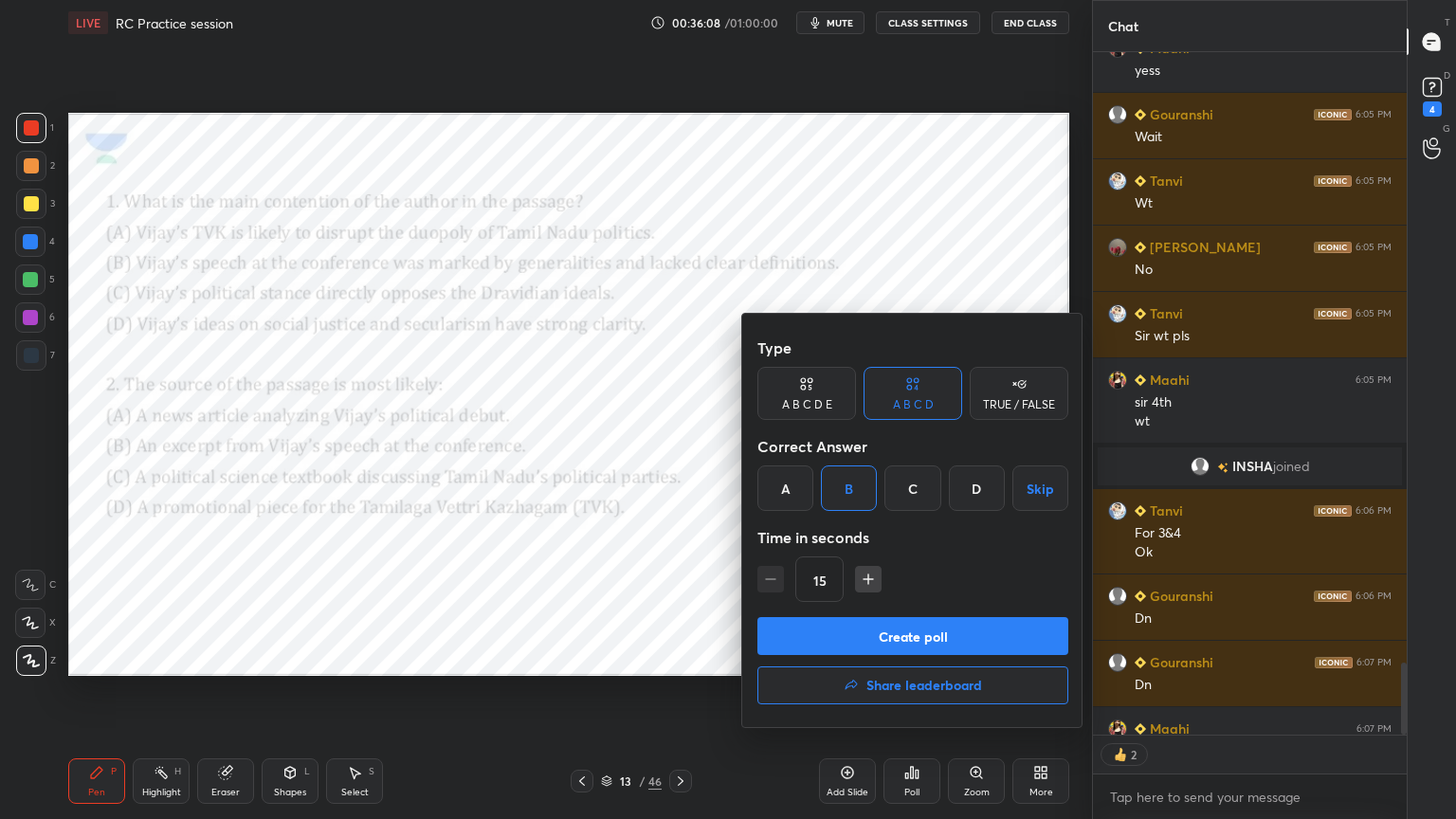 click on "Create poll" at bounding box center [913, 636] 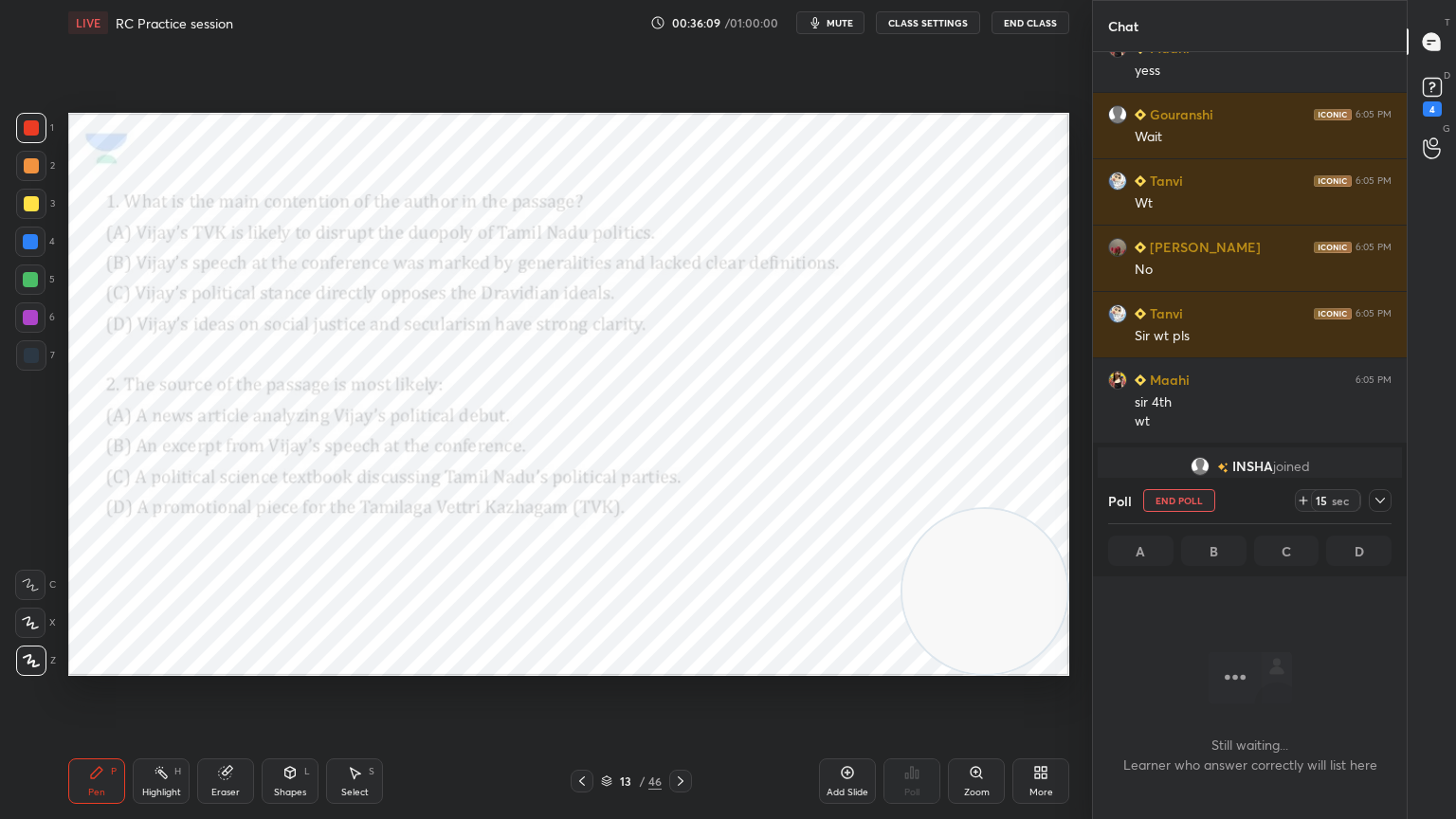 scroll, scrollTop: 594, scrollLeft: 308, axis: both 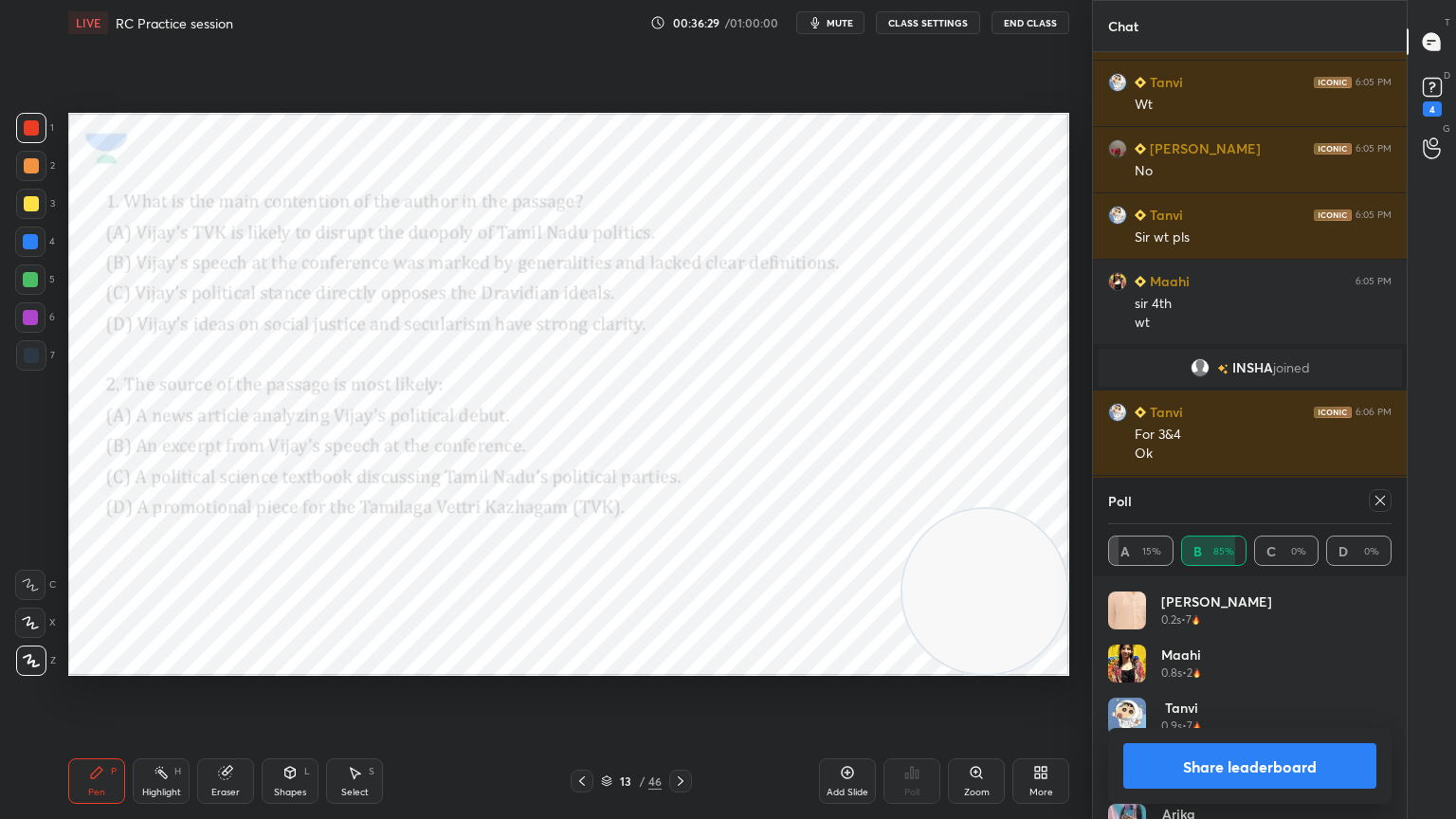 click 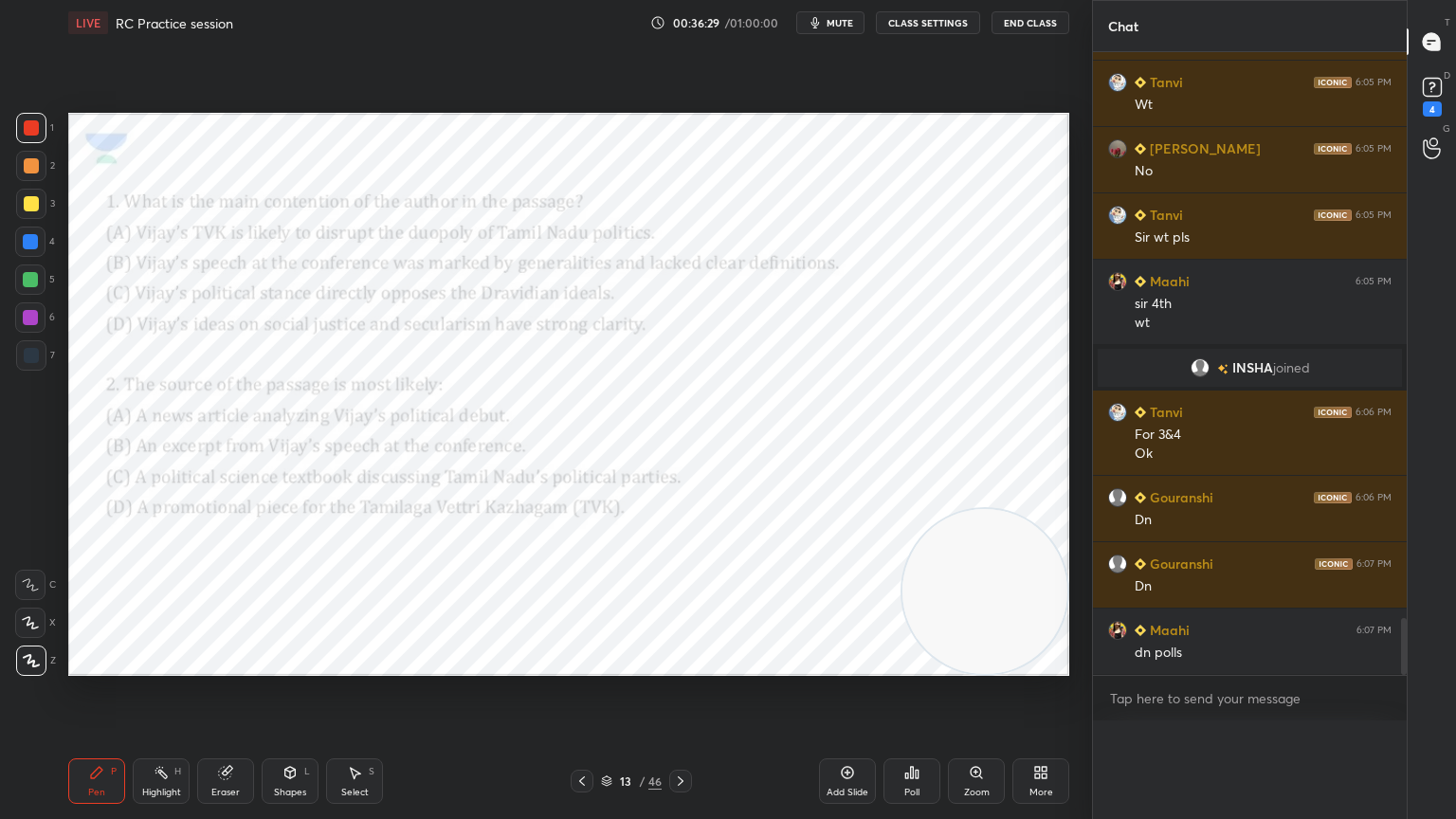 scroll, scrollTop: 0, scrollLeft: 0, axis: both 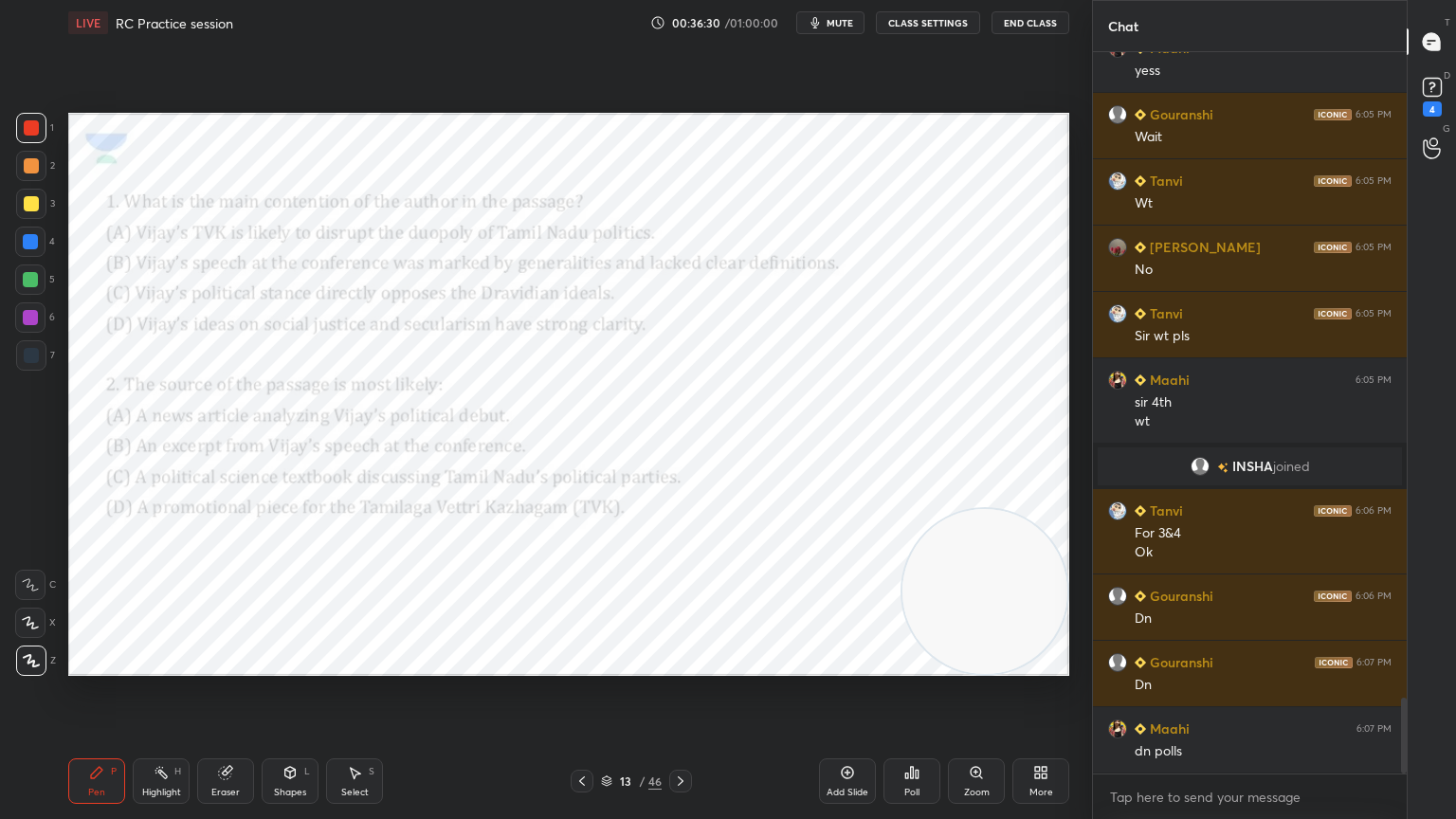 click on "Poll" at bounding box center (912, 781) 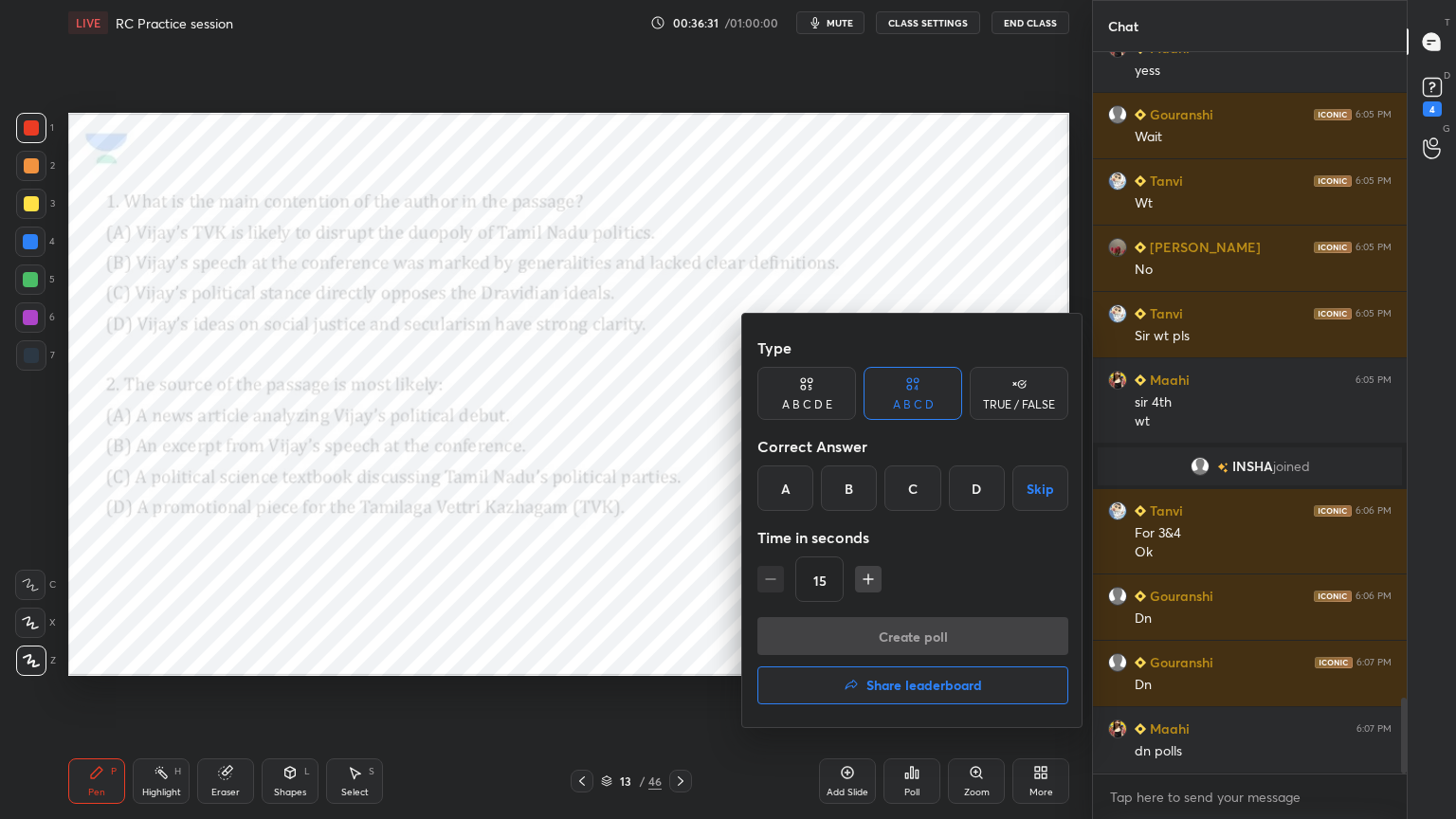click on "A" at bounding box center [785, 488] 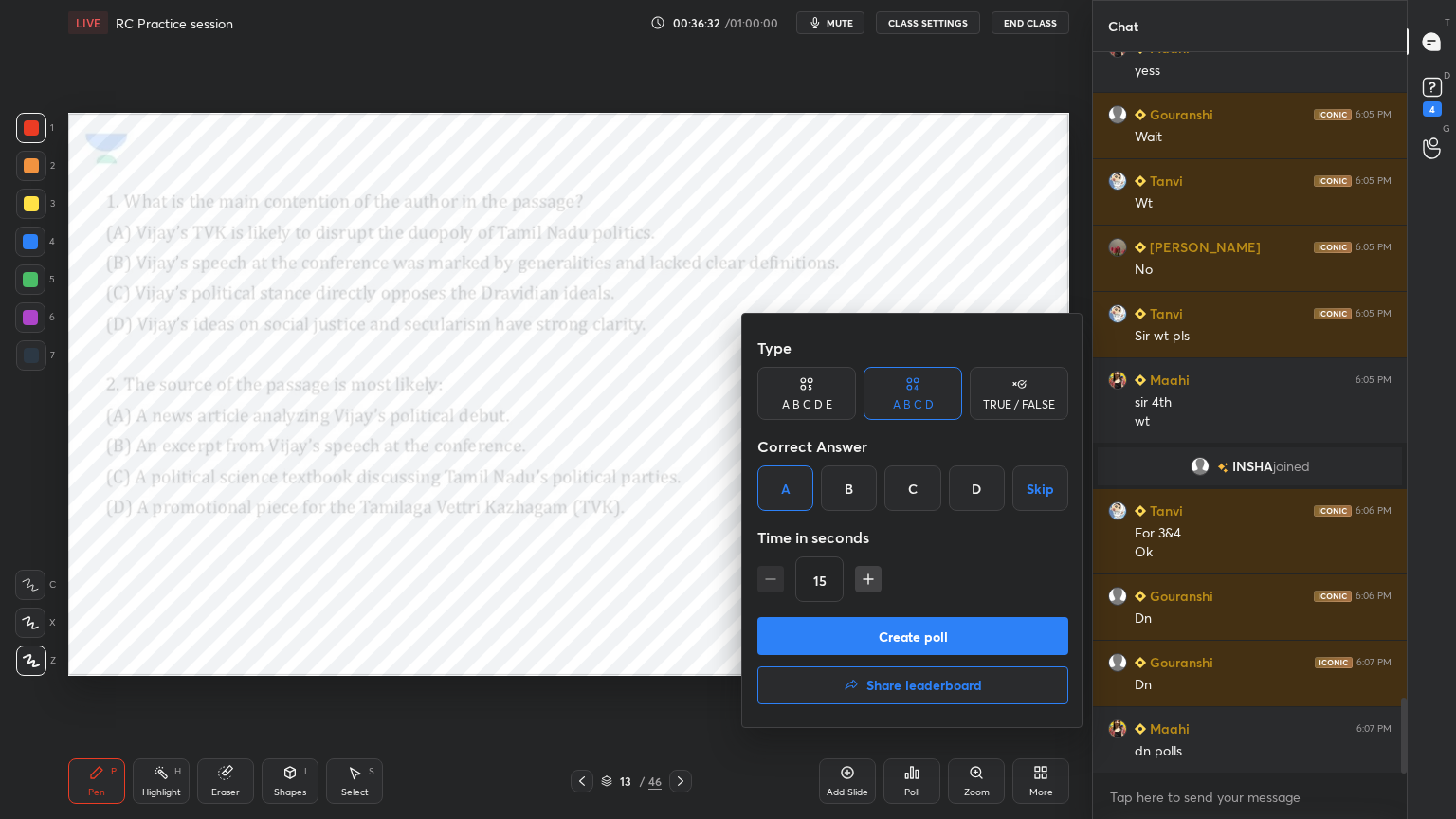 click on "Create poll" at bounding box center (913, 636) 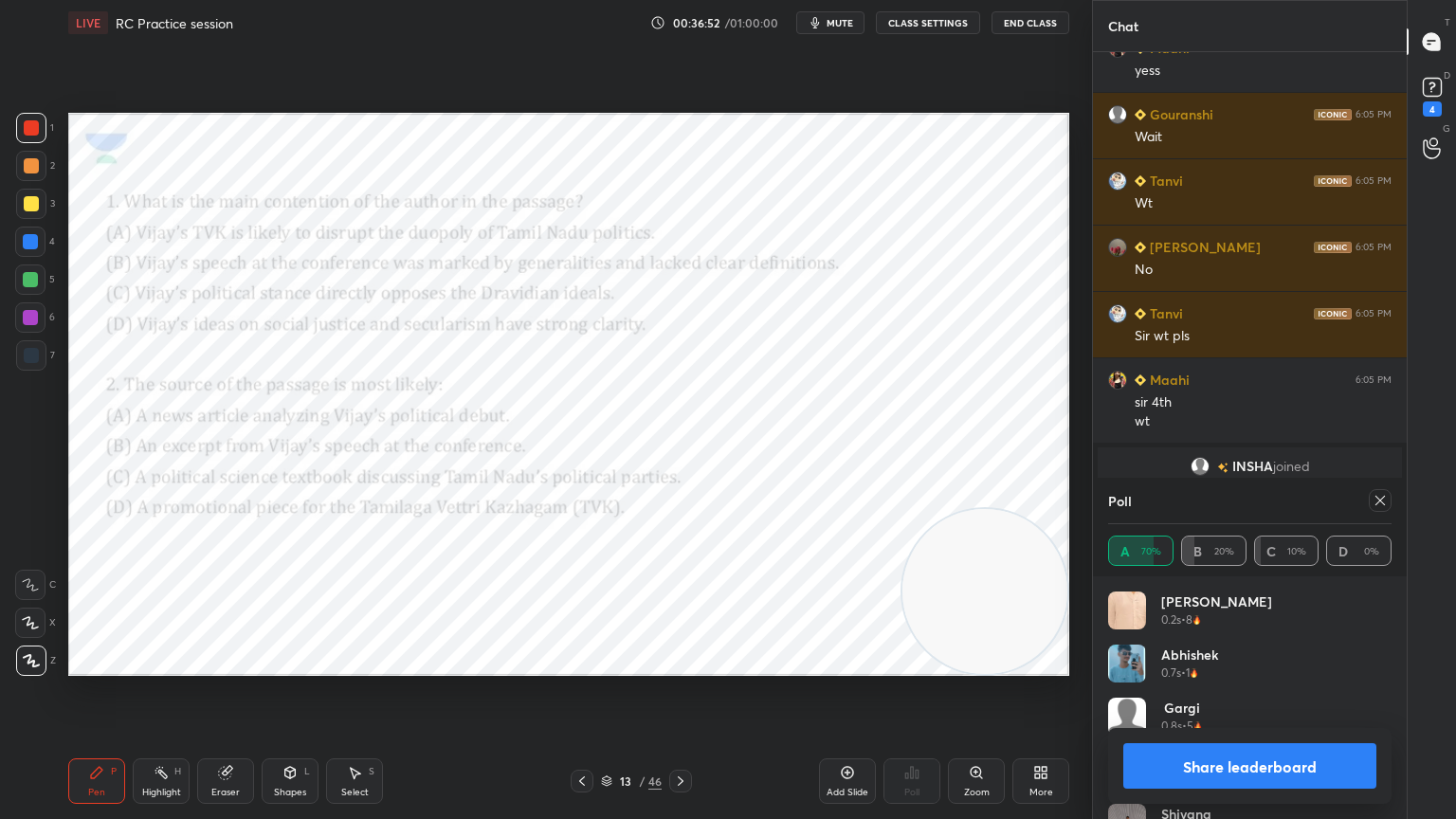 click 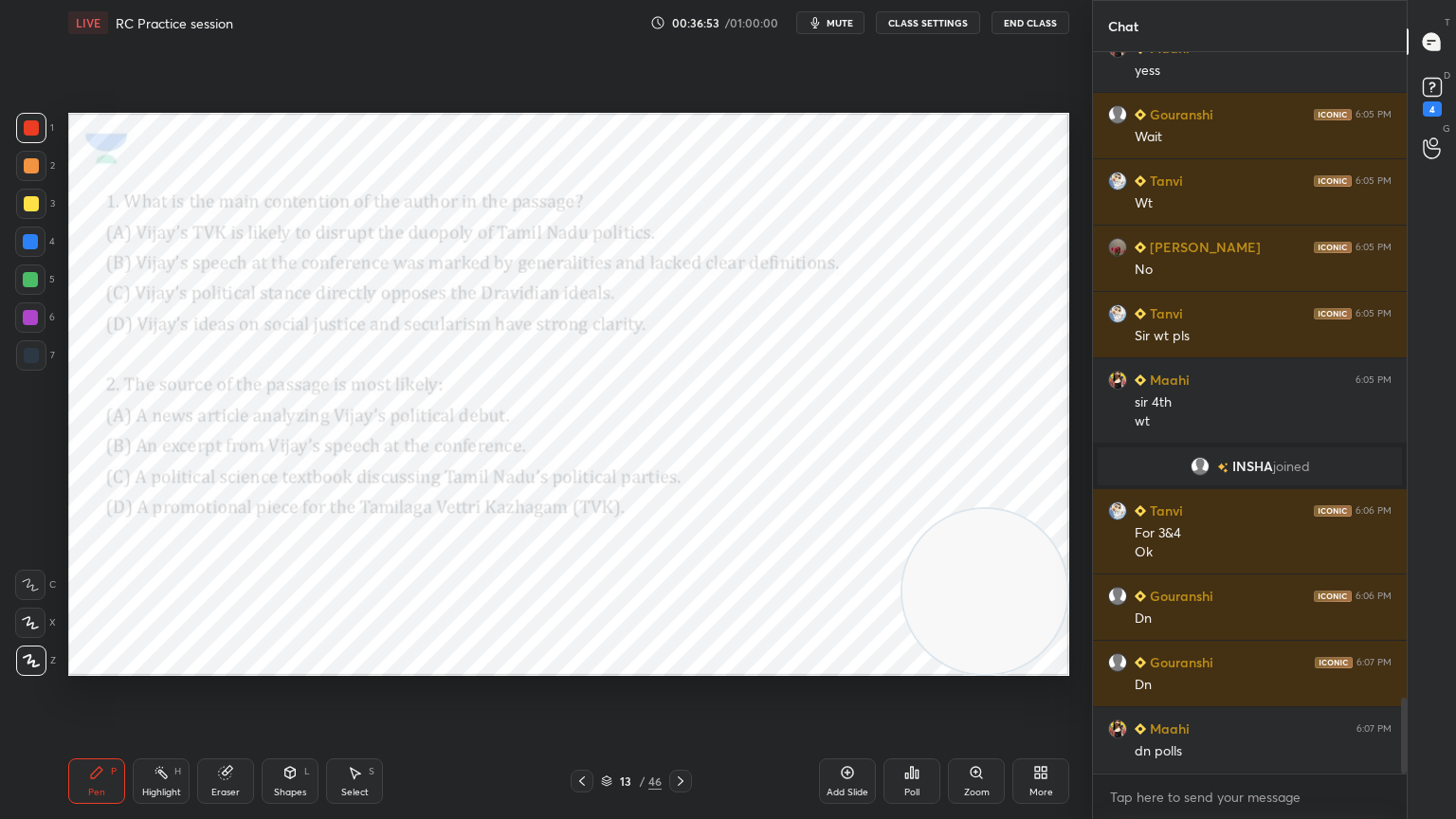 click 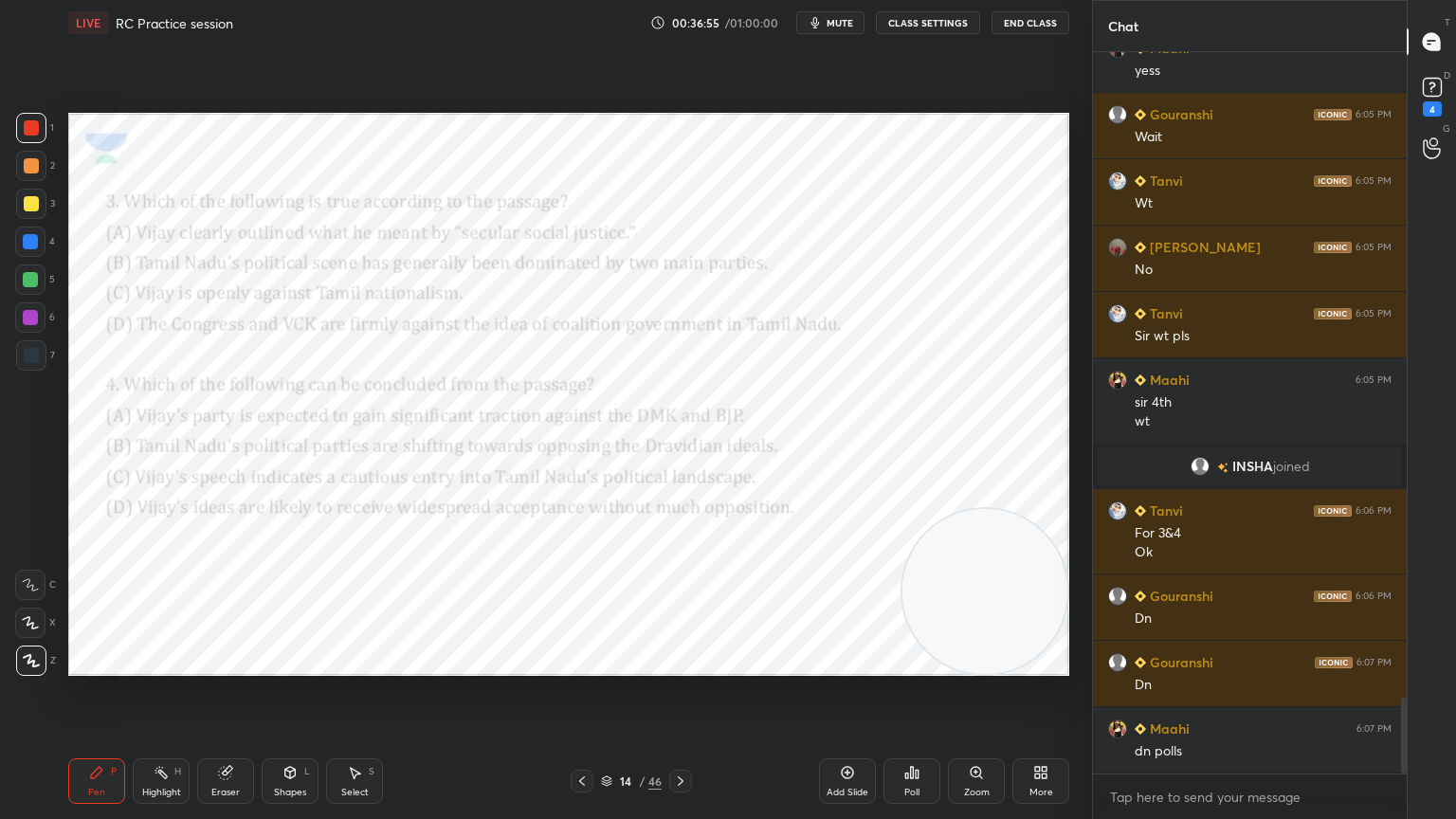 click on "Poll" at bounding box center [912, 781] 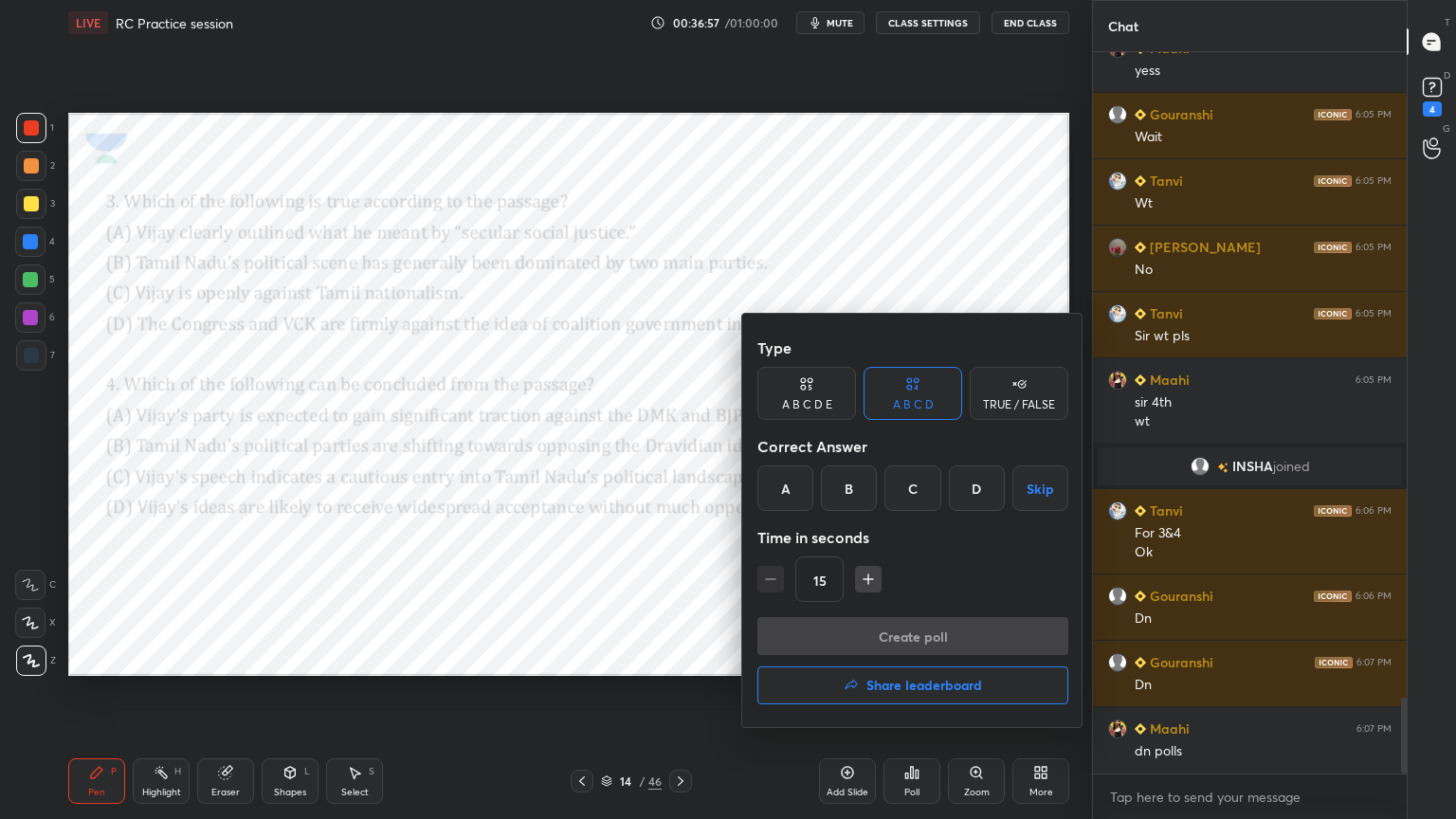 click on "B" at bounding box center (848, 488) 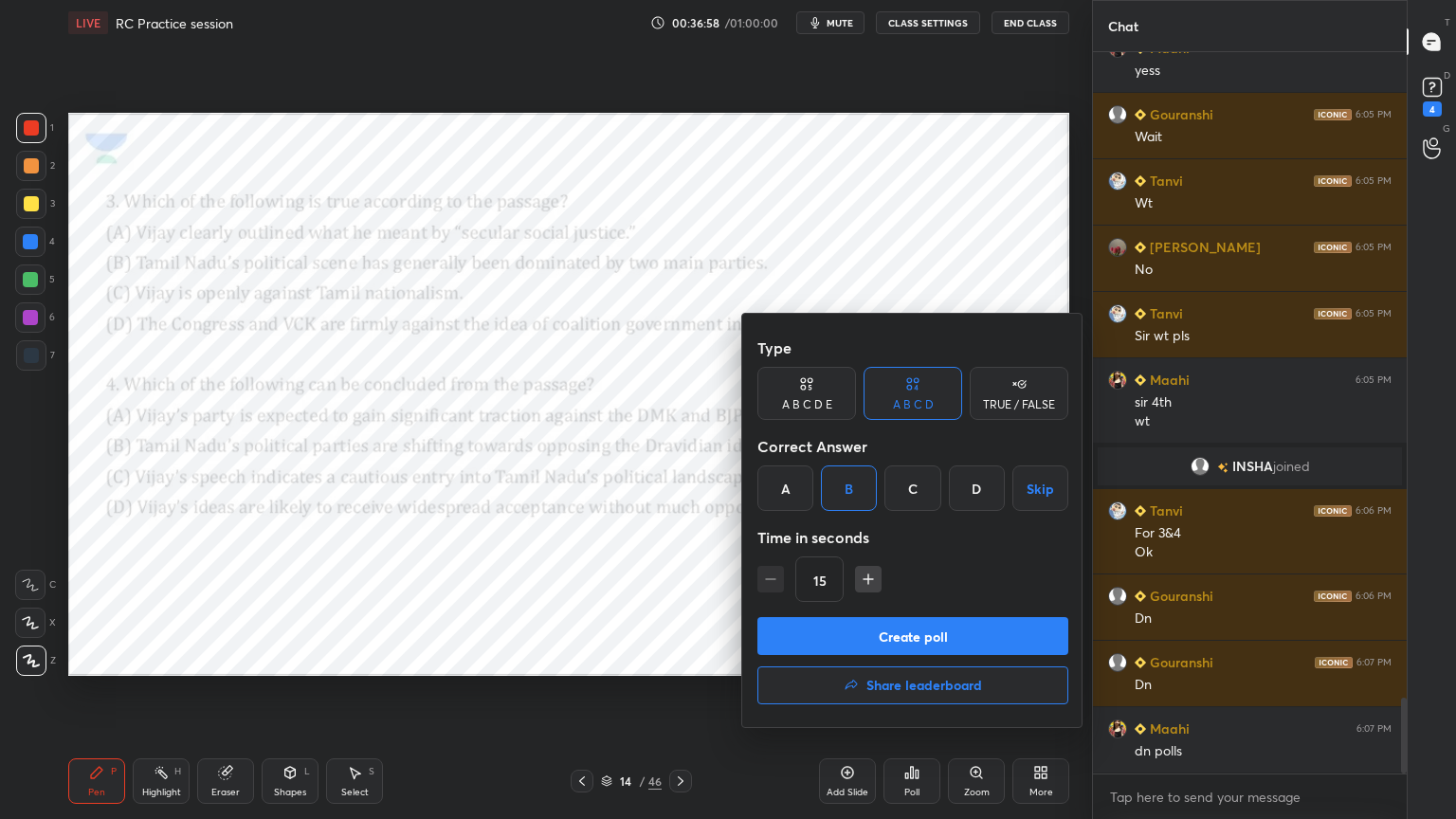 click on "Create poll" at bounding box center (913, 636) 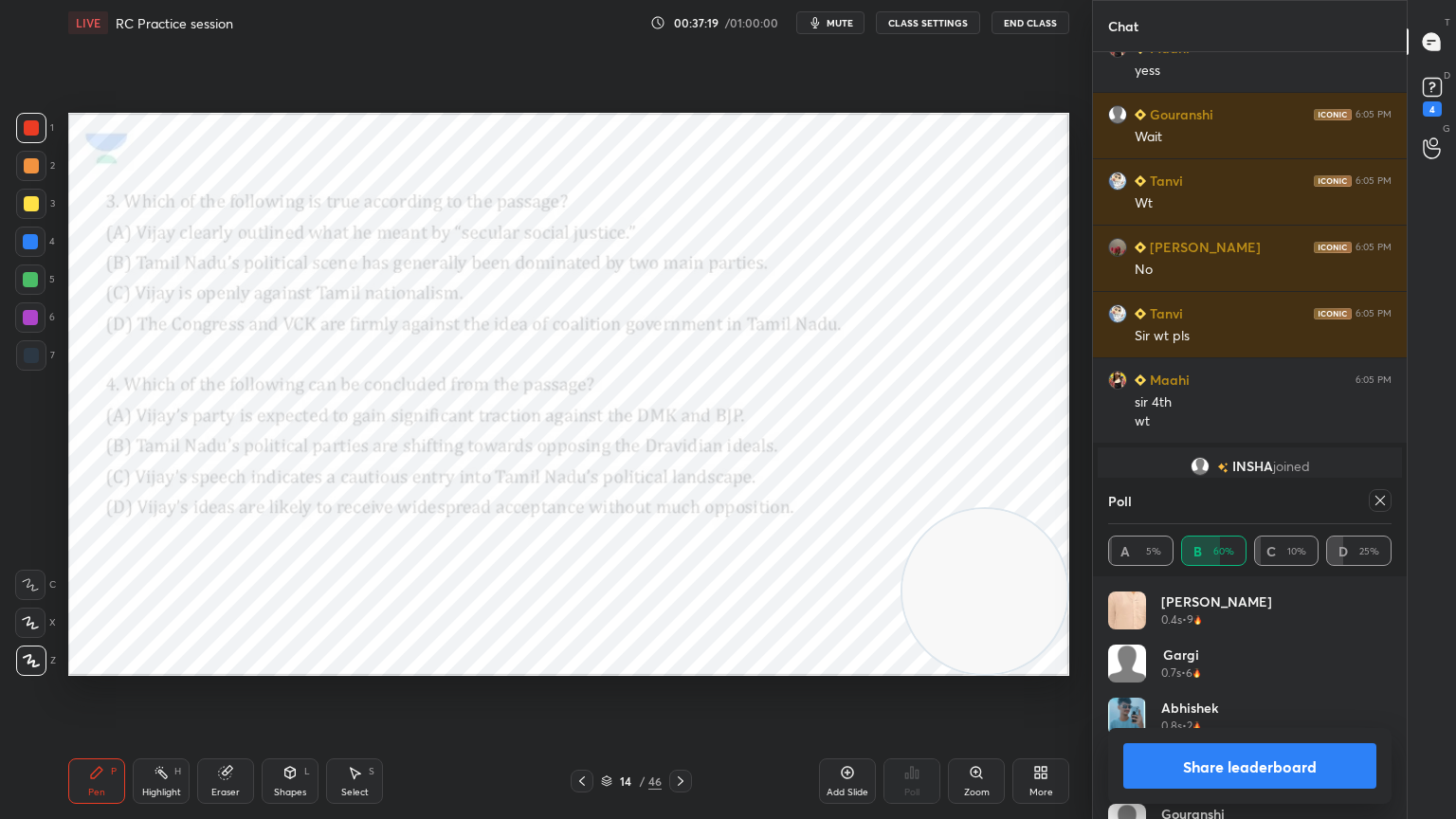 click 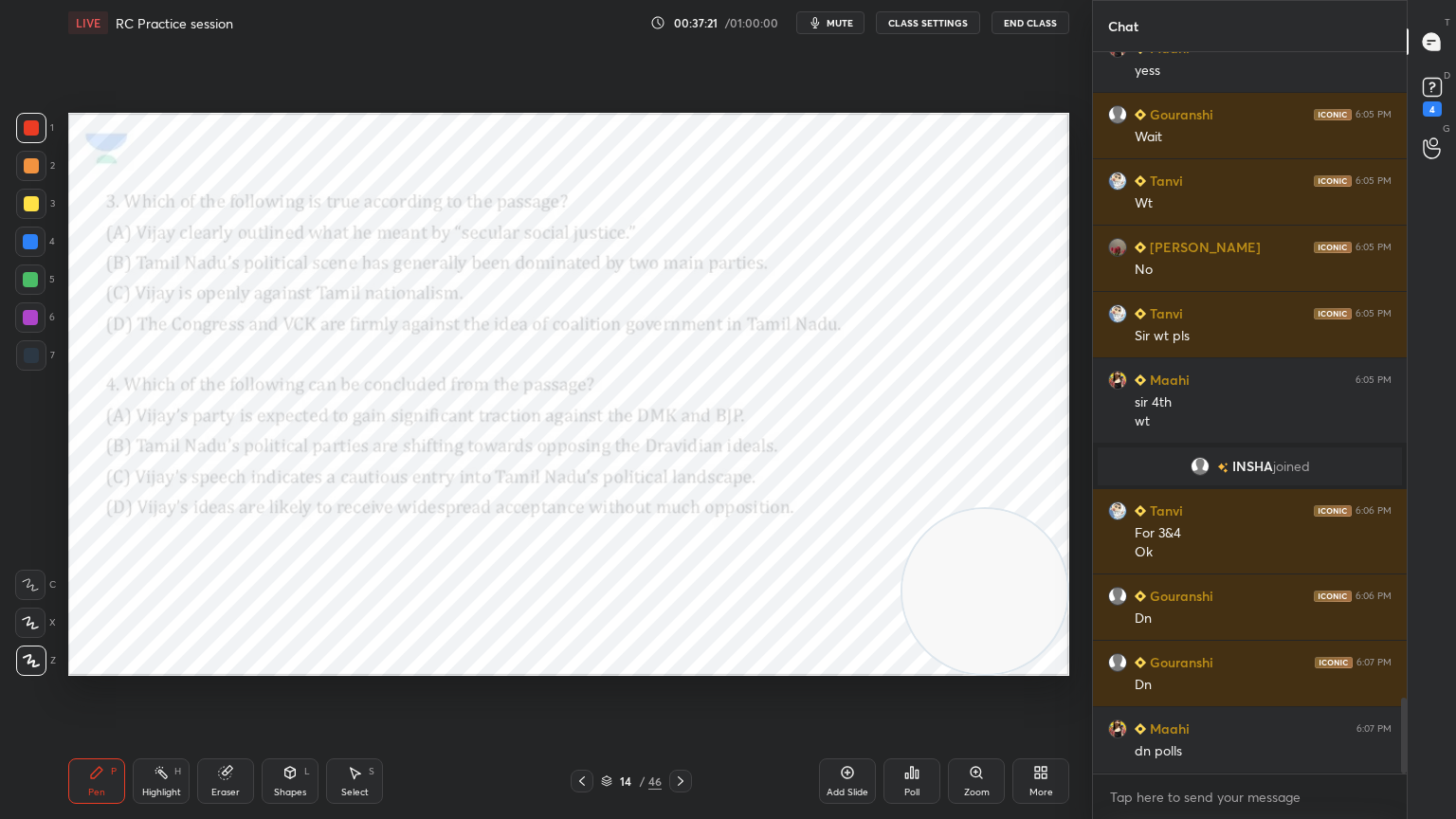 click on "Poll" at bounding box center [912, 781] 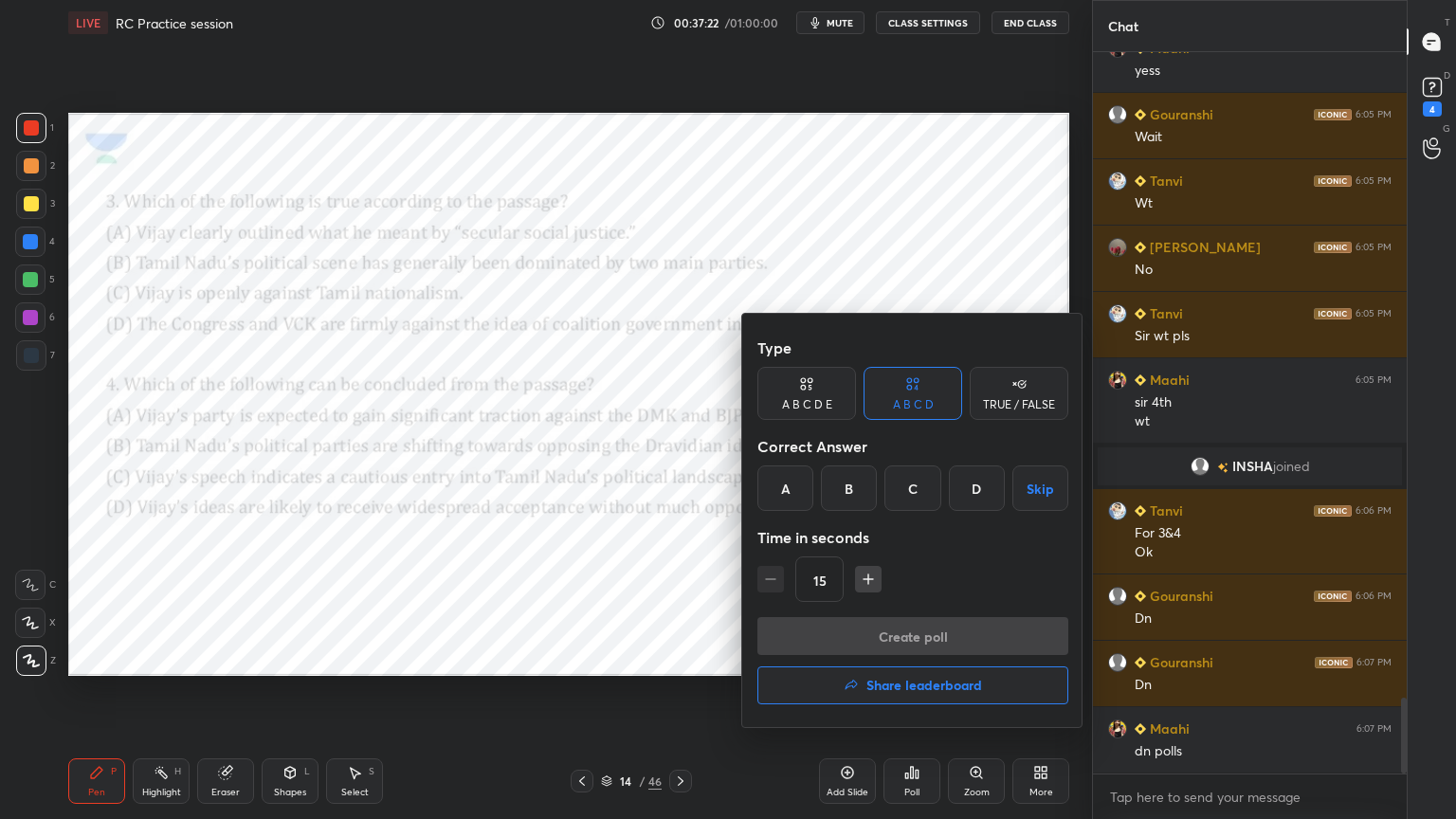 click on "C" at bounding box center [912, 488] 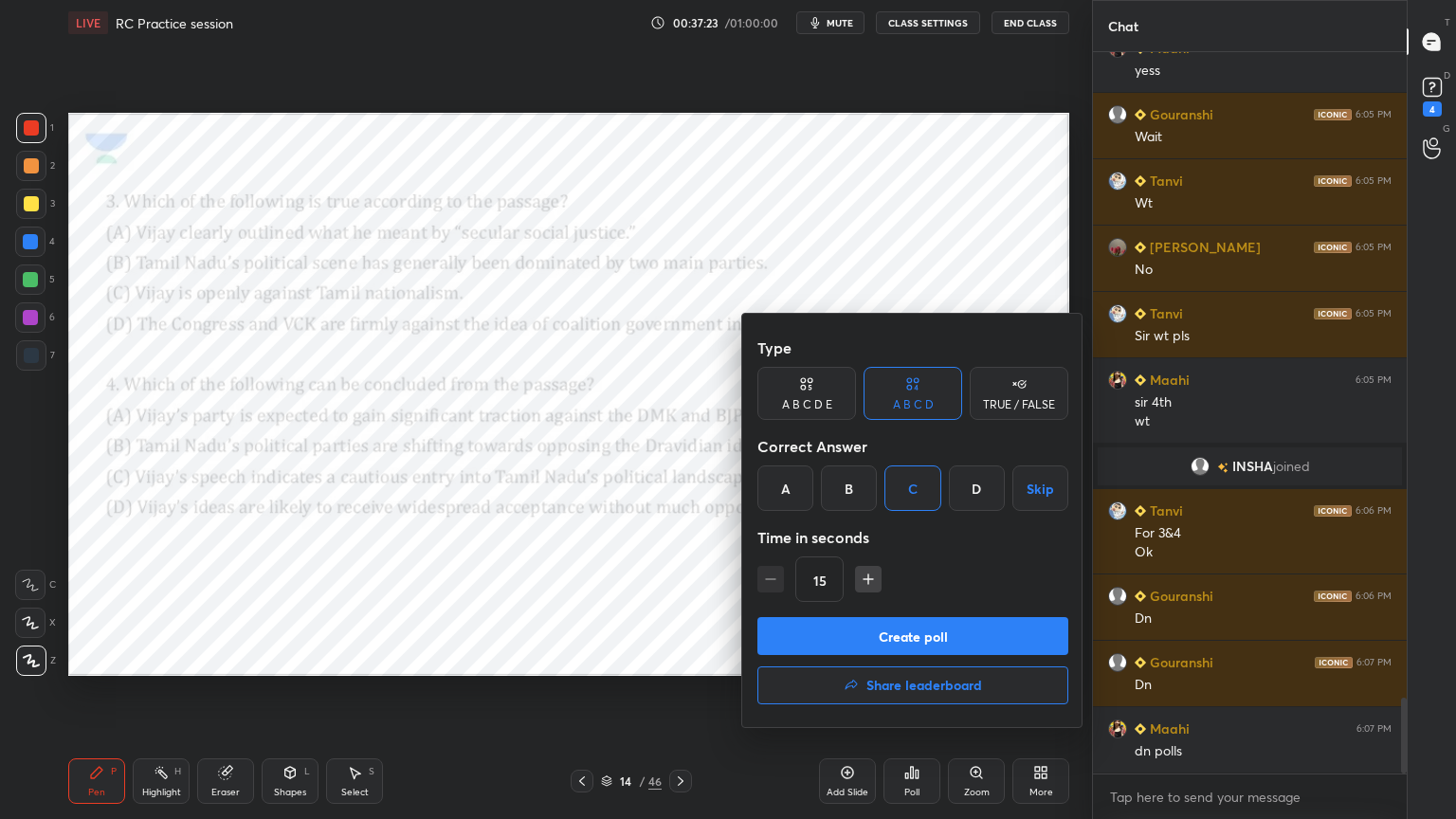 click on "Create poll" at bounding box center [913, 636] 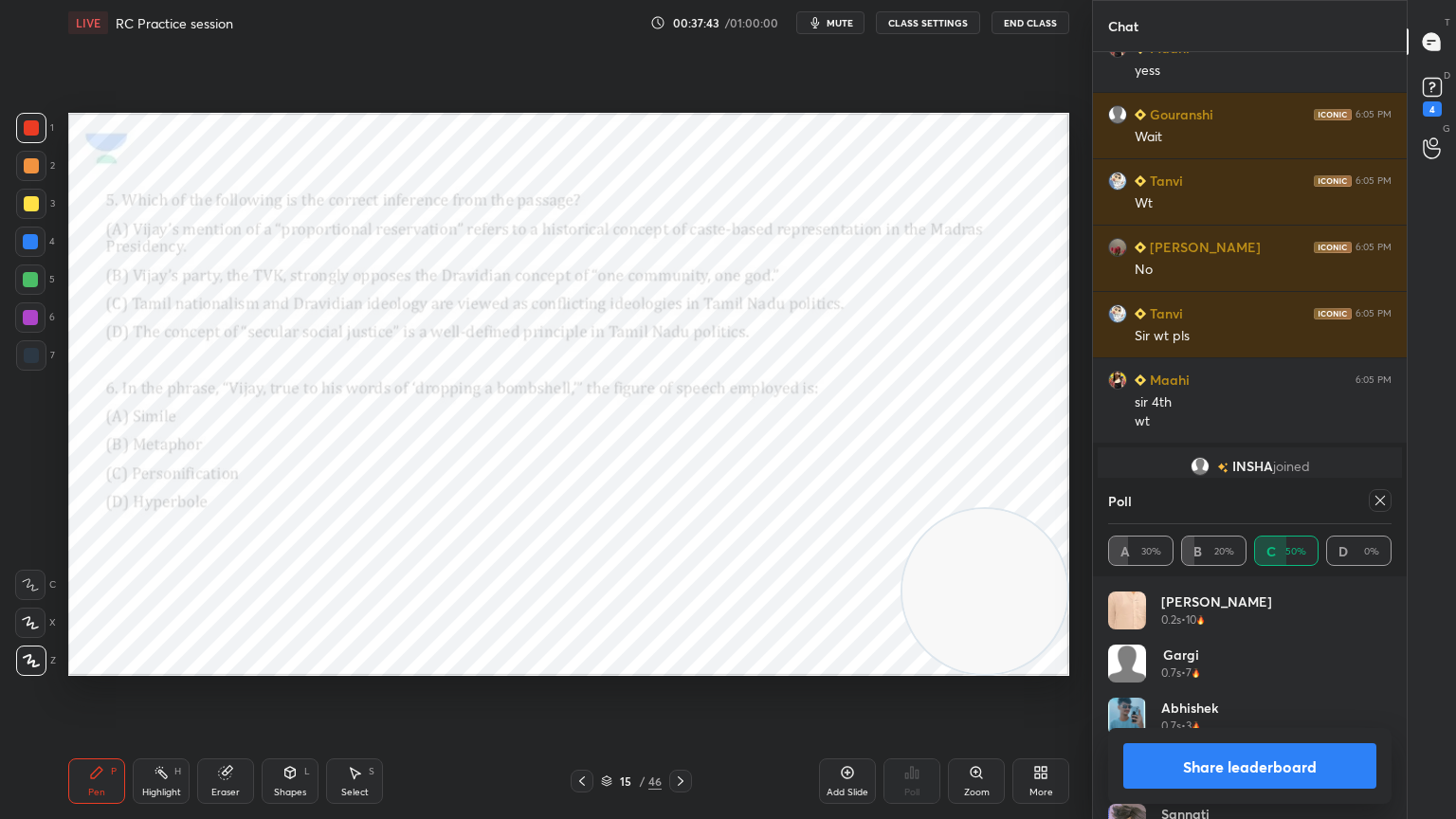 click 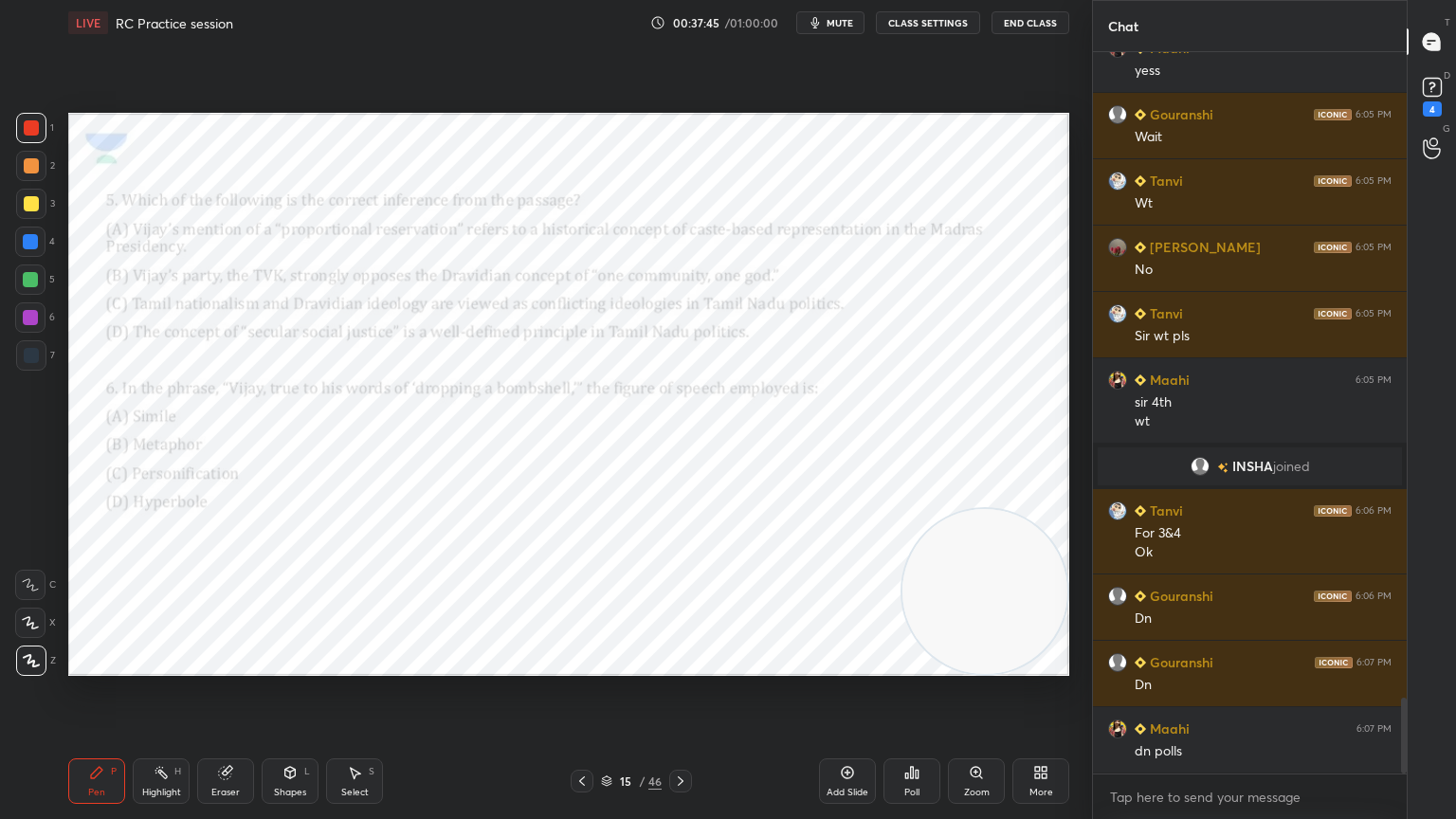 click on "Poll" at bounding box center (912, 781) 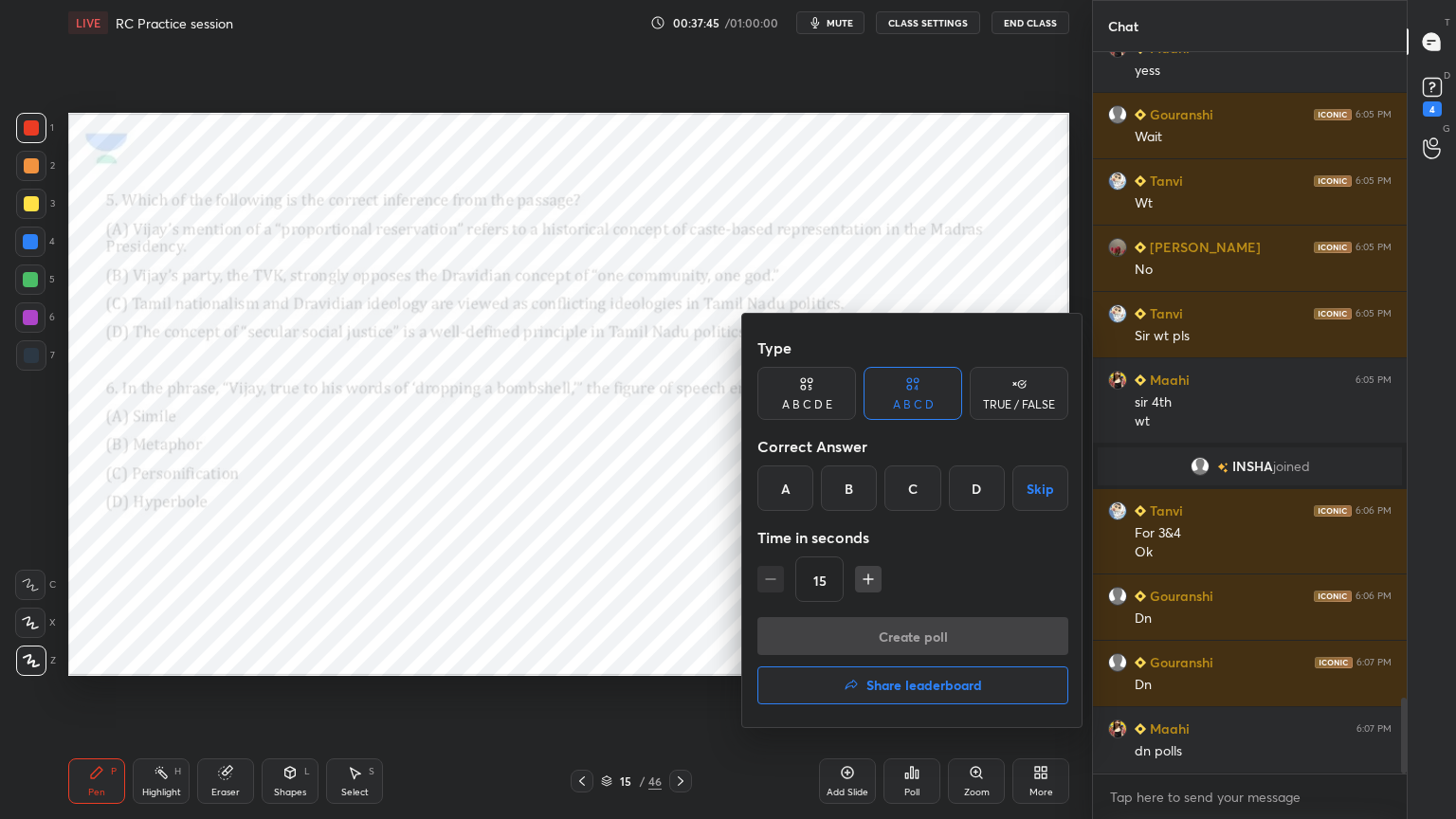 click on "A" at bounding box center [785, 488] 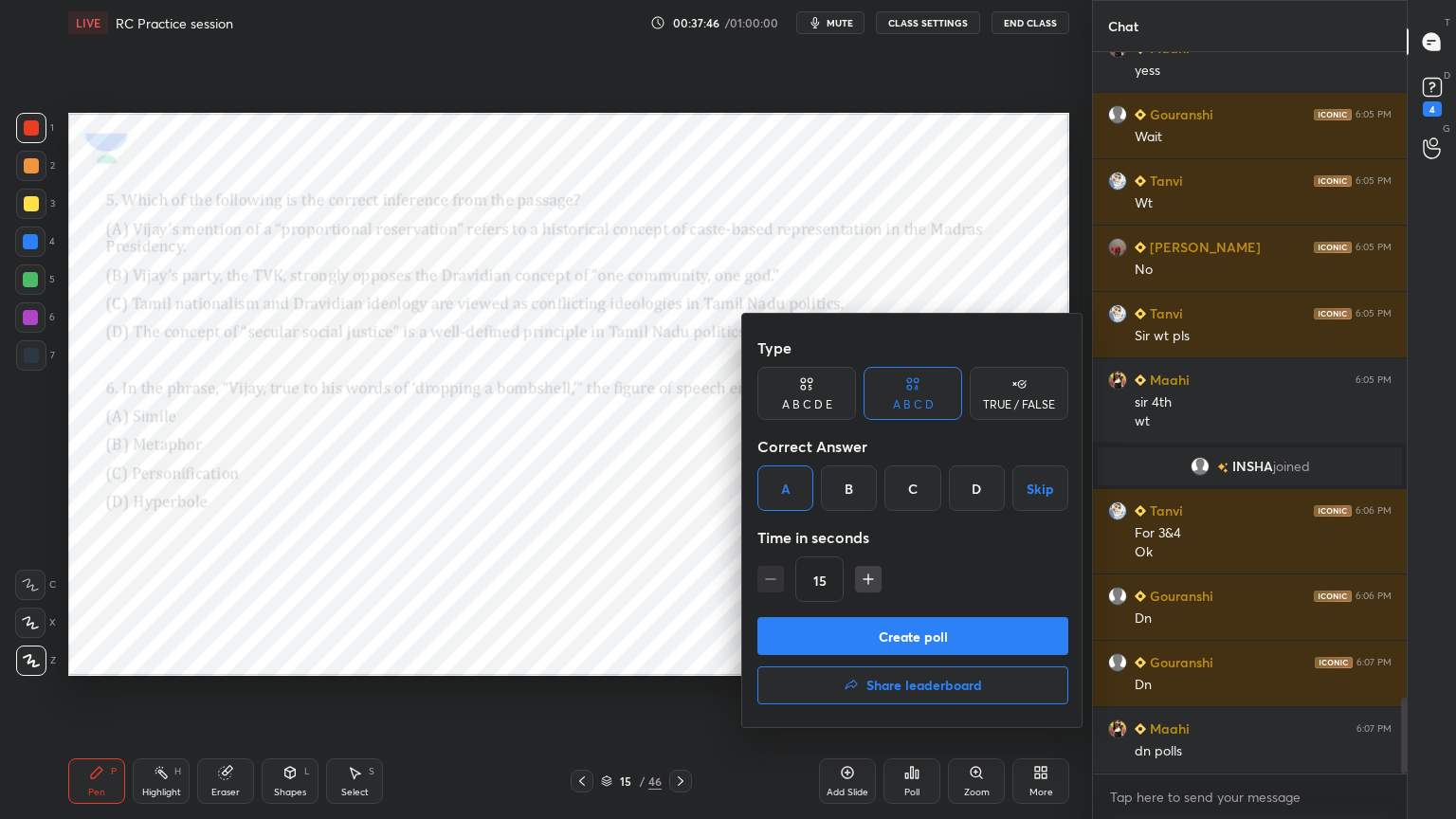 click on "Type A B C D E A B C D TRUE / FALSE Correct Answer A B C D Skip Time in seconds 15" at bounding box center [913, 473] 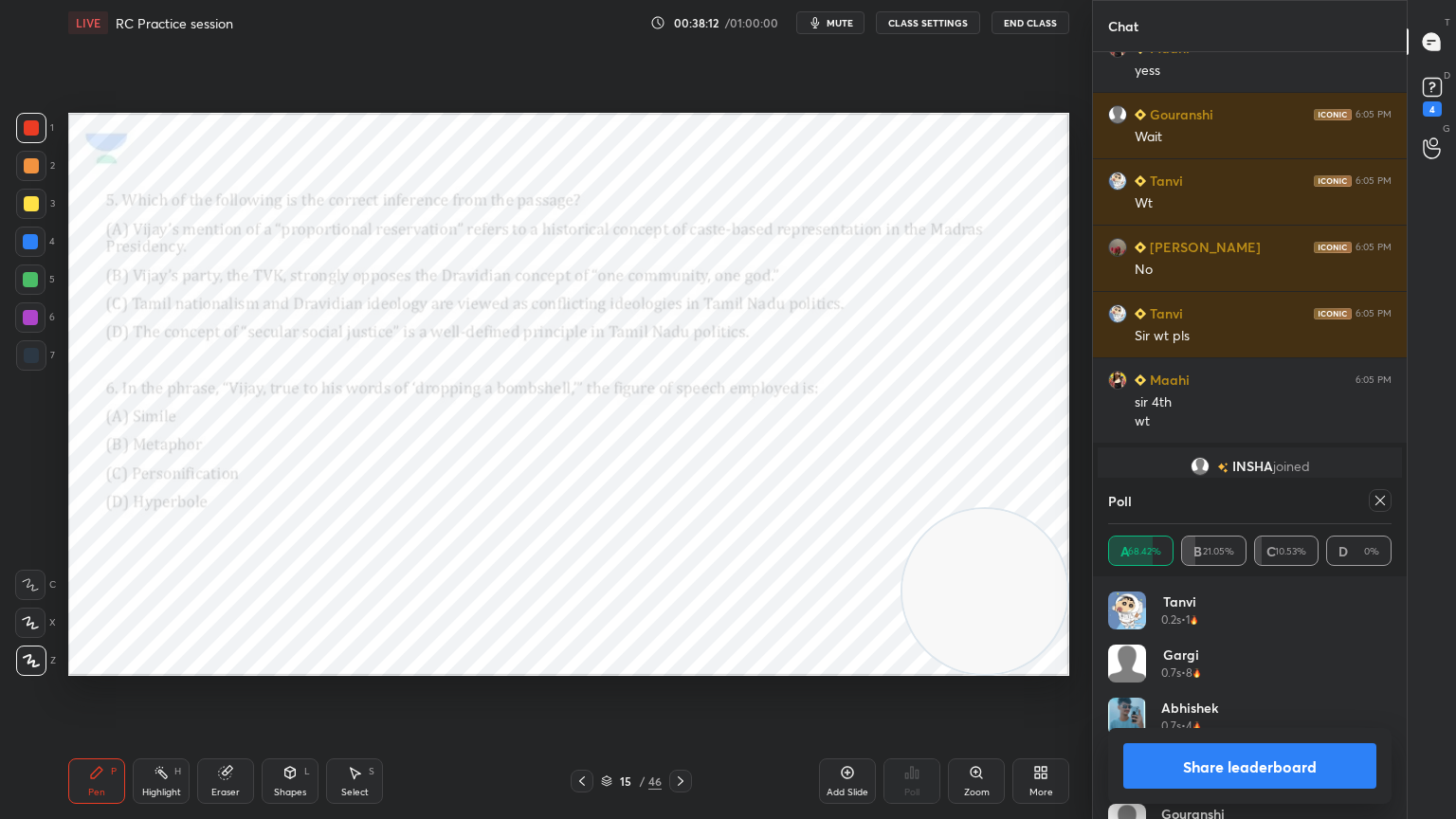 click 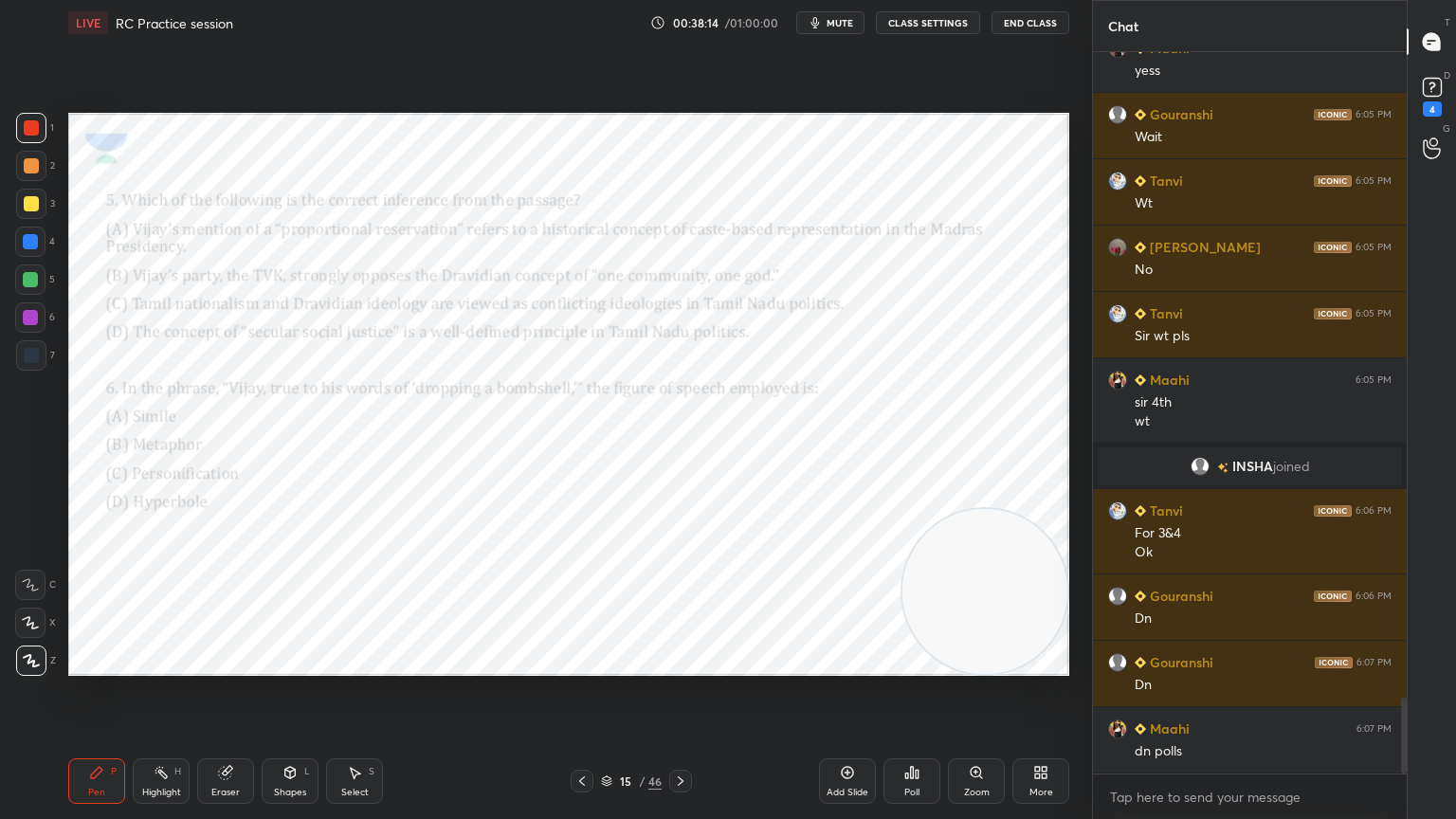 click on "Poll" at bounding box center [912, 781] 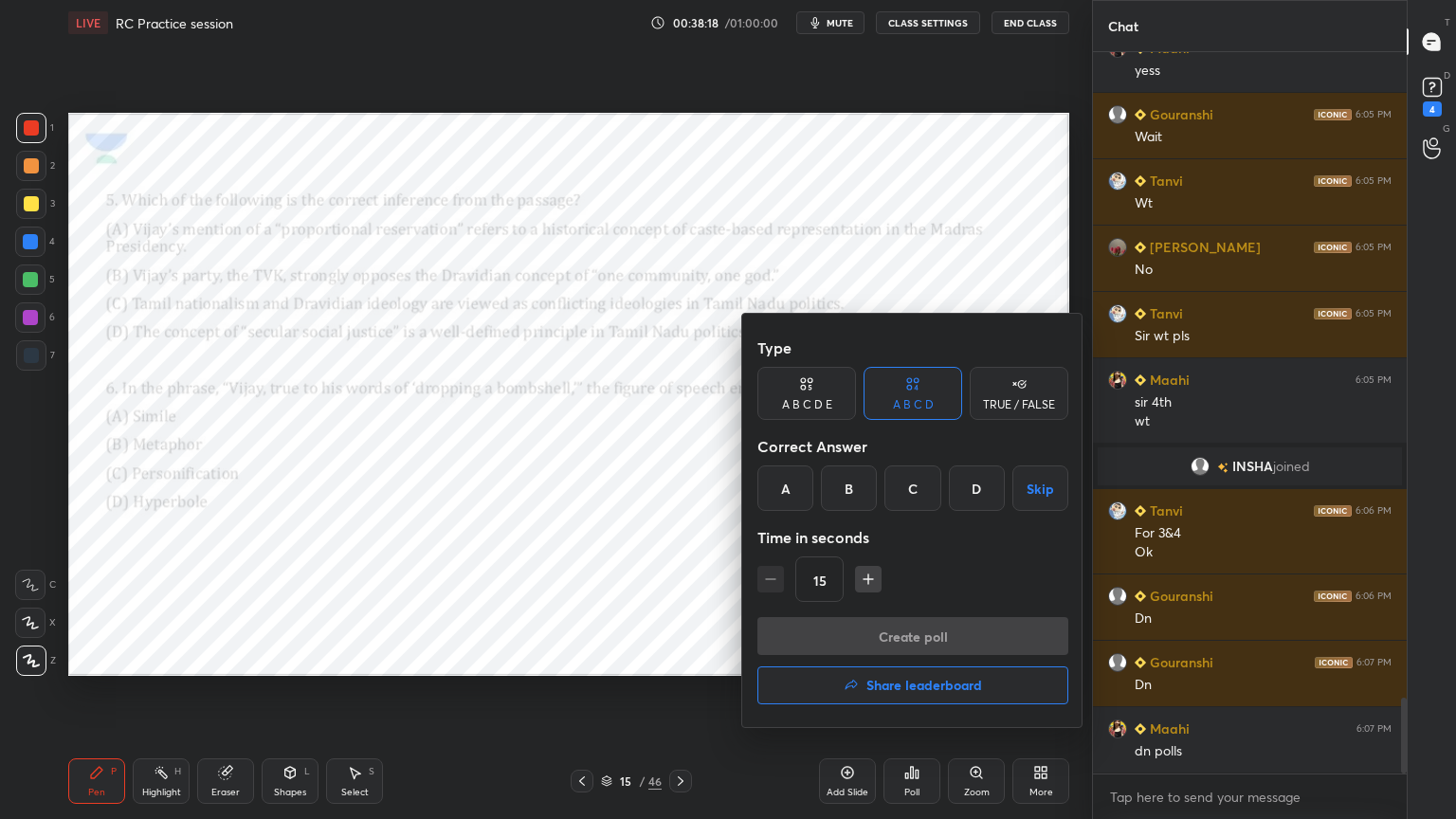 click on "D" at bounding box center (976, 488) 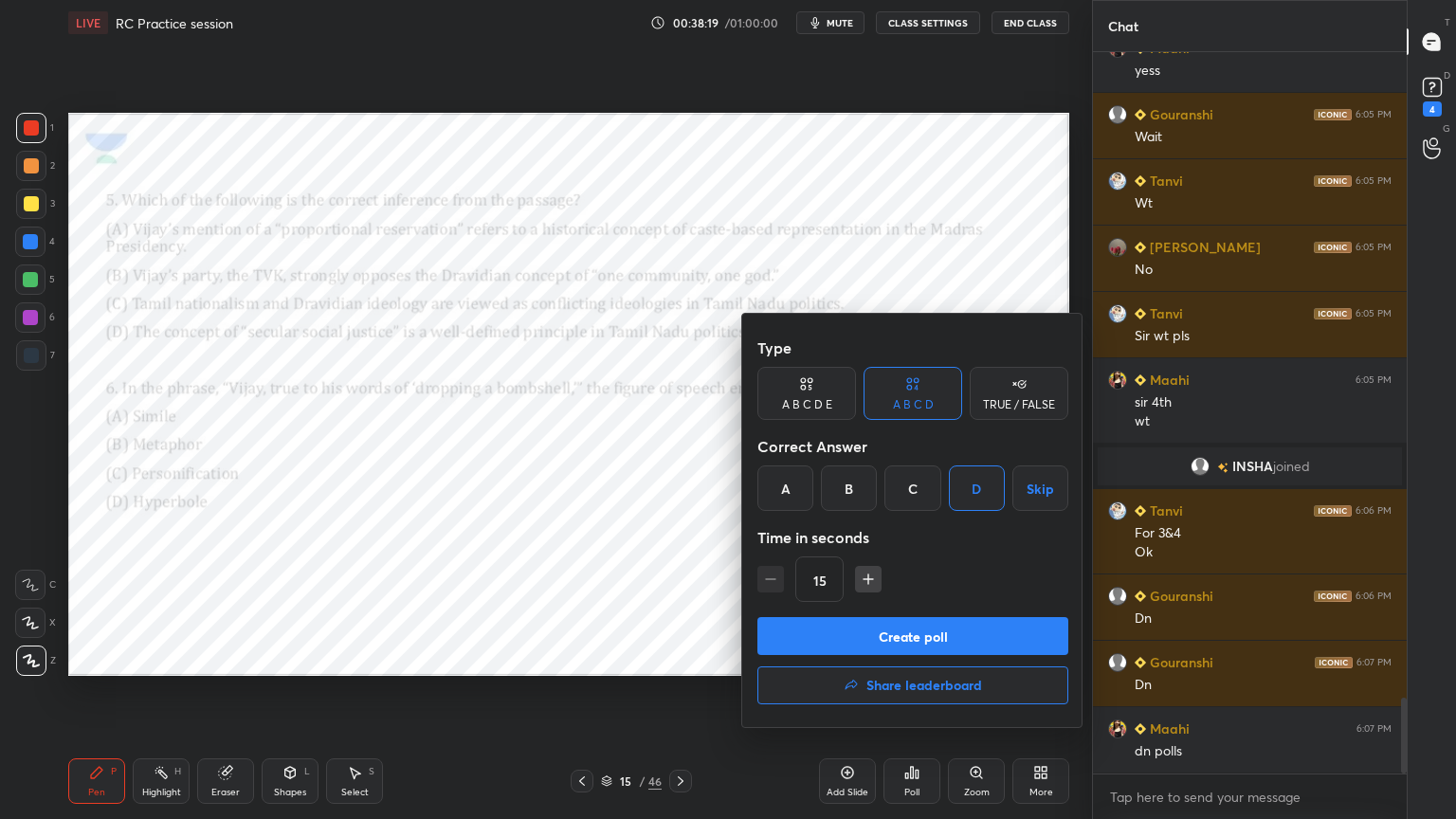 click on "Create poll" at bounding box center [913, 636] 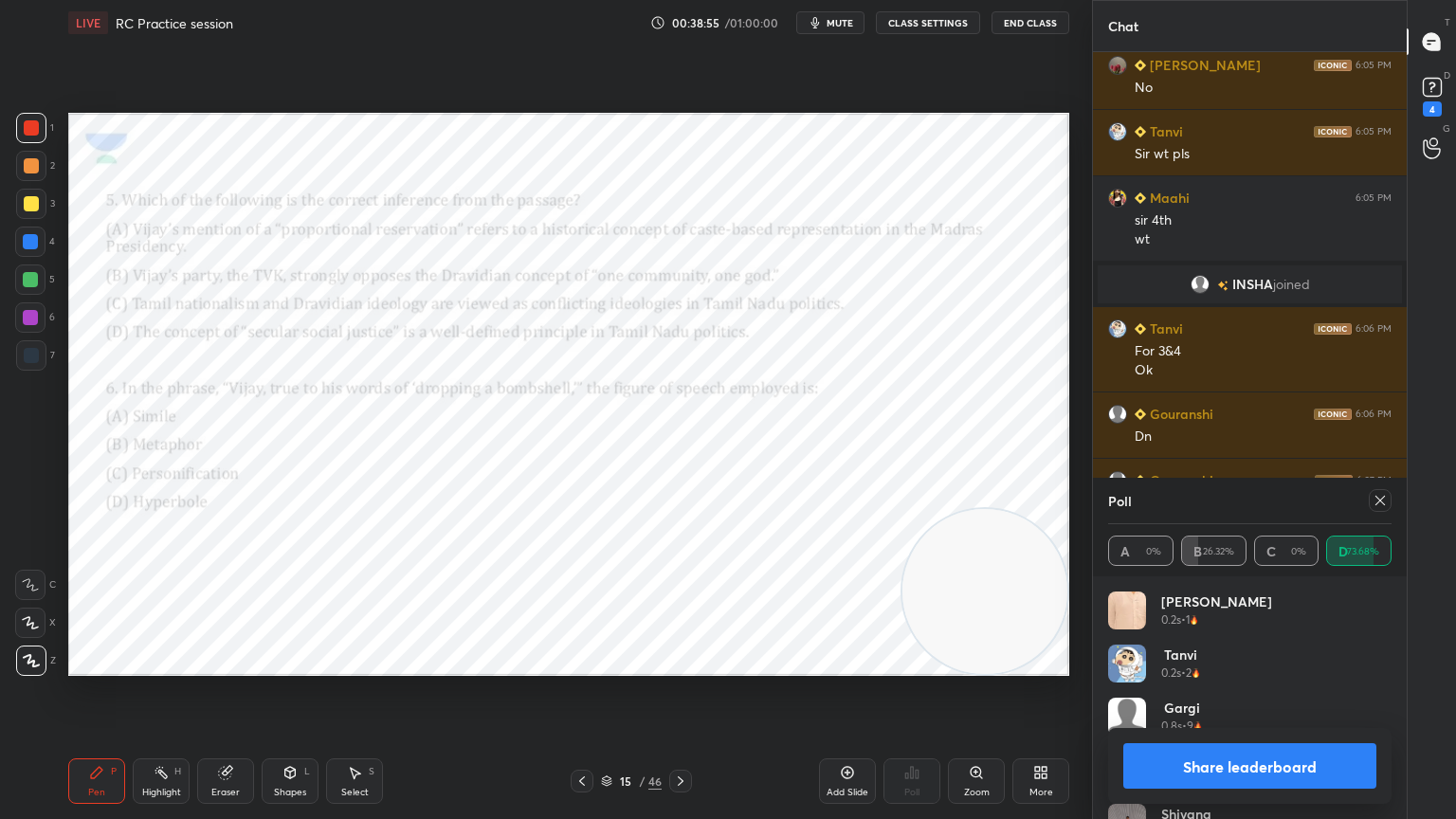 click at bounding box center (1376, 500) 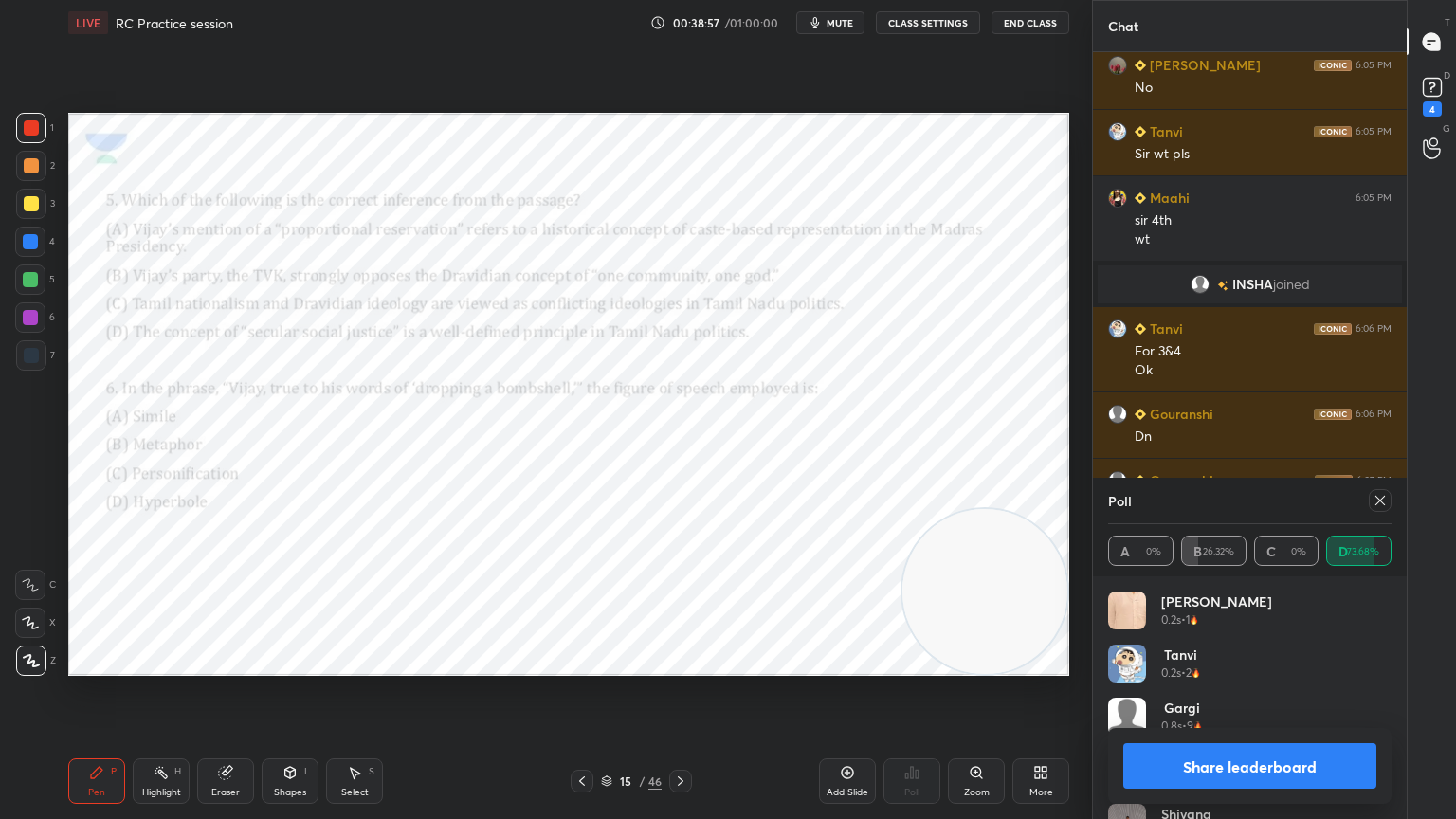 click 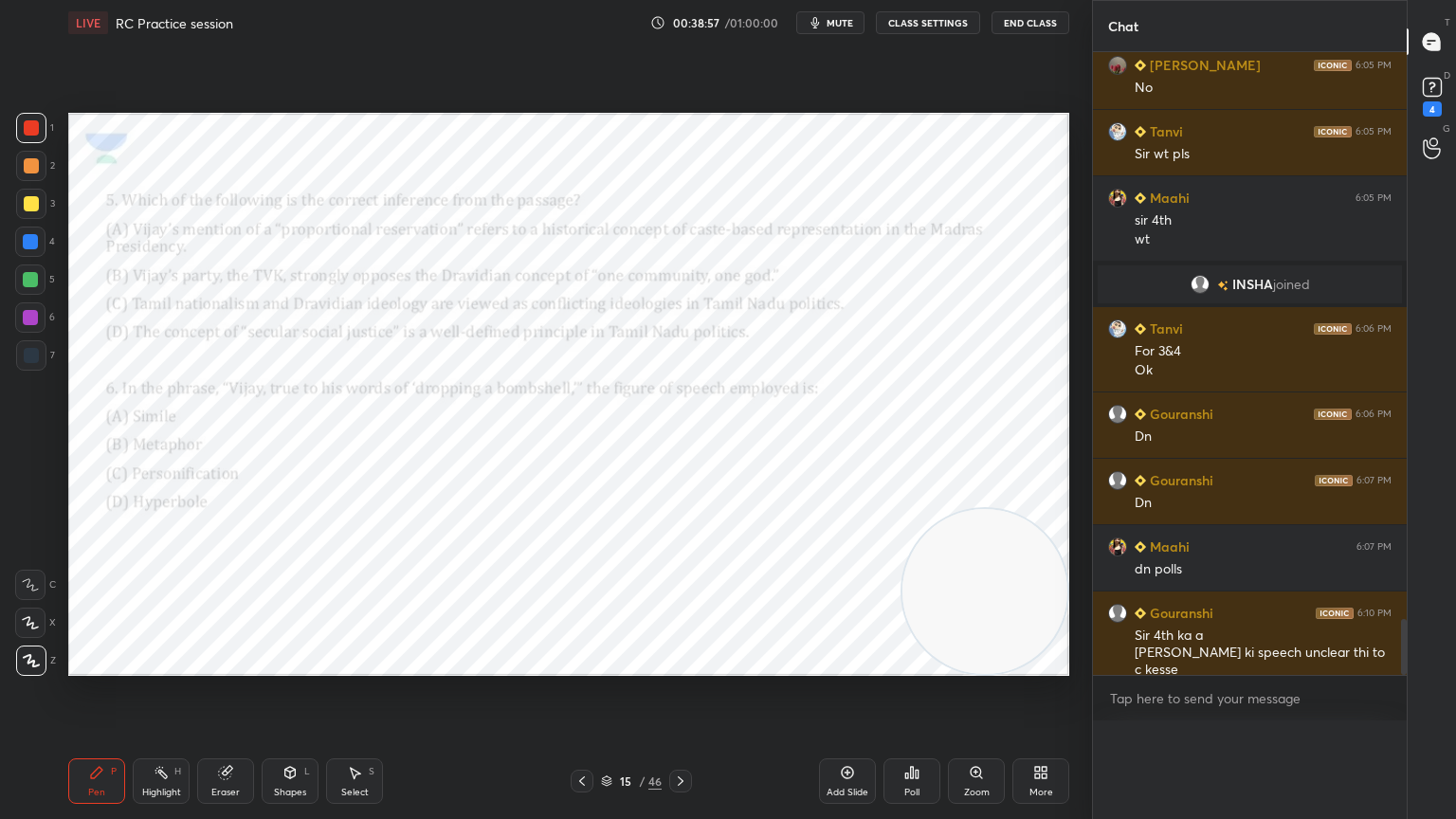 scroll, scrollTop: 7, scrollLeft: 6, axis: both 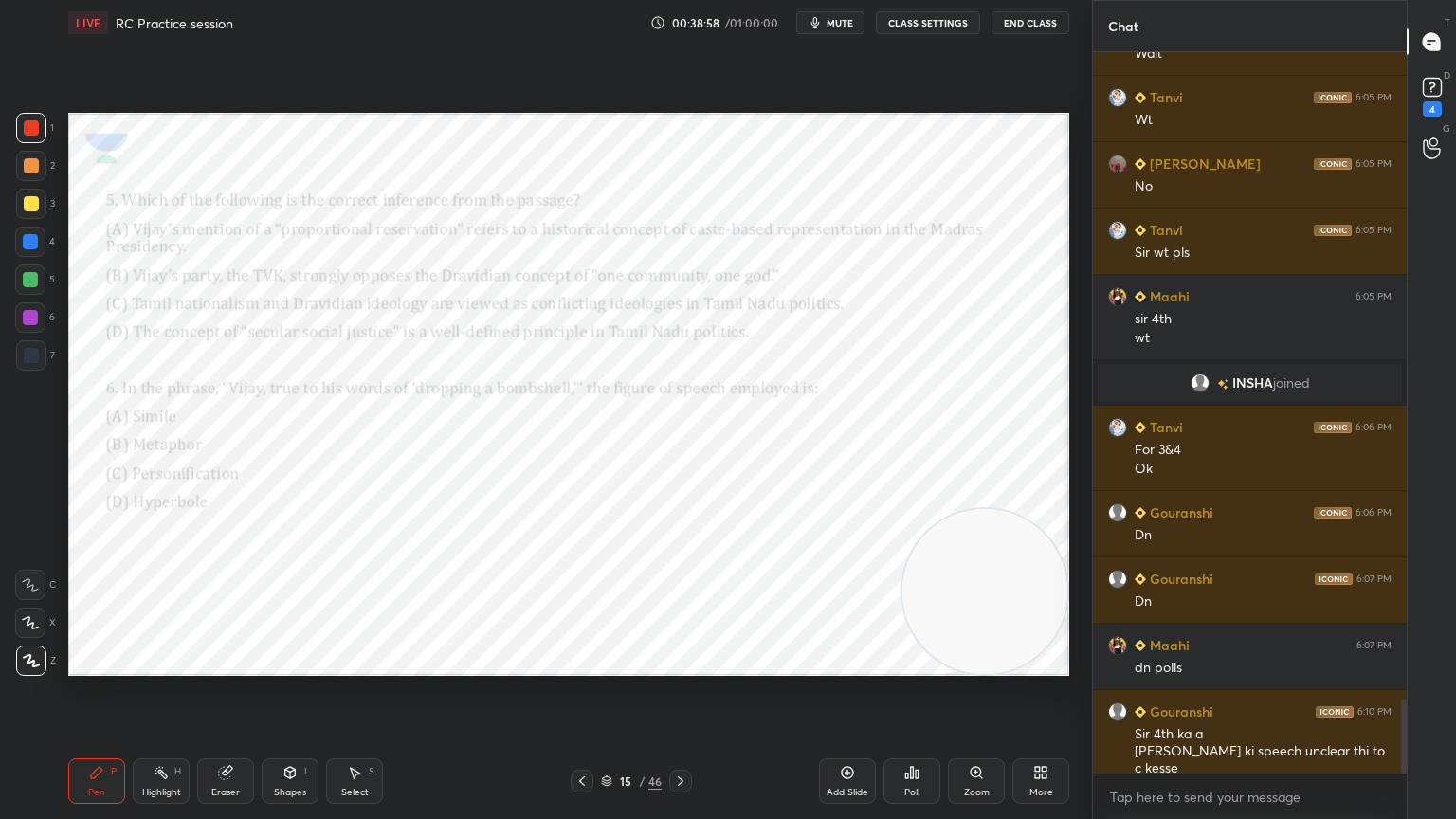 click on "Poll" at bounding box center [912, 781] 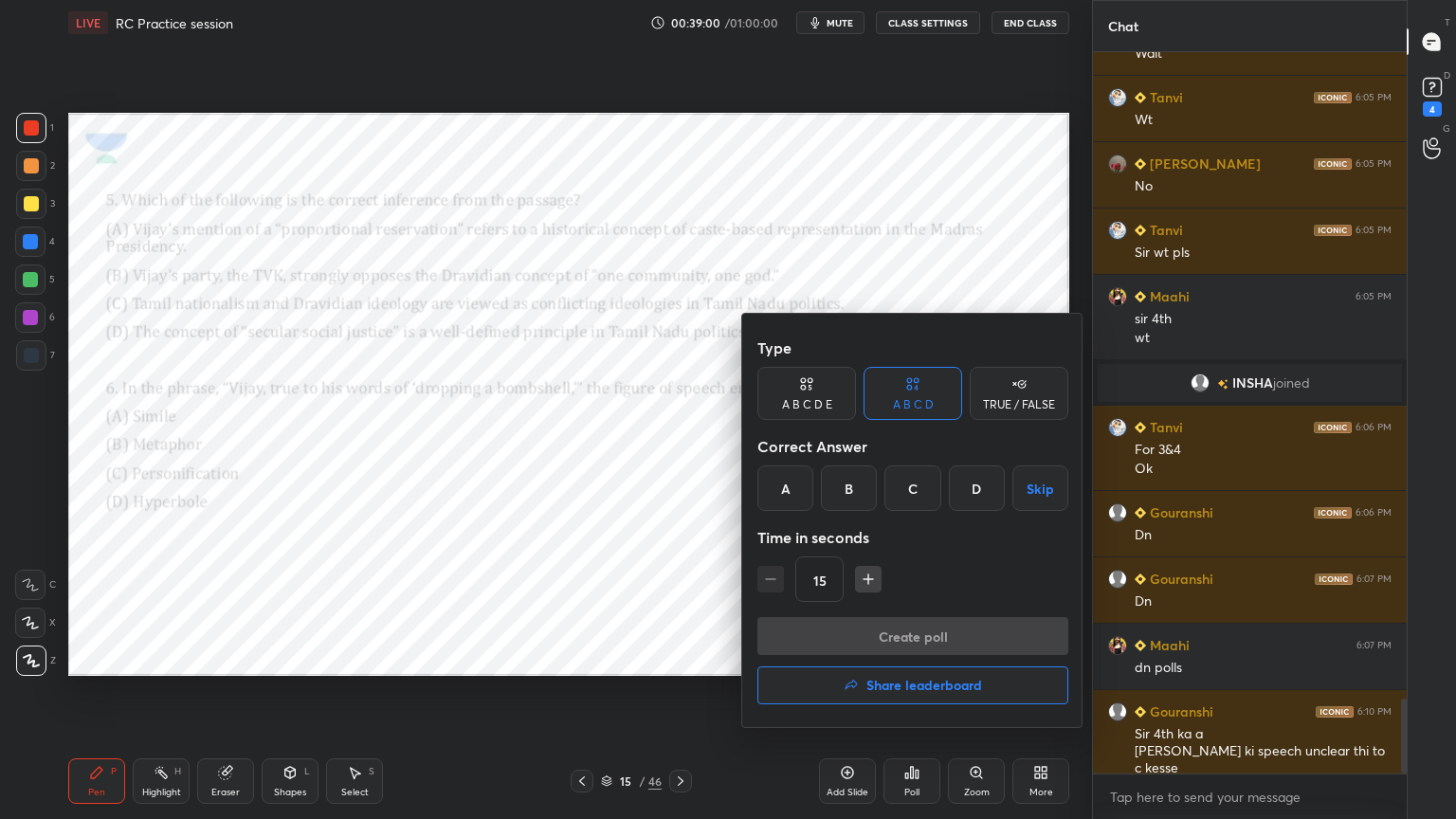 click on "Share leaderboard" at bounding box center [913, 685] 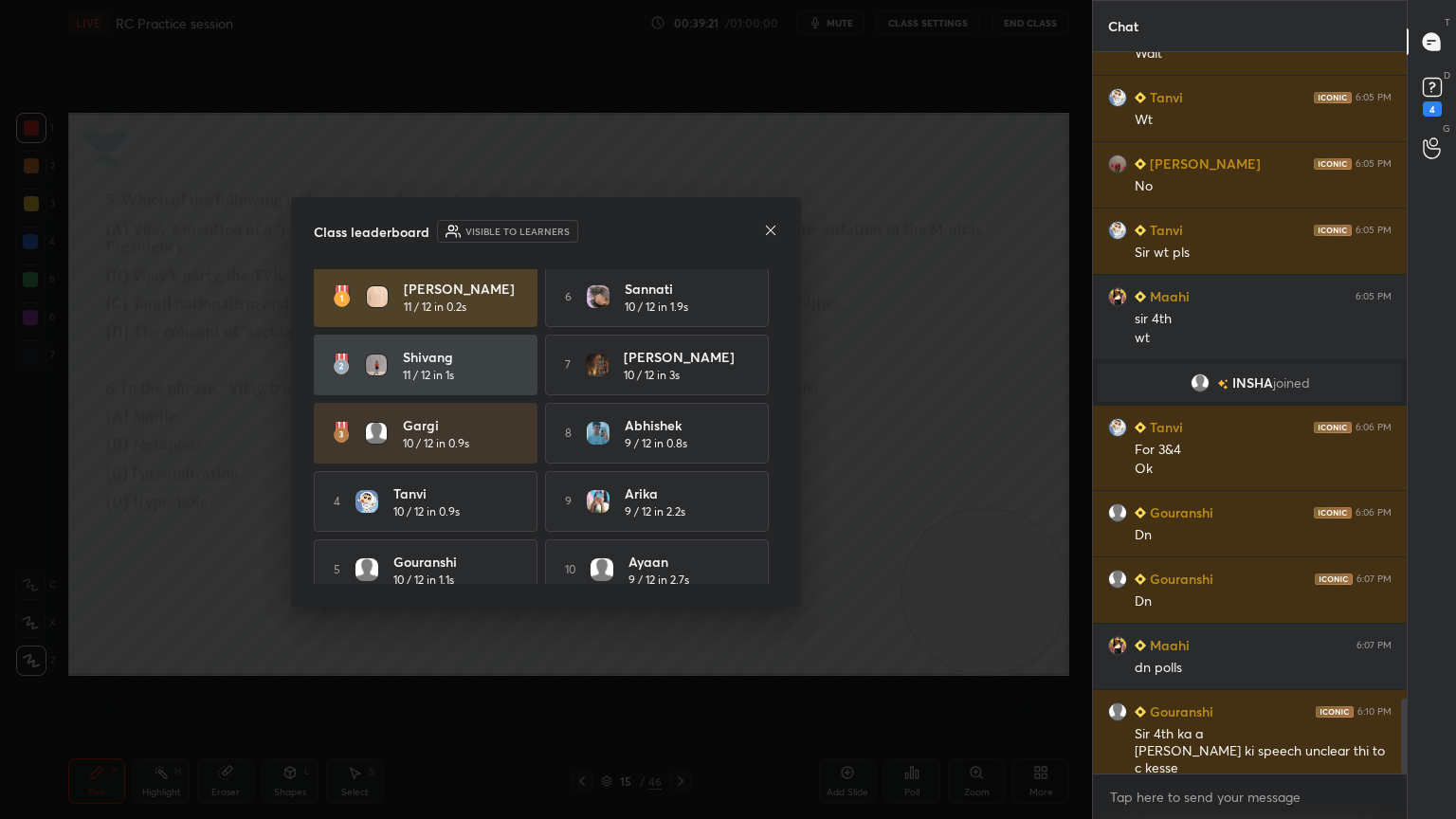 scroll, scrollTop: 24, scrollLeft: 0, axis: vertical 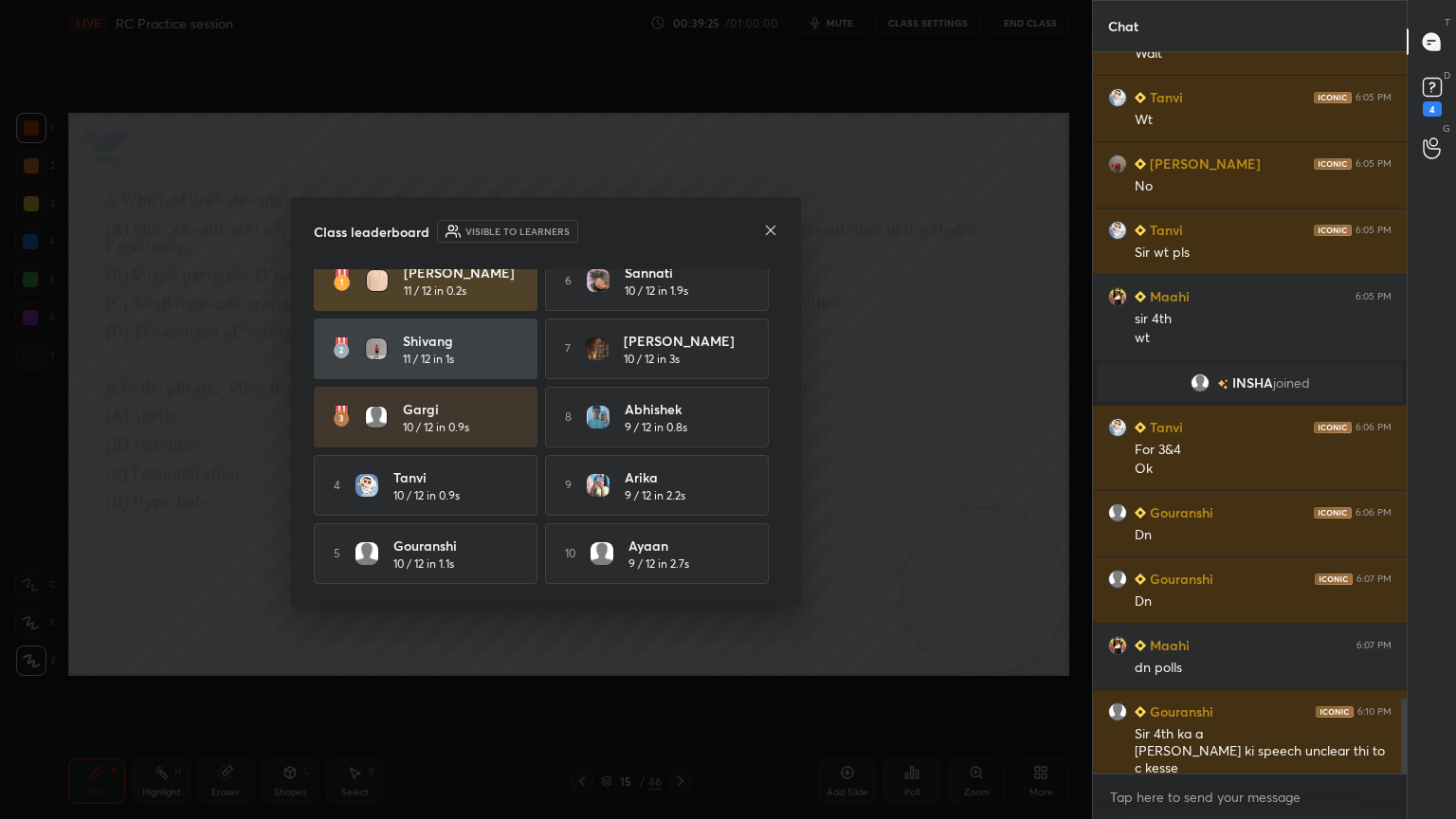 click 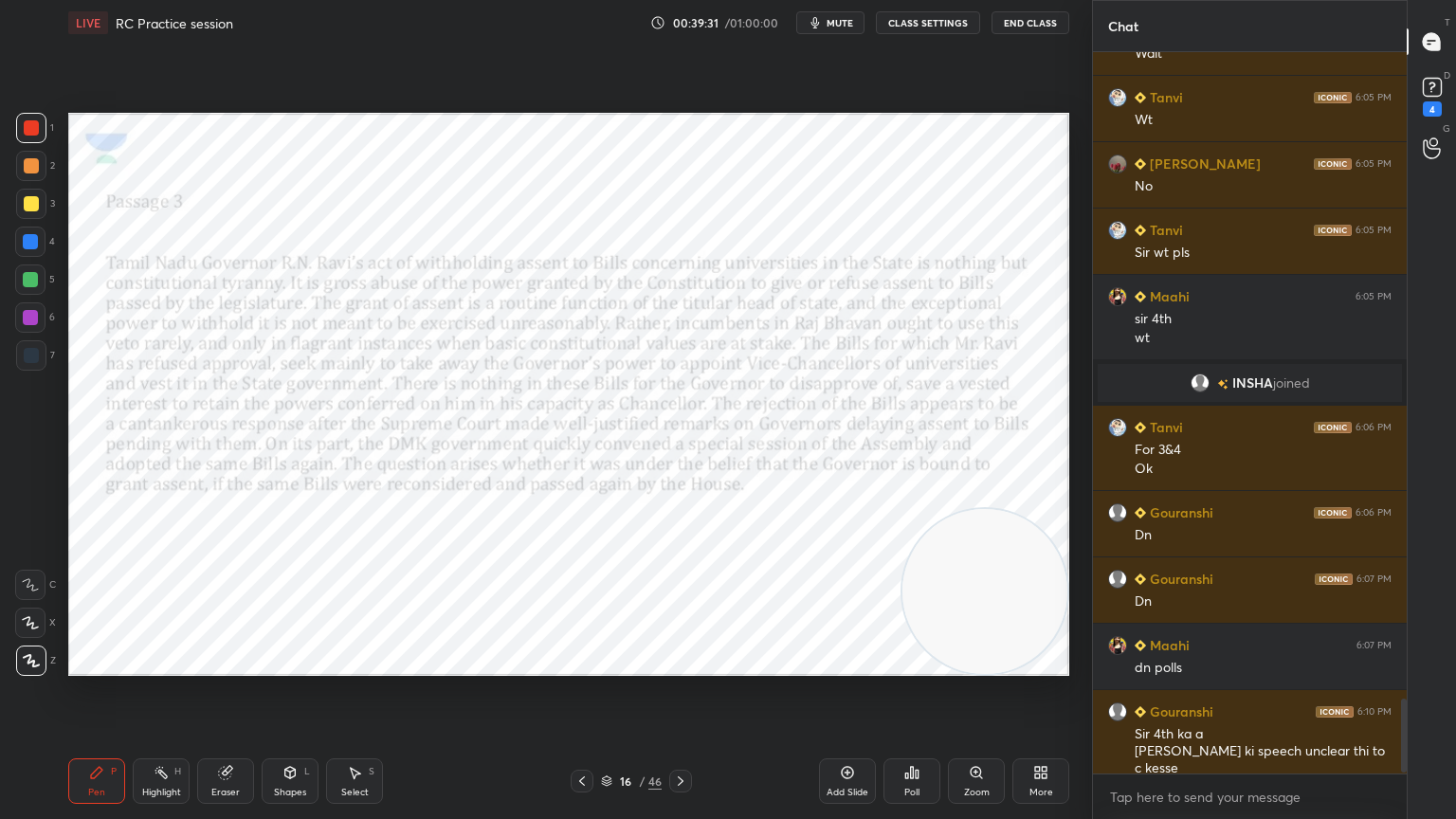 scroll, scrollTop: 6297, scrollLeft: 0, axis: vertical 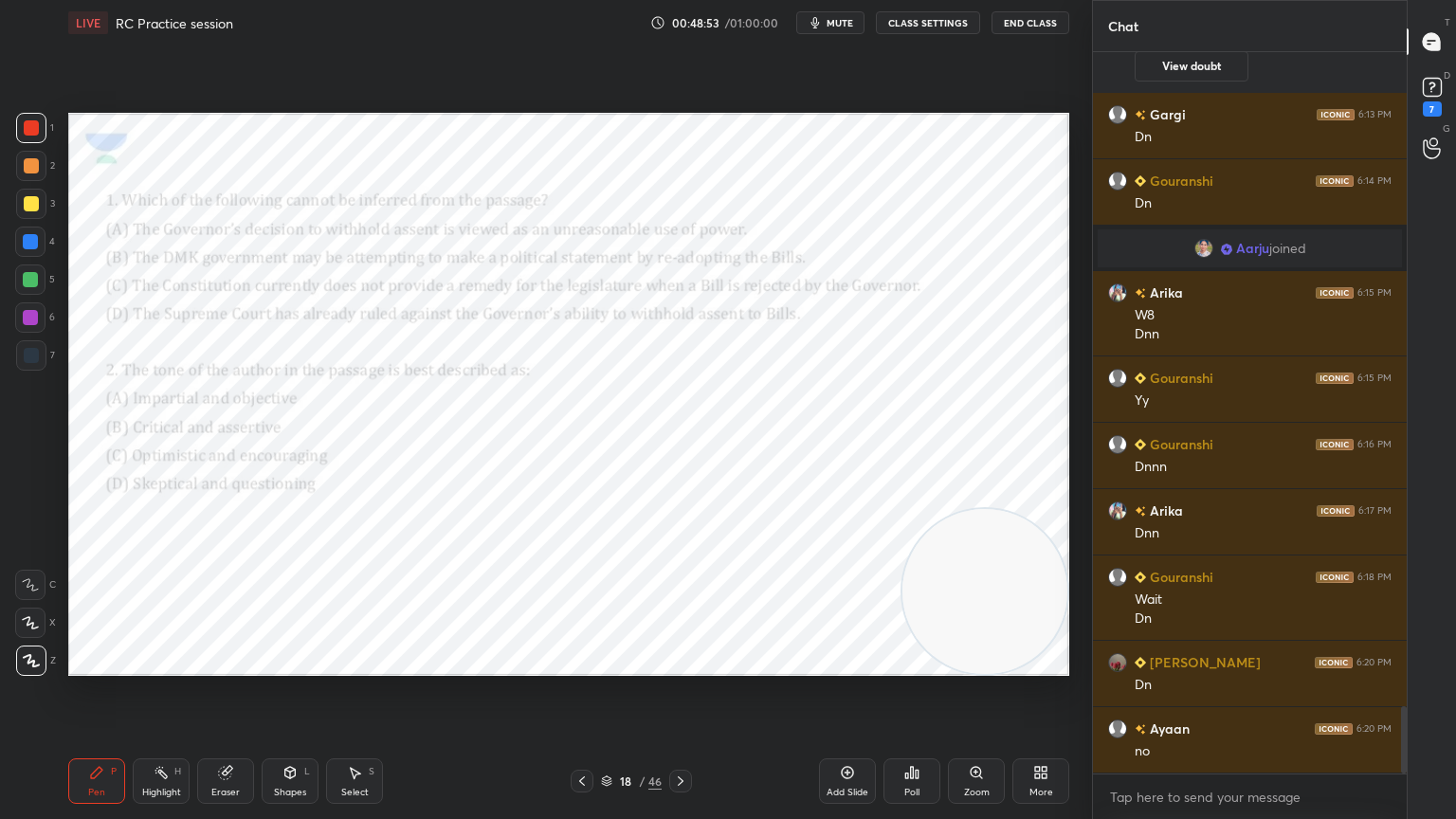 click on "Poll" at bounding box center [912, 781] 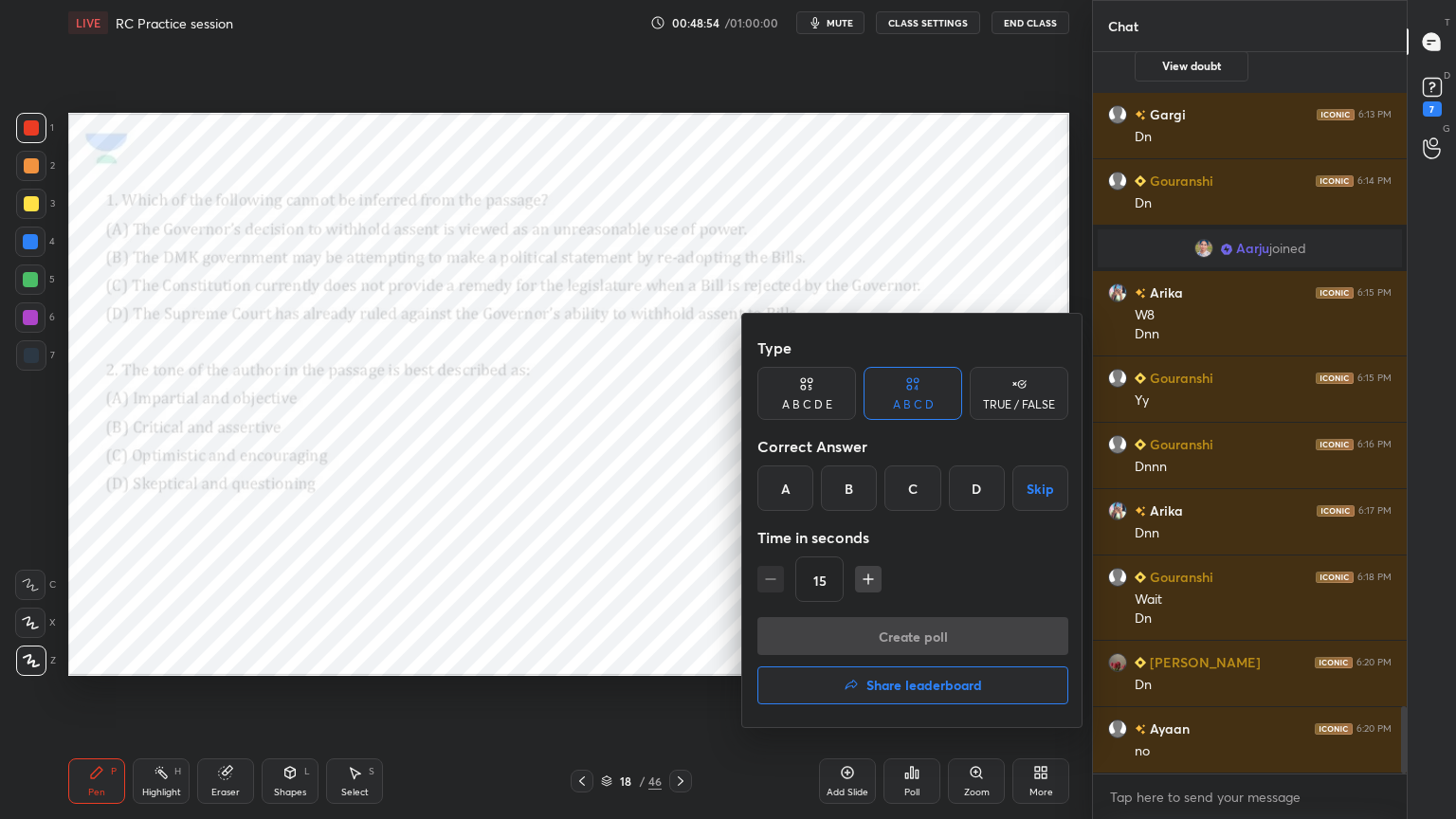 scroll, scrollTop: 7177, scrollLeft: 0, axis: vertical 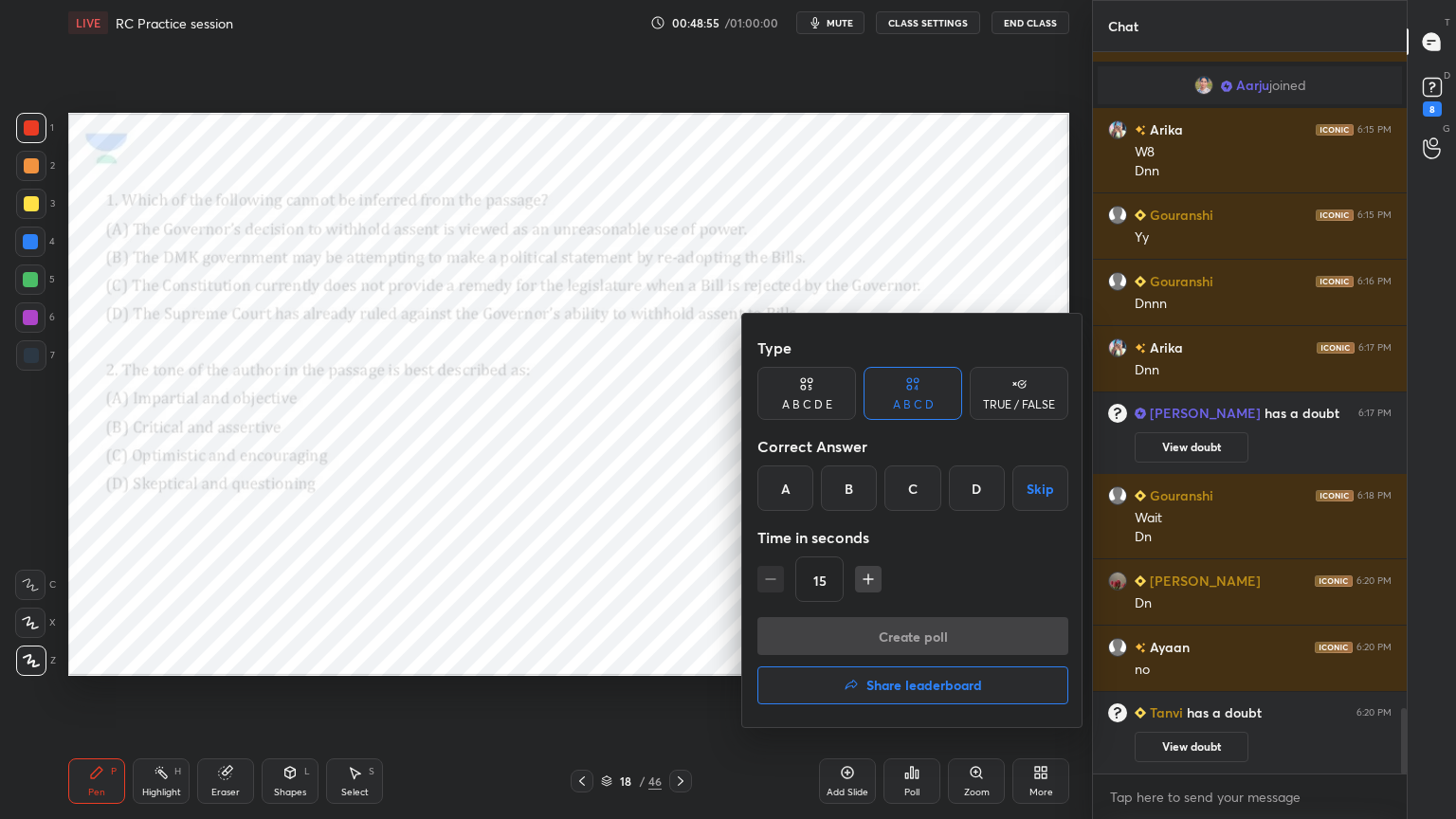 click at bounding box center [728, 410] 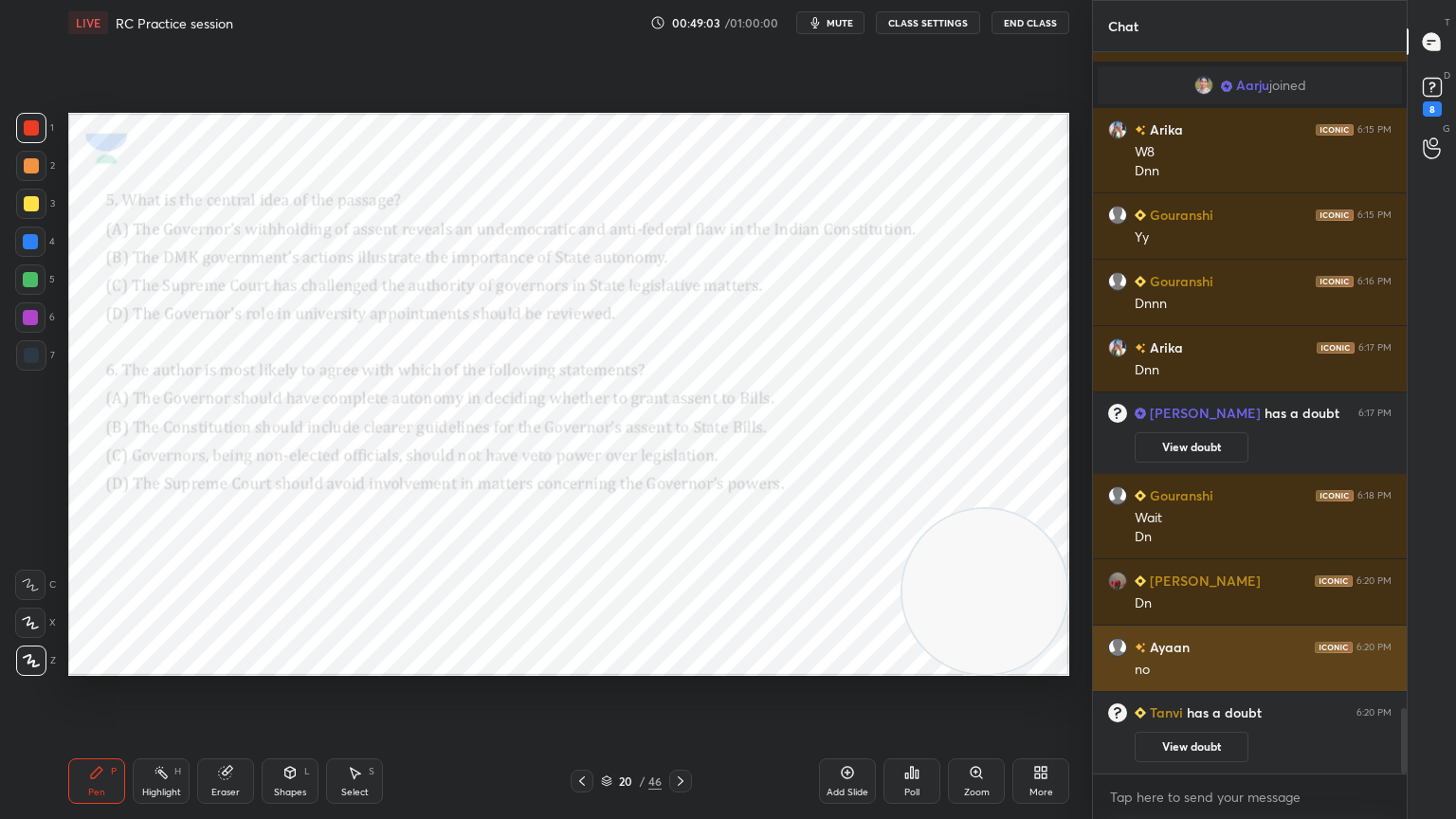 scroll, scrollTop: 6794, scrollLeft: 0, axis: vertical 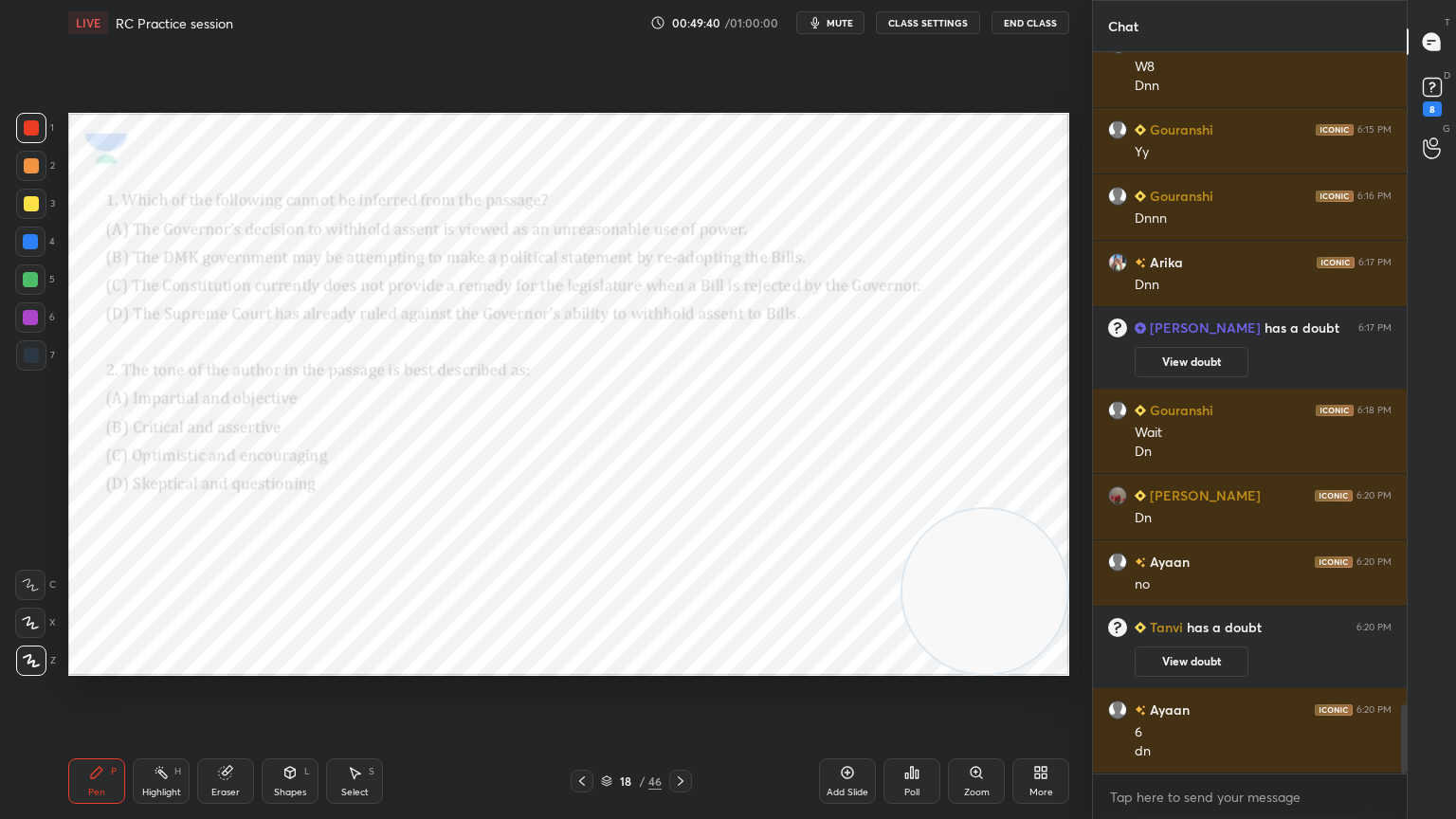 click on "Poll" at bounding box center [912, 781] 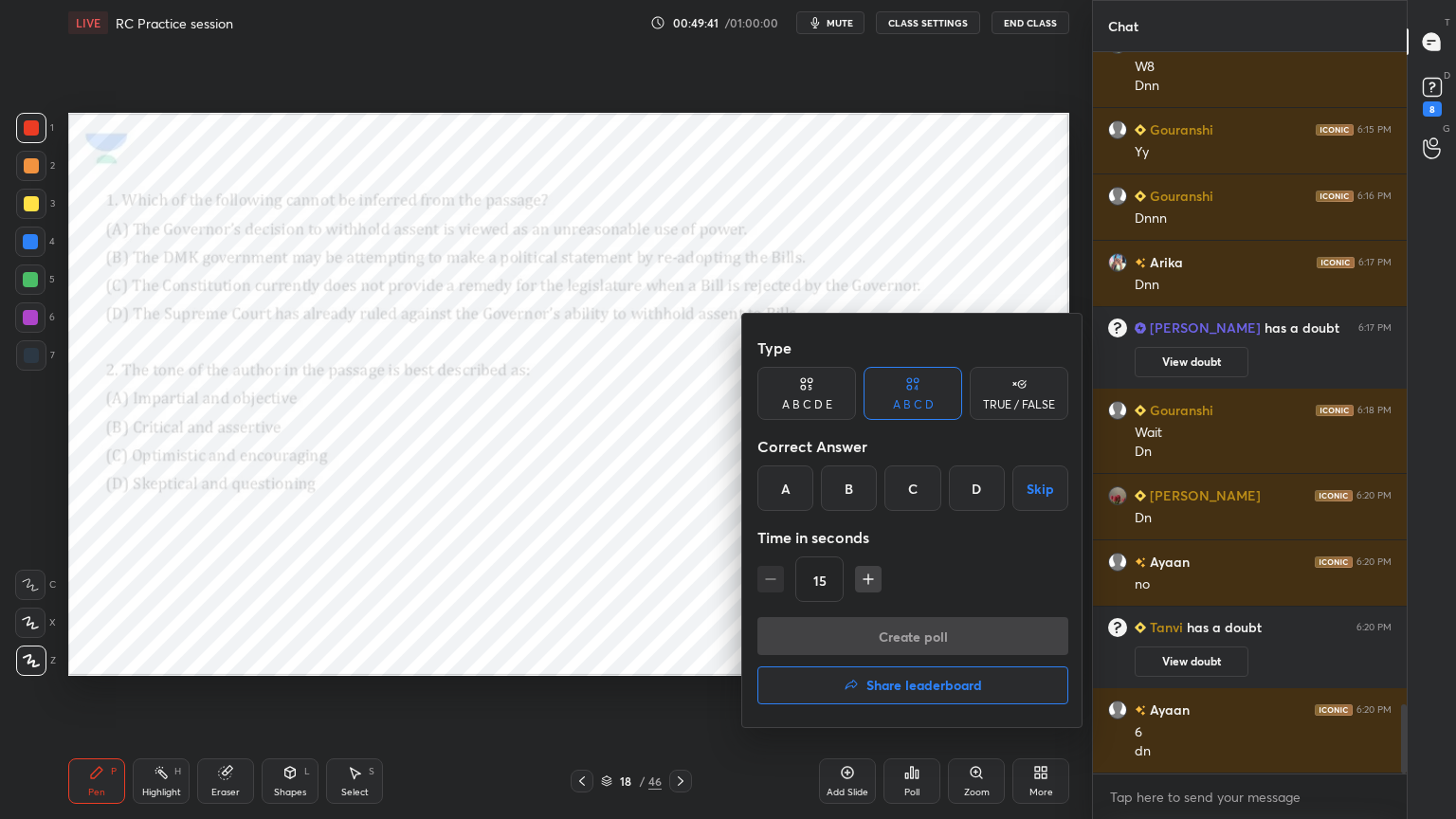 click on "D" at bounding box center [976, 488] 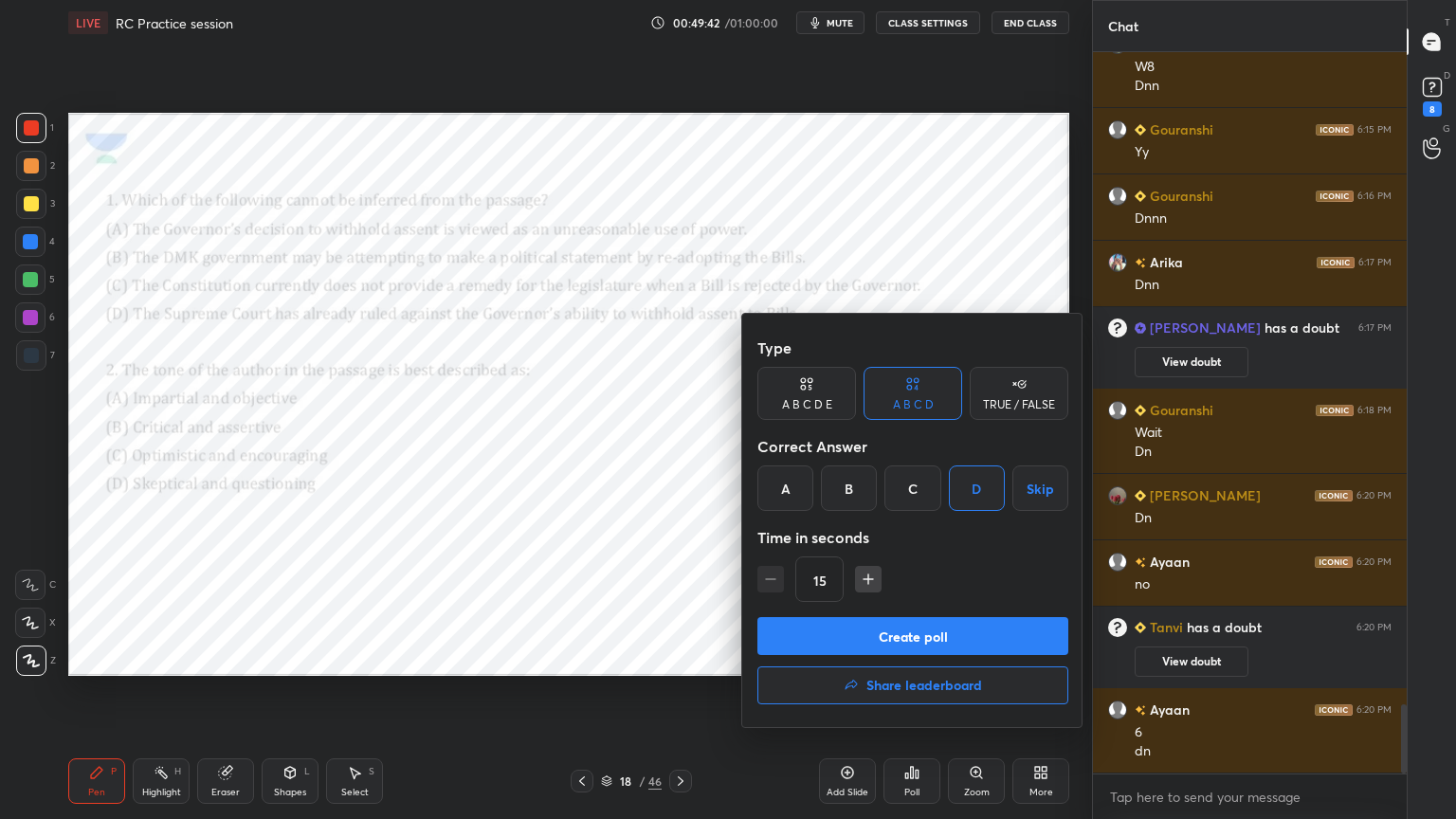 click on "Create poll" at bounding box center (913, 636) 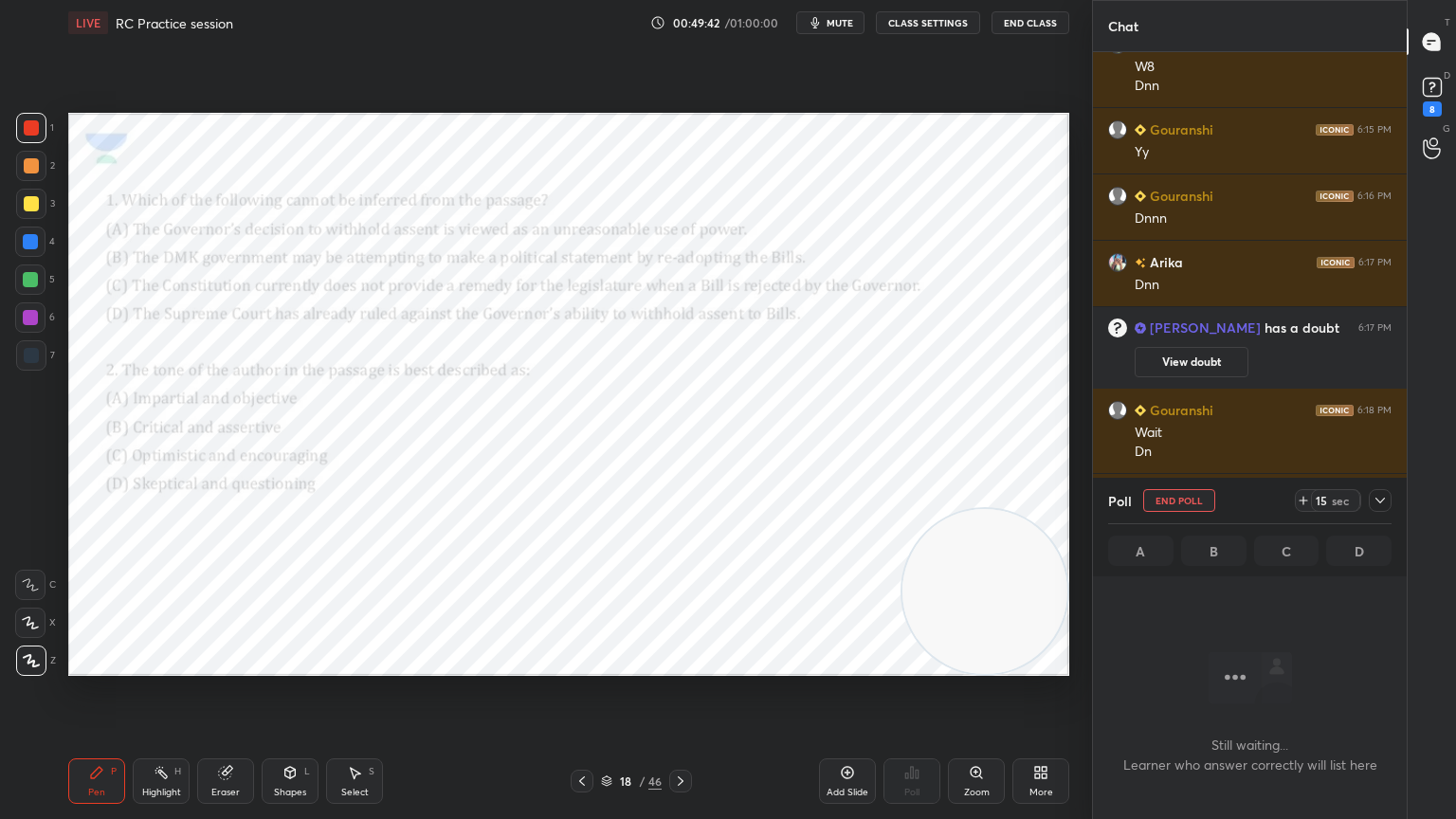 scroll, scrollTop: 623, scrollLeft: 308, axis: both 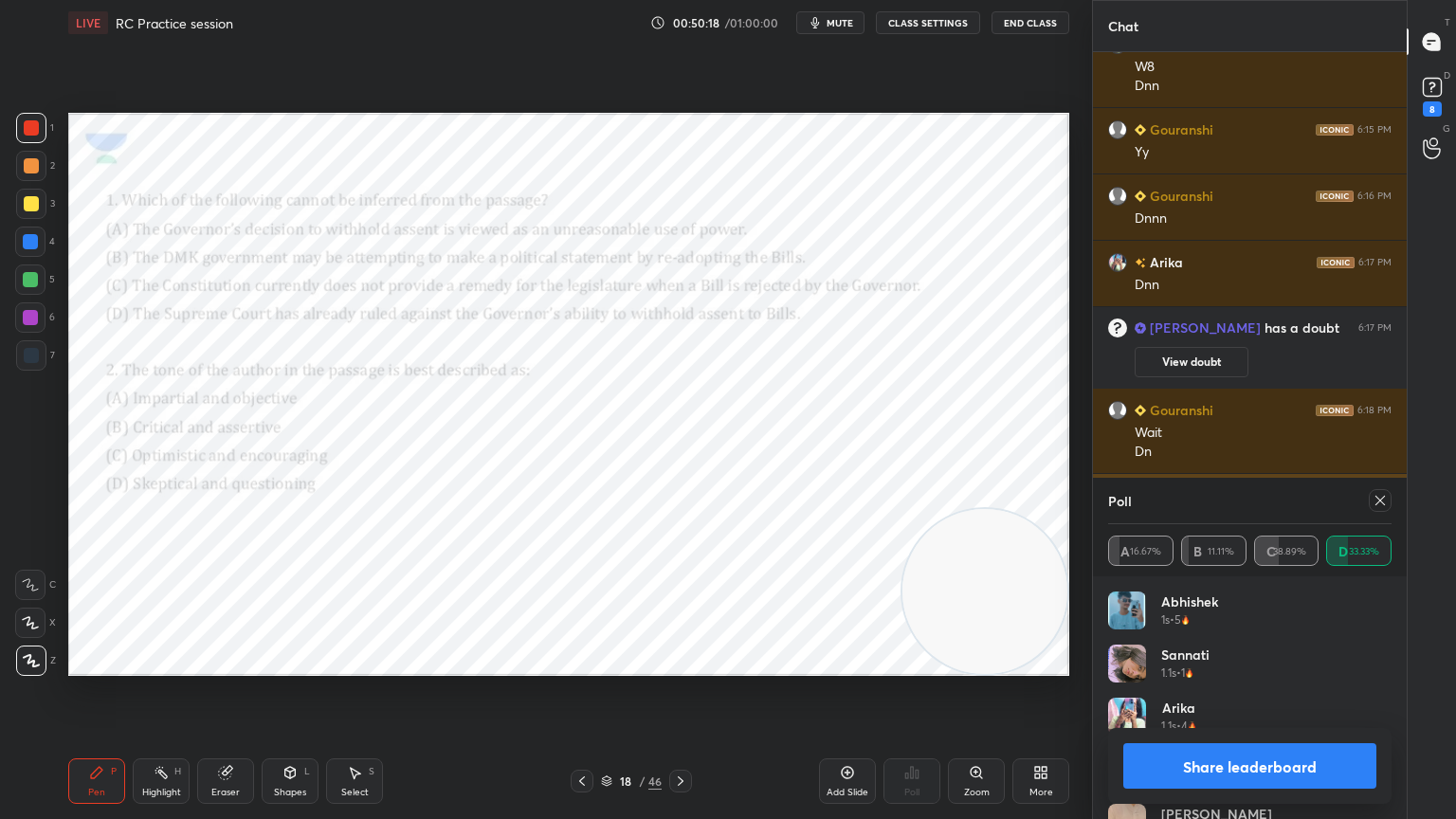 click at bounding box center (1380, 500) 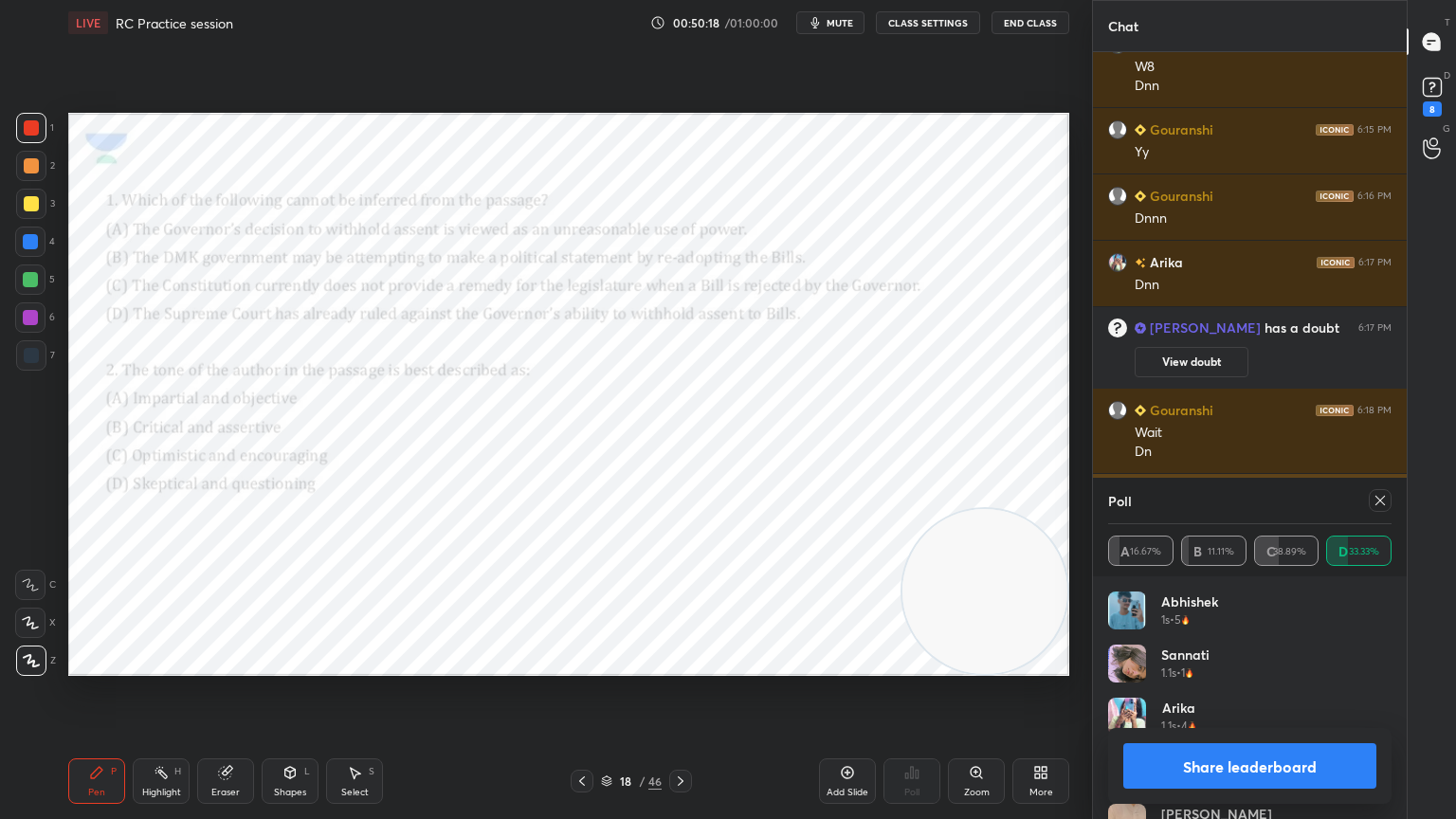 scroll, scrollTop: 84, scrollLeft: 278, axis: both 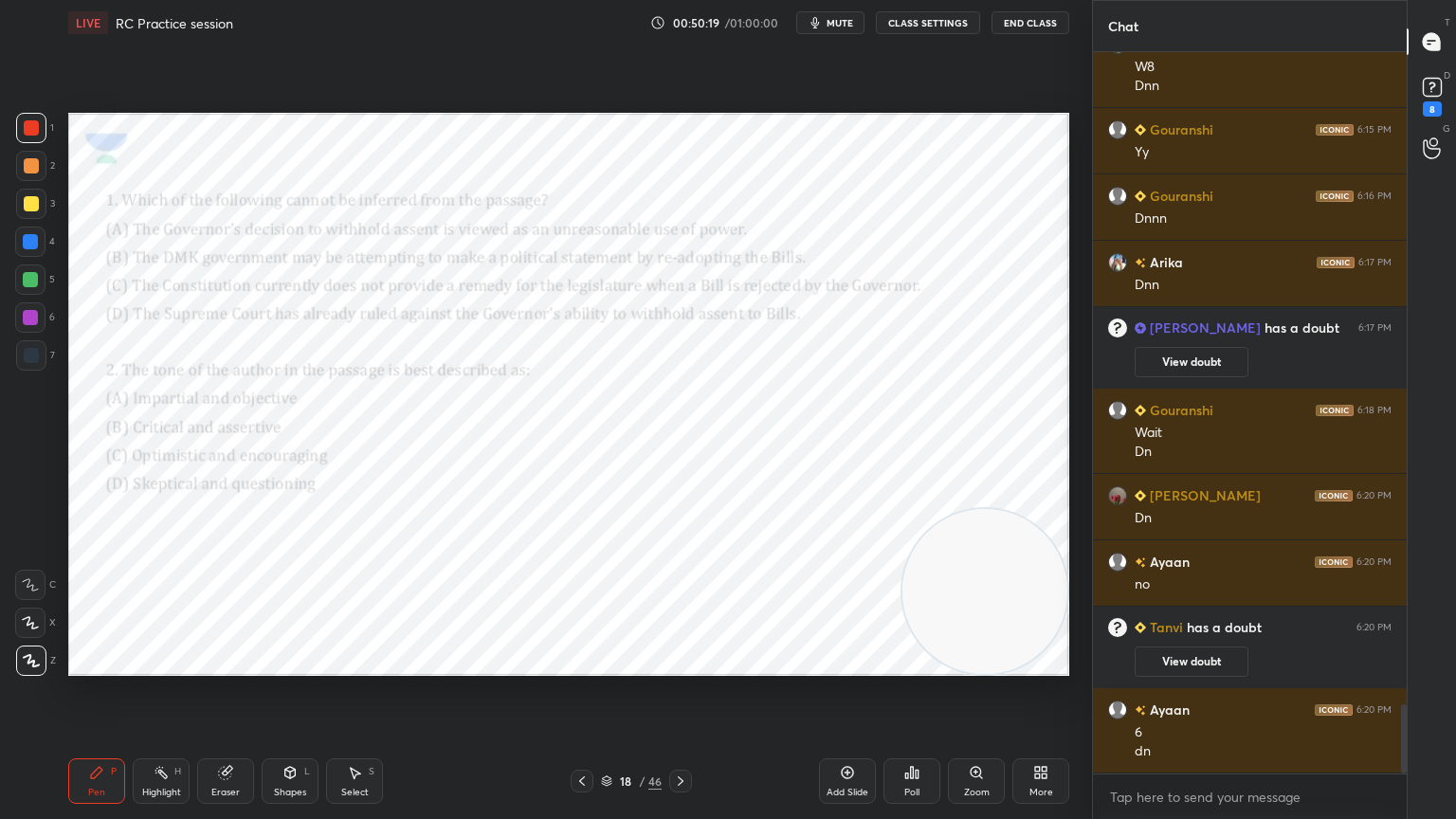 click on "Poll" at bounding box center (912, 781) 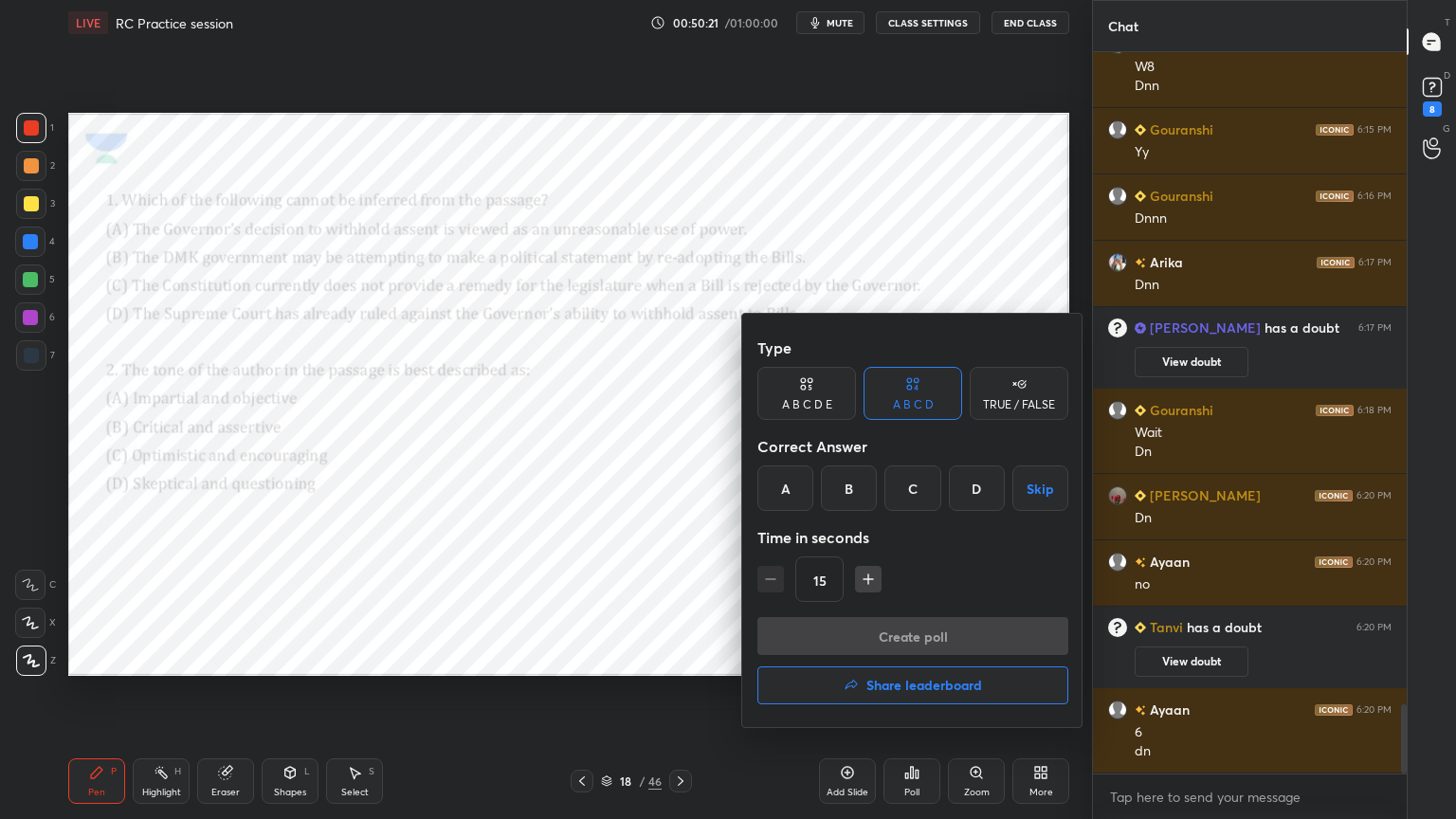 click on "B" at bounding box center (848, 488) 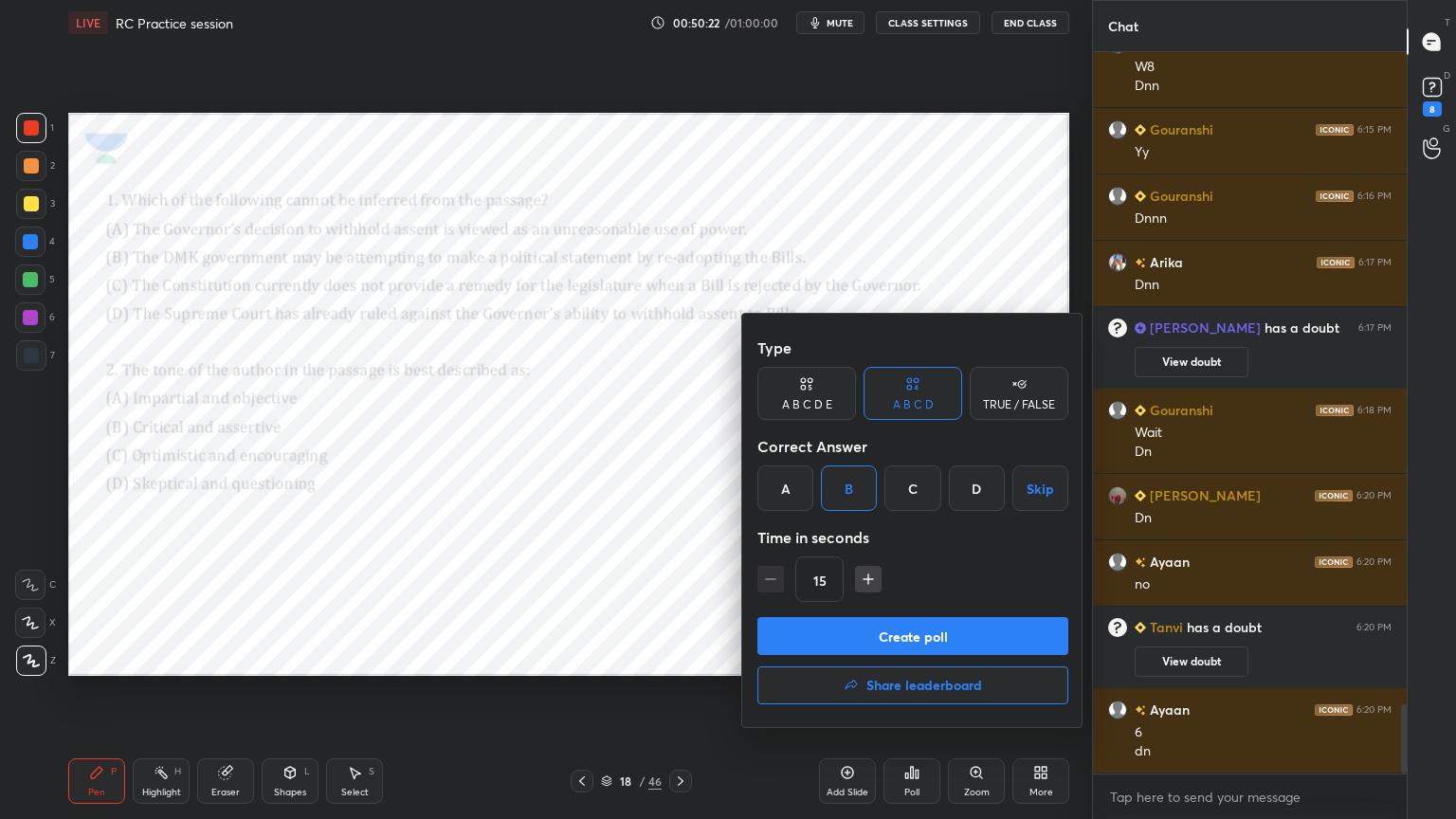 click on "Create poll" at bounding box center [913, 636] 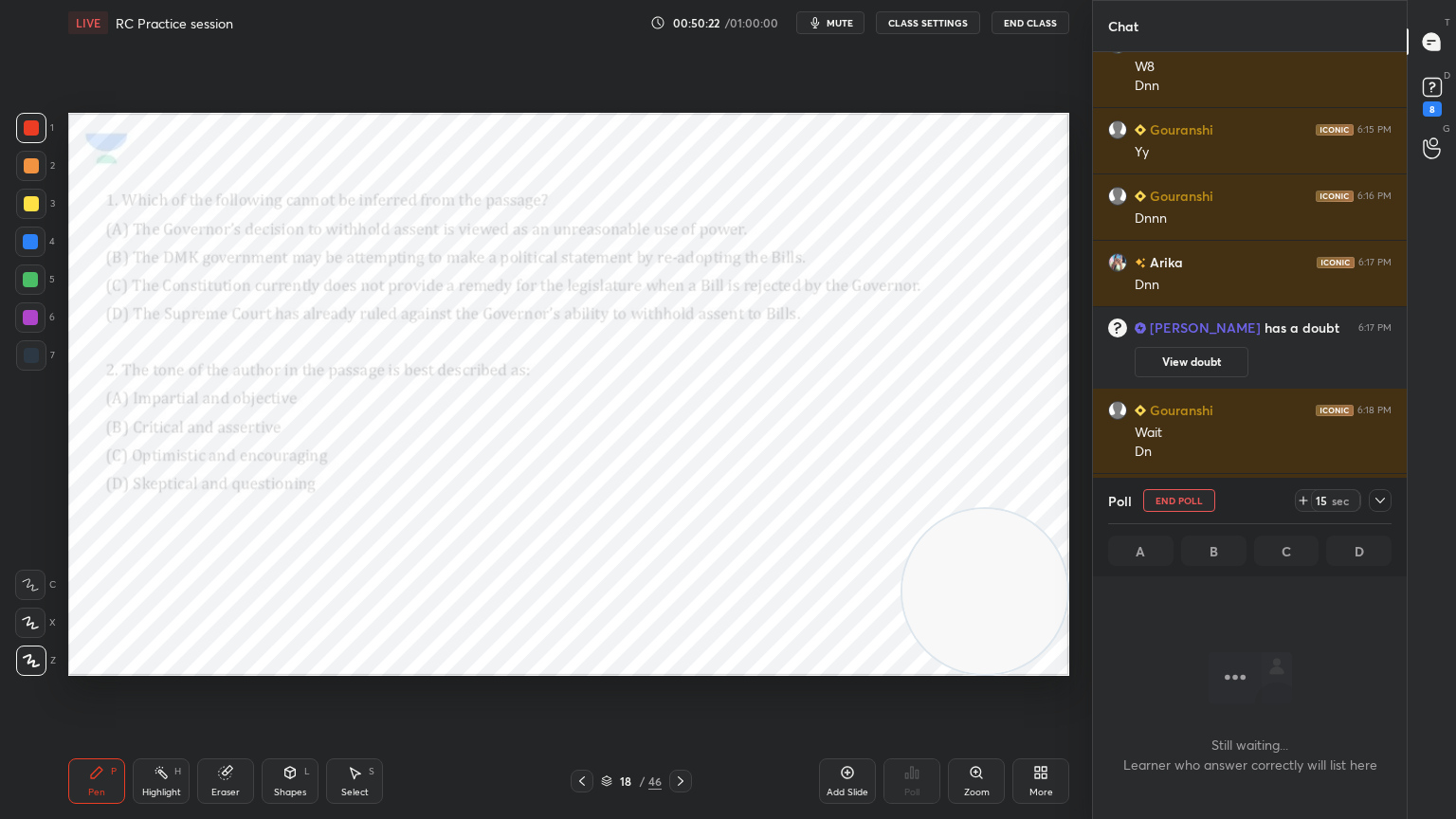 scroll, scrollTop: 623, scrollLeft: 308, axis: both 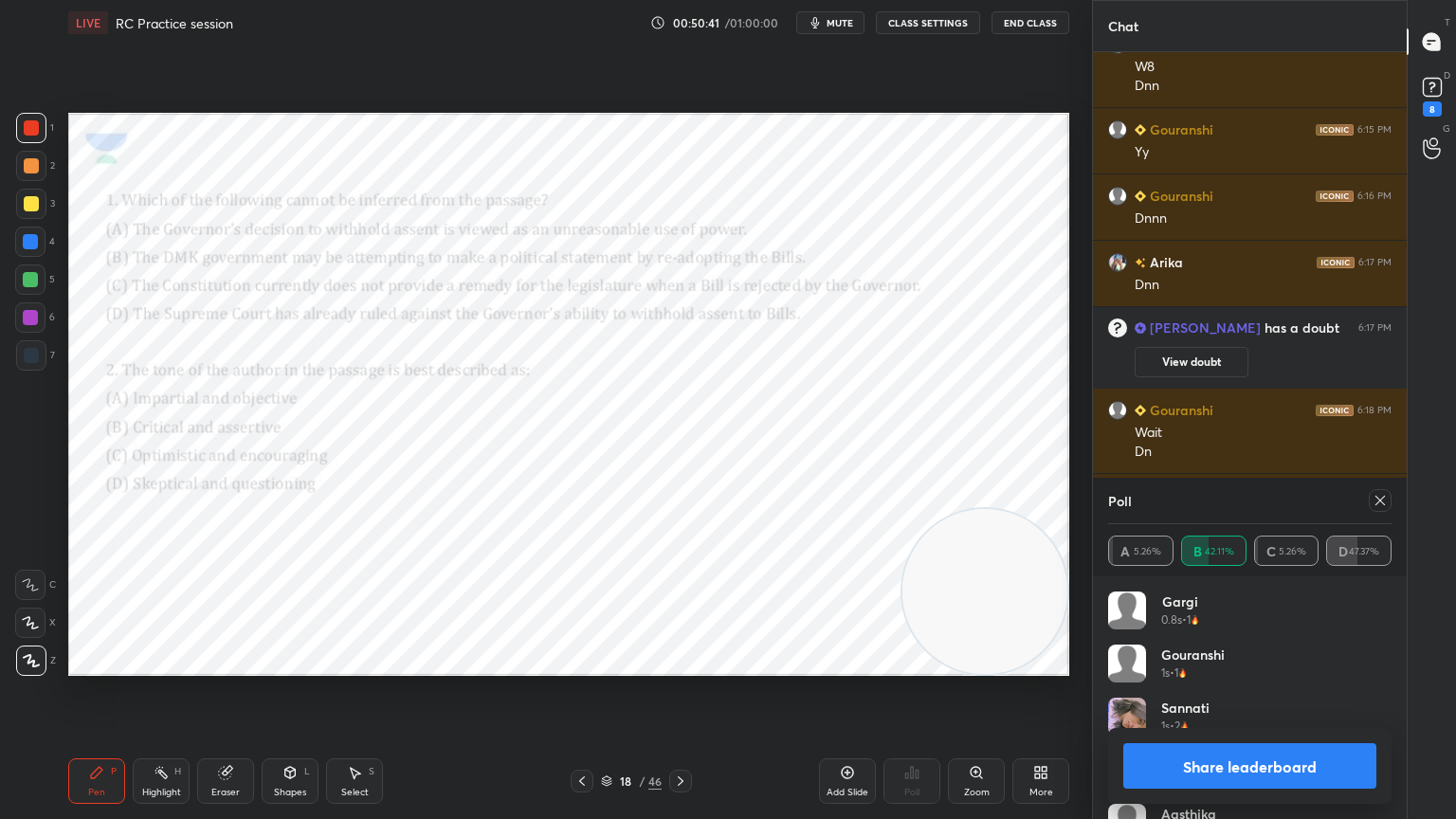 click 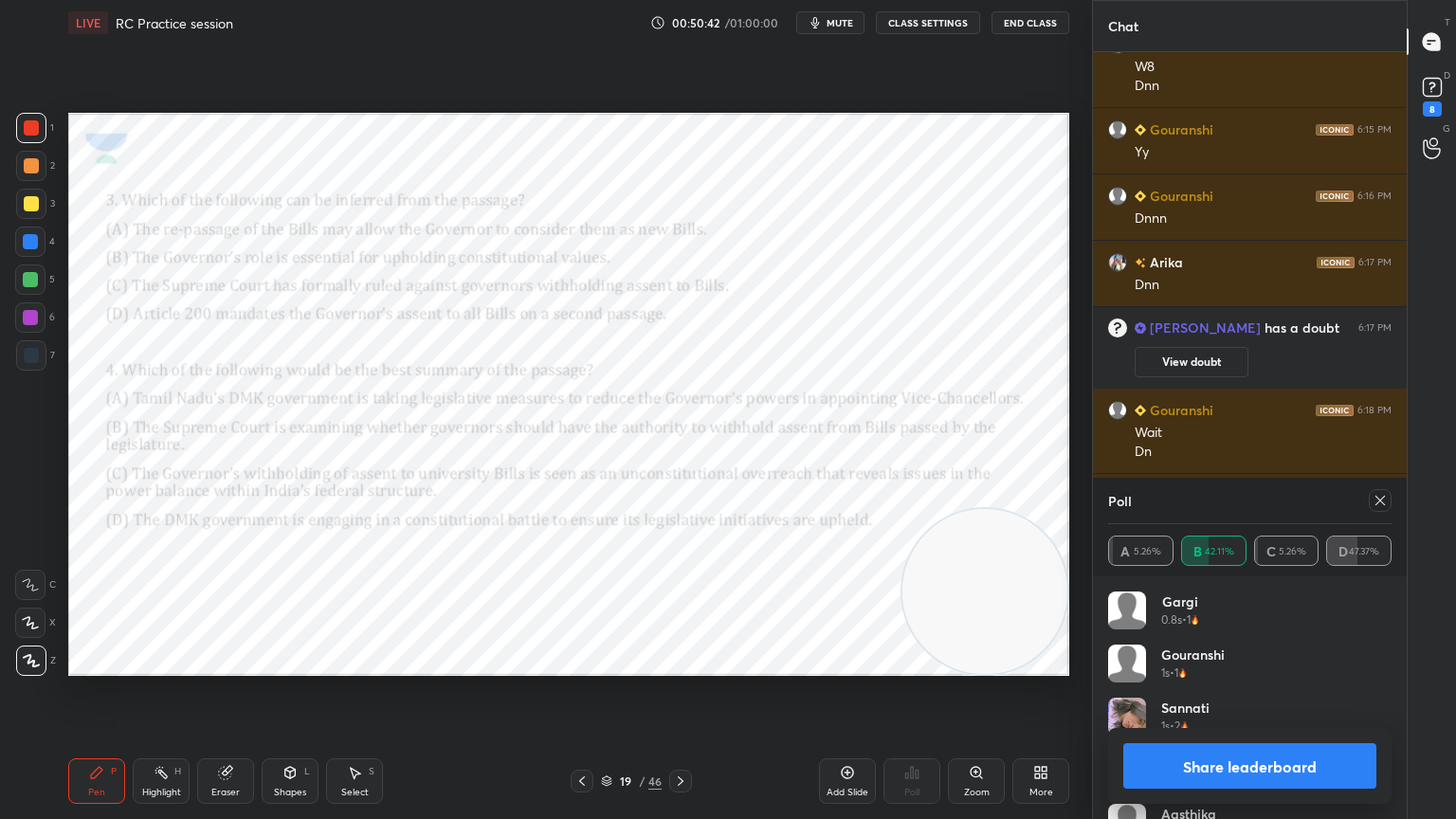 click 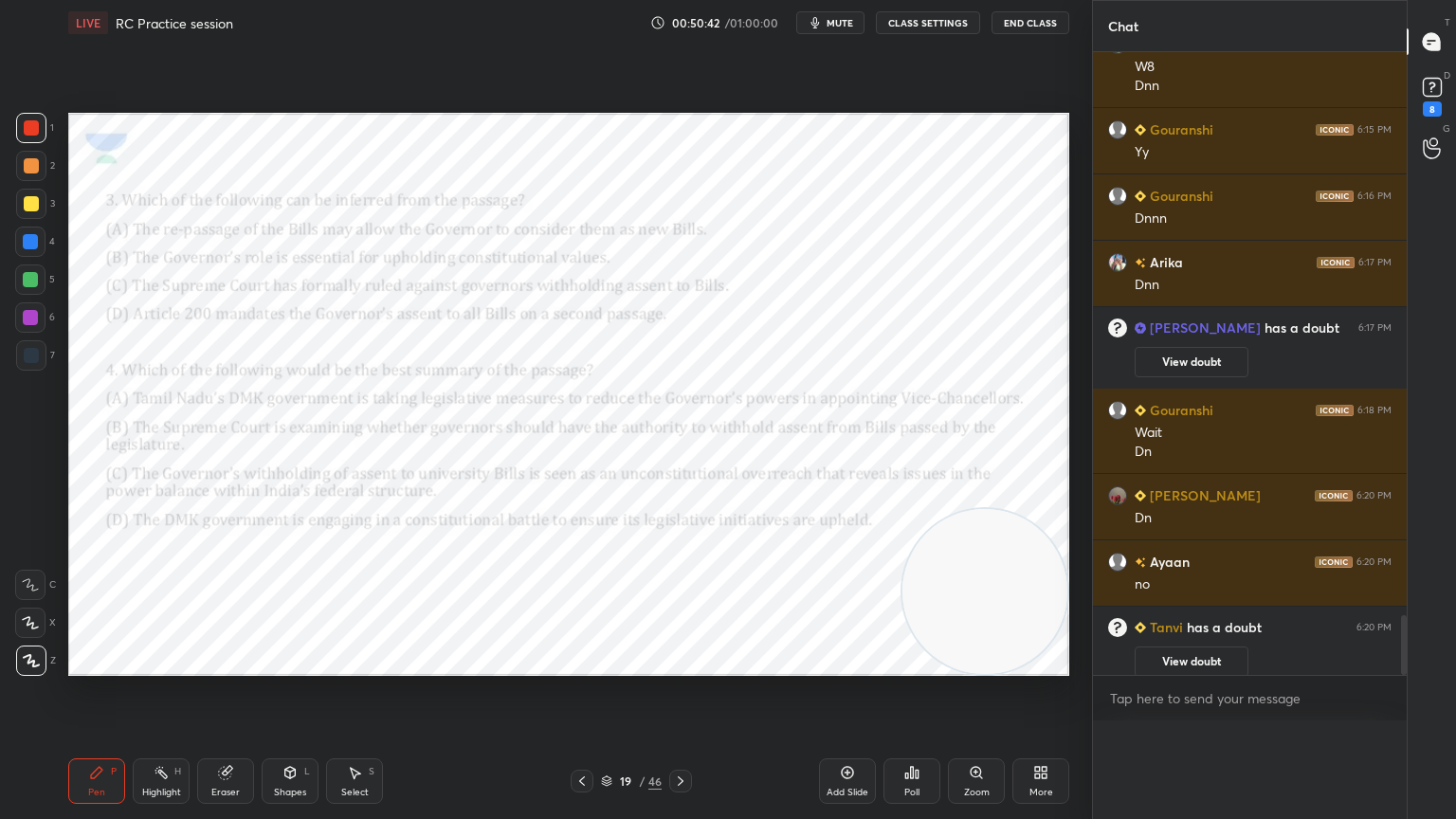 scroll, scrollTop: 0, scrollLeft: 0, axis: both 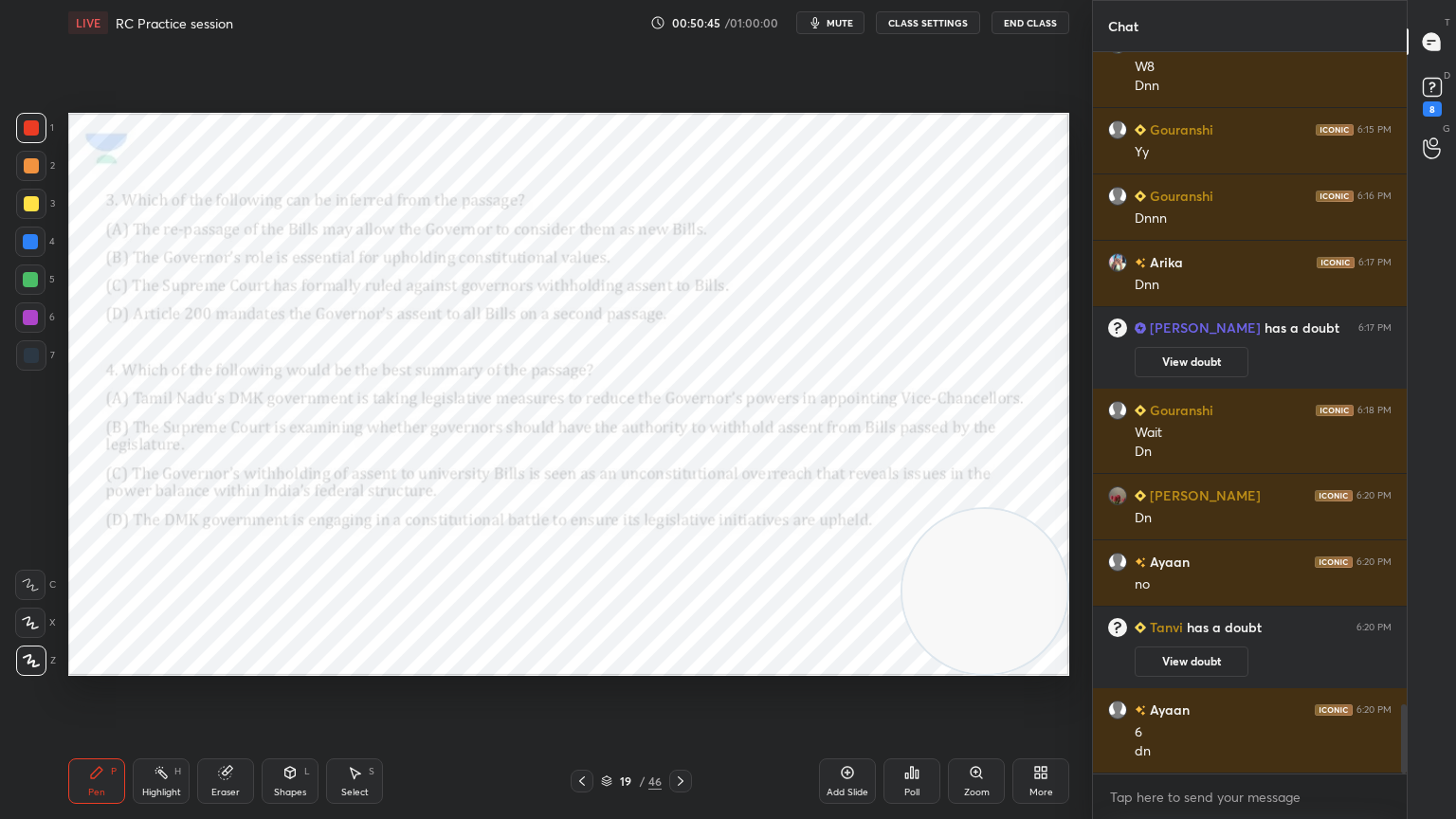 click on "Poll" at bounding box center (912, 781) 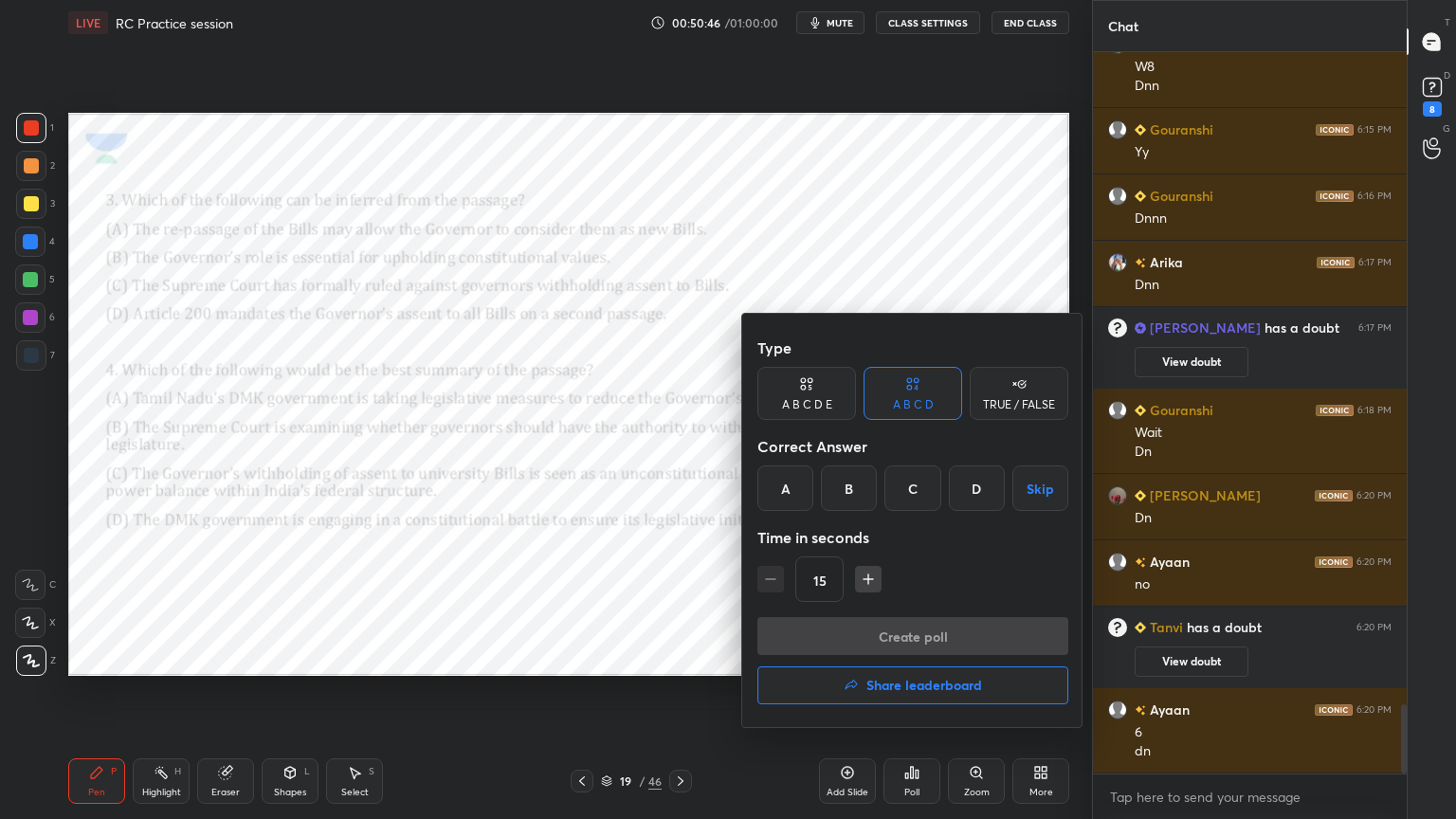 click on "A" at bounding box center [785, 488] 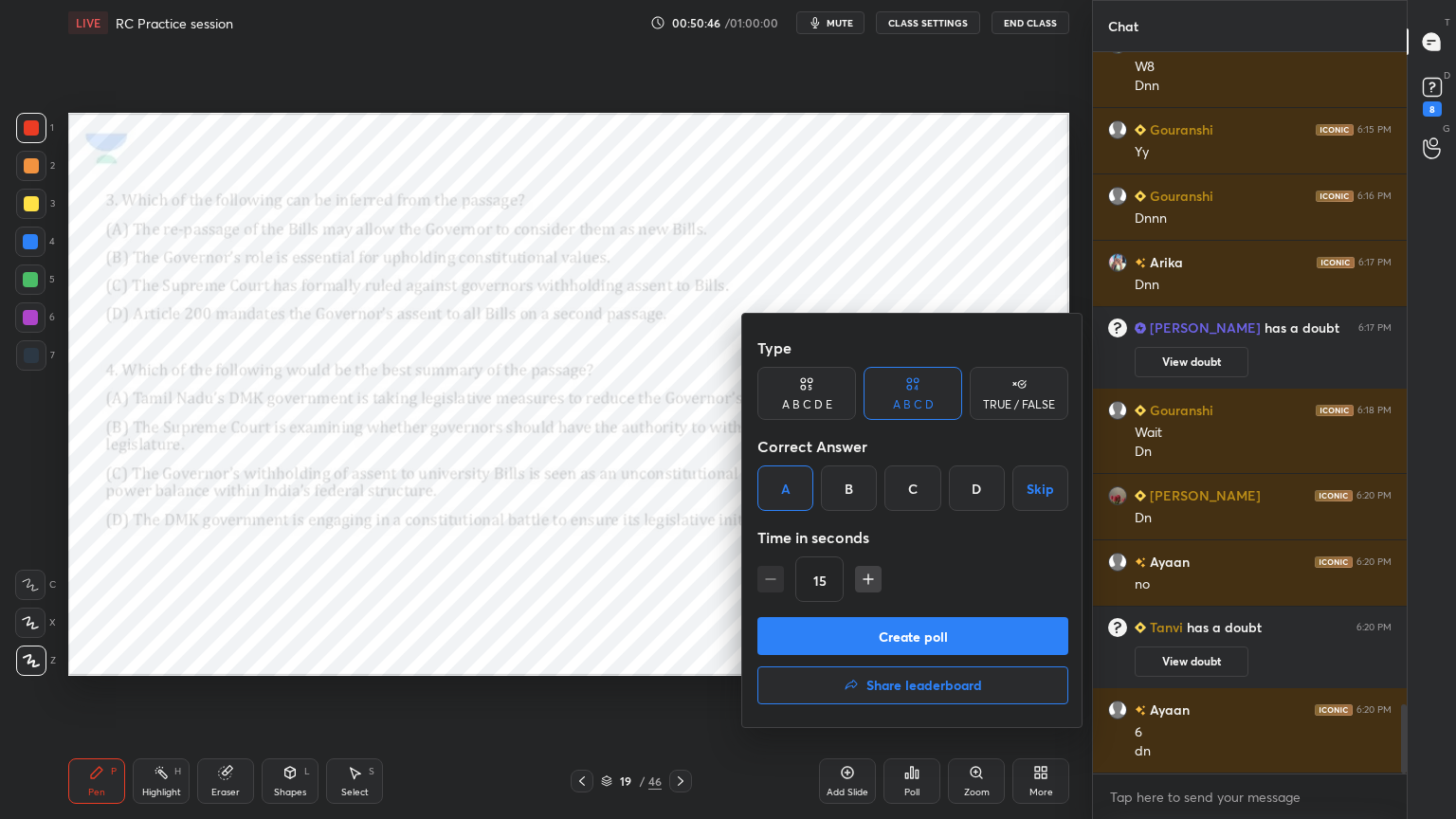 click on "Create poll" at bounding box center (913, 636) 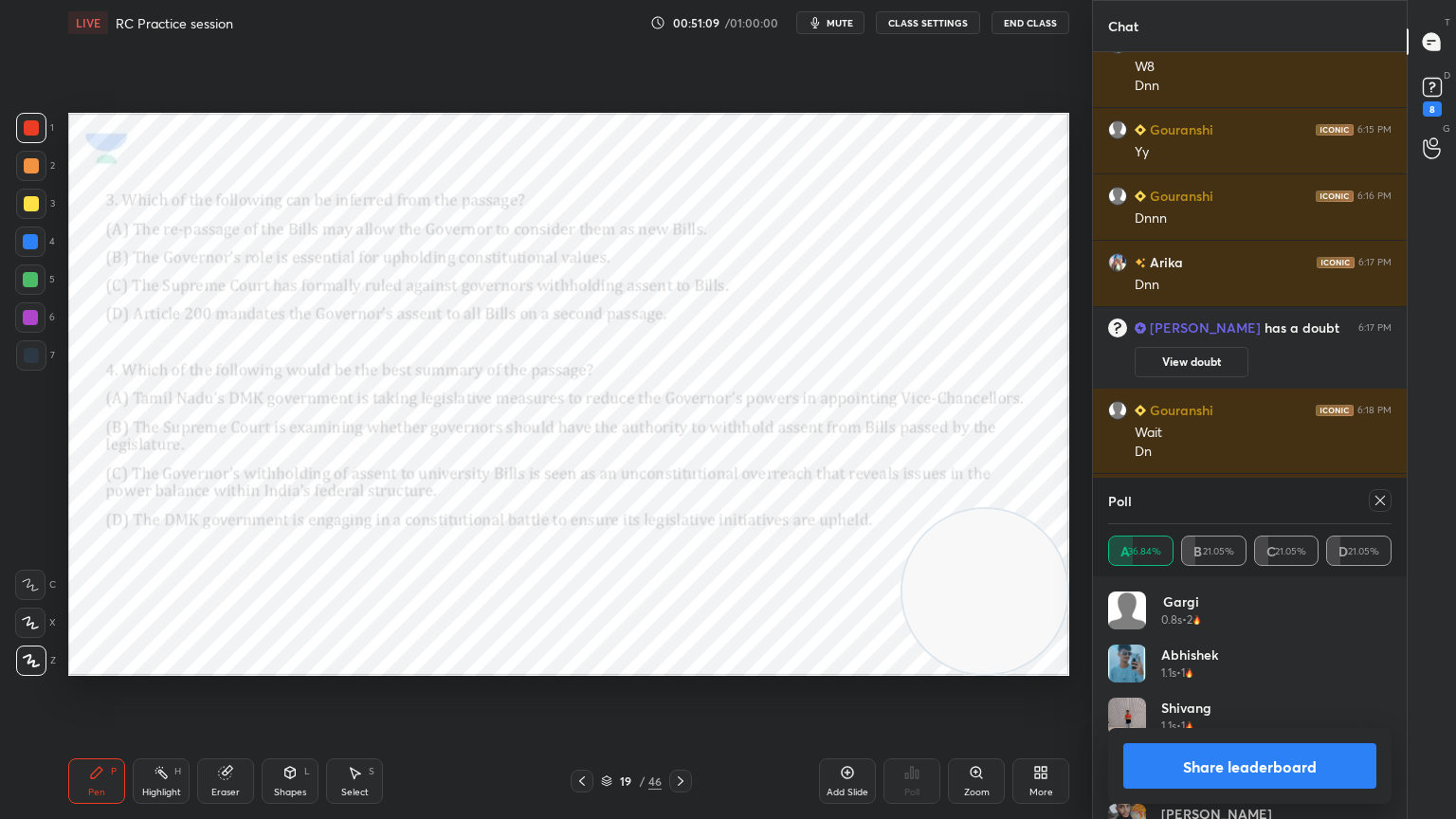 click 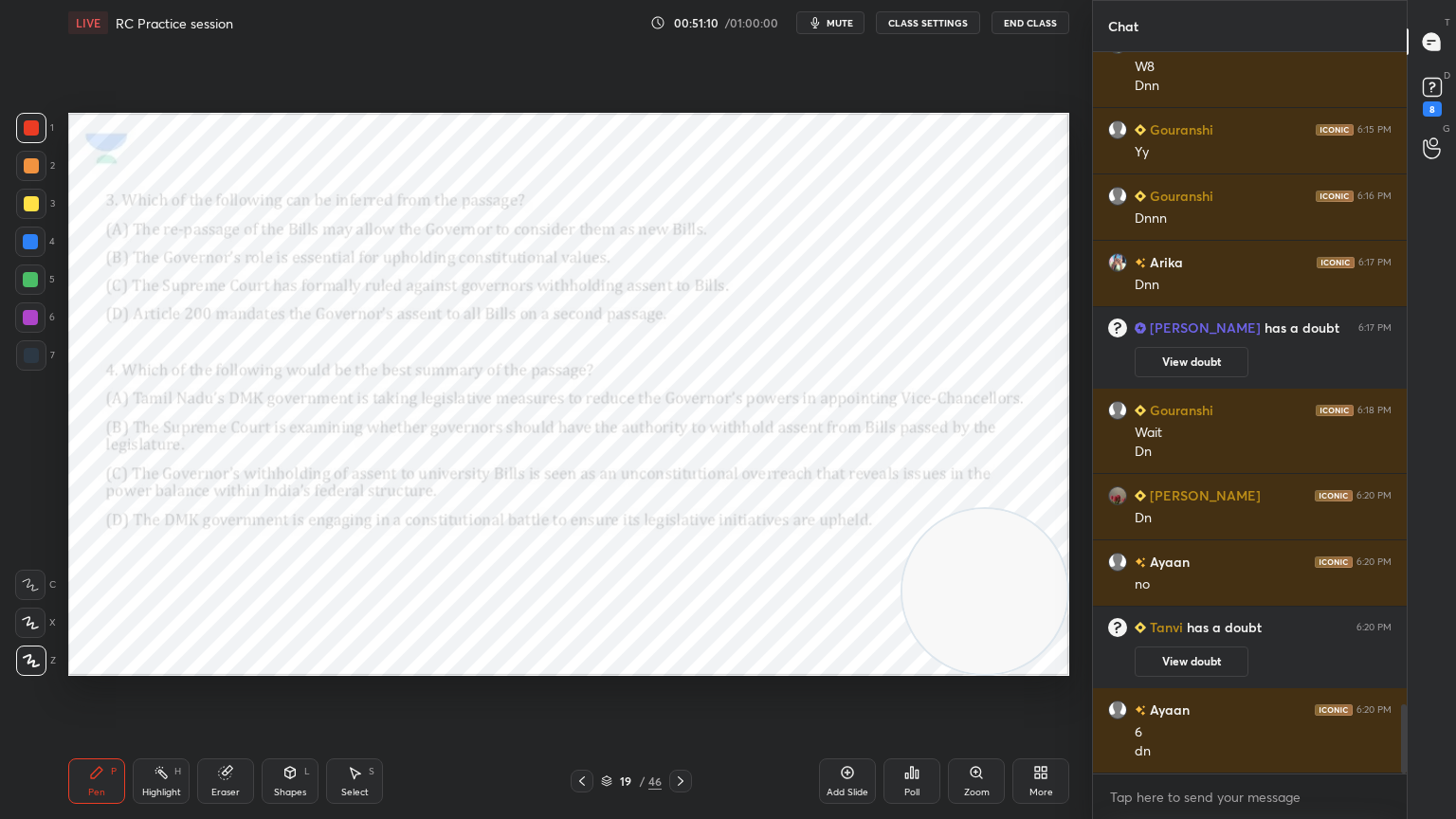 click on "Poll" at bounding box center [912, 781] 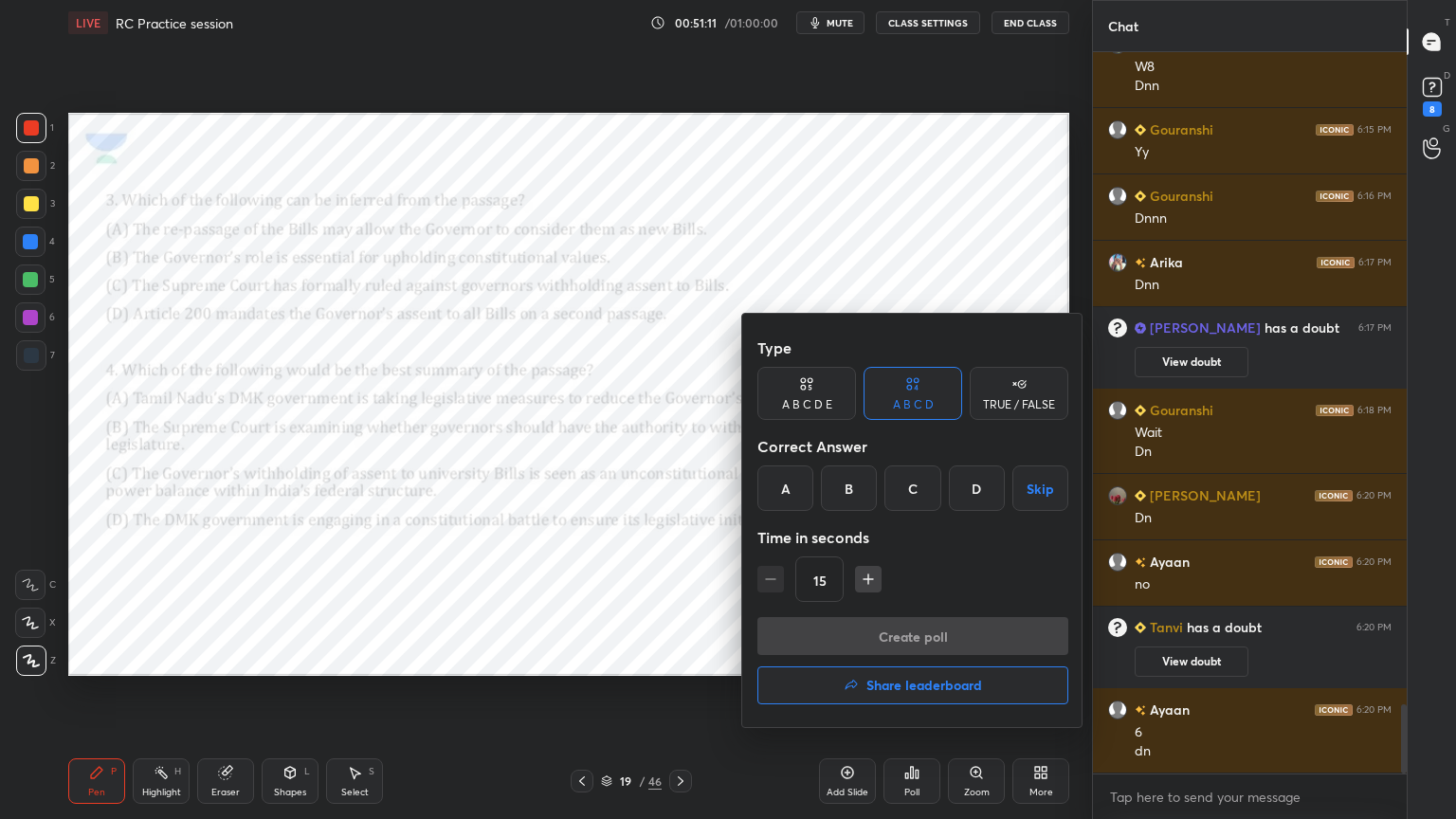 click on "C" at bounding box center (912, 488) 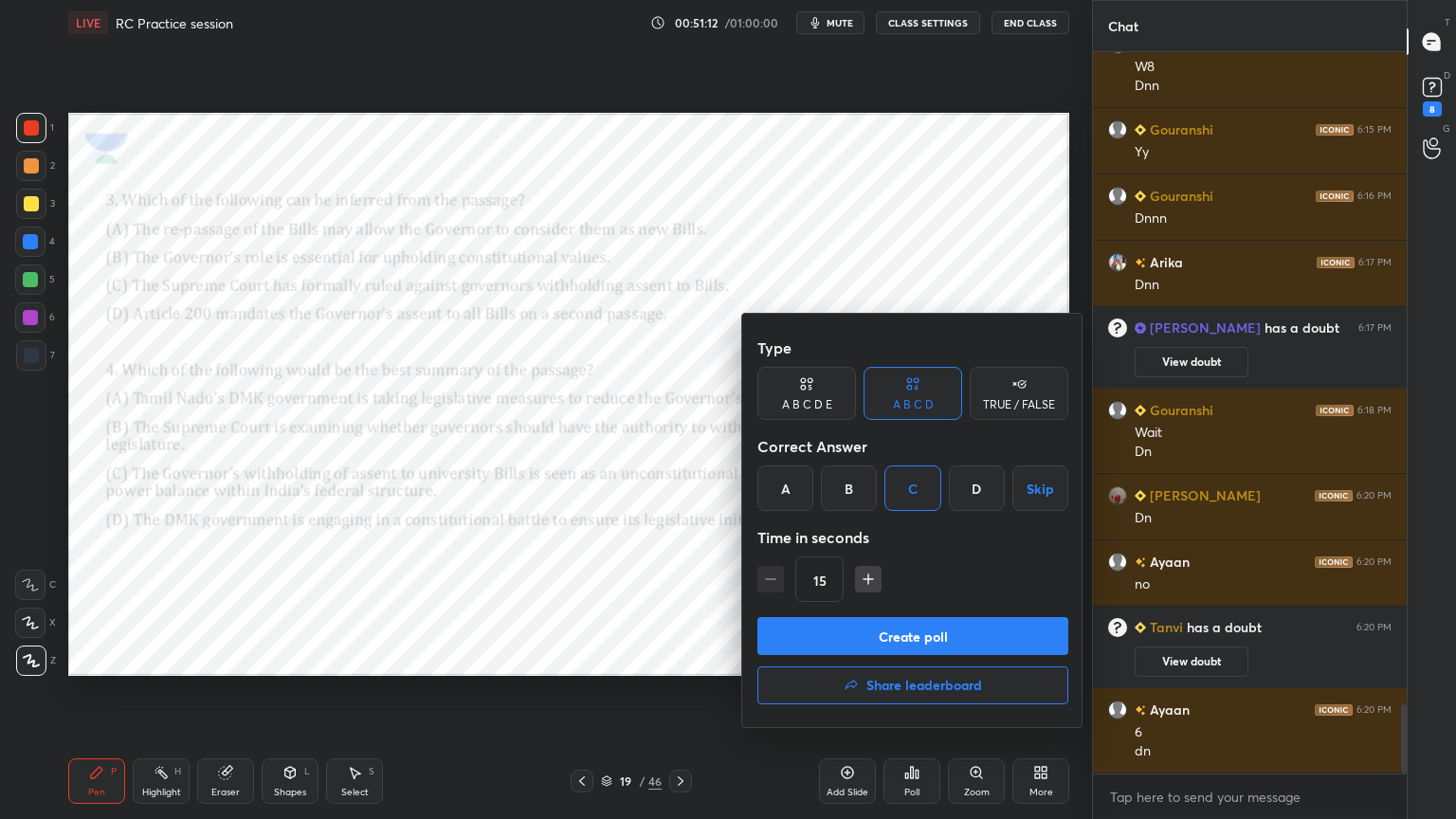 click on "Type A B C D E A B C D TRUE / FALSE Correct Answer A B C D Skip Time in seconds 15" at bounding box center [913, 473] 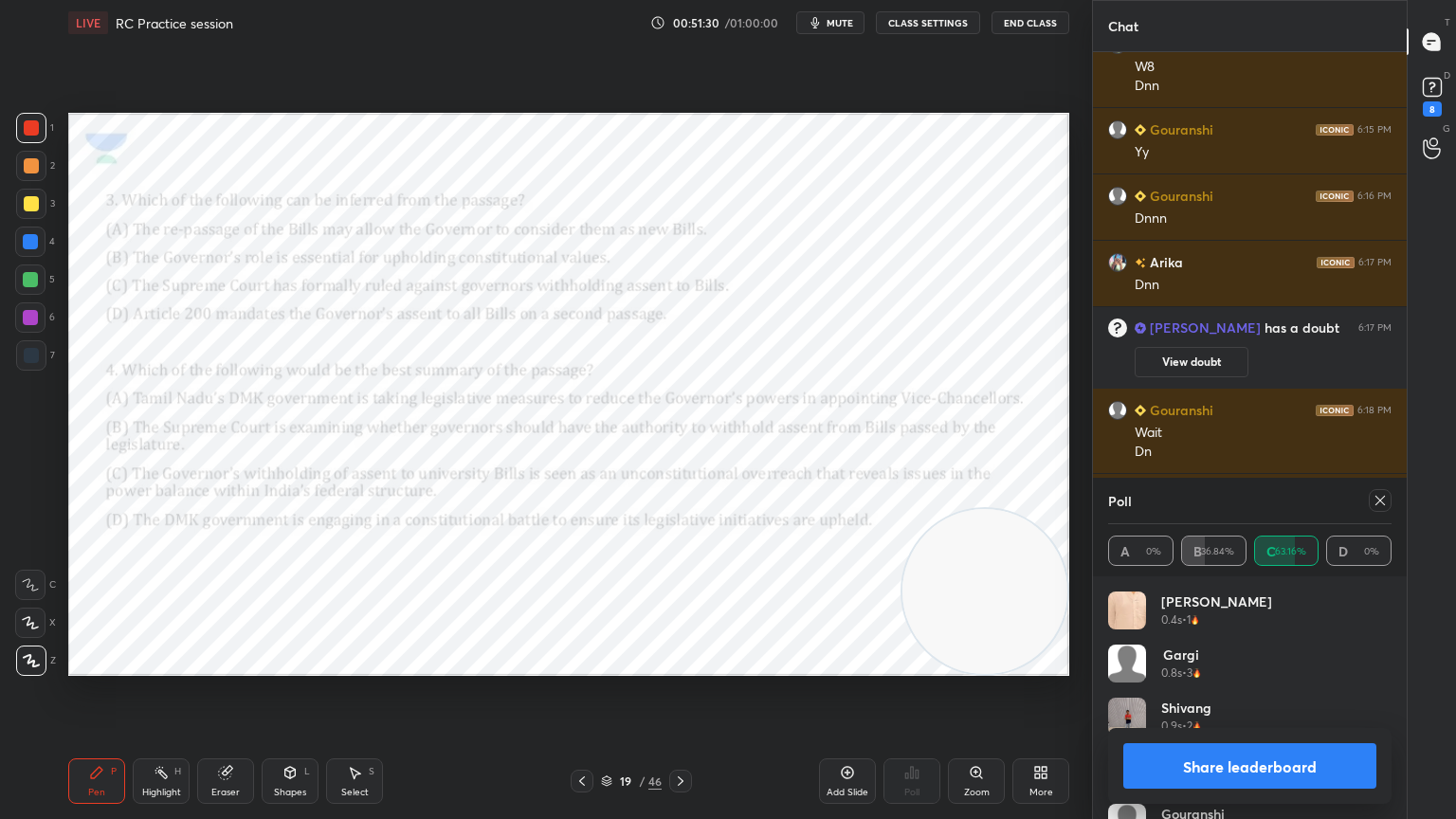 click 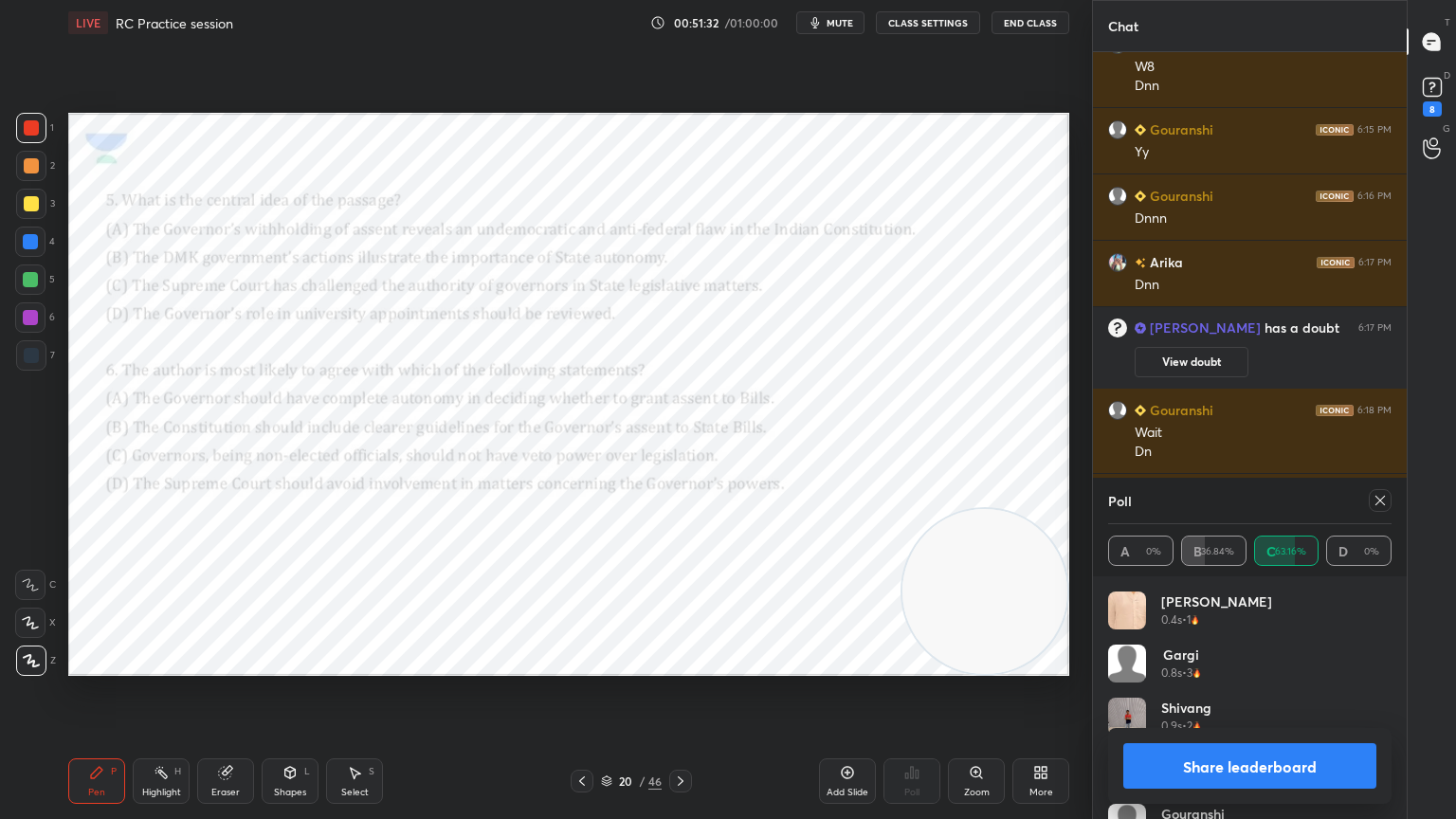 click 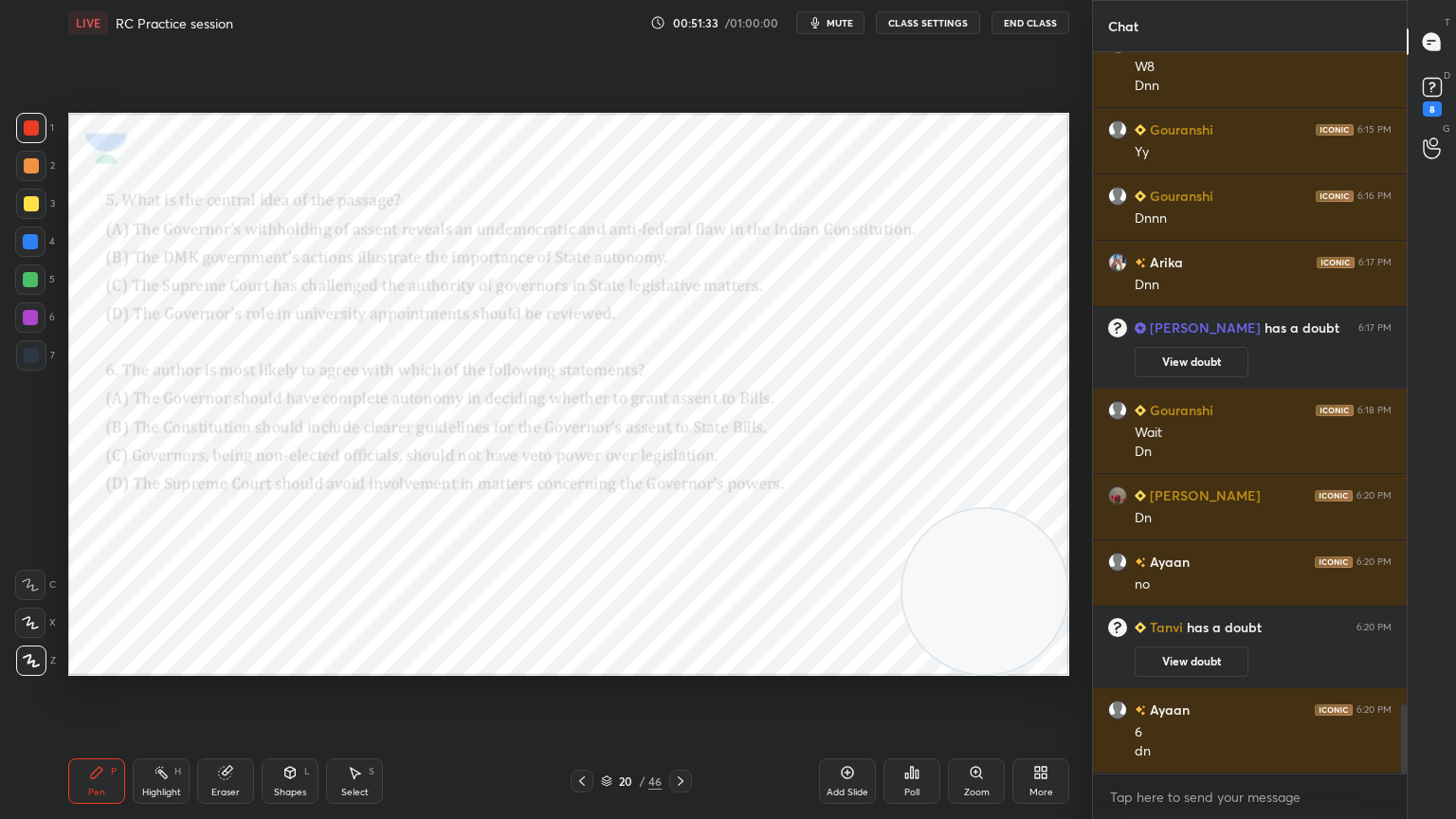 click 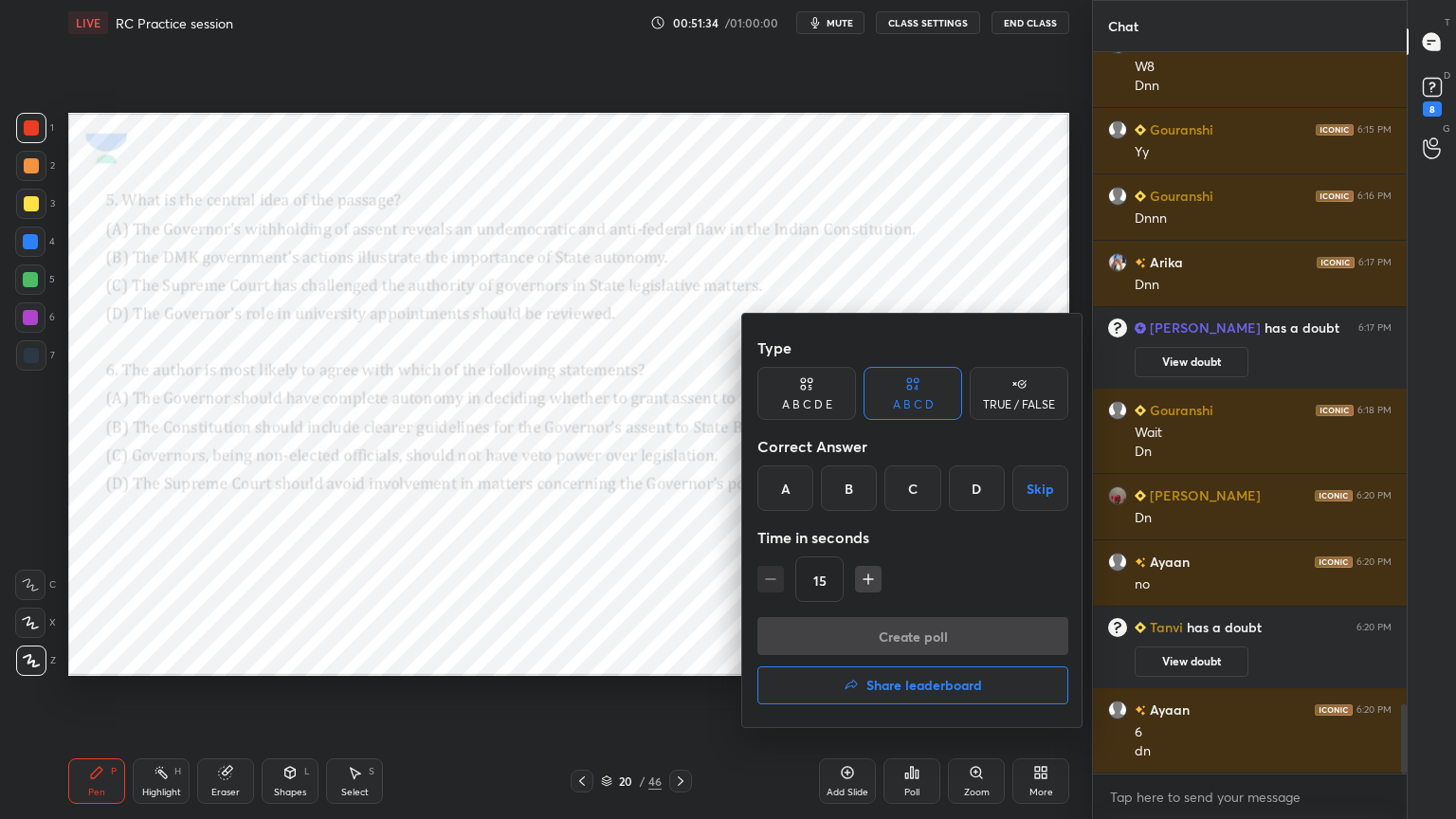 click on "A" at bounding box center [785, 488] 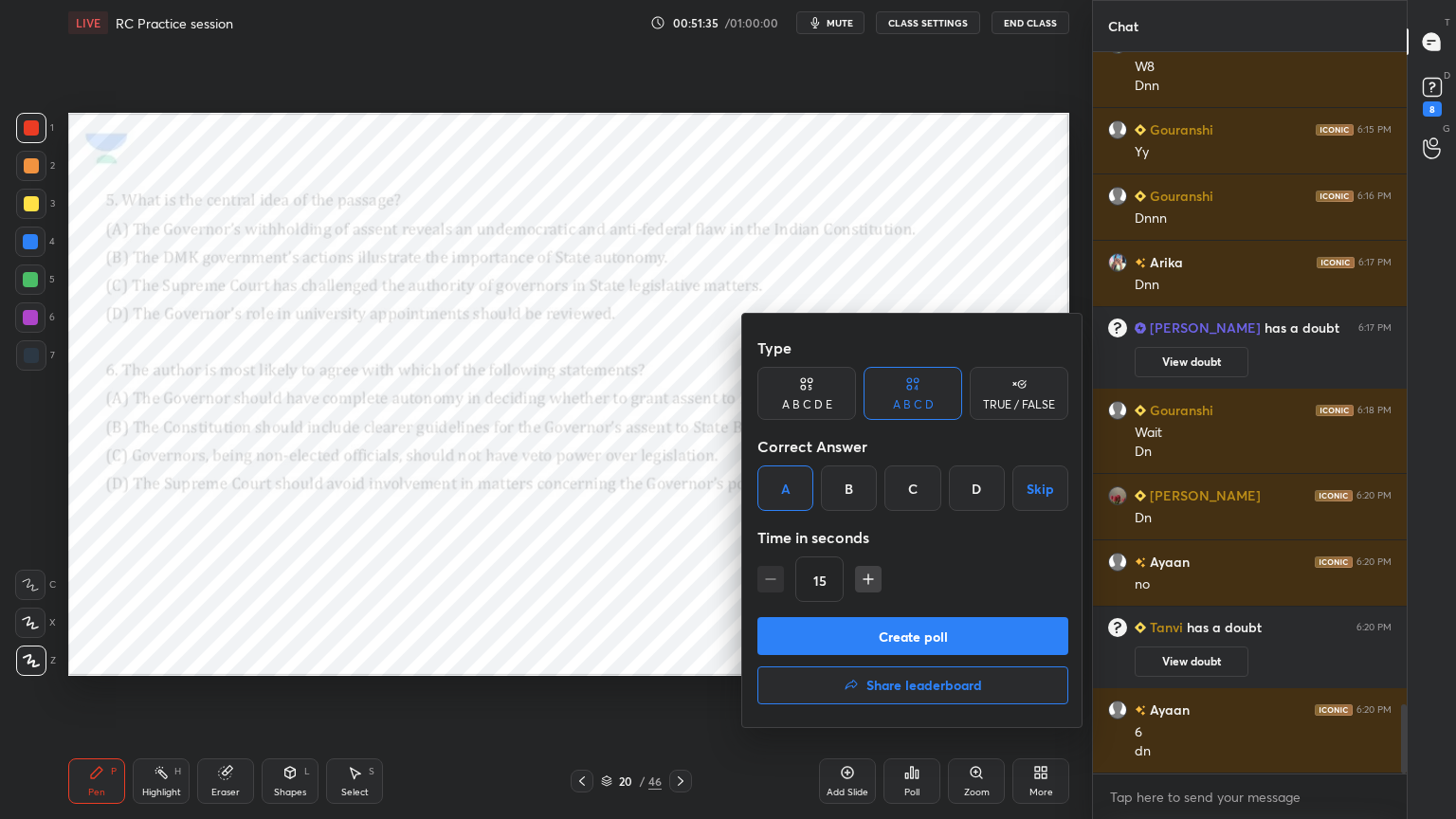 click on "Create poll" at bounding box center [913, 636] 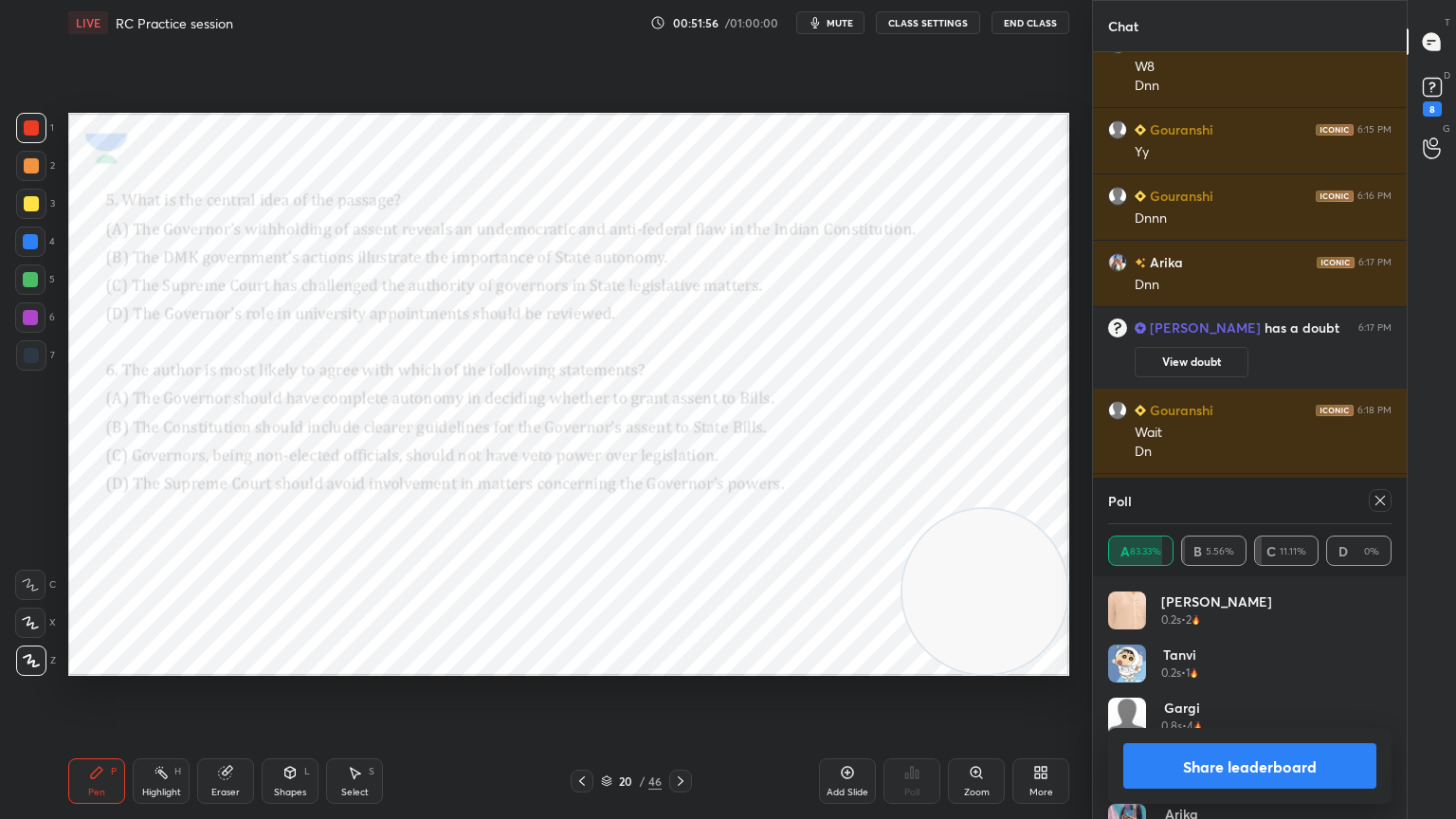 click 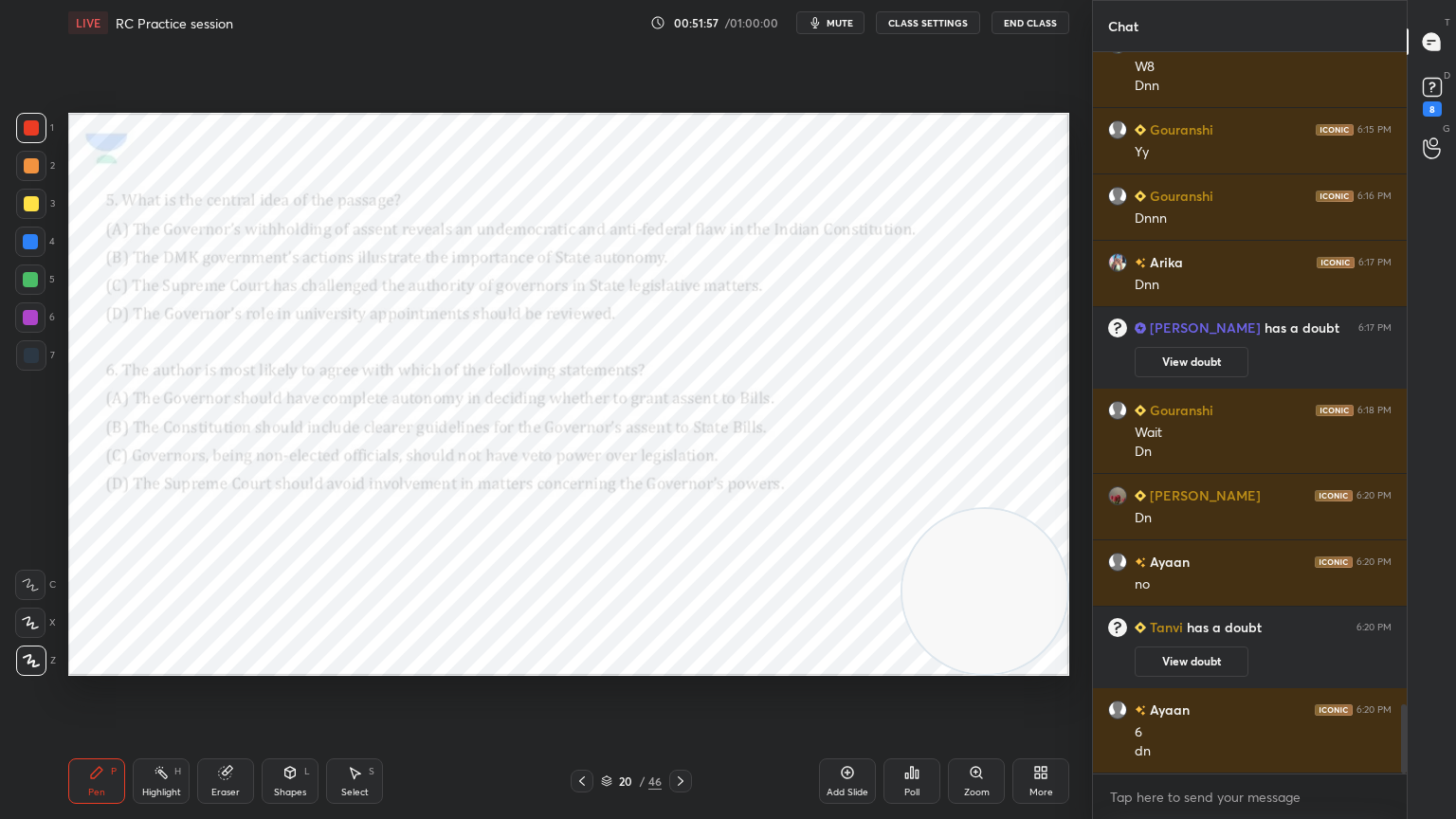 click on "Poll" at bounding box center [912, 781] 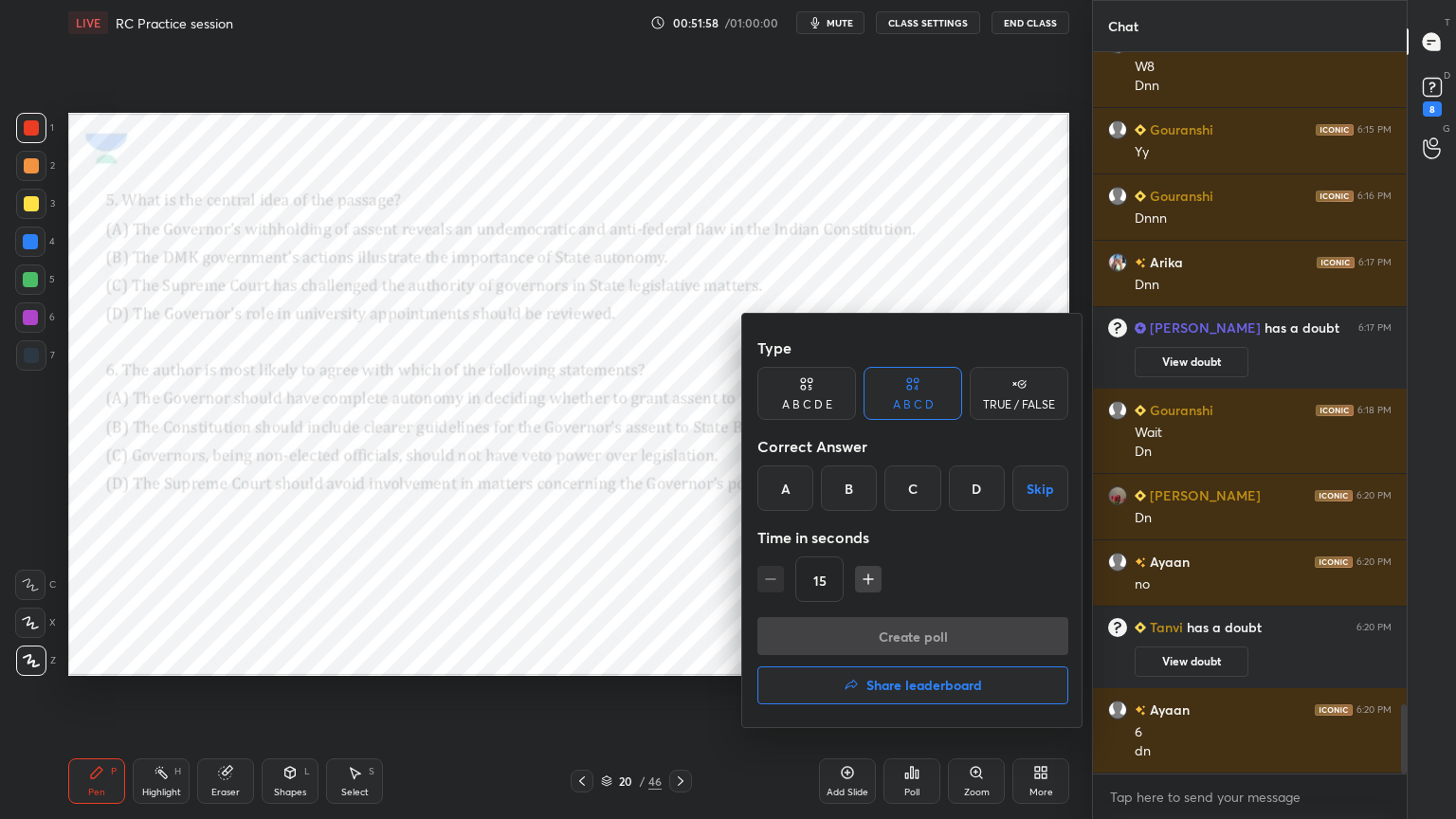 click on "C" at bounding box center [912, 488] 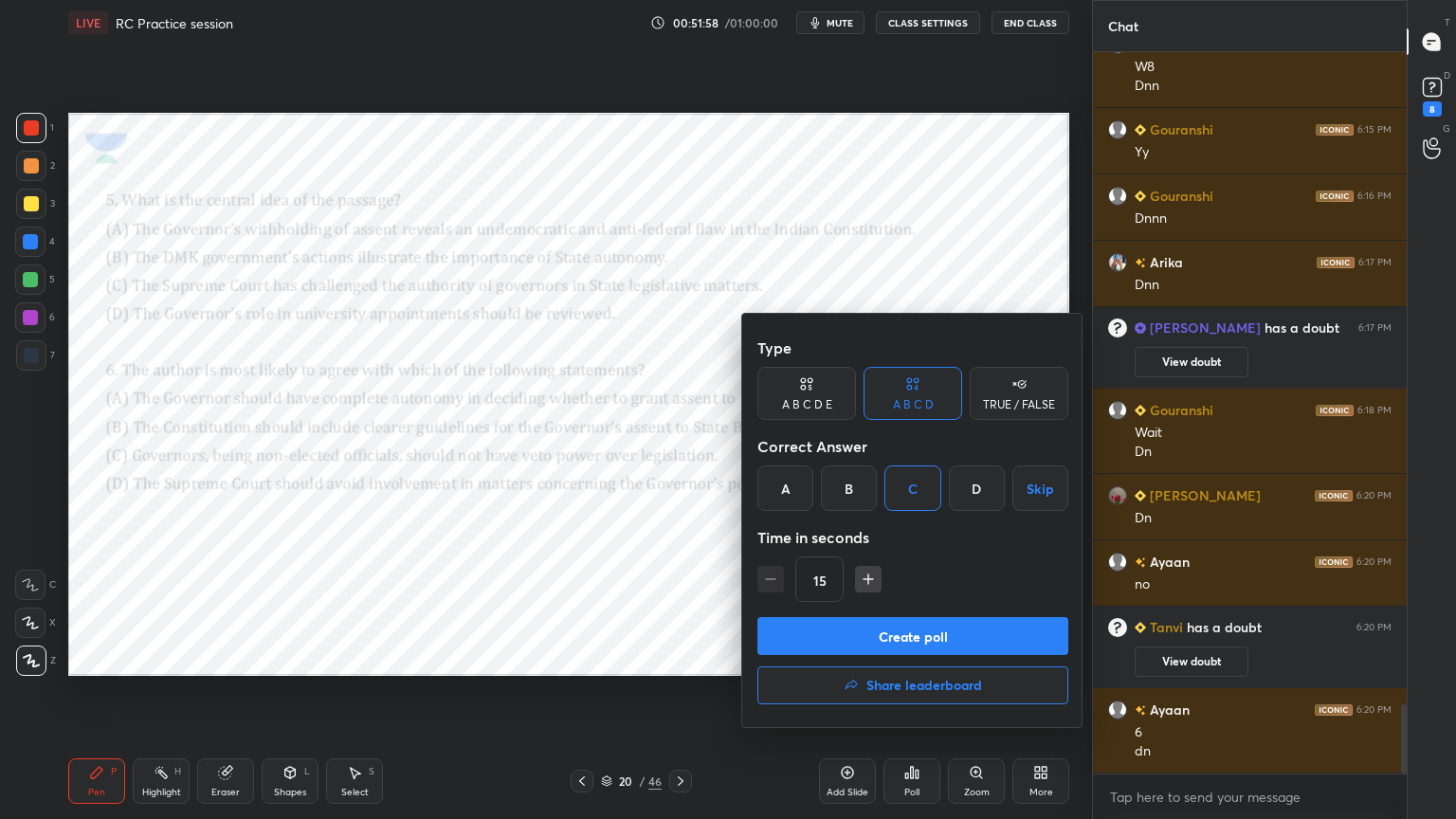 click on "Create poll" at bounding box center [913, 636] 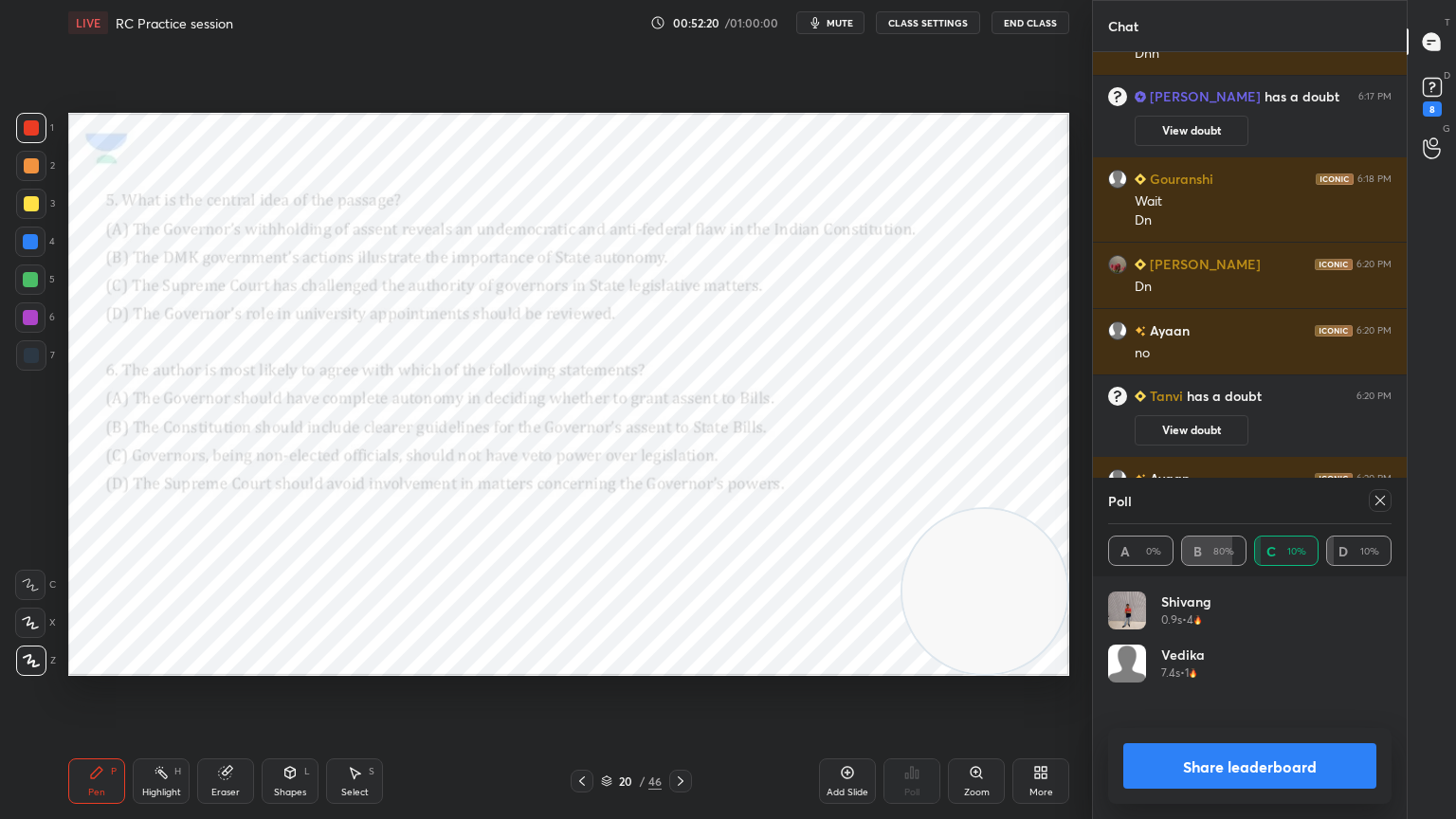 click 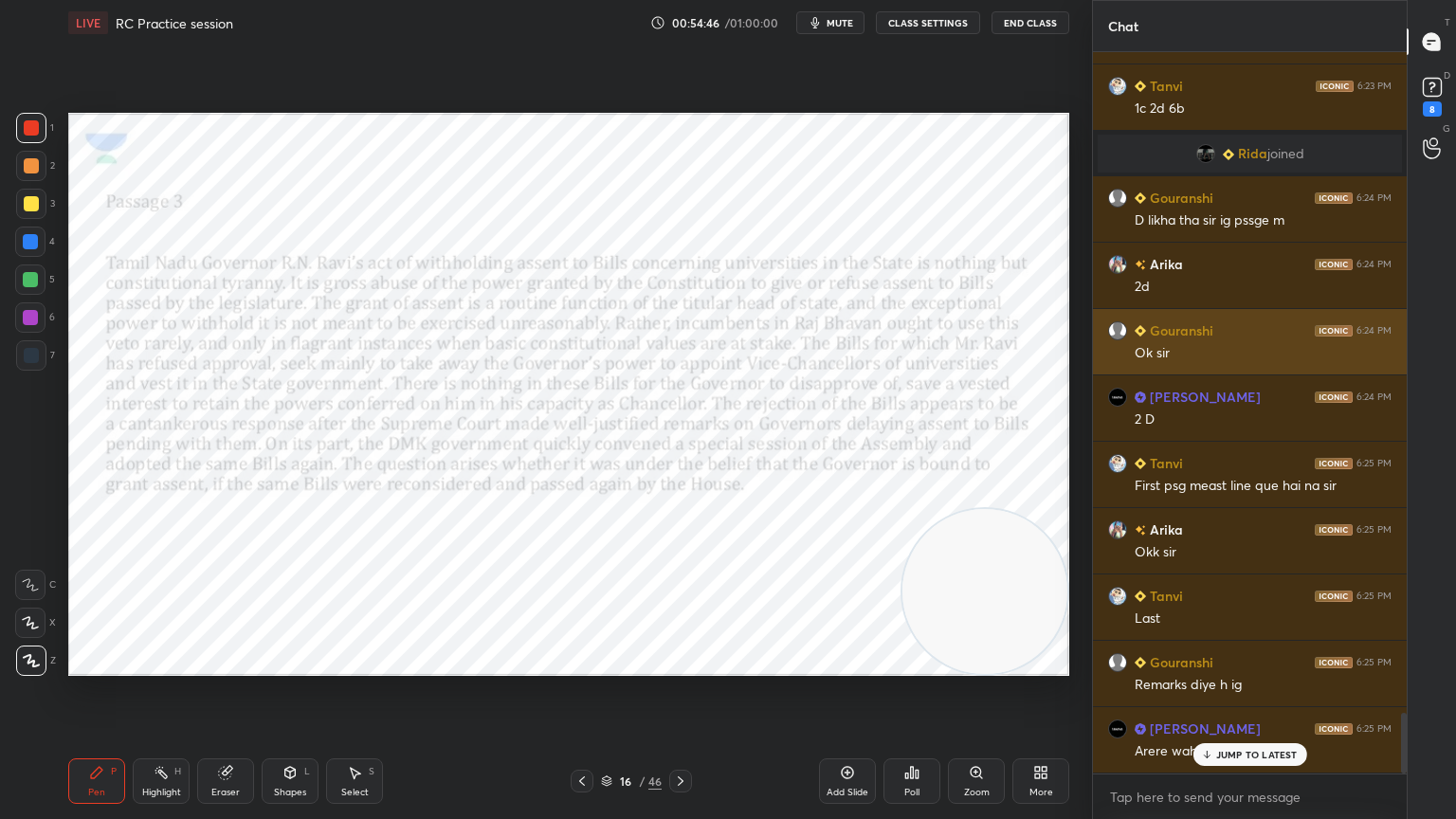 scroll, scrollTop: 7921, scrollLeft: 0, axis: vertical 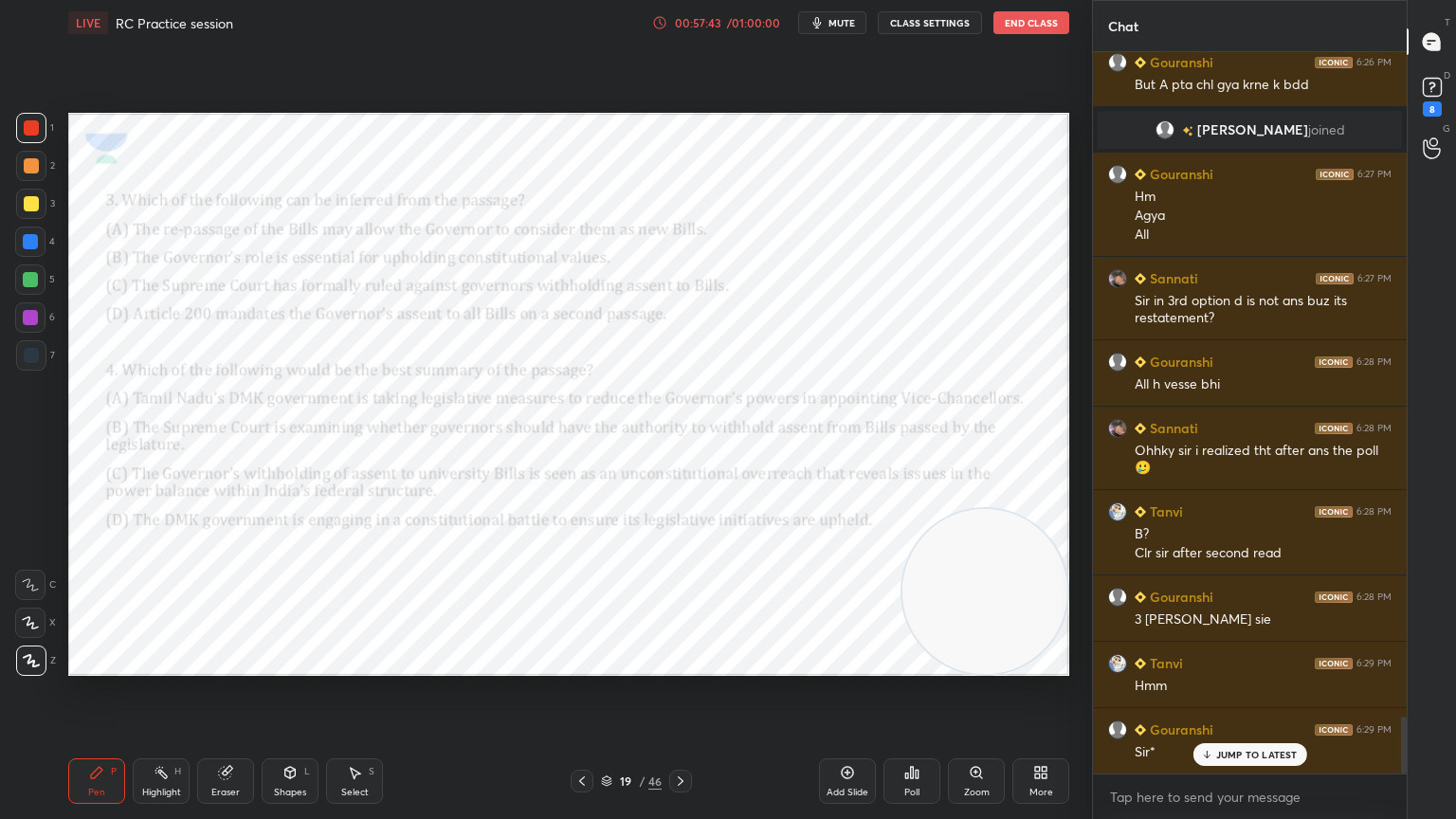 click on "JUMP TO LATEST" at bounding box center (1257, 755) 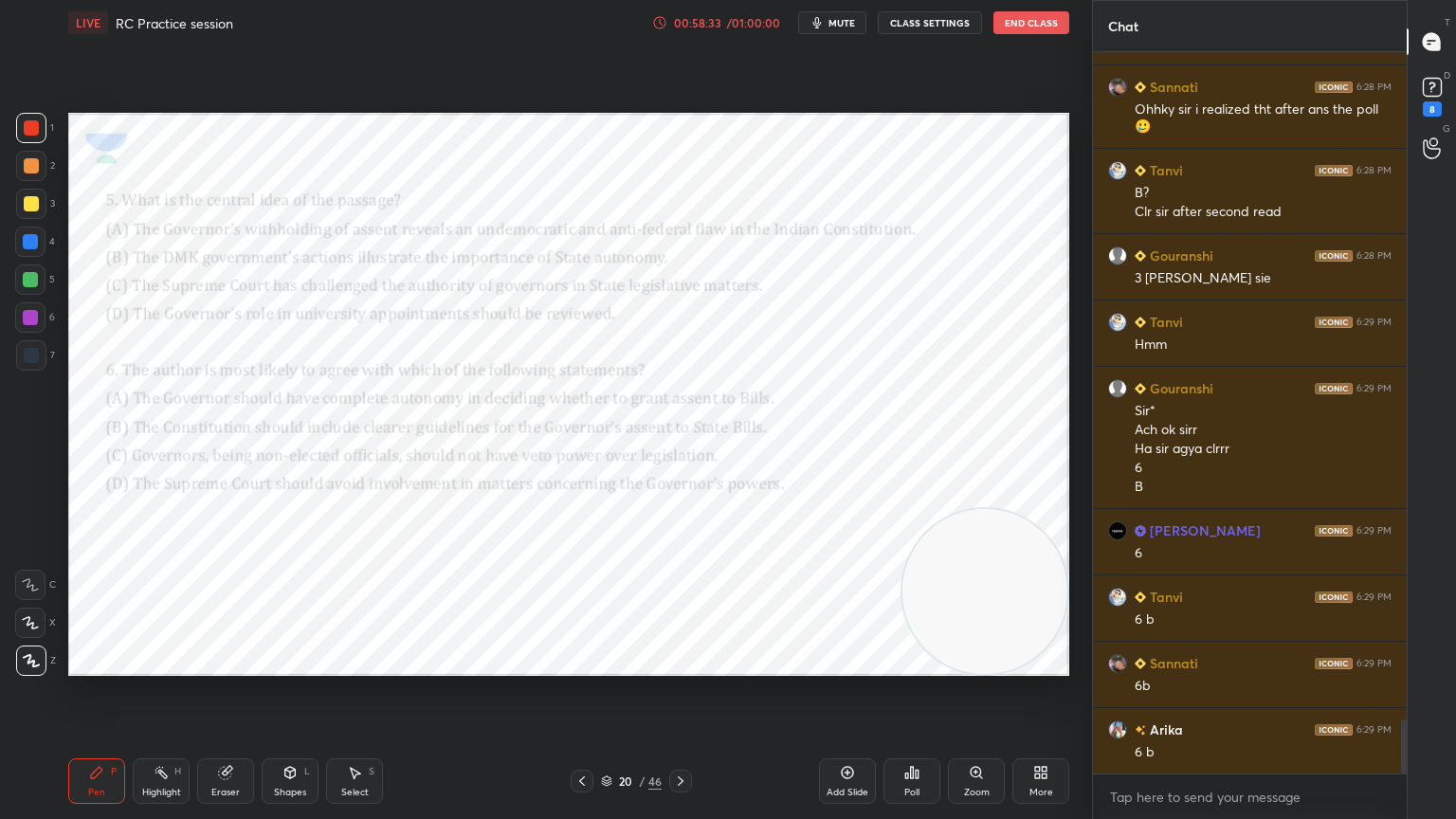 scroll, scrollTop: 8872, scrollLeft: 0, axis: vertical 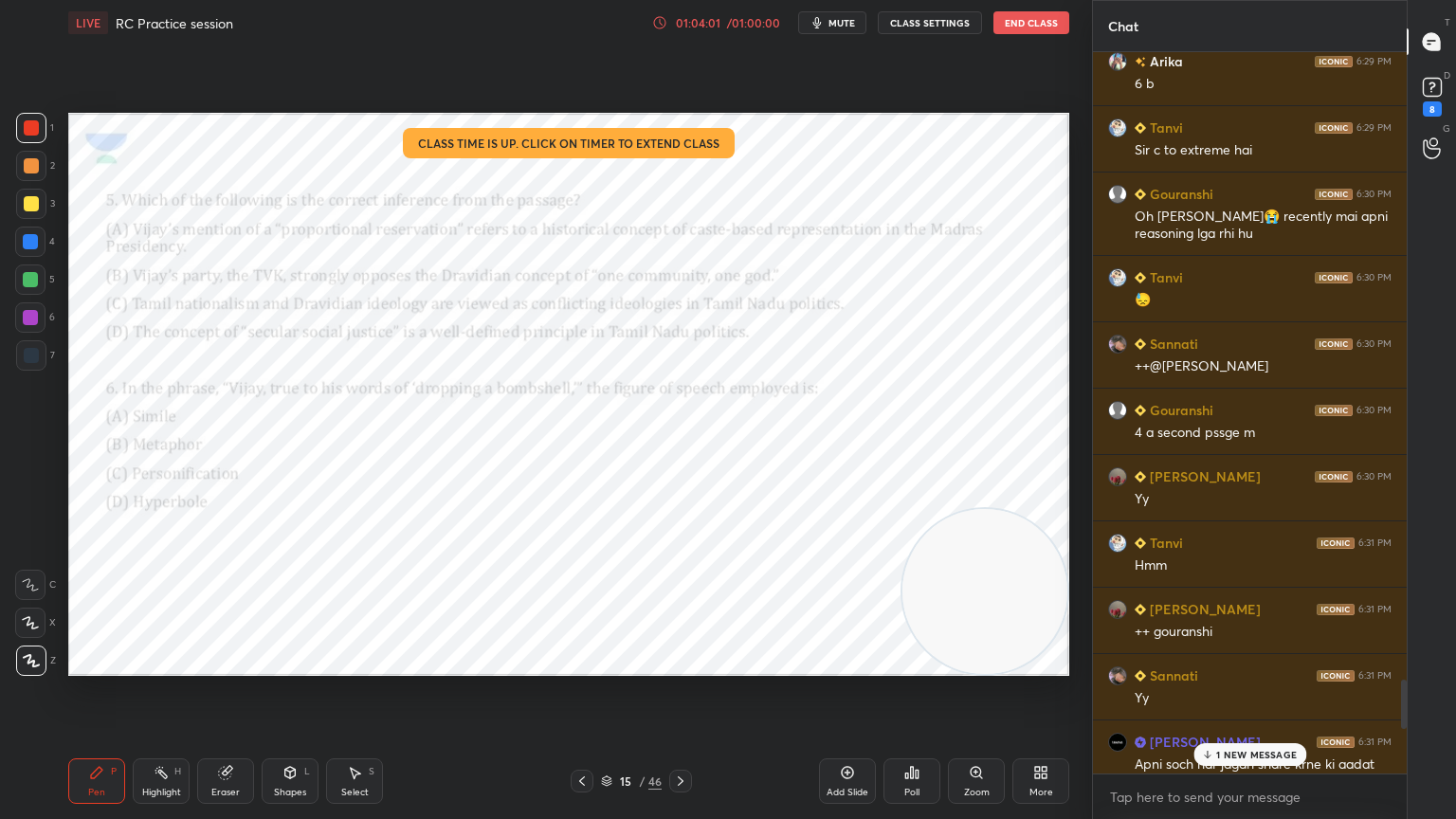 click on "1 NEW MESSAGE" at bounding box center (1256, 755) 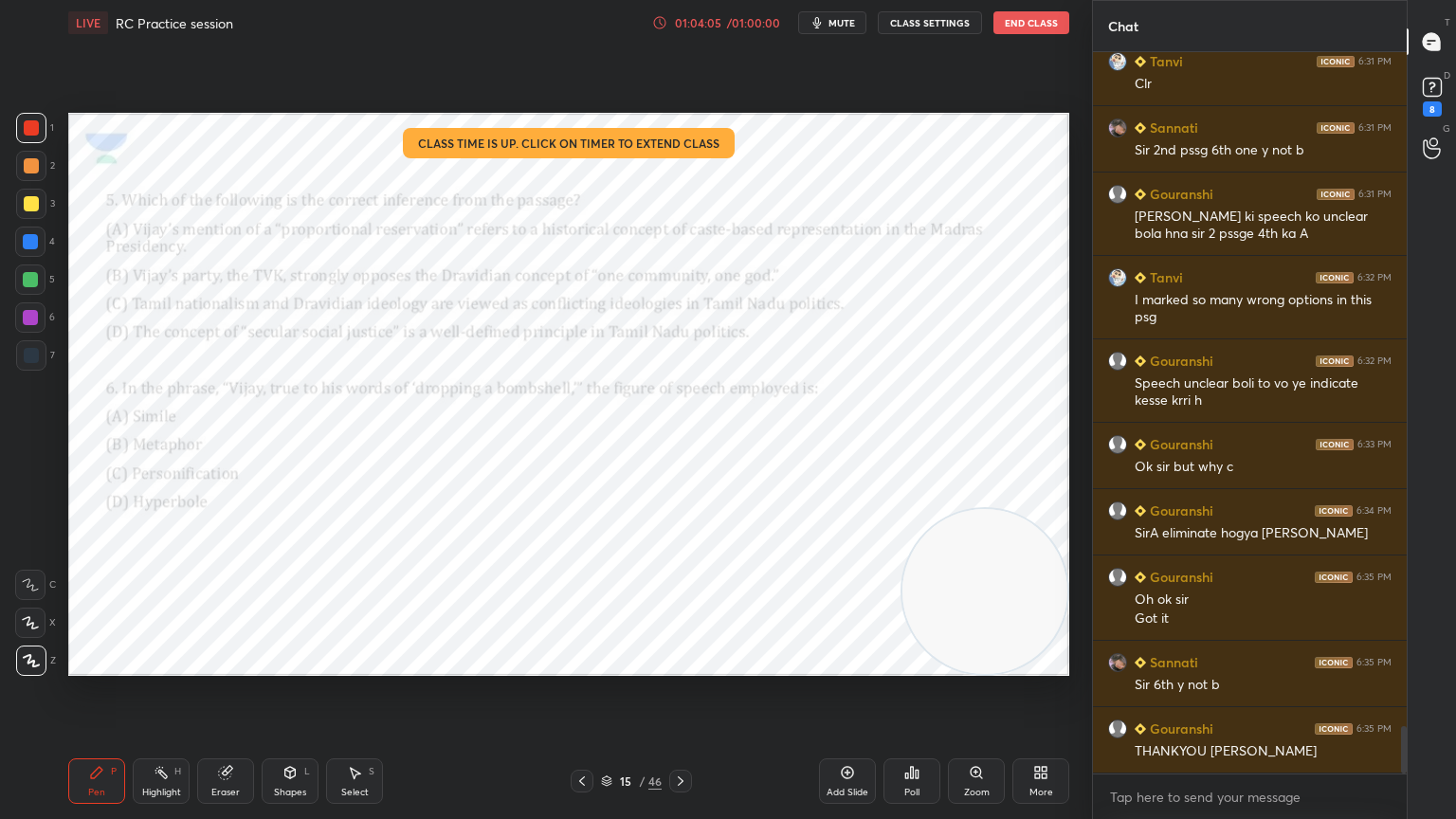 scroll, scrollTop: 6, scrollLeft: 6, axis: both 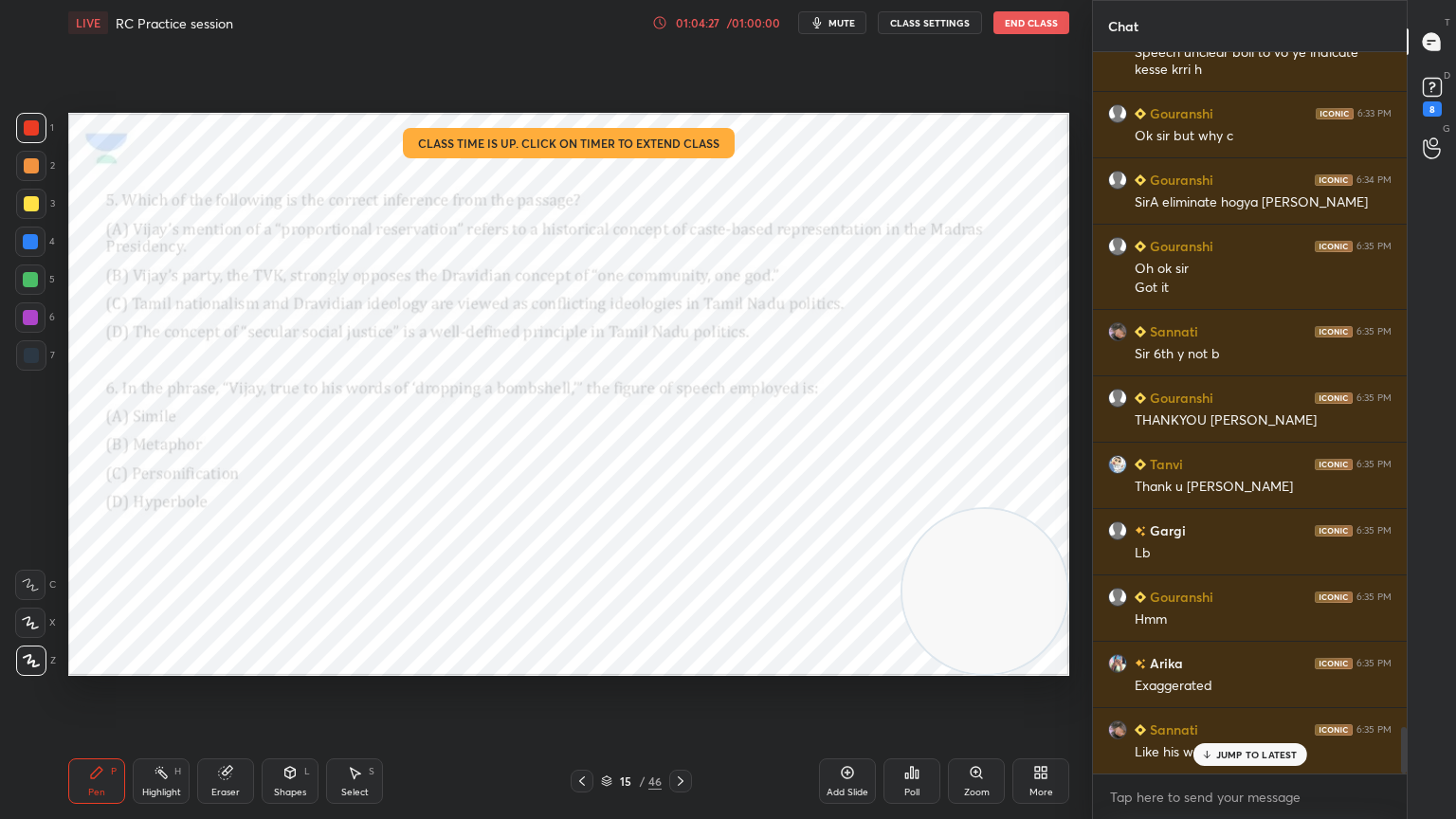 click on "End Class" at bounding box center (1031, 23) 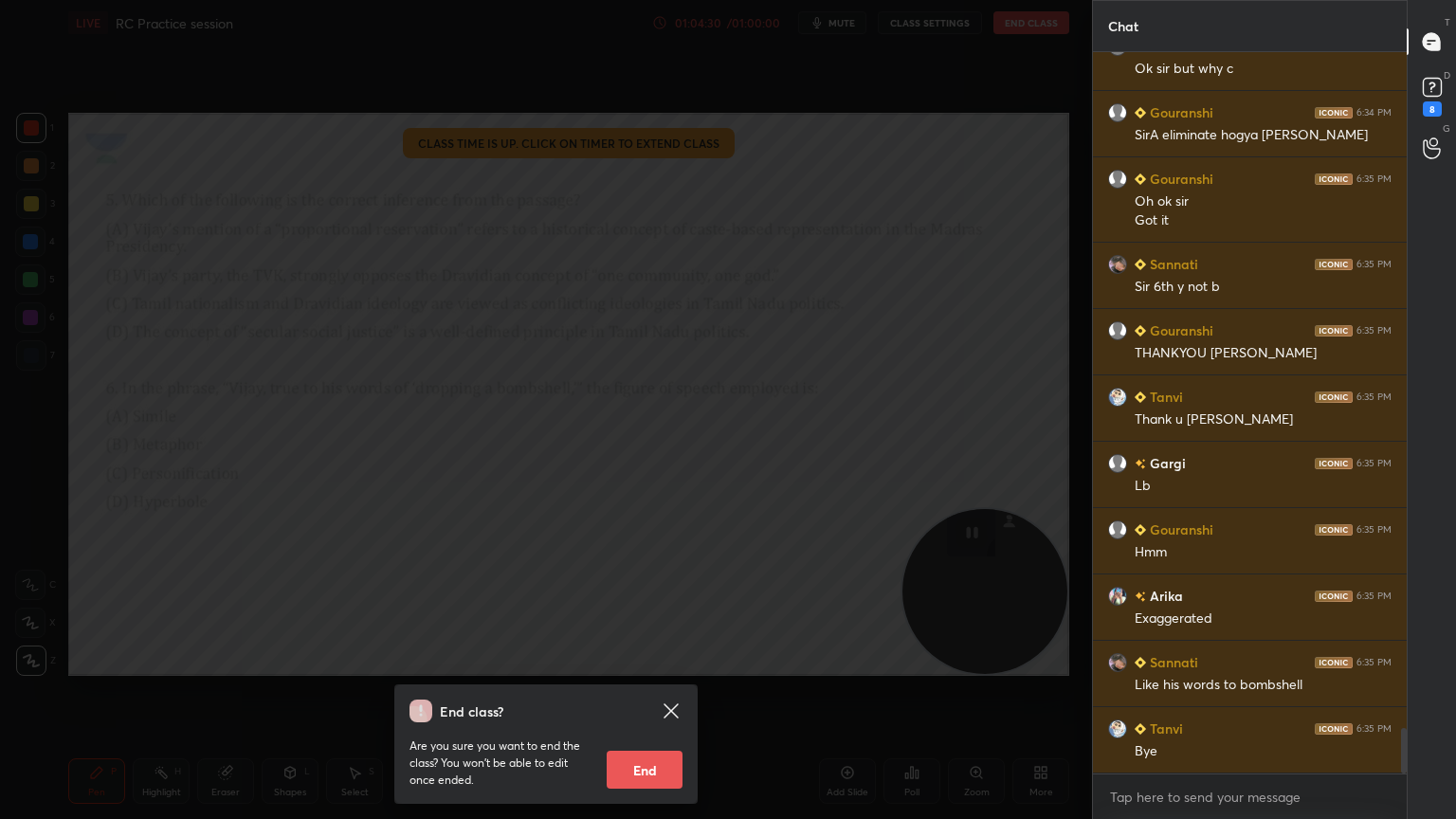 scroll, scrollTop: 10700, scrollLeft: 0, axis: vertical 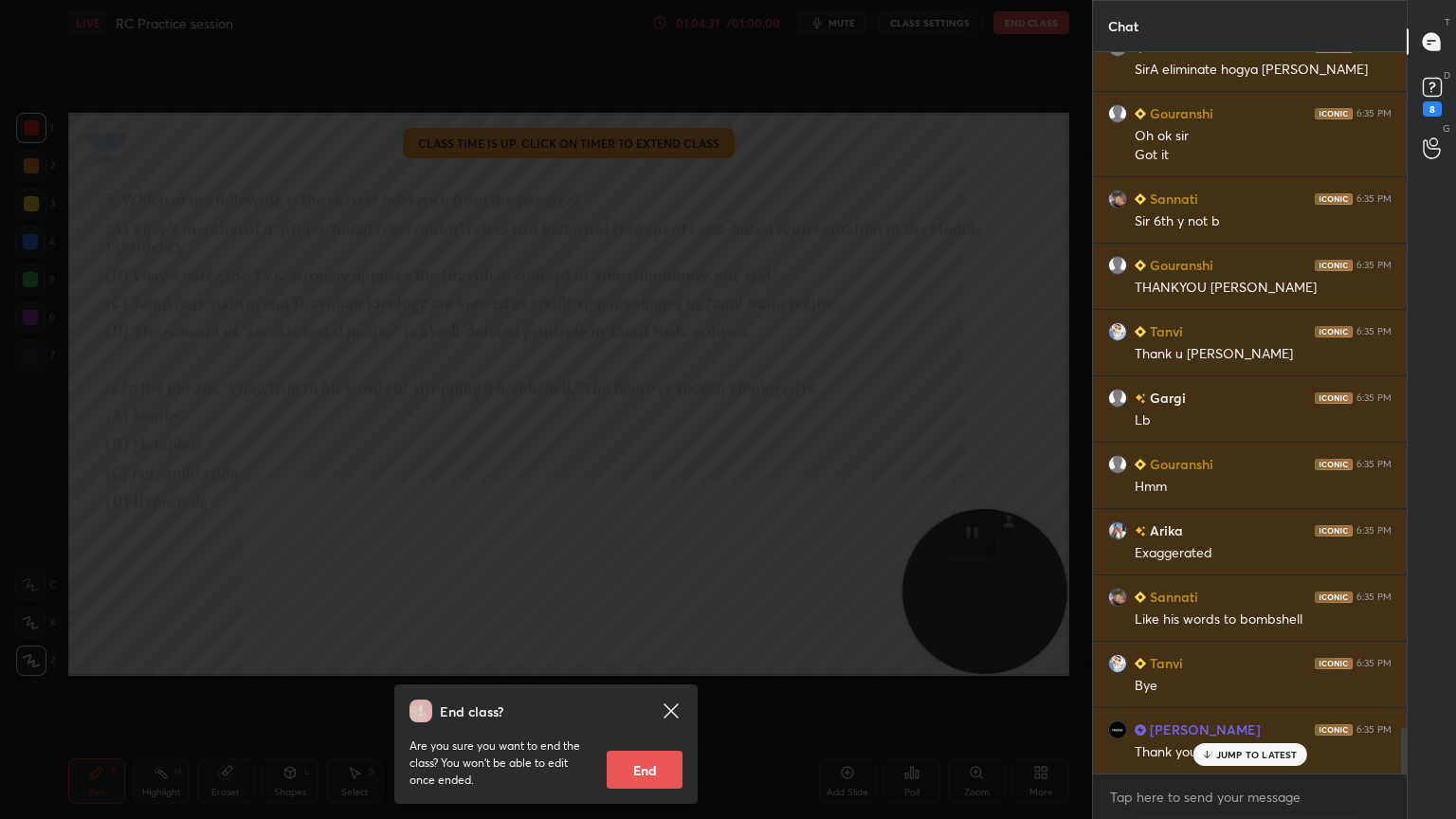 click on "End class? Are you sure you want to end the class? You won’t be able to edit once ended. End" at bounding box center [546, 410] 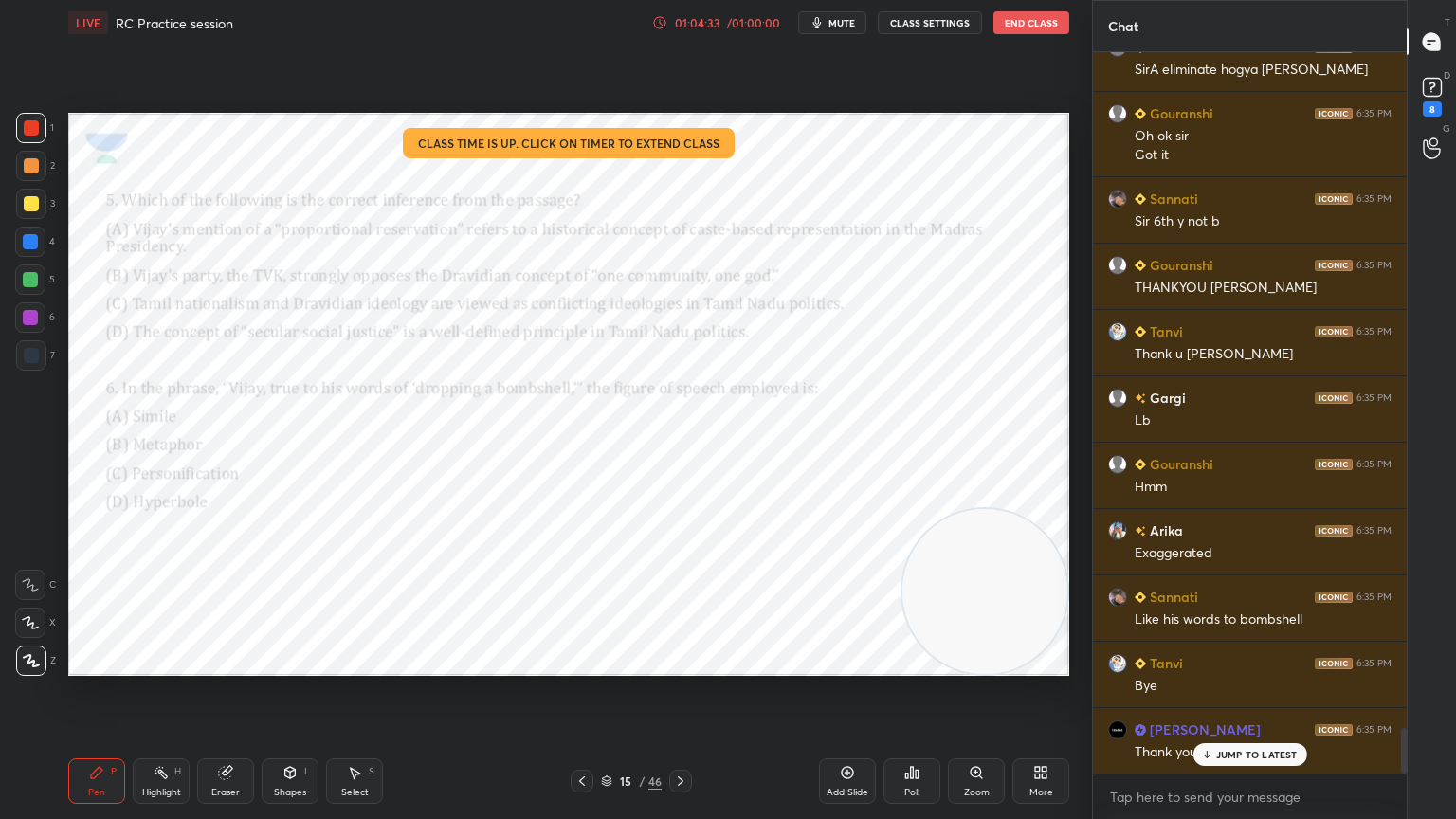 click on "End Class" at bounding box center [1031, 23] 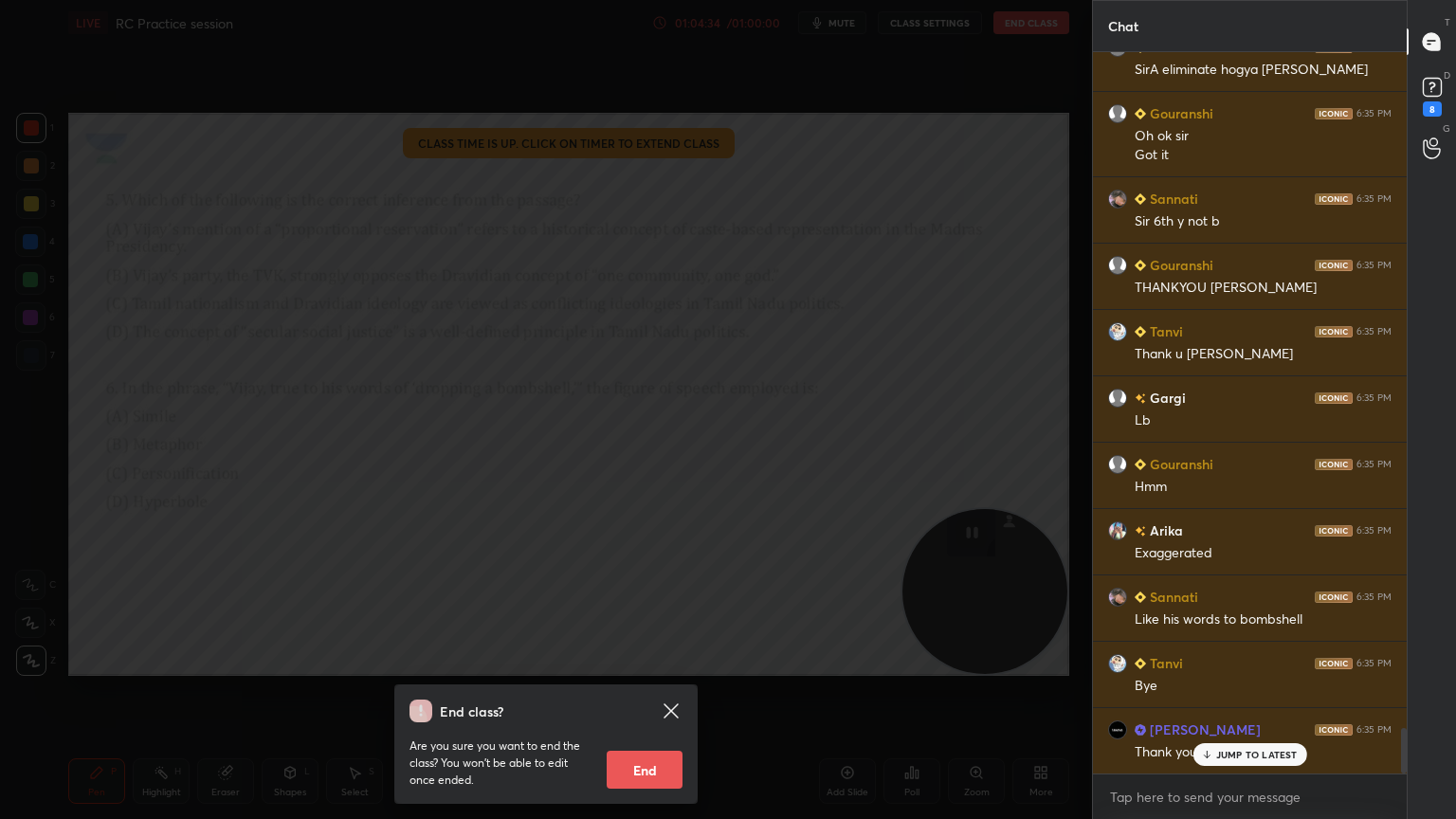 click on "End" at bounding box center [645, 770] 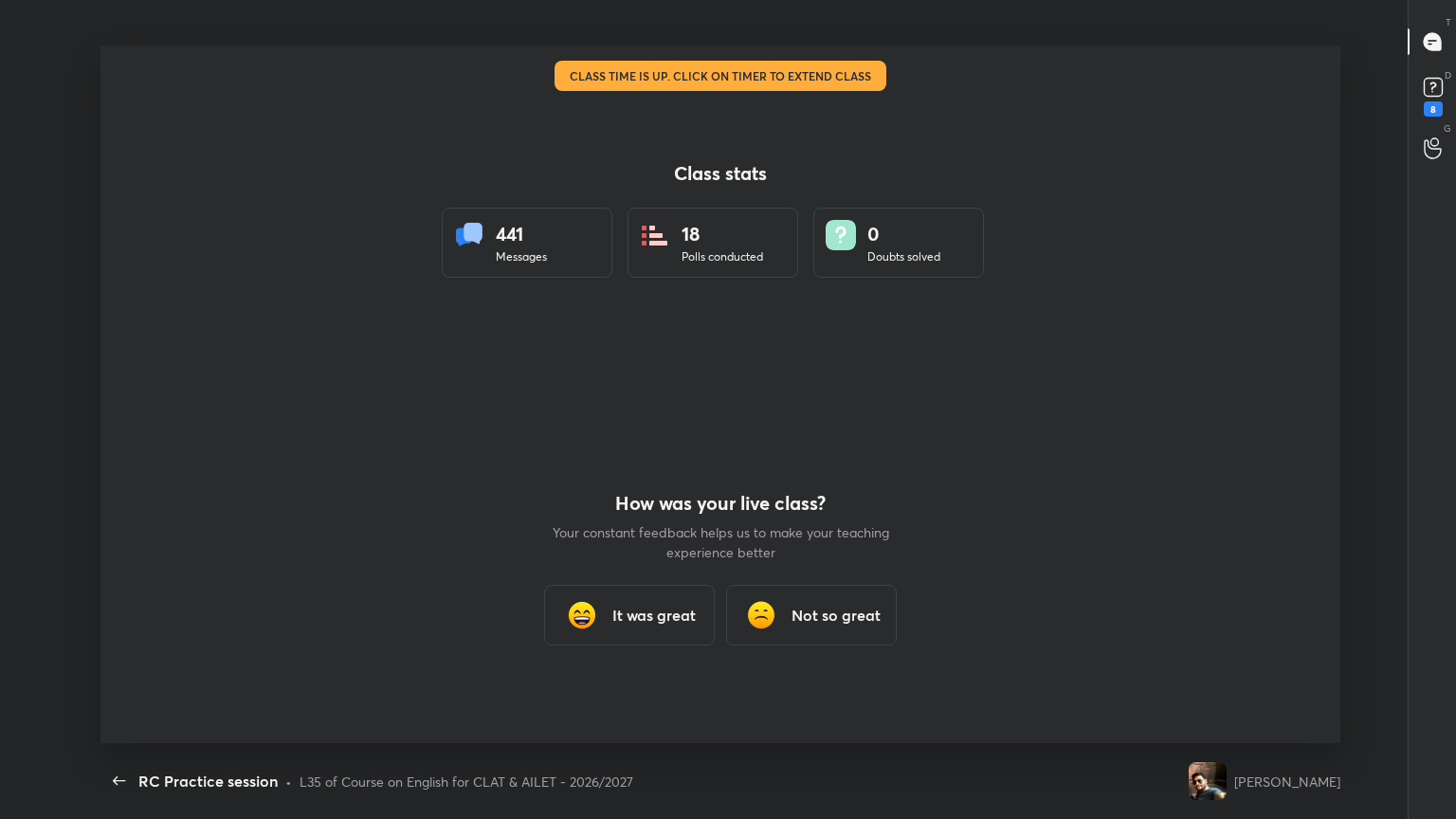 click on "It was great" at bounding box center (629, 615) 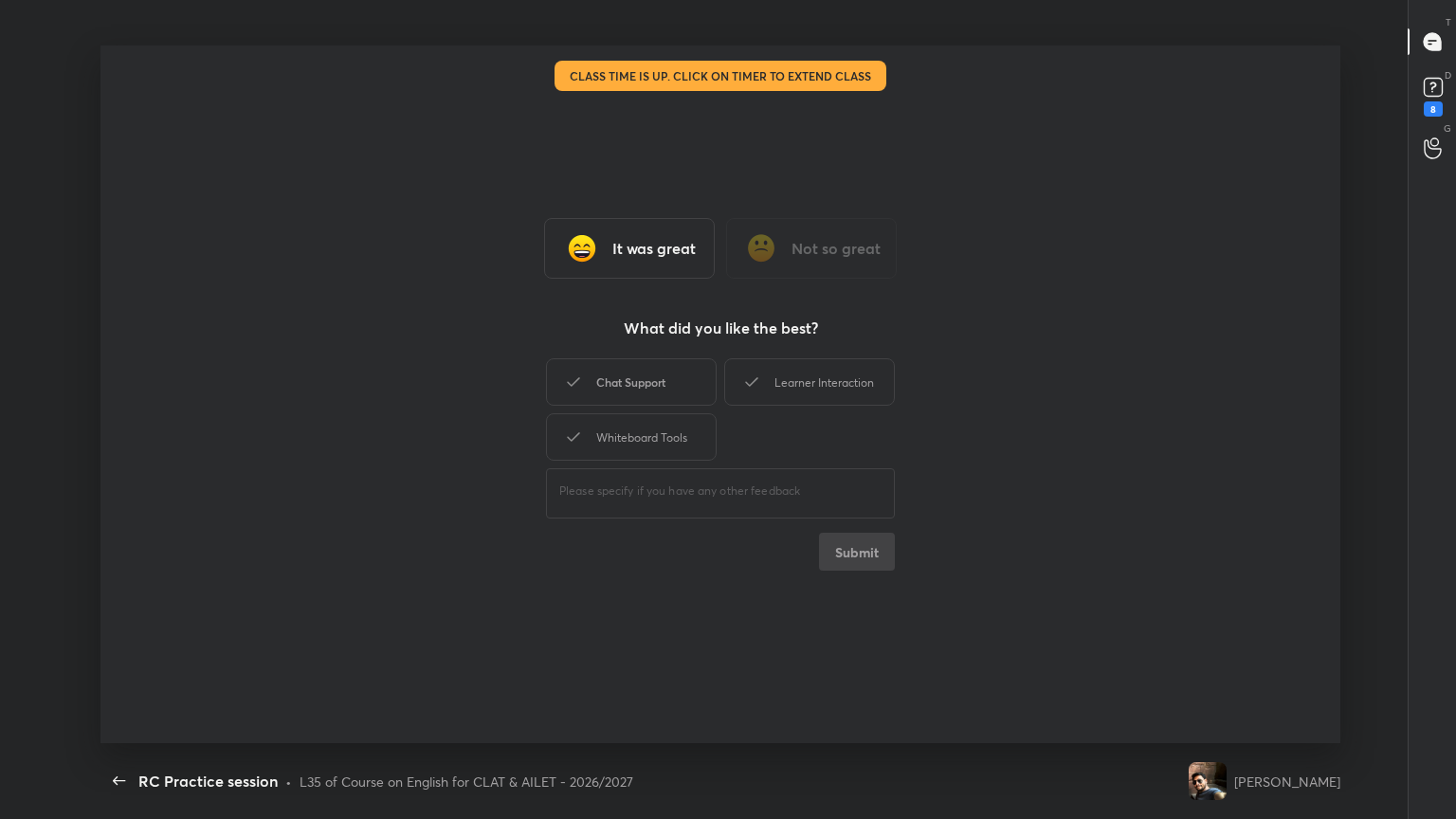 click on "Chat Support" at bounding box center [631, 382] 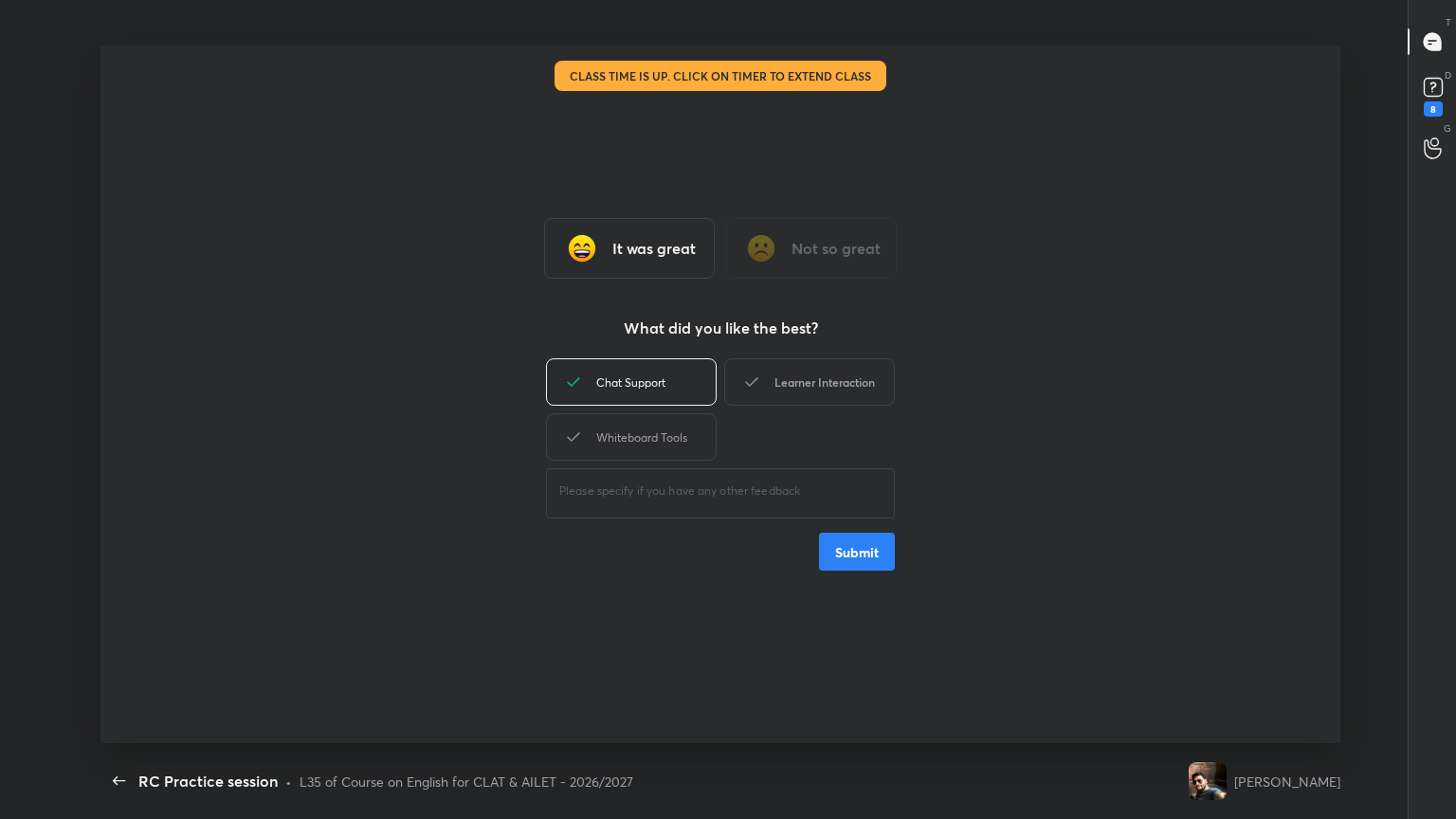 click on "Learner Interaction" at bounding box center [810, 382] 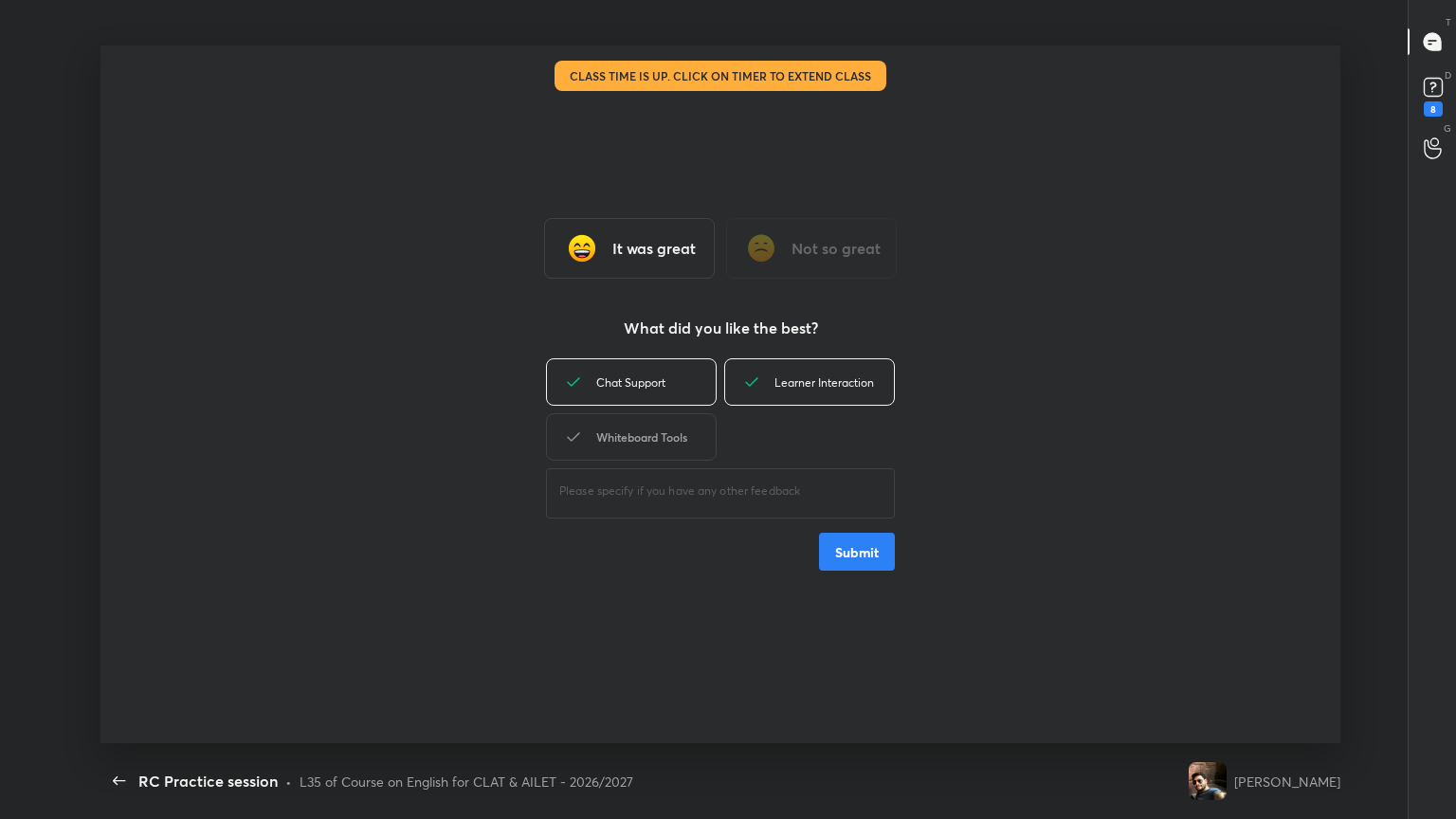 click on "Whiteboard Tools" at bounding box center (631, 437) 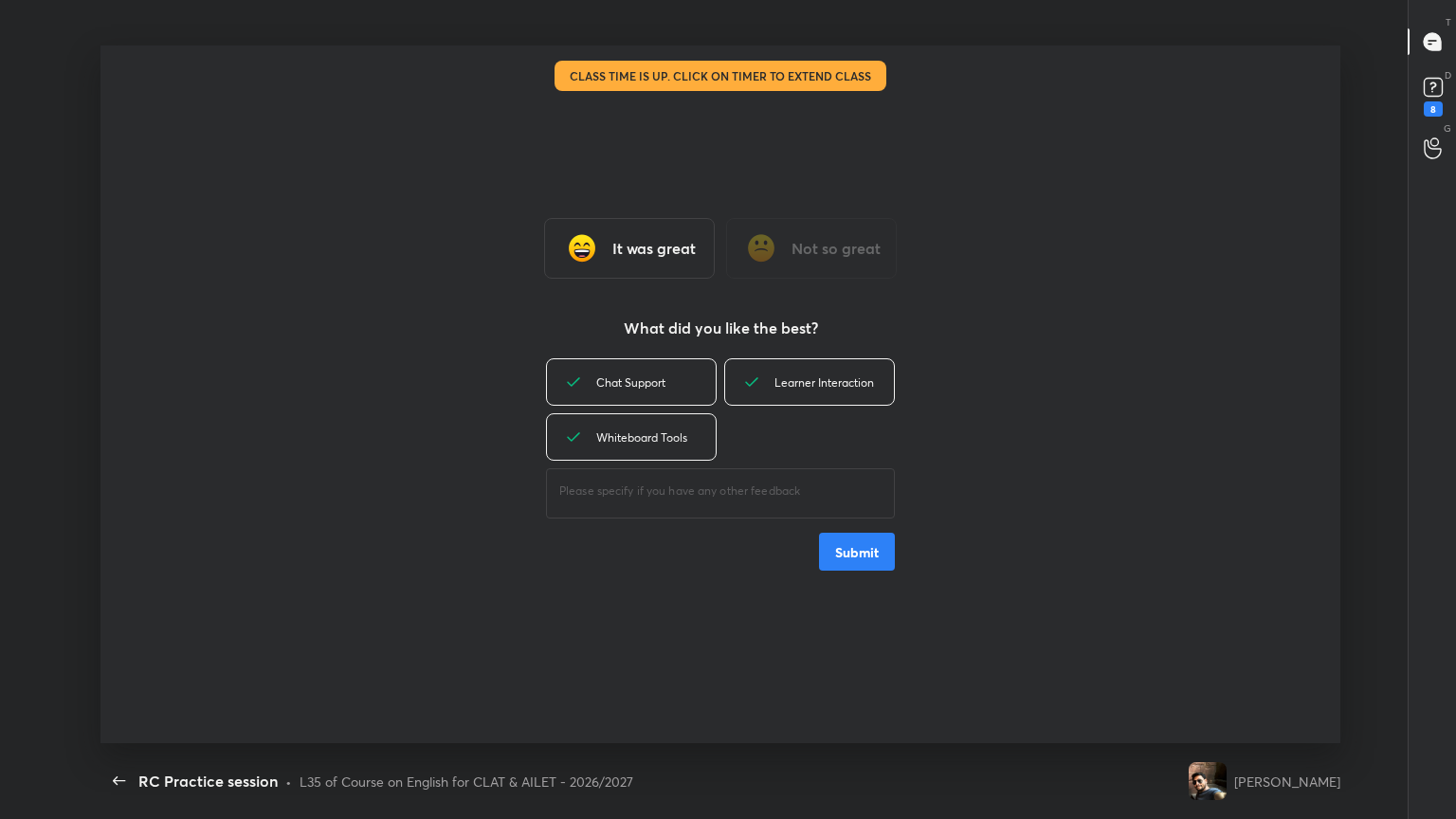 click on "Submit" at bounding box center (857, 552) 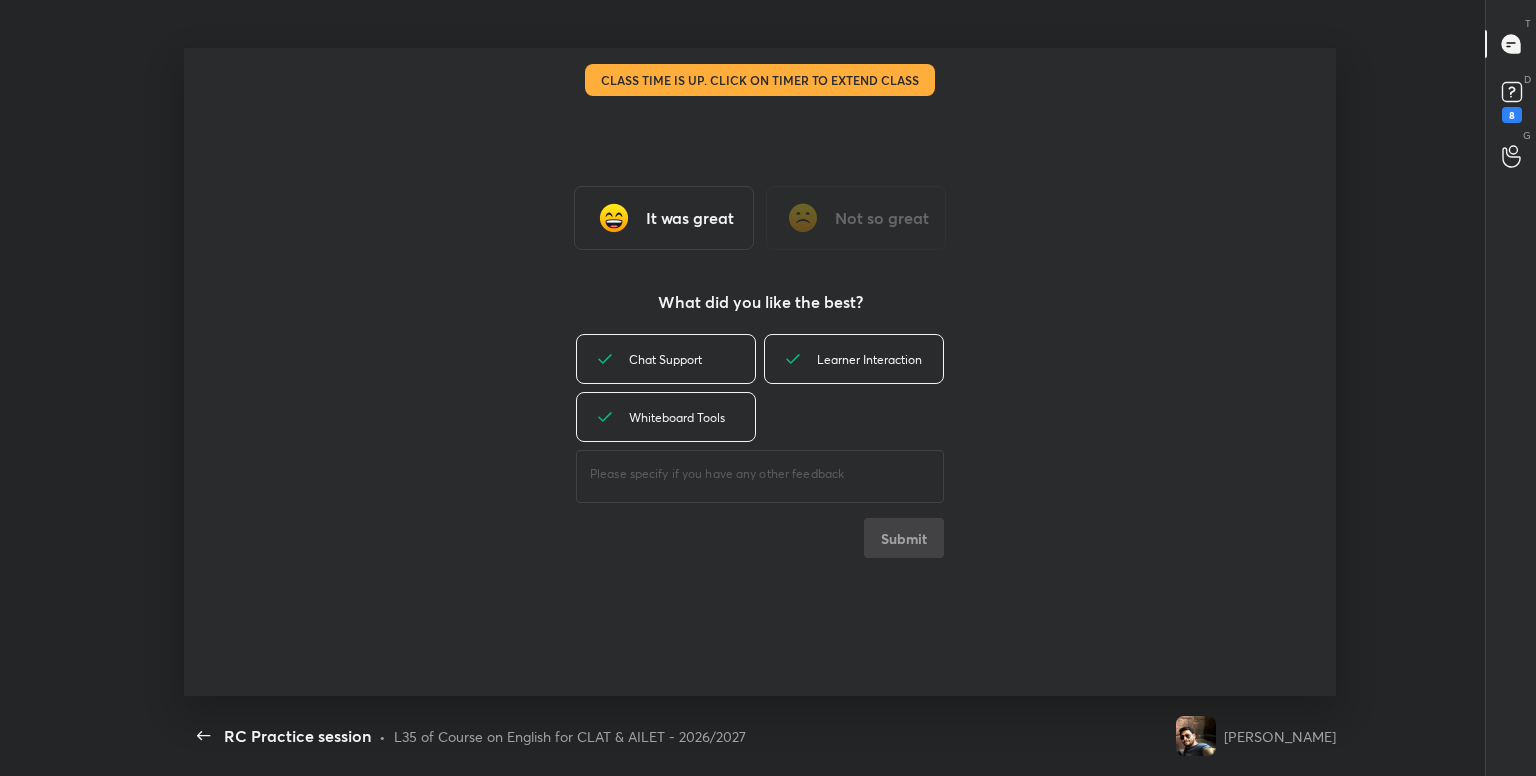 type on "x" 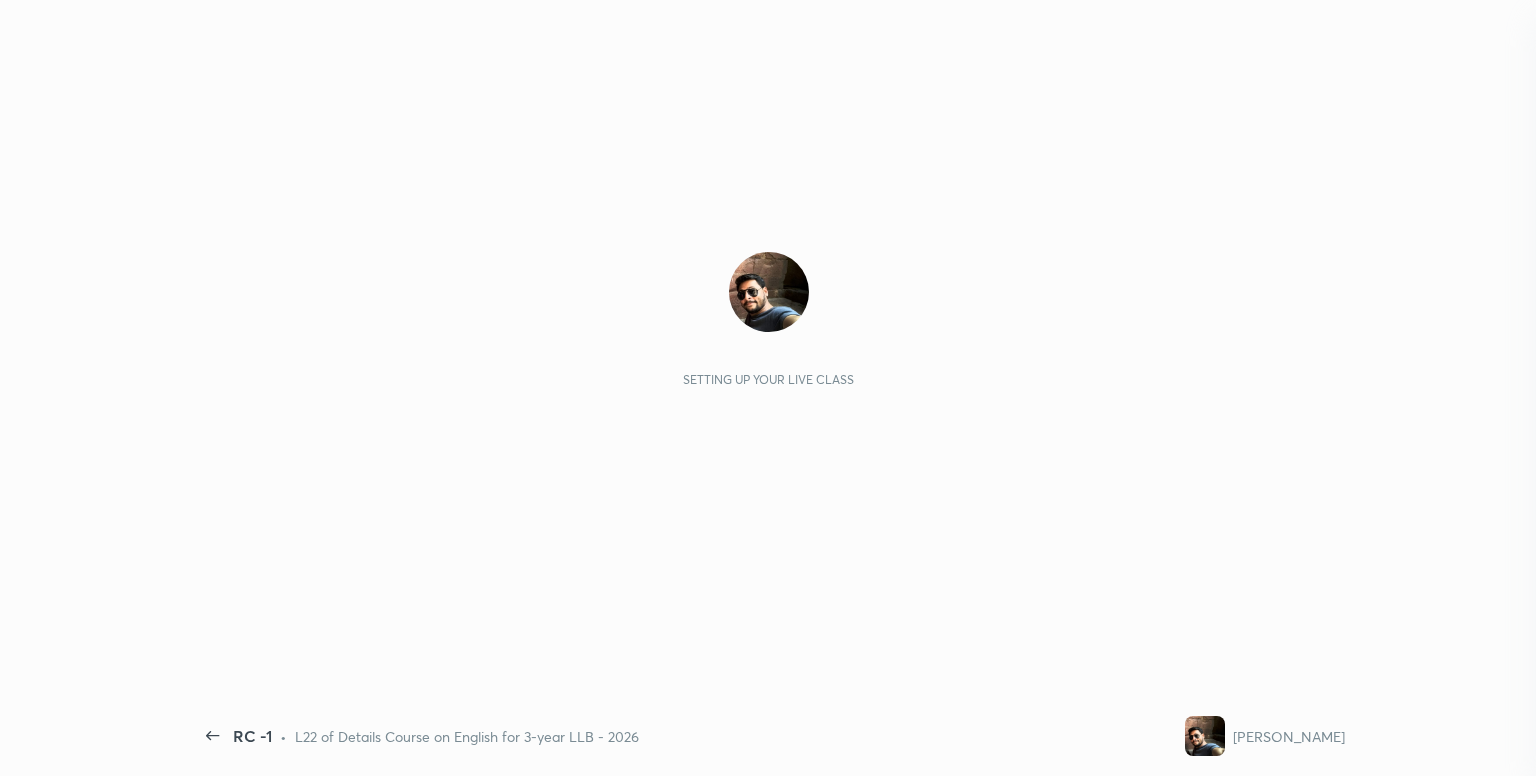 scroll, scrollTop: 0, scrollLeft: 0, axis: both 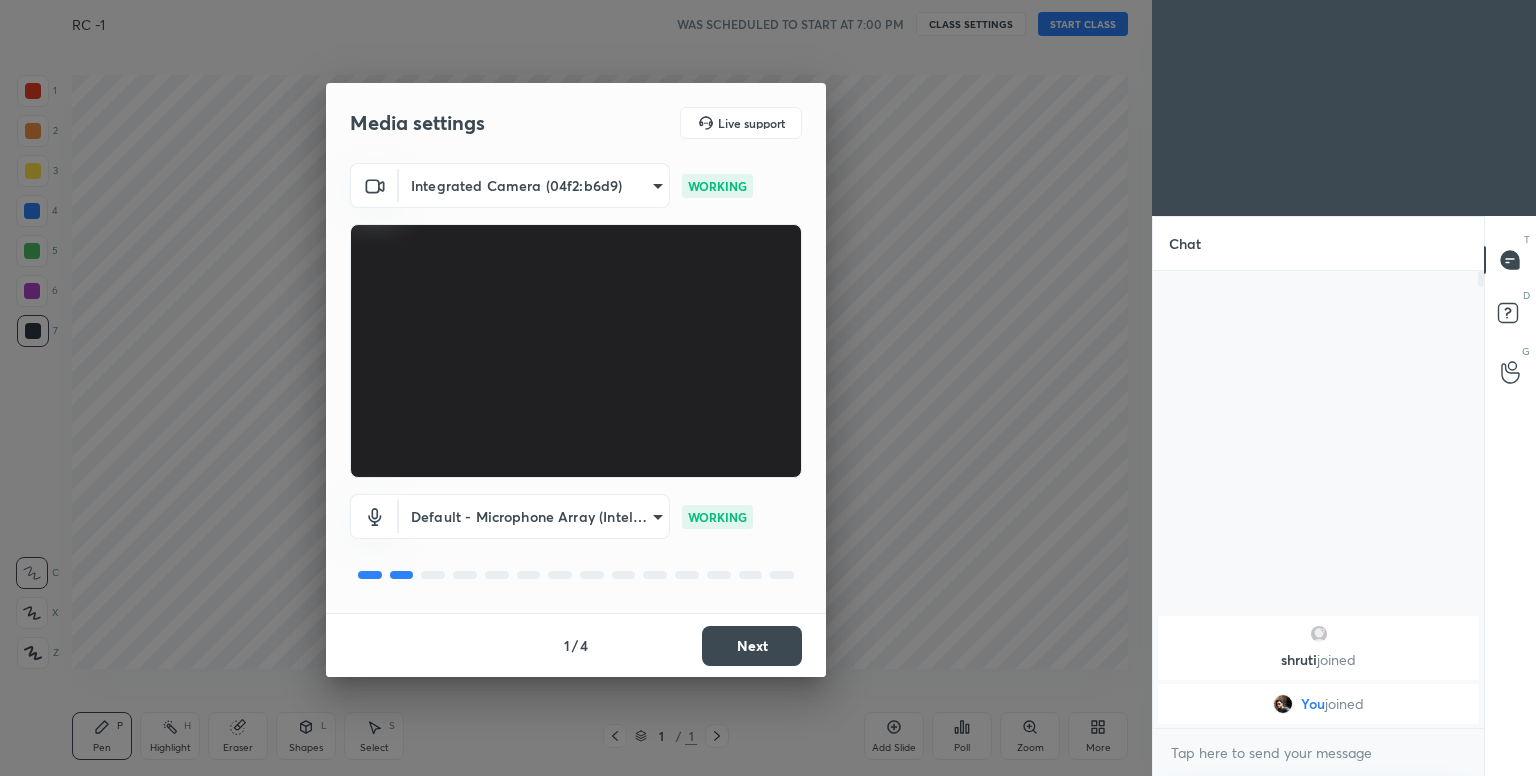 click on "Next" at bounding box center (752, 646) 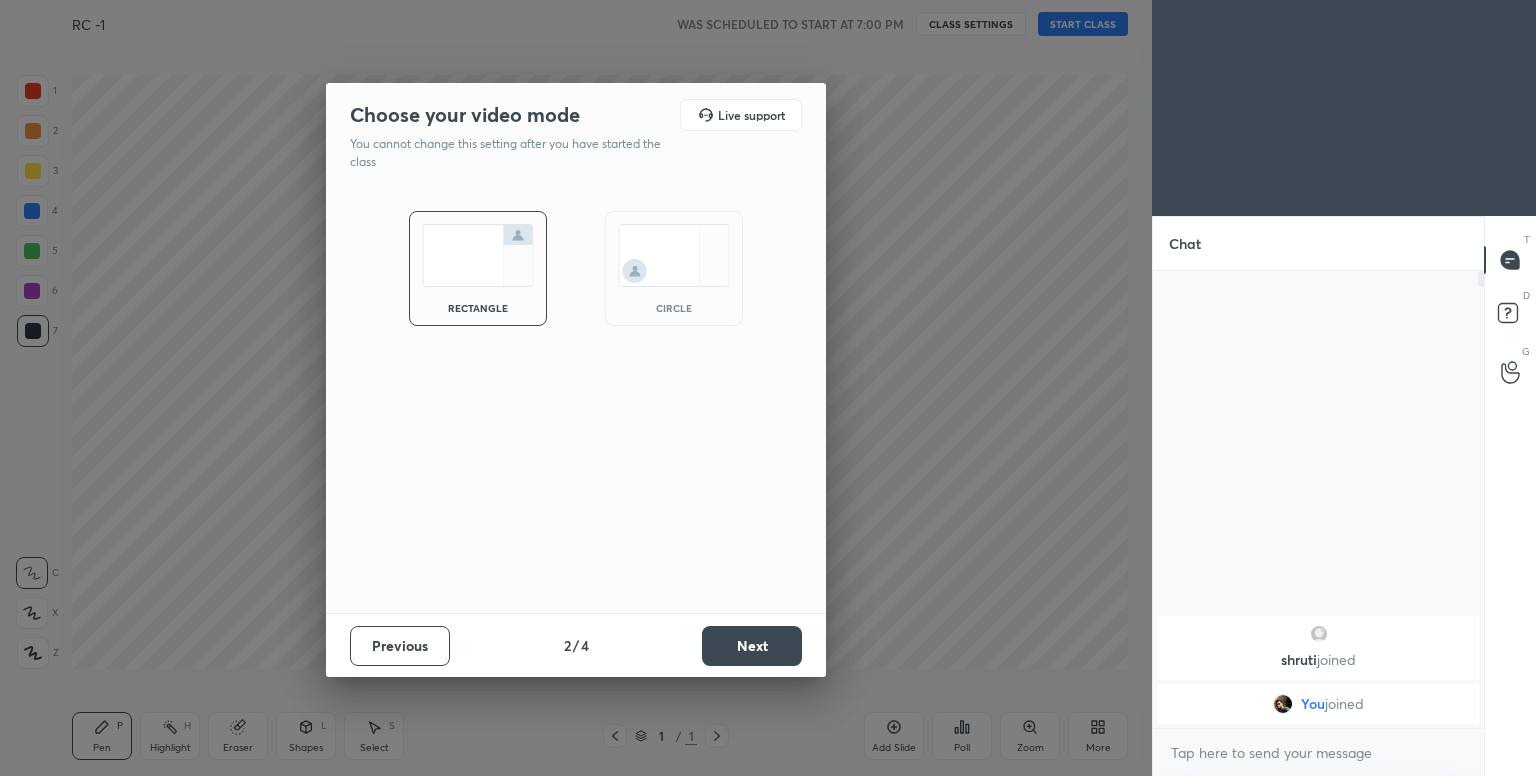 click at bounding box center [674, 255] 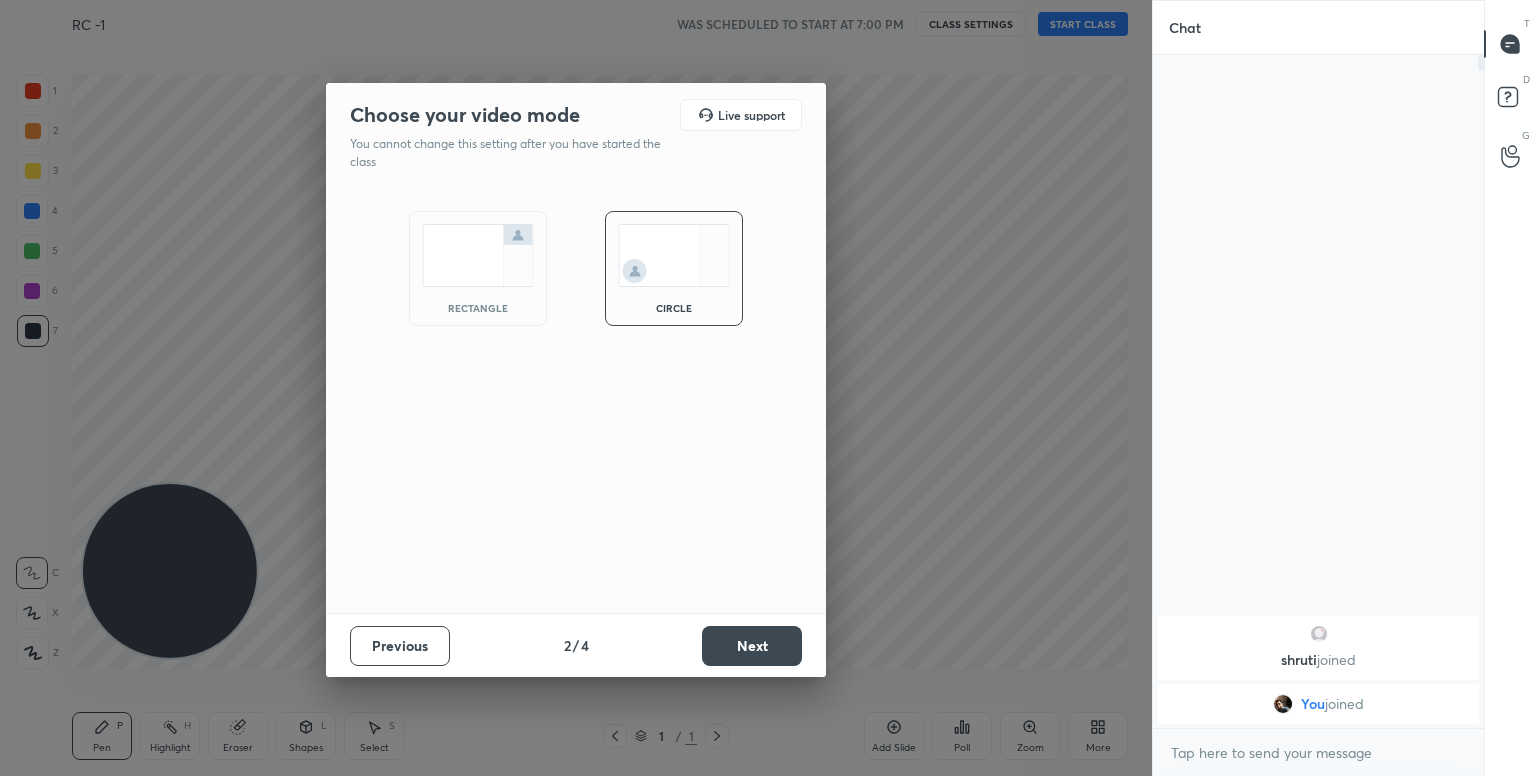 scroll, scrollTop: 6, scrollLeft: 6, axis: both 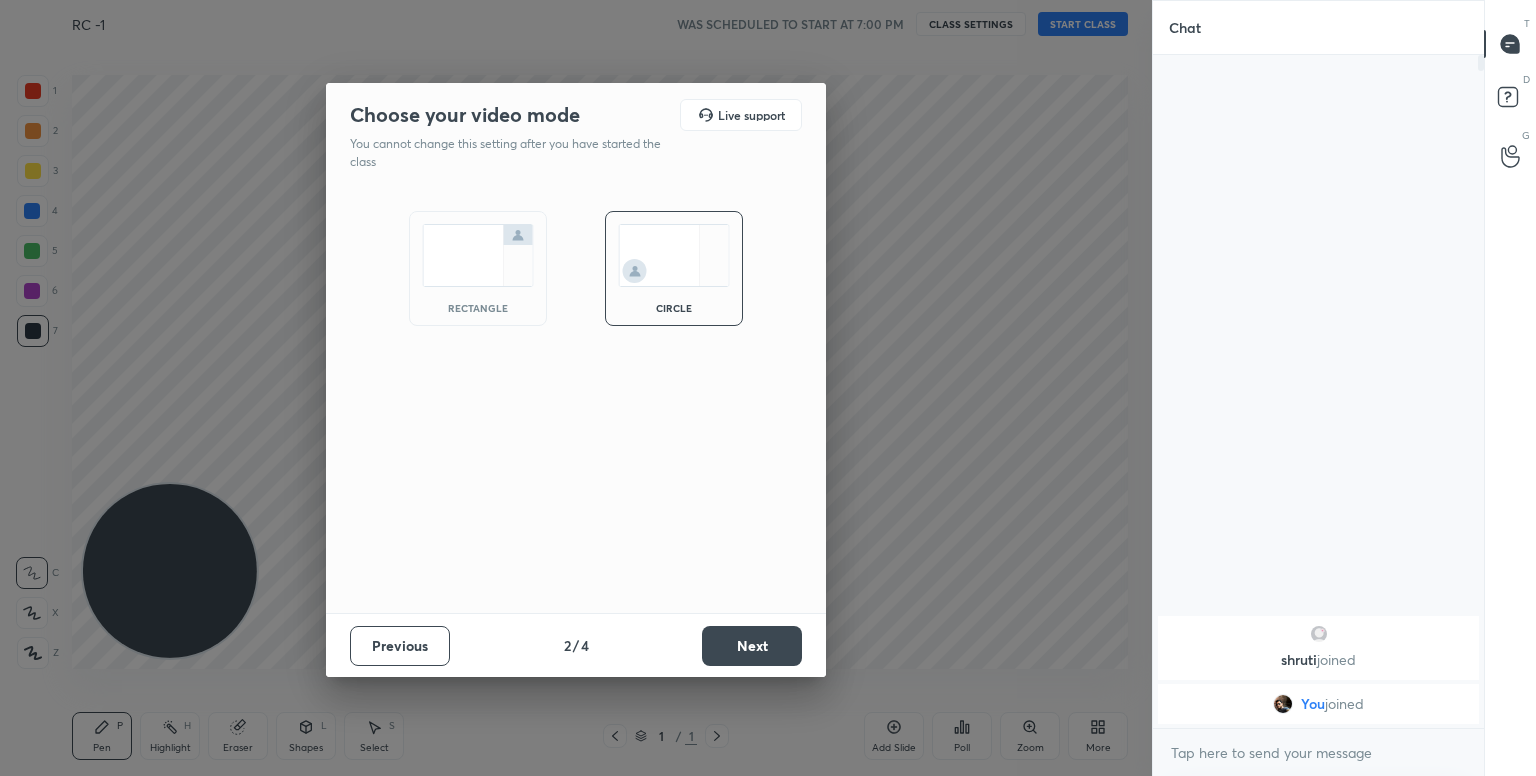 click on "Next" at bounding box center (752, 646) 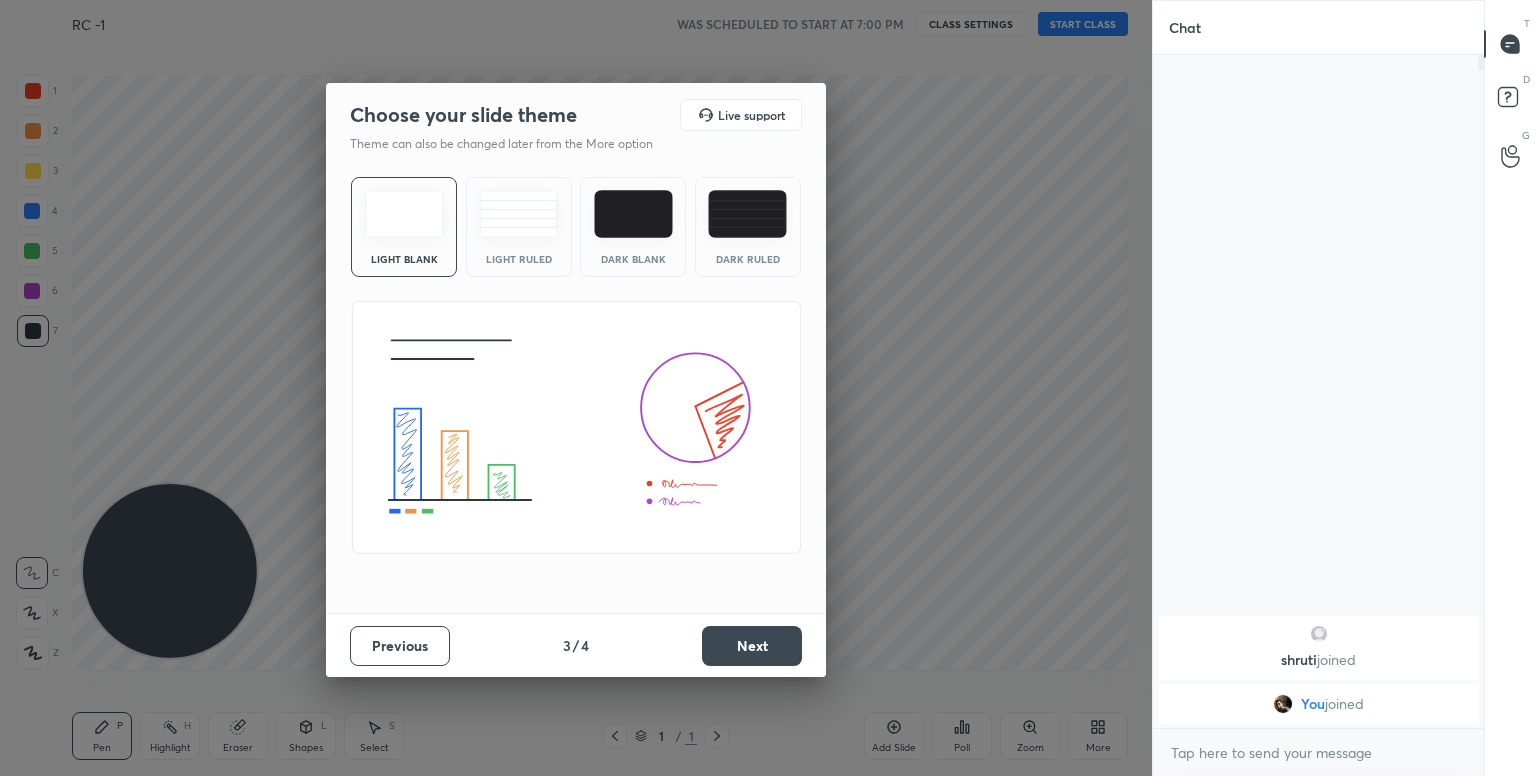 click on "Next" at bounding box center (752, 646) 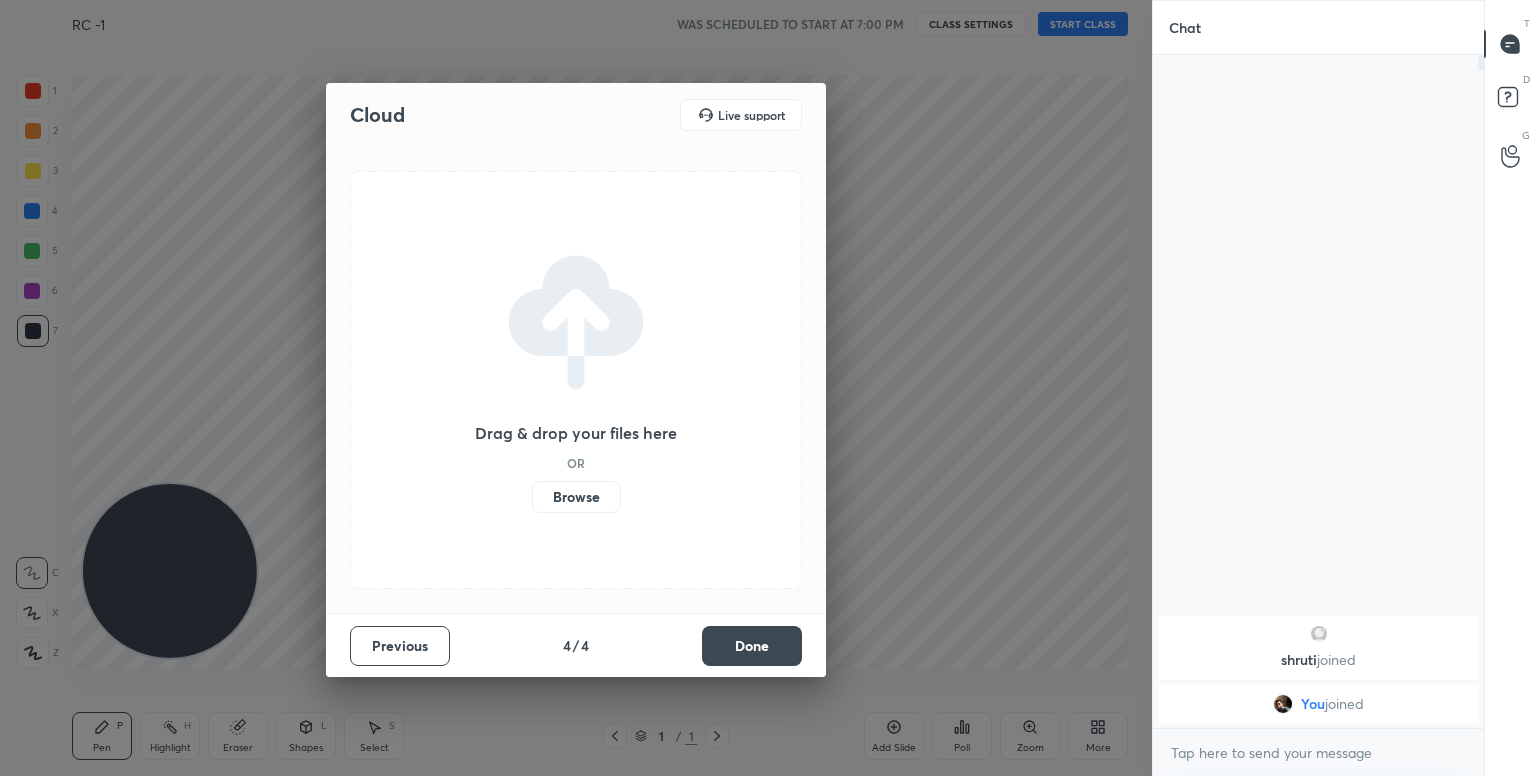 click on "Done" at bounding box center [752, 646] 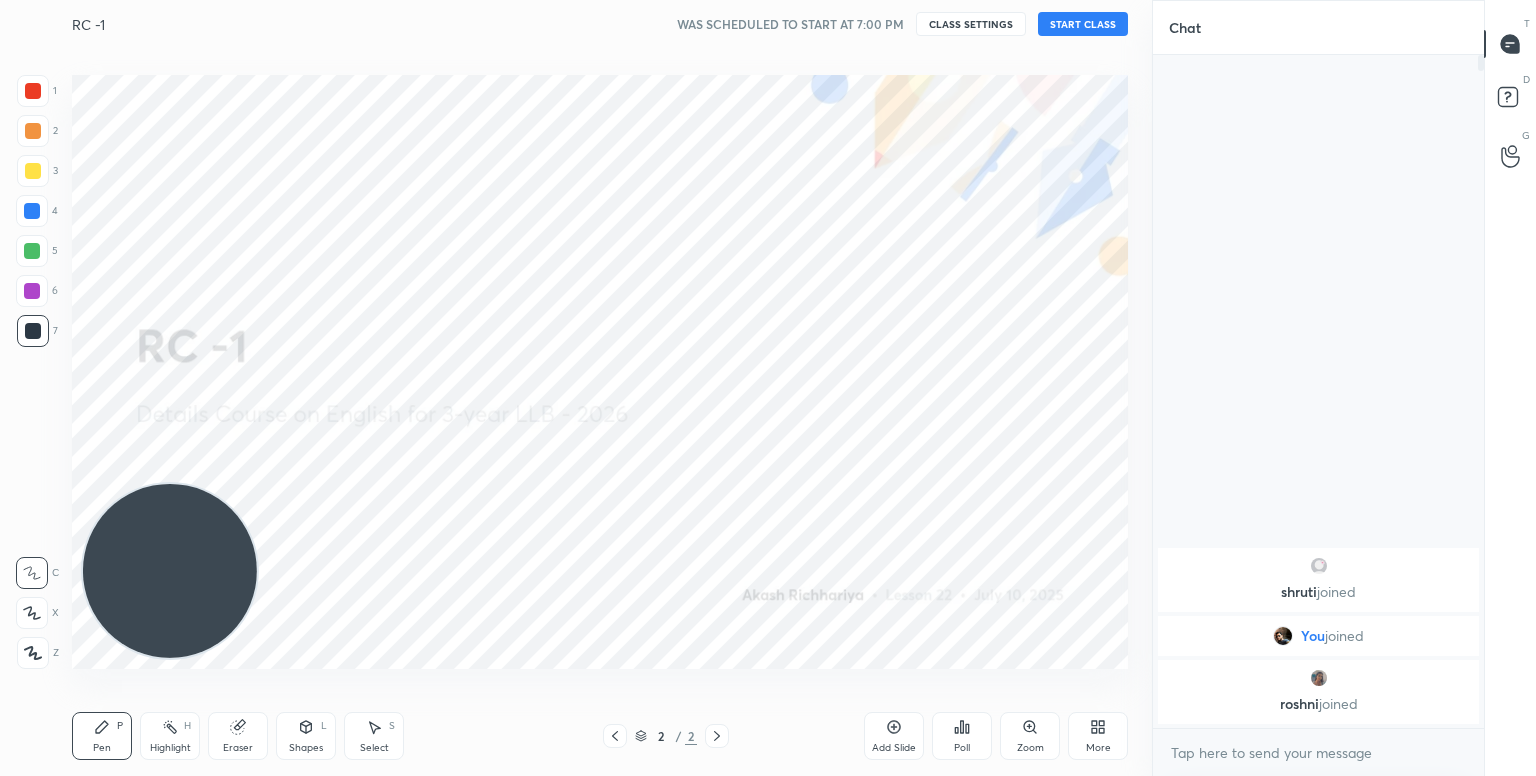 click on "More" at bounding box center [1098, 736] 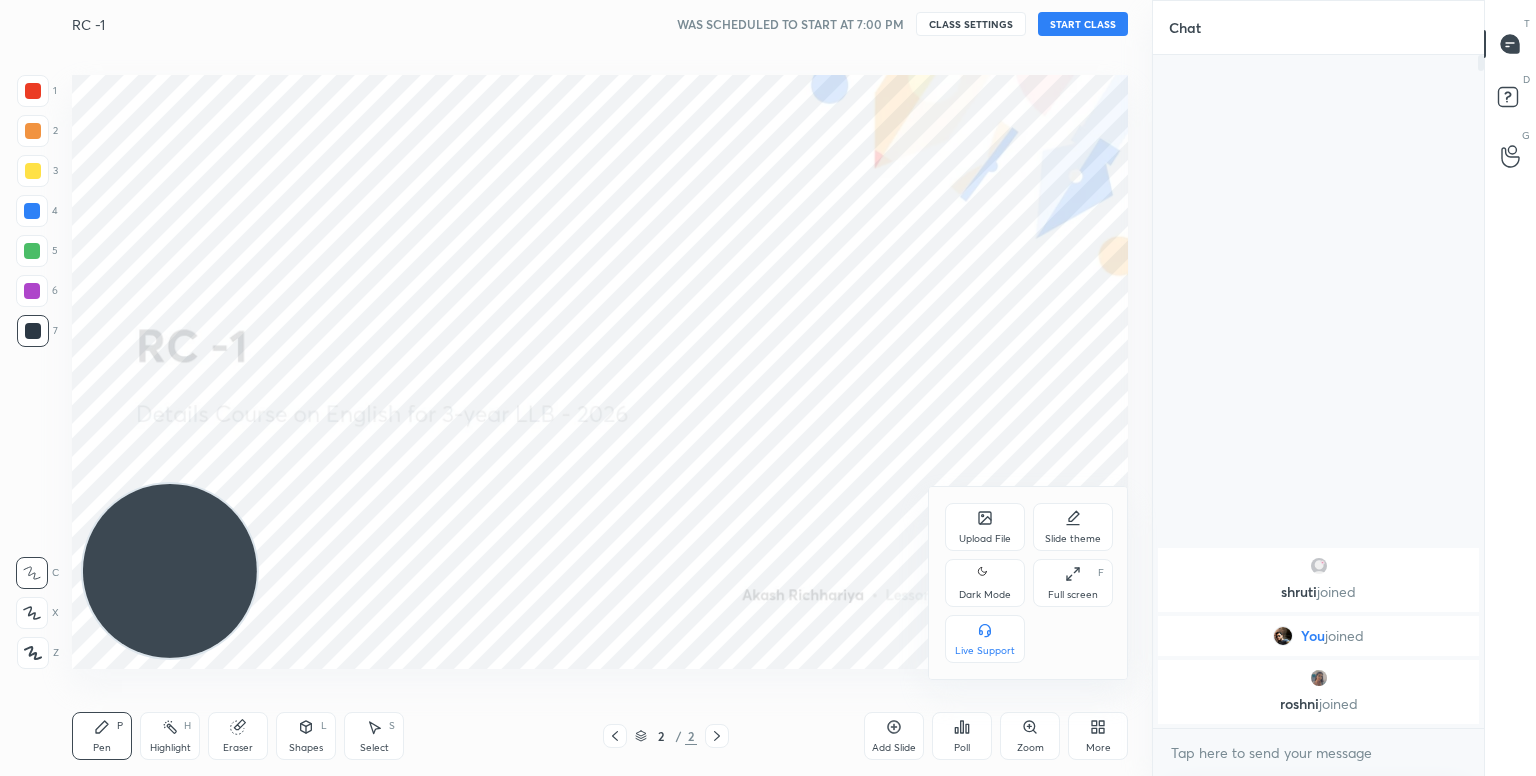 click 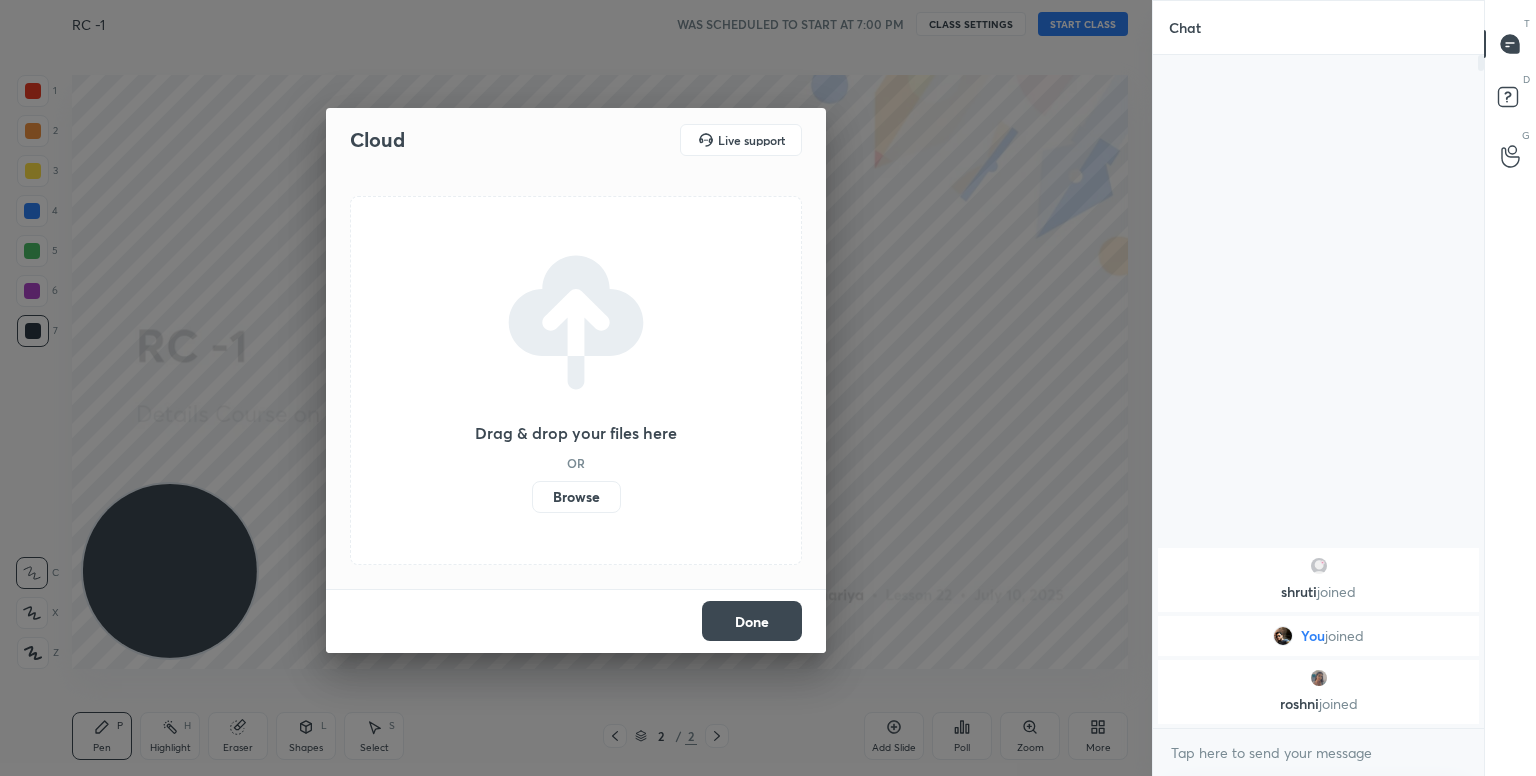 click on "Browse" at bounding box center (576, 497) 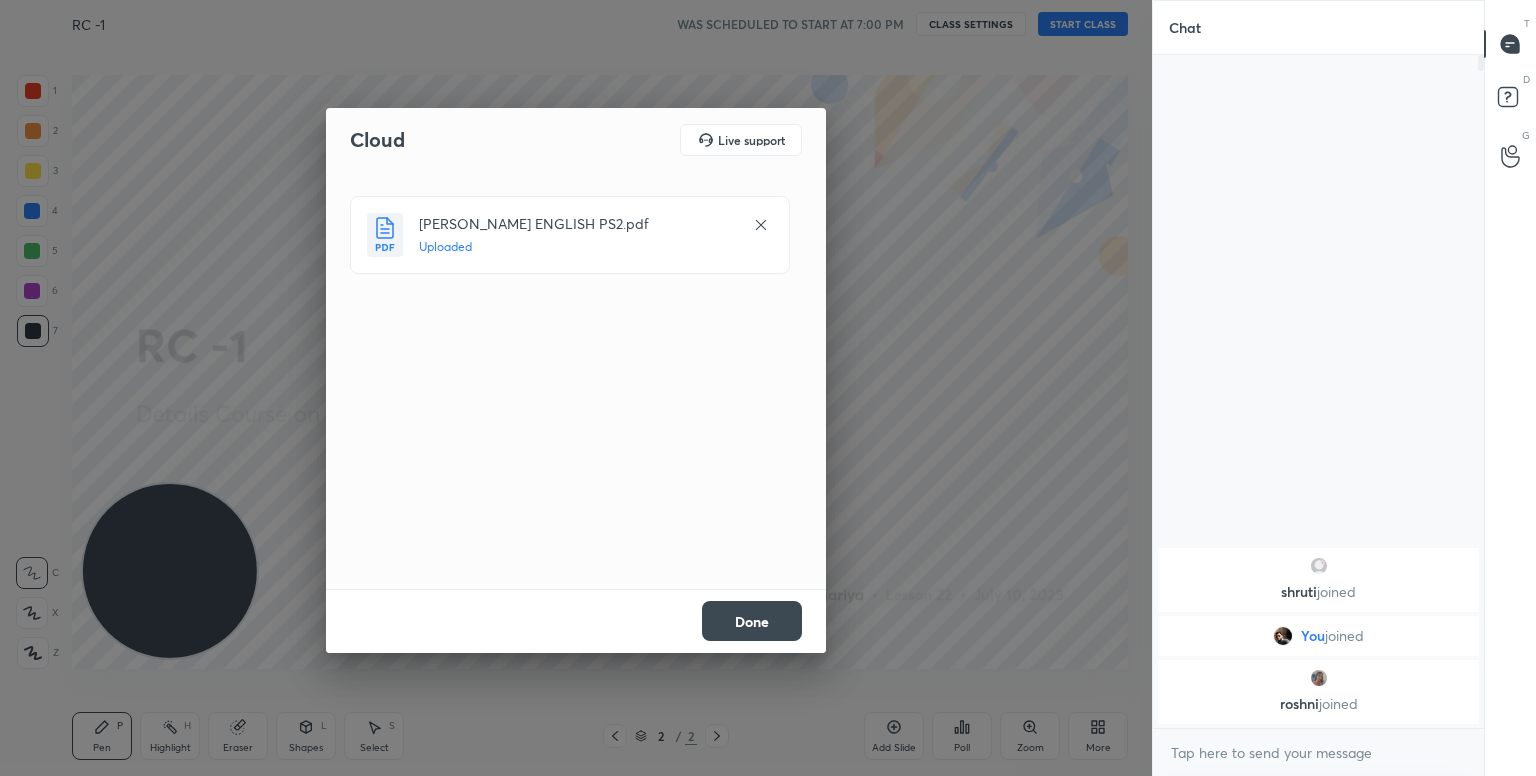 click on "Done" at bounding box center [752, 621] 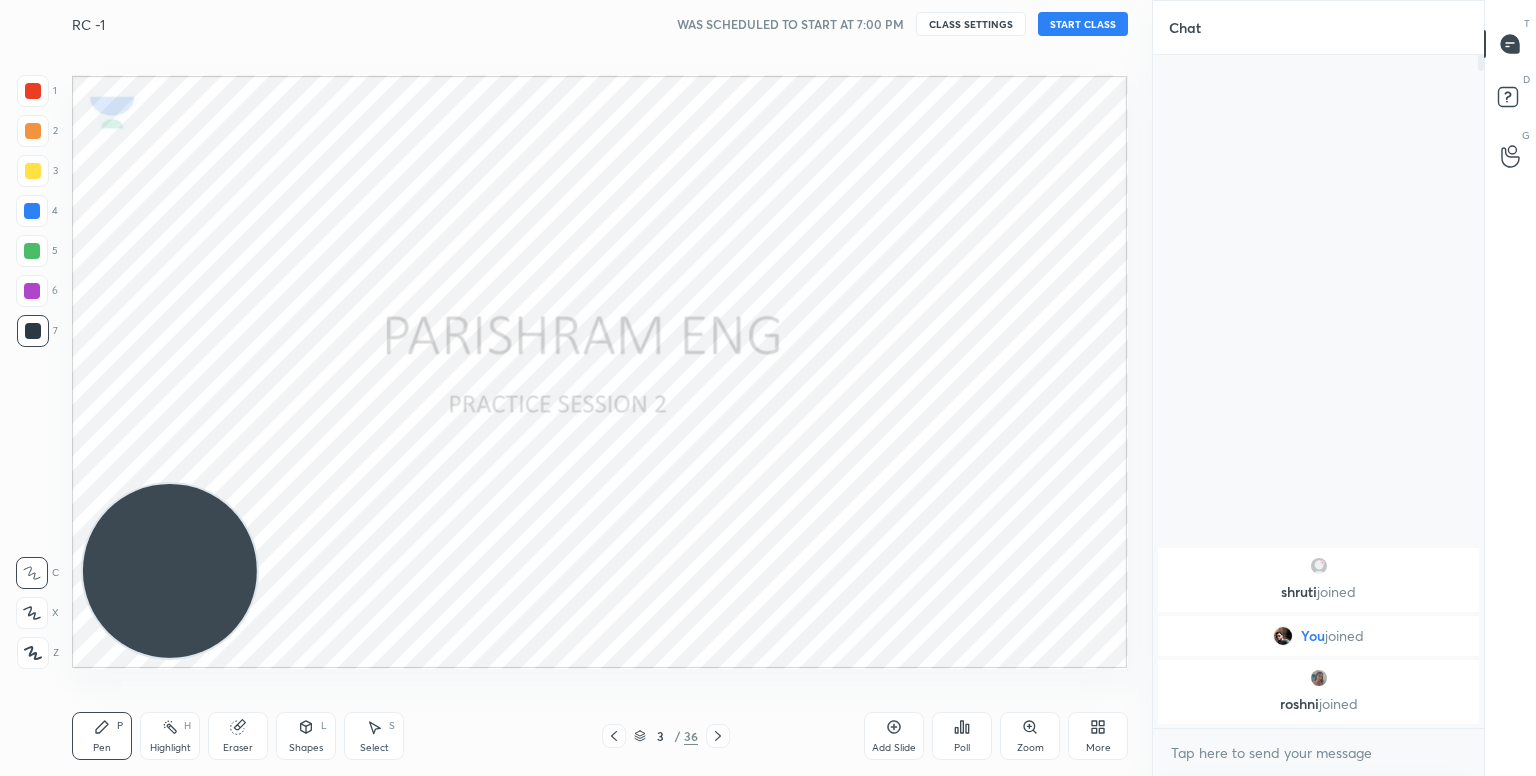 click on "START CLASS" at bounding box center (1083, 24) 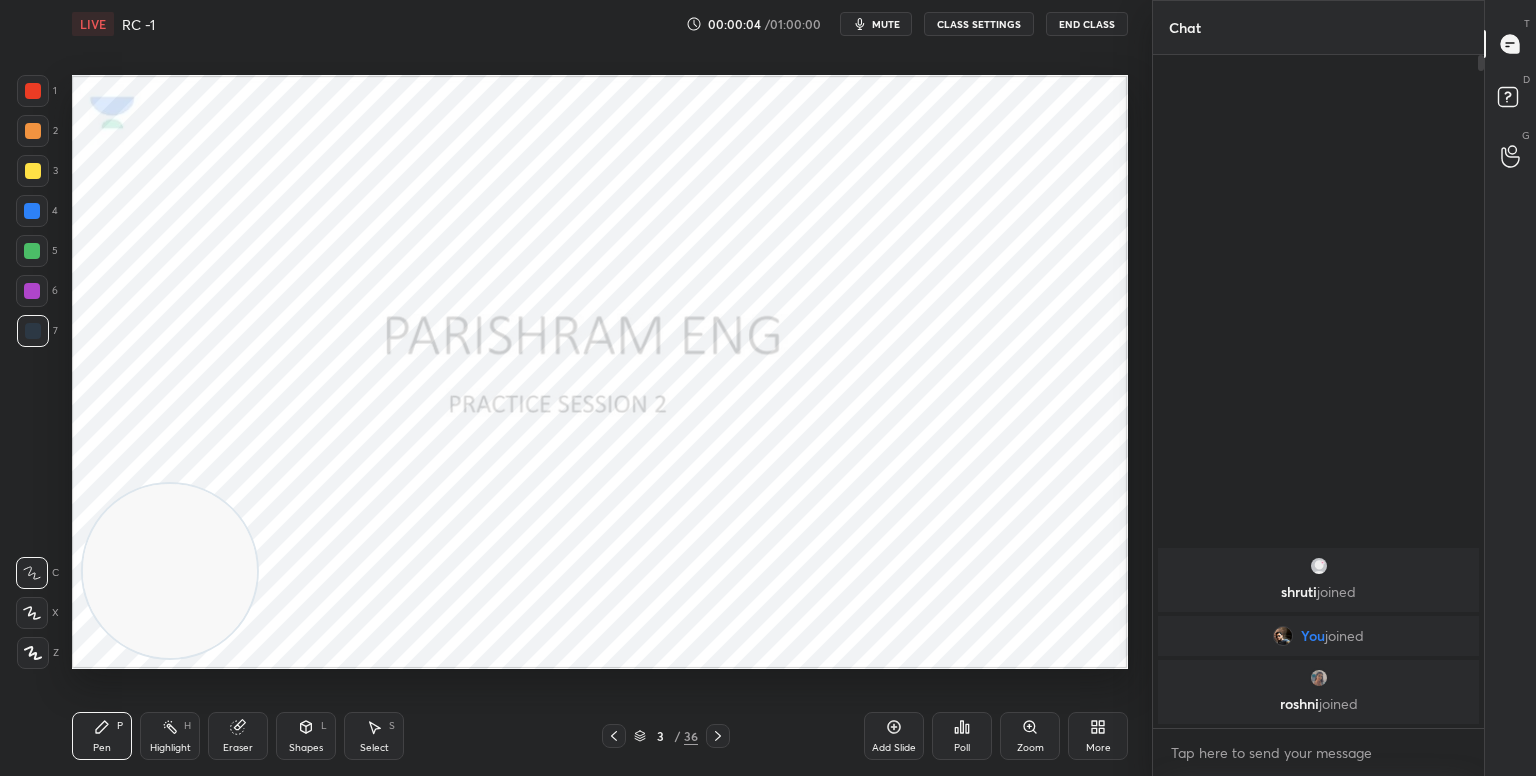 click 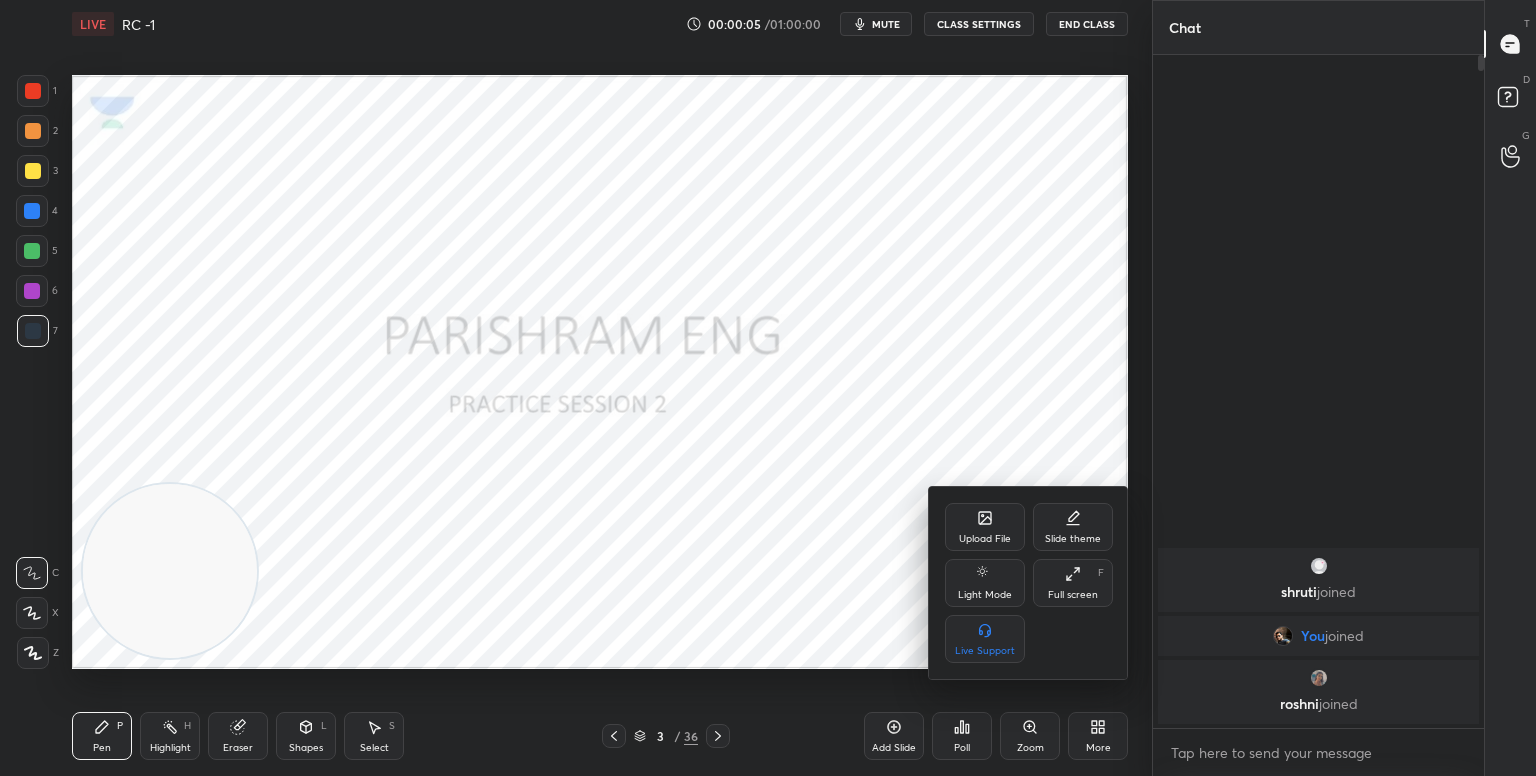 click on "Full screen F" at bounding box center [1073, 583] 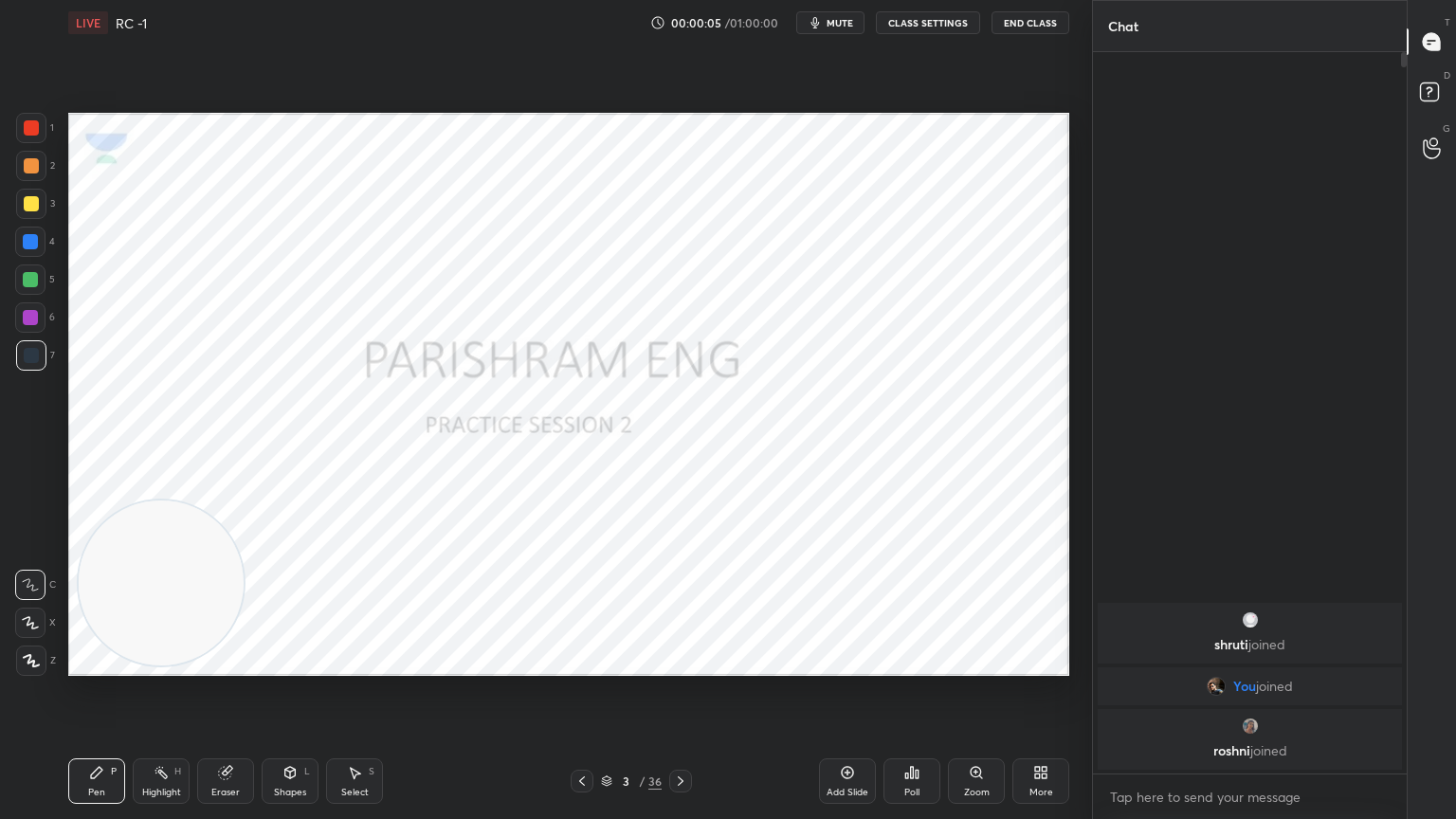 scroll, scrollTop: 94094, scrollLeft: 93776, axis: both 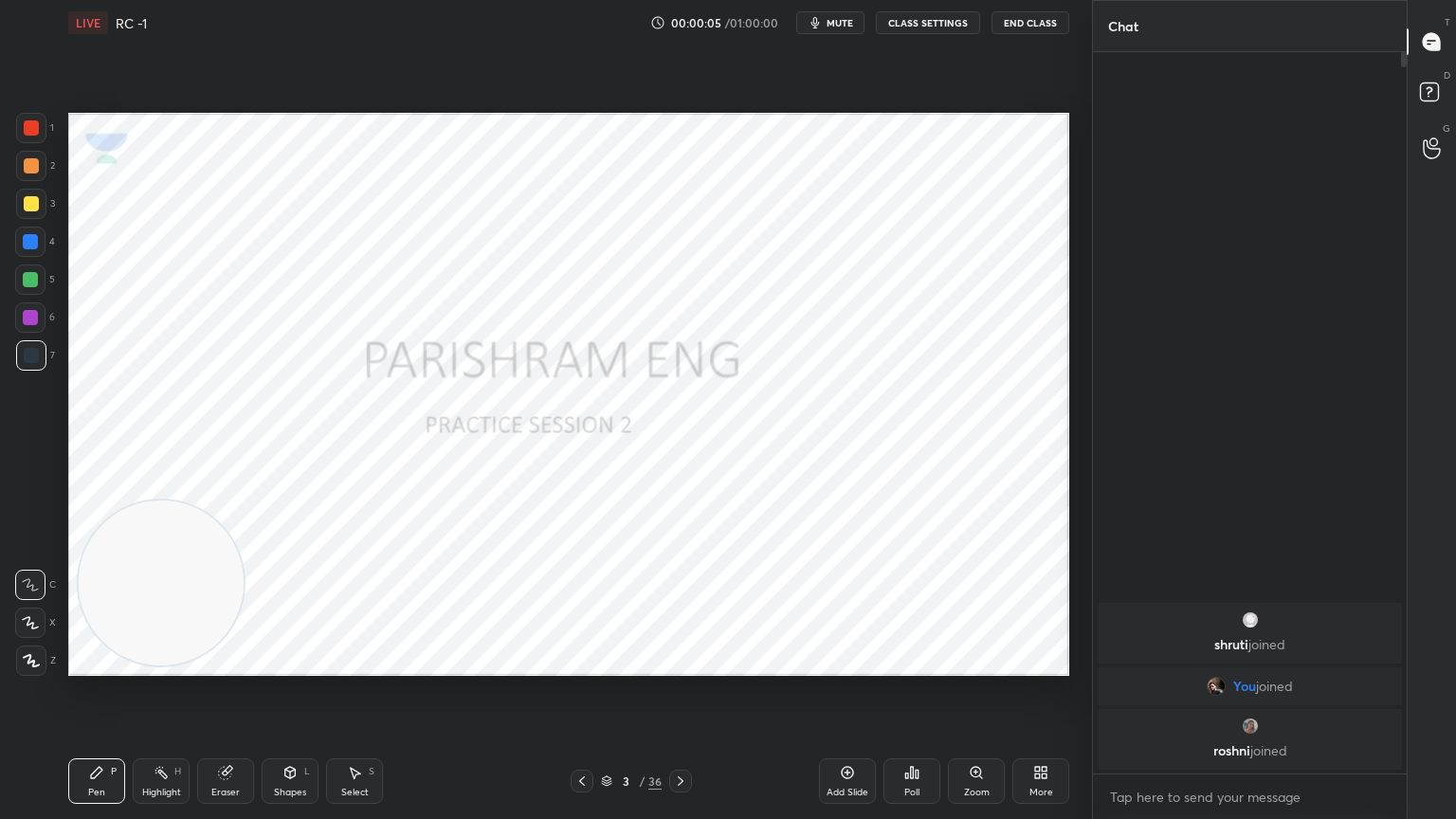 type on "x" 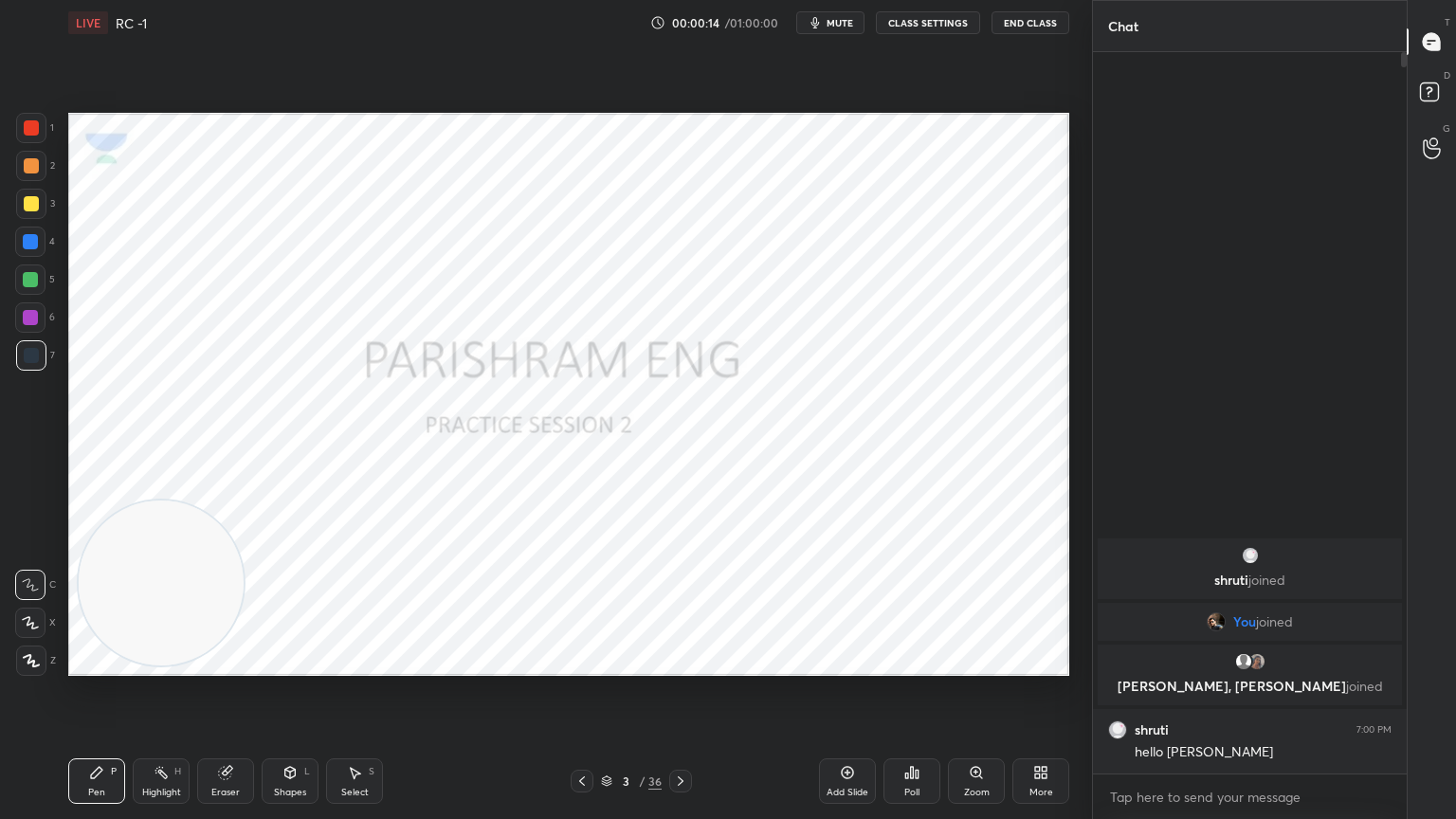 click 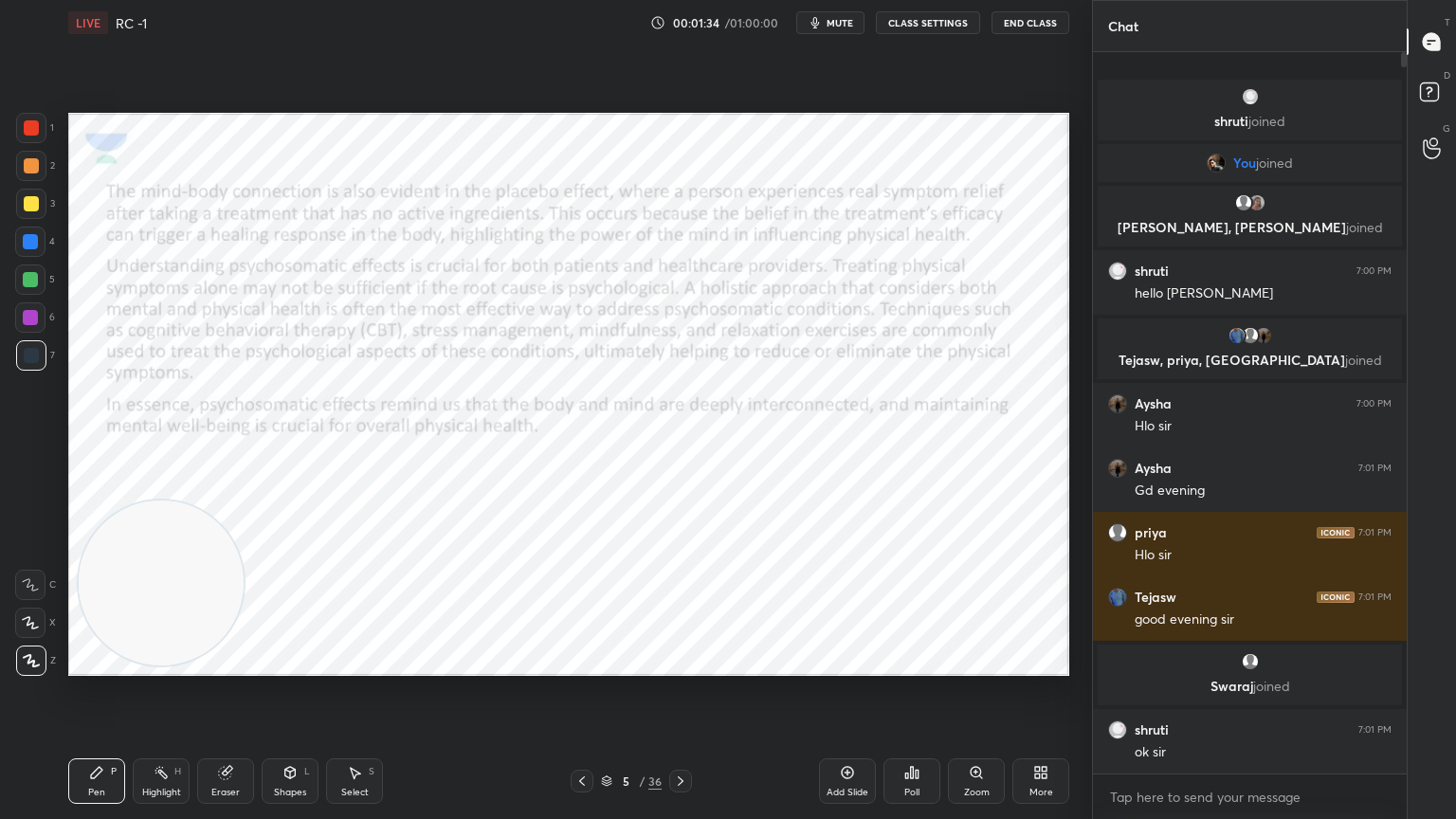 click on "LIVE RC -1 00:01:34 /  01:00:00 mute CLASS SETTINGS End Class" at bounding box center (569, 23) 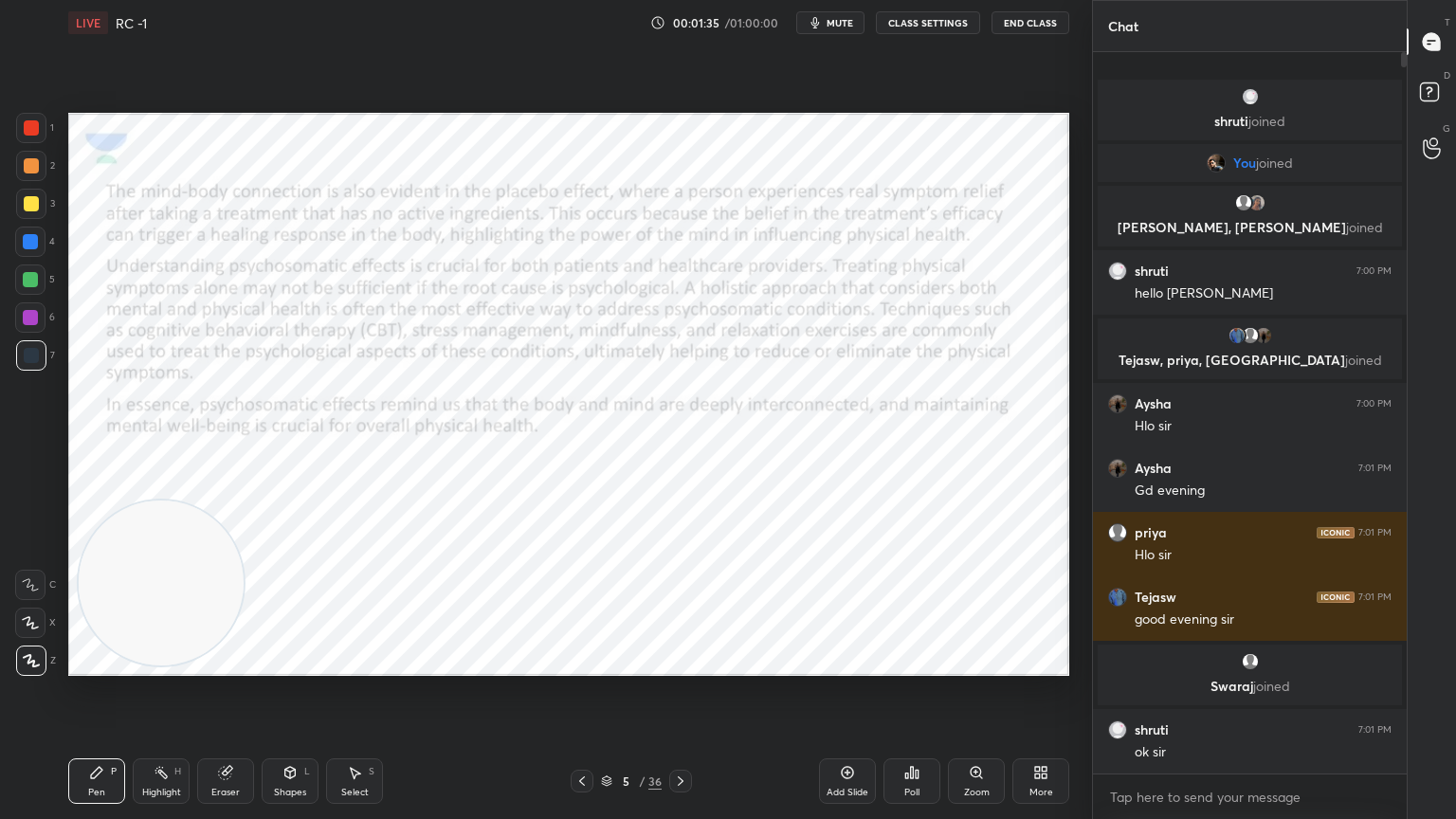 click on "mute" at bounding box center (840, 23) 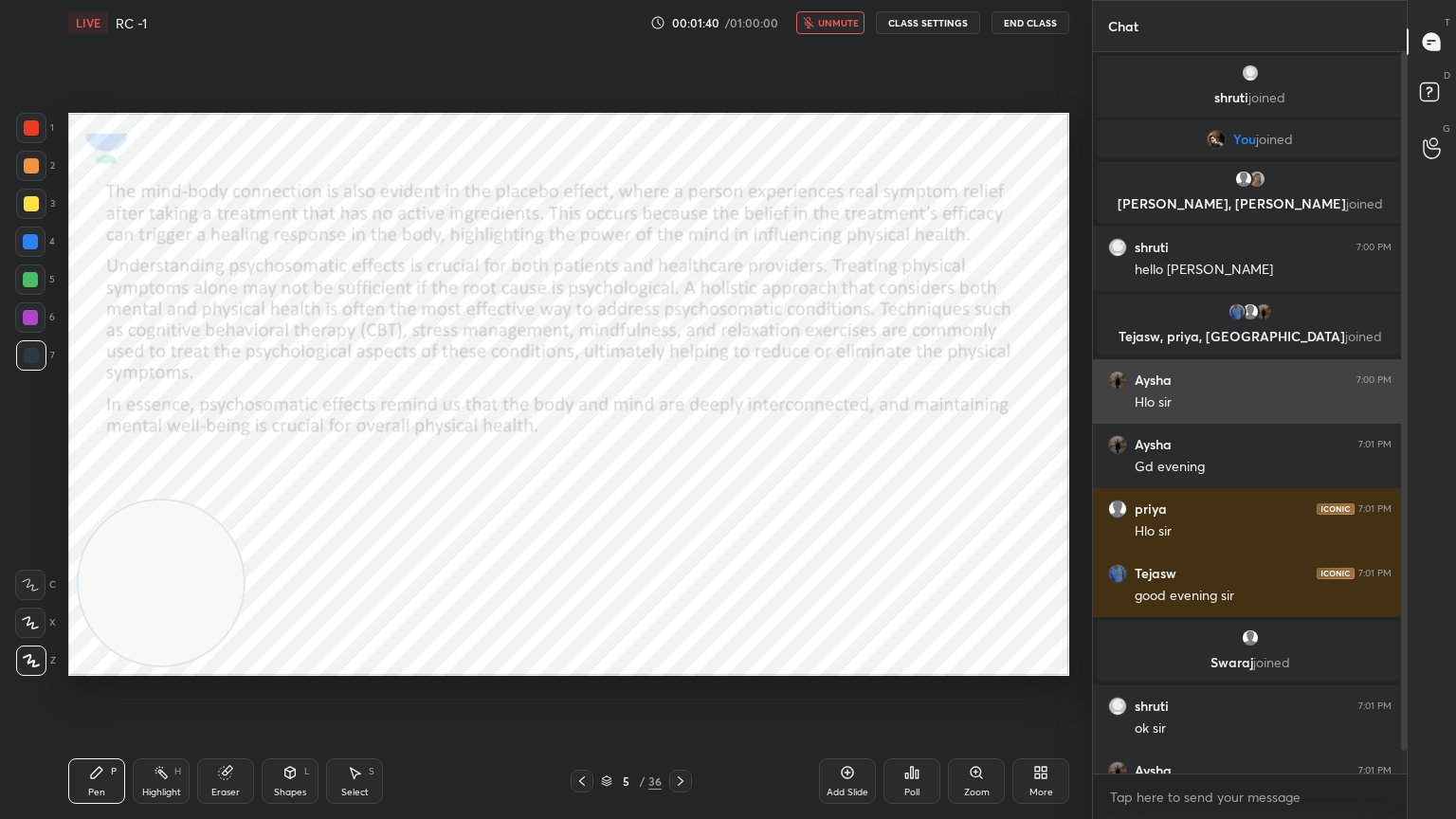 scroll, scrollTop: 41, scrollLeft: 0, axis: vertical 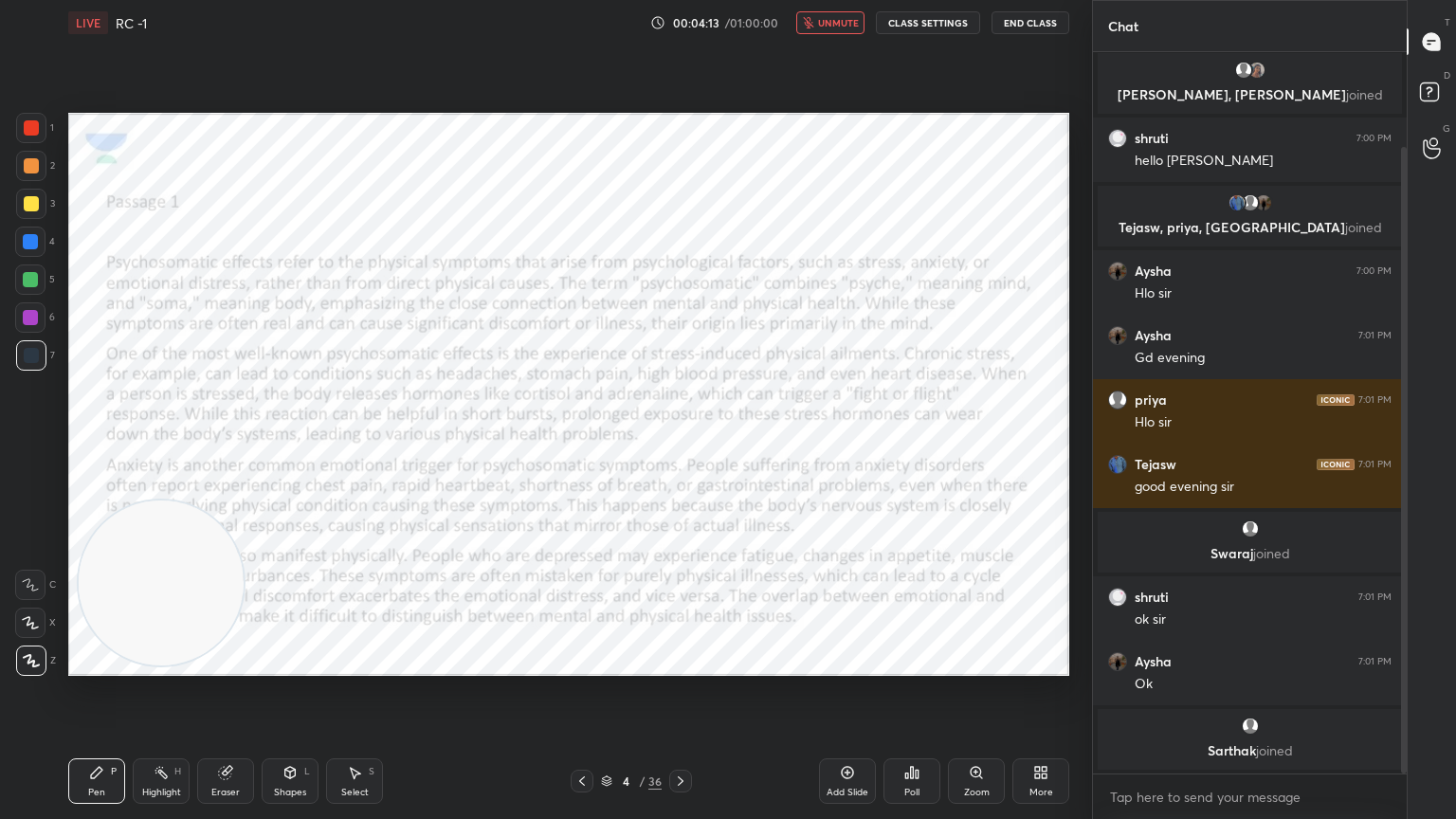 click on "unmute" at bounding box center (830, 23) 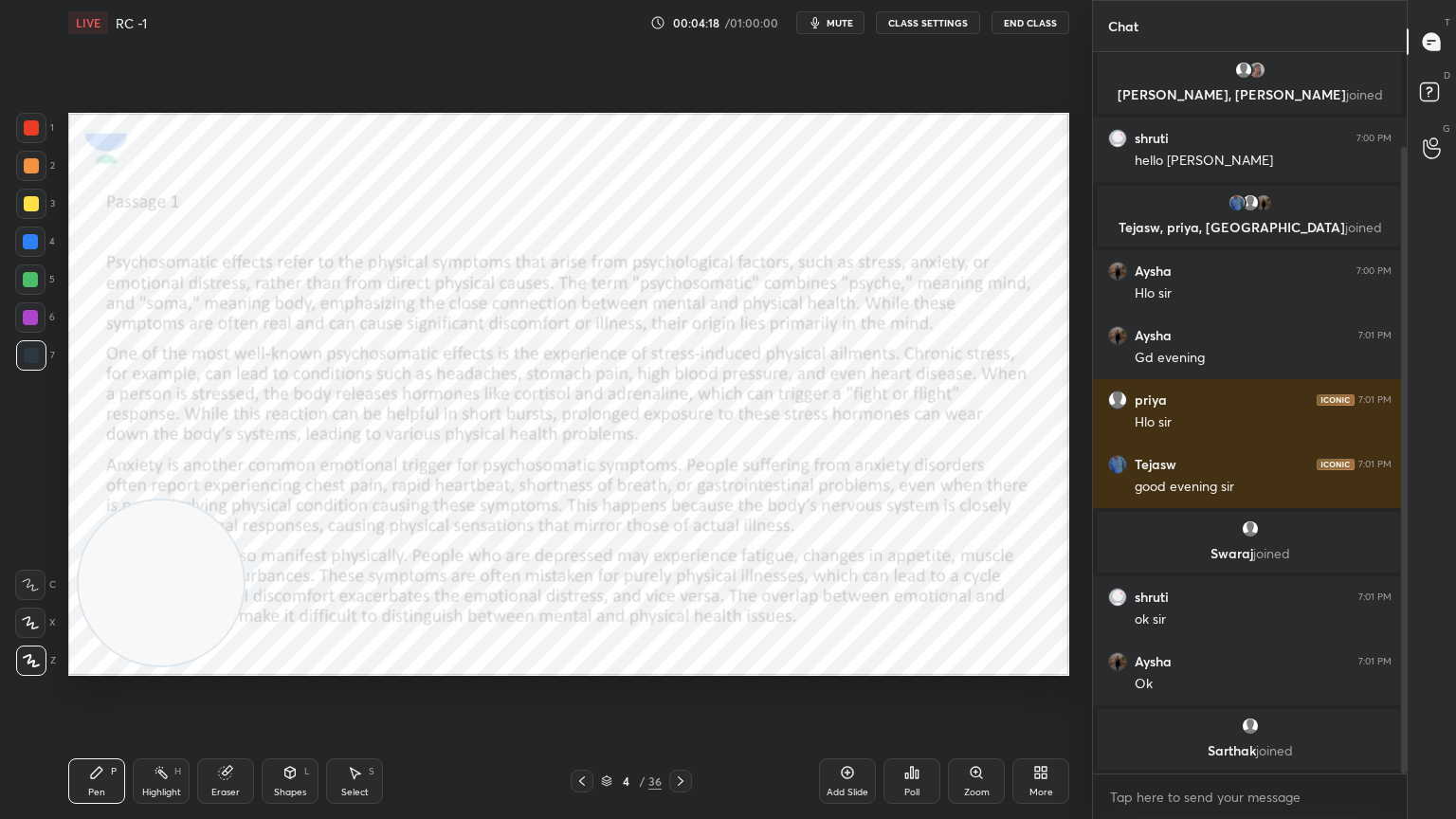 click on "mute" at bounding box center [830, 23] 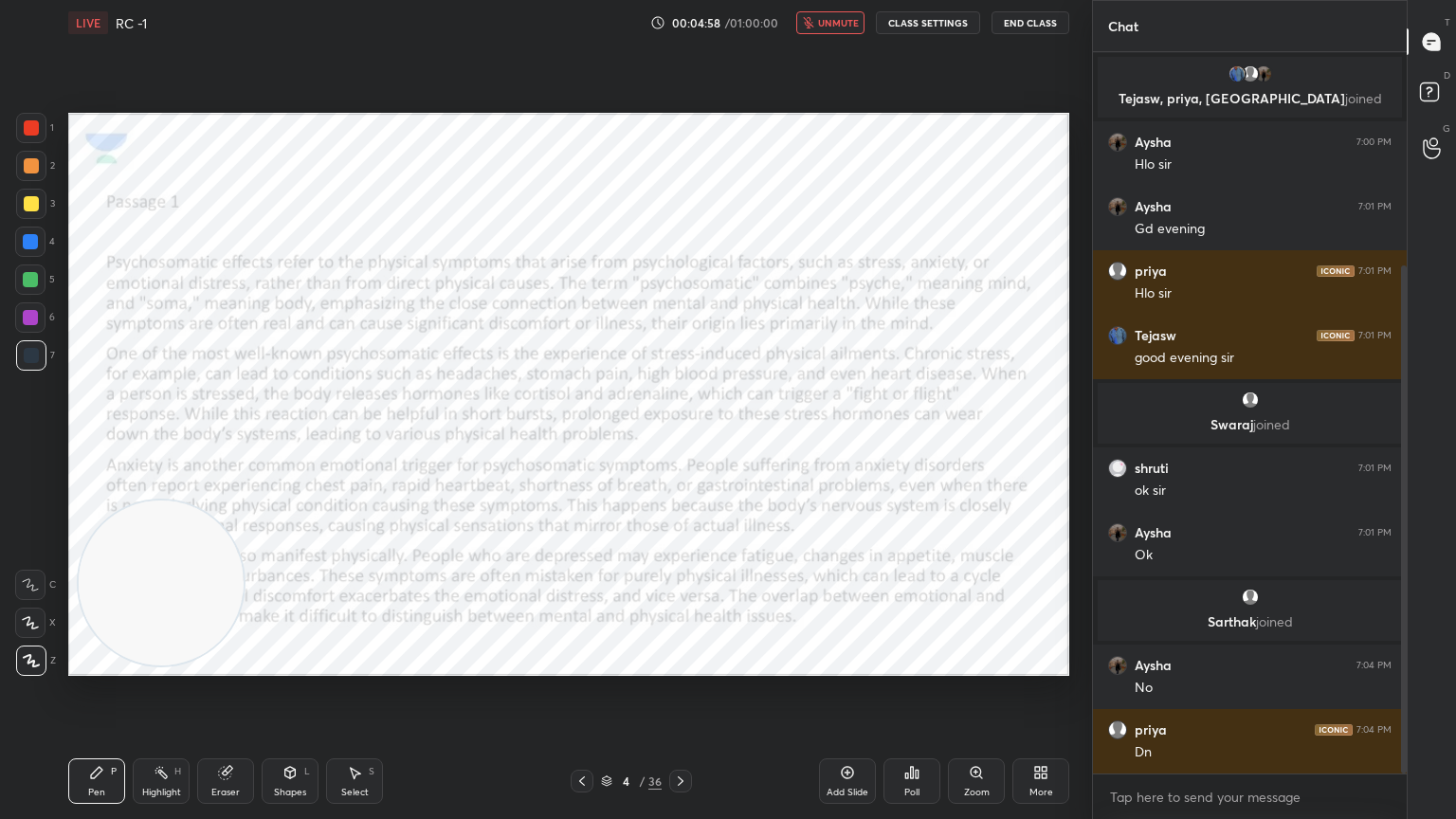 scroll, scrollTop: 302, scrollLeft: 0, axis: vertical 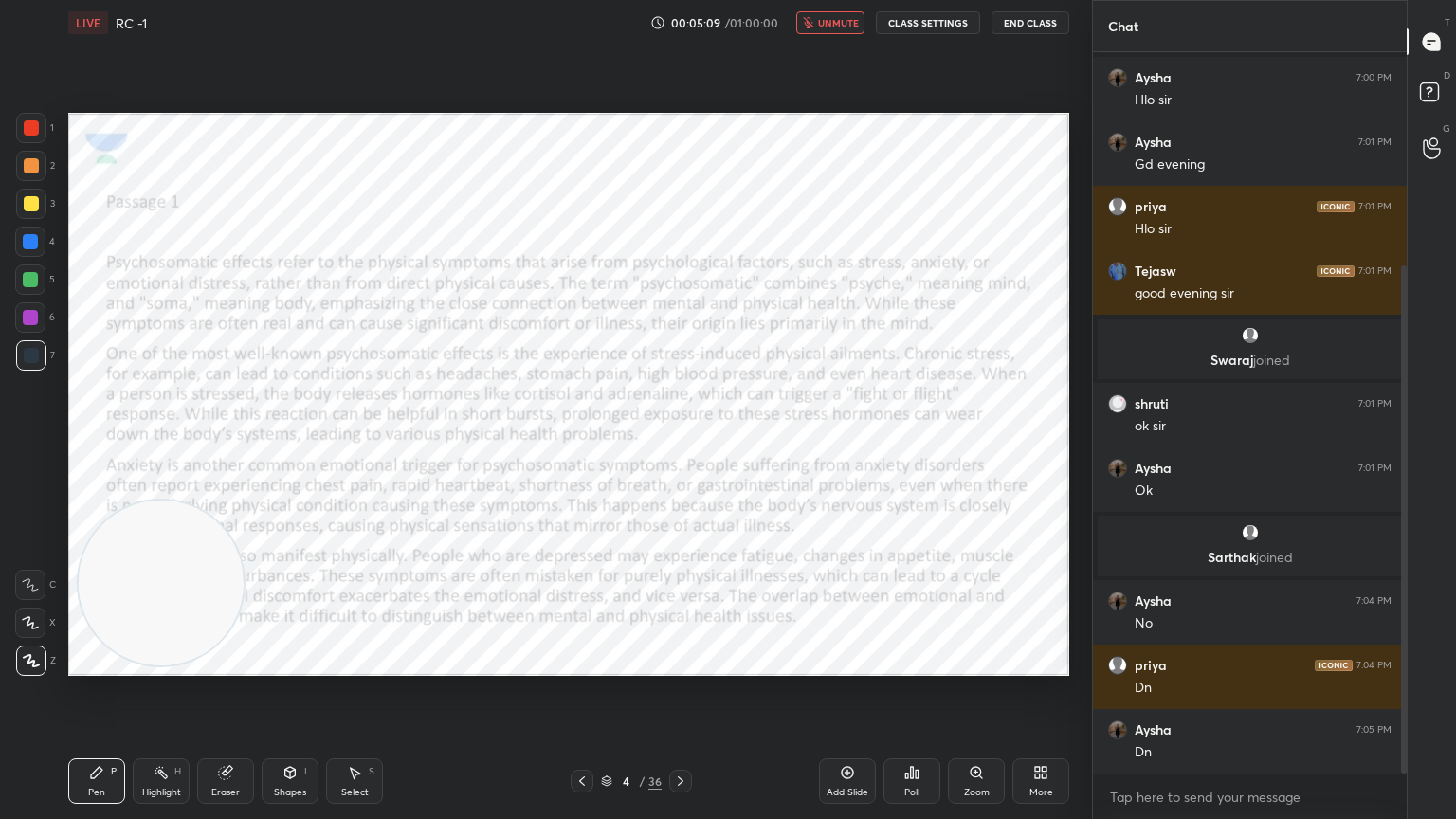 type 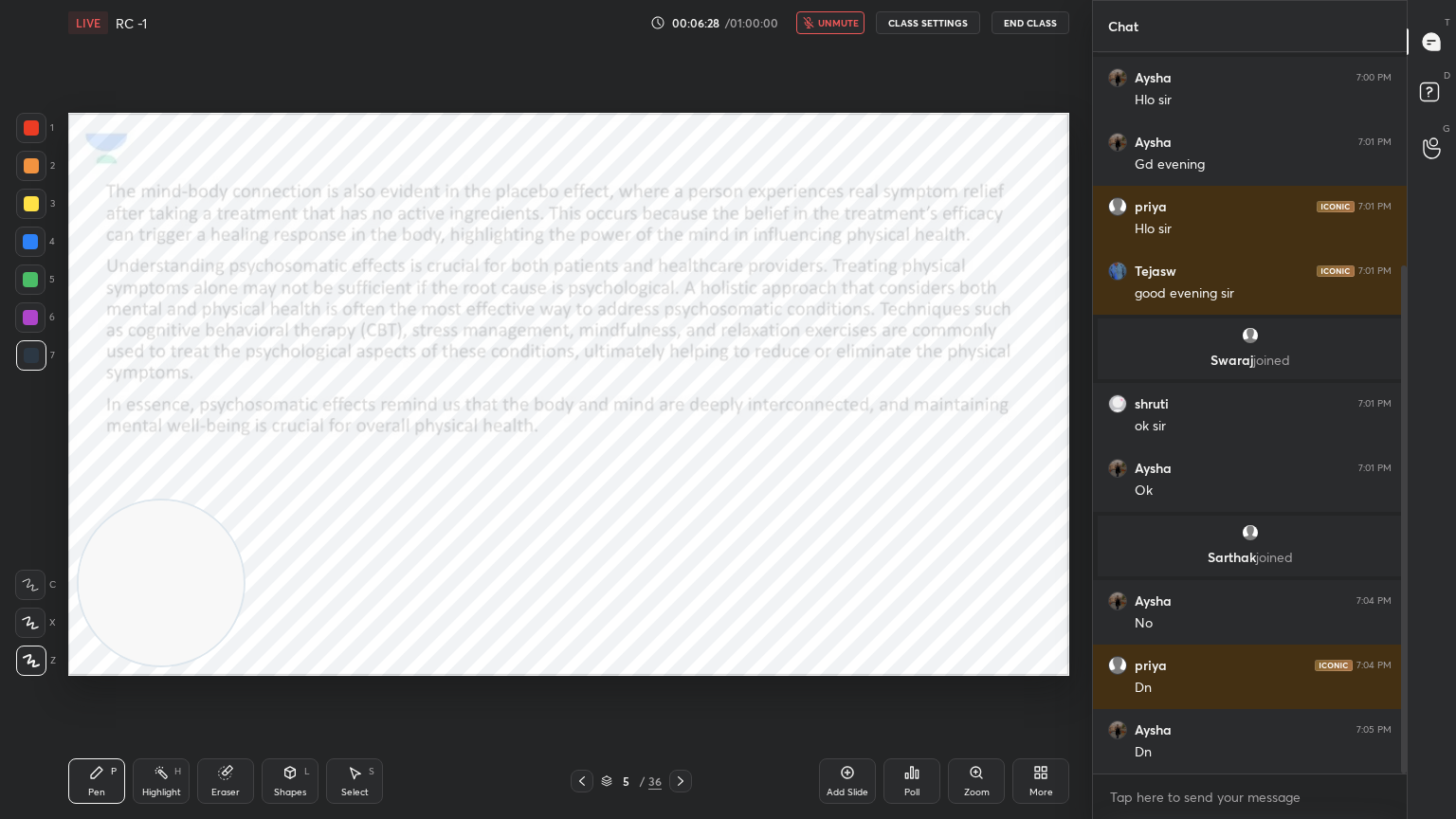 click on "unmute" at bounding box center (838, 23) 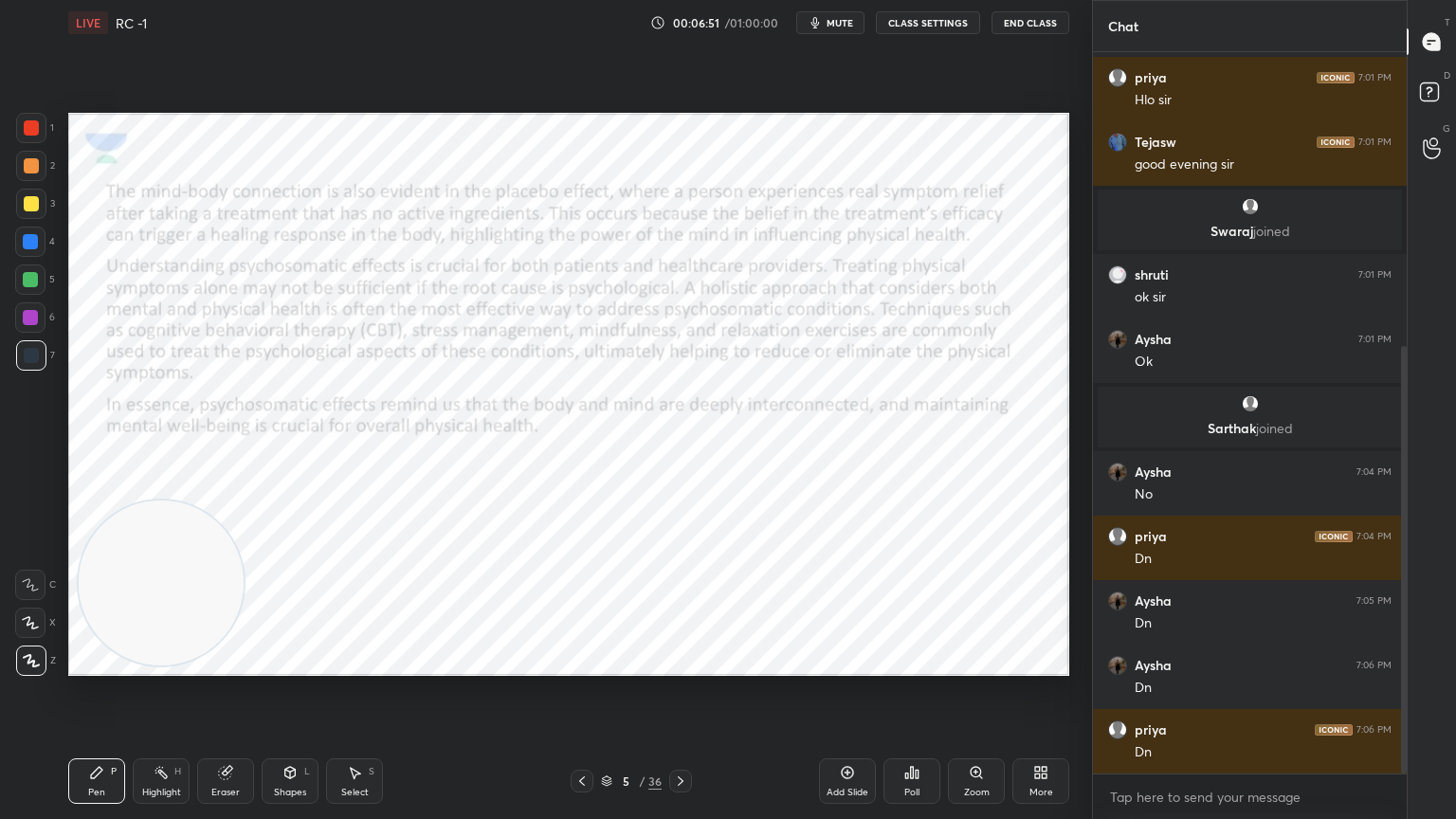 scroll, scrollTop: 496, scrollLeft: 0, axis: vertical 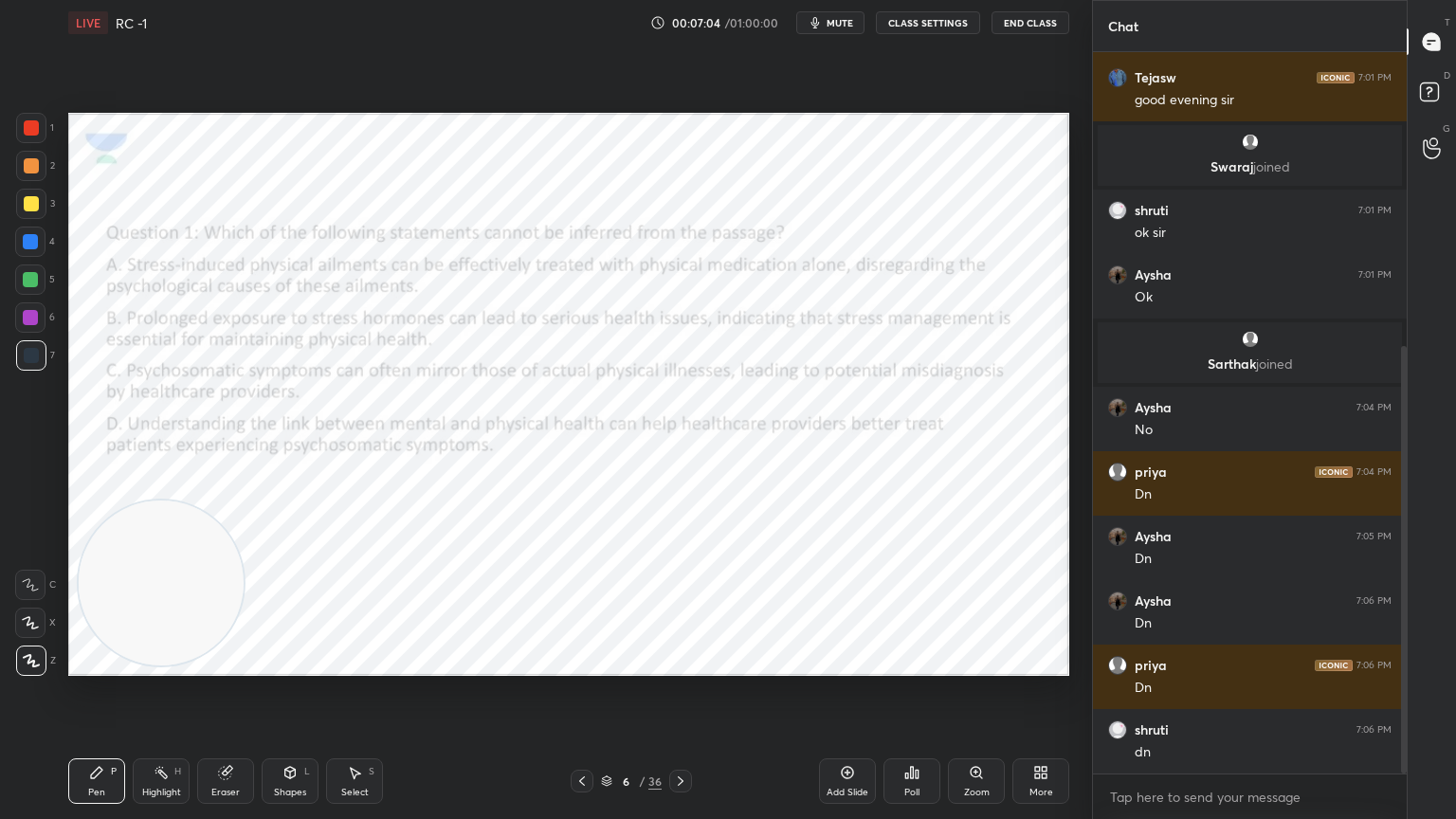 click on "mute" at bounding box center (840, 23) 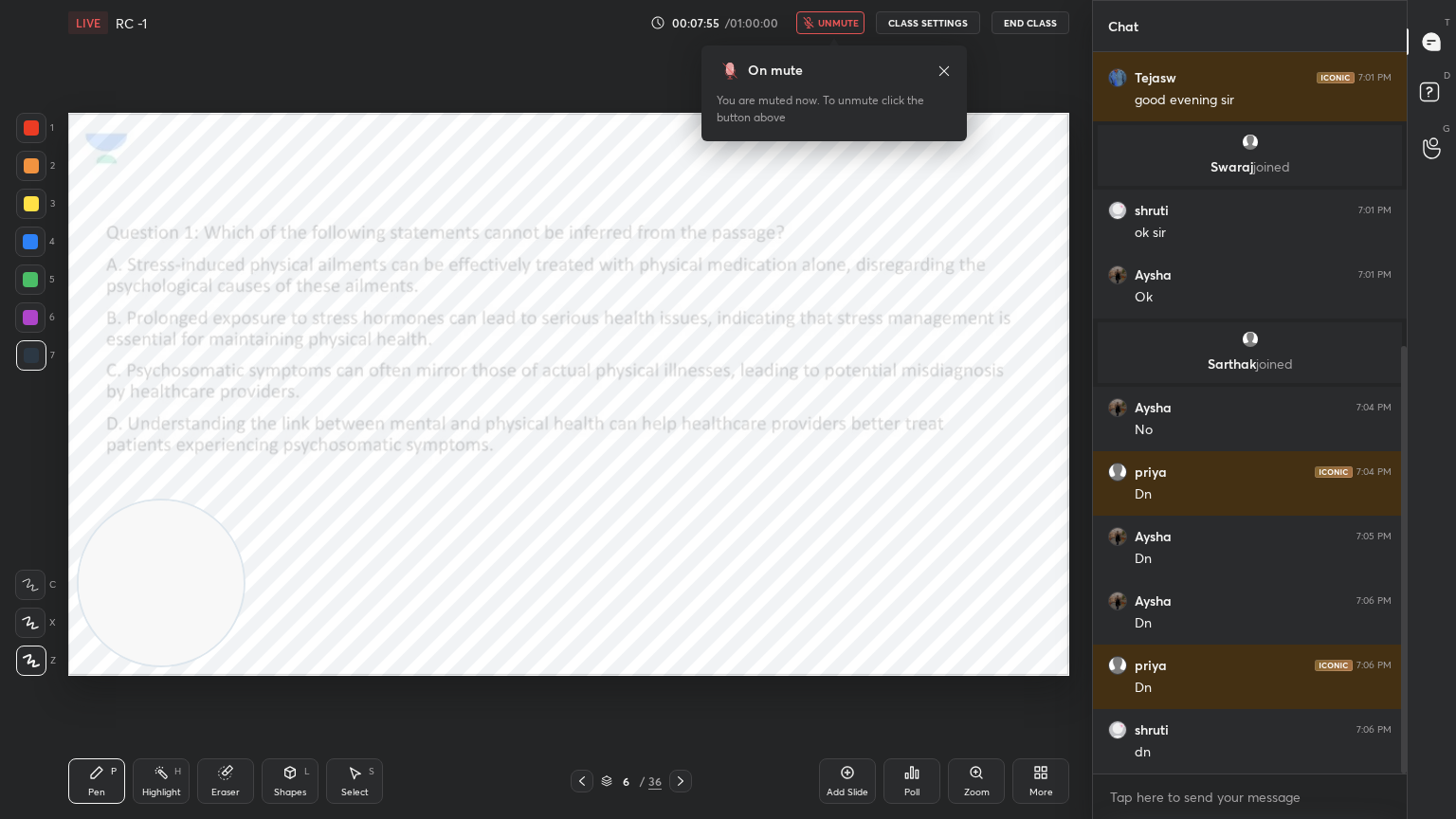scroll, scrollTop: 560, scrollLeft: 0, axis: vertical 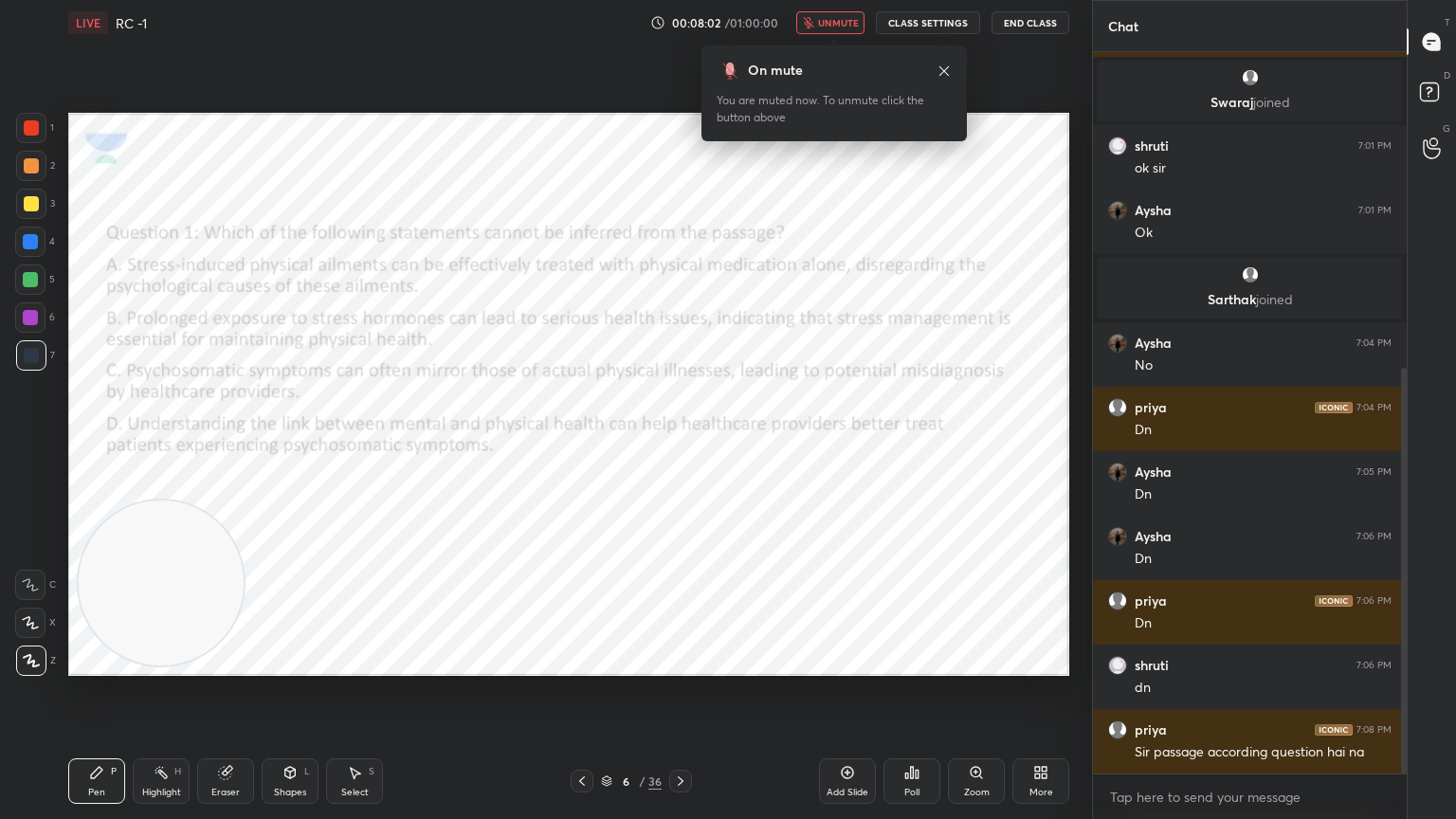click 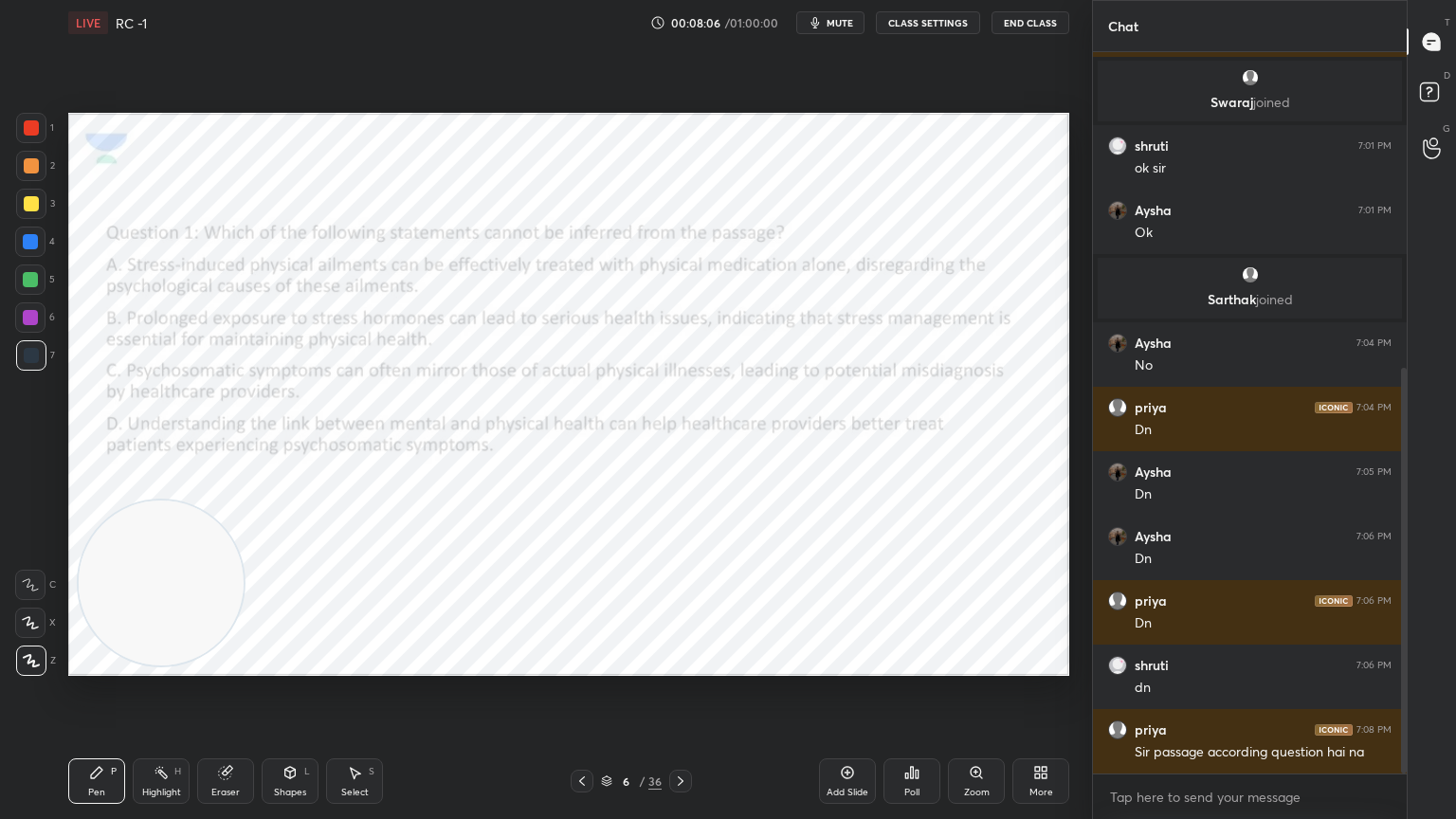 click on "mute" at bounding box center (830, 23) 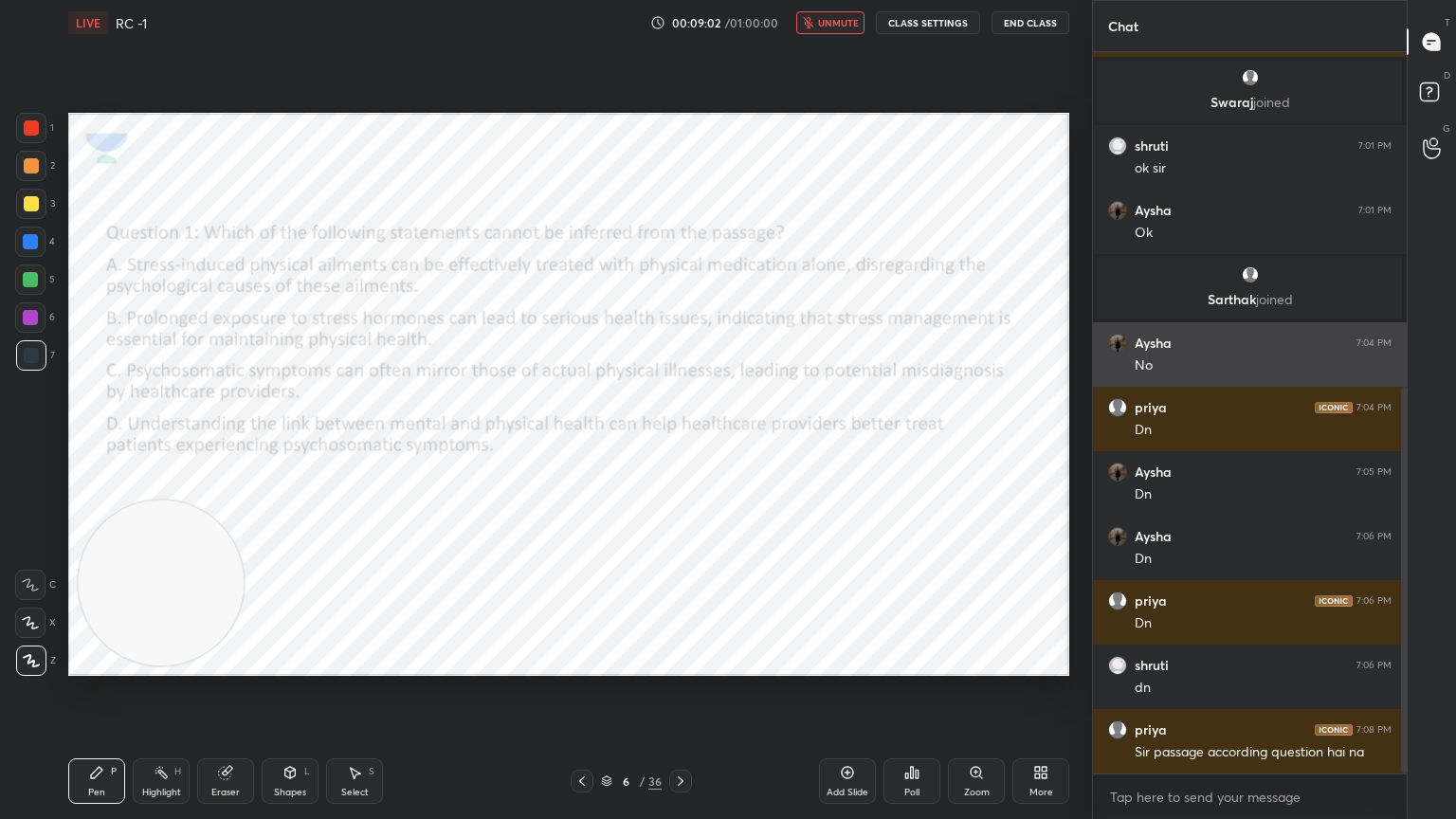 scroll, scrollTop: 625, scrollLeft: 0, axis: vertical 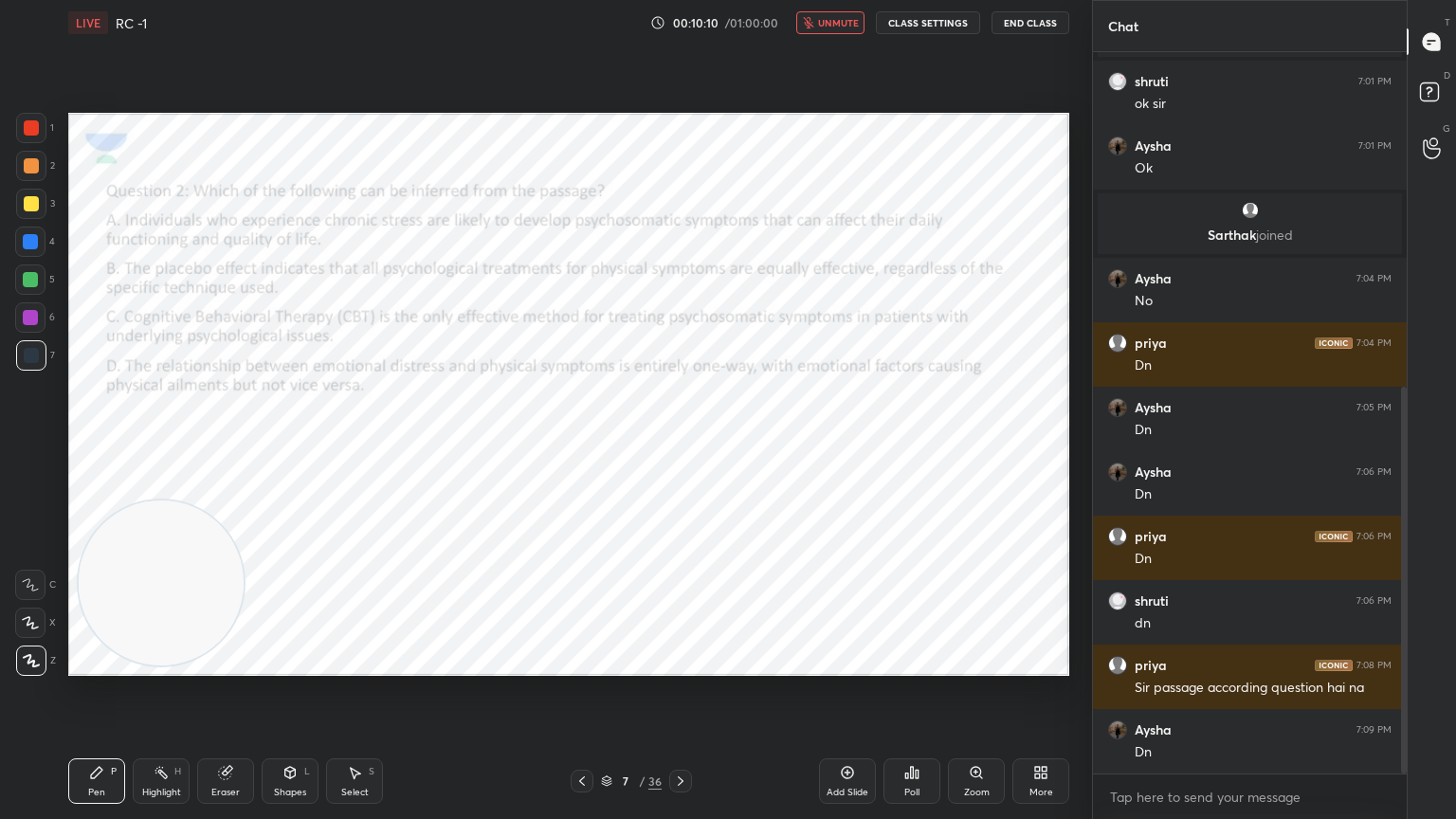 click on "unmute" at bounding box center (838, 23) 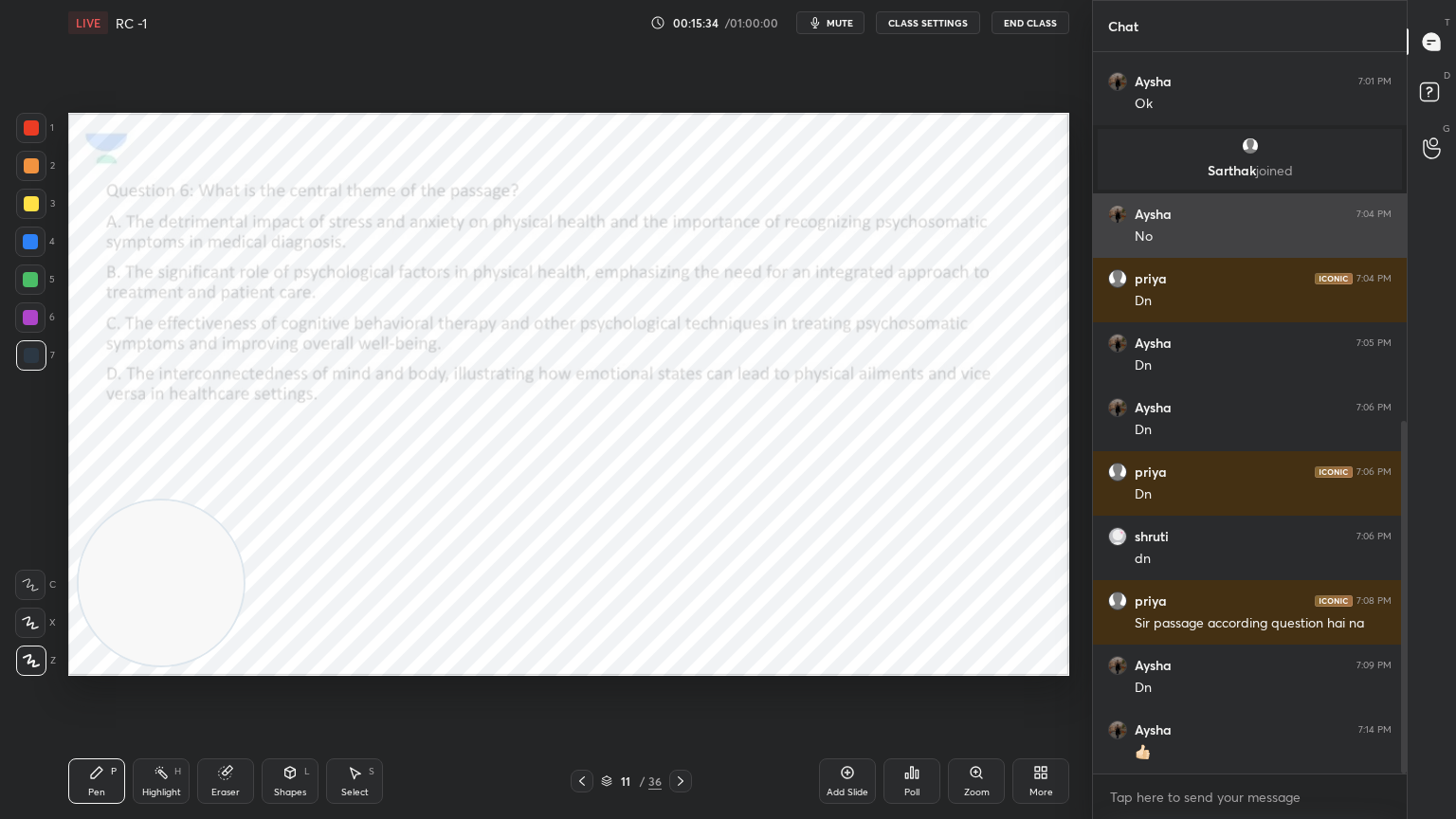 scroll, scrollTop: 754, scrollLeft: 0, axis: vertical 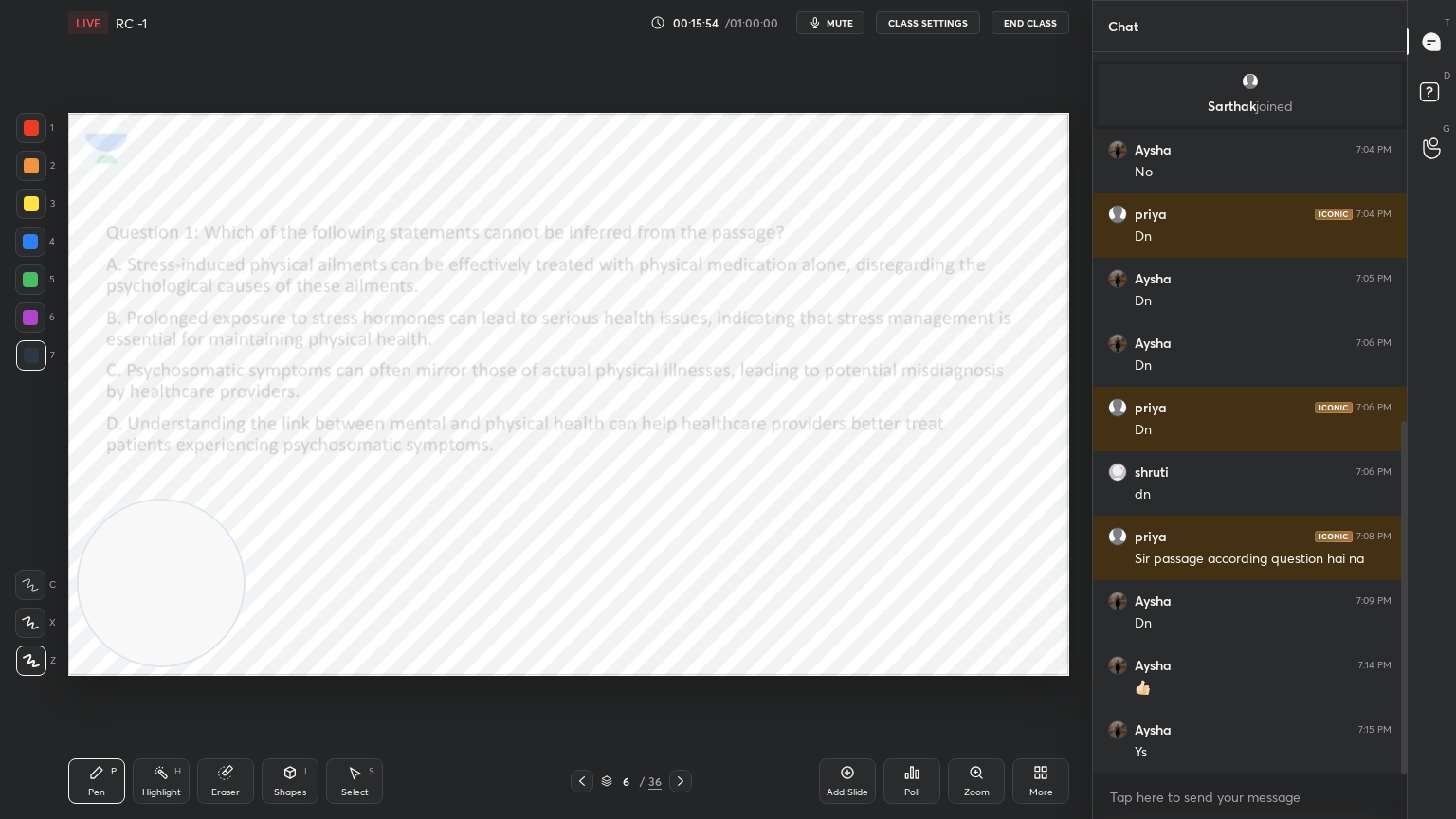 click on "Poll" at bounding box center [912, 781] 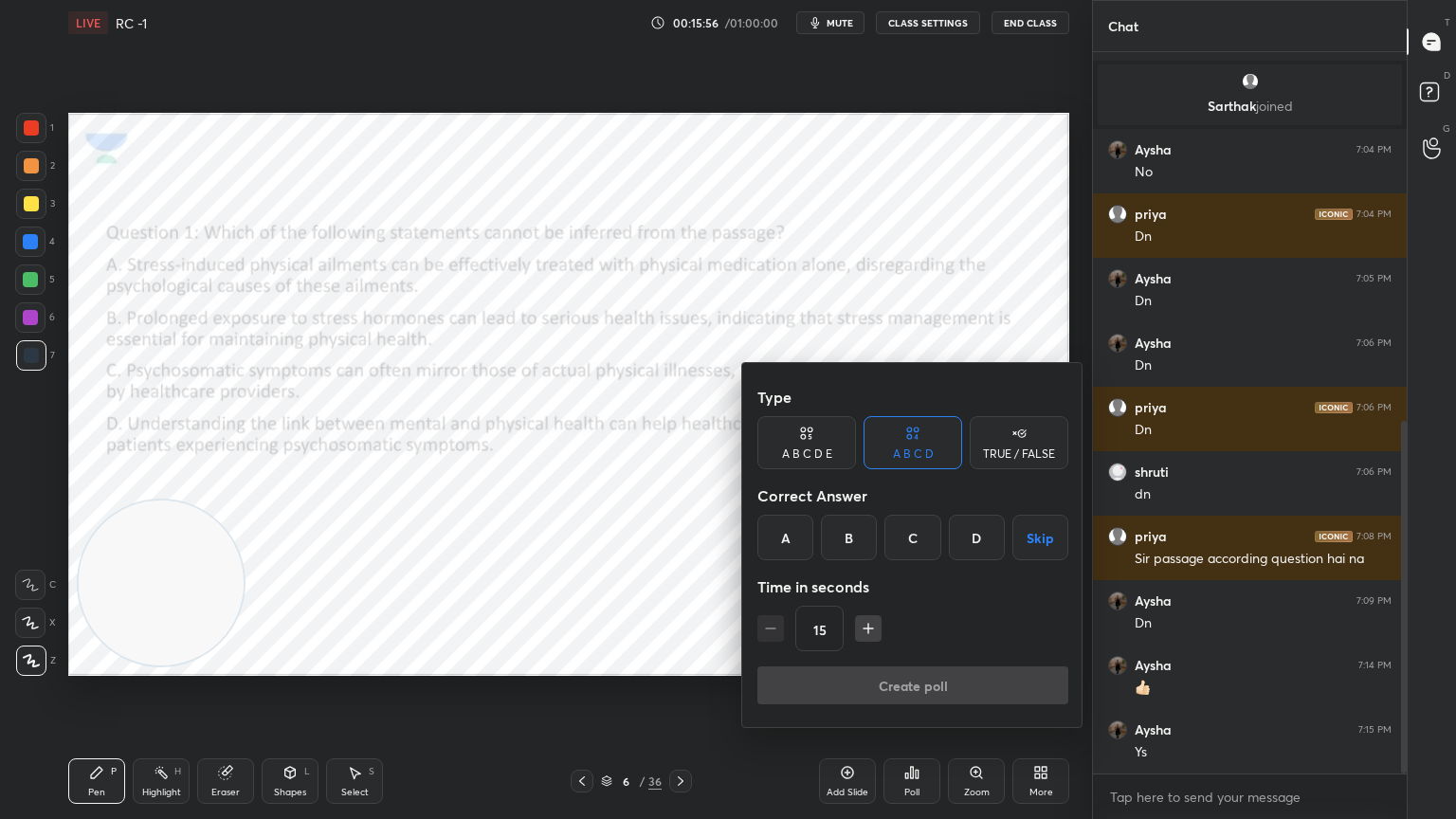 click on "A" at bounding box center [785, 537] 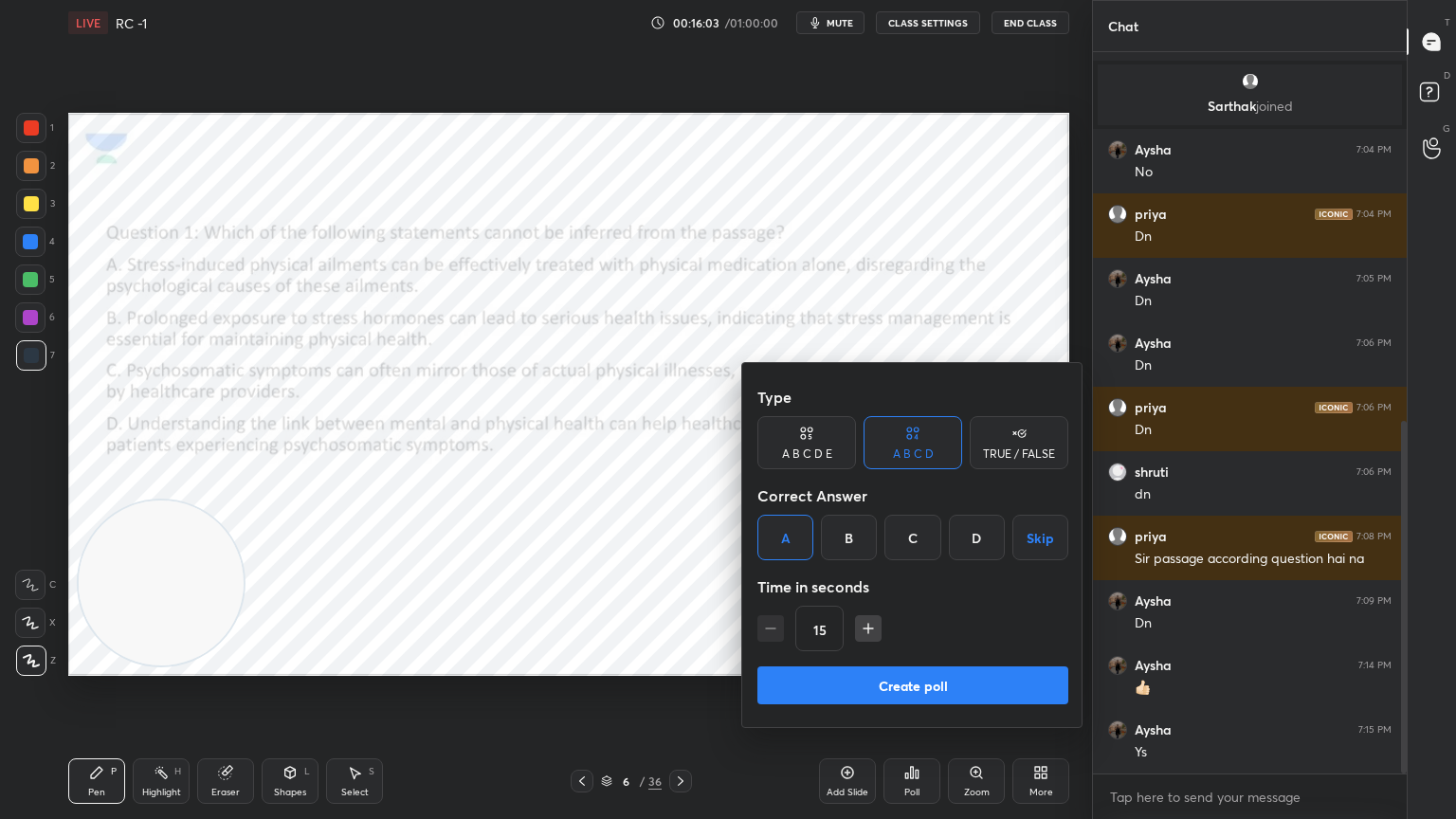 click on "Create poll" at bounding box center (913, 685) 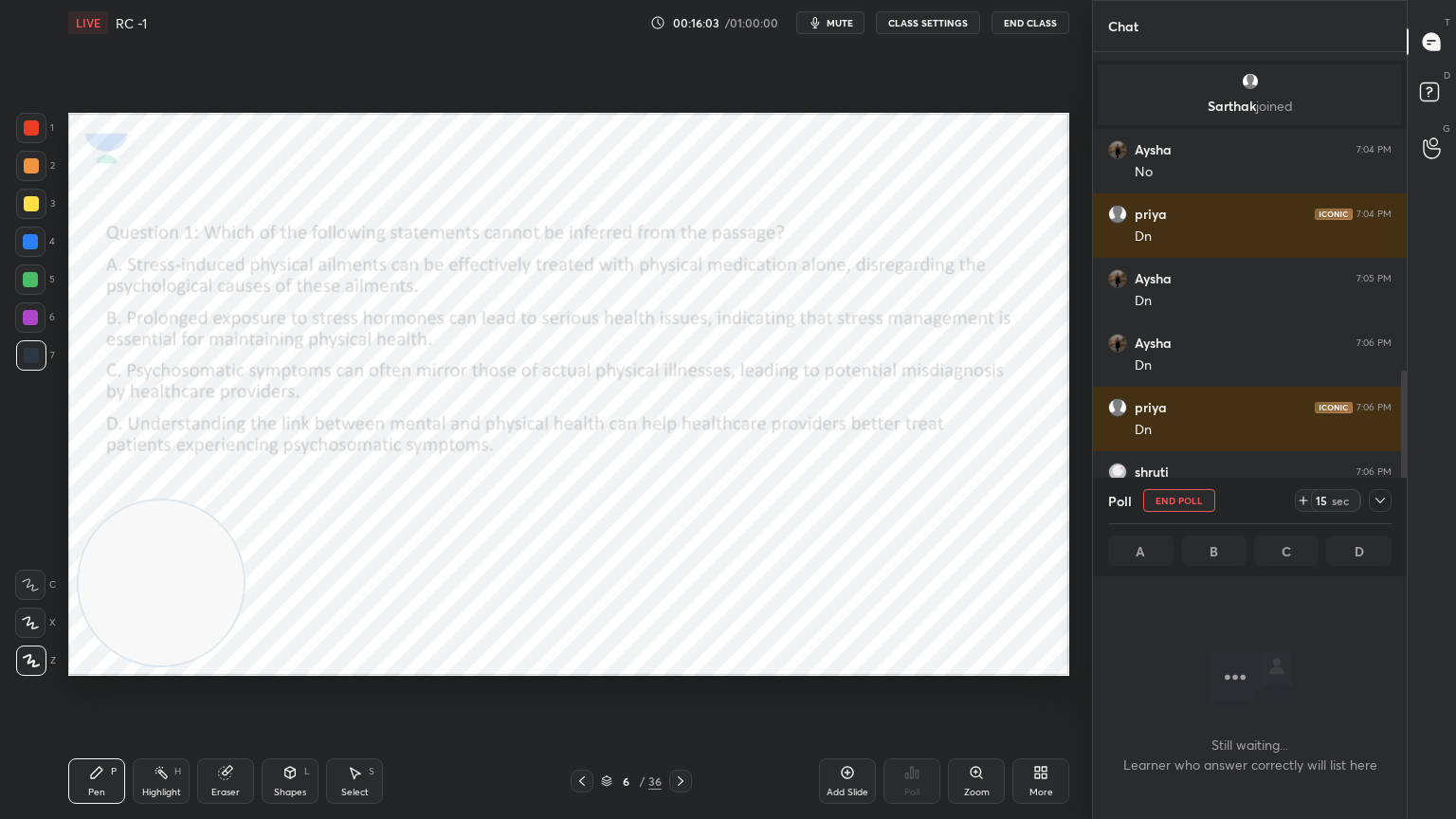 scroll, scrollTop: 684, scrollLeft: 308, axis: both 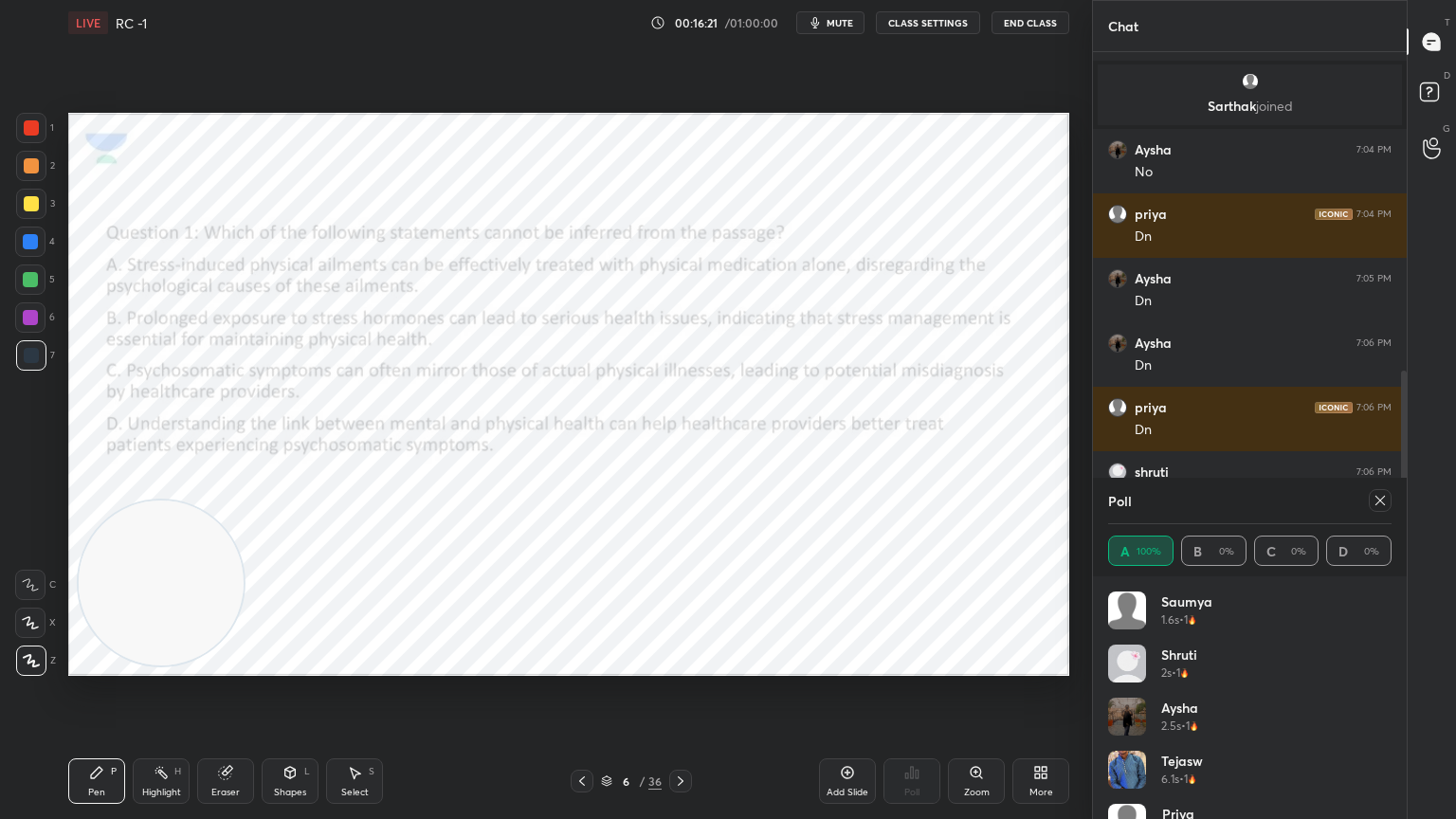 click 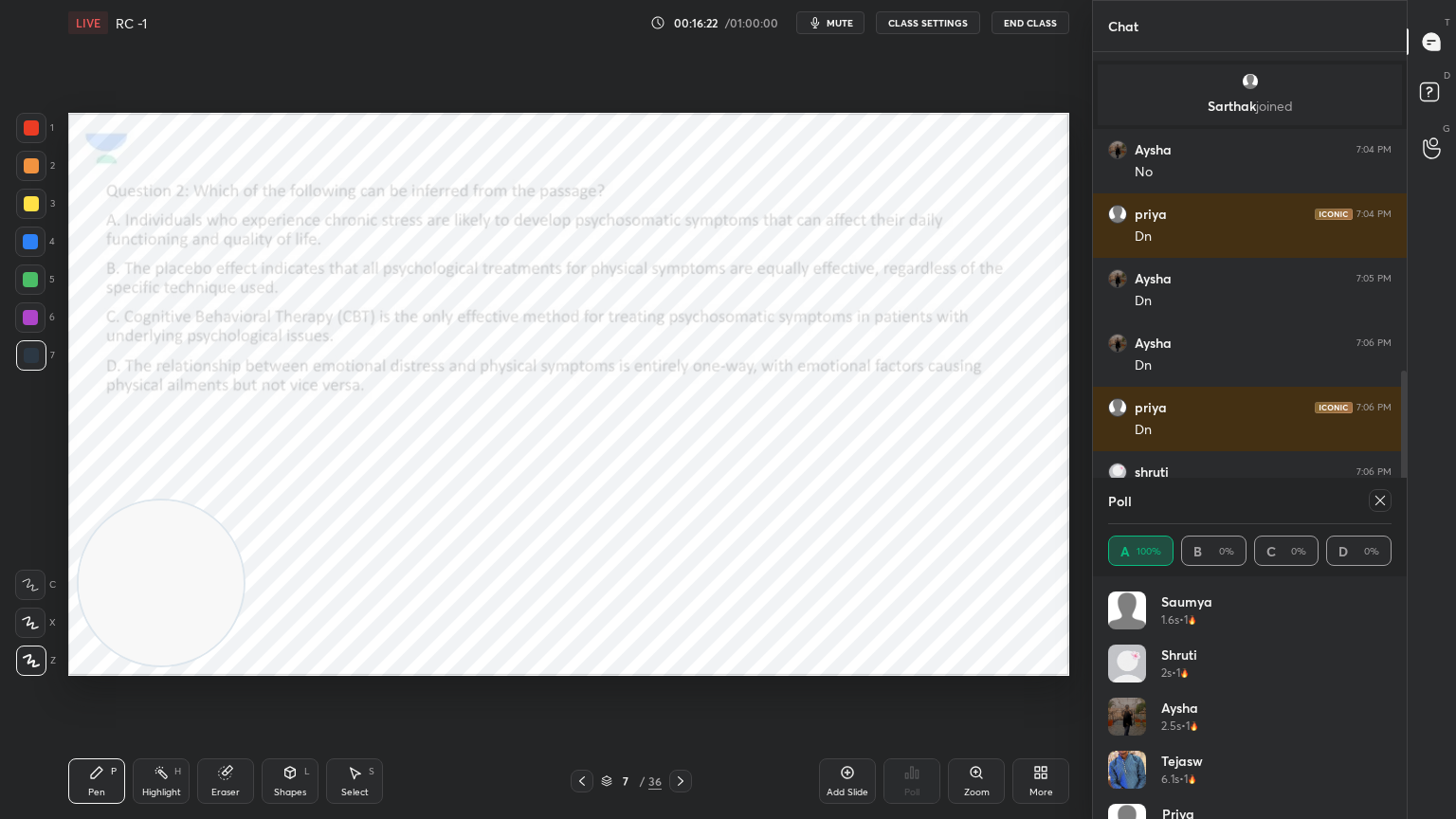 click 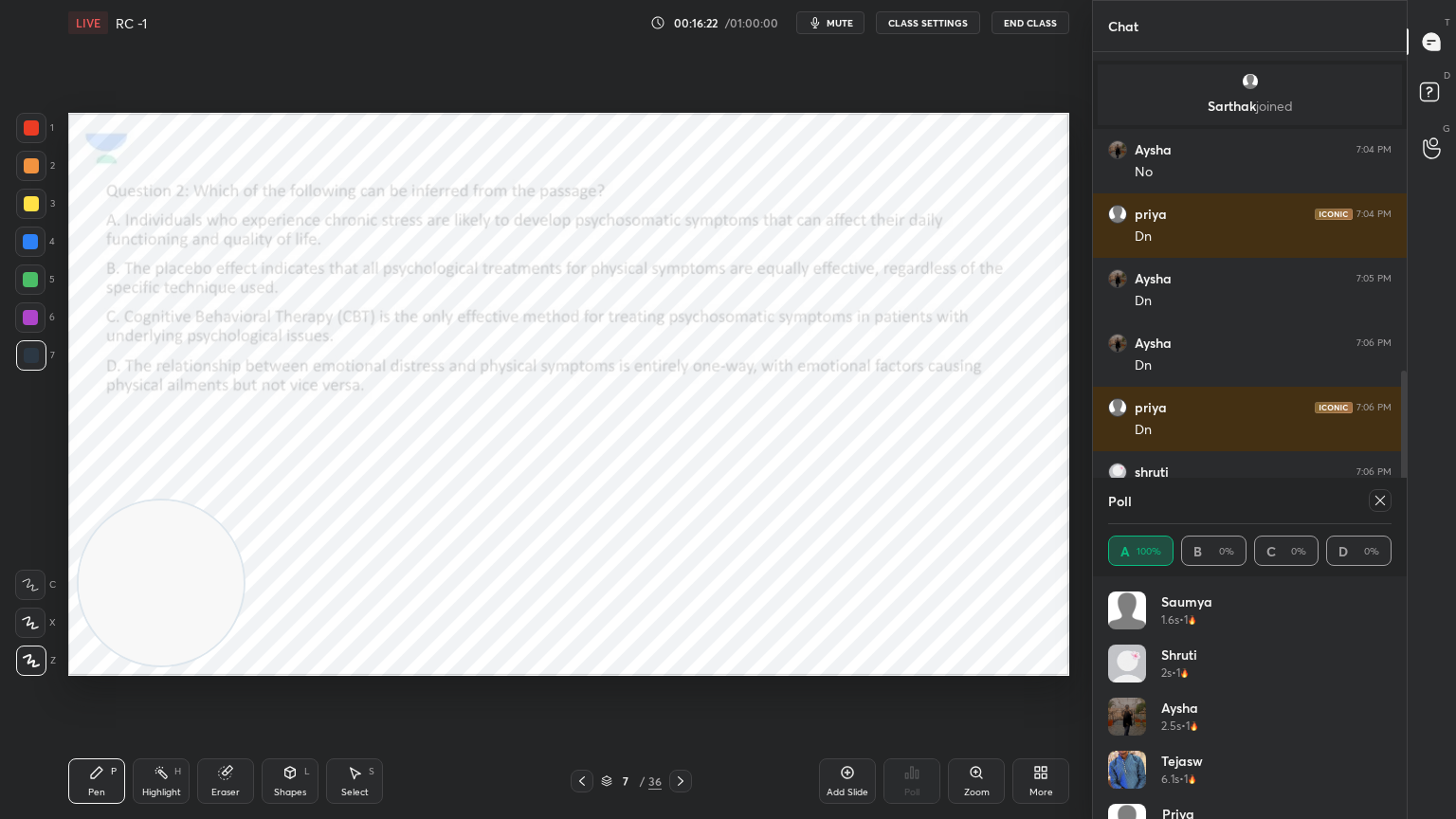 scroll, scrollTop: 143, scrollLeft: 278, axis: both 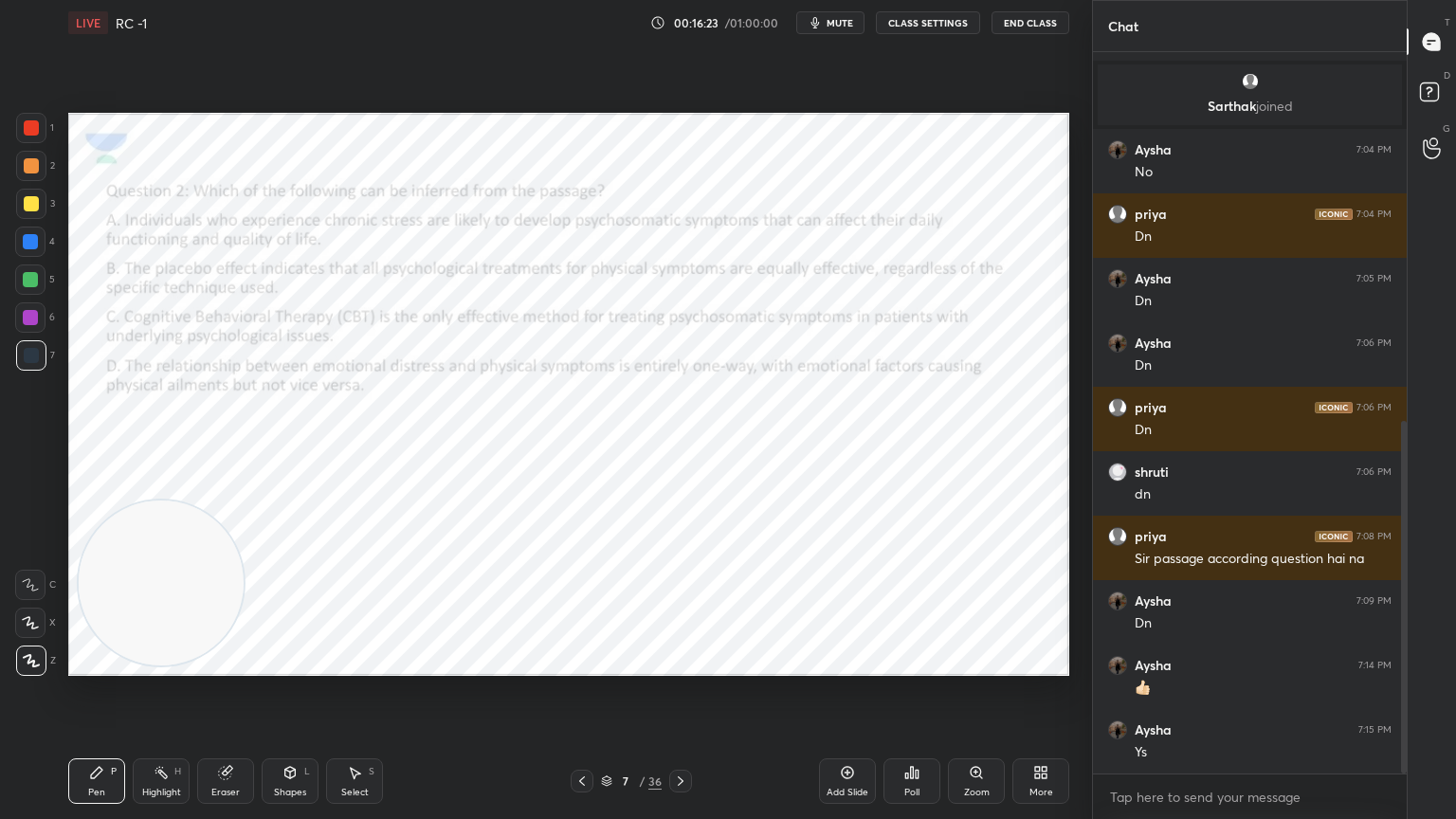 click on "Poll" at bounding box center [912, 781] 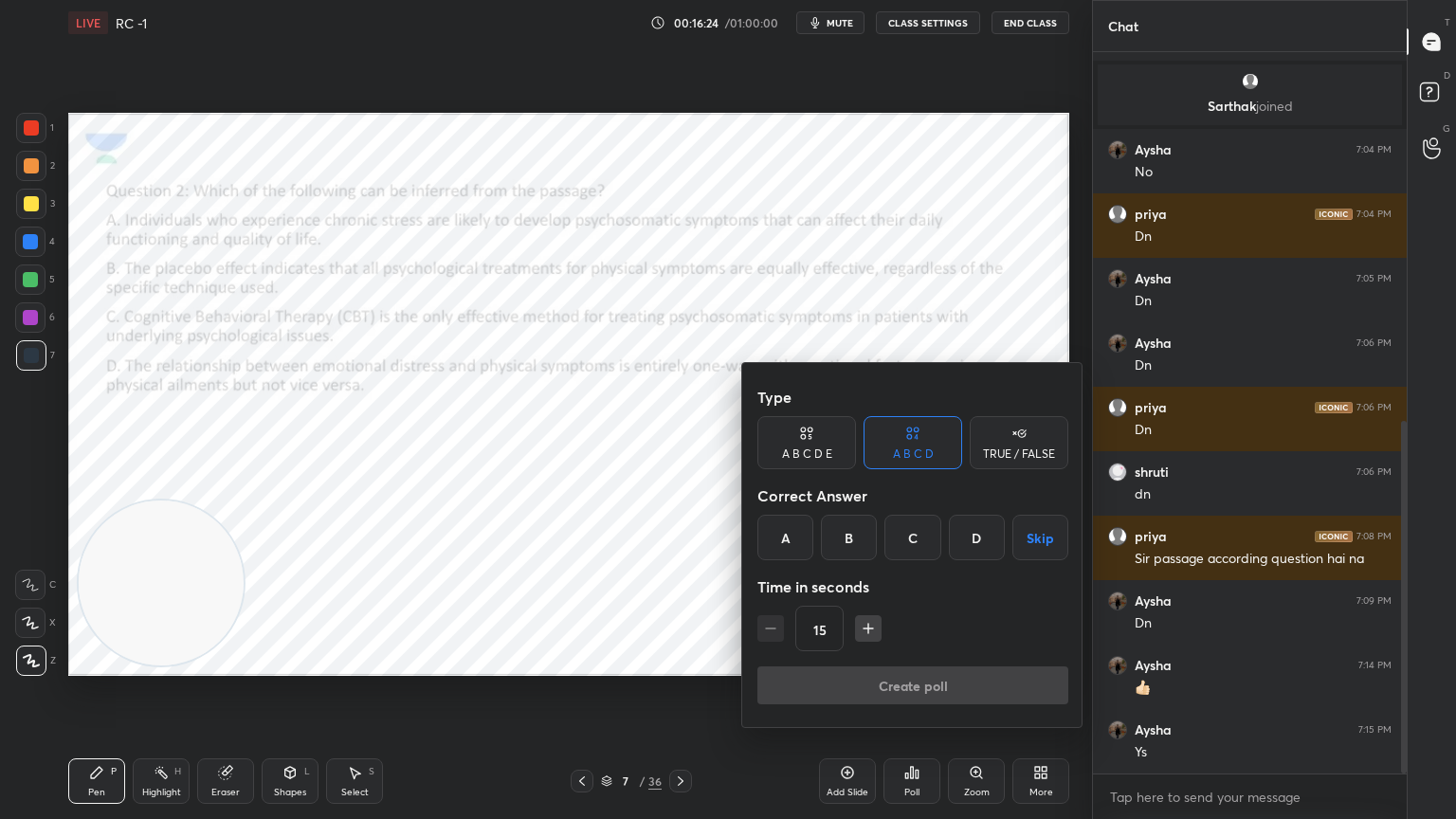 click on "A" at bounding box center (785, 537) 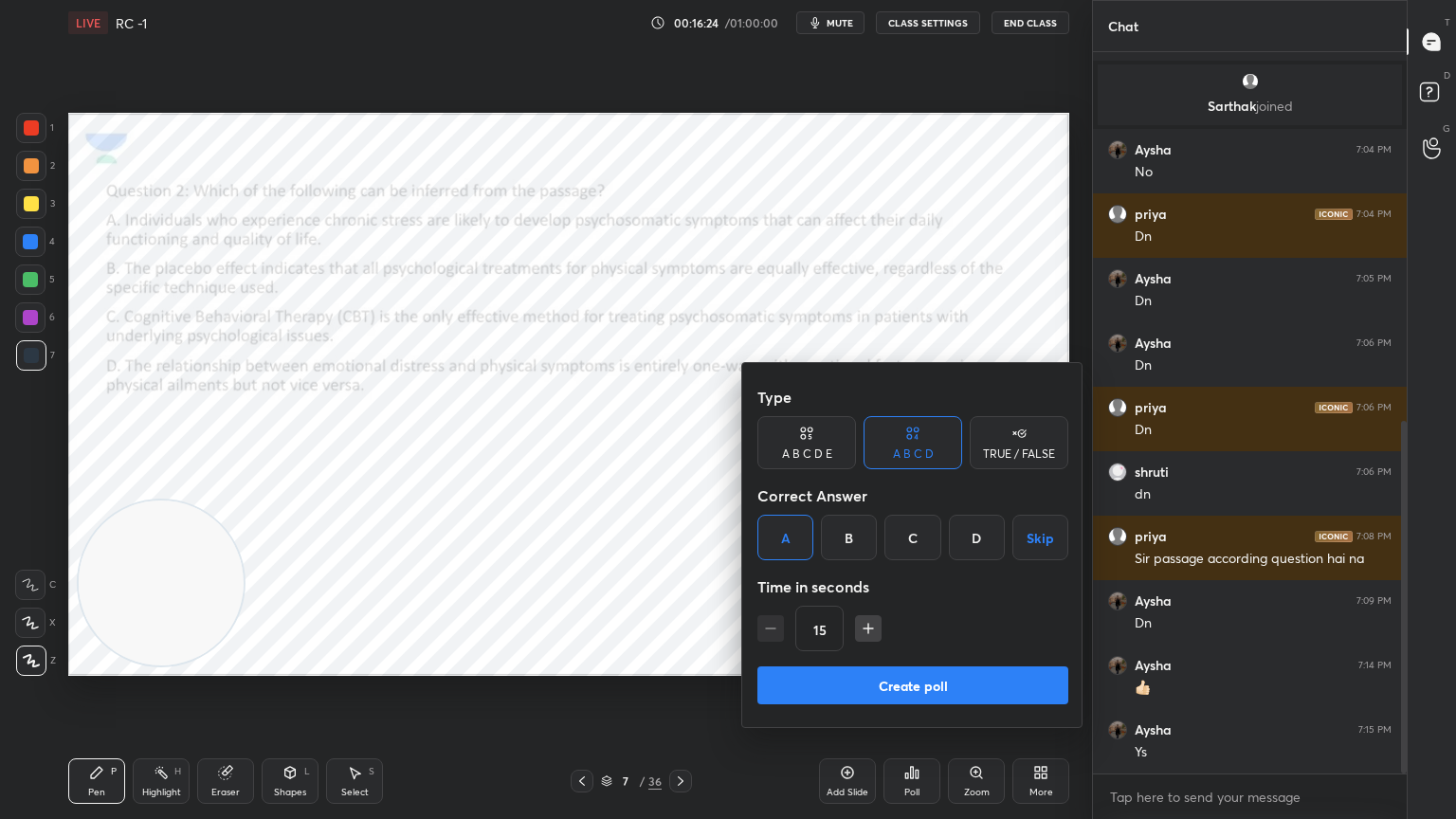 click on "Create poll" at bounding box center [913, 685] 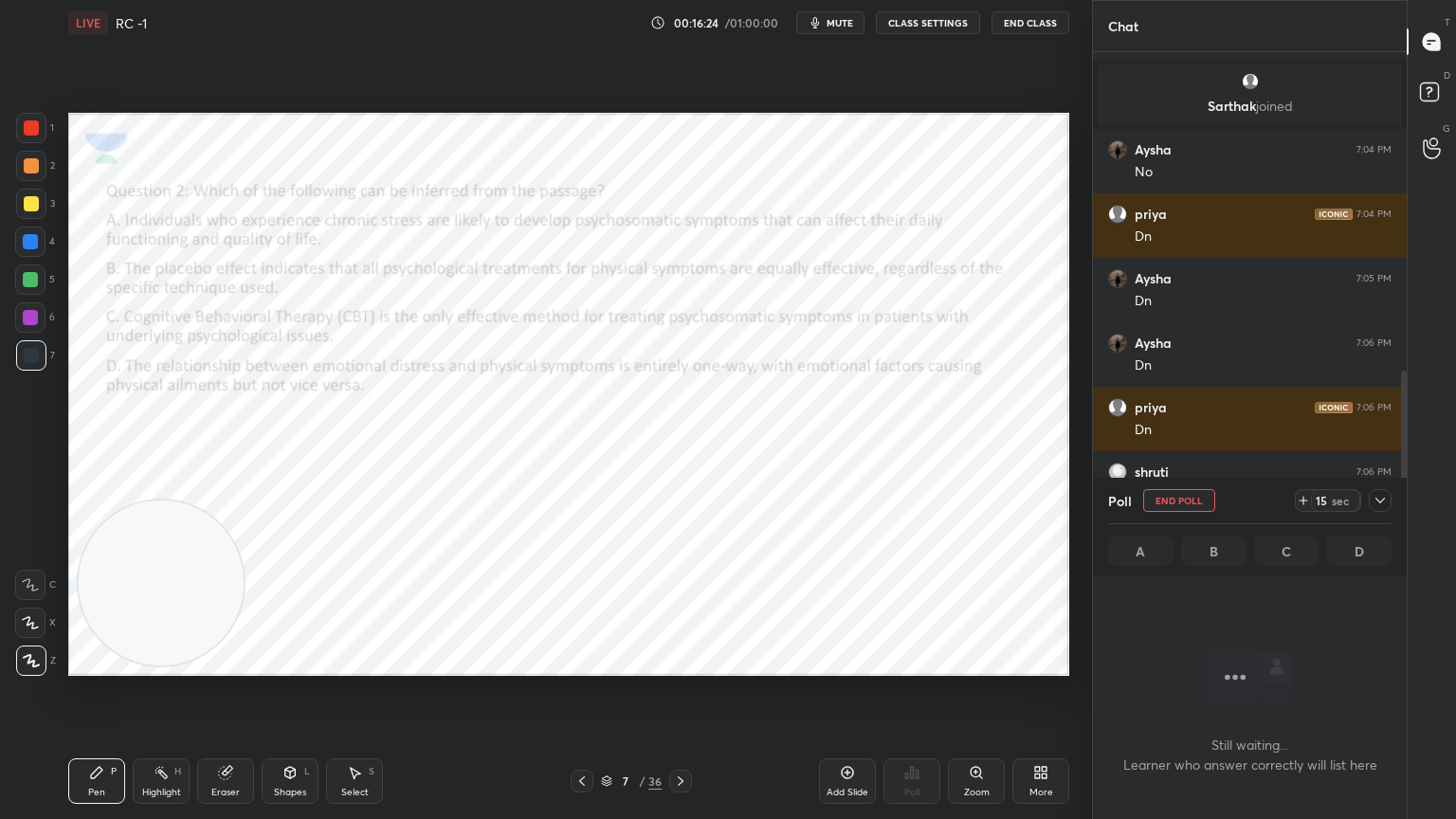 scroll, scrollTop: 633, scrollLeft: 308, axis: both 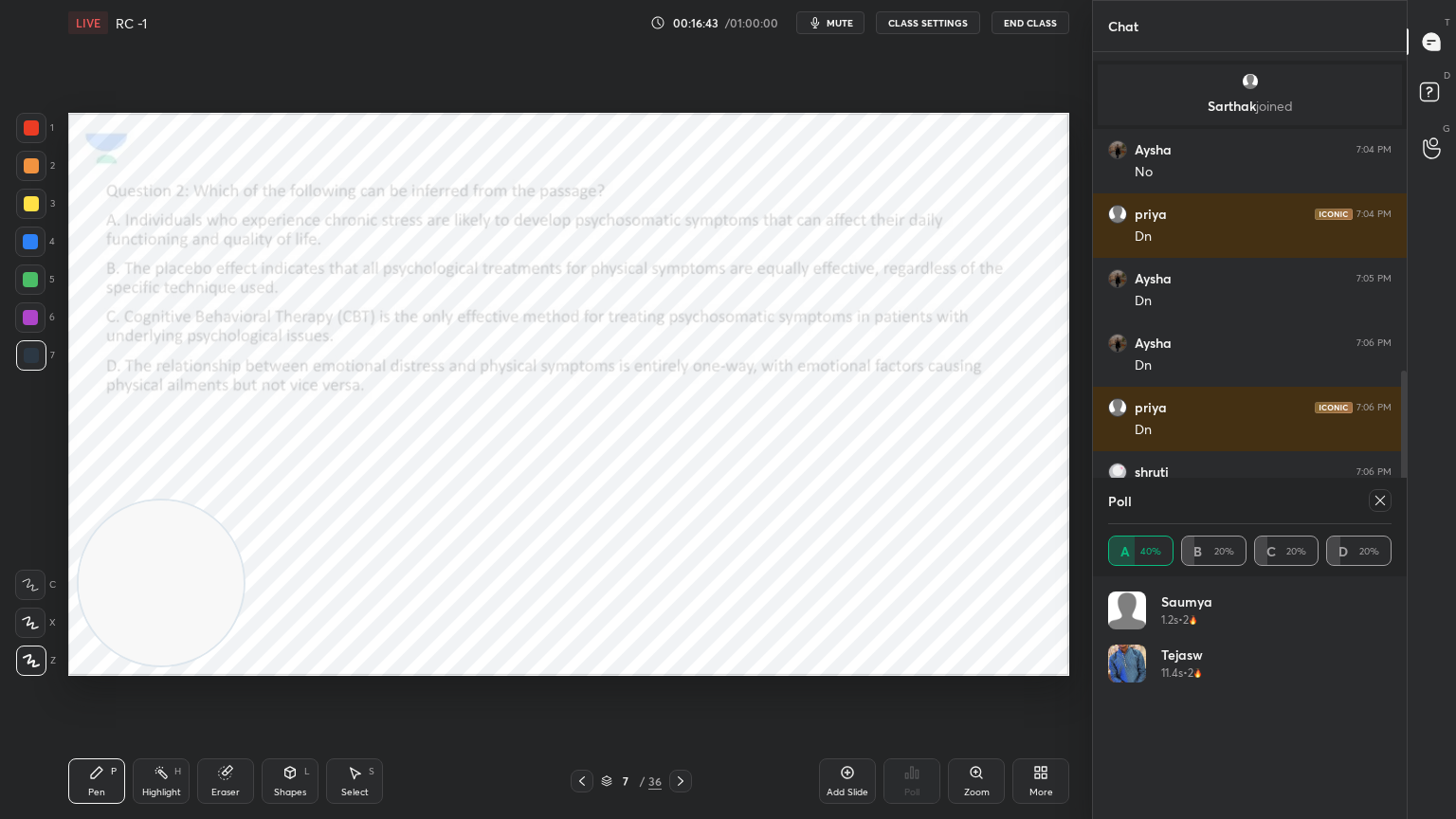 click 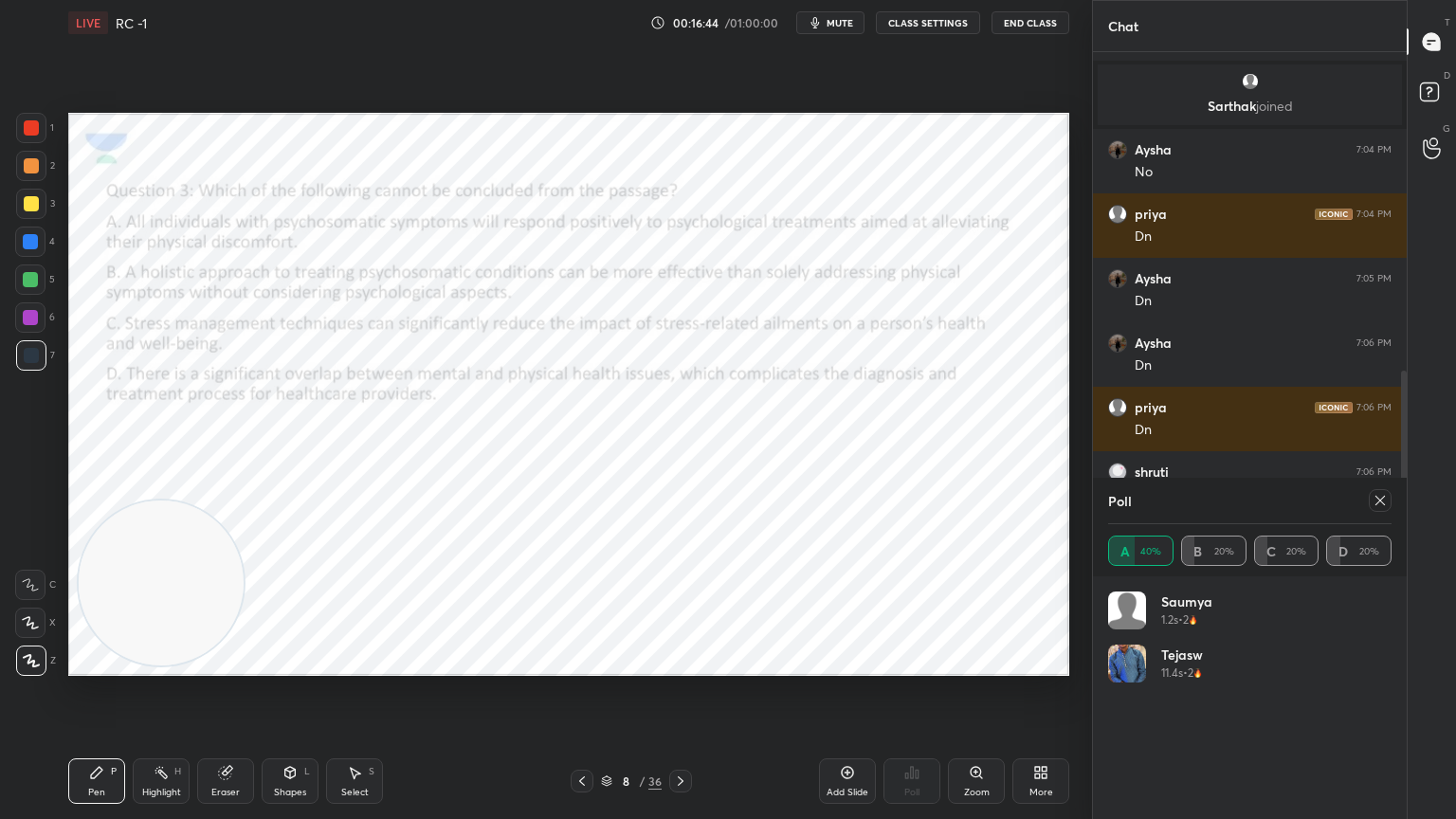 click 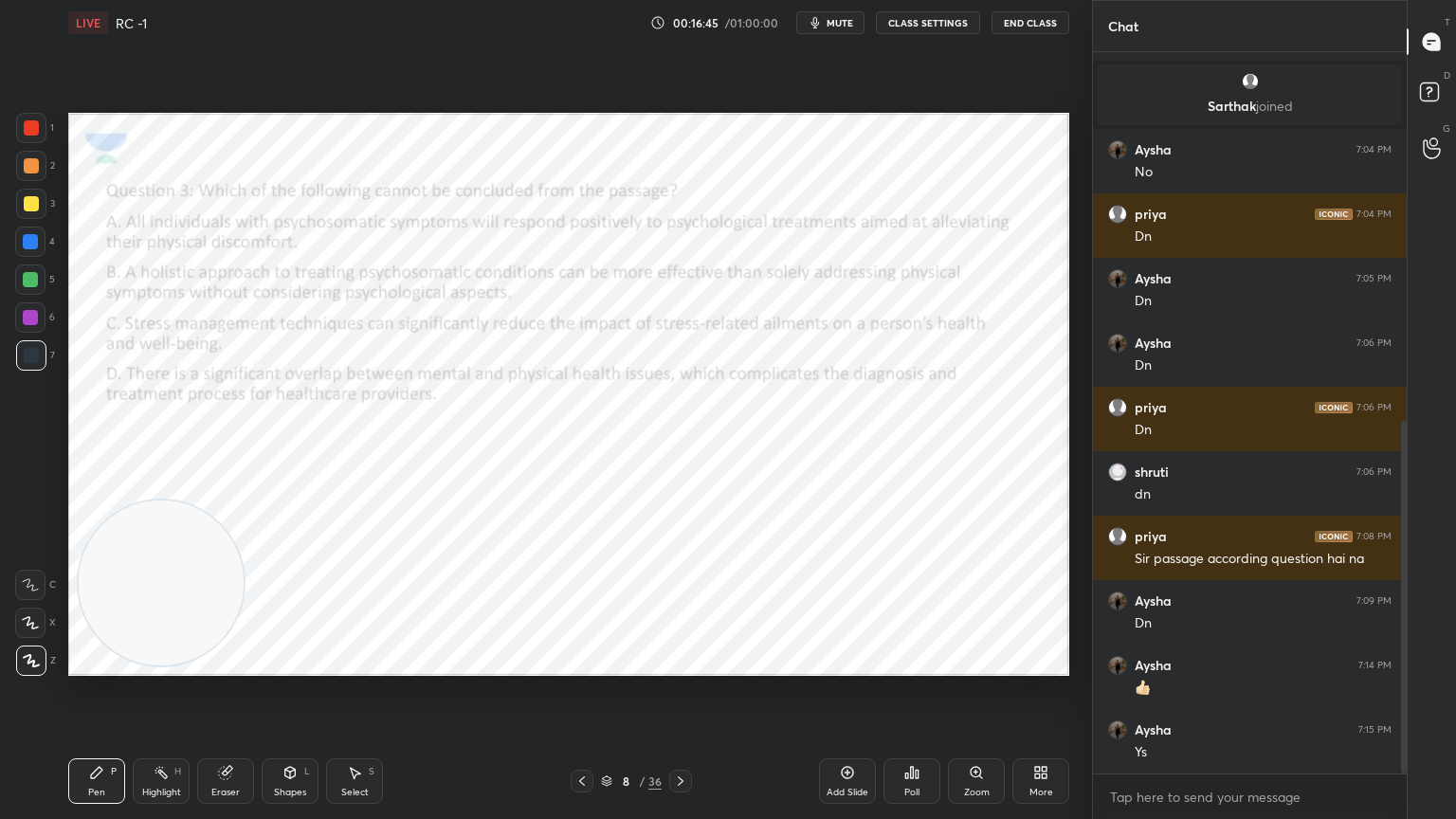 click on "Poll" at bounding box center (912, 781) 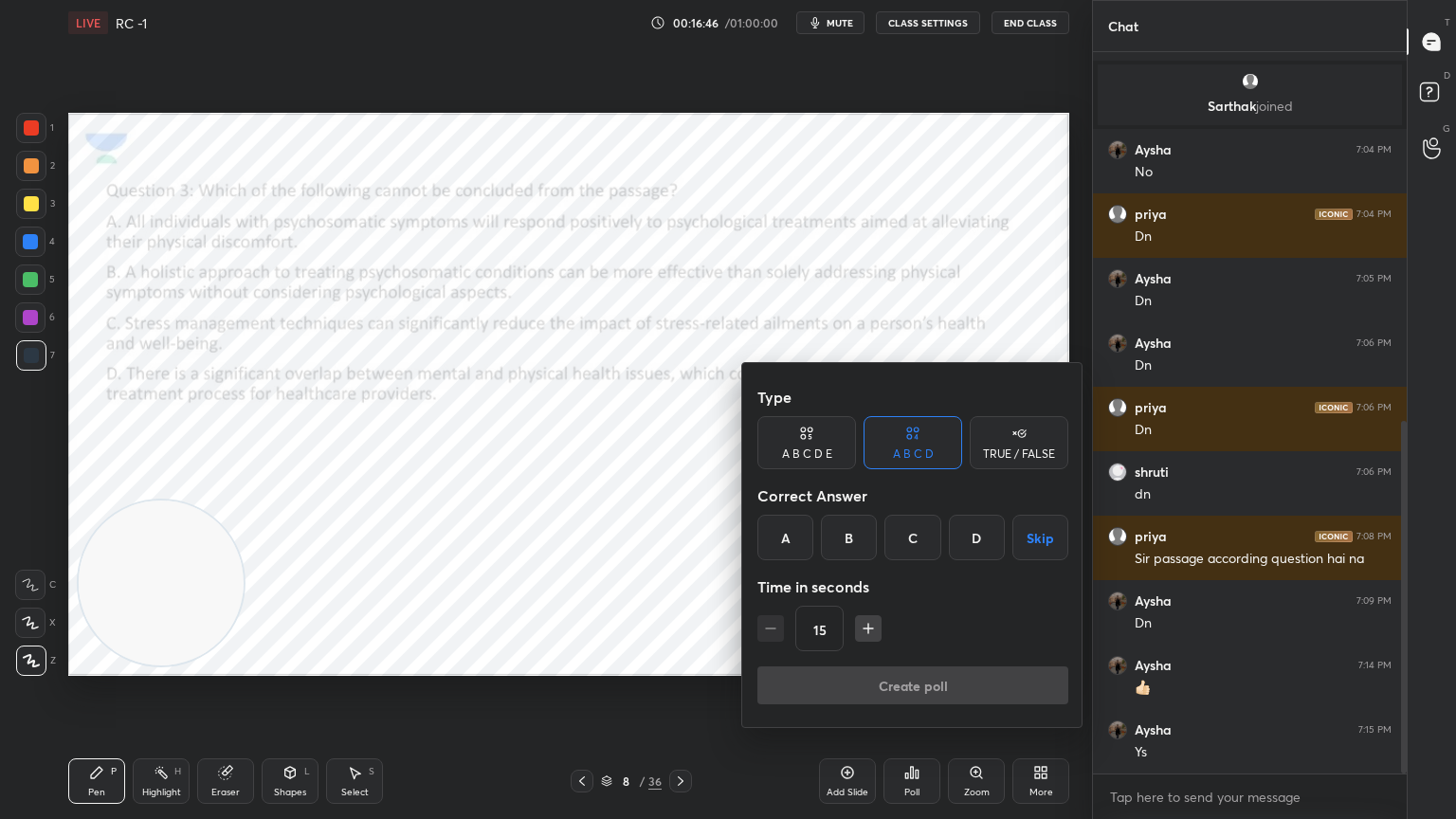 click on "Correct Answer" at bounding box center [913, 496] 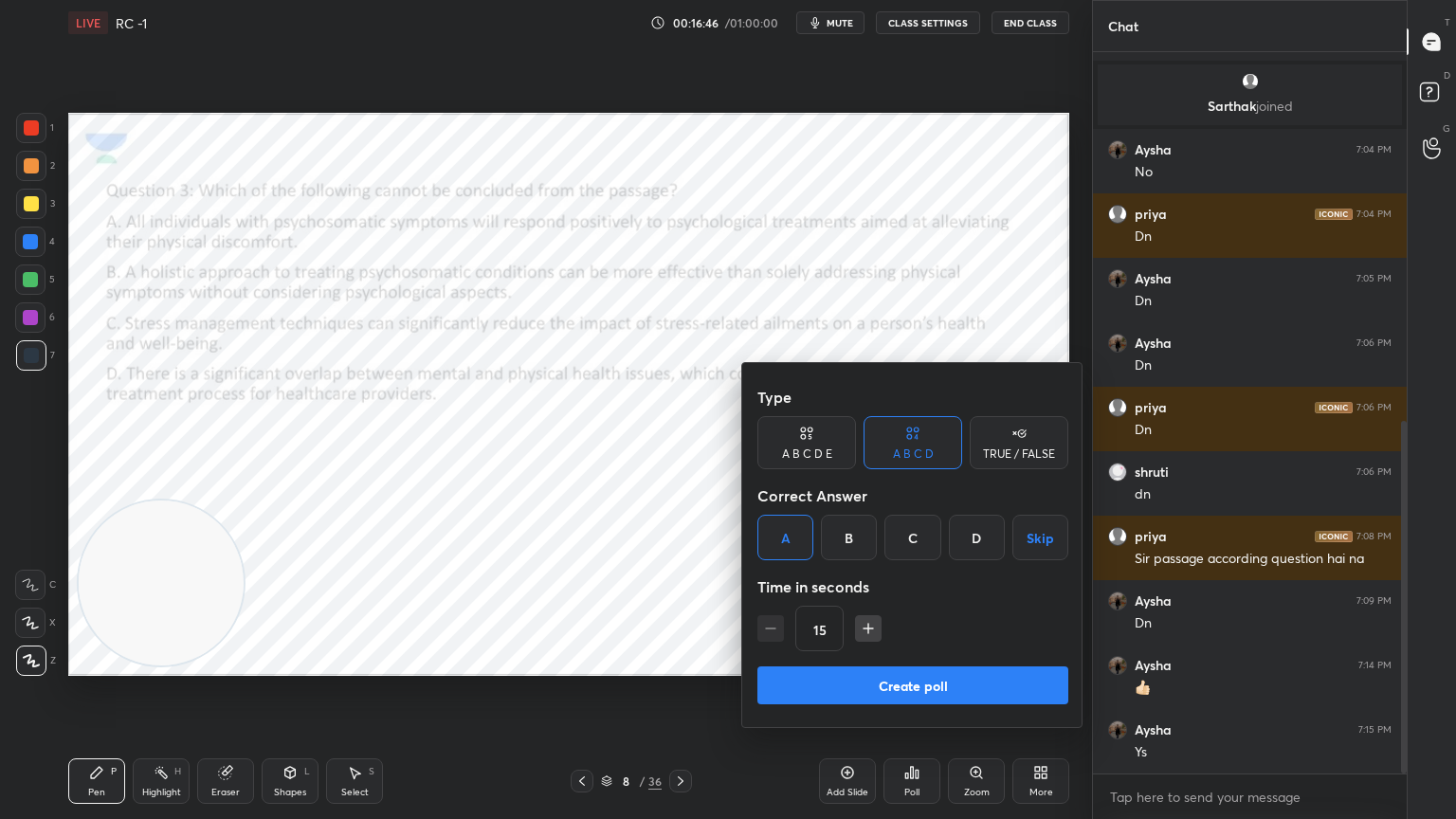 click on "Create poll" at bounding box center (913, 685) 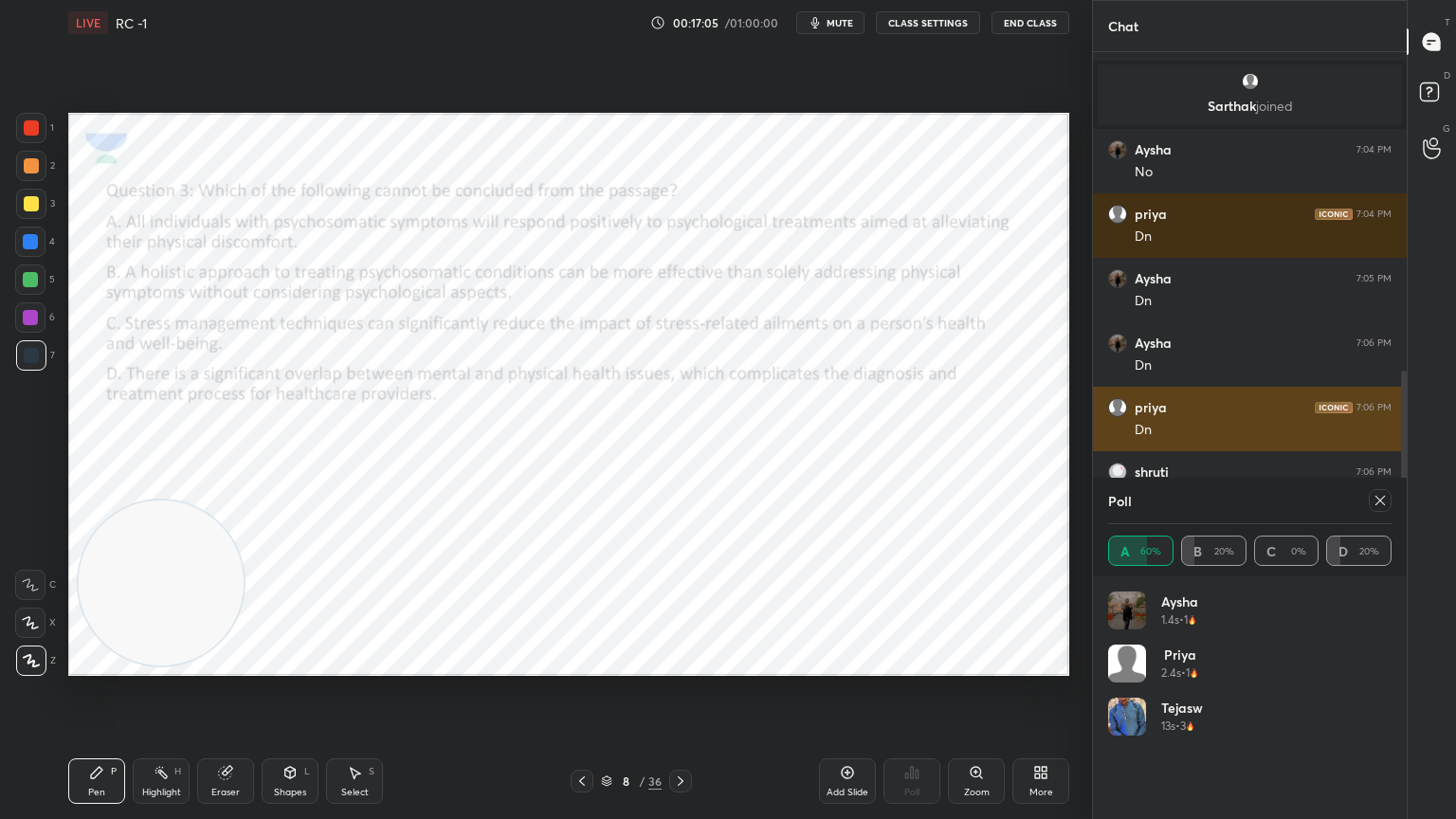 click 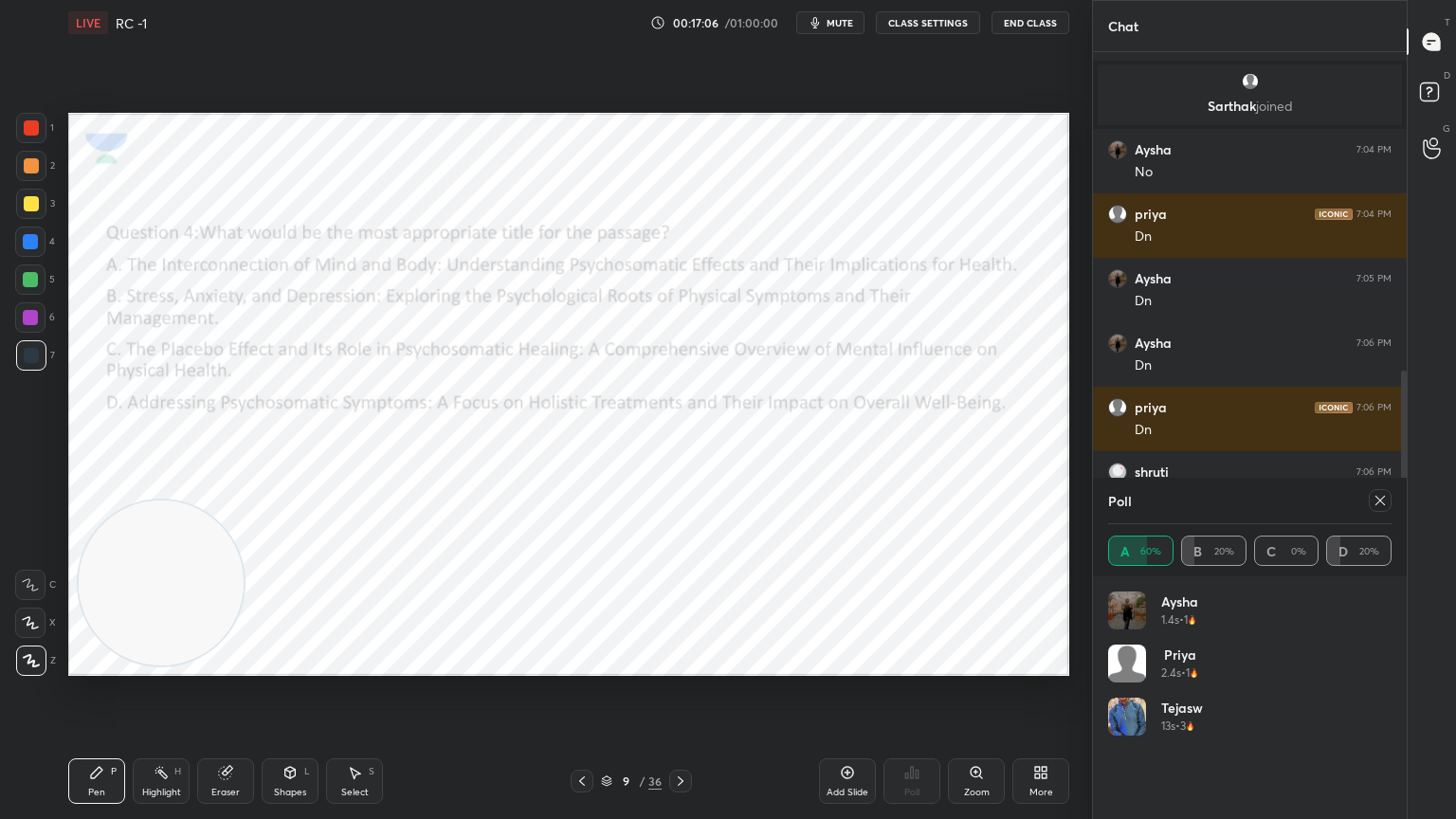 click 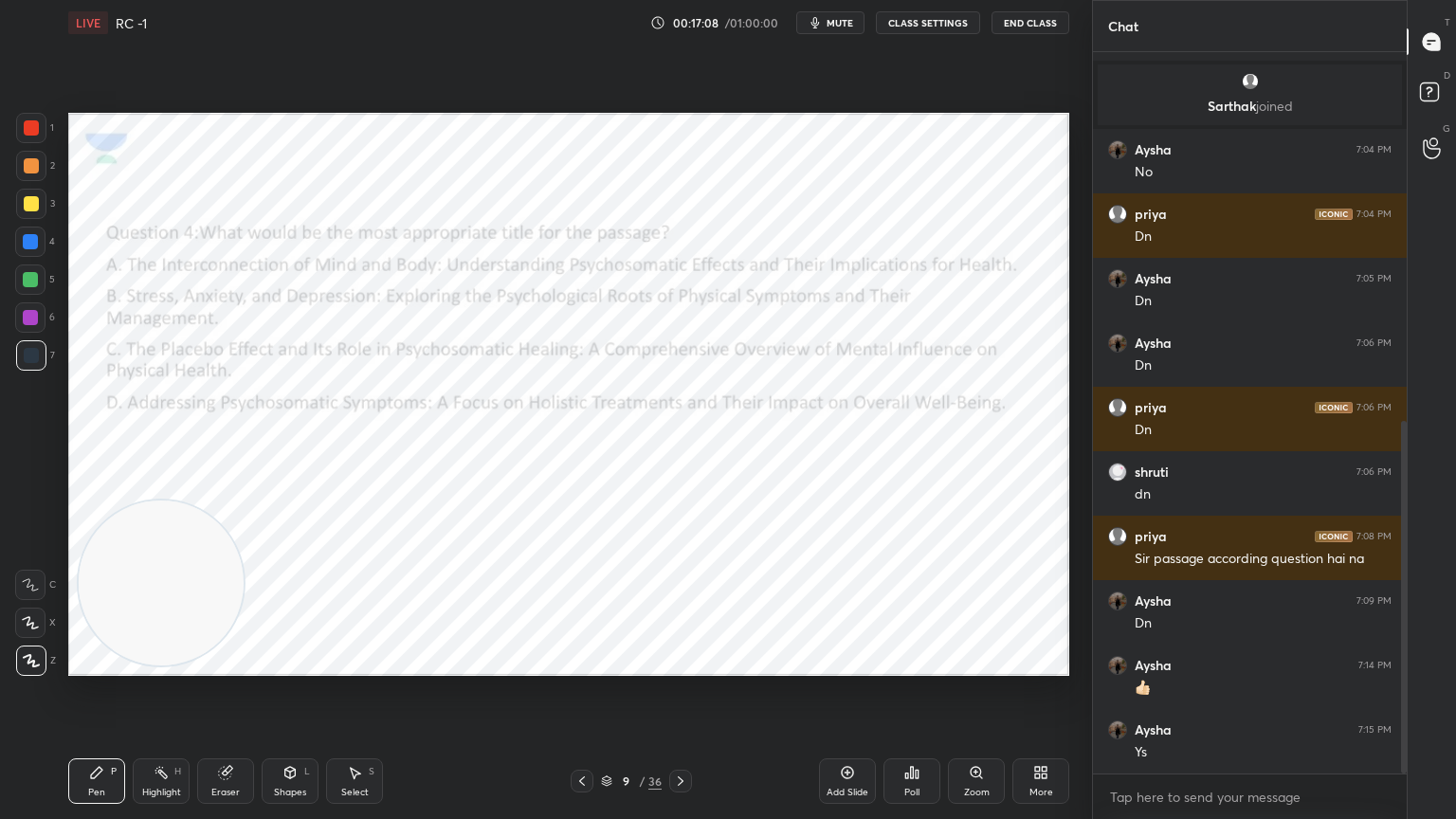 click on "Poll" at bounding box center [912, 781] 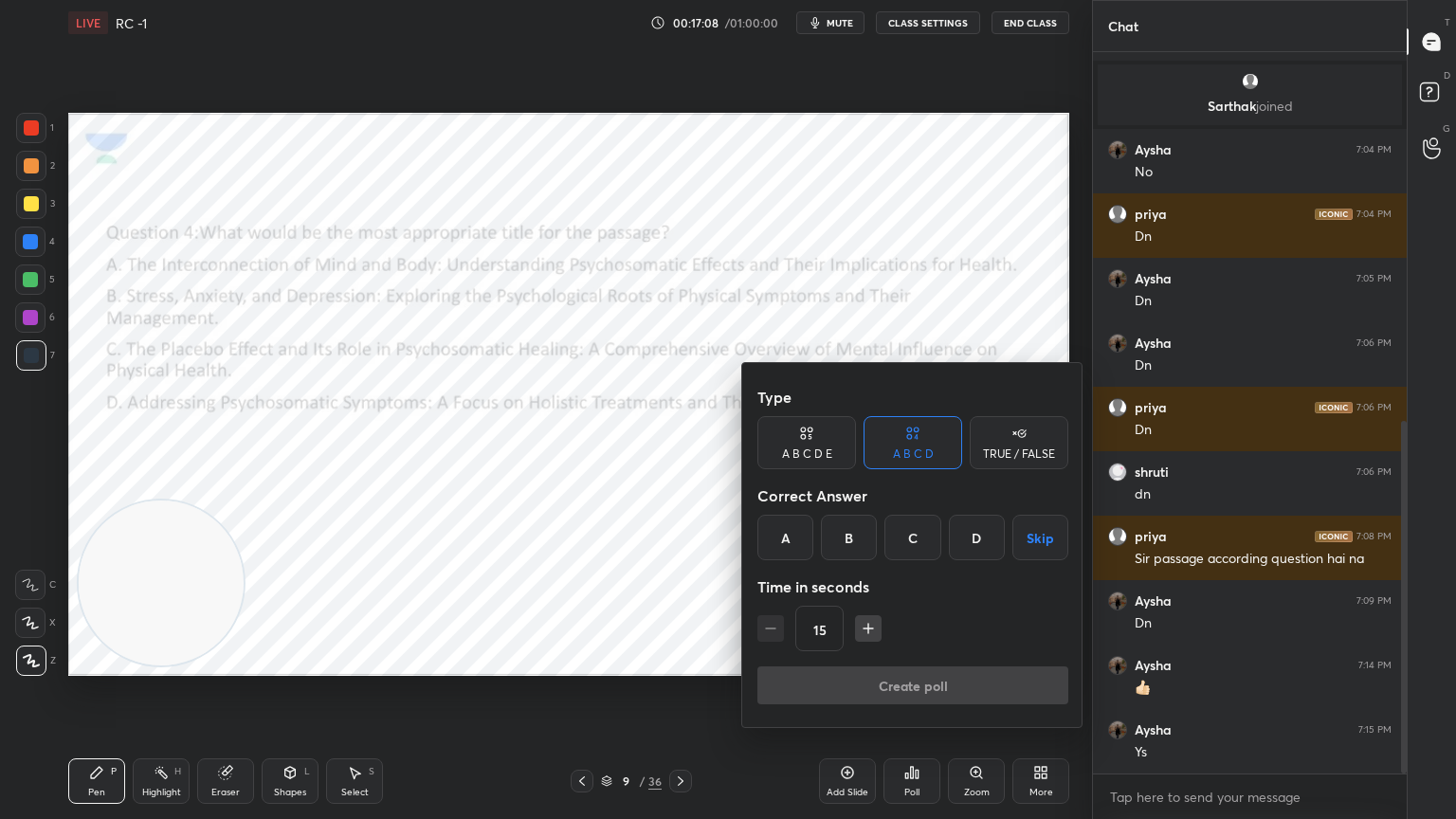 click on "A" at bounding box center (785, 537) 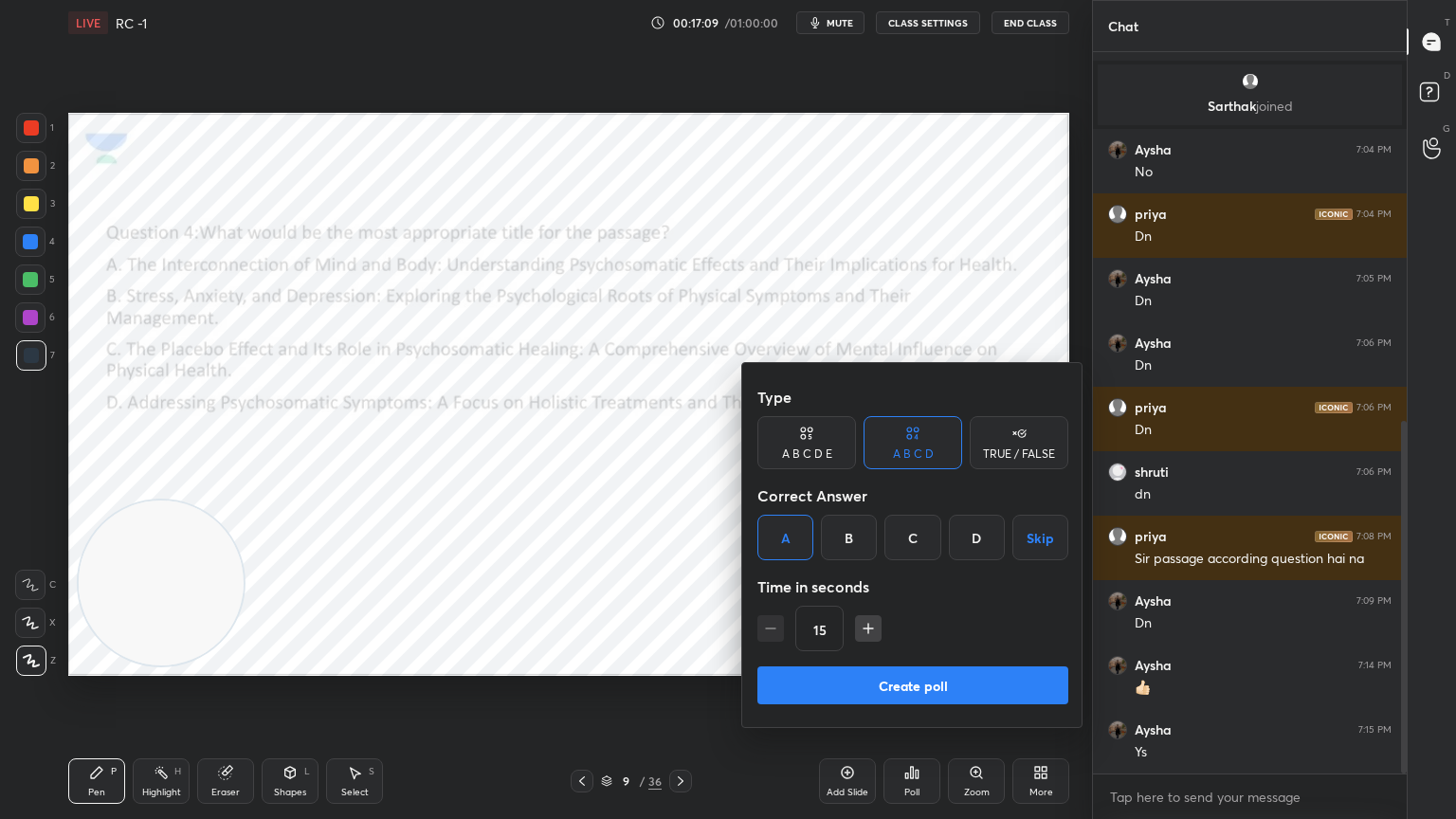 click on "Create poll" at bounding box center (913, 685) 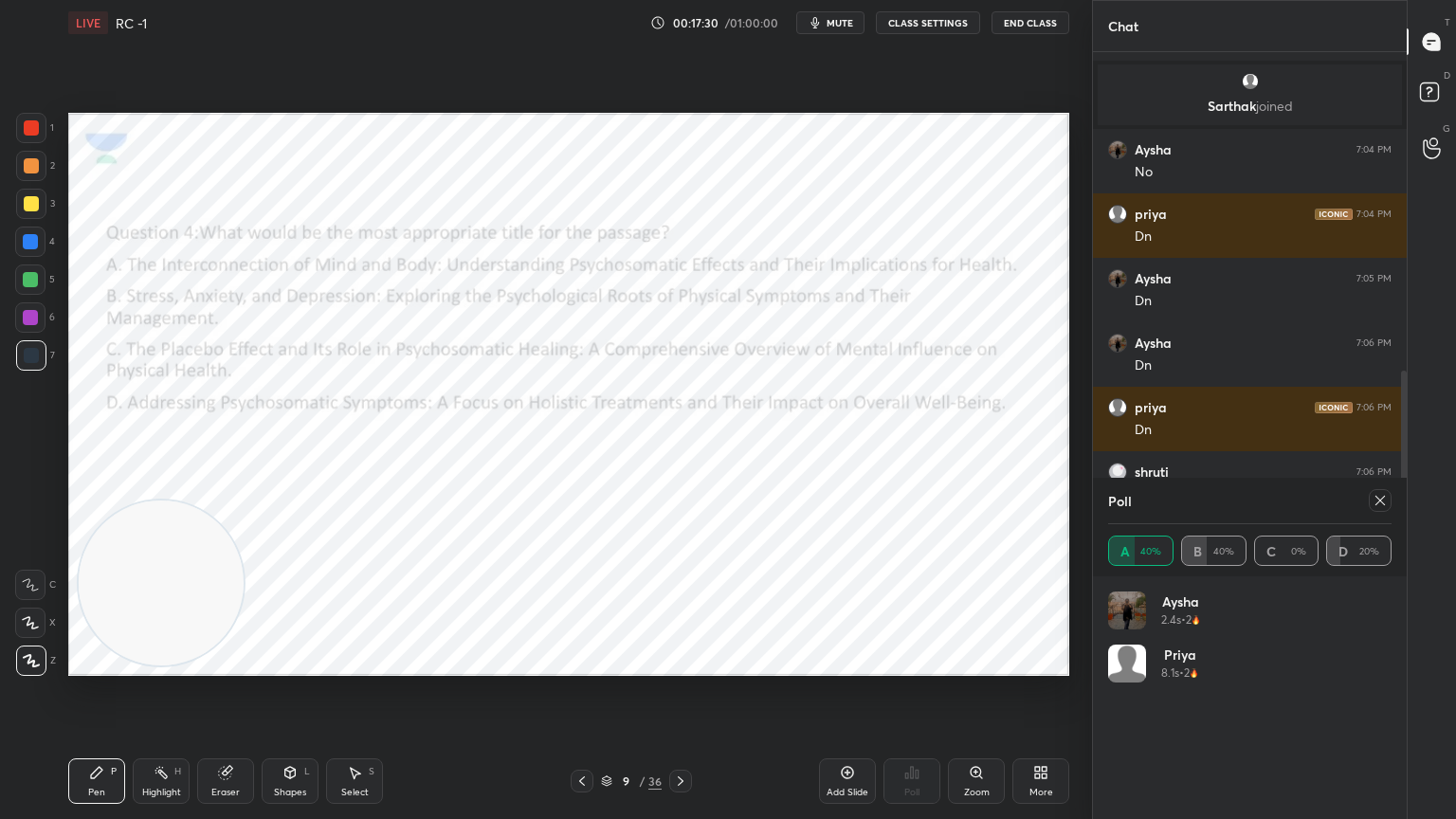 click 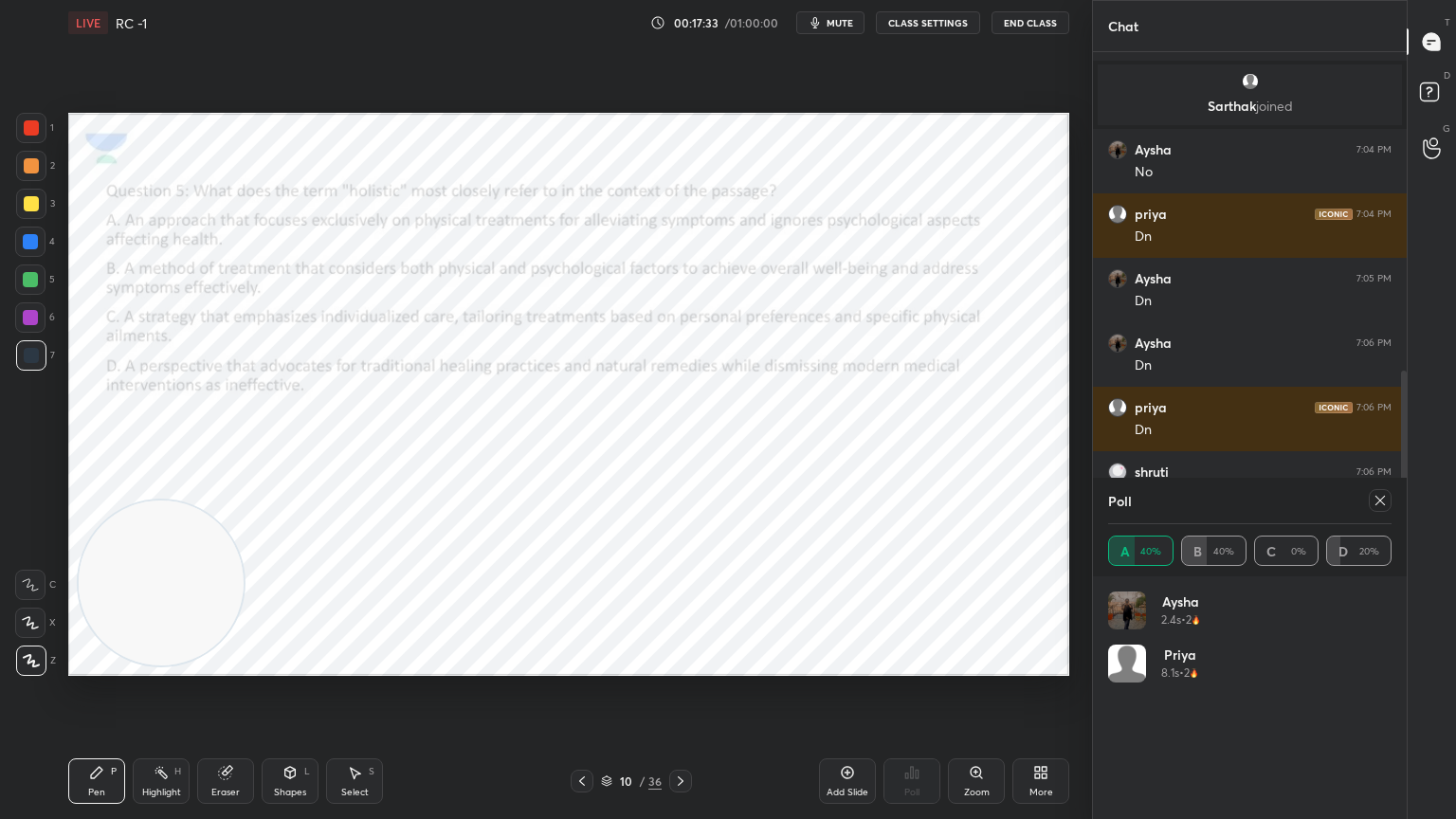 click on "Poll" at bounding box center [1249, 500] 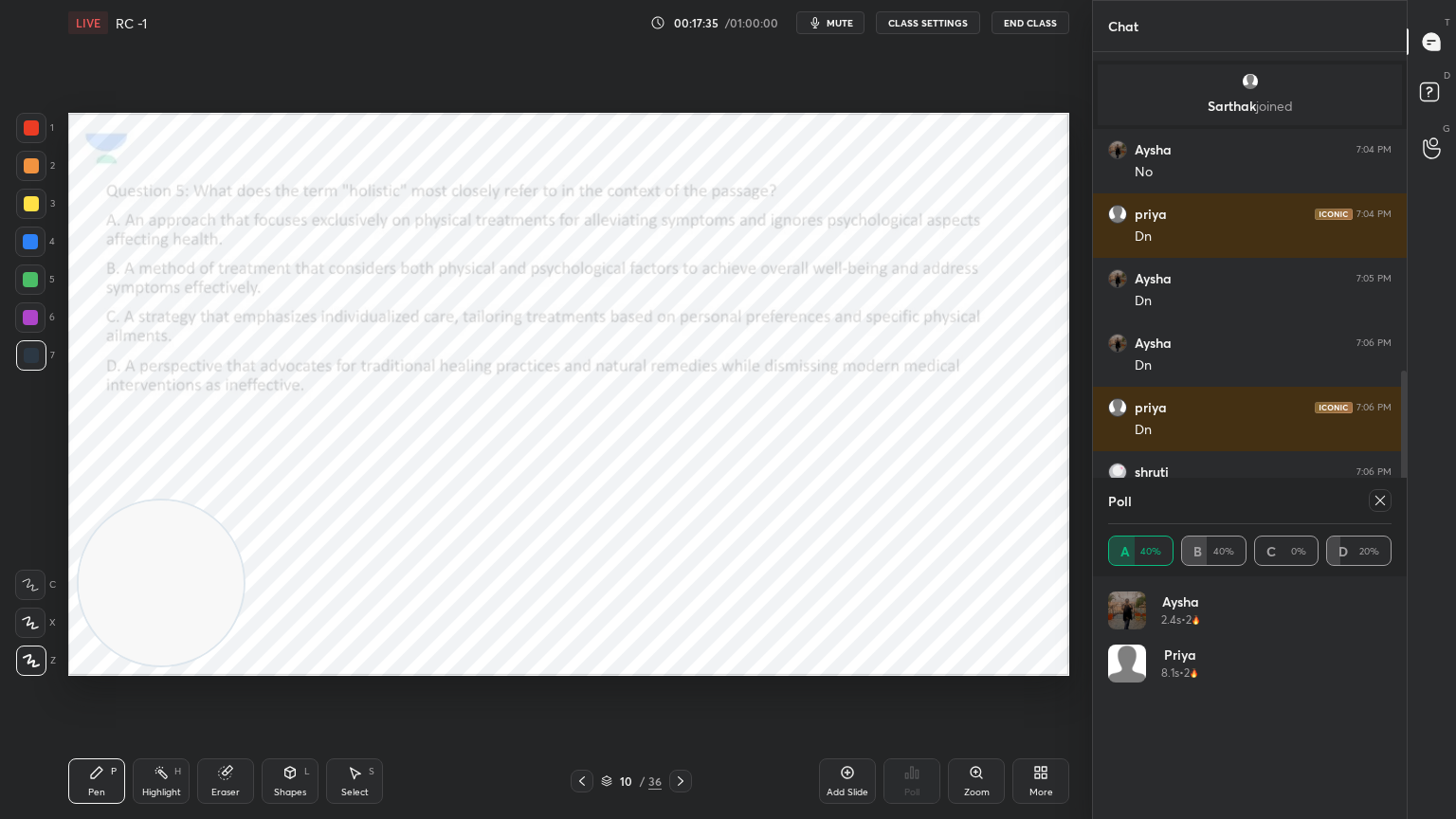 click 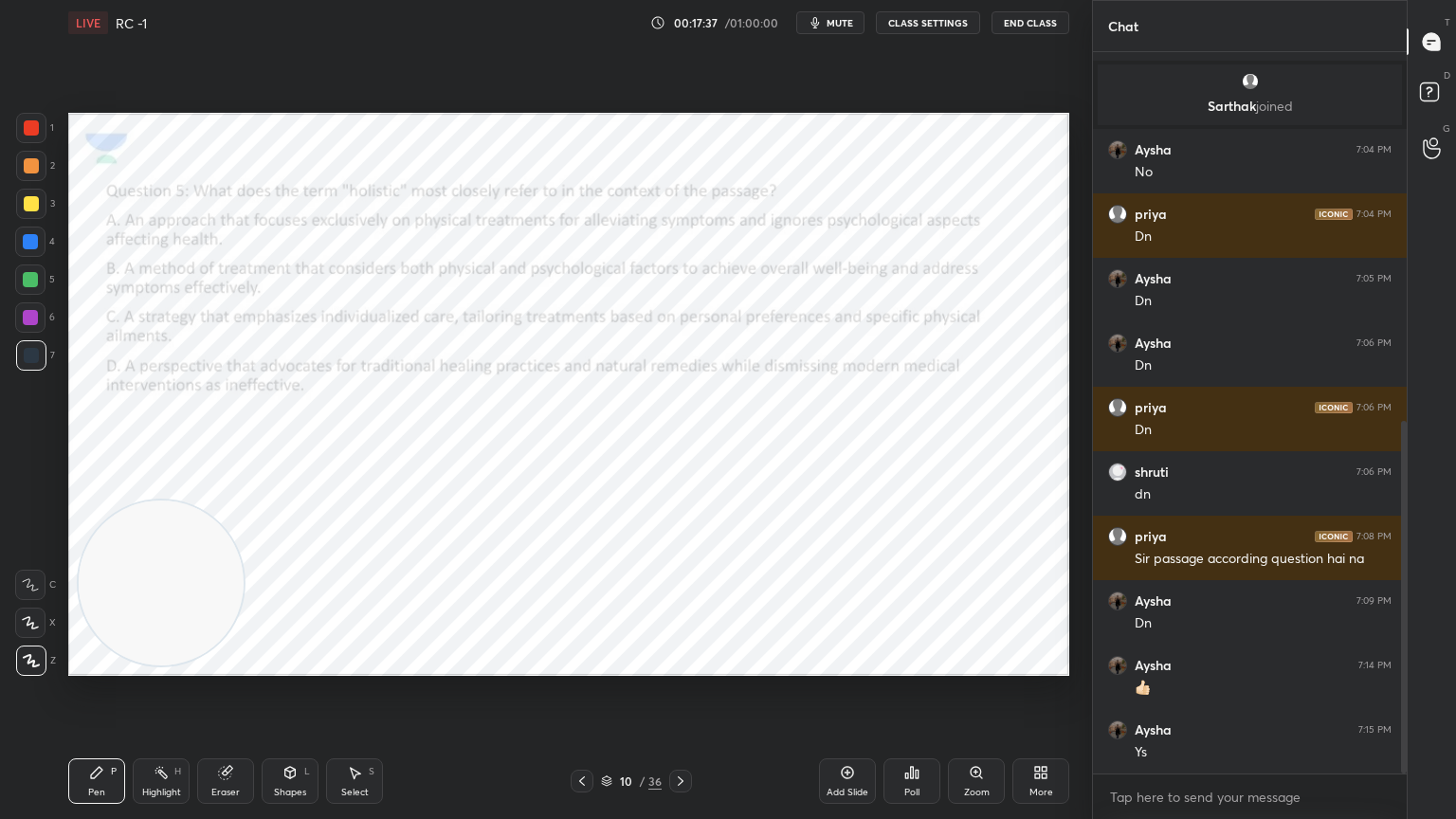 click on "Poll" at bounding box center [912, 781] 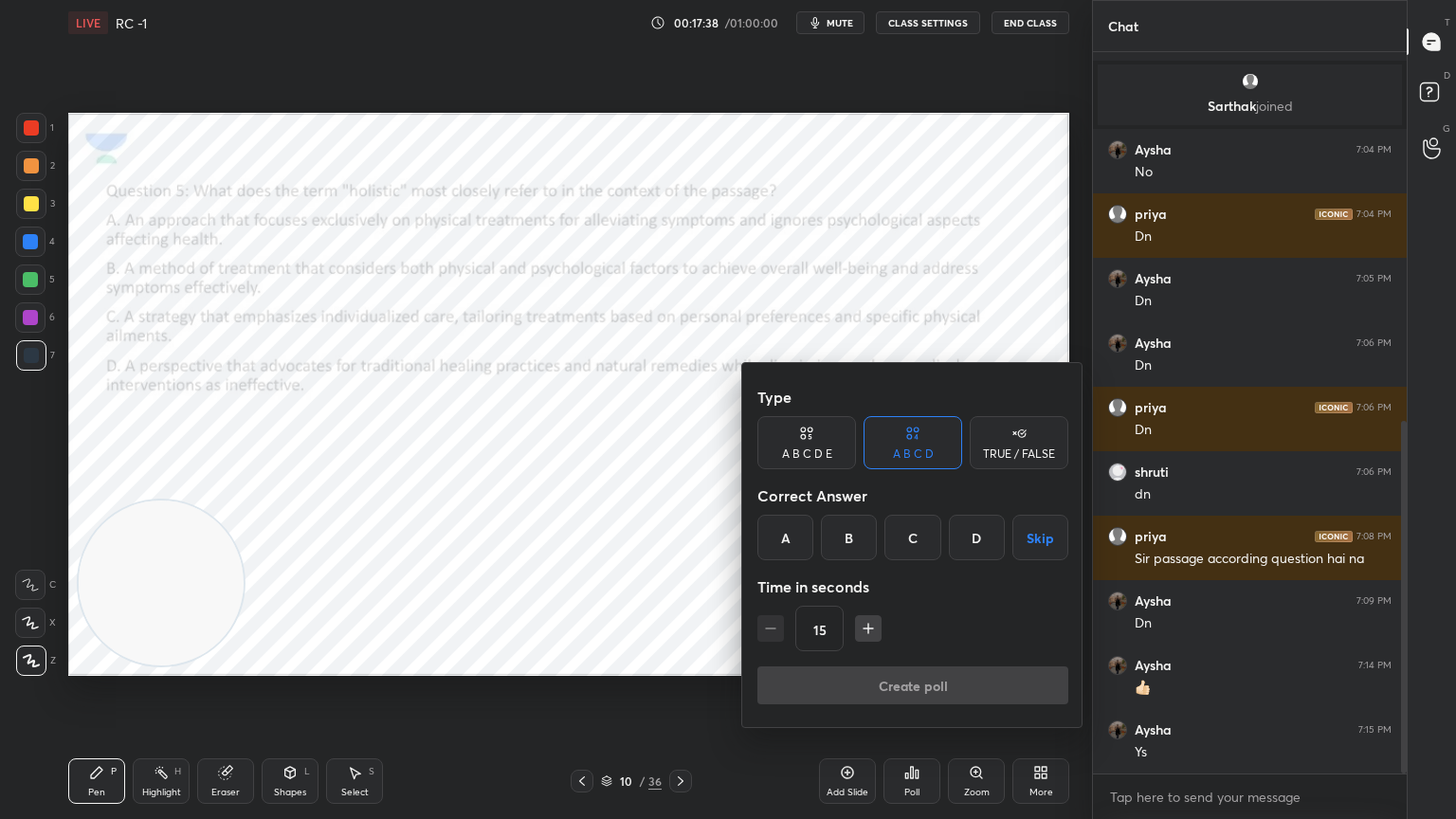 click on "B" at bounding box center (848, 537) 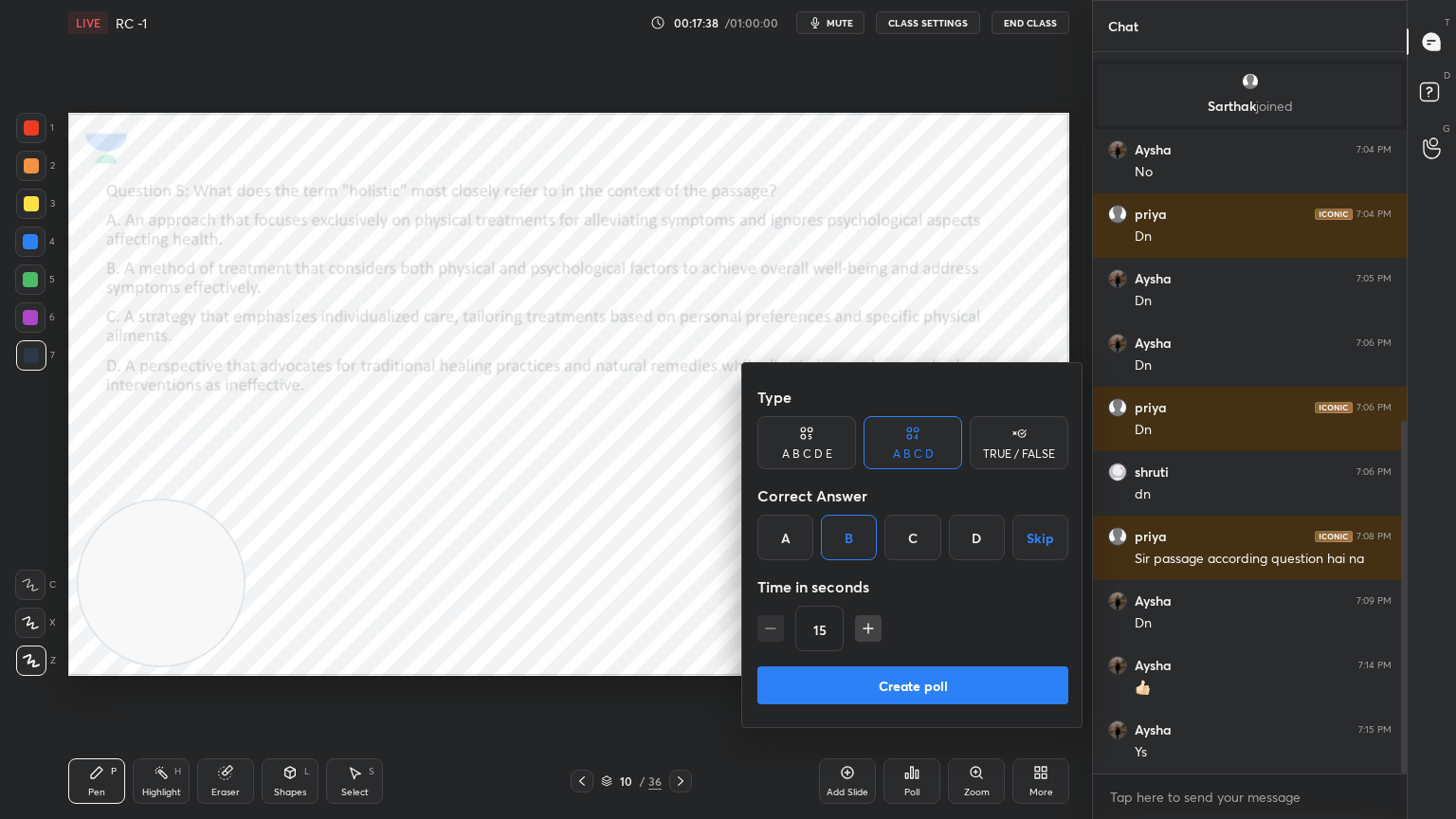 click on "Create poll" at bounding box center (913, 685) 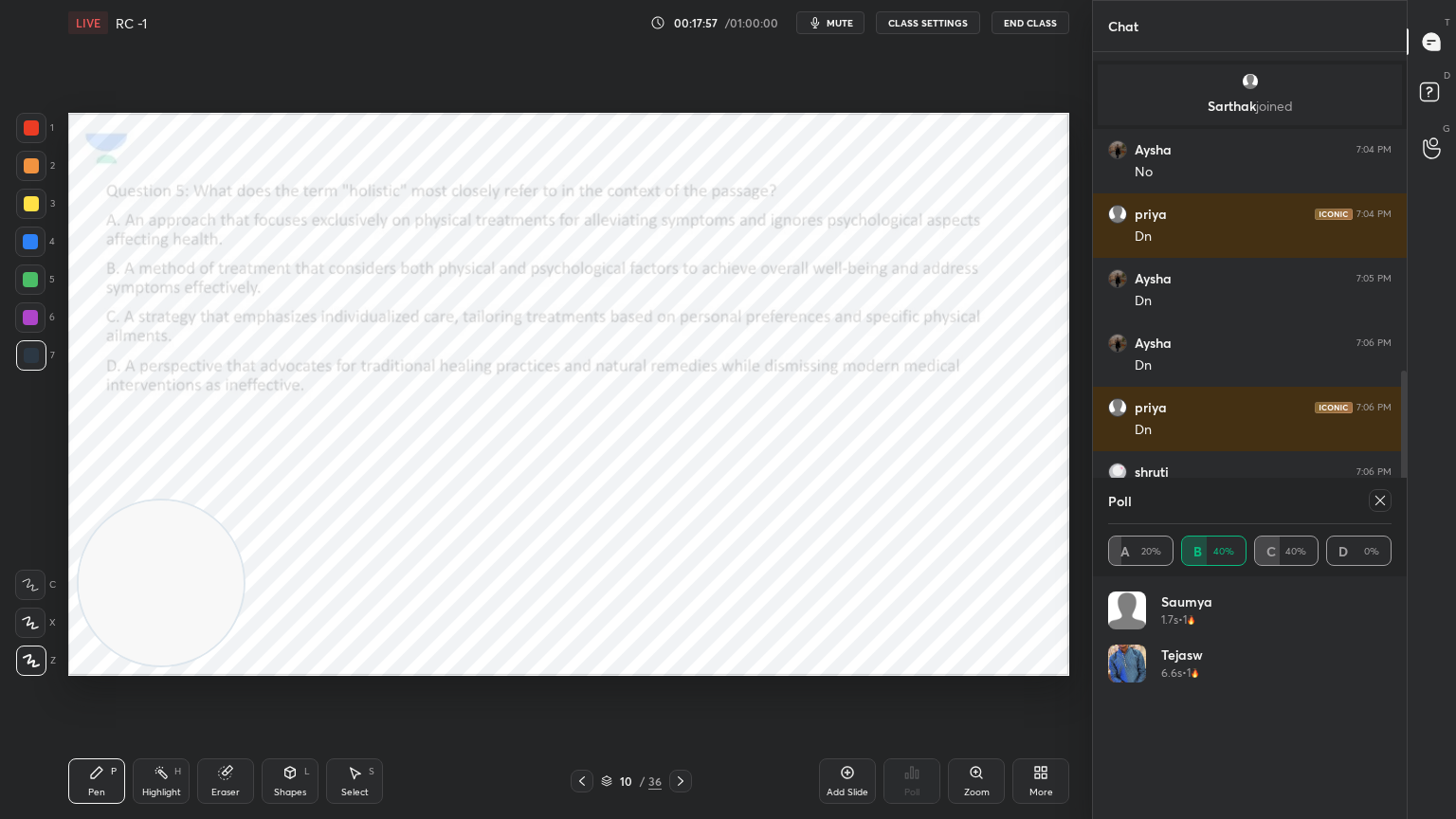 click 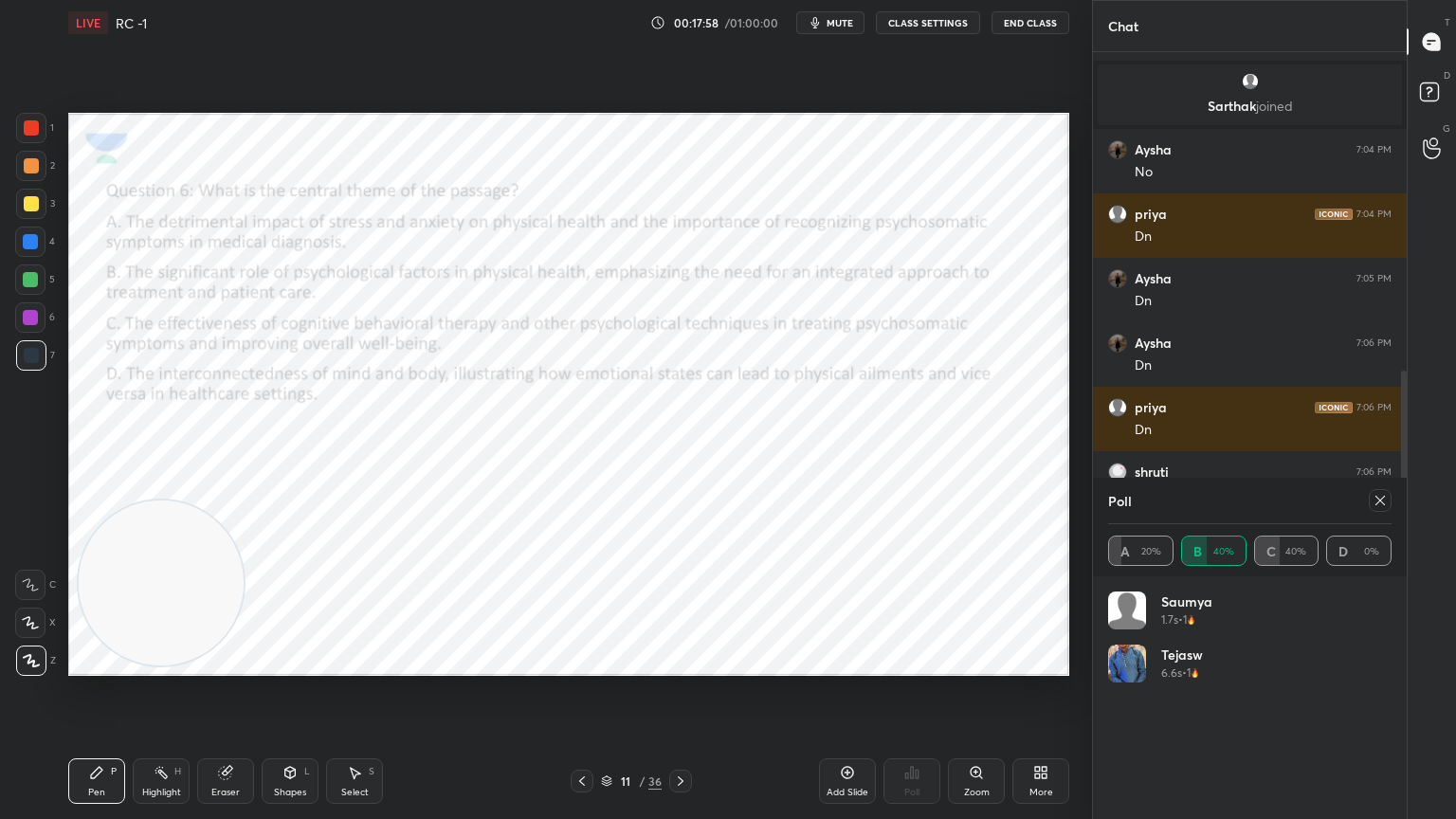 click at bounding box center (1380, 500) 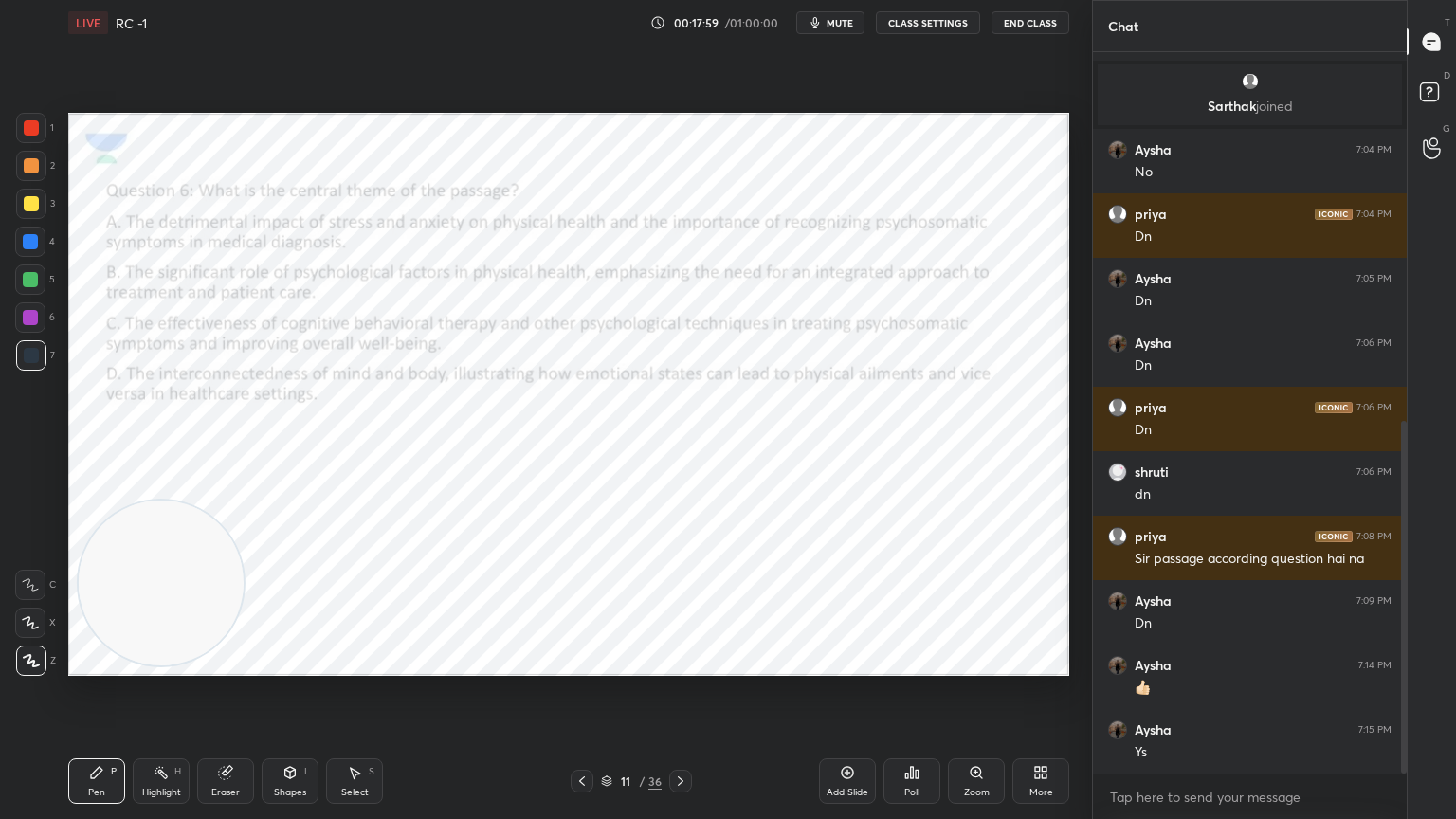 click 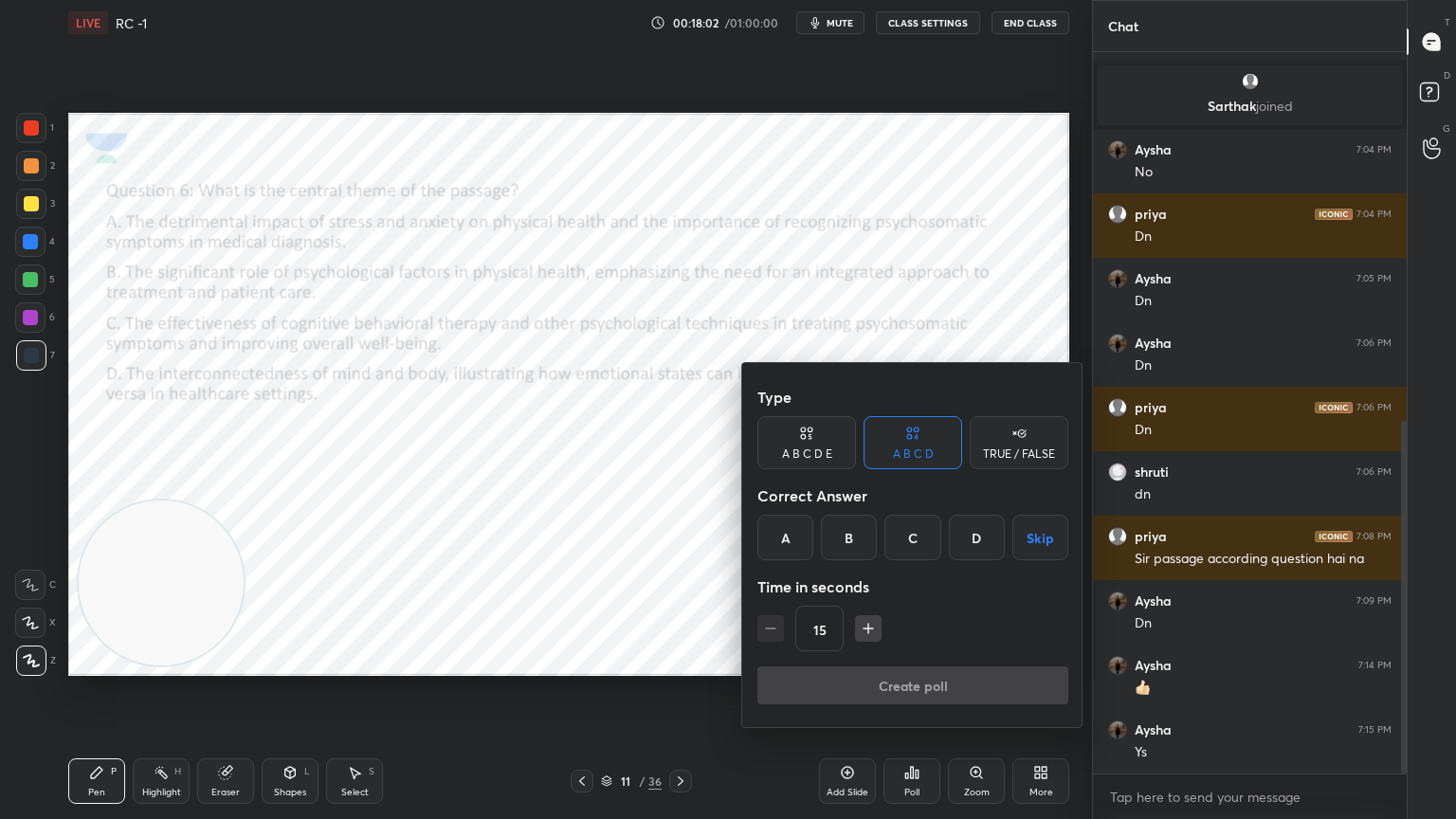 click on "B" at bounding box center (848, 537) 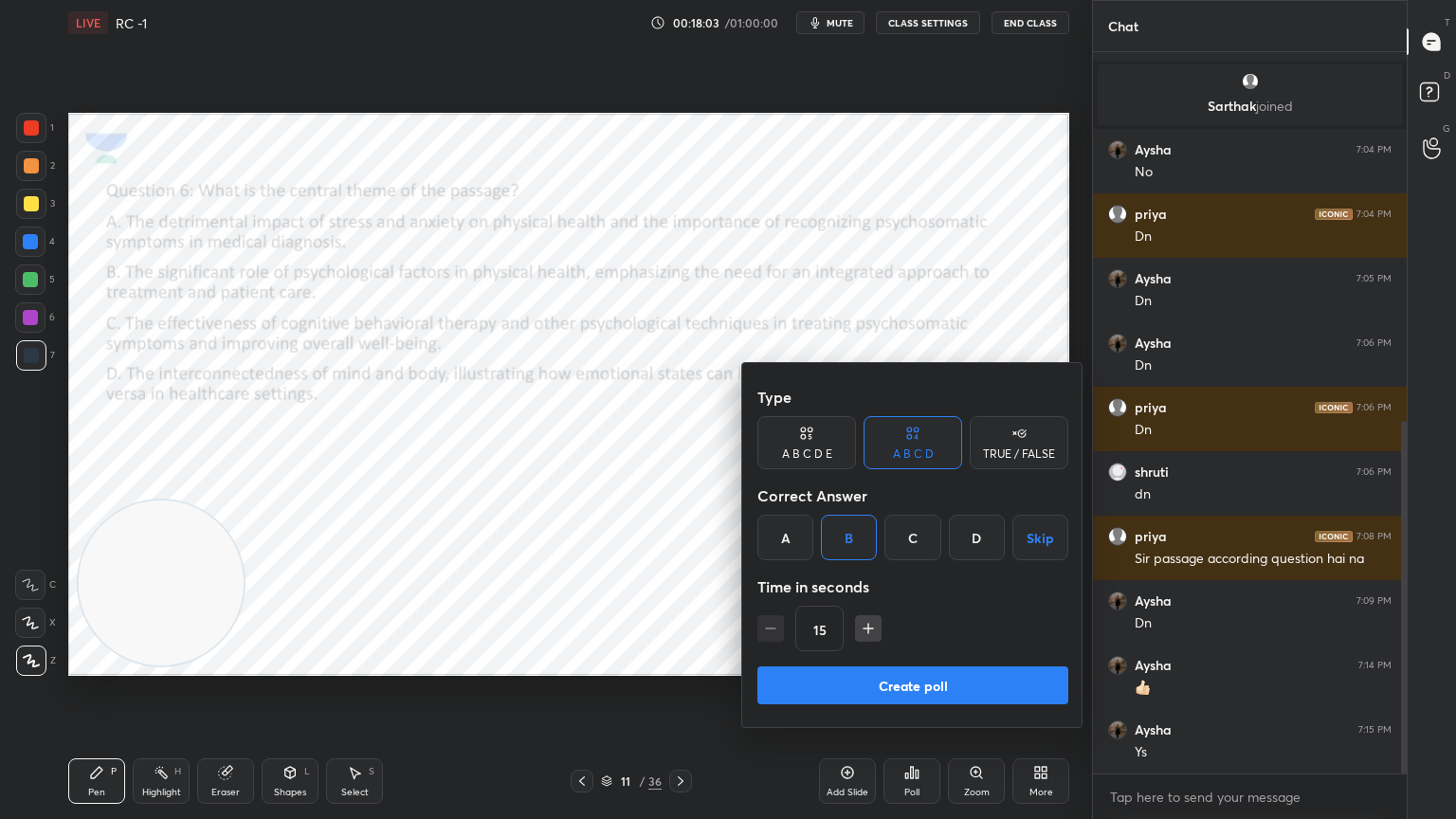click on "Create poll" at bounding box center (913, 685) 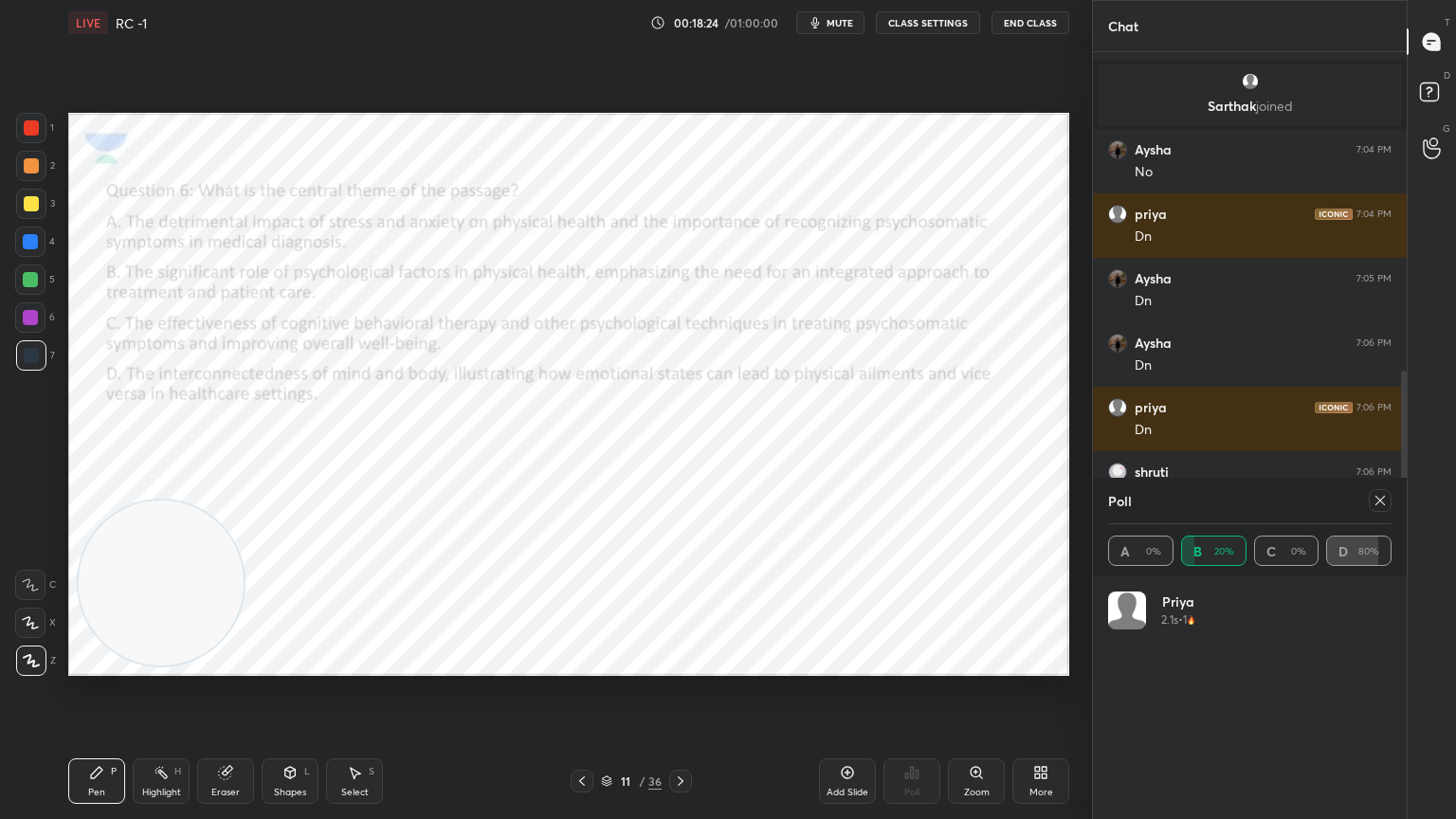 click at bounding box center (1380, 500) 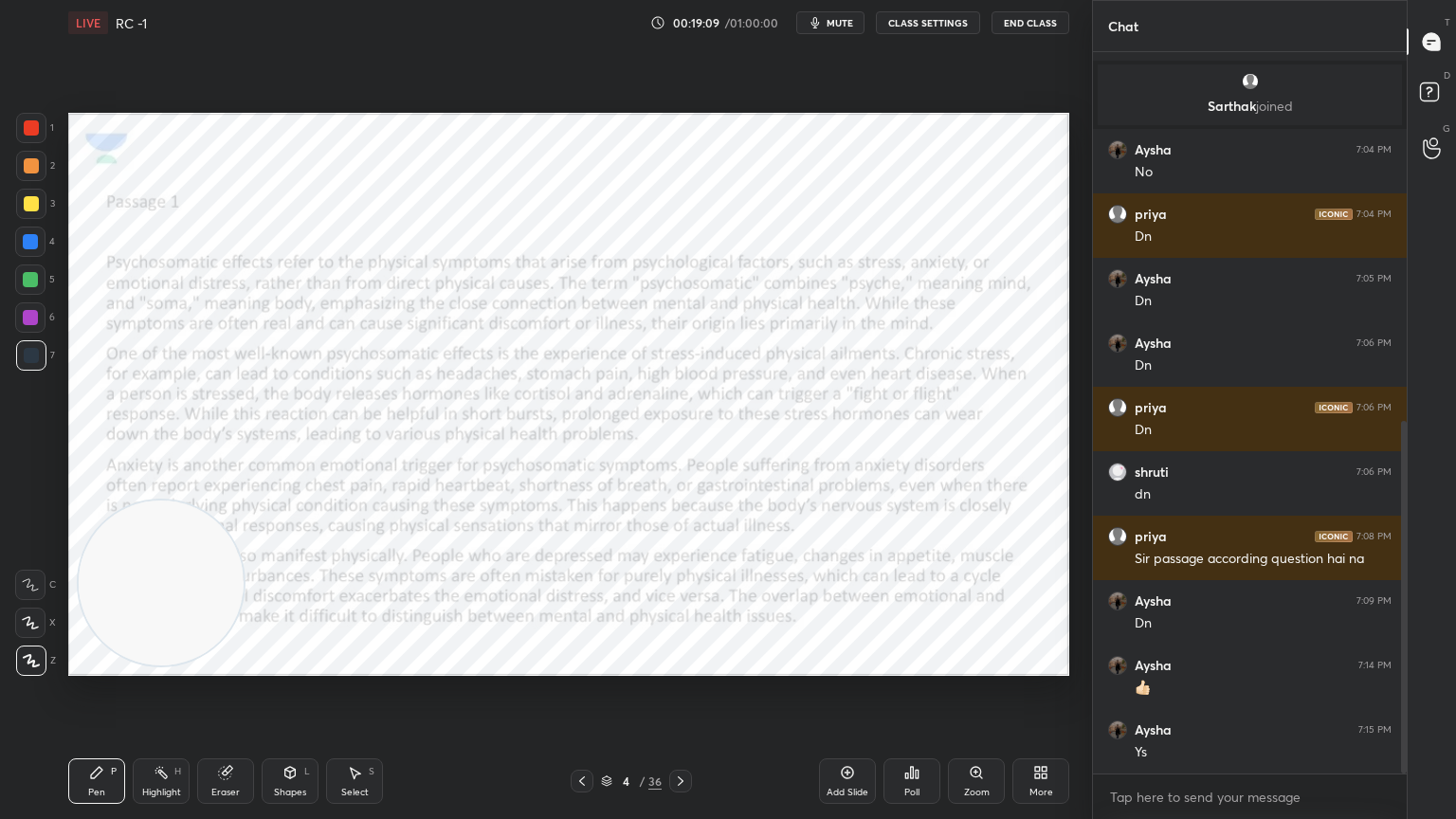 click at bounding box center (31, 128) 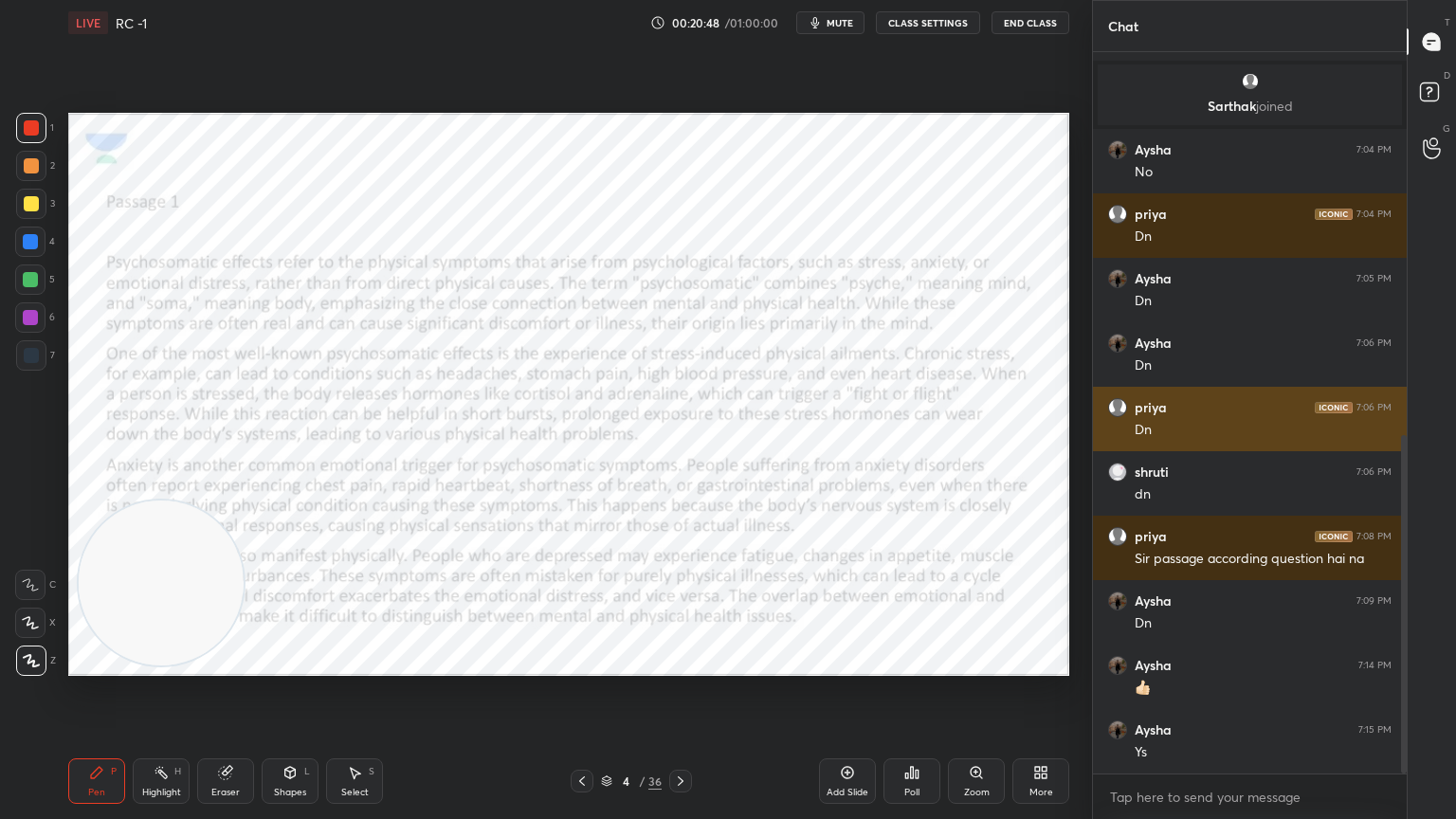 scroll, scrollTop: 818, scrollLeft: 0, axis: vertical 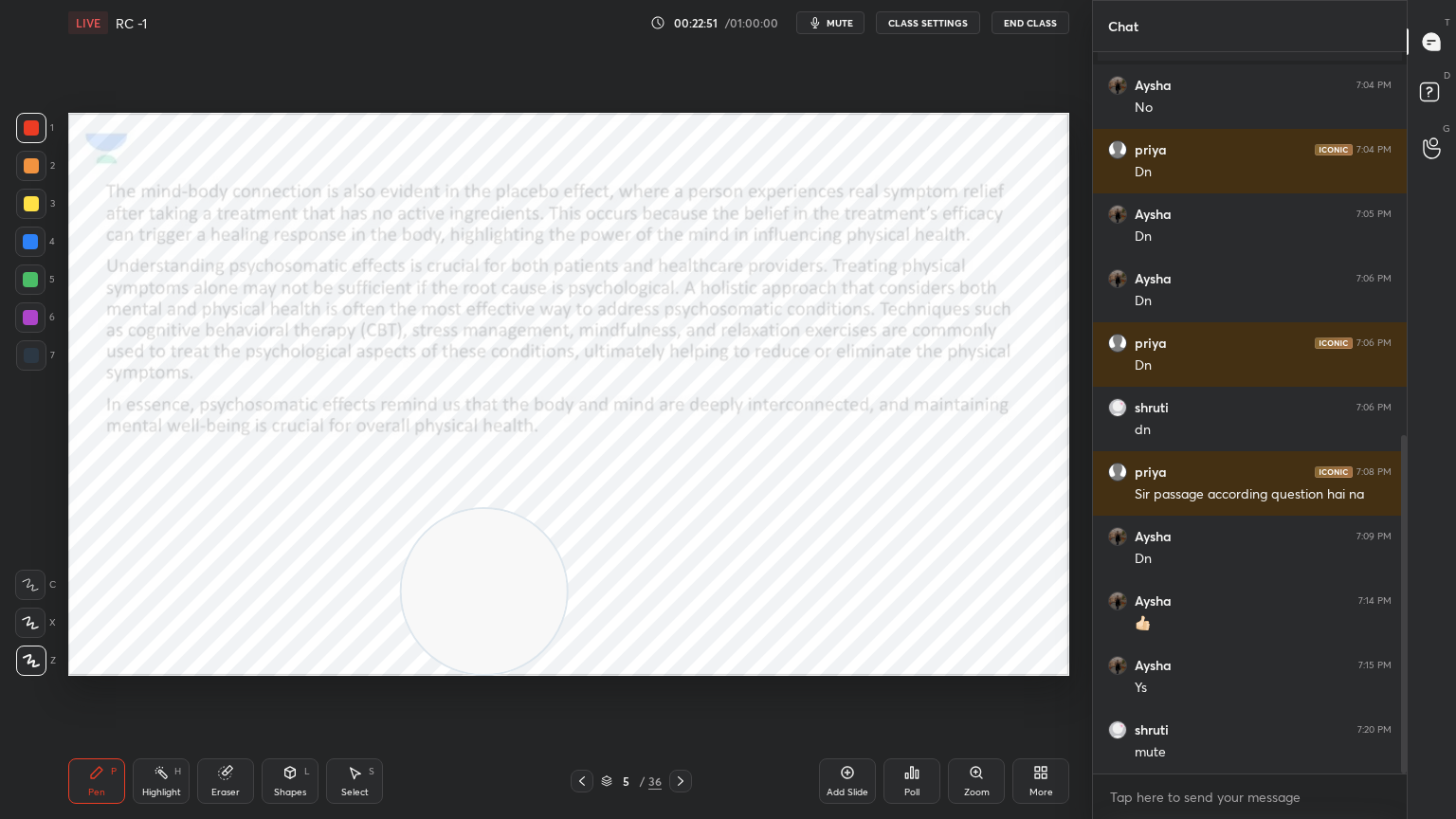 click 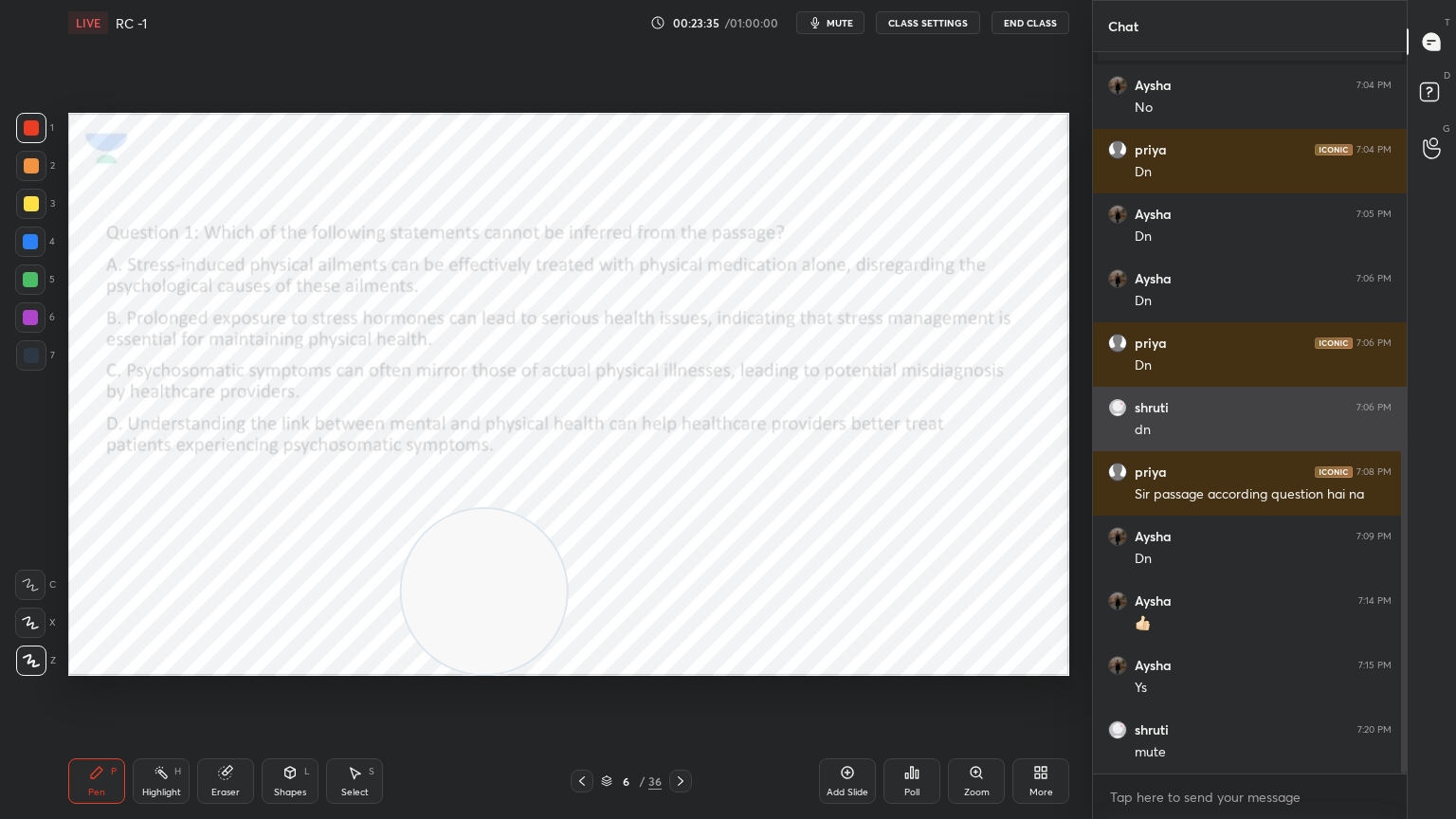 click on "End Class" at bounding box center [1030, 23] 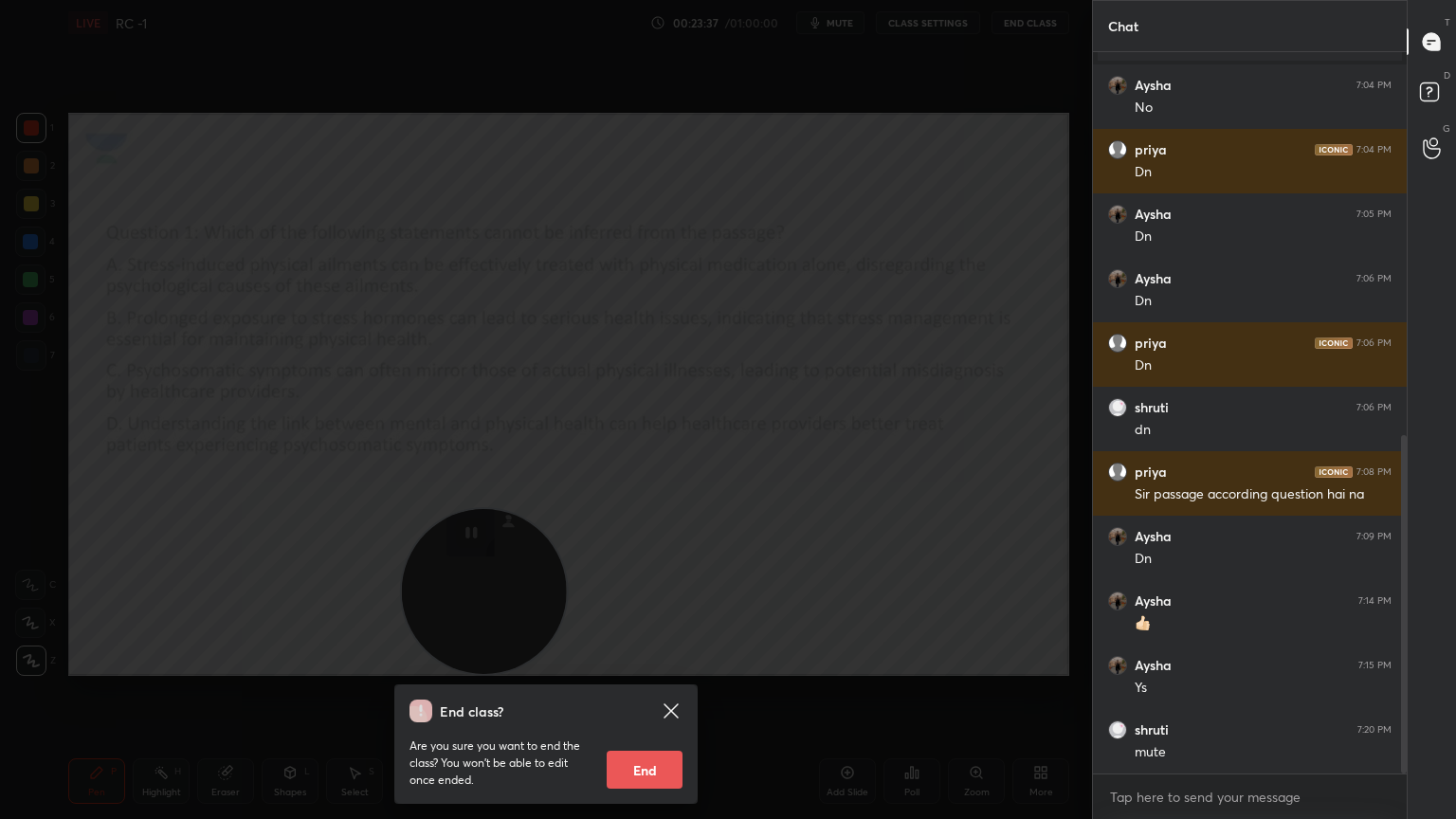 click on "End" at bounding box center [645, 770] 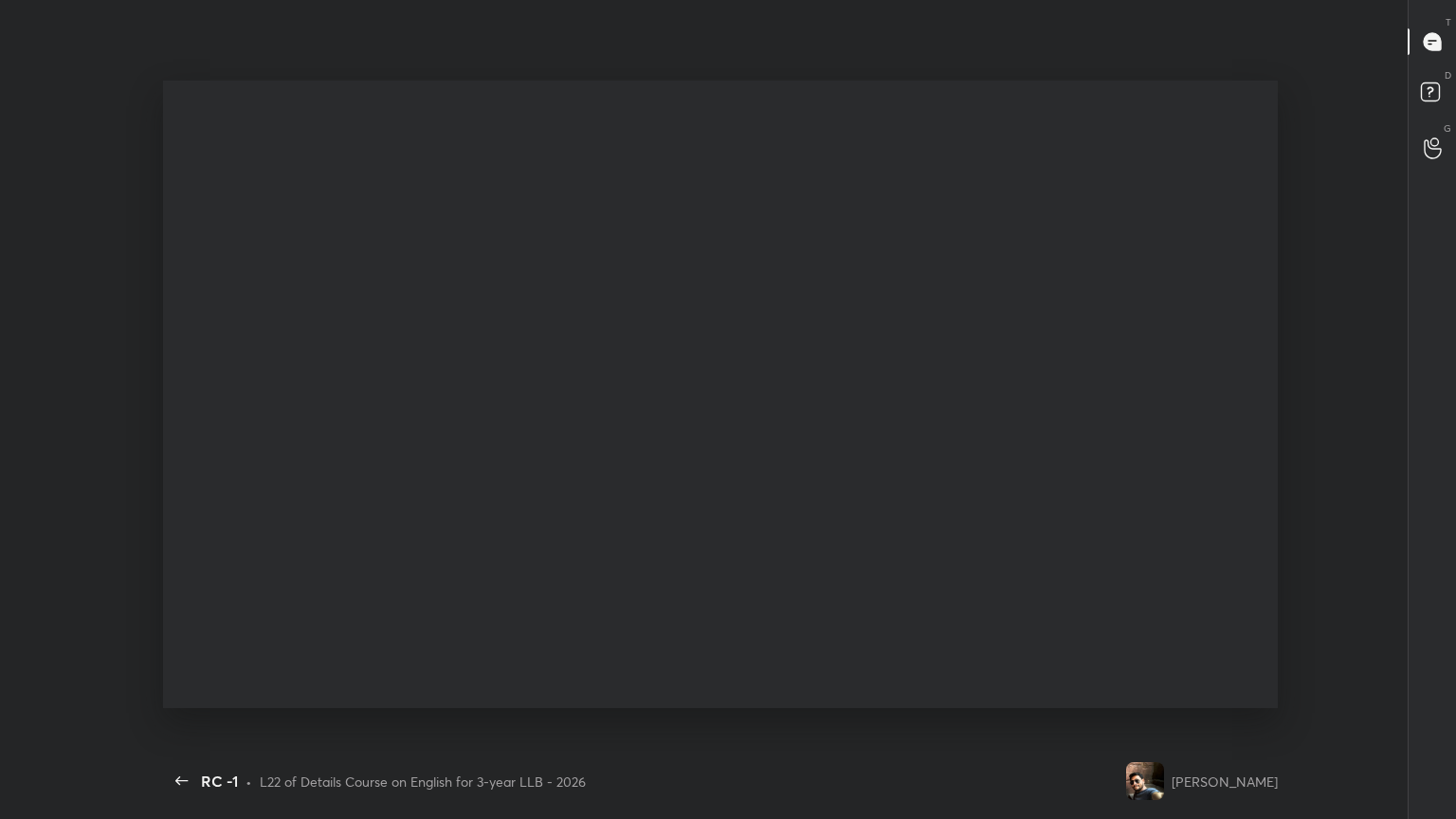 scroll, scrollTop: 94094, scrollLeft: 93575, axis: both 